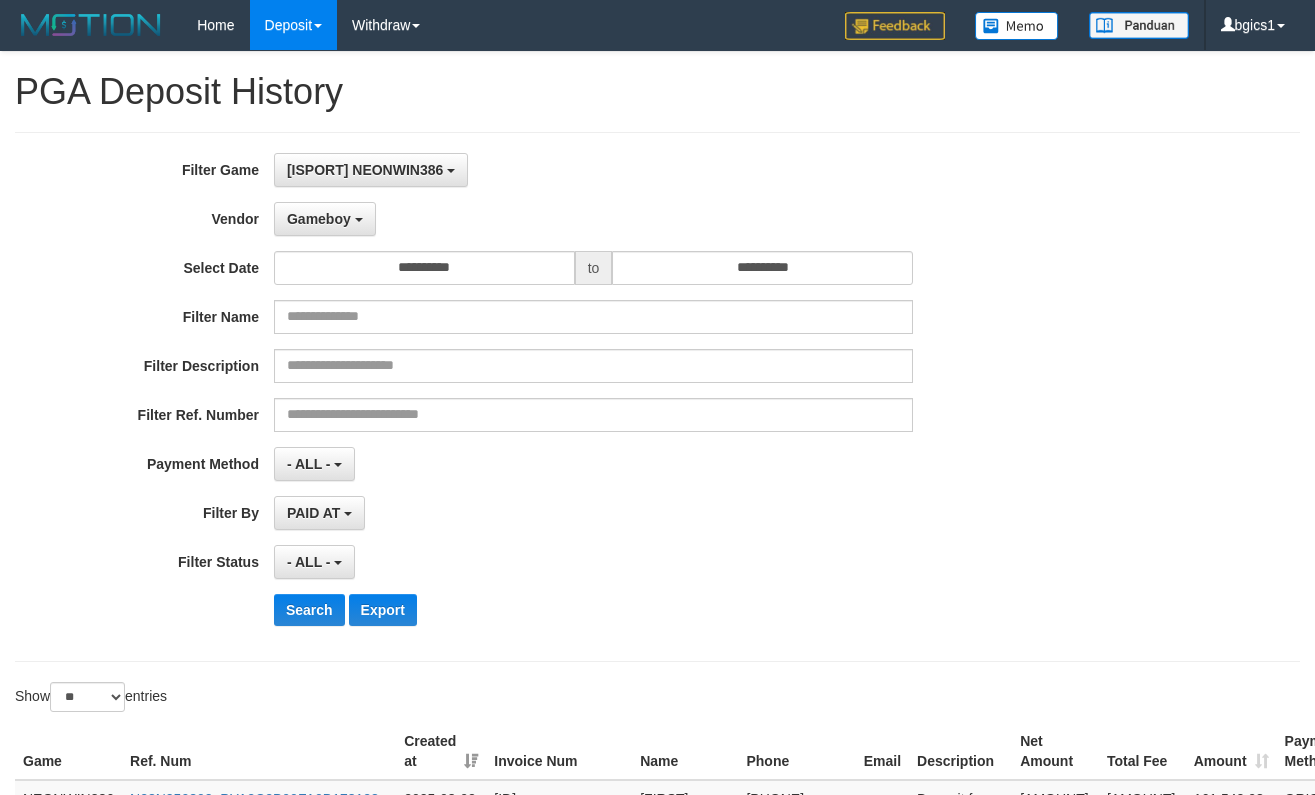 select on "**********" 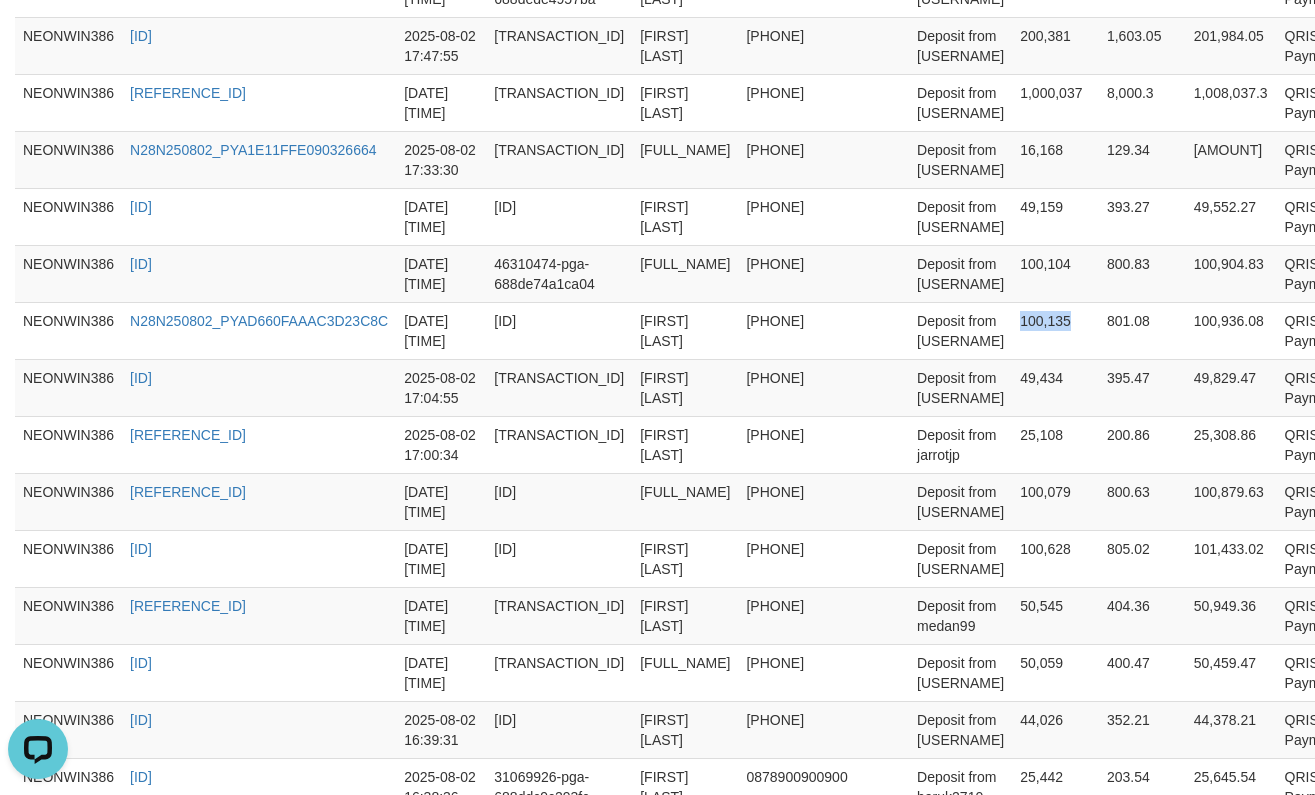 scroll, scrollTop: 0, scrollLeft: 0, axis: both 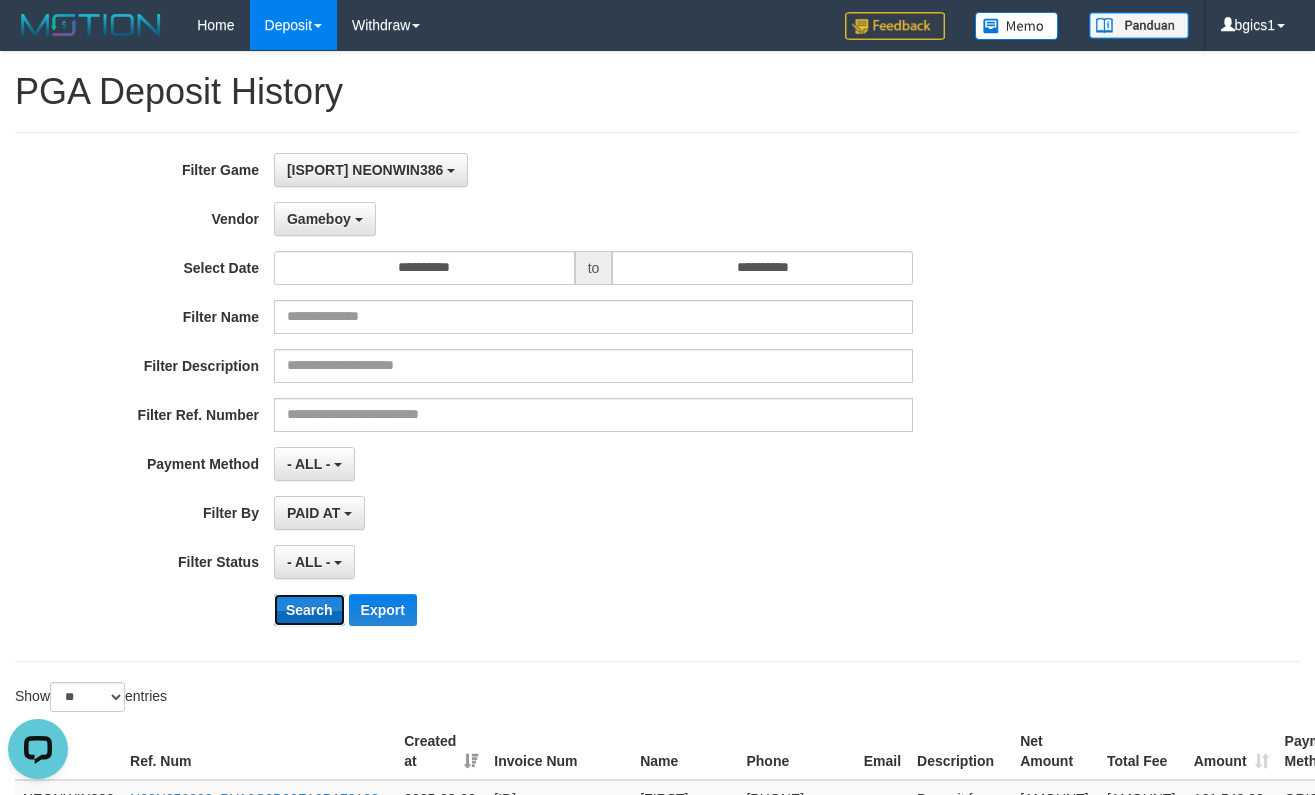 click on "Search" at bounding box center [309, 610] 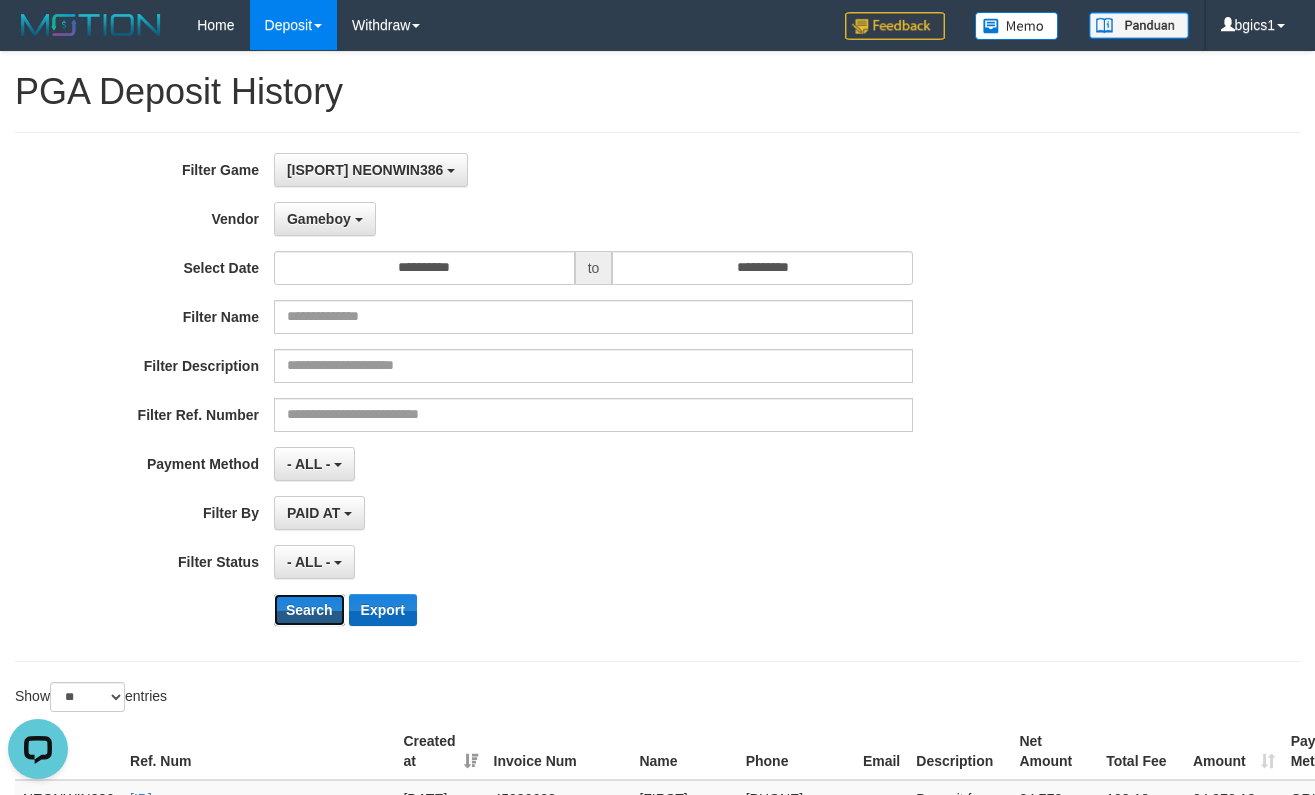 drag, startPoint x: 309, startPoint y: 617, endPoint x: 416, endPoint y: 603, distance: 107.912 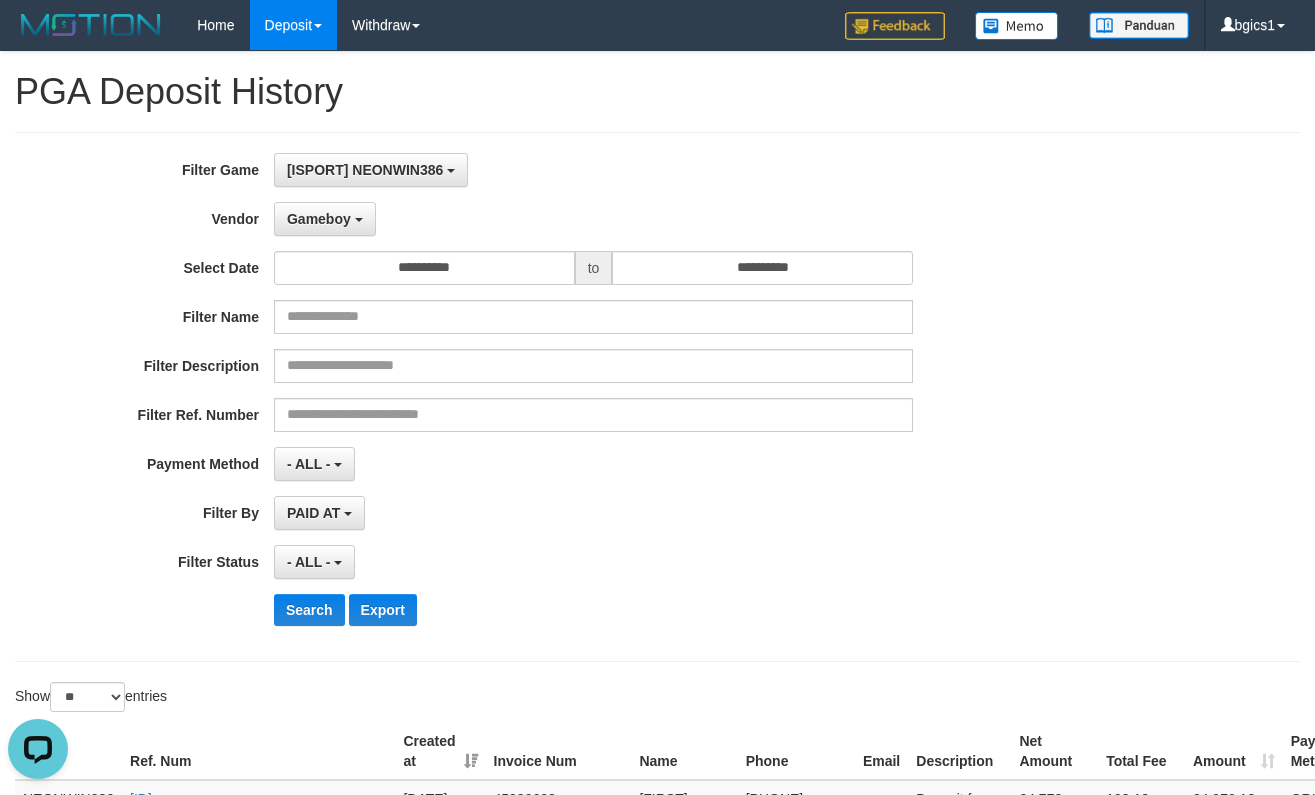 click on "Search
Export" at bounding box center [685, 610] 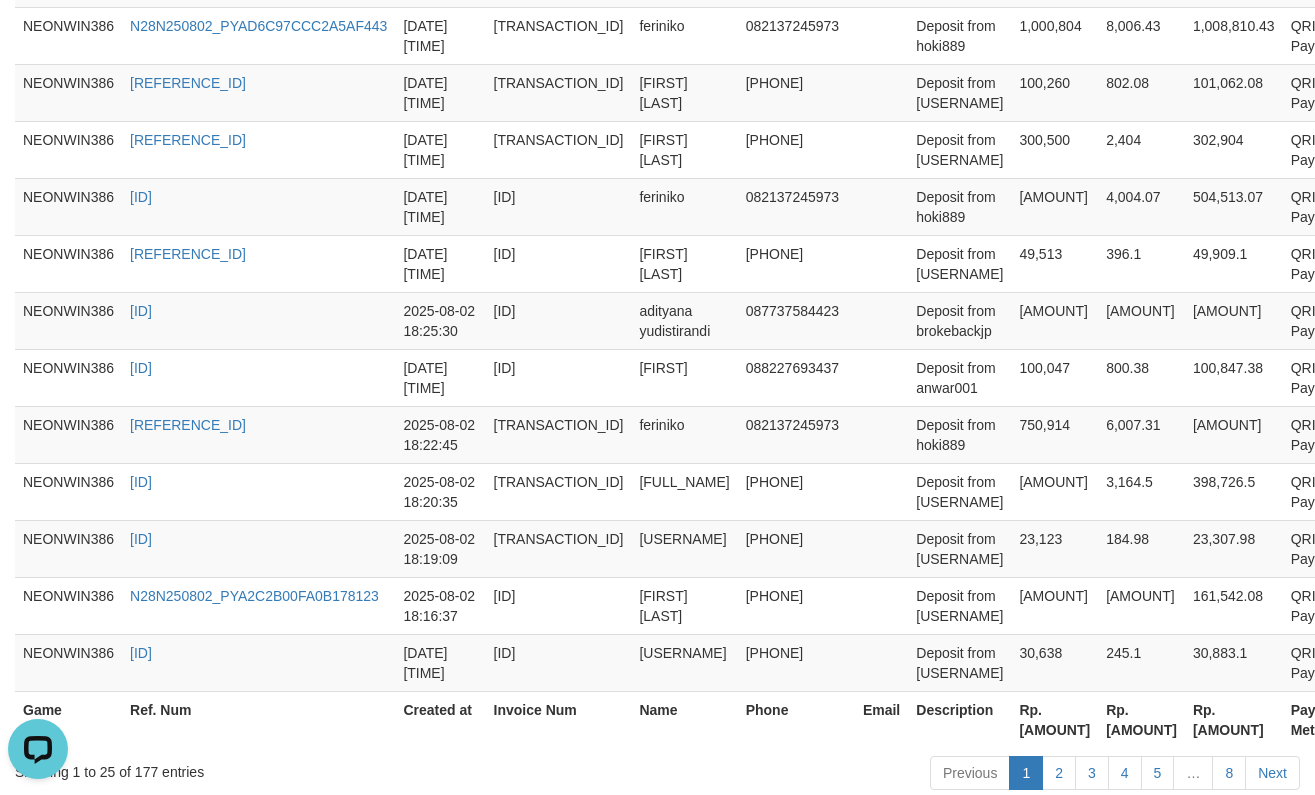 scroll, scrollTop: 1687, scrollLeft: 0, axis: vertical 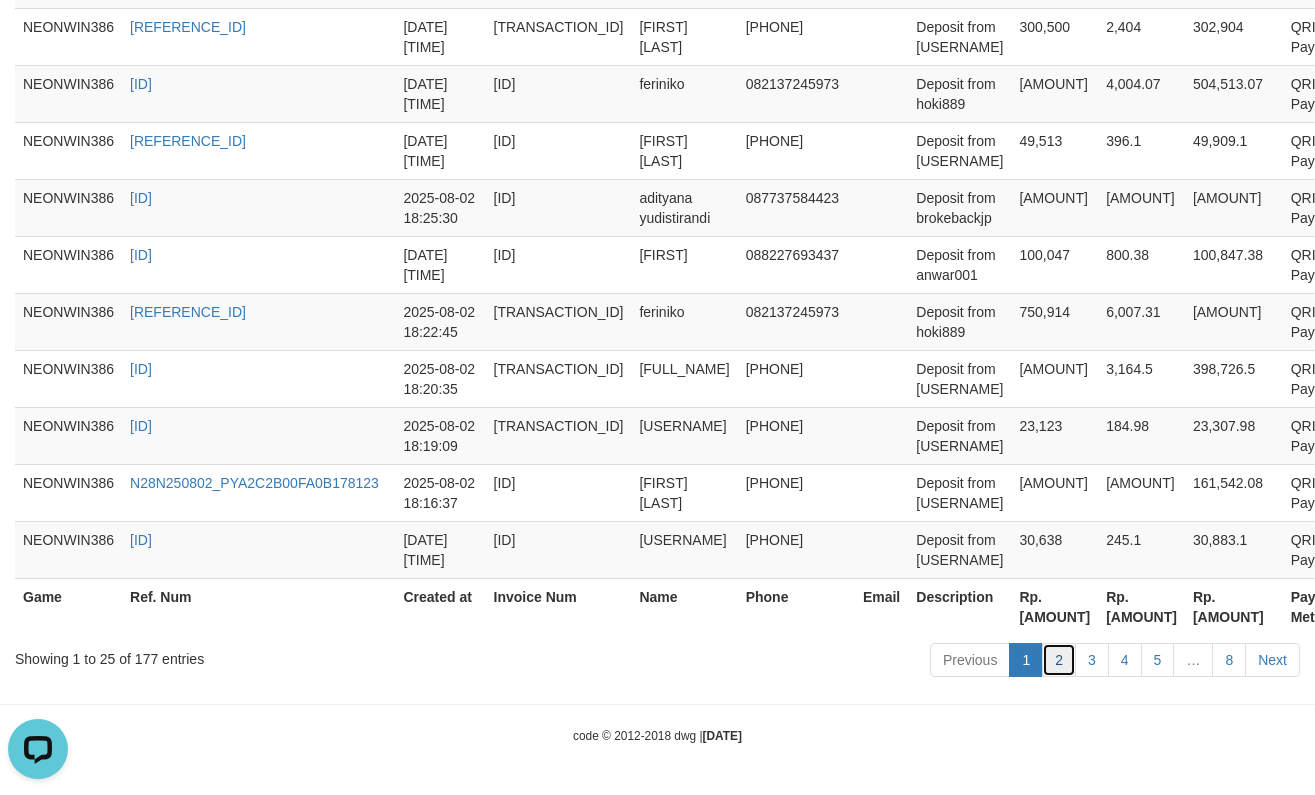 click on "2" at bounding box center [1059, 660] 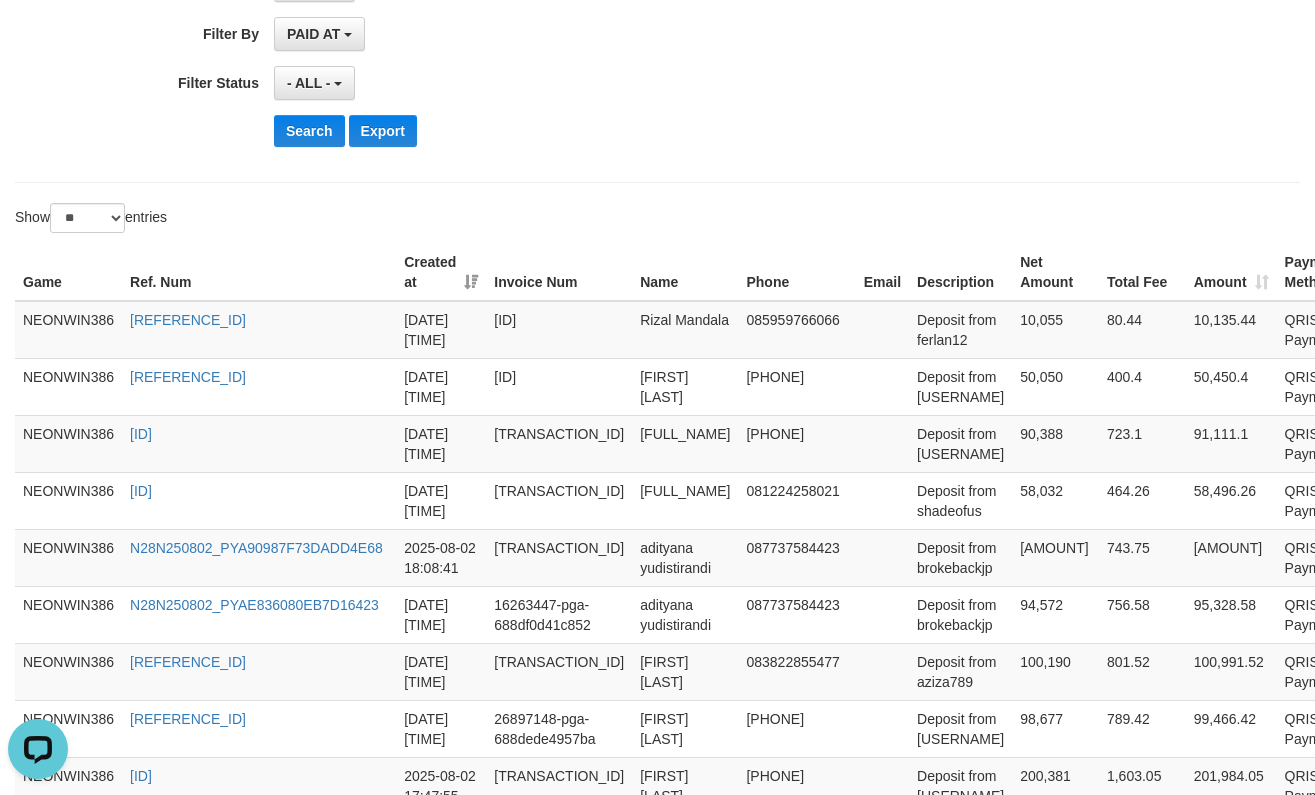 scroll, scrollTop: 812, scrollLeft: 0, axis: vertical 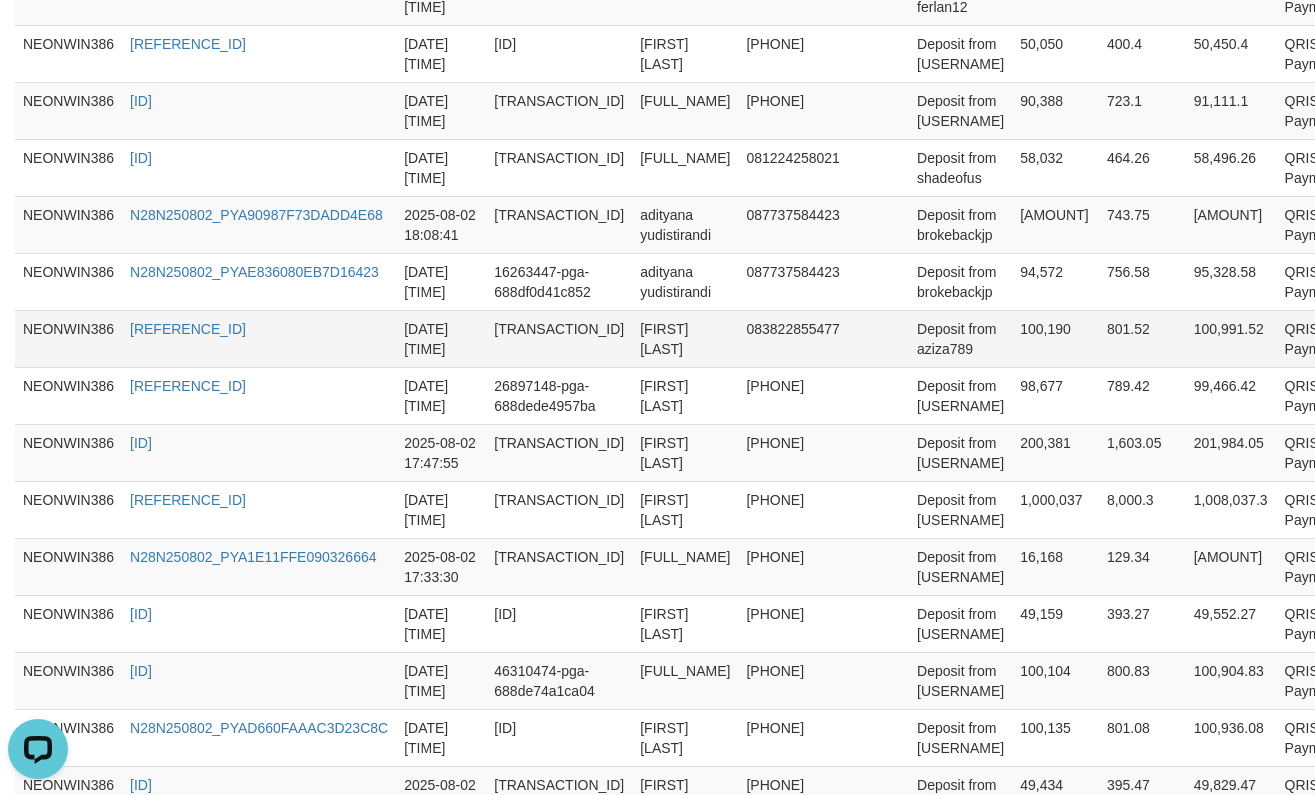 click at bounding box center (882, 338) 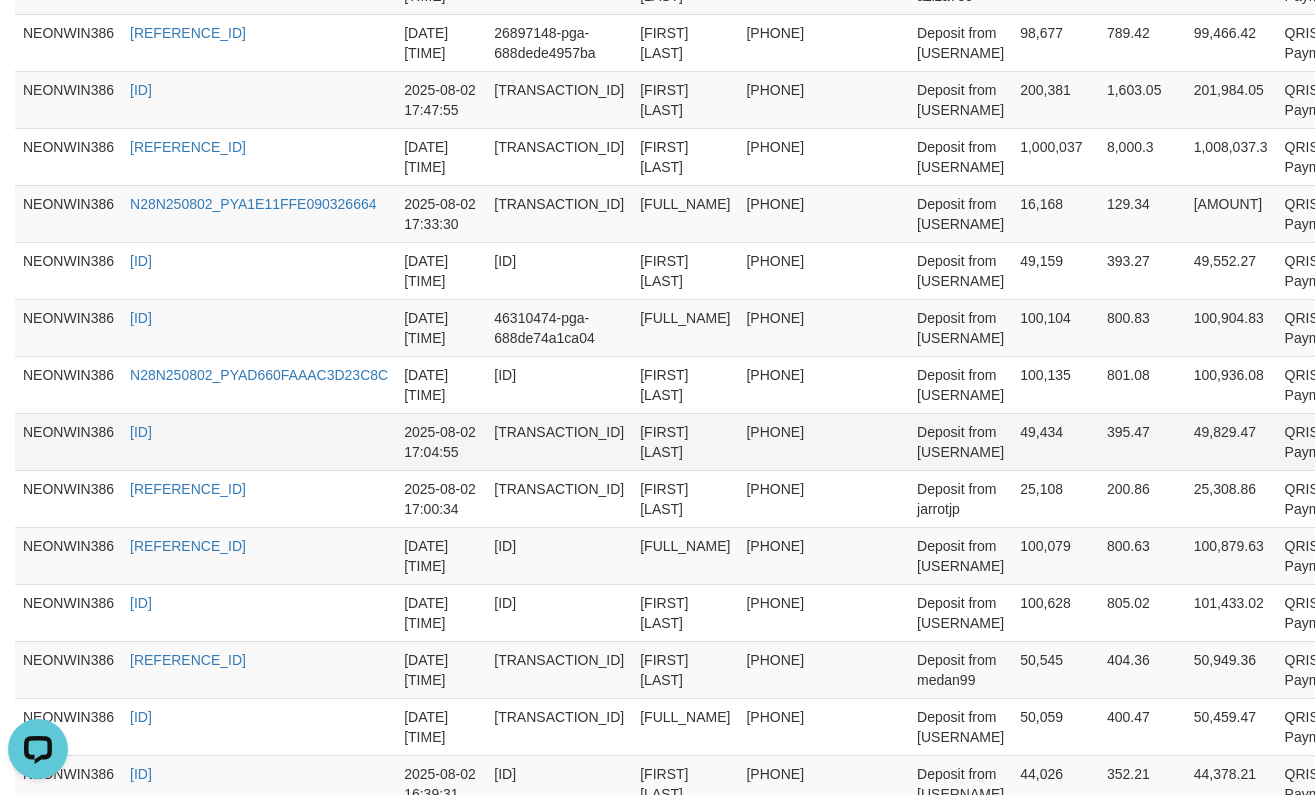 scroll, scrollTop: 1146, scrollLeft: 0, axis: vertical 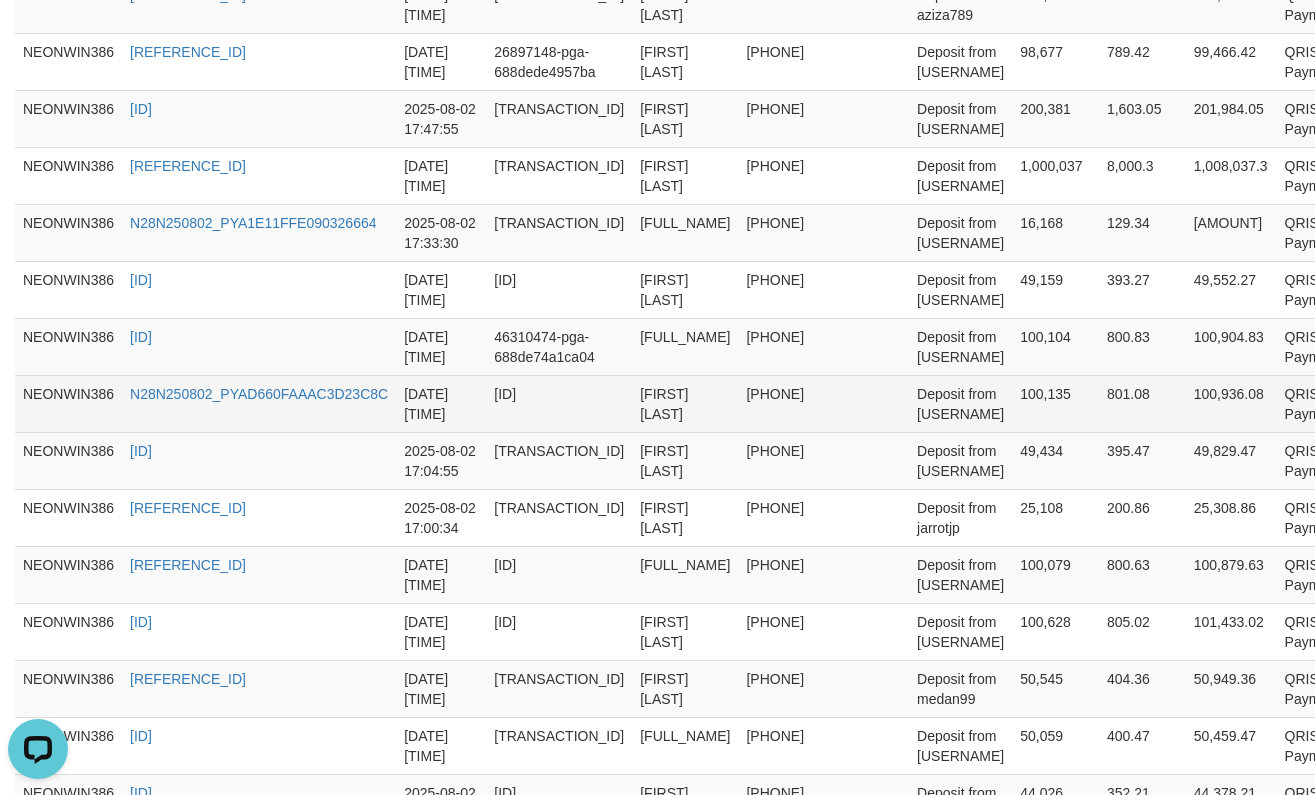 click on "100,135" at bounding box center (1055, 403) 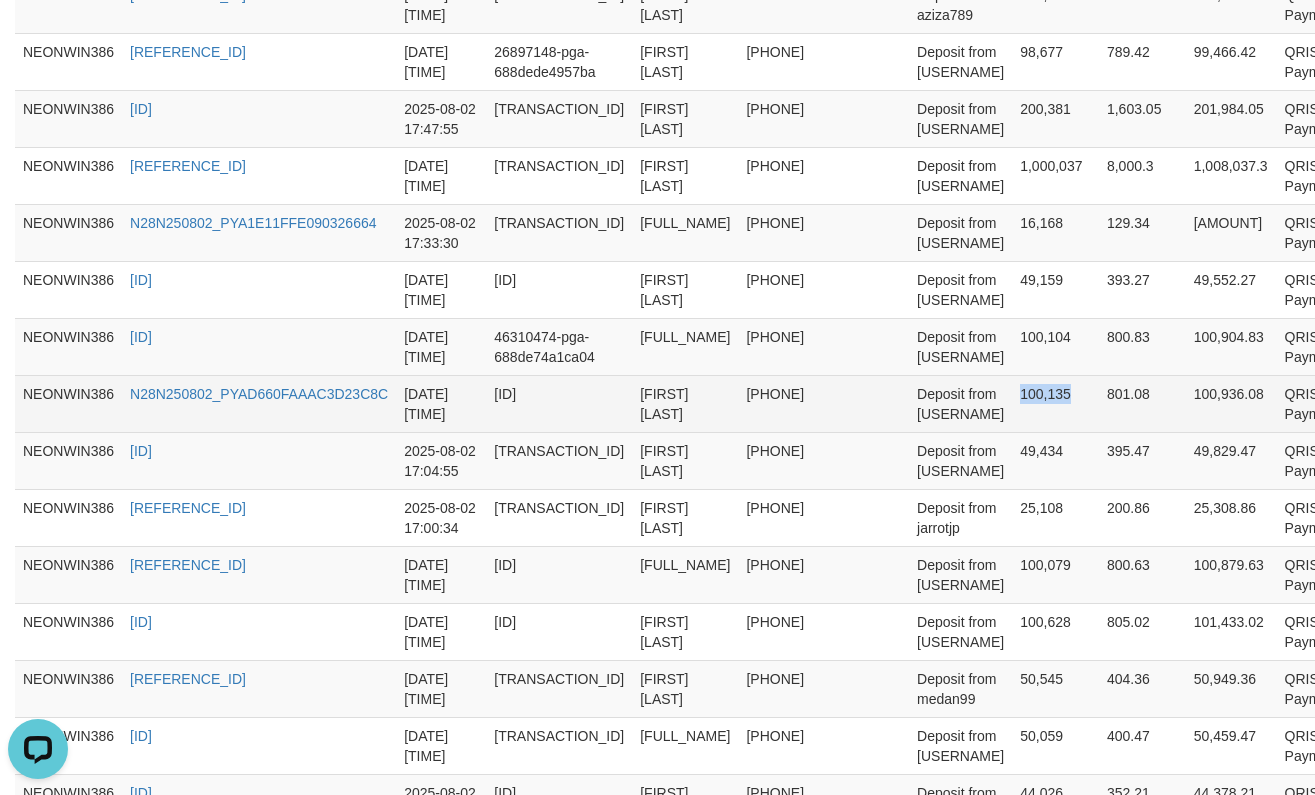 copy on "100,135" 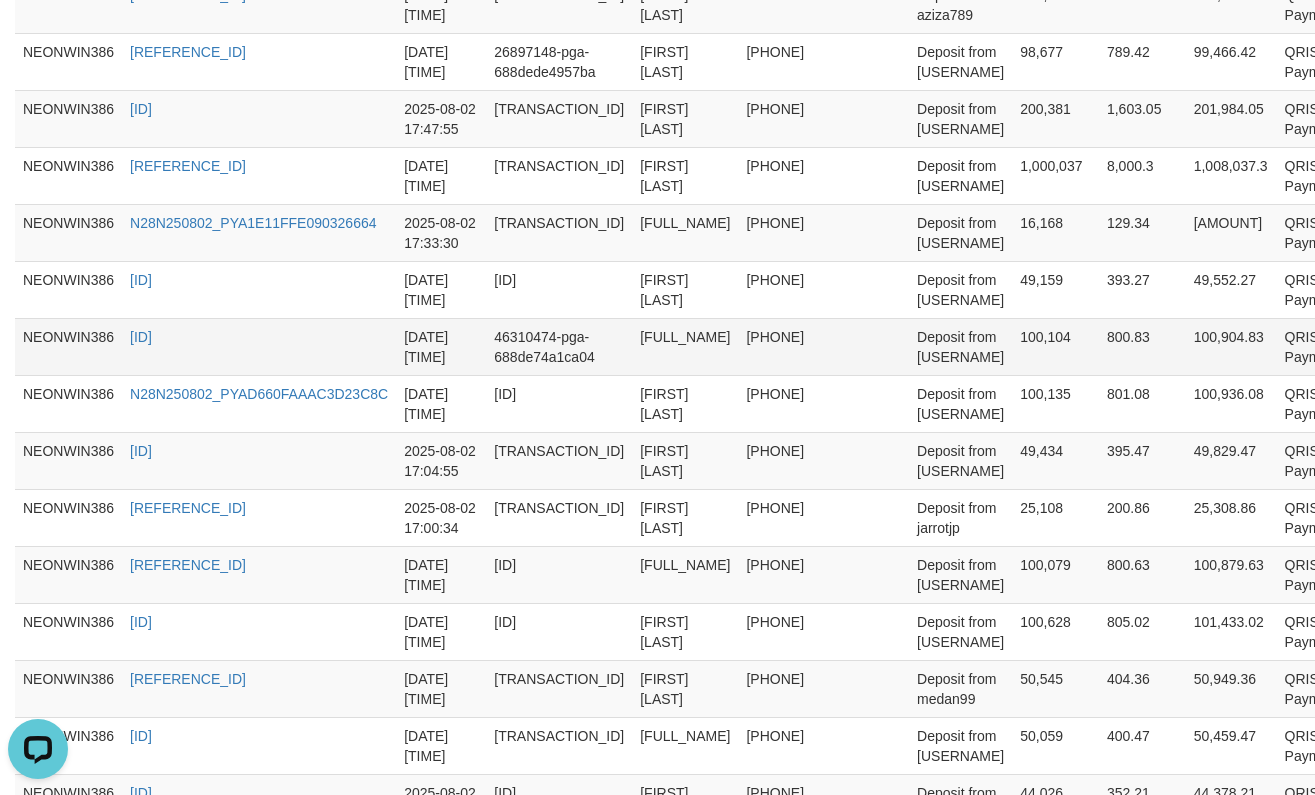 click on "100,104" at bounding box center [1055, 346] 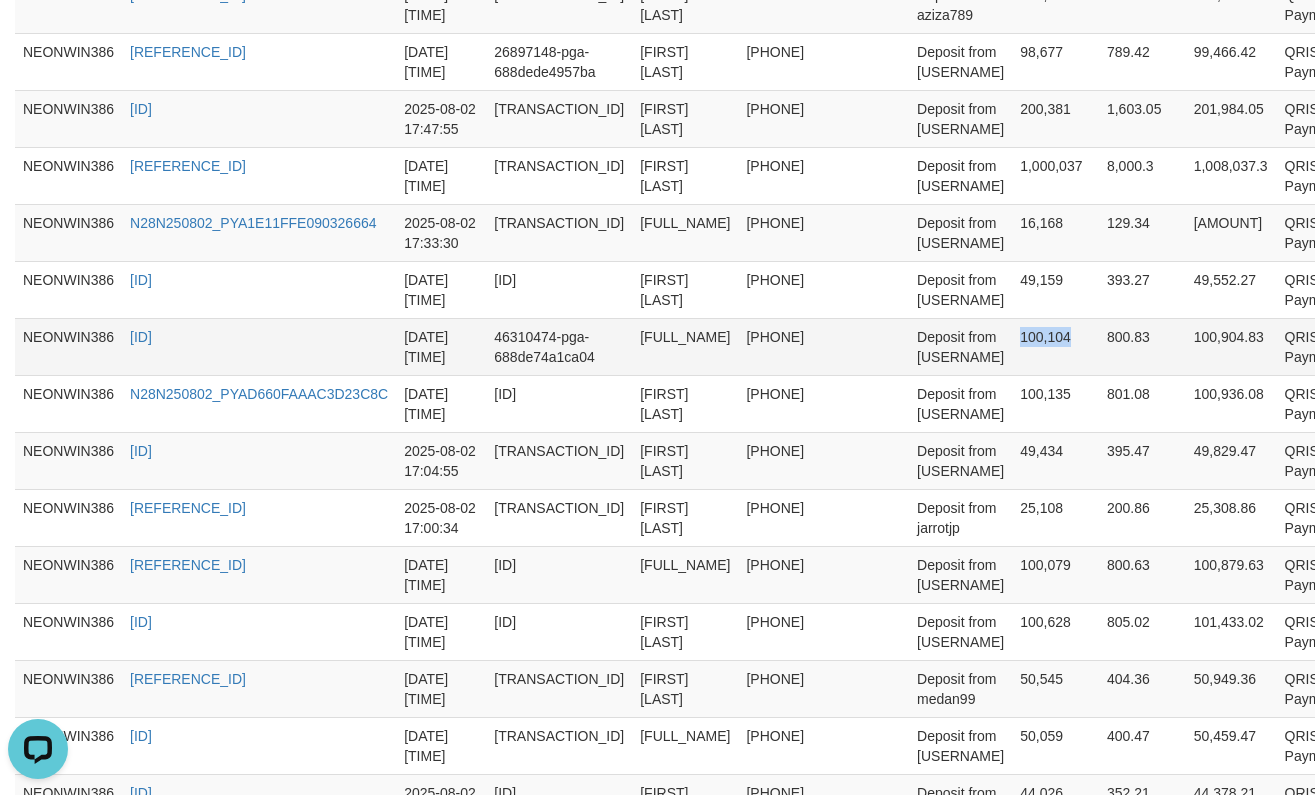 click on "100,104" at bounding box center [1055, 346] 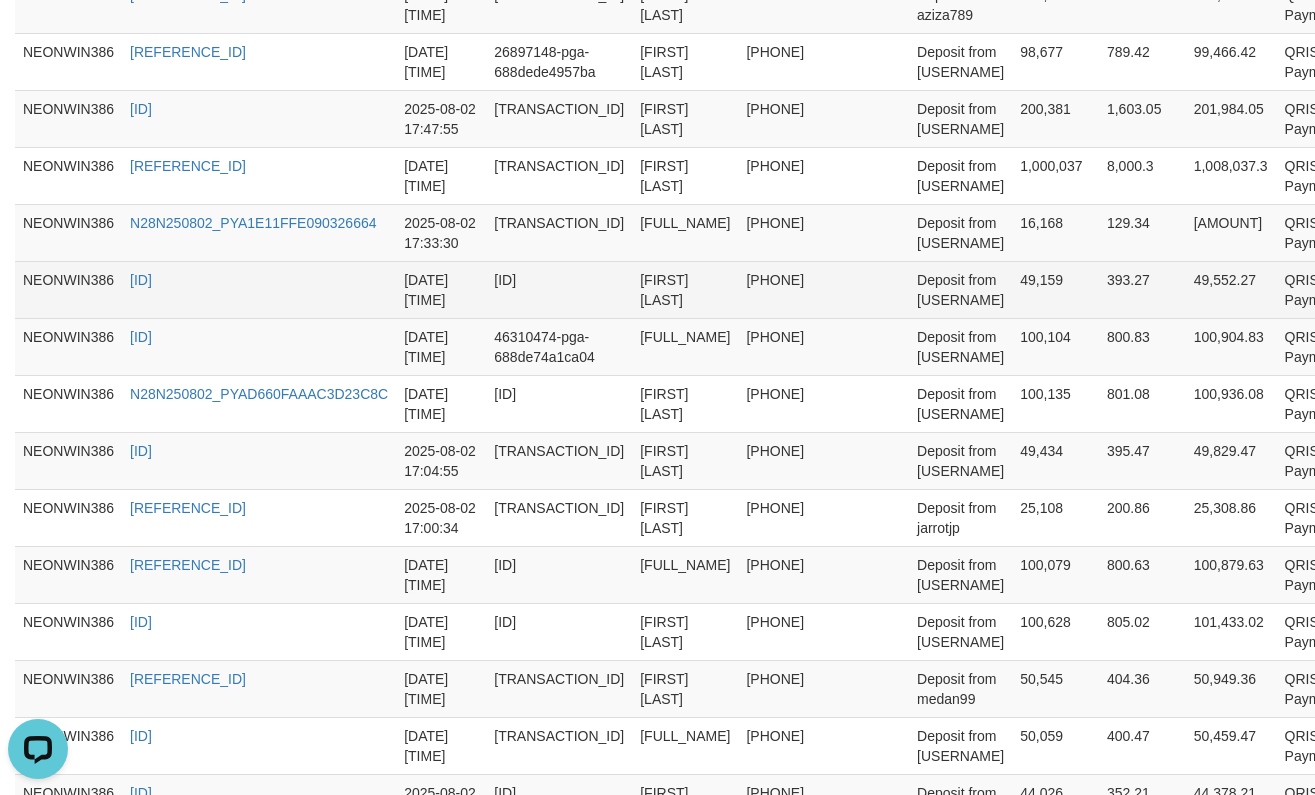 click on "49,159" at bounding box center (1055, 289) 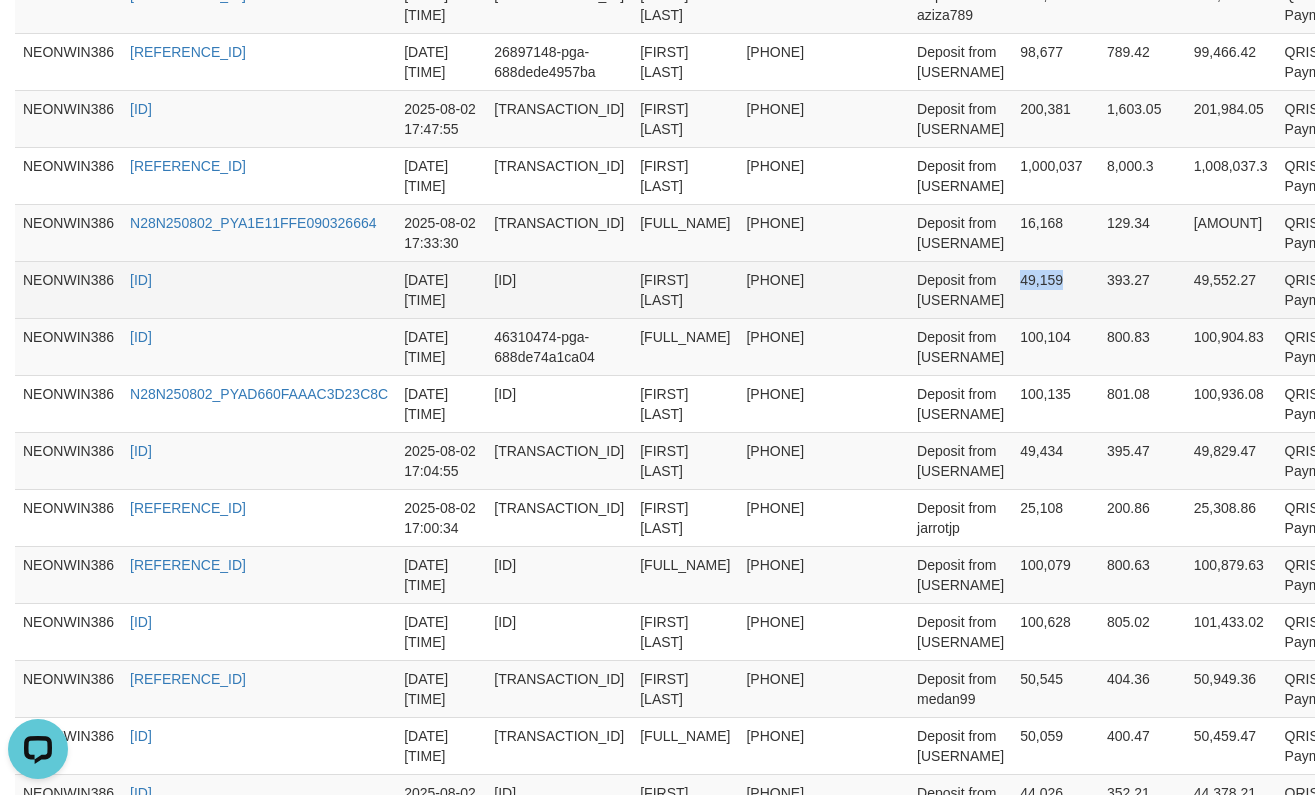click on "49,159" at bounding box center [1055, 289] 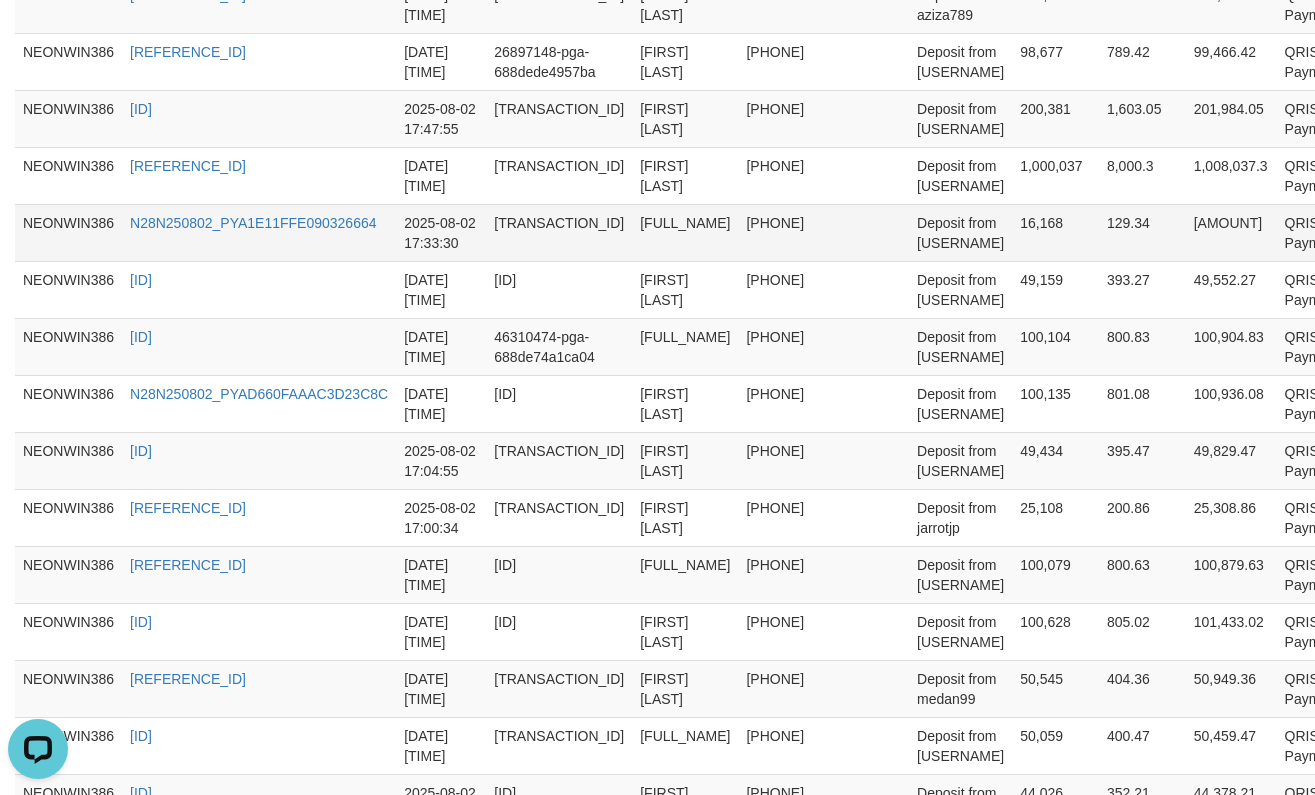 click on "16,168" at bounding box center [1055, 232] 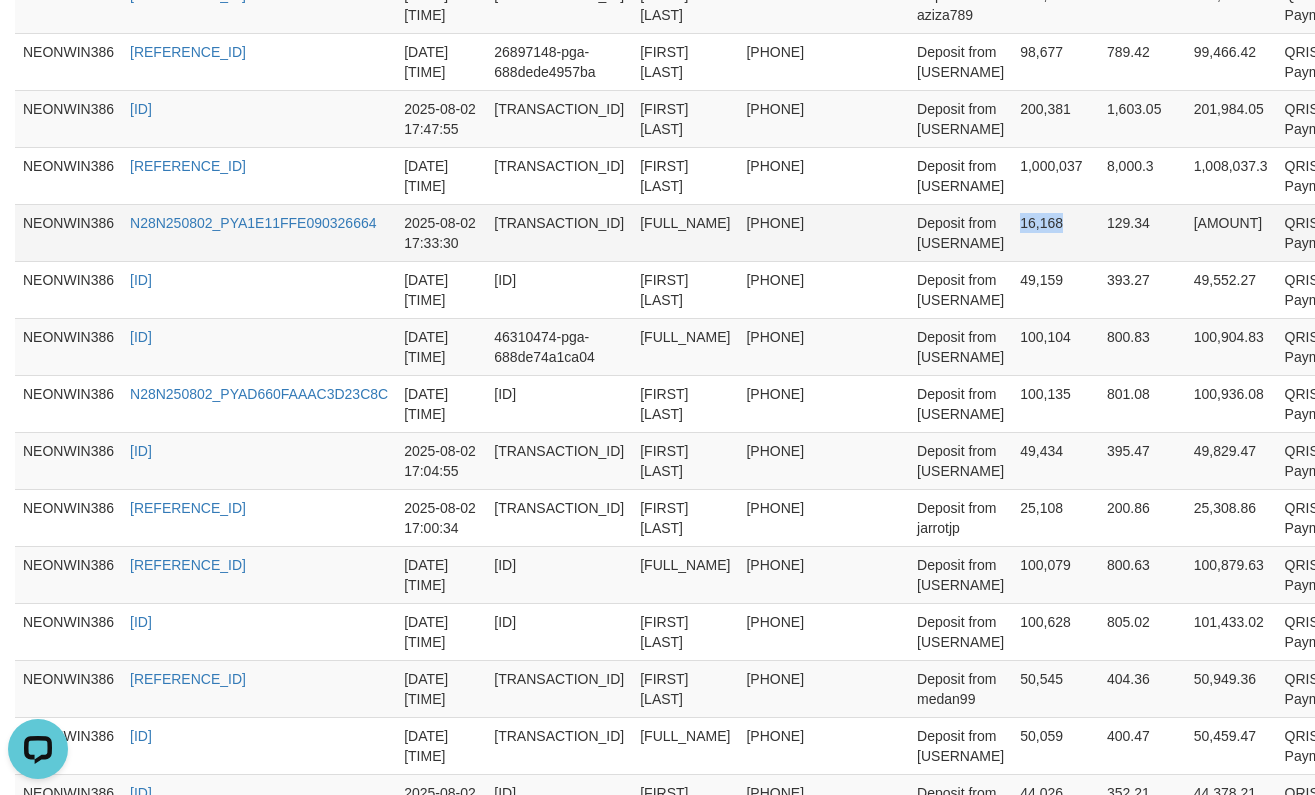 click on "16,168" at bounding box center (1055, 232) 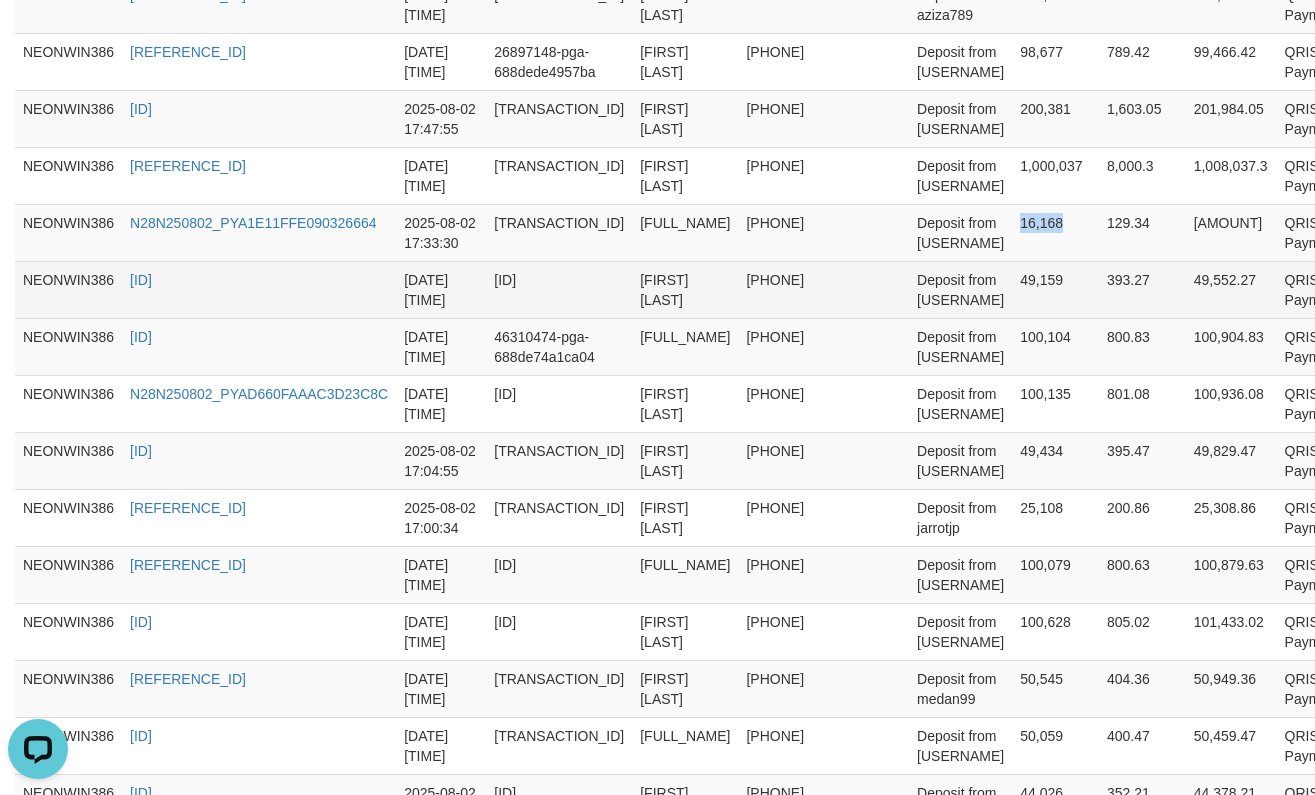 copy on "16,168" 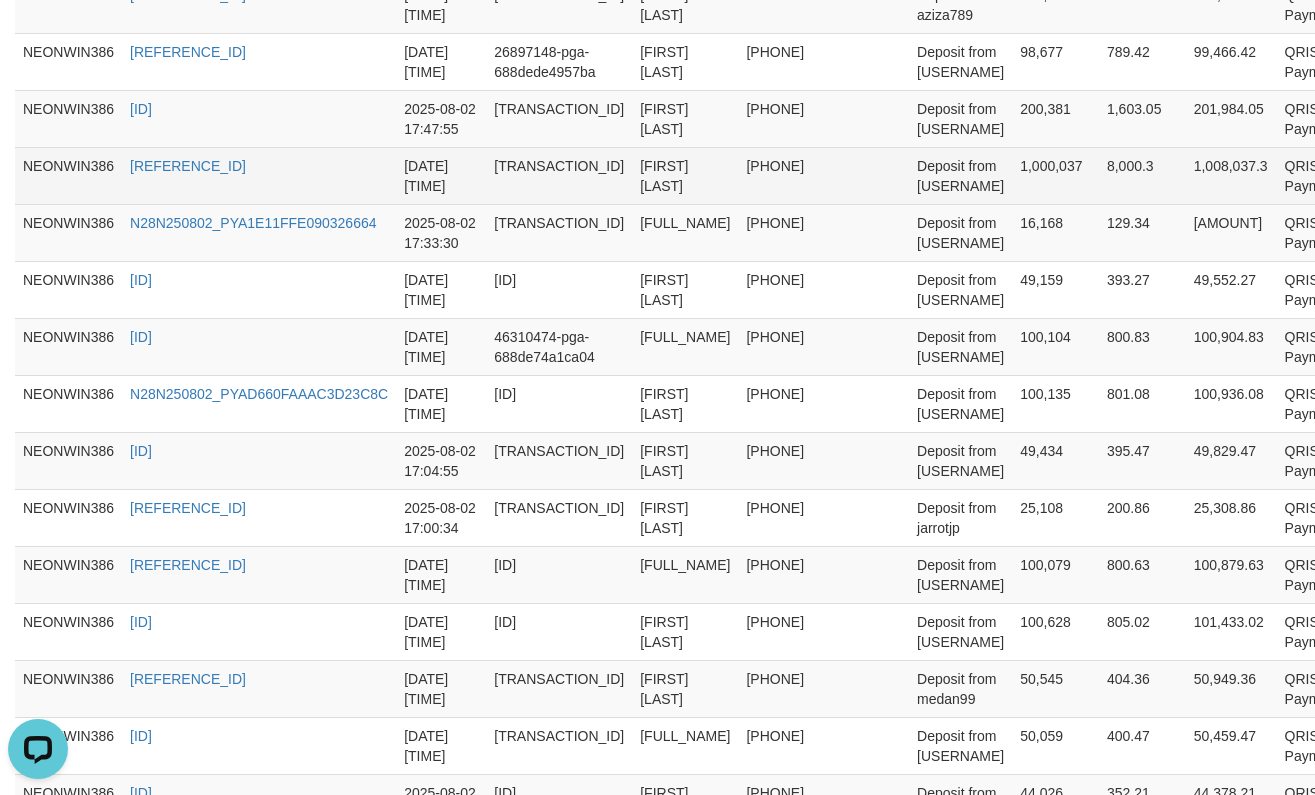 click on "1,000,037" at bounding box center (1055, 175) 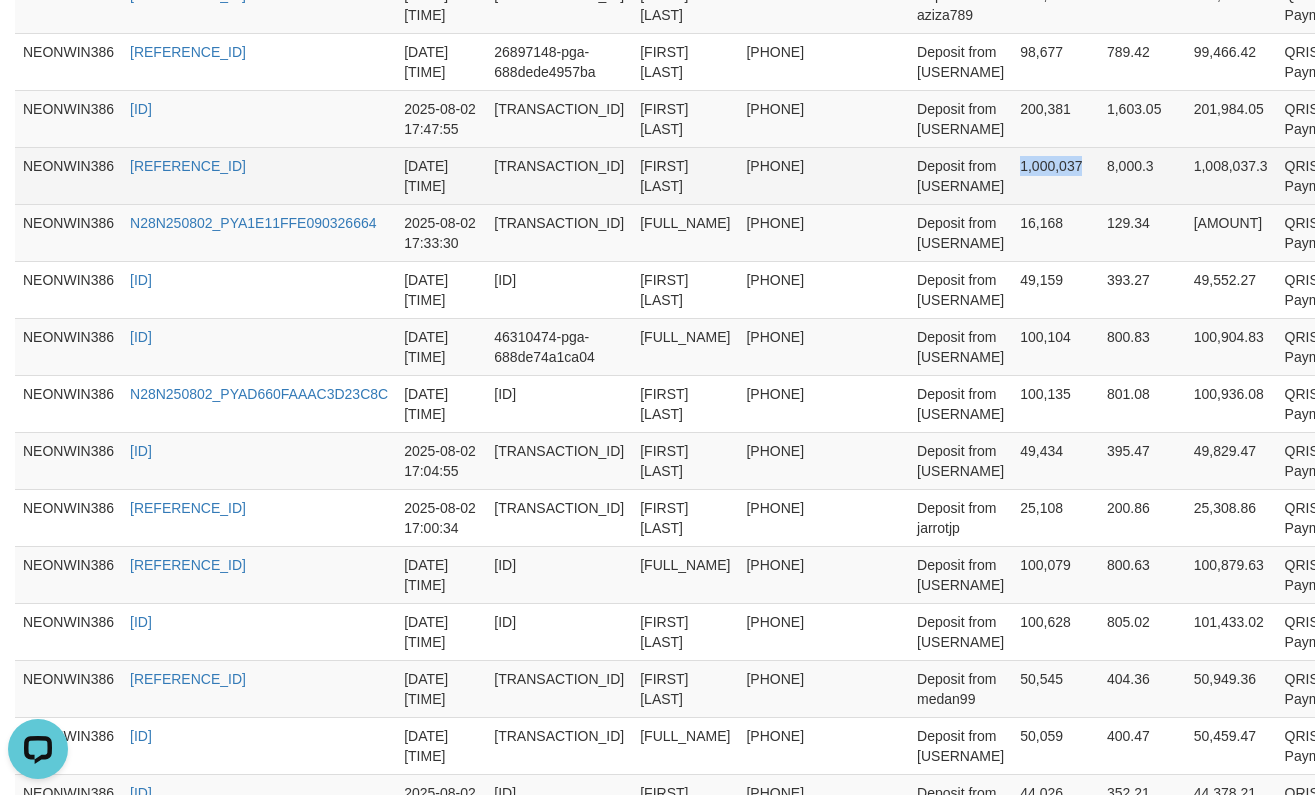 click on "1,000,037" at bounding box center [1055, 175] 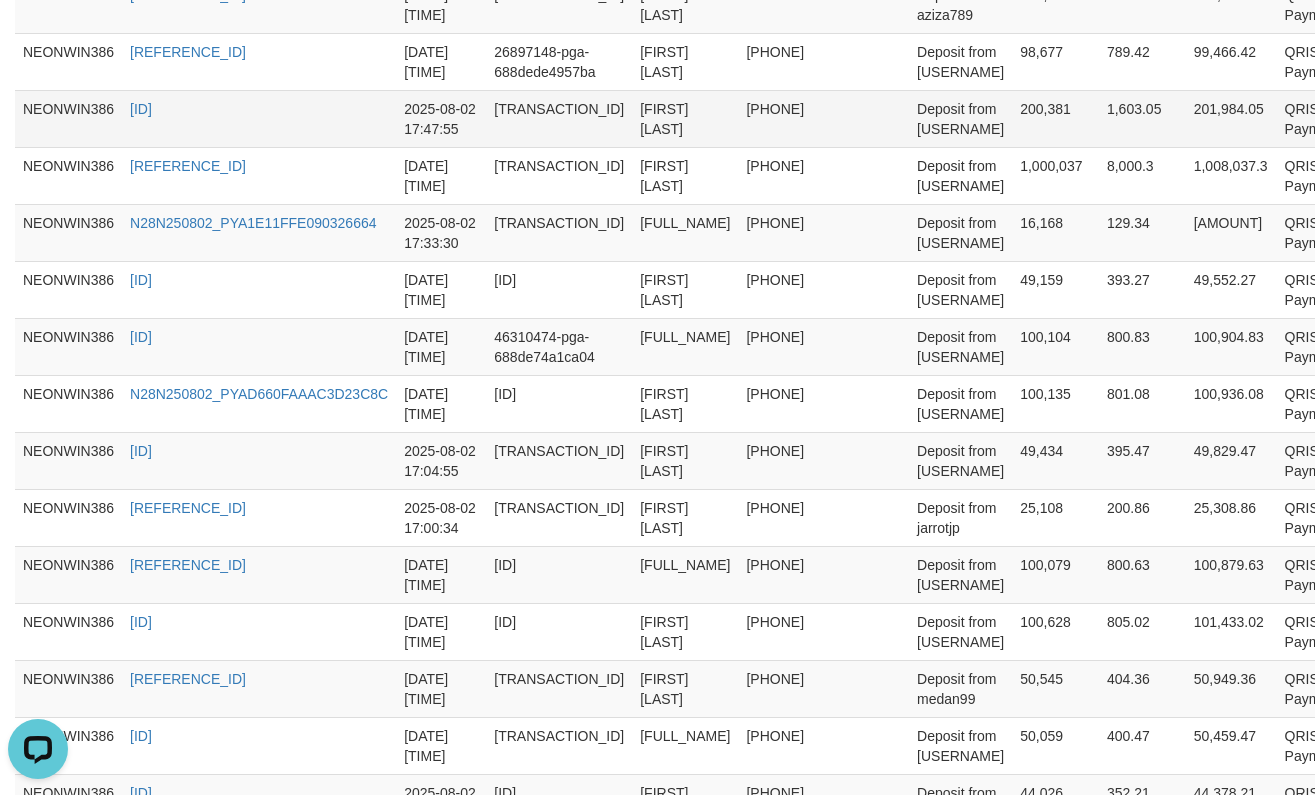click on "200,381" at bounding box center (1055, 118) 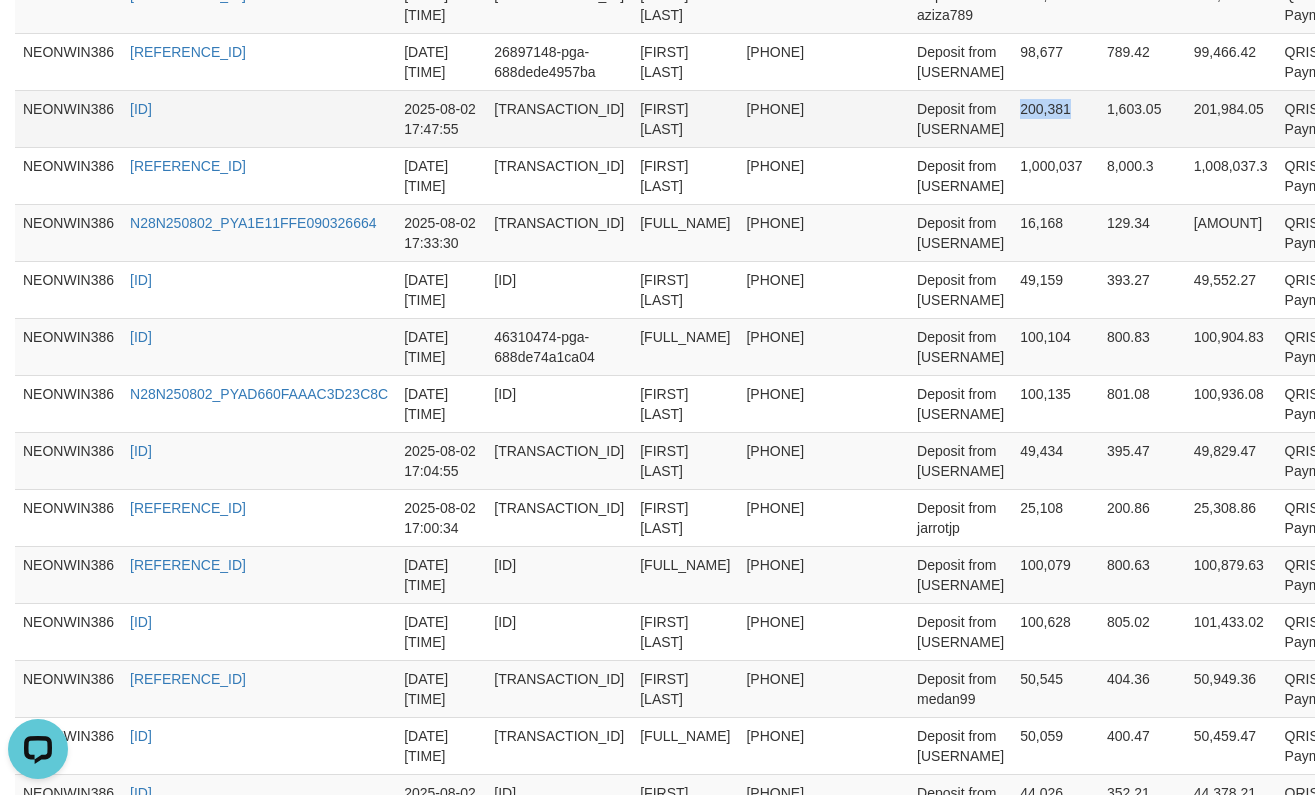 click on "200,381" at bounding box center (1055, 118) 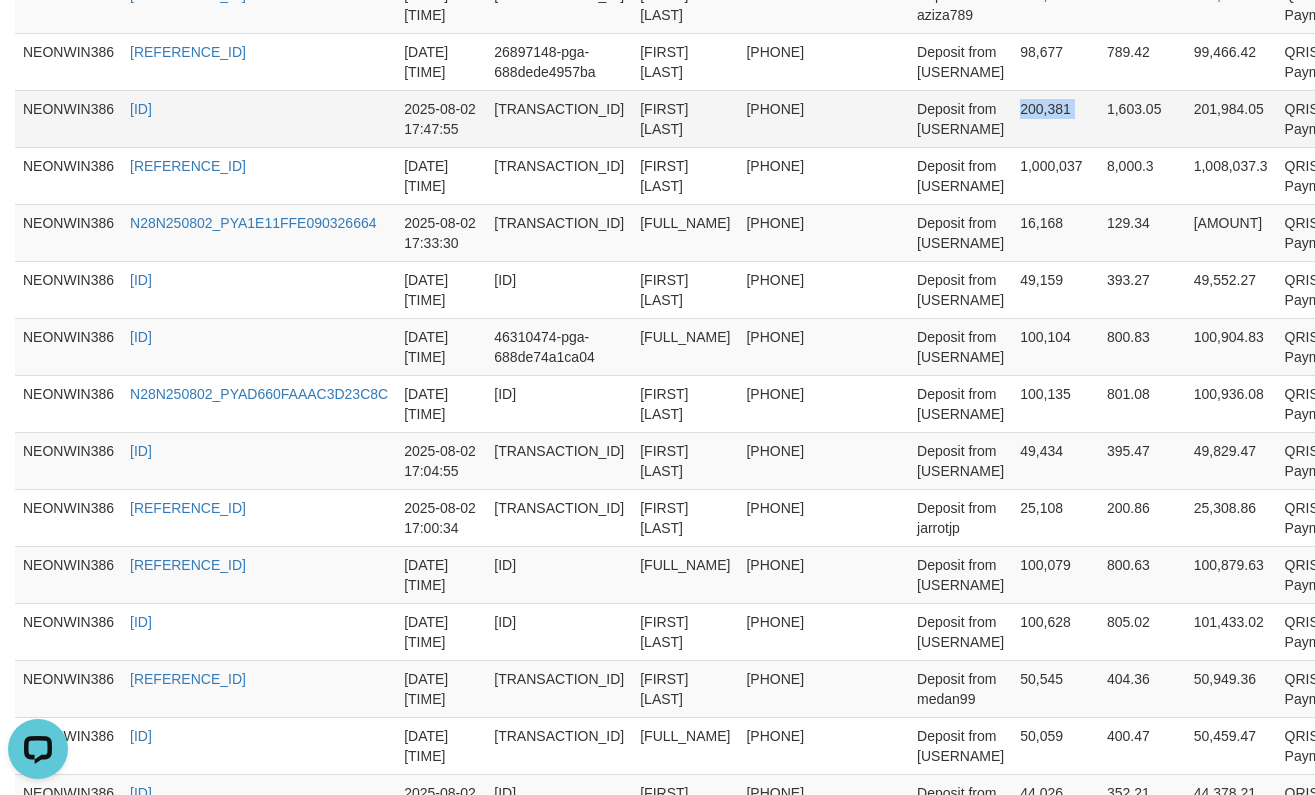 click on "200,381" at bounding box center [1055, 118] 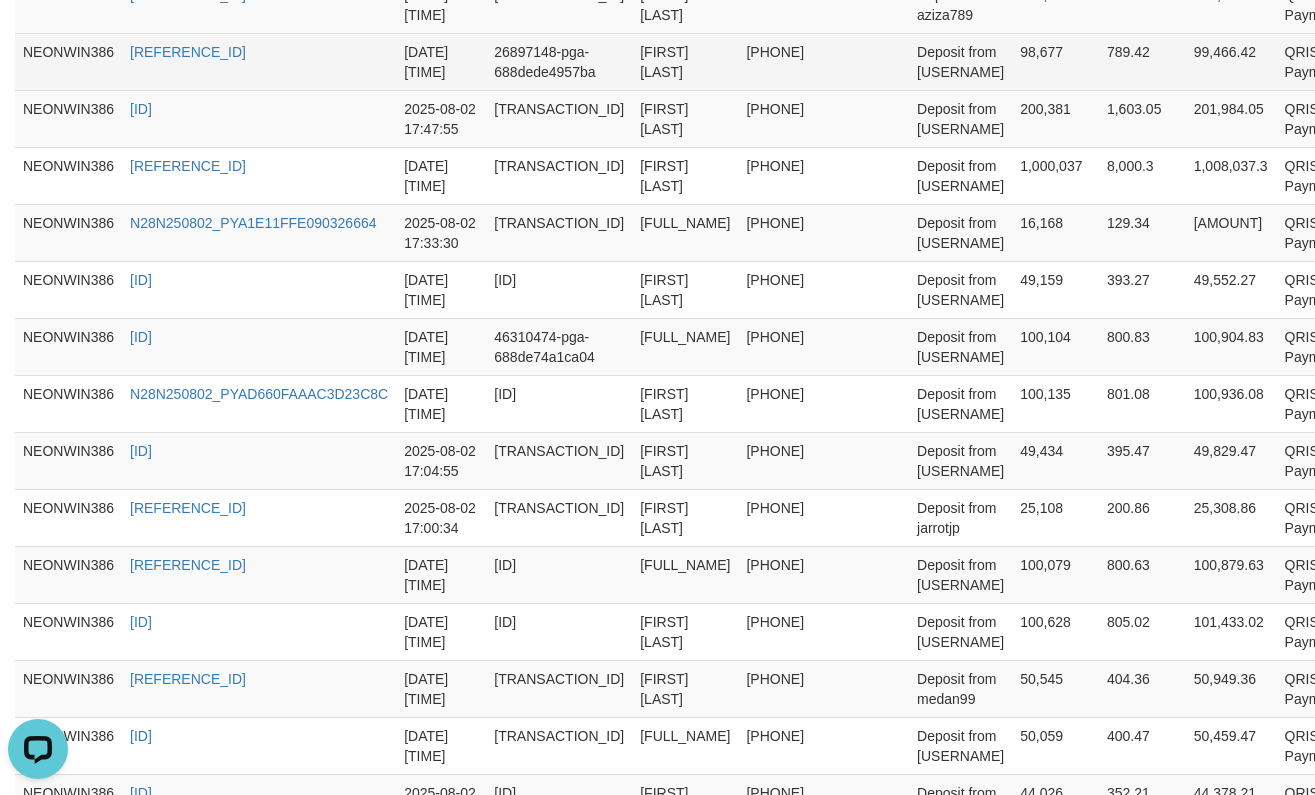 click on "98,677" at bounding box center (1055, 61) 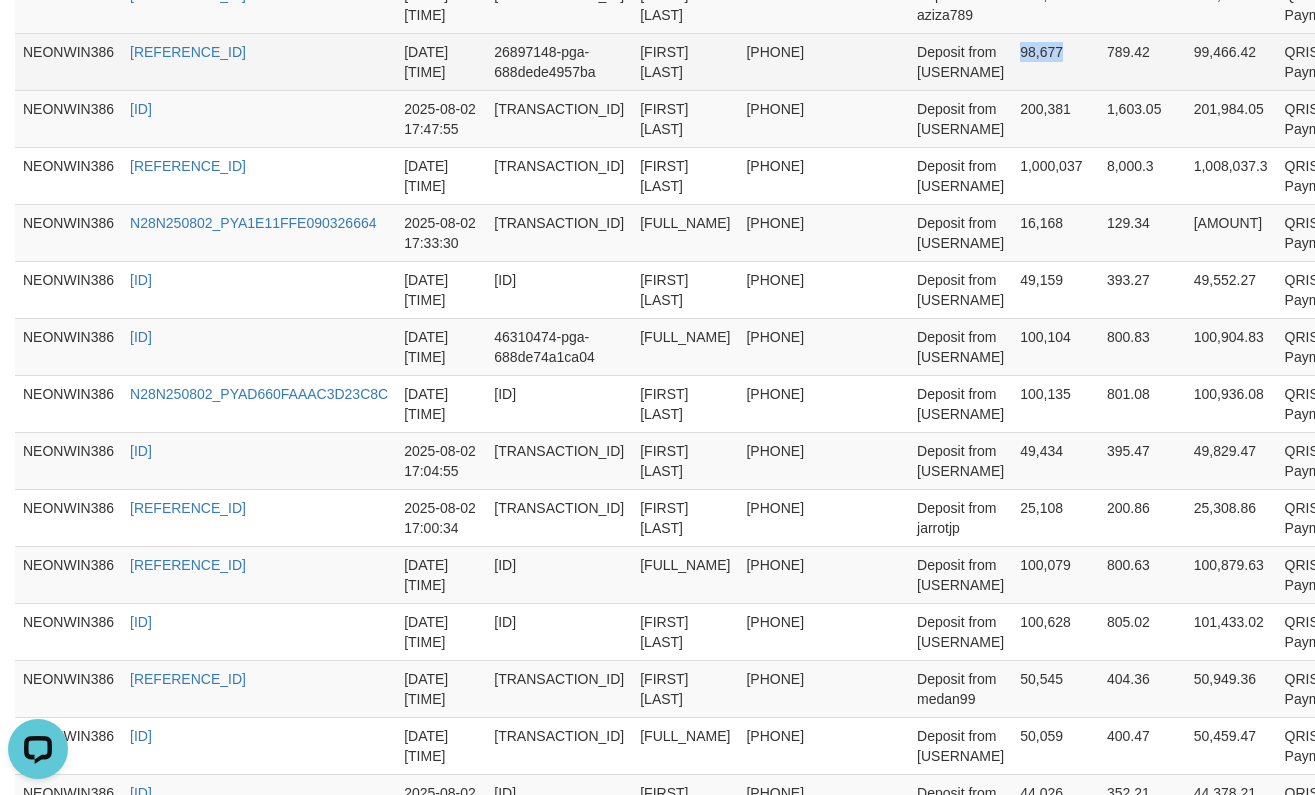 click on "98,677" at bounding box center [1055, 61] 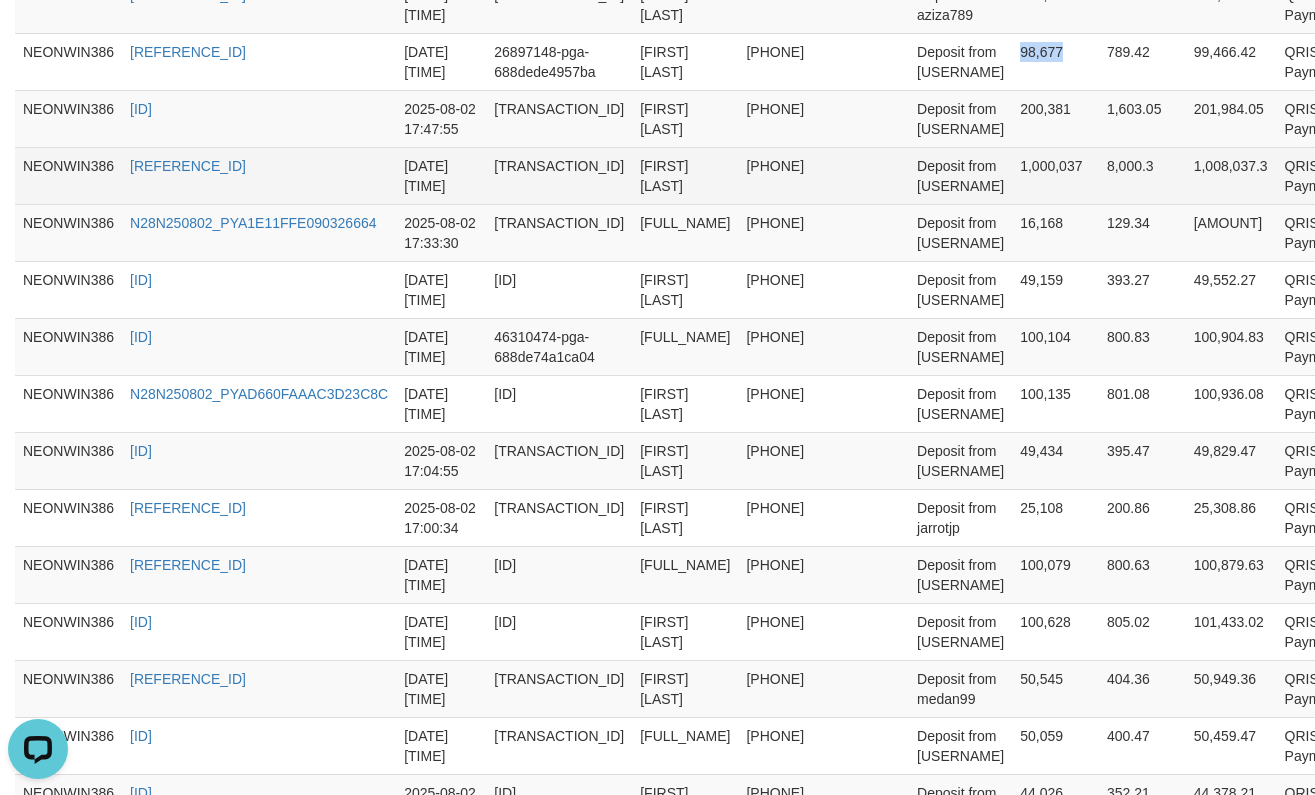 copy on "98,677" 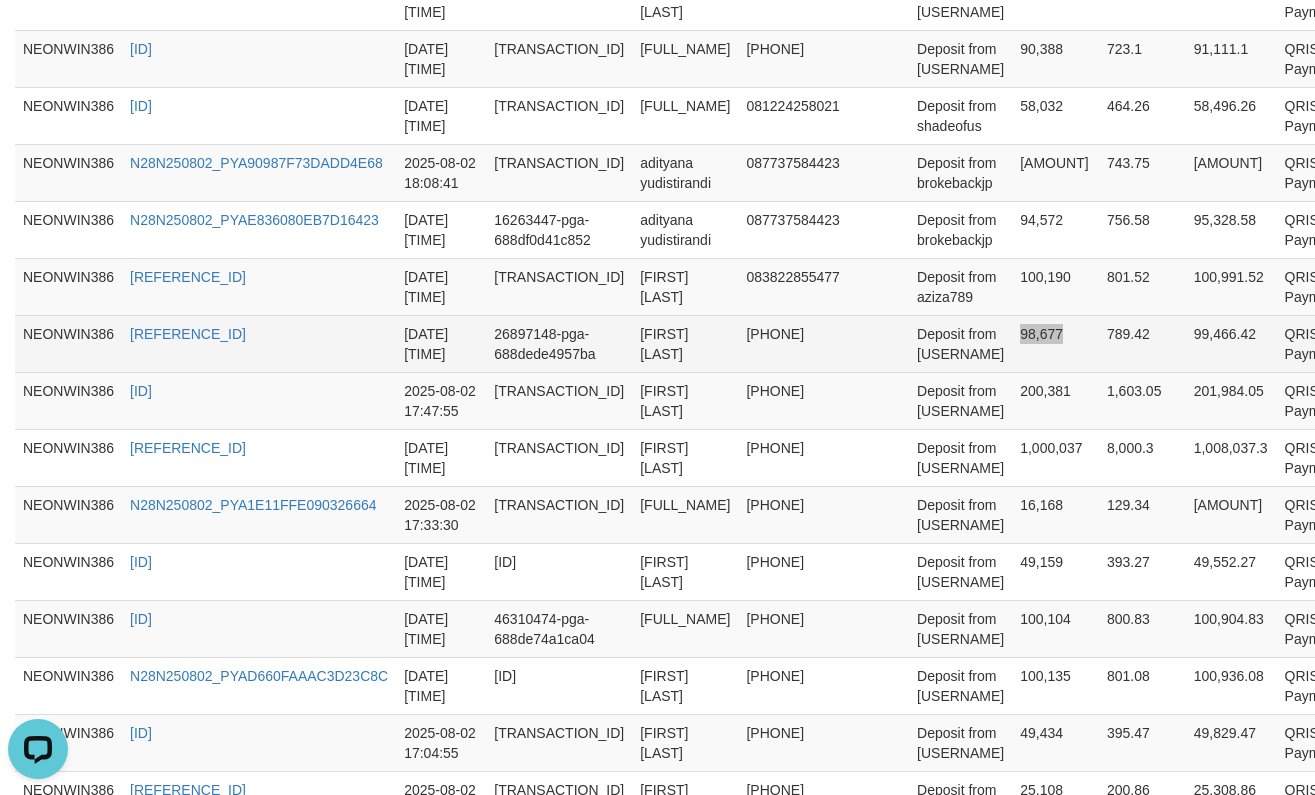 scroll, scrollTop: 813, scrollLeft: 0, axis: vertical 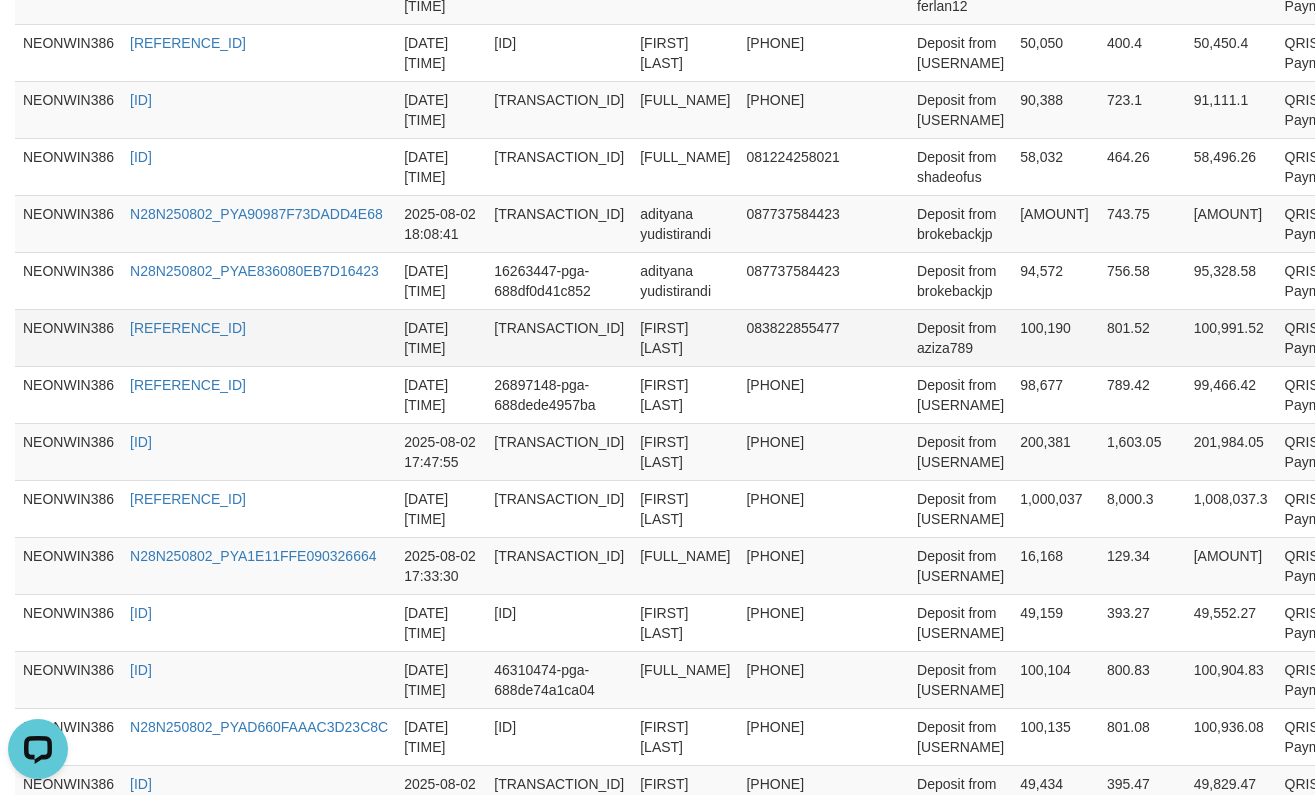 click on "100,190" at bounding box center [1055, 337] 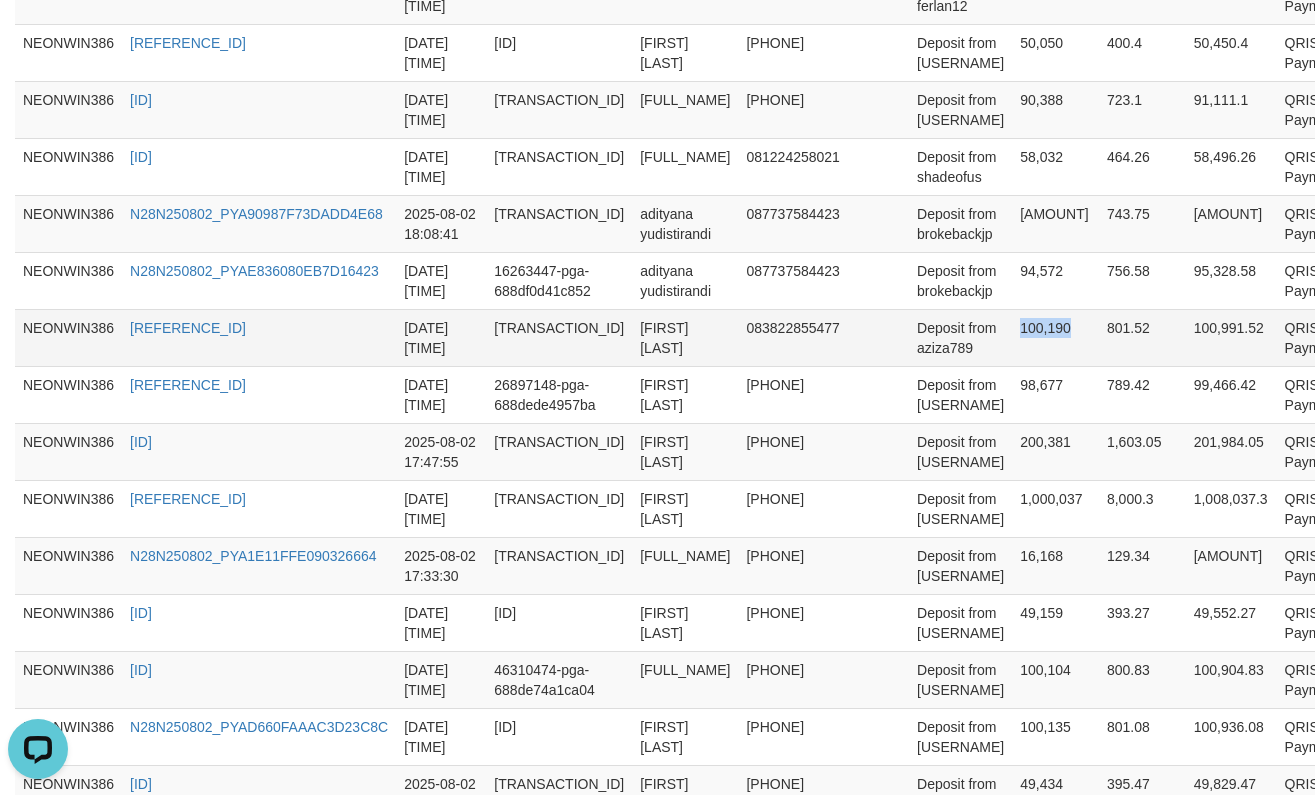 click on "100,190" at bounding box center [1055, 337] 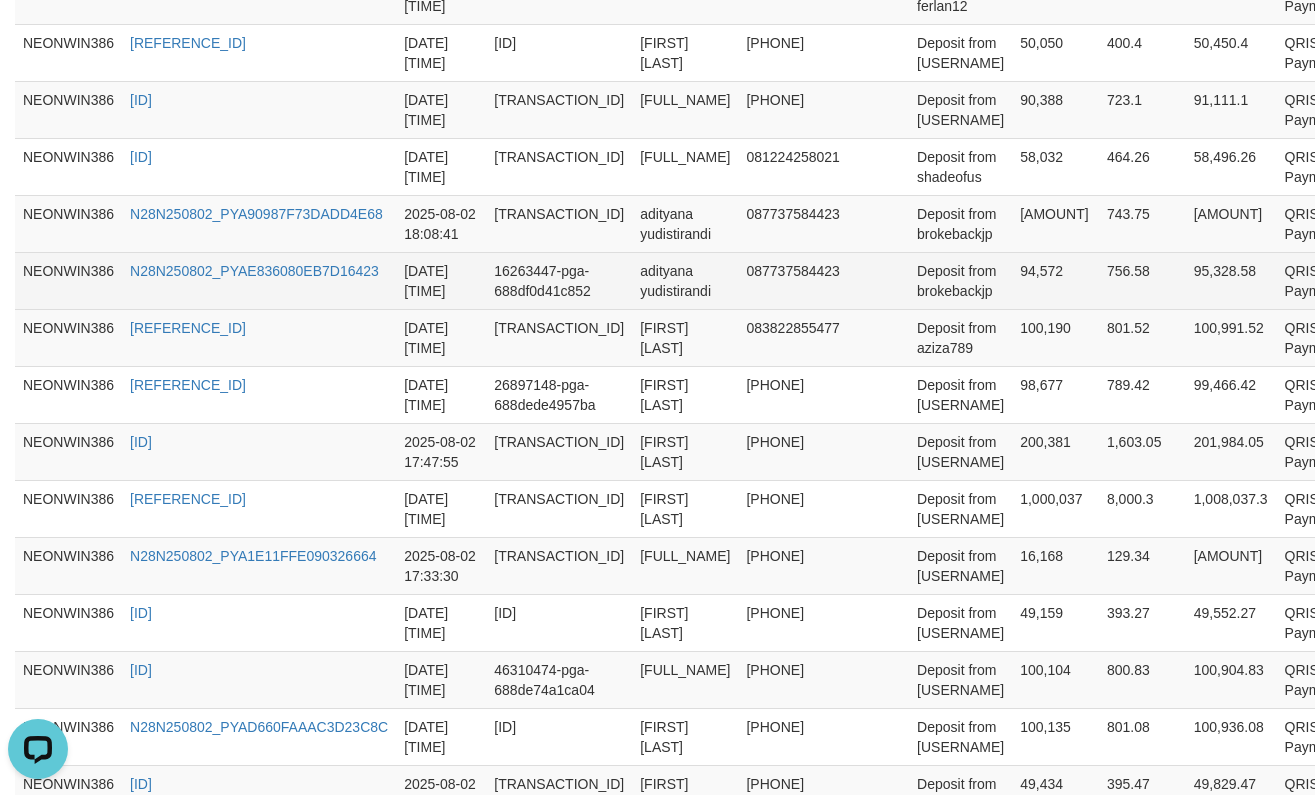 click on "94,572" at bounding box center [1055, 280] 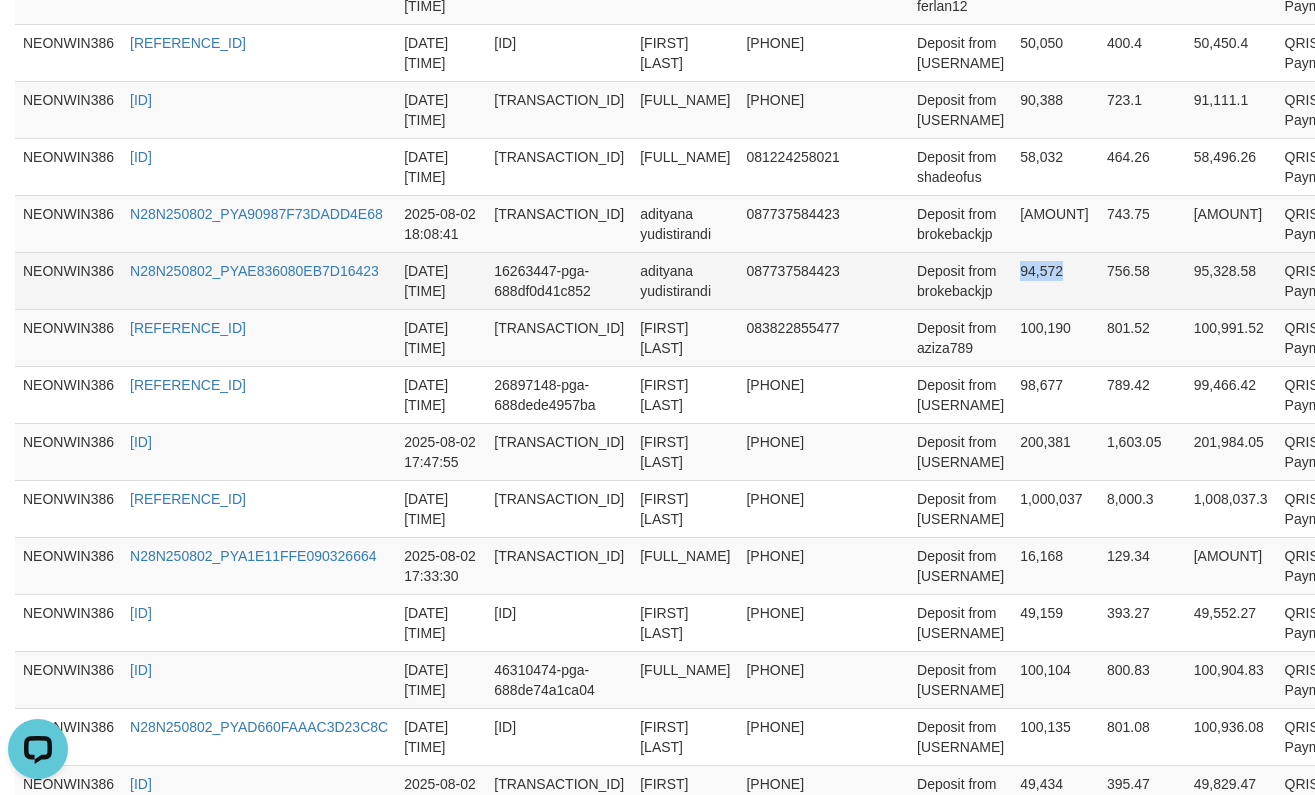 click on "94,572" at bounding box center [1055, 280] 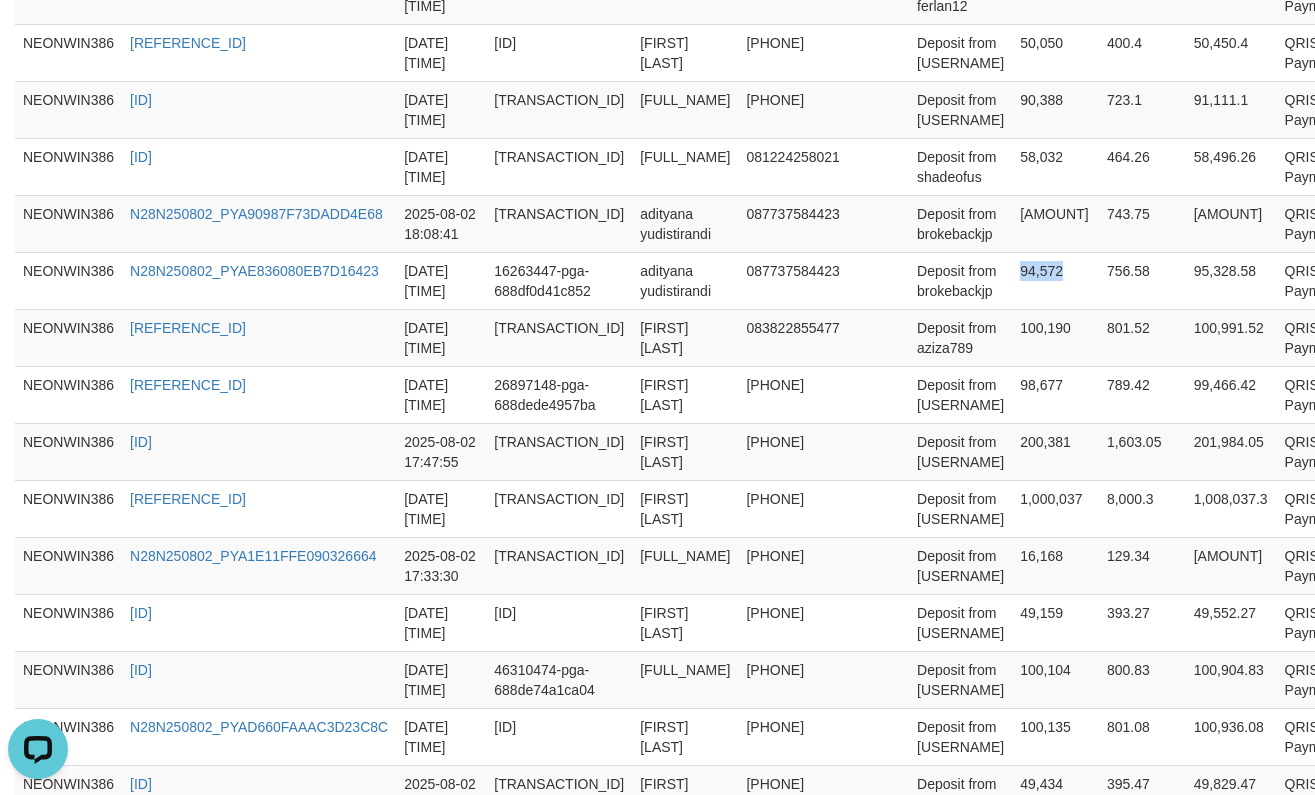 copy on "94,572" 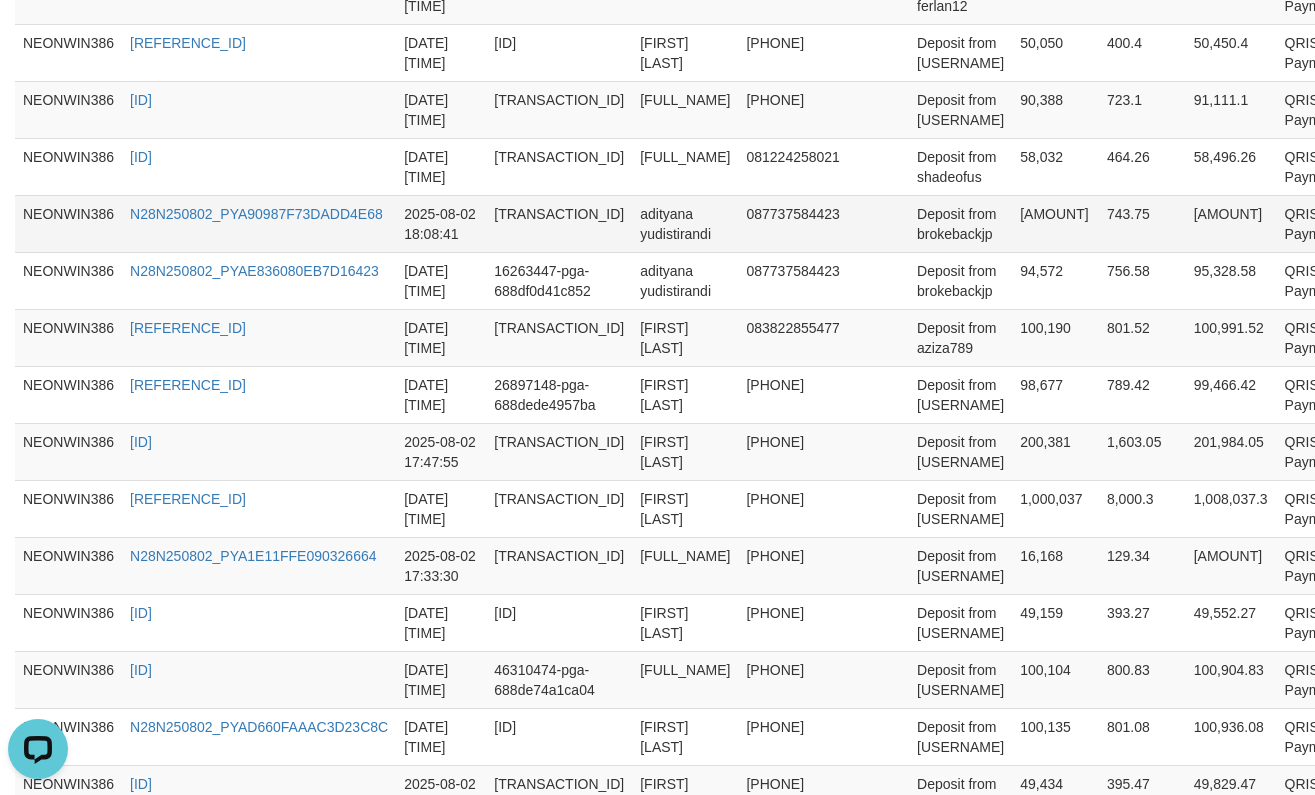 click on "[AMOUNT]" at bounding box center [1055, 223] 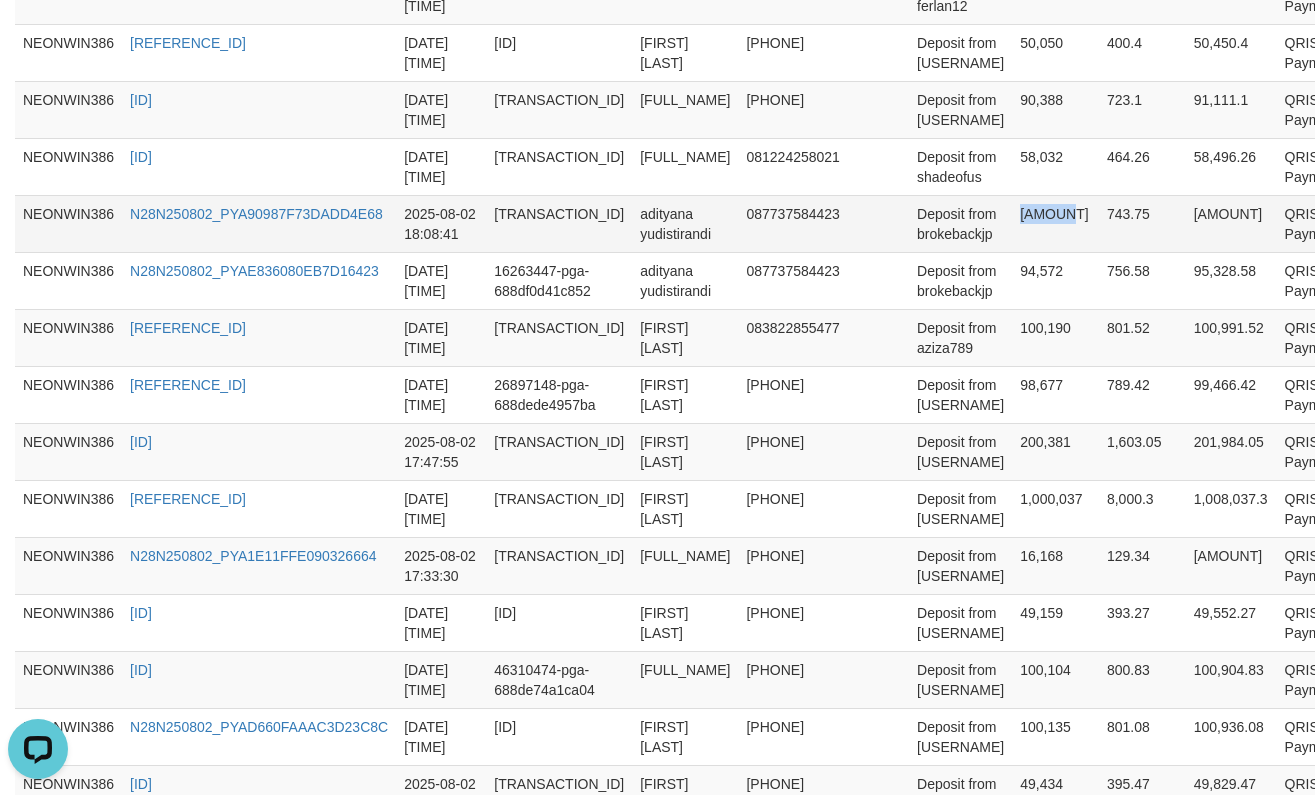 click on "[AMOUNT]" at bounding box center [1055, 223] 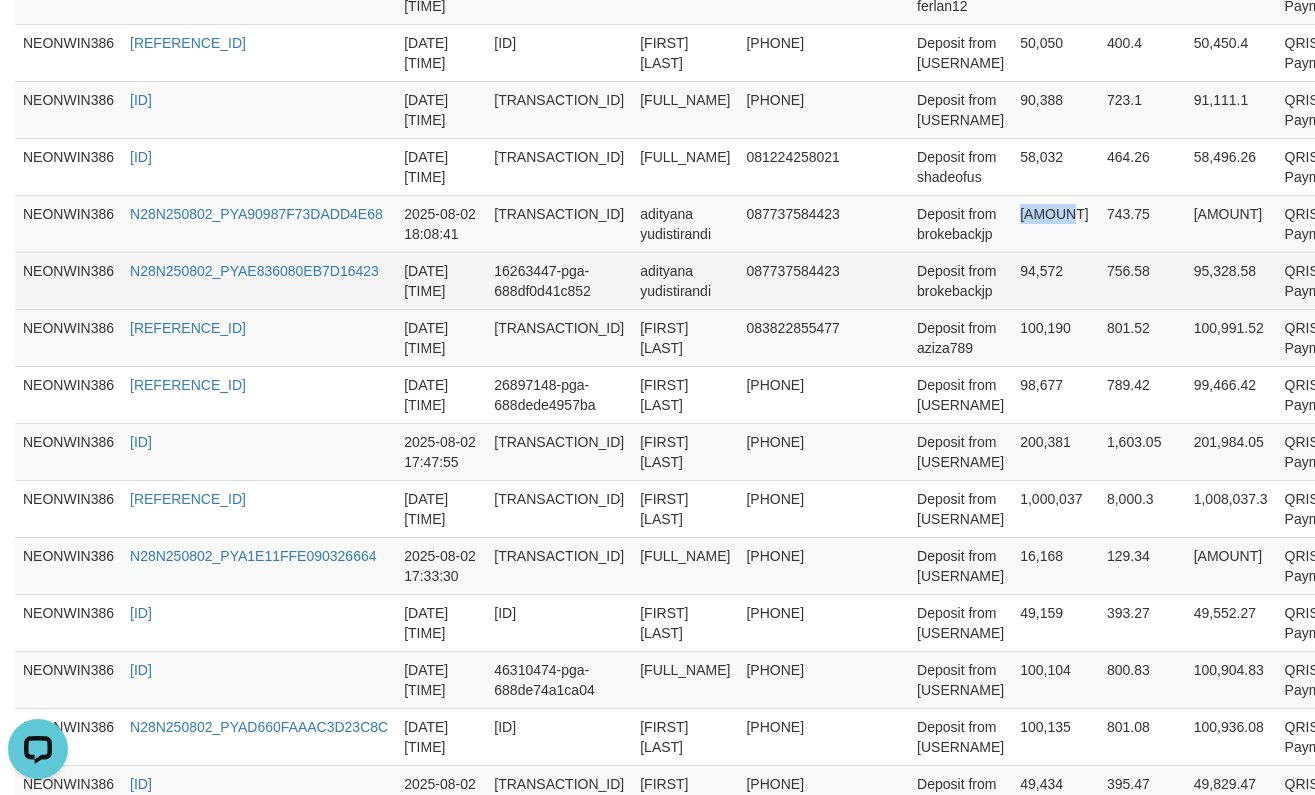 copy on "[AMOUNT]" 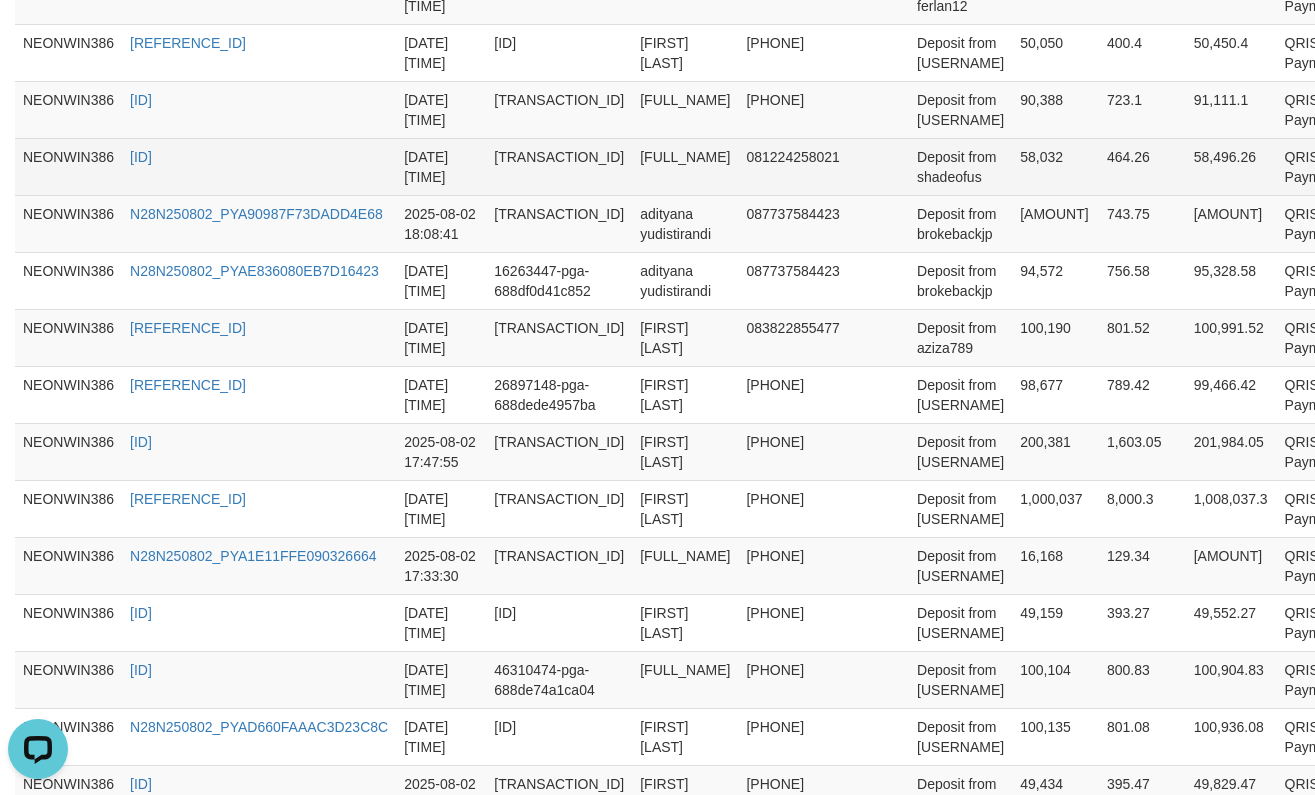click on "58,032" at bounding box center (1055, 166) 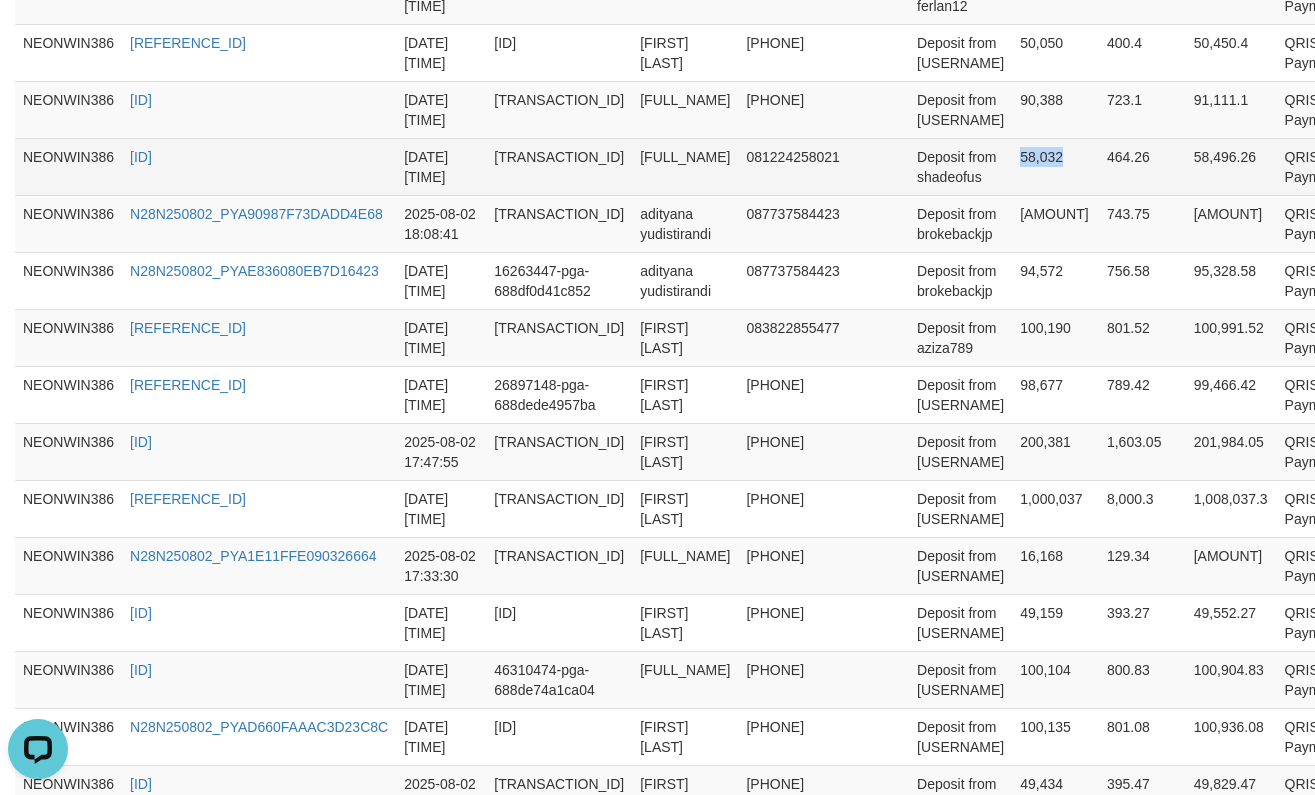 click on "58,032" at bounding box center [1055, 166] 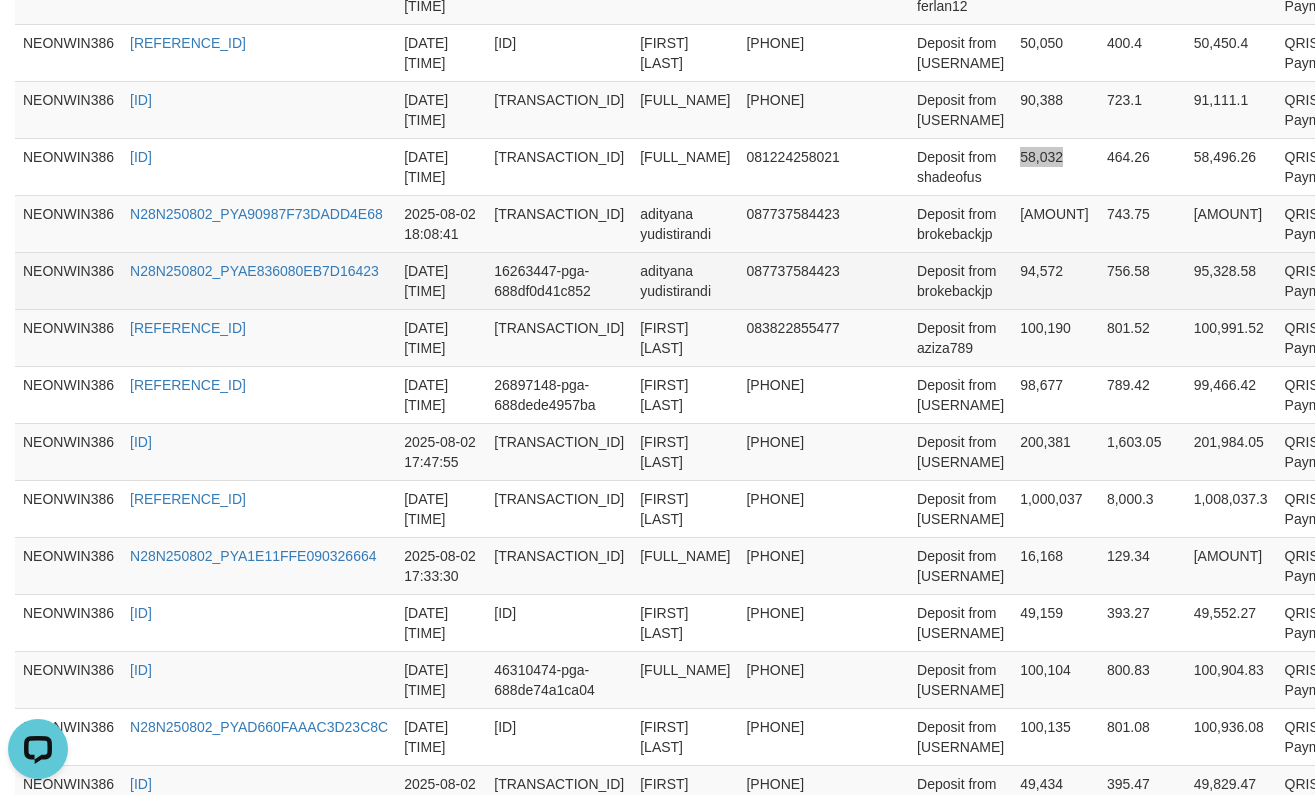 scroll, scrollTop: 479, scrollLeft: 0, axis: vertical 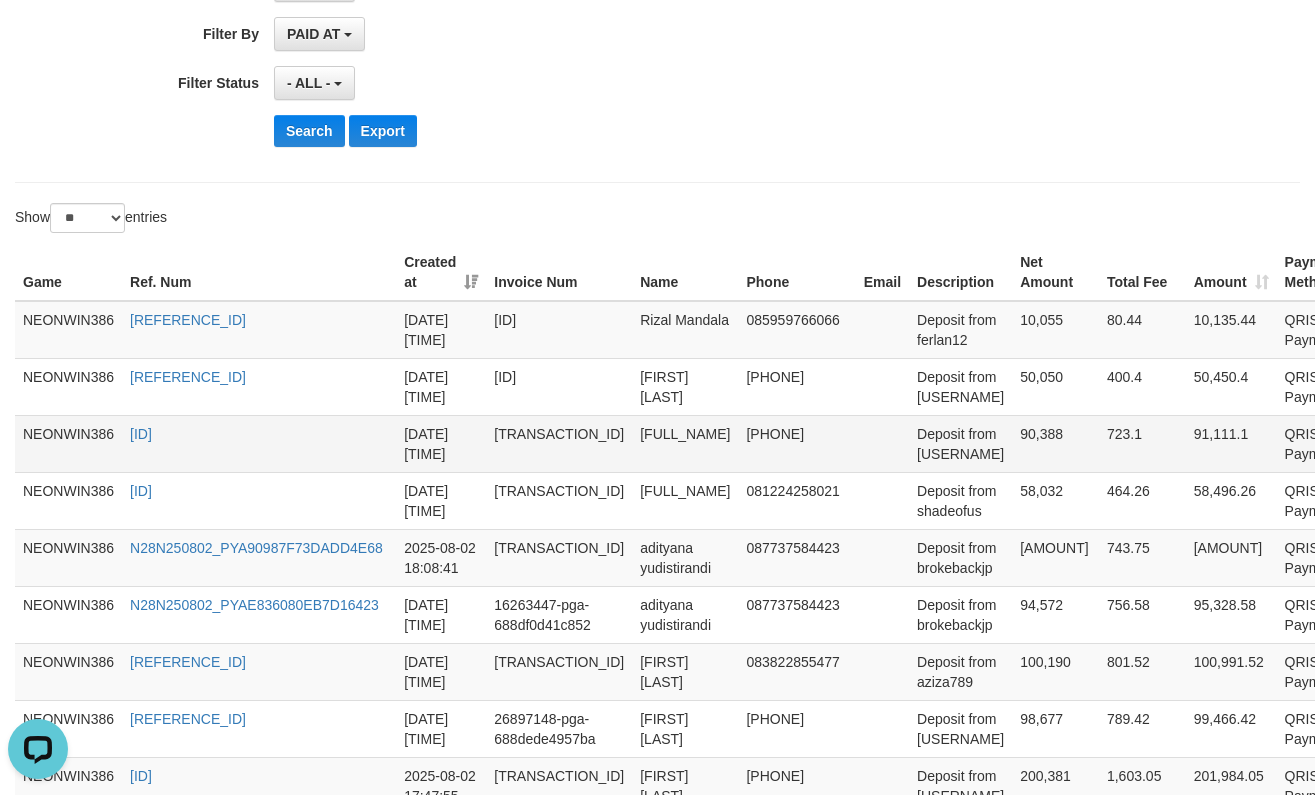 click on "90,388" at bounding box center [1055, 443] 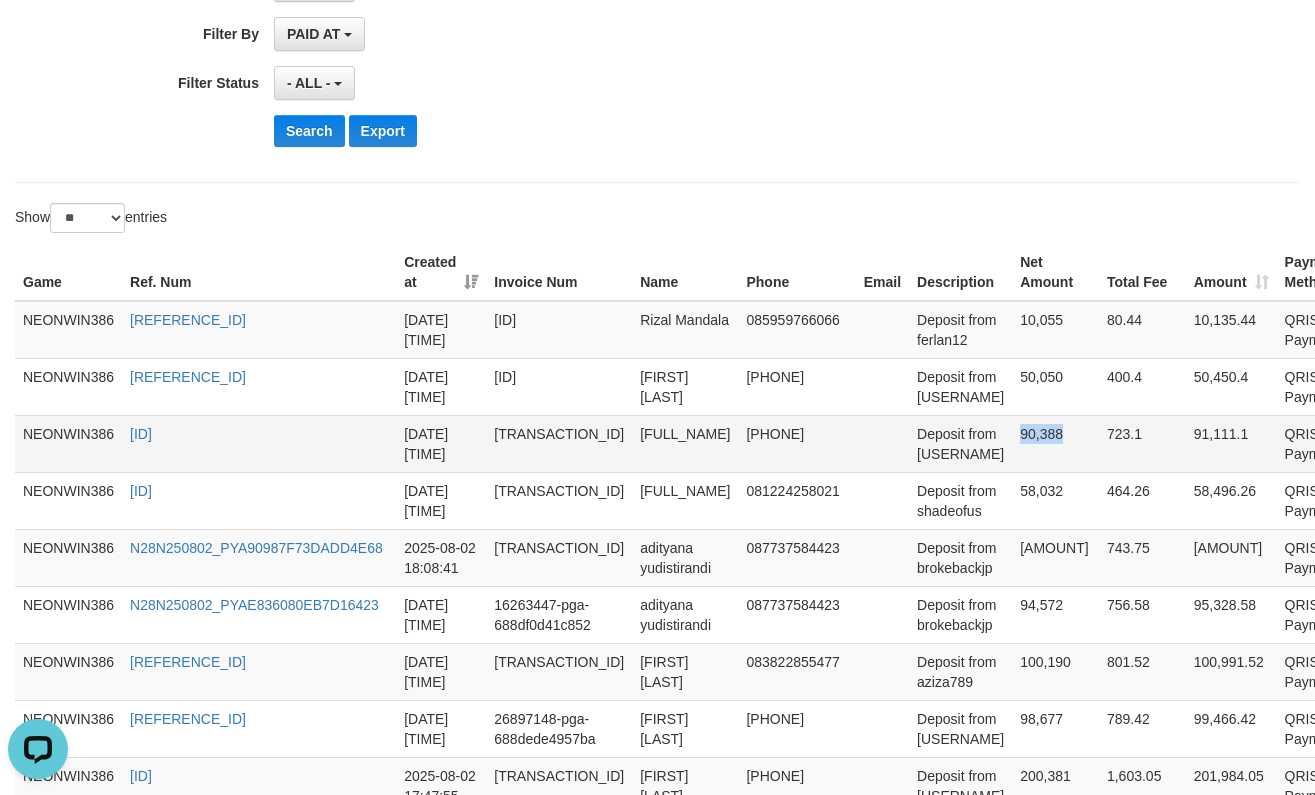 click on "90,388" at bounding box center (1055, 443) 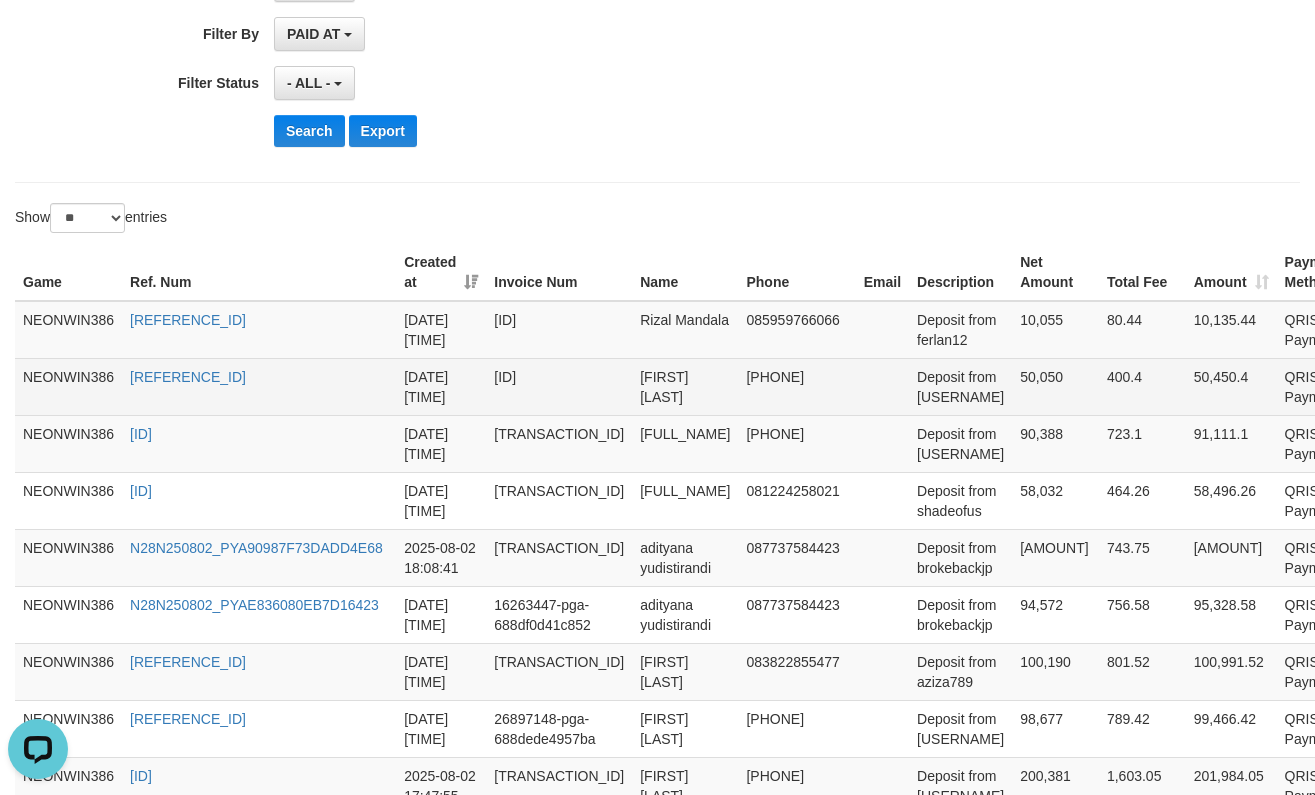 click on "50,050" at bounding box center [1055, 386] 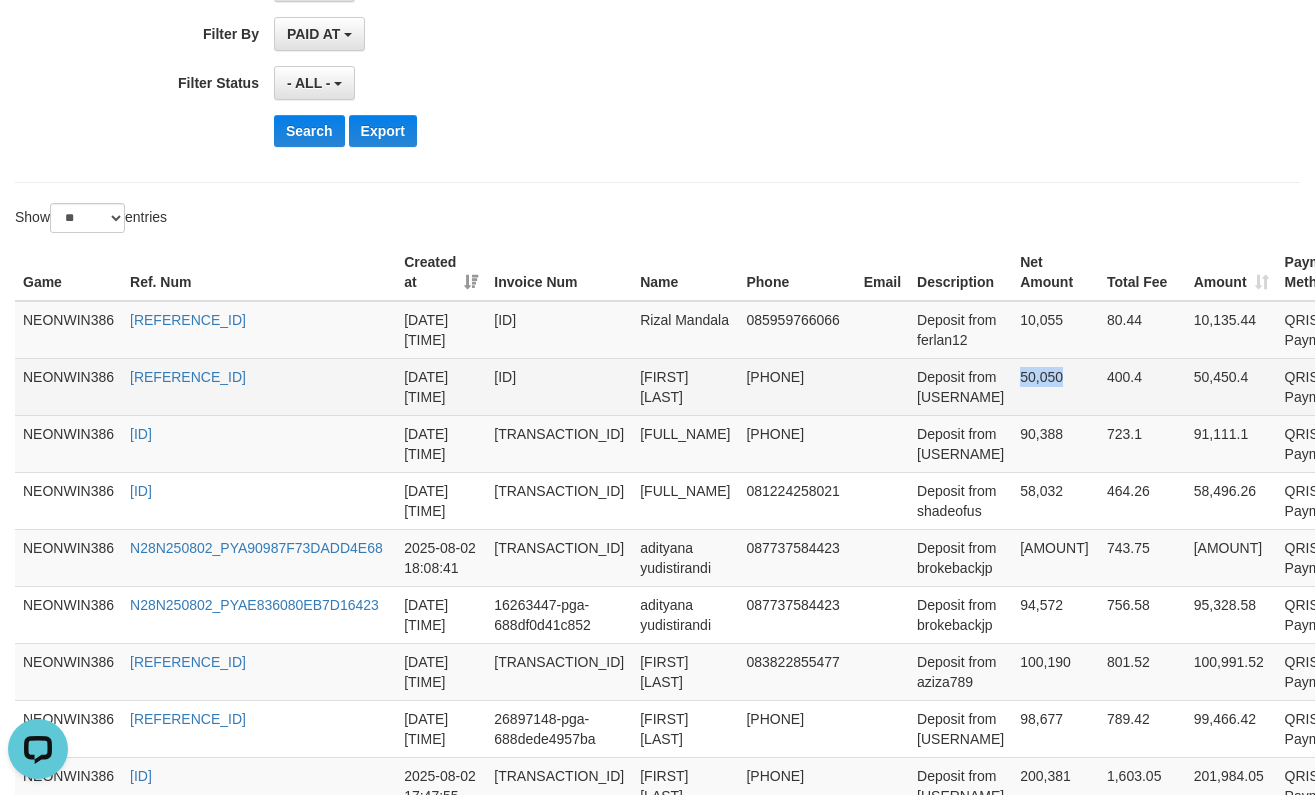 click on "50,050" at bounding box center [1055, 386] 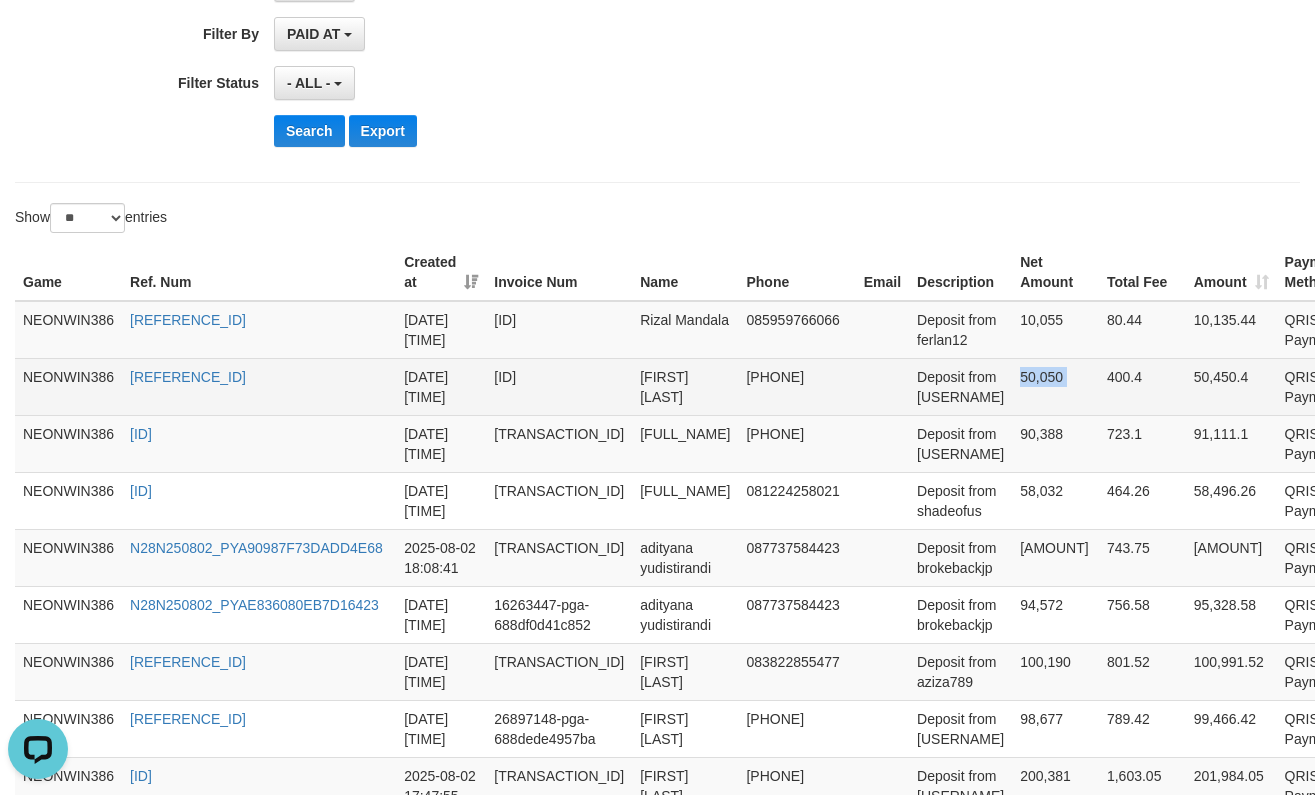 click on "50,050" at bounding box center [1055, 386] 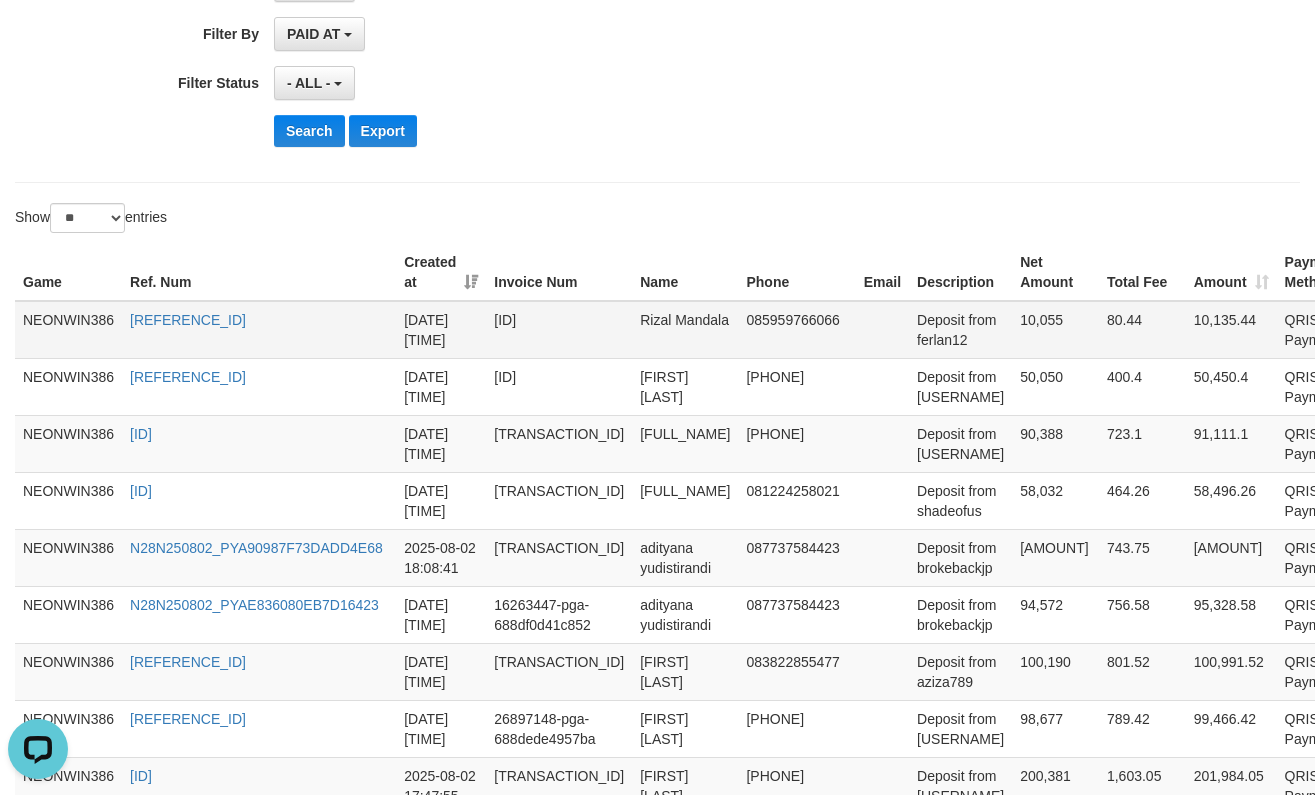 click on "10,055" at bounding box center (1055, 330) 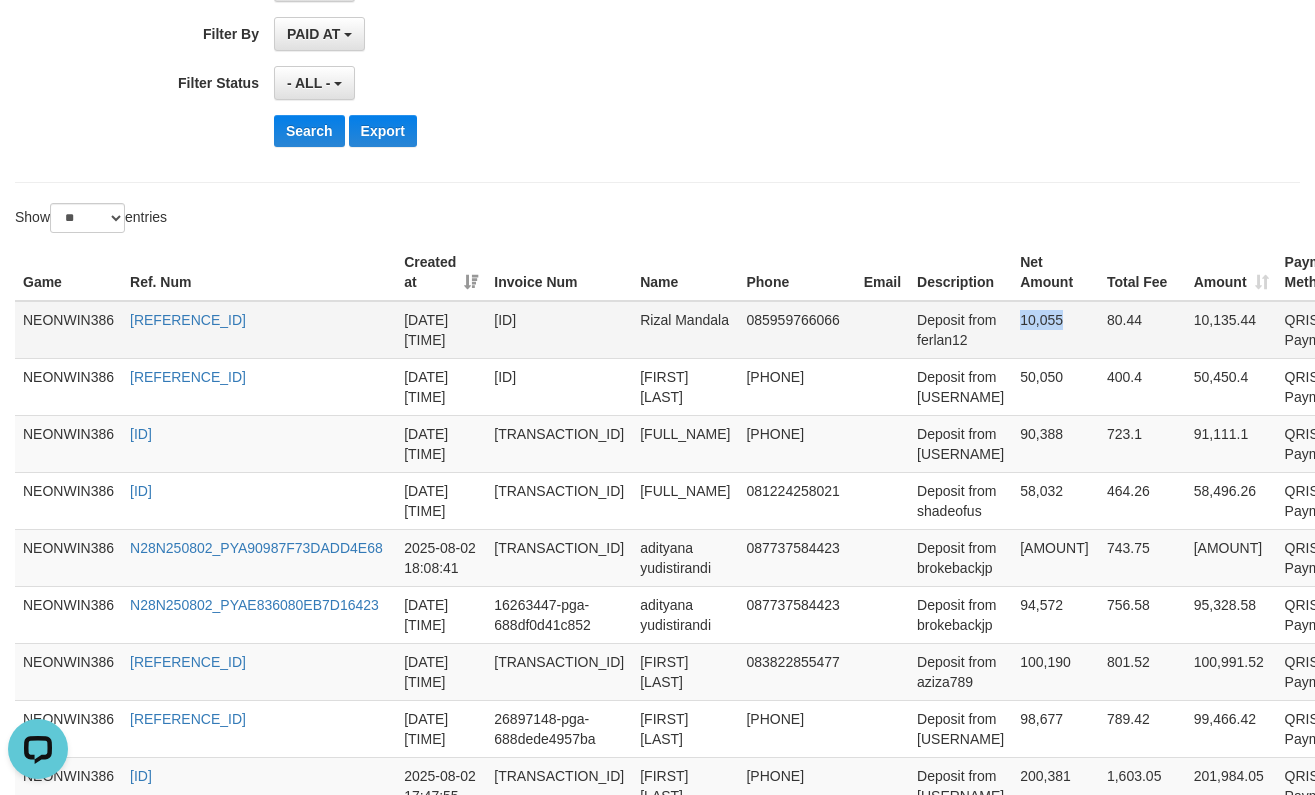 click on "10,055" at bounding box center [1055, 330] 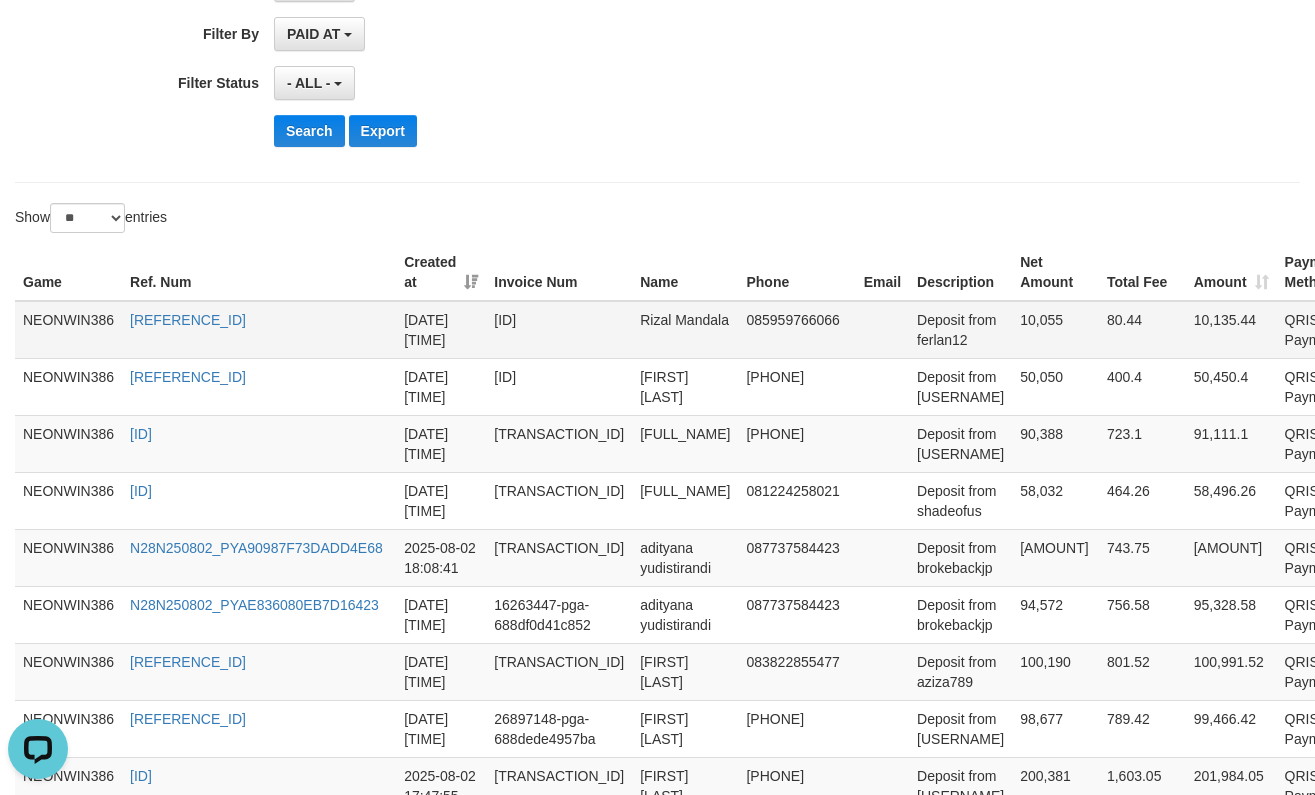 click on "Rizal Mandala" at bounding box center [685, 330] 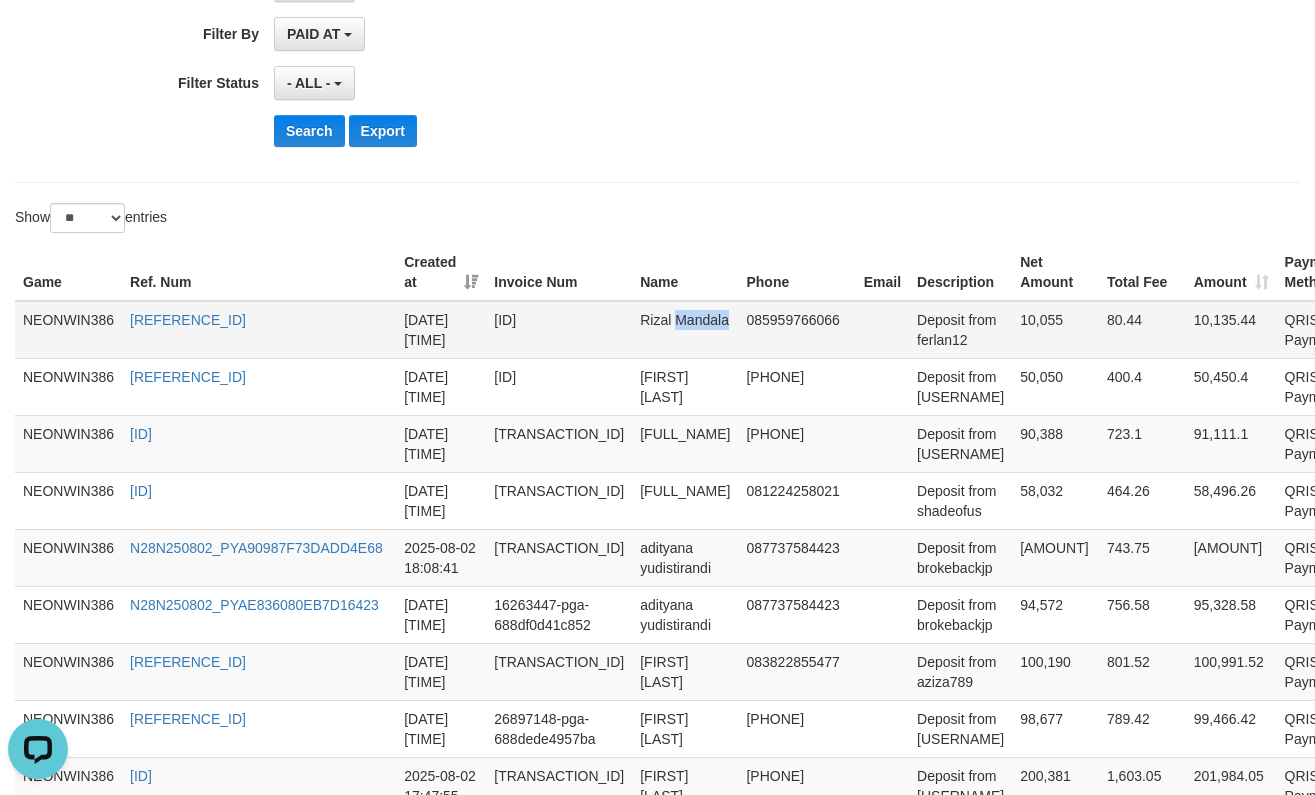 click on "Rizal Mandala" at bounding box center (685, 330) 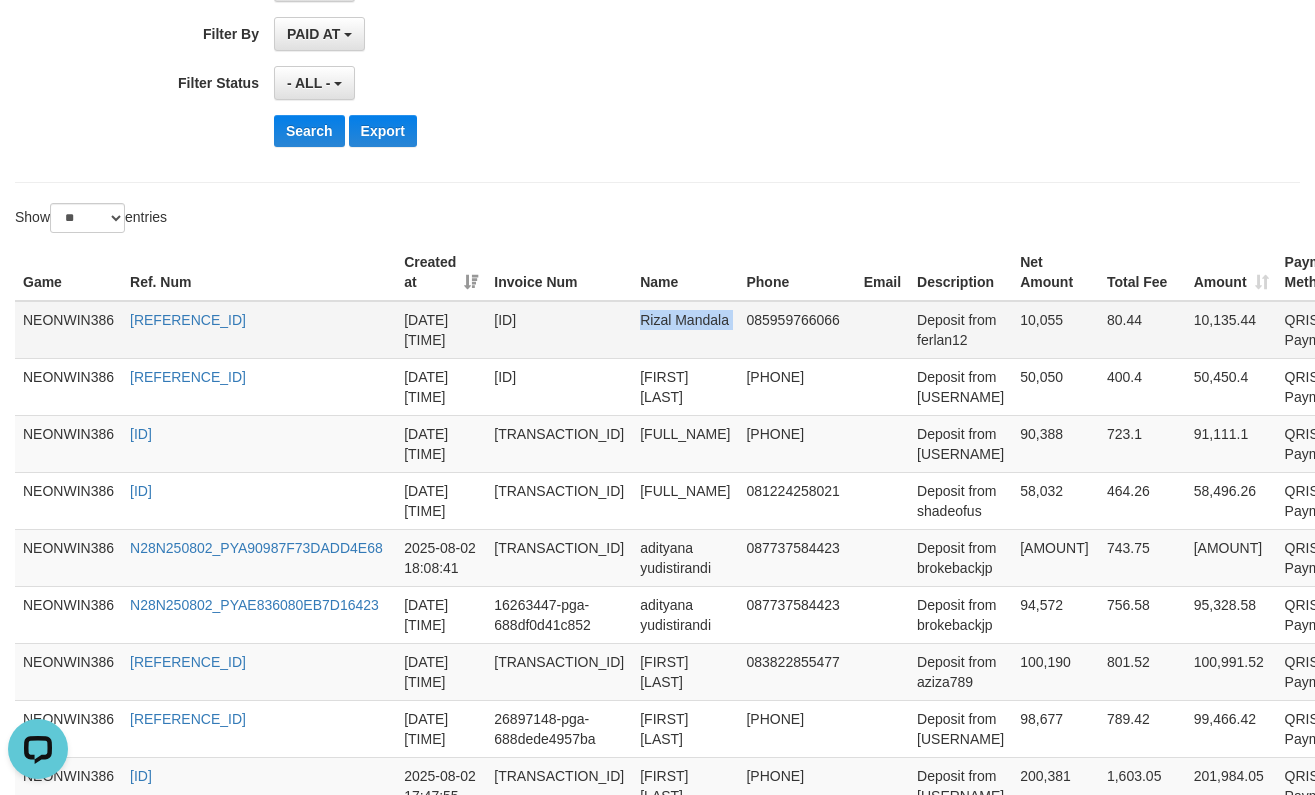 click on "Rizal Mandala" at bounding box center (685, 330) 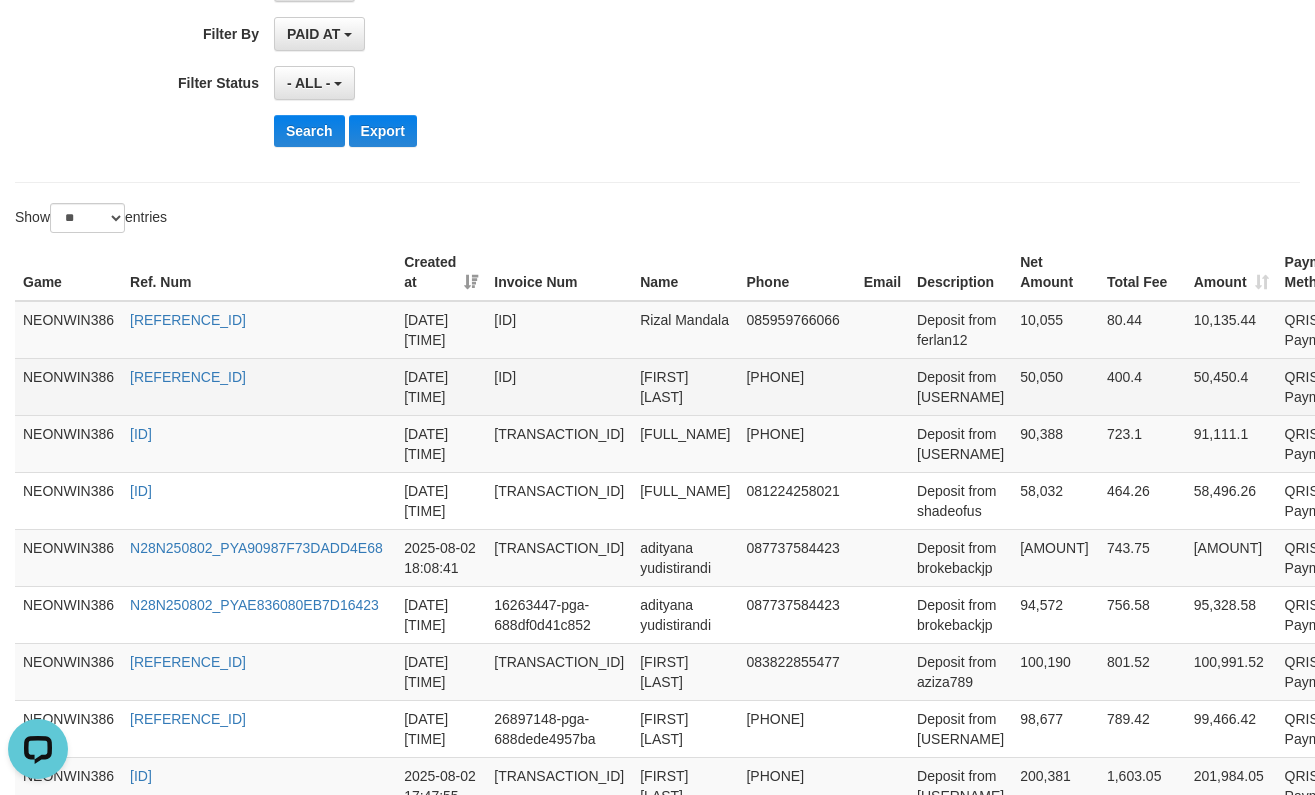 click on "[FIRST] [LAST]" at bounding box center (685, 386) 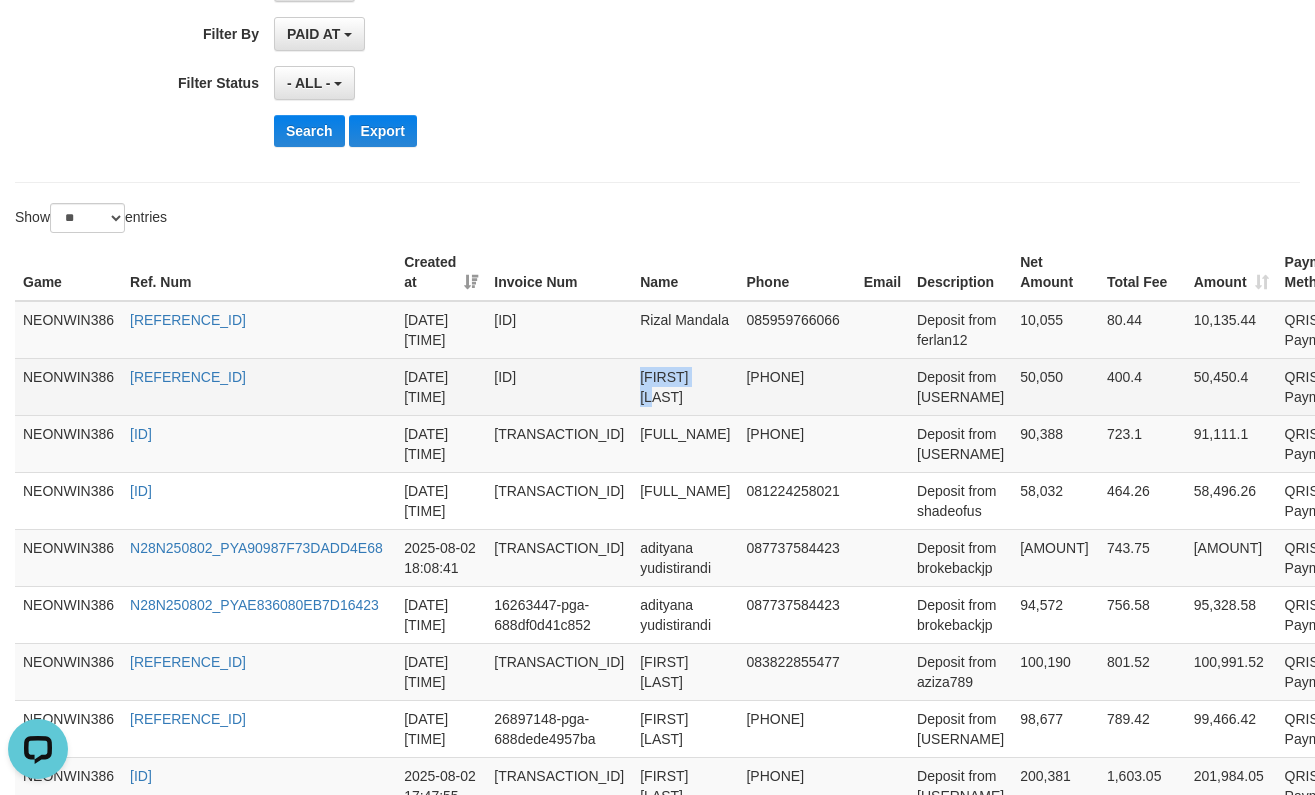 click on "[FIRST] [LAST]" at bounding box center [685, 386] 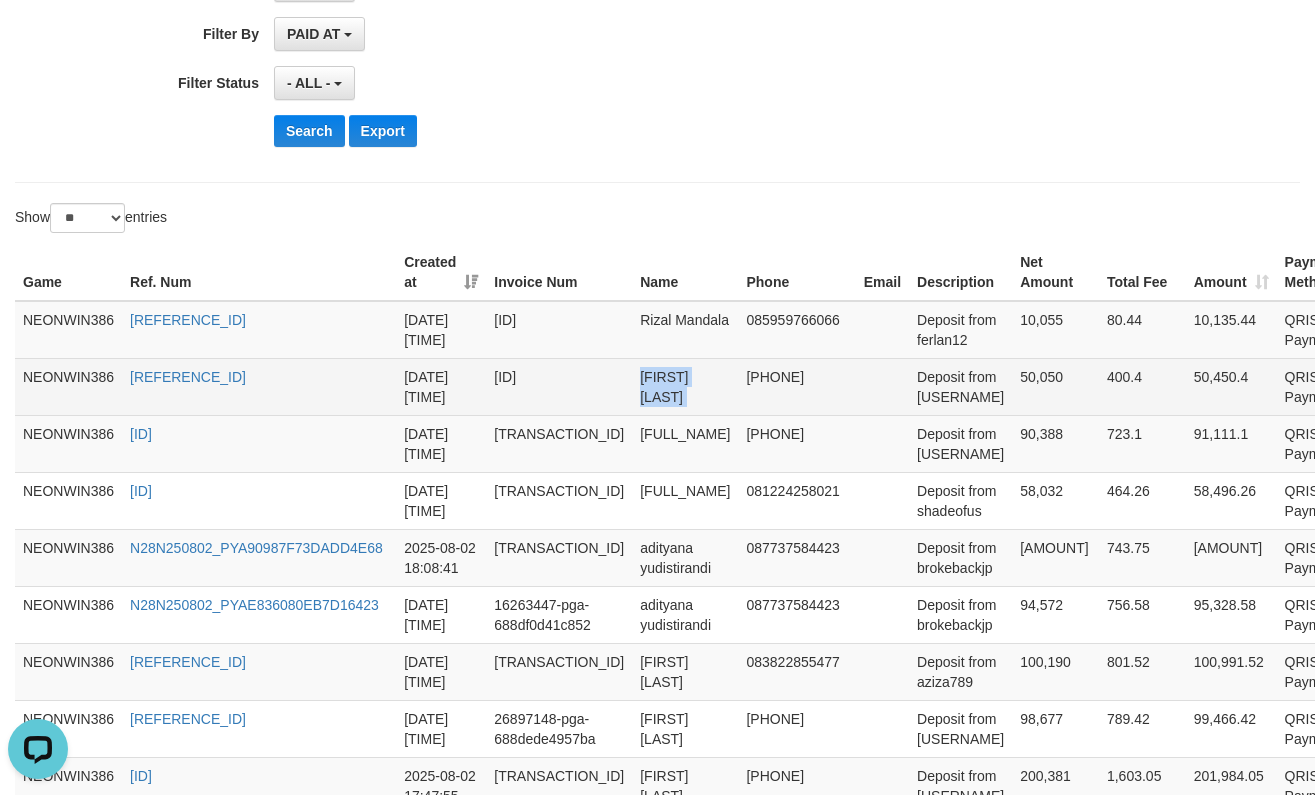 click on "[FIRST] [LAST]" at bounding box center [685, 386] 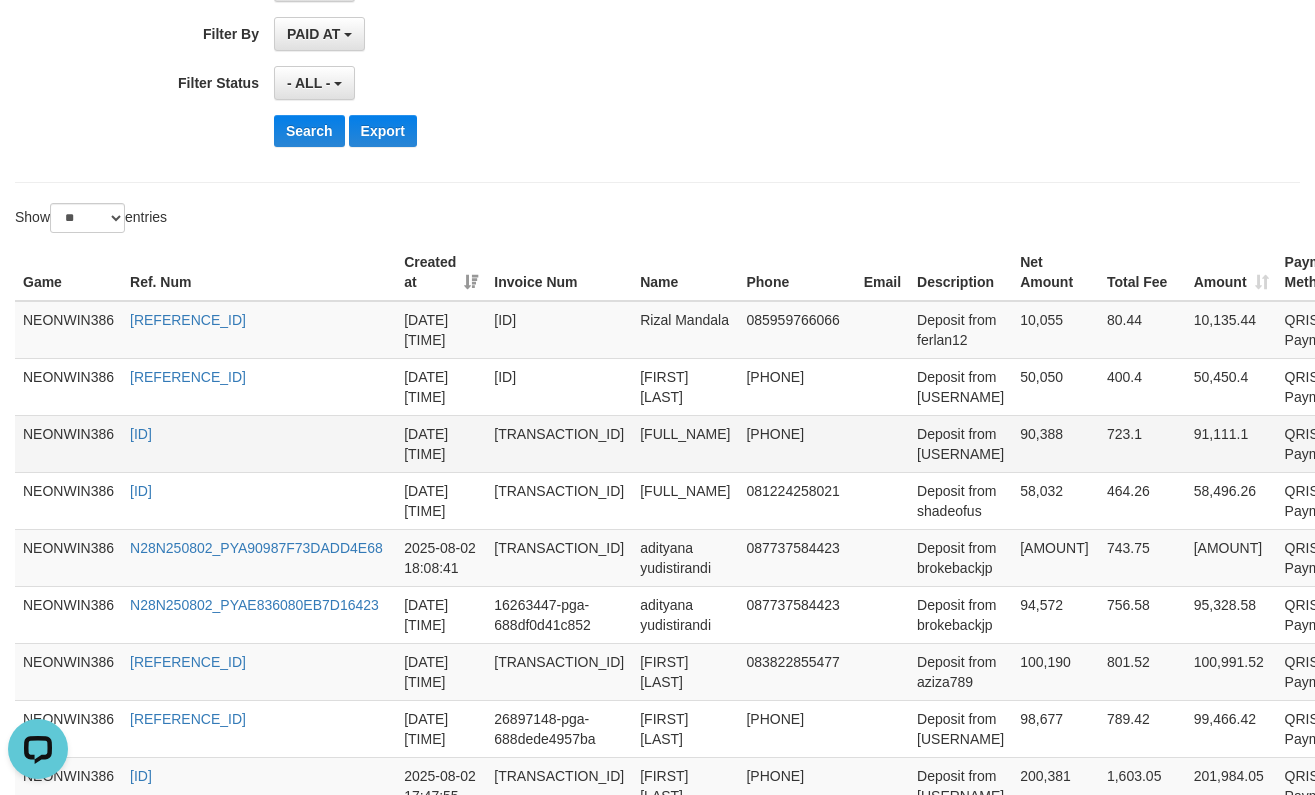 click on "[FULL_NAME]" at bounding box center (685, 443) 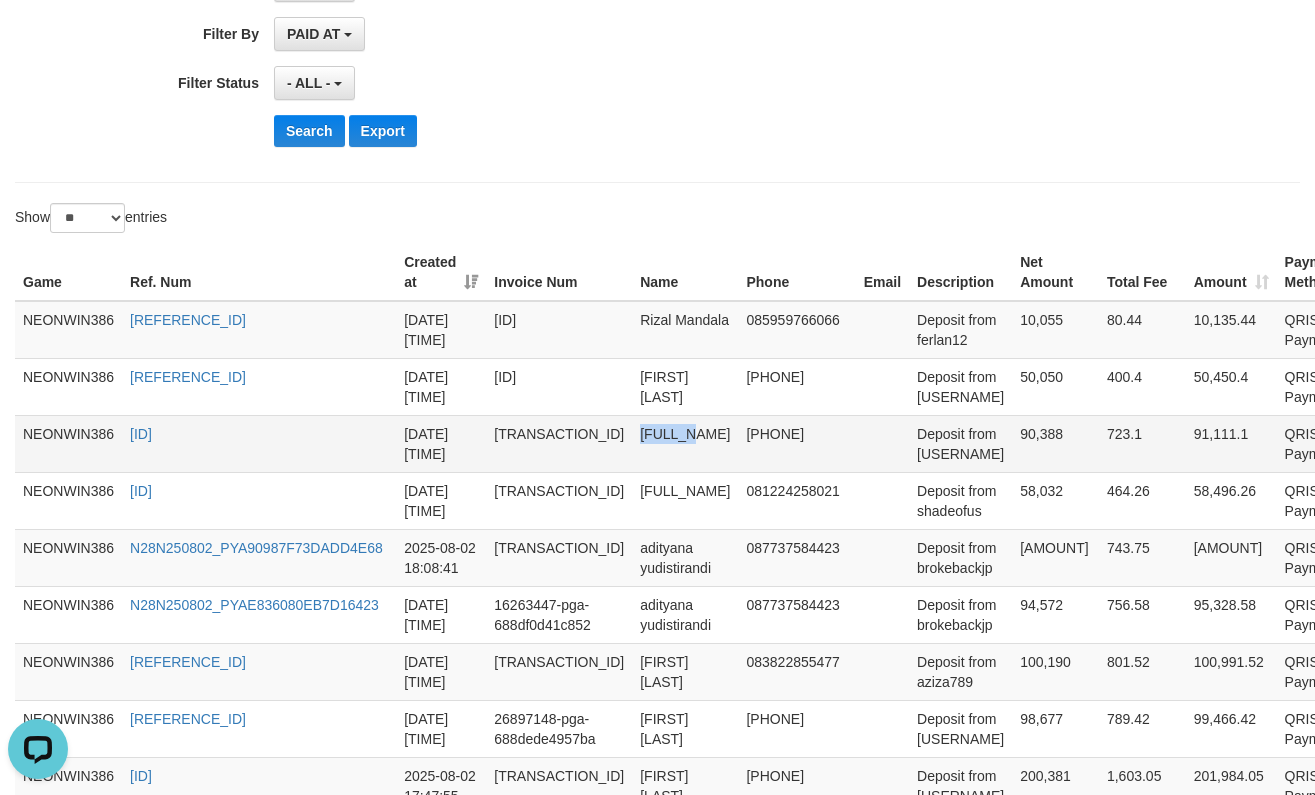 click on "[FULL_NAME]" at bounding box center [685, 443] 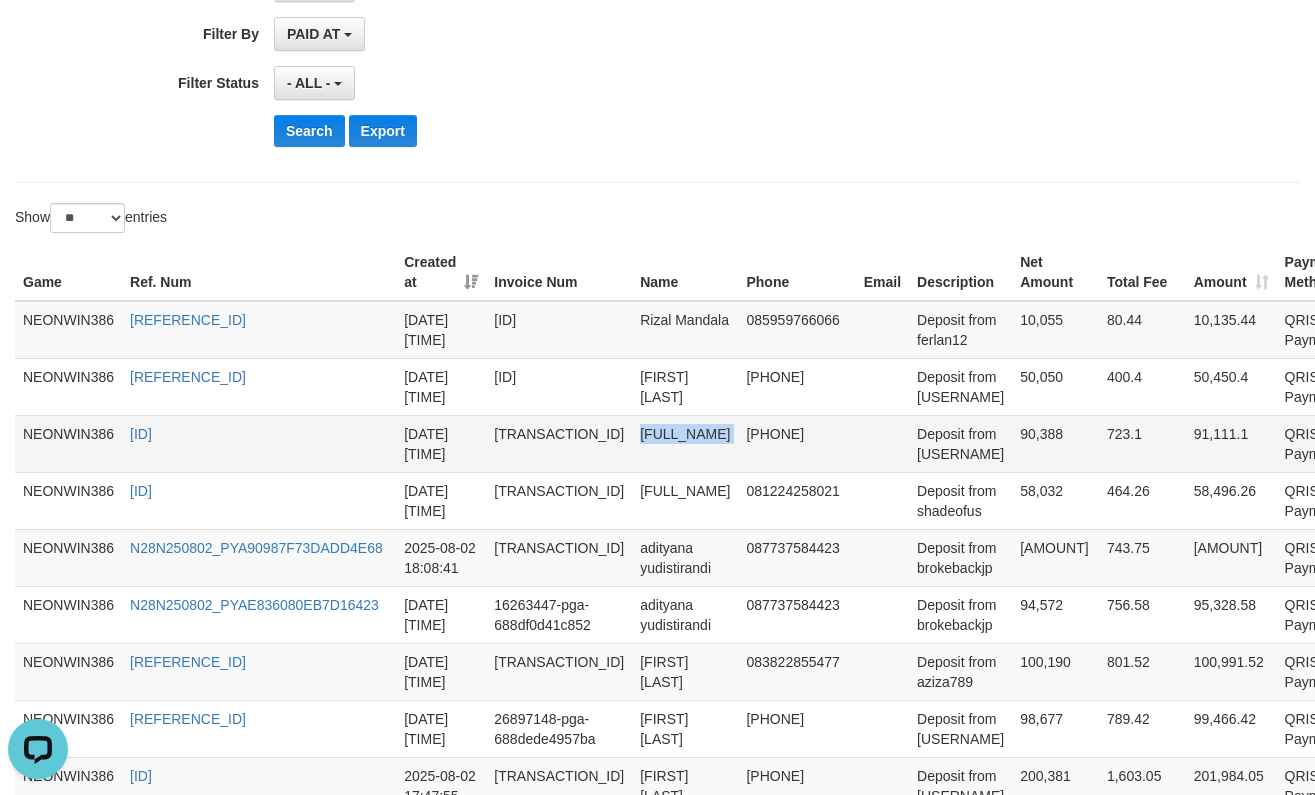 click on "[FULL_NAME]" at bounding box center (685, 443) 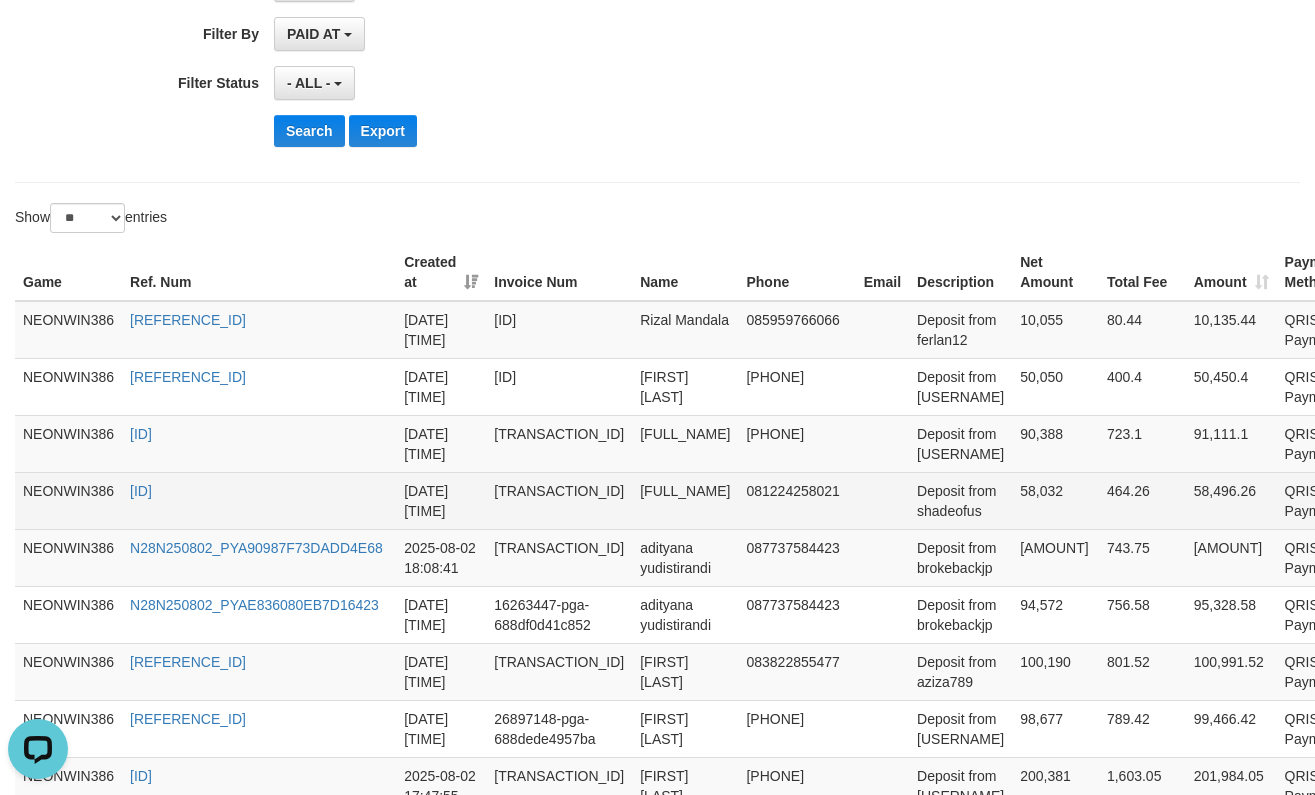 click on "[FULL_NAME]" at bounding box center [685, 500] 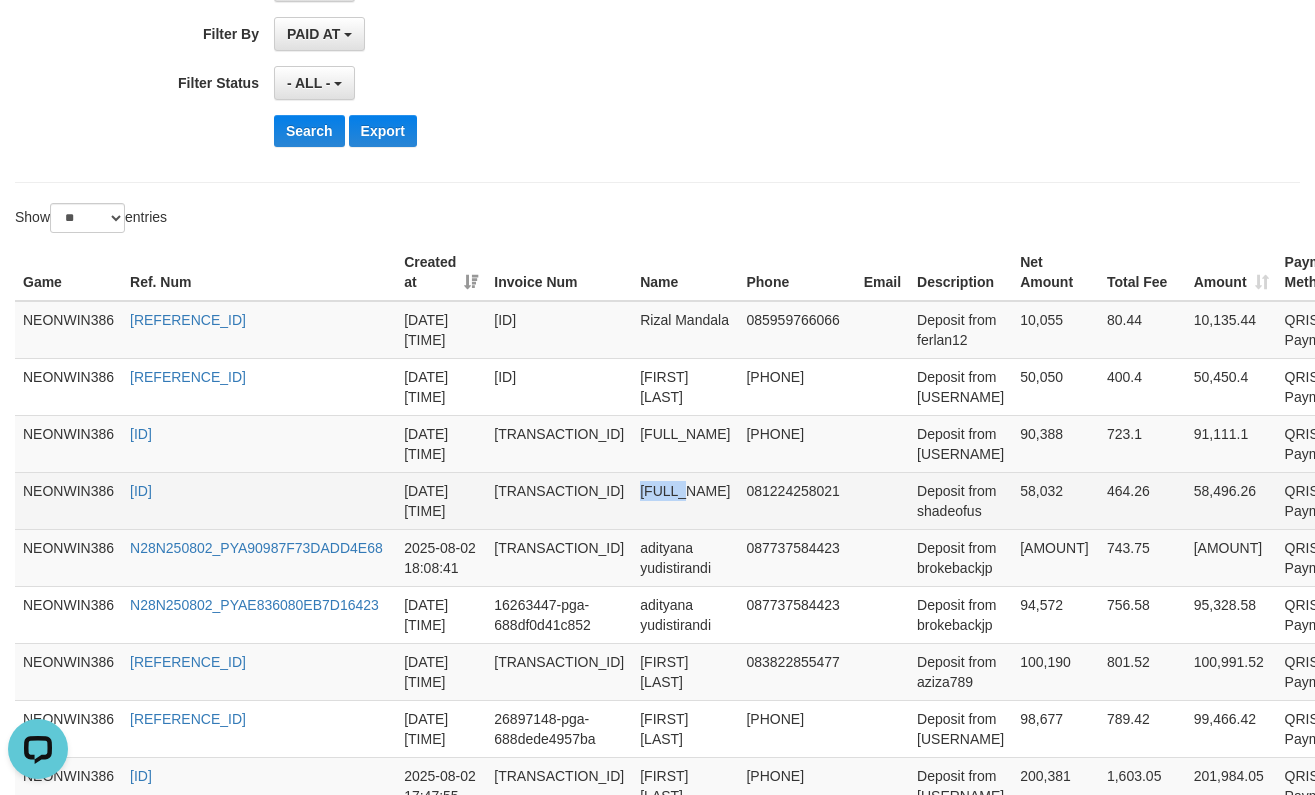 click on "[FULL_NAME]" at bounding box center [685, 500] 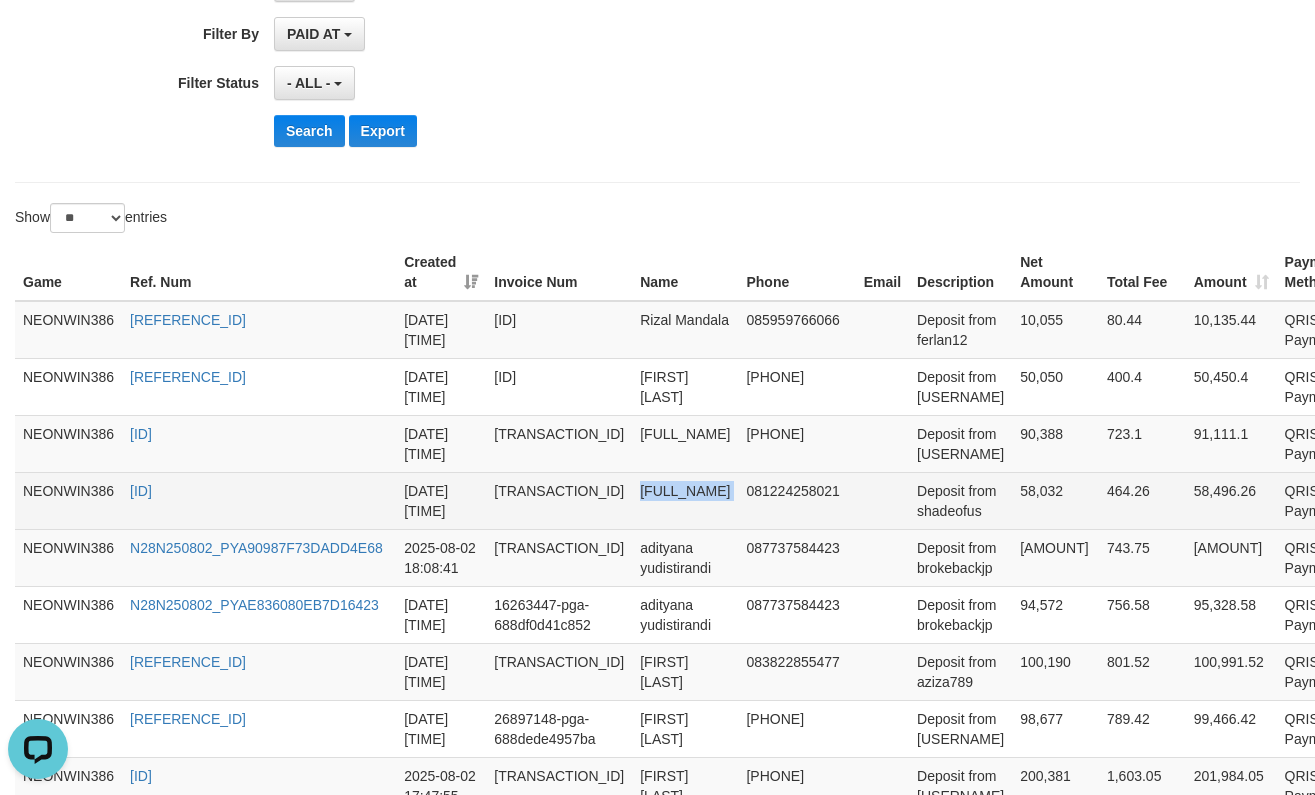 click on "[FULL_NAME]" at bounding box center [685, 500] 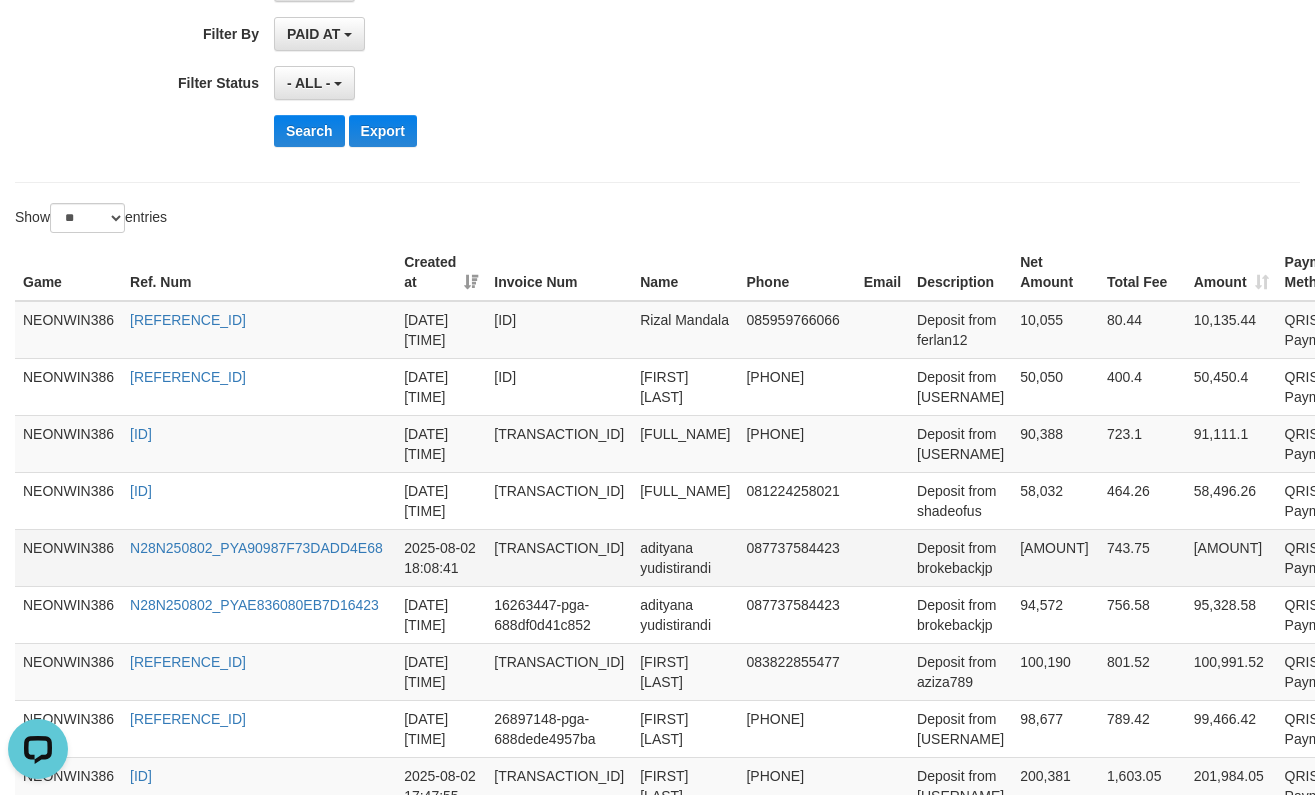 click on "adityana yudistirandi" at bounding box center [685, 557] 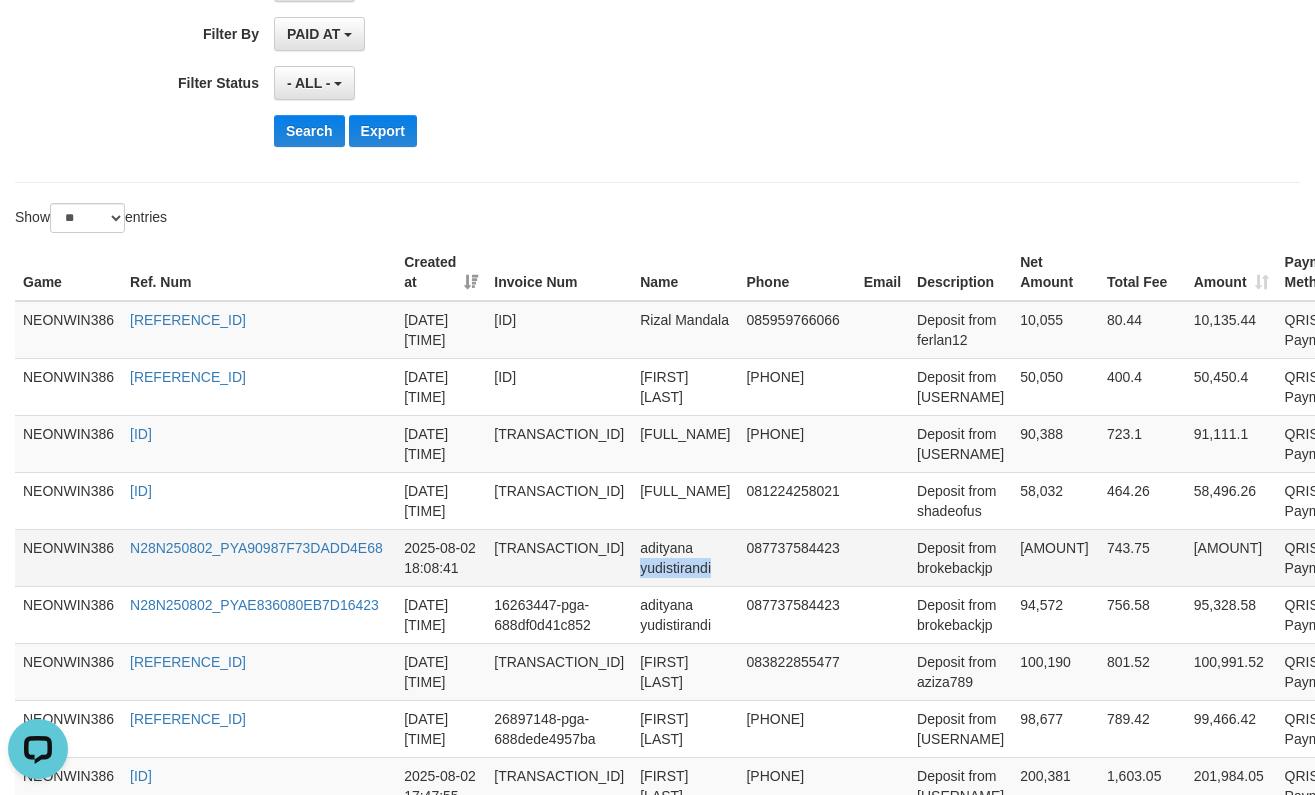 click on "adityana yudistirandi" at bounding box center [685, 557] 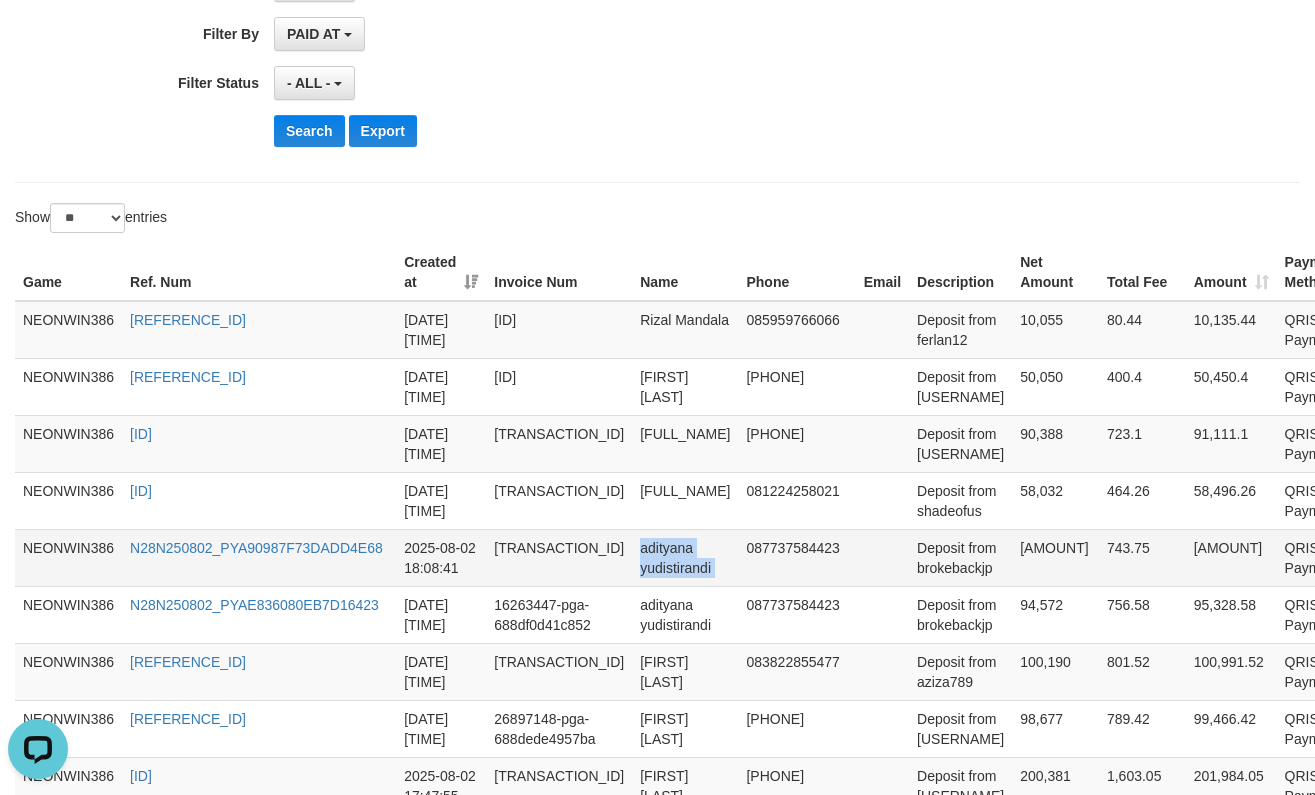 click on "adityana yudistirandi" at bounding box center [685, 557] 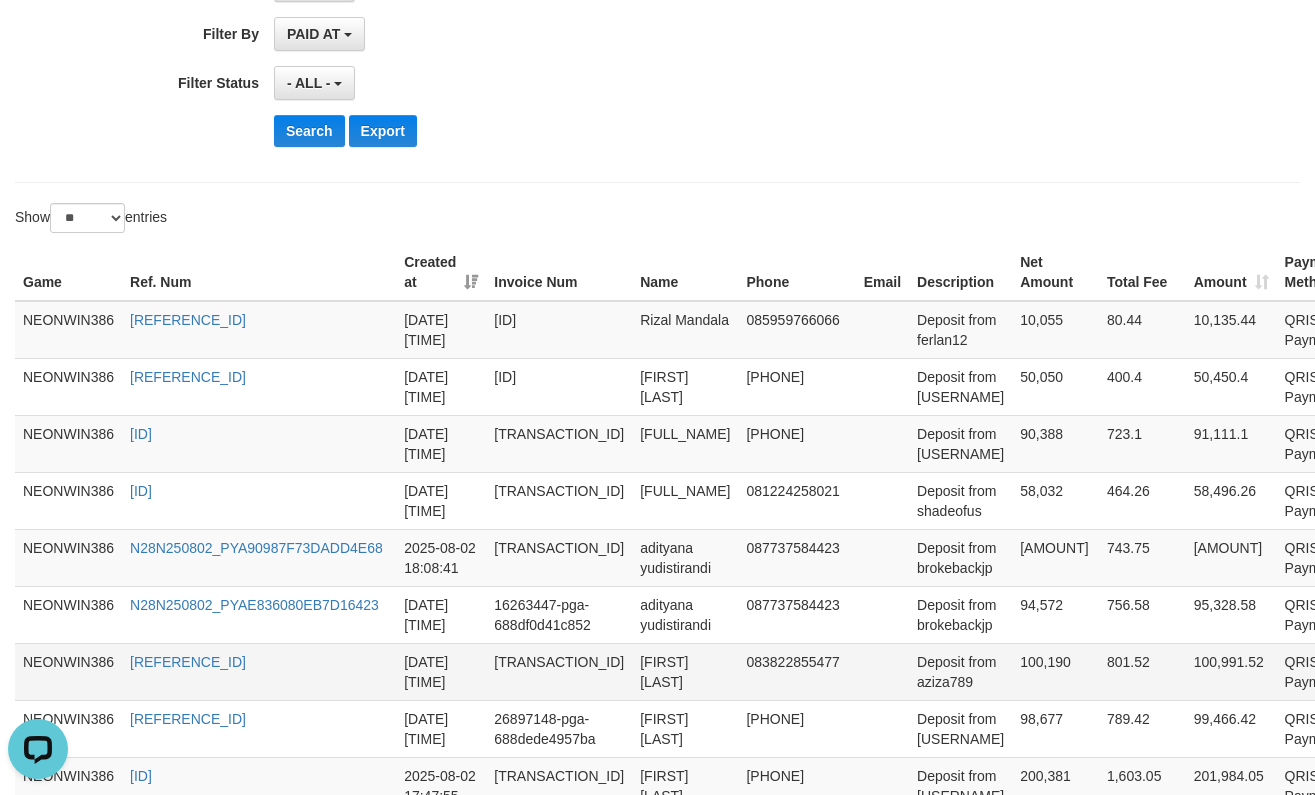 click on "[FIRST] [LAST]" at bounding box center [685, 671] 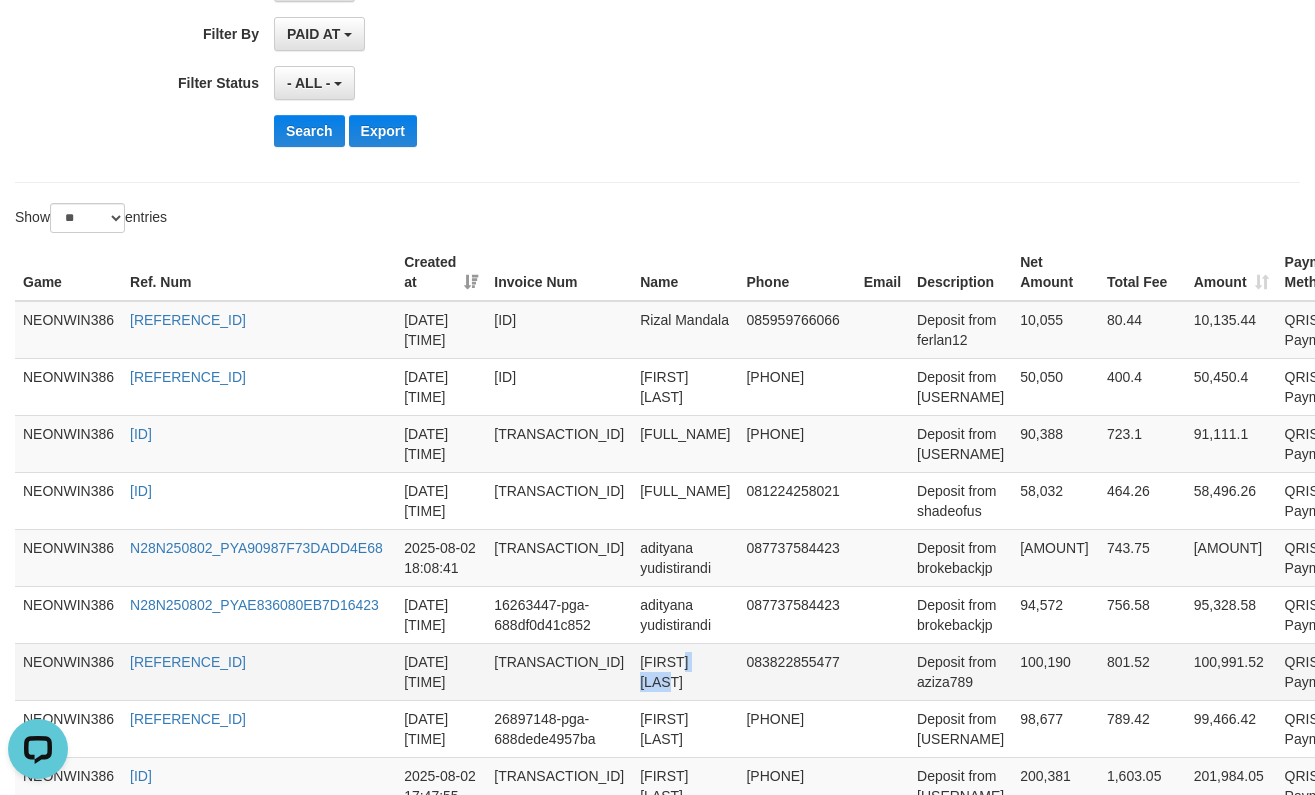 click on "[FIRST] [LAST]" at bounding box center (685, 671) 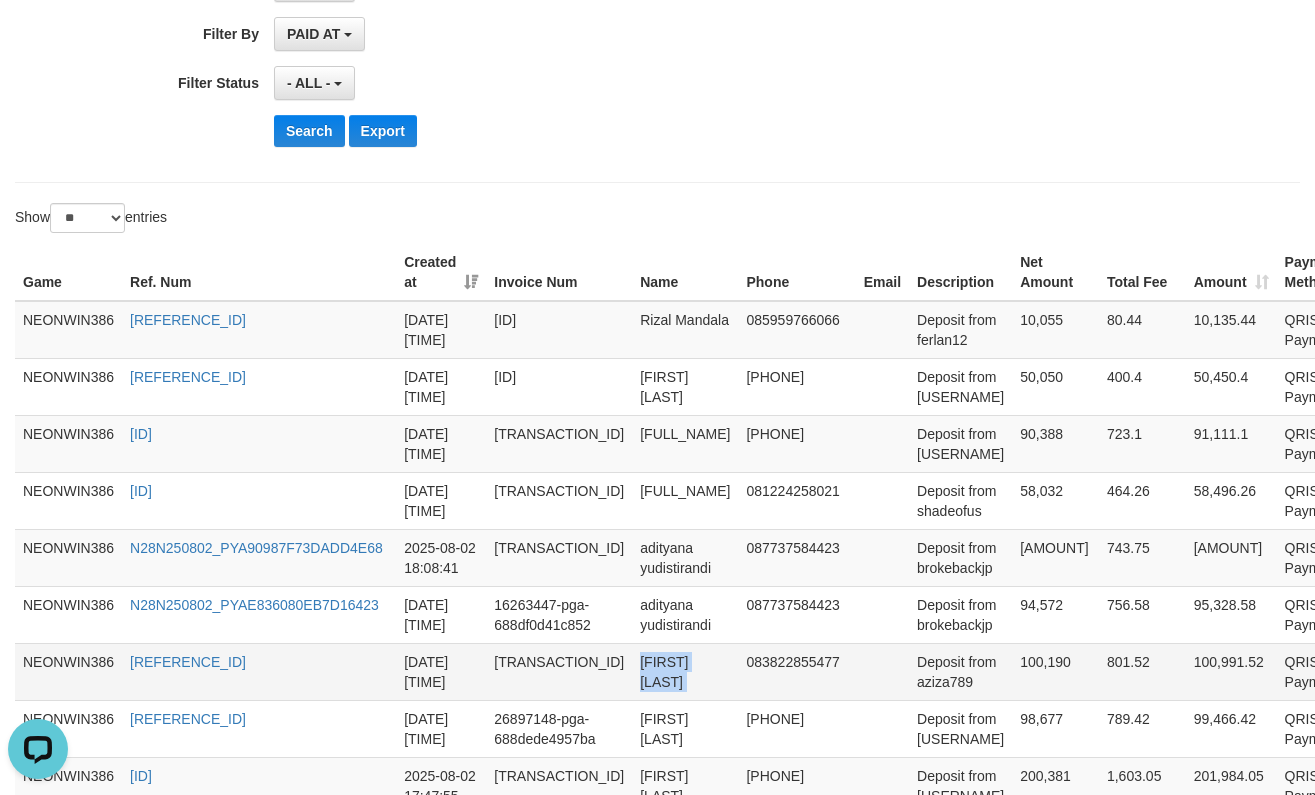 click on "[FIRST] [LAST]" at bounding box center (685, 671) 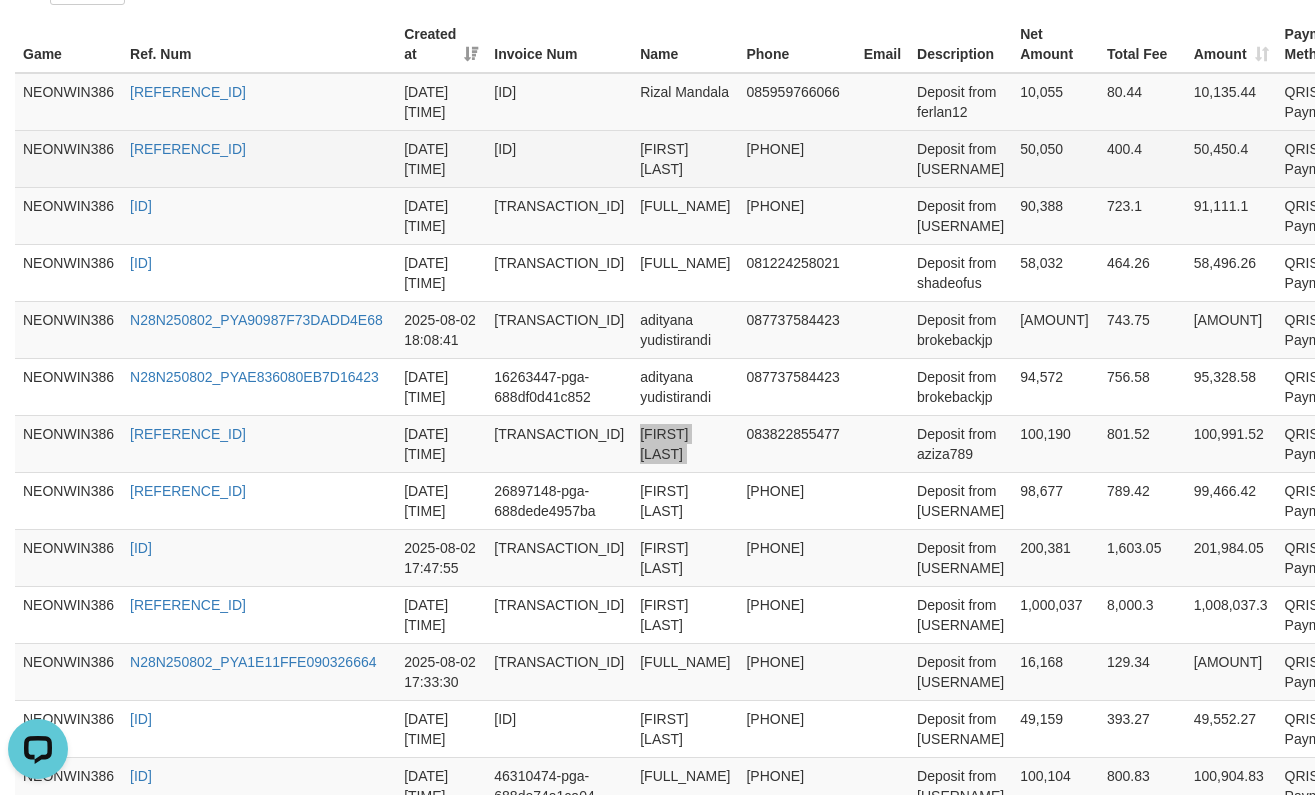 scroll, scrollTop: 813, scrollLeft: 0, axis: vertical 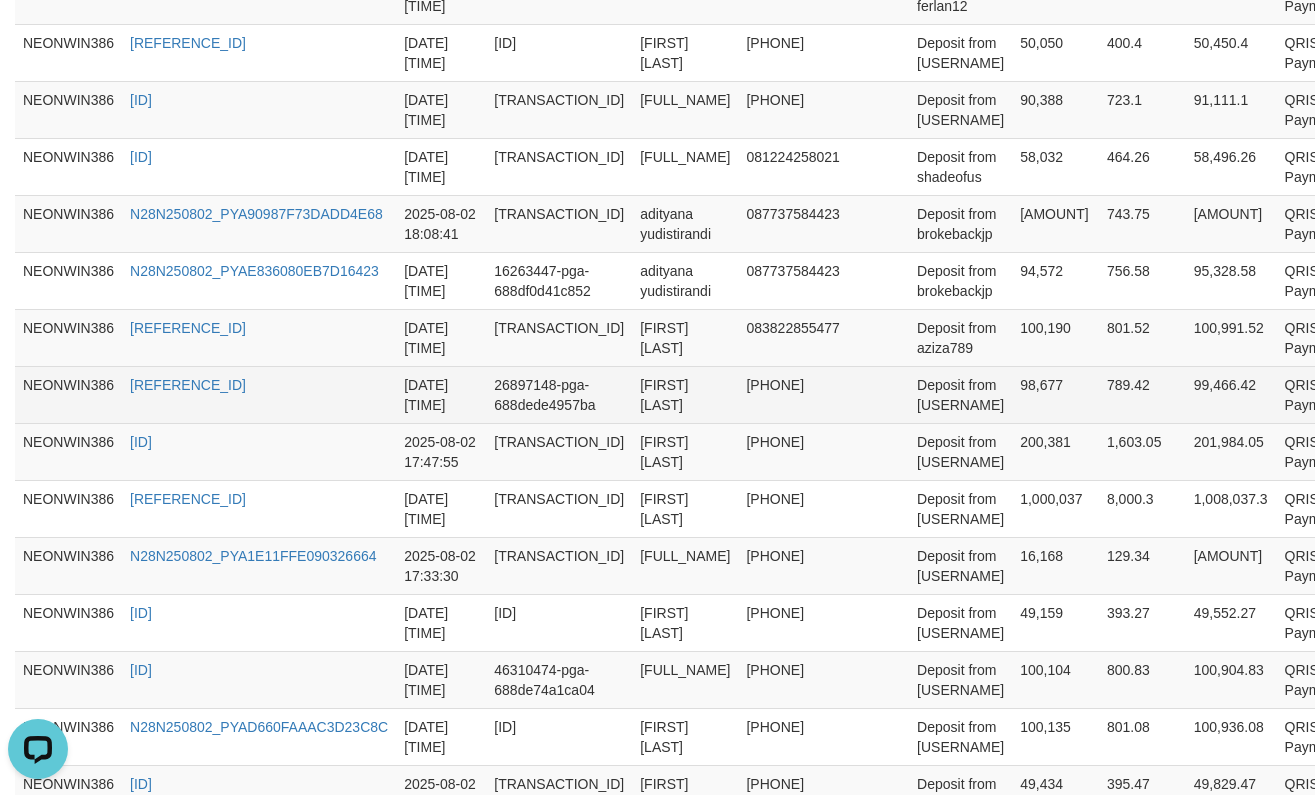 click on "[FIRST] [LAST]" at bounding box center (685, 394) 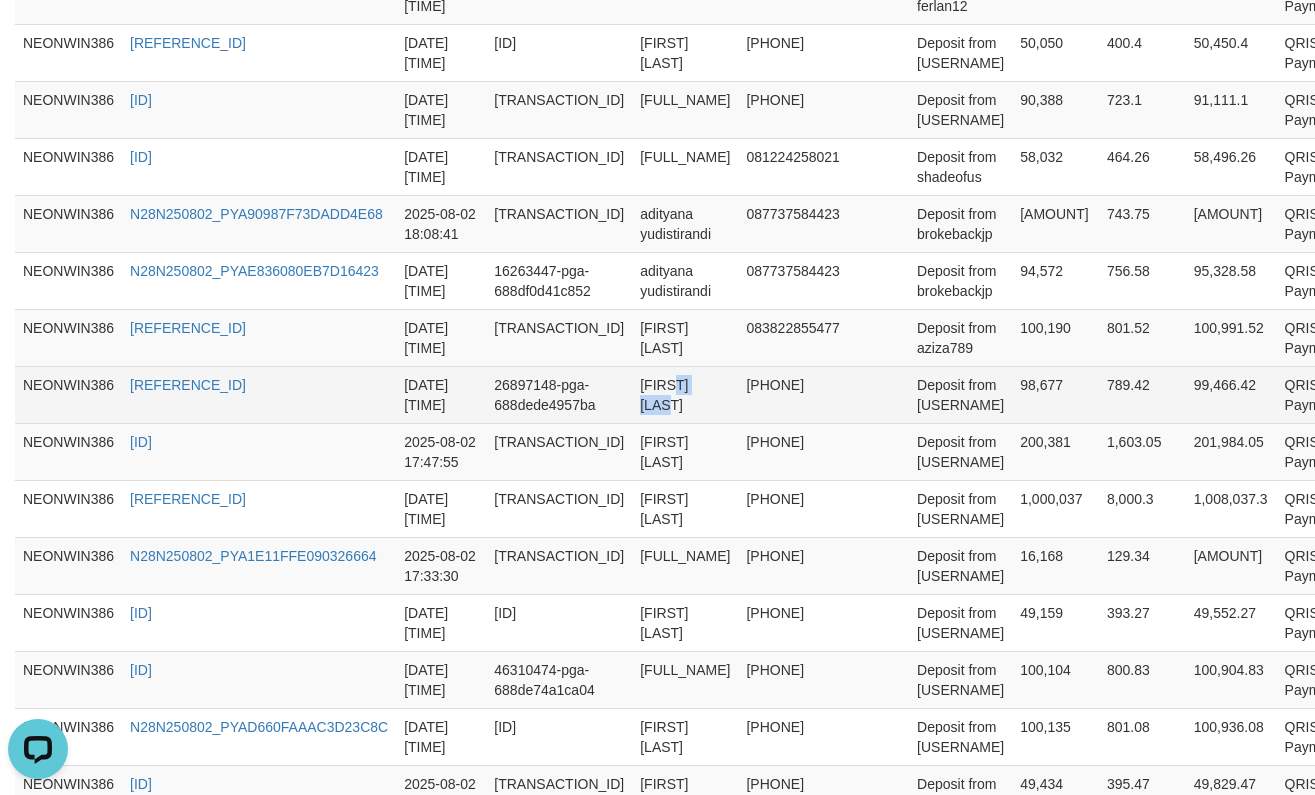 click on "[FIRST] [LAST]" at bounding box center [685, 394] 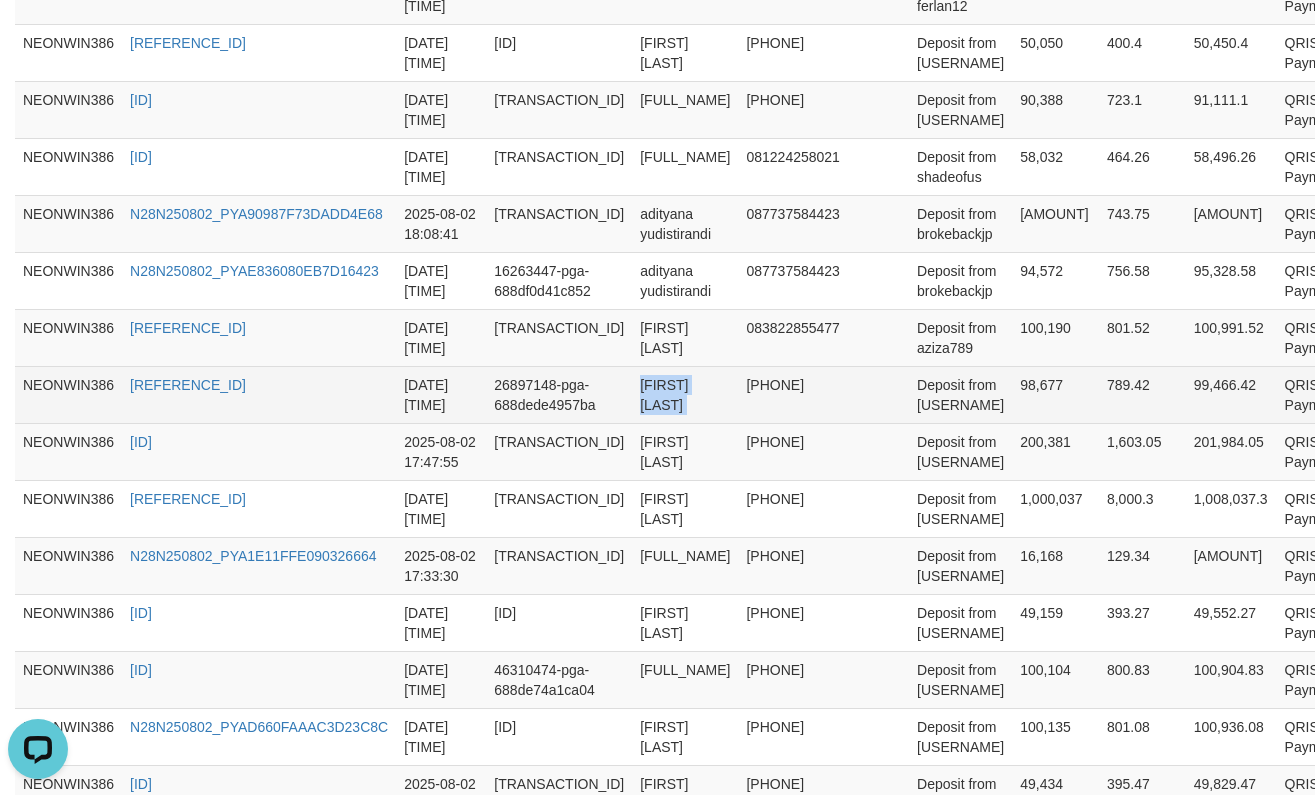 click on "[FIRST] [LAST]" at bounding box center (685, 394) 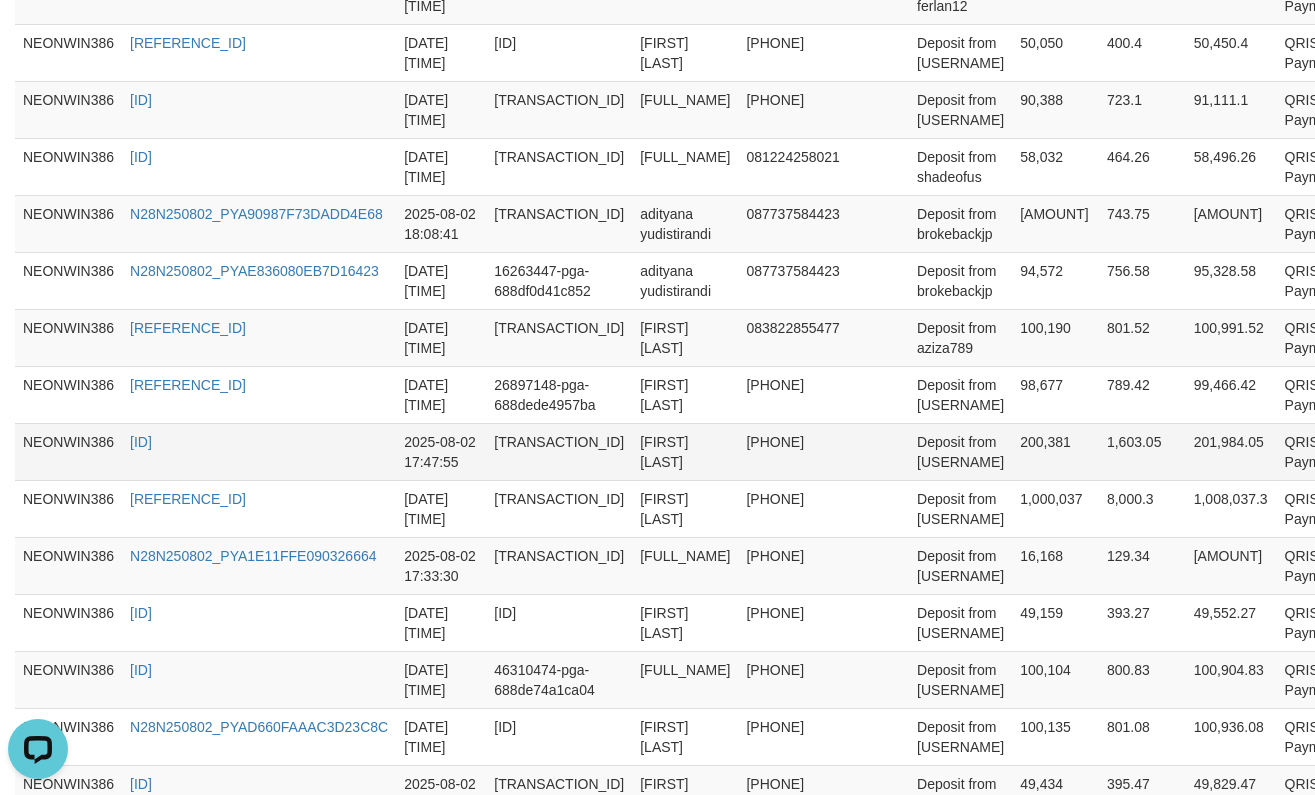 click on "[FIRST] [LAST]" at bounding box center [685, 451] 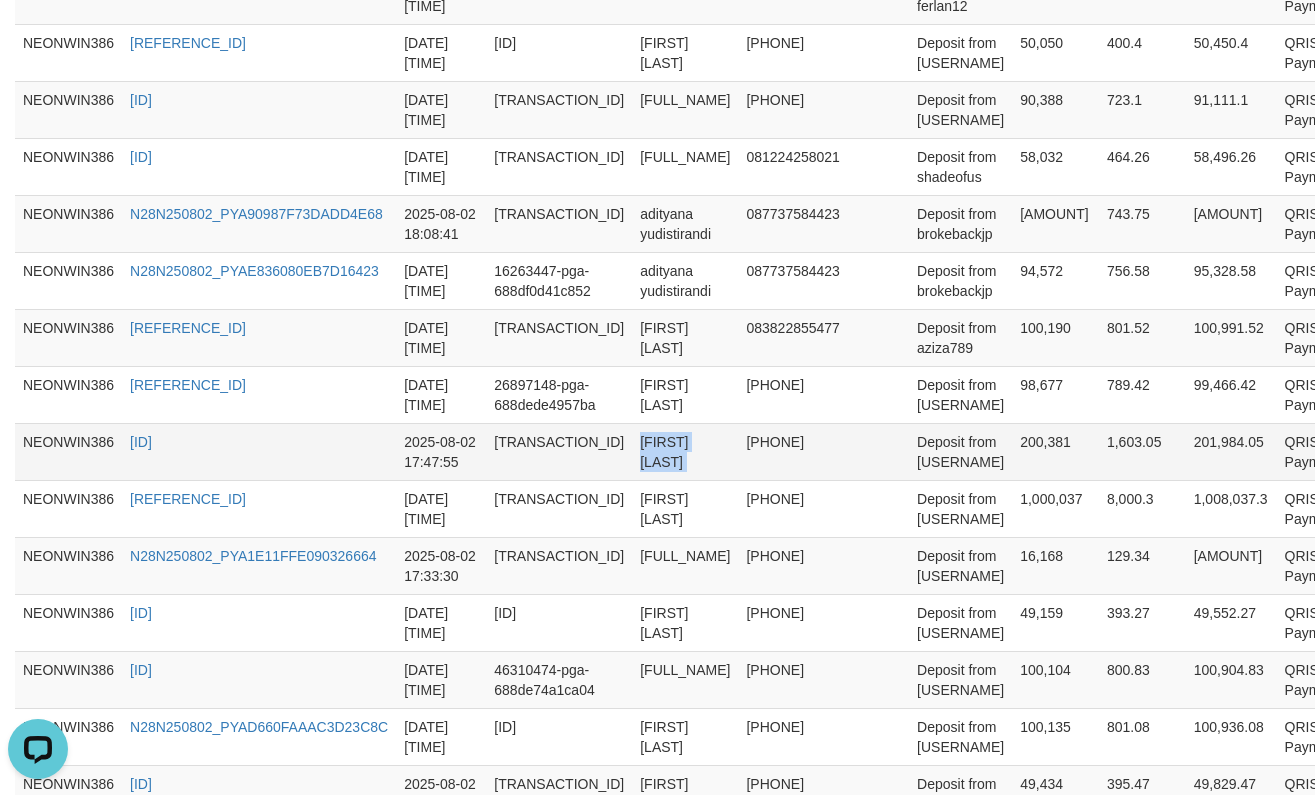 drag, startPoint x: 651, startPoint y: 618, endPoint x: 846, endPoint y: 618, distance: 195 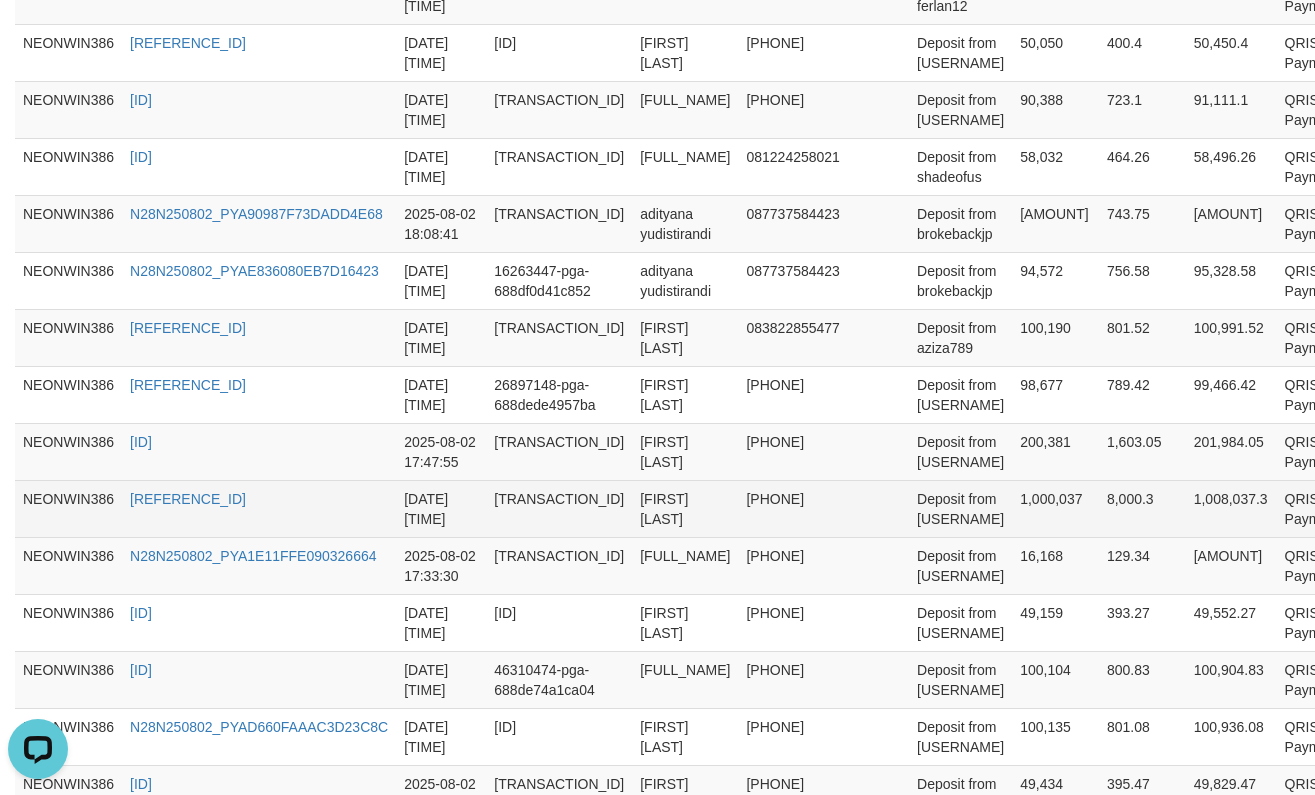 click on "[FIRST] [LAST]" at bounding box center [685, 508] 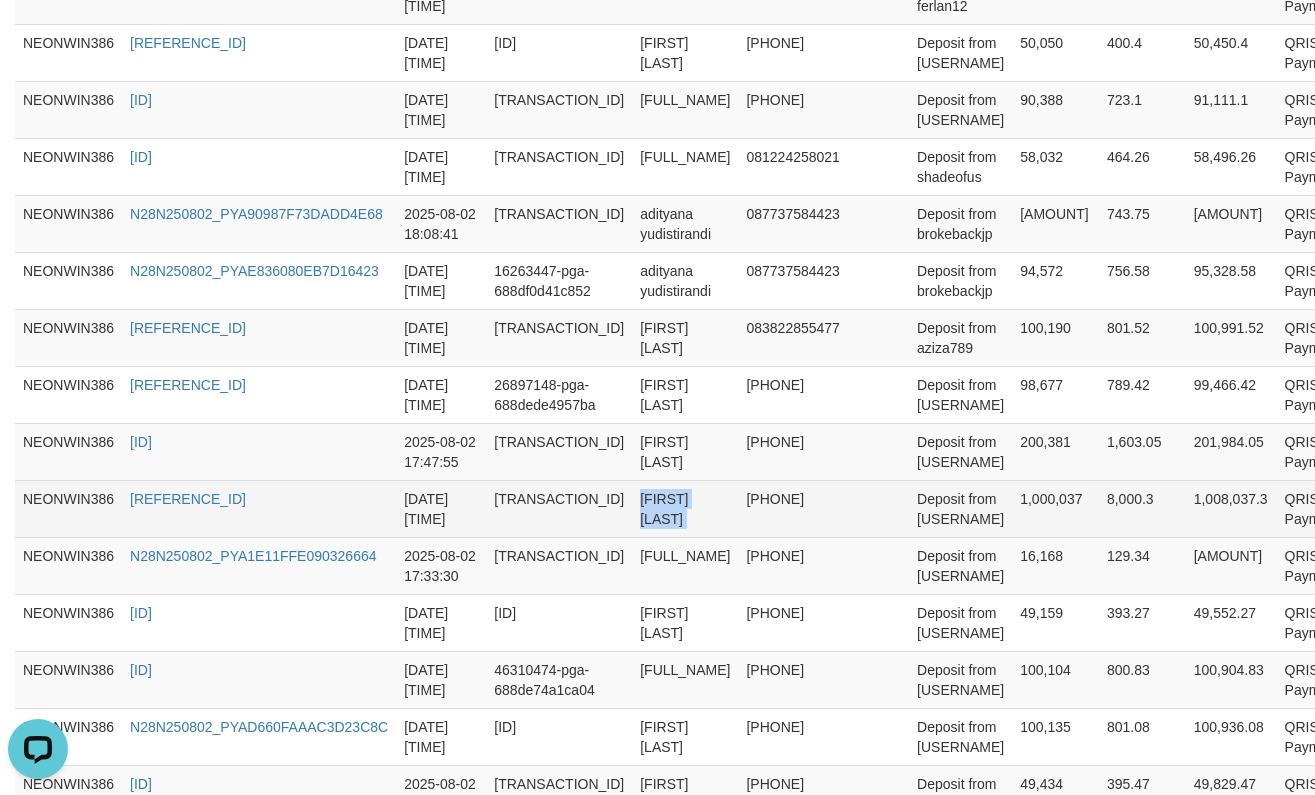 click on "[FIRST] [LAST]" at bounding box center [685, 508] 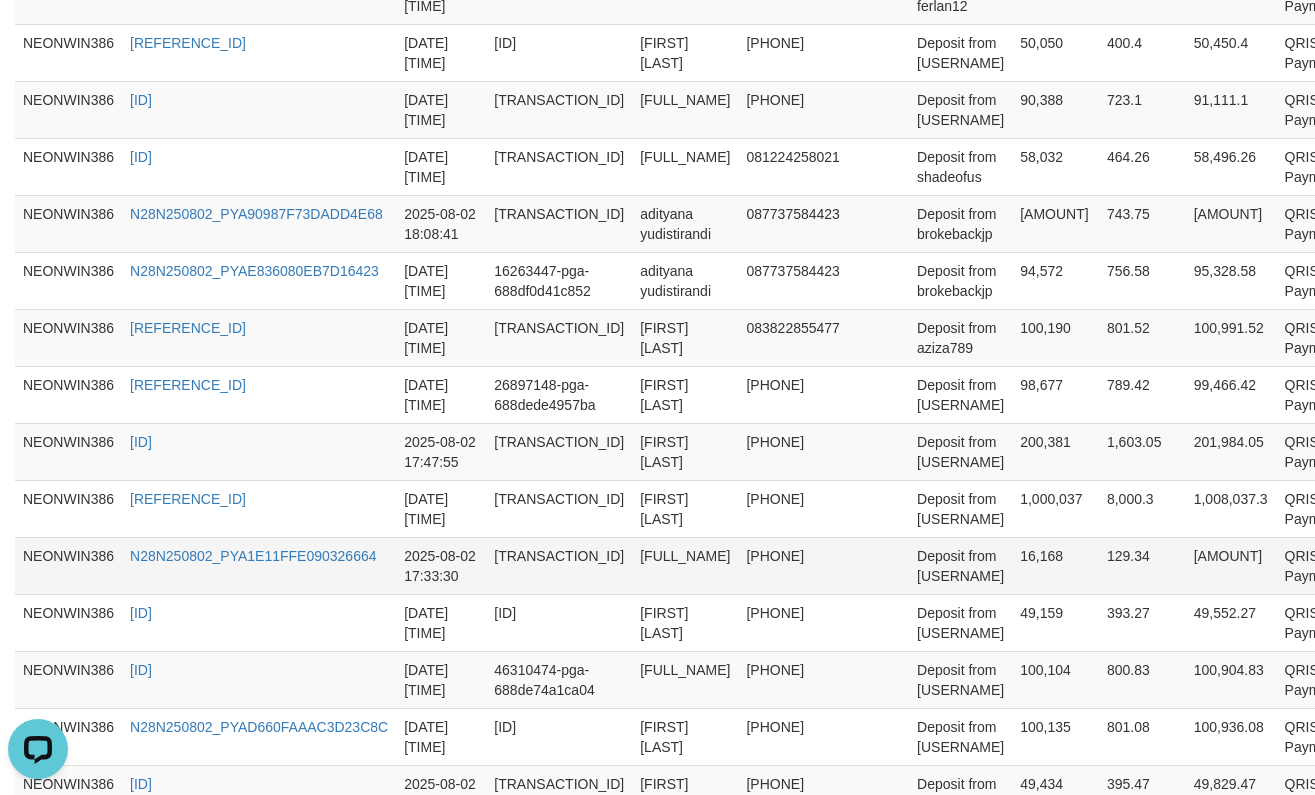 click on "[FULL_NAME]" at bounding box center (685, 565) 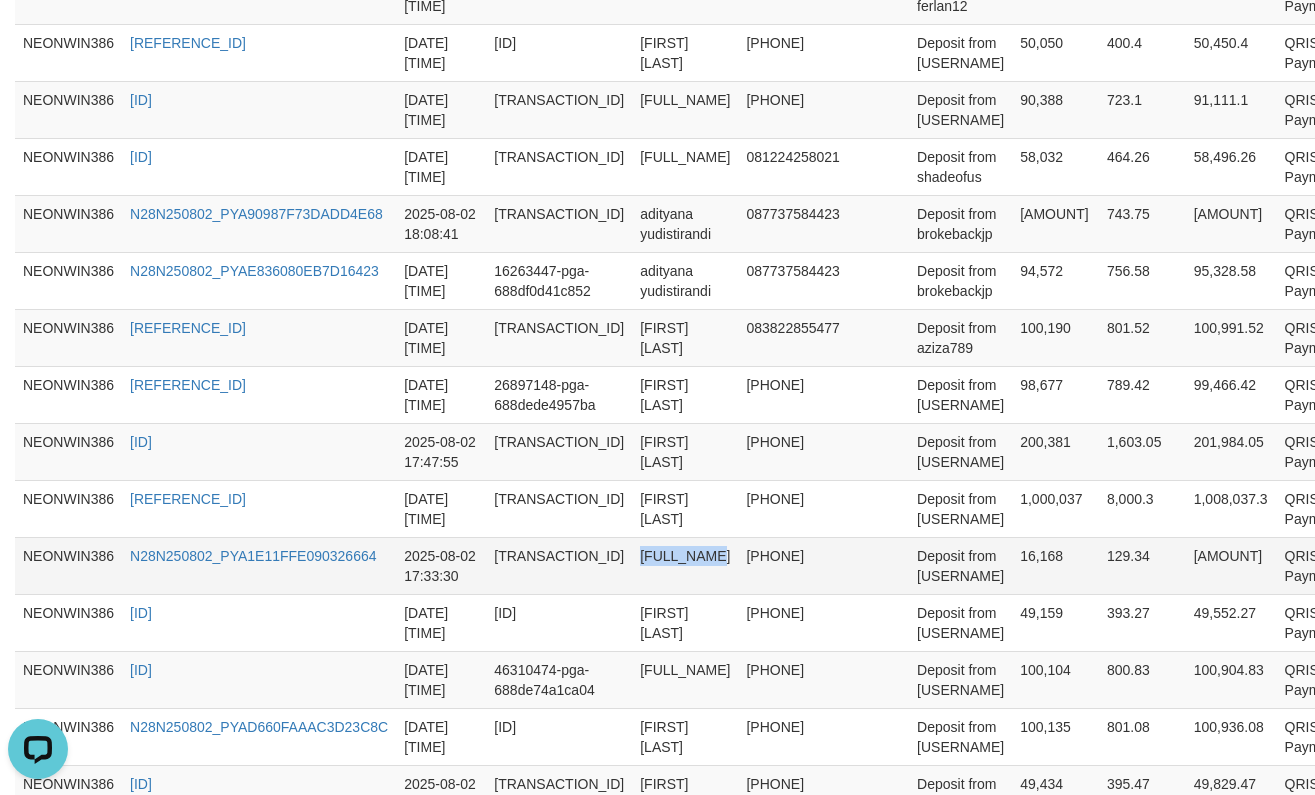 click on "[FULL_NAME]" at bounding box center [685, 565] 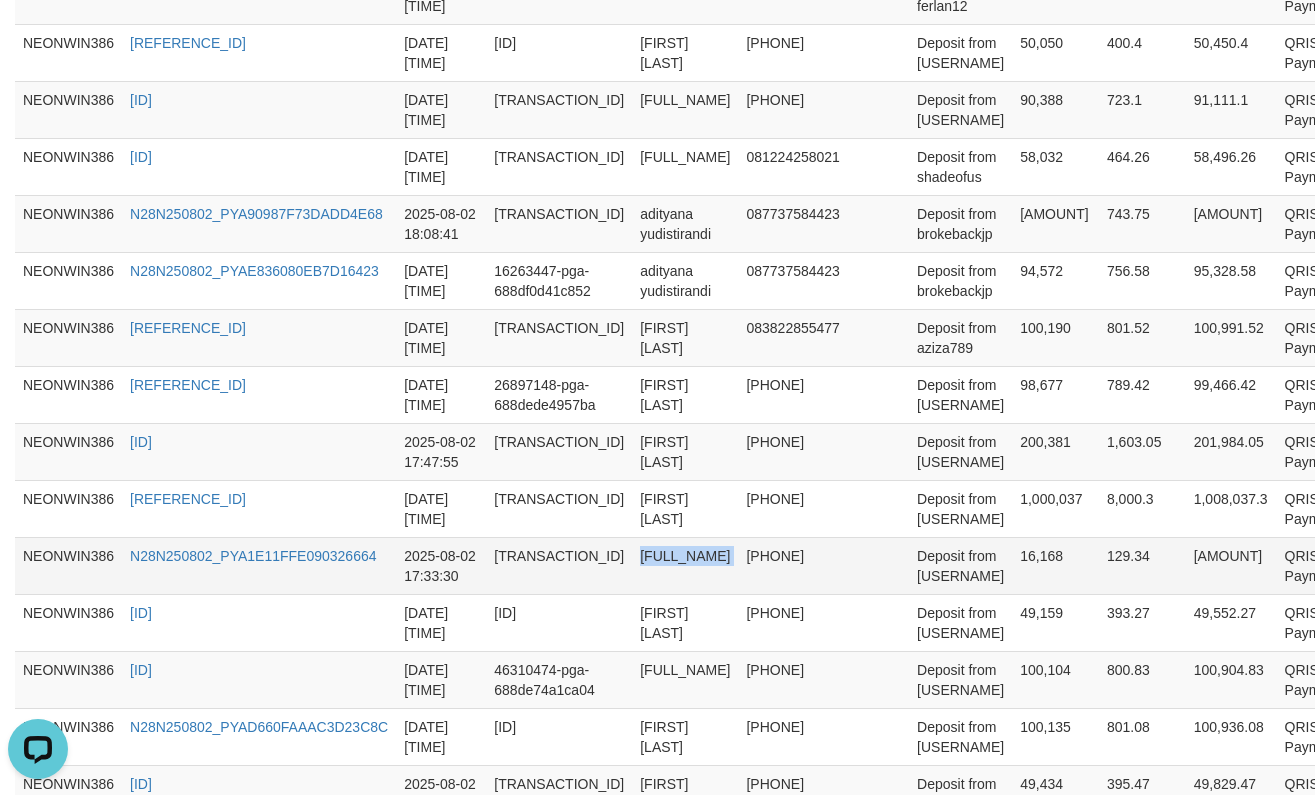 click on "[FULL_NAME]" at bounding box center [685, 565] 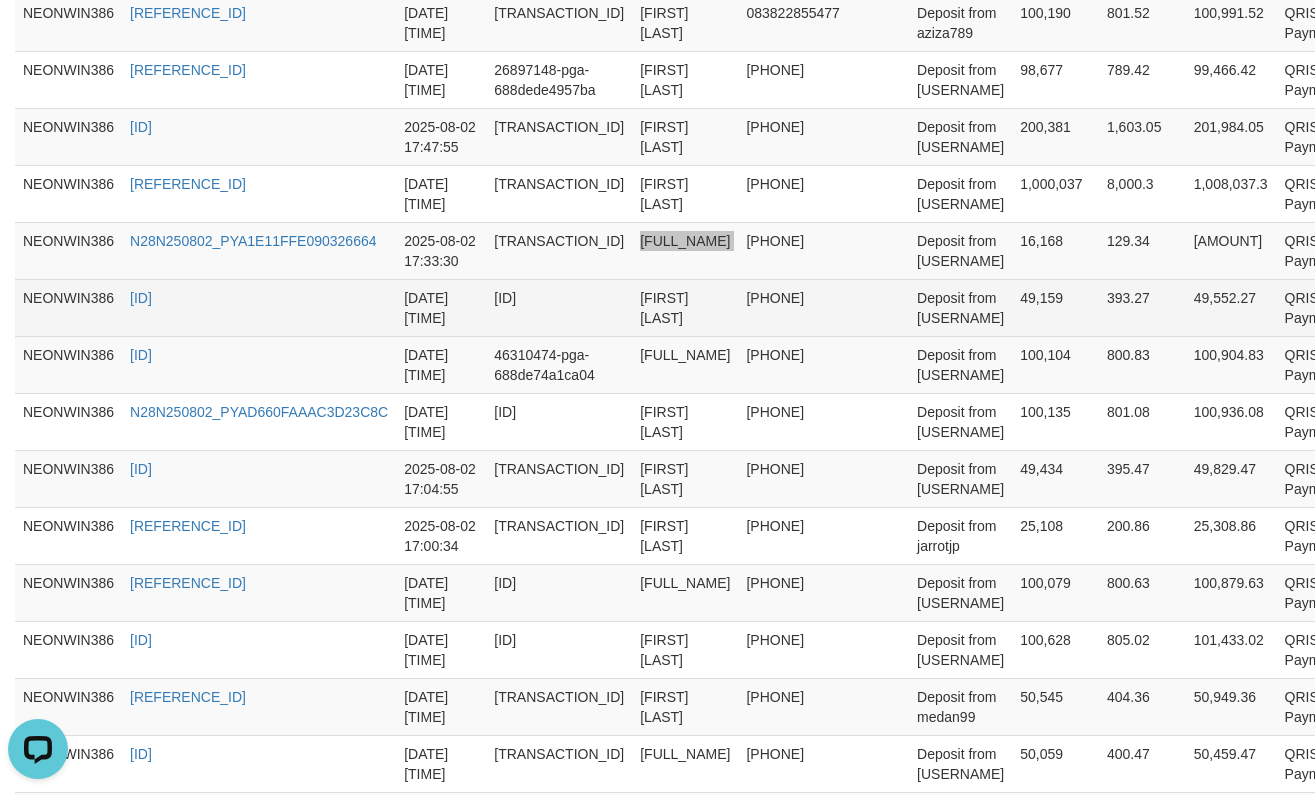 scroll, scrollTop: 1146, scrollLeft: 0, axis: vertical 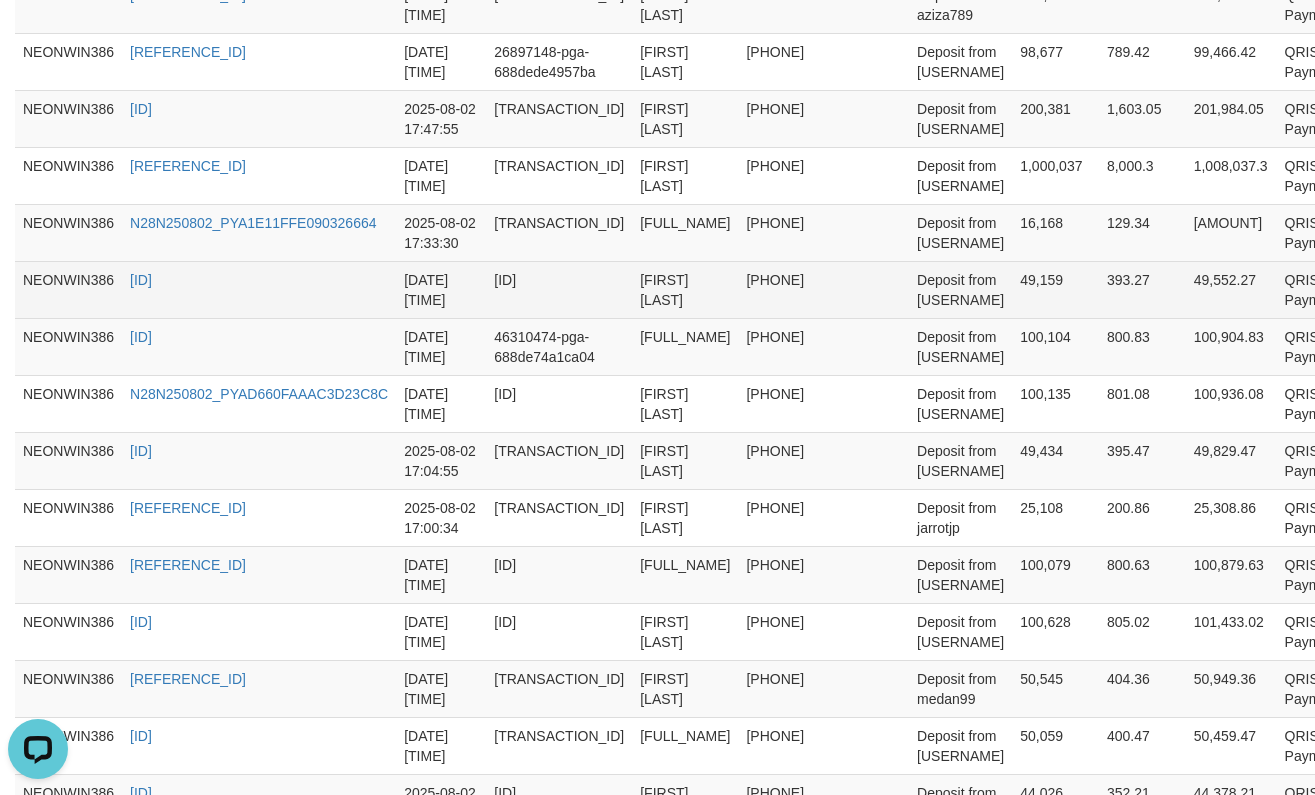 click on "[FIRST] [LAST]" at bounding box center [685, 289] 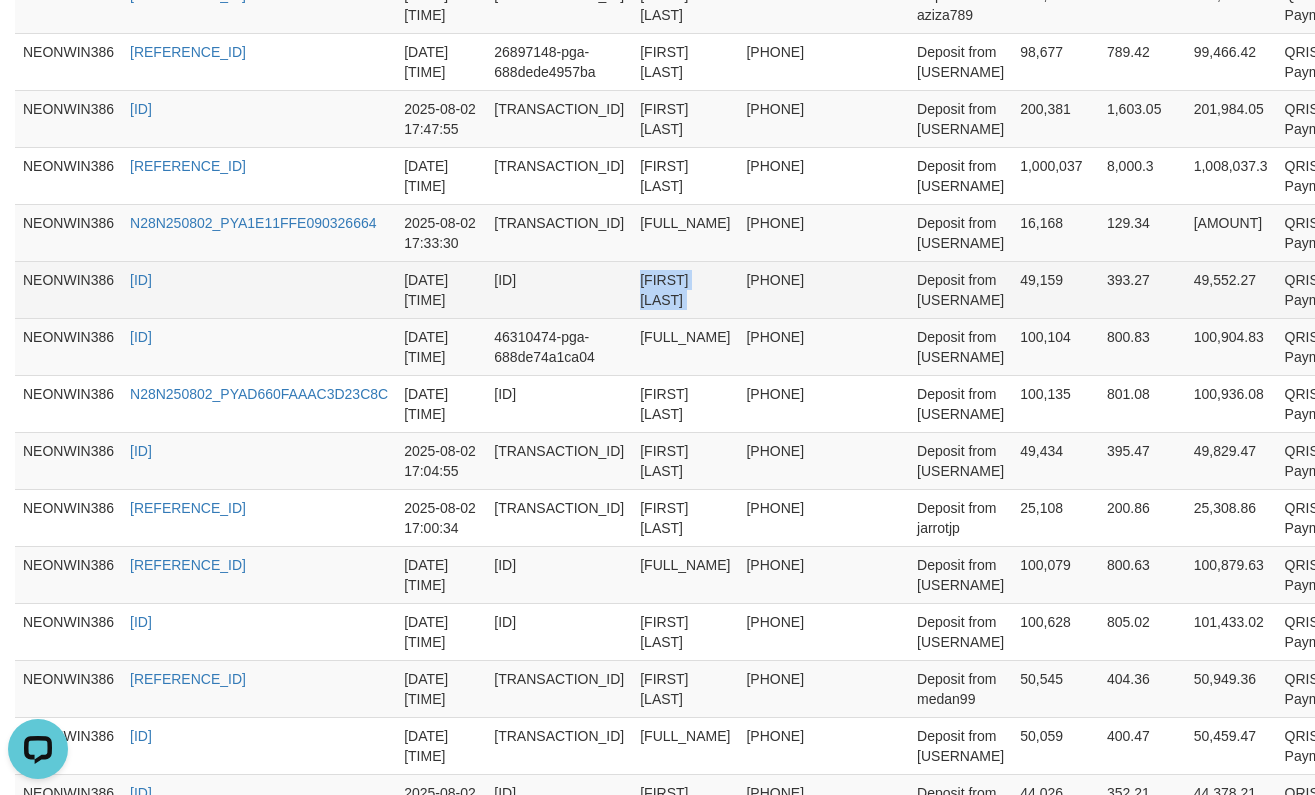 click on "[FIRST] [LAST]" at bounding box center [685, 289] 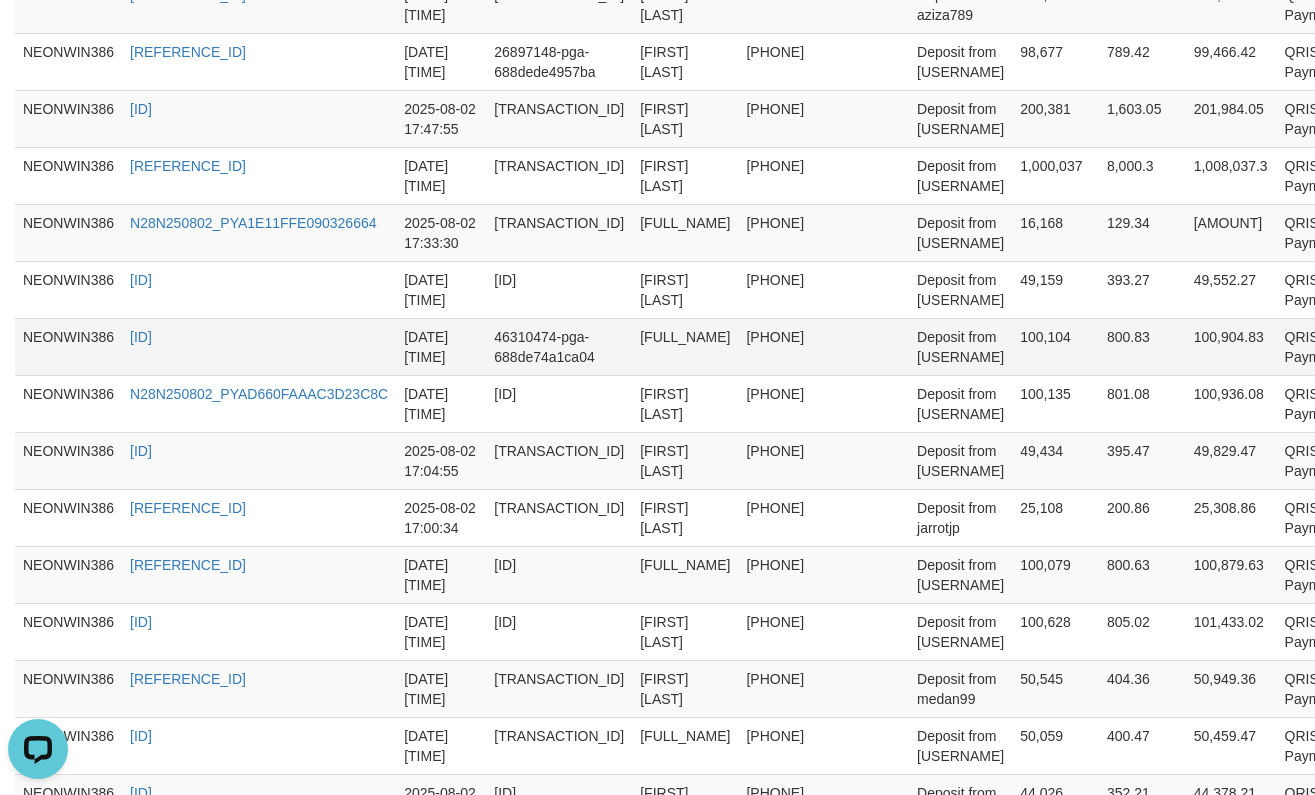 click on "[FULL_NAME]" at bounding box center (685, 346) 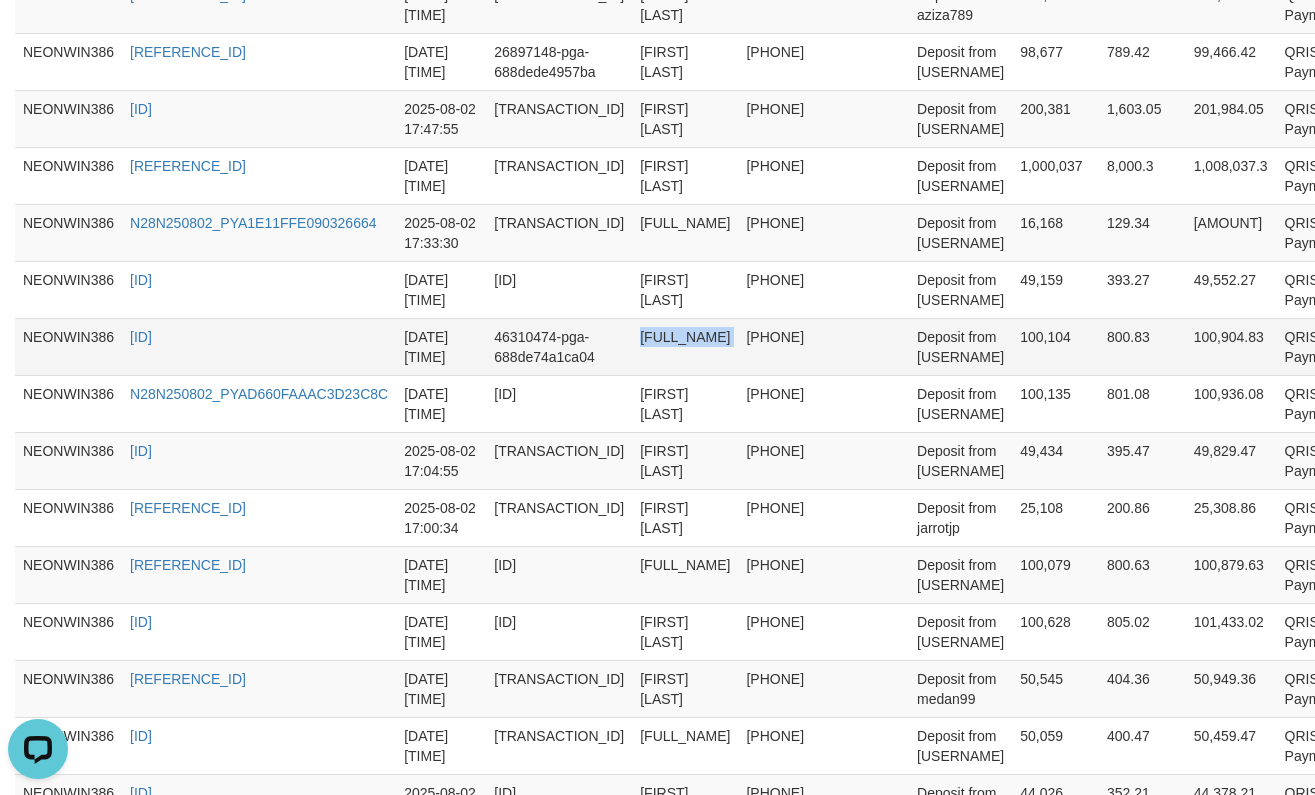 click on "[FULL_NAME]" at bounding box center [685, 346] 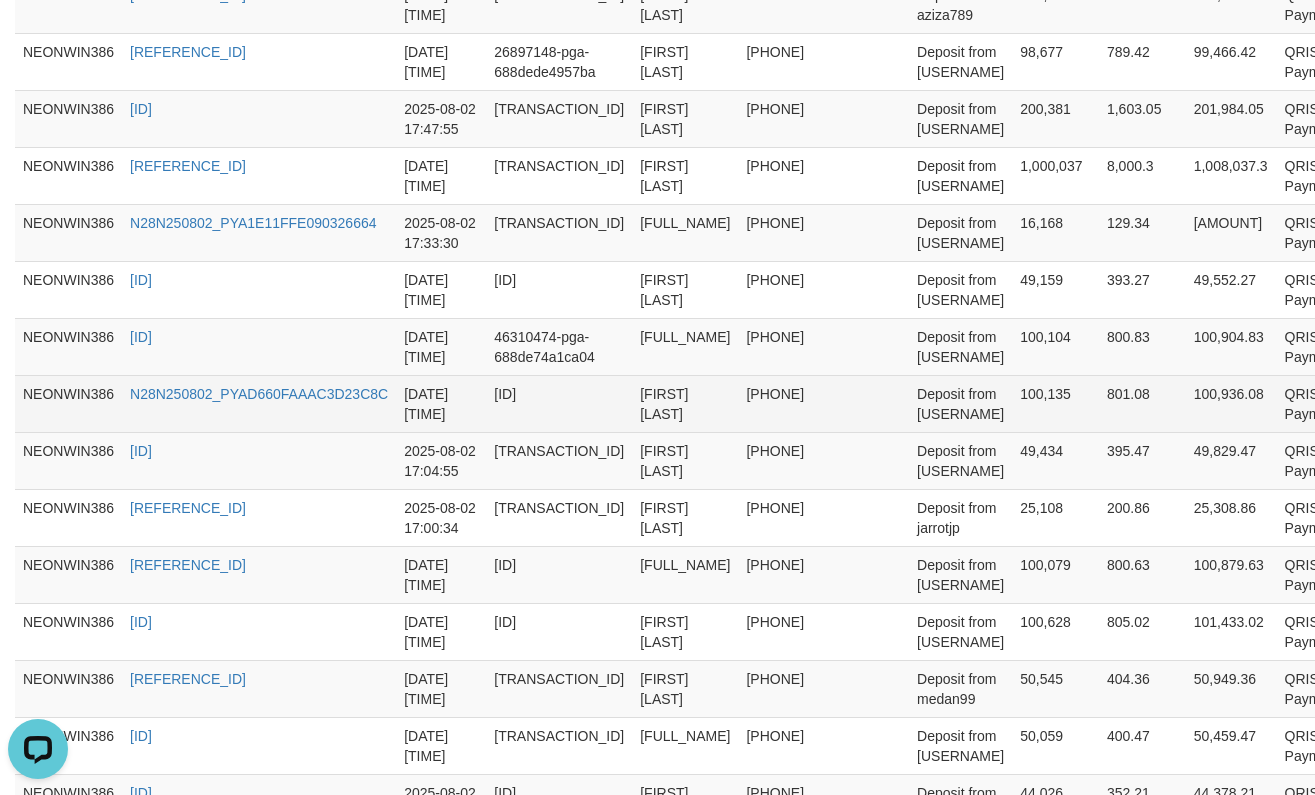 click on "[FIRST] [LAST]" at bounding box center [685, 403] 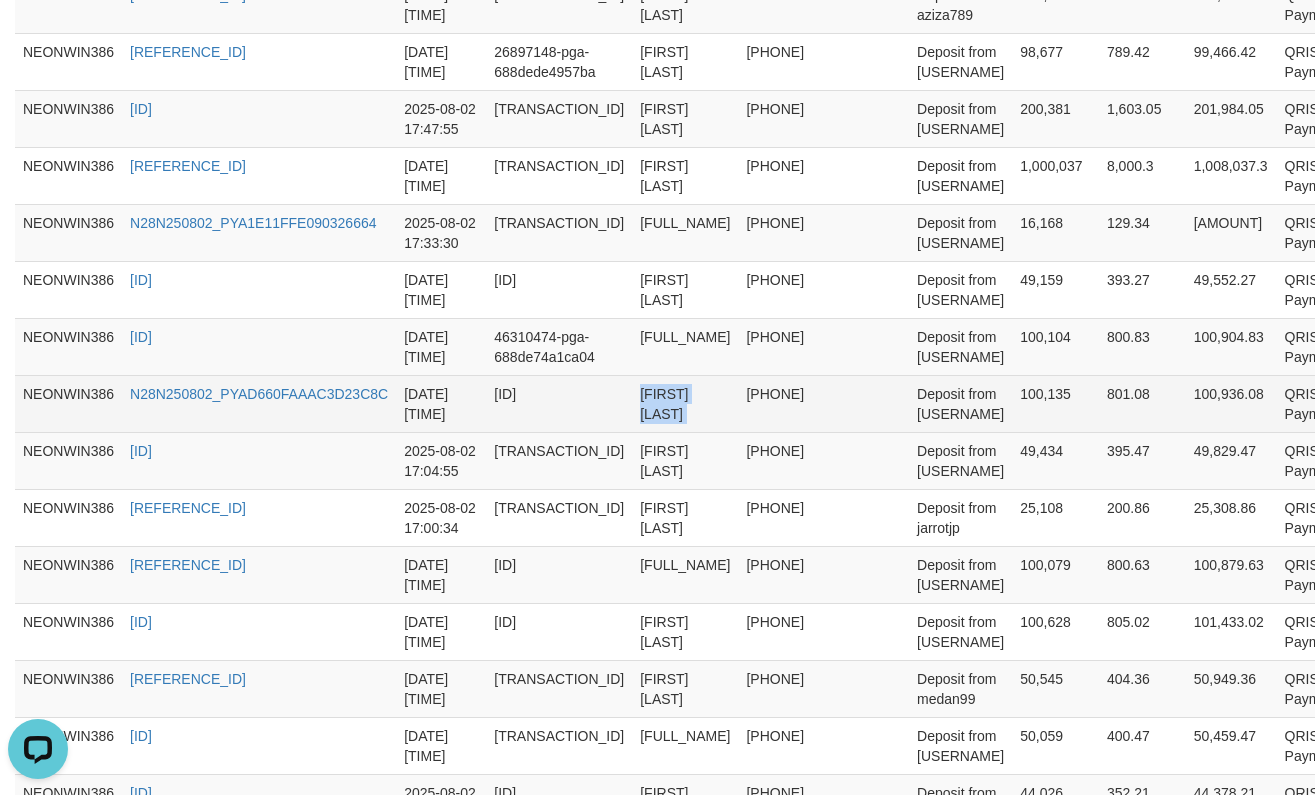 click on "[FIRST] [LAST]" at bounding box center [685, 403] 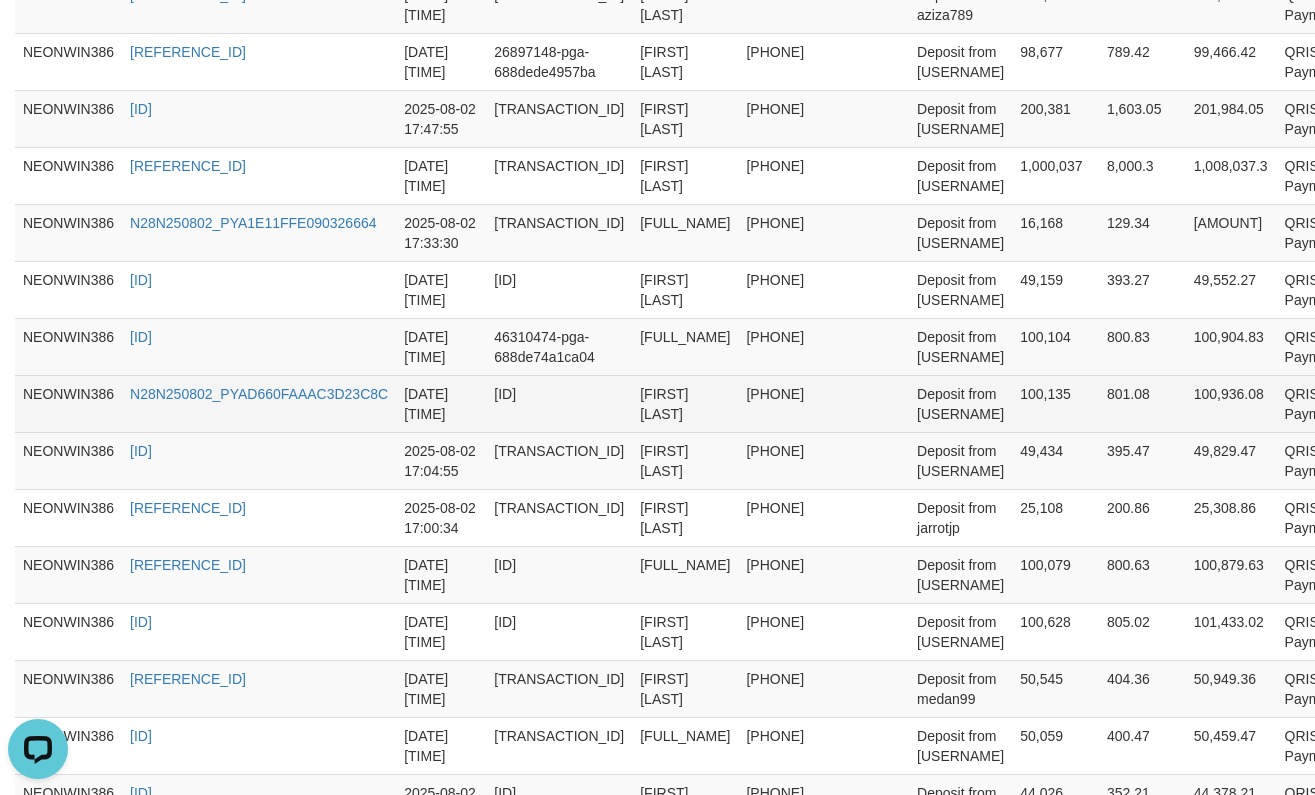 click on "Deposit from [USERNAME]" at bounding box center (960, 403) 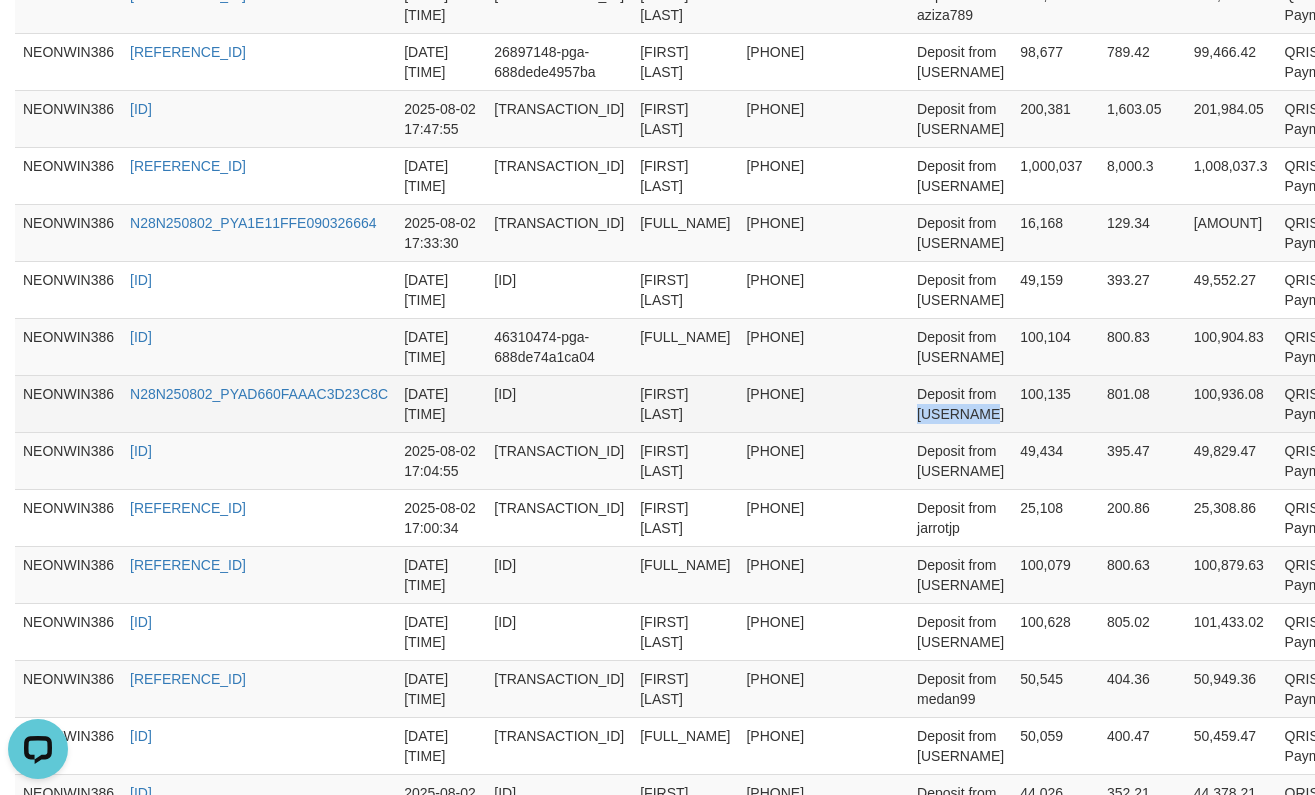click on "Deposit from [USERNAME]" at bounding box center [960, 403] 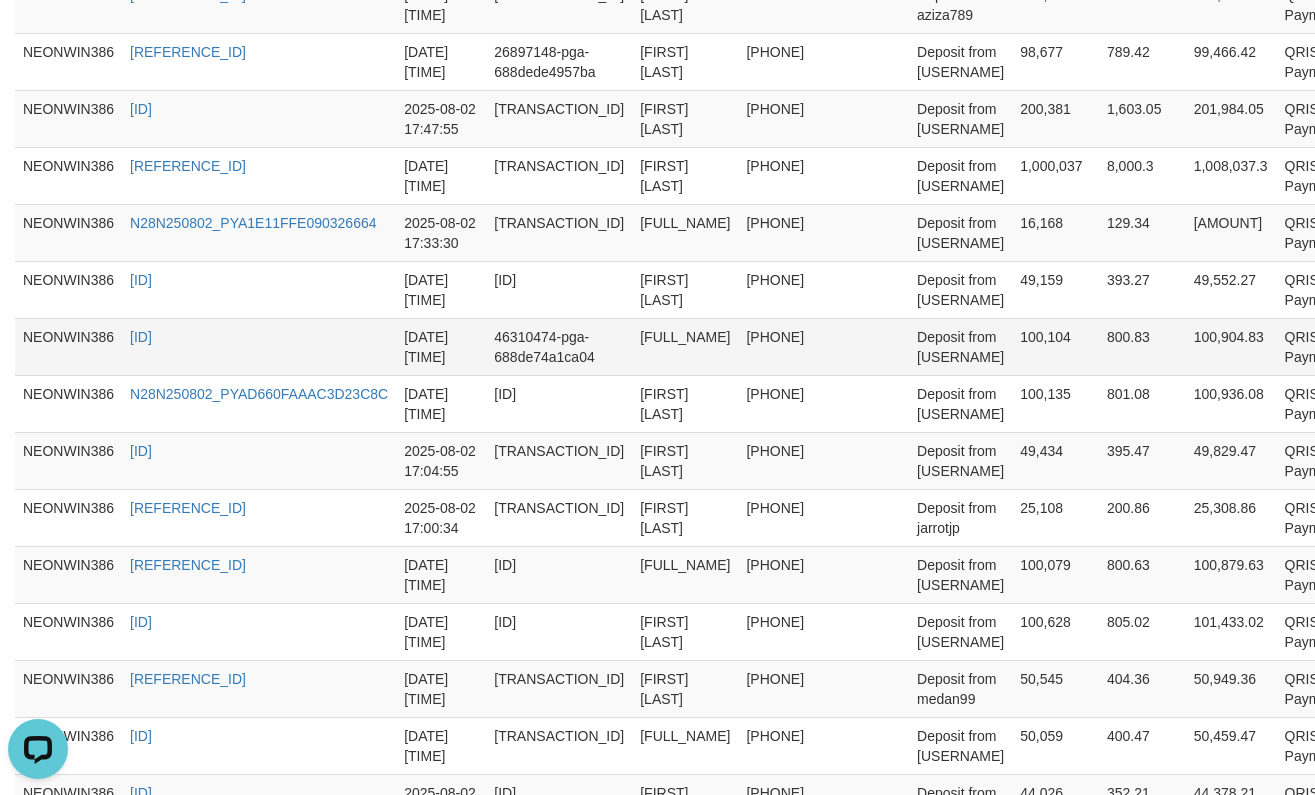 click on "Deposit from [USERNAME]" at bounding box center [960, 346] 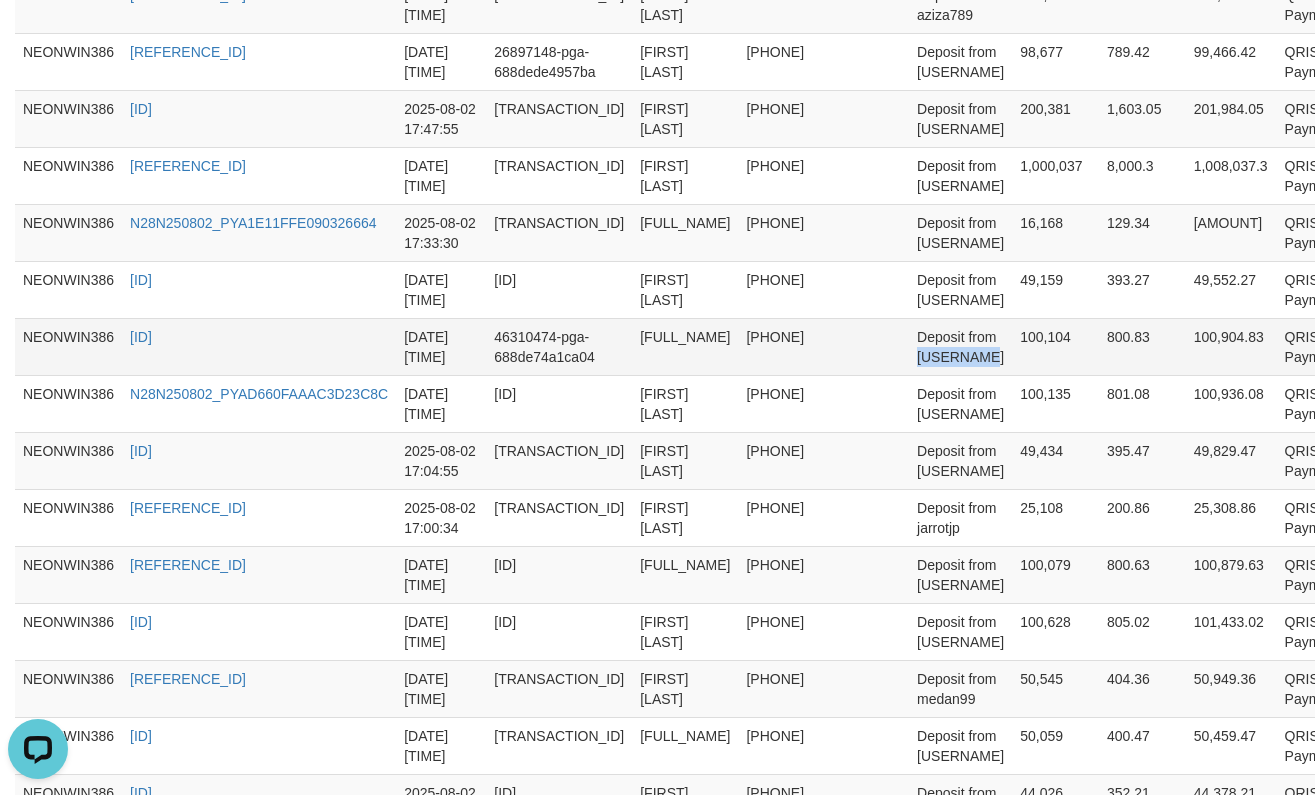 click on "Deposit from [USERNAME]" at bounding box center (960, 346) 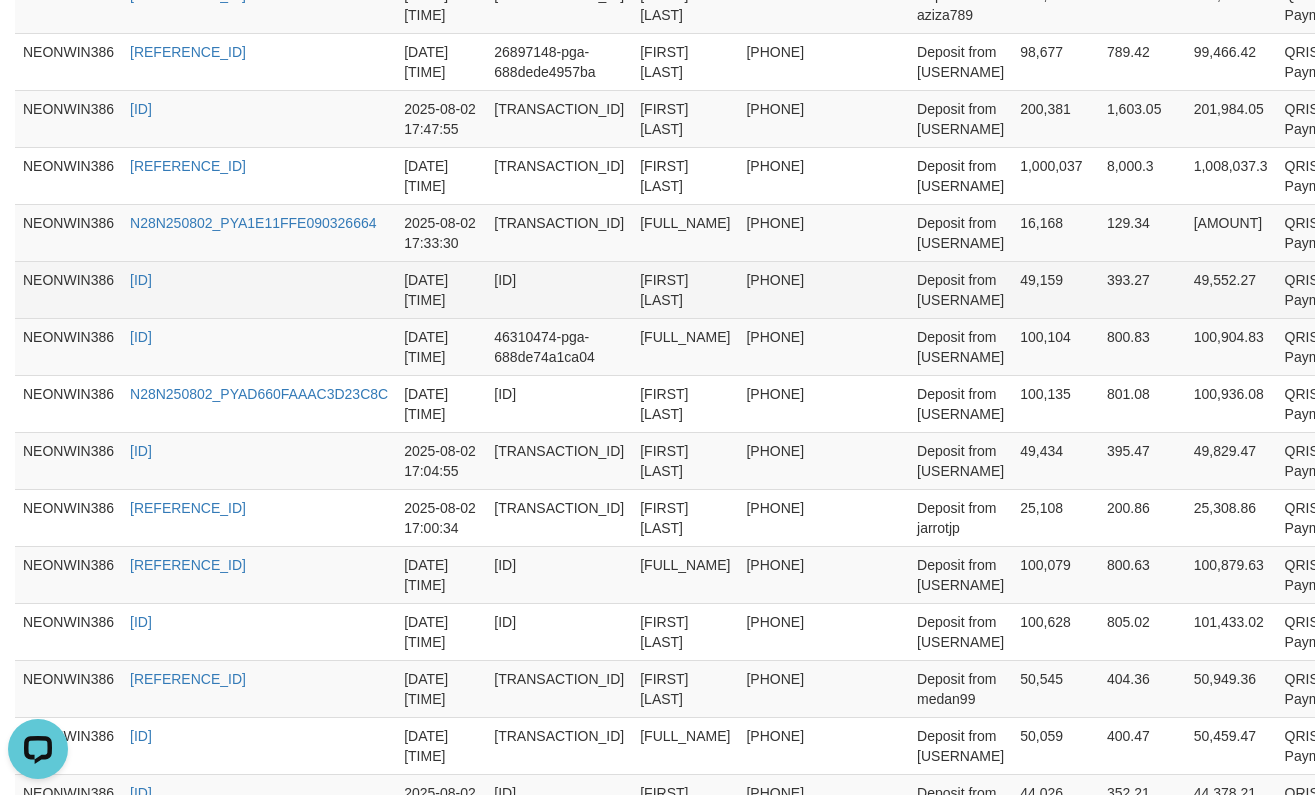 click on "Deposit from [USERNAME]" at bounding box center (960, 289) 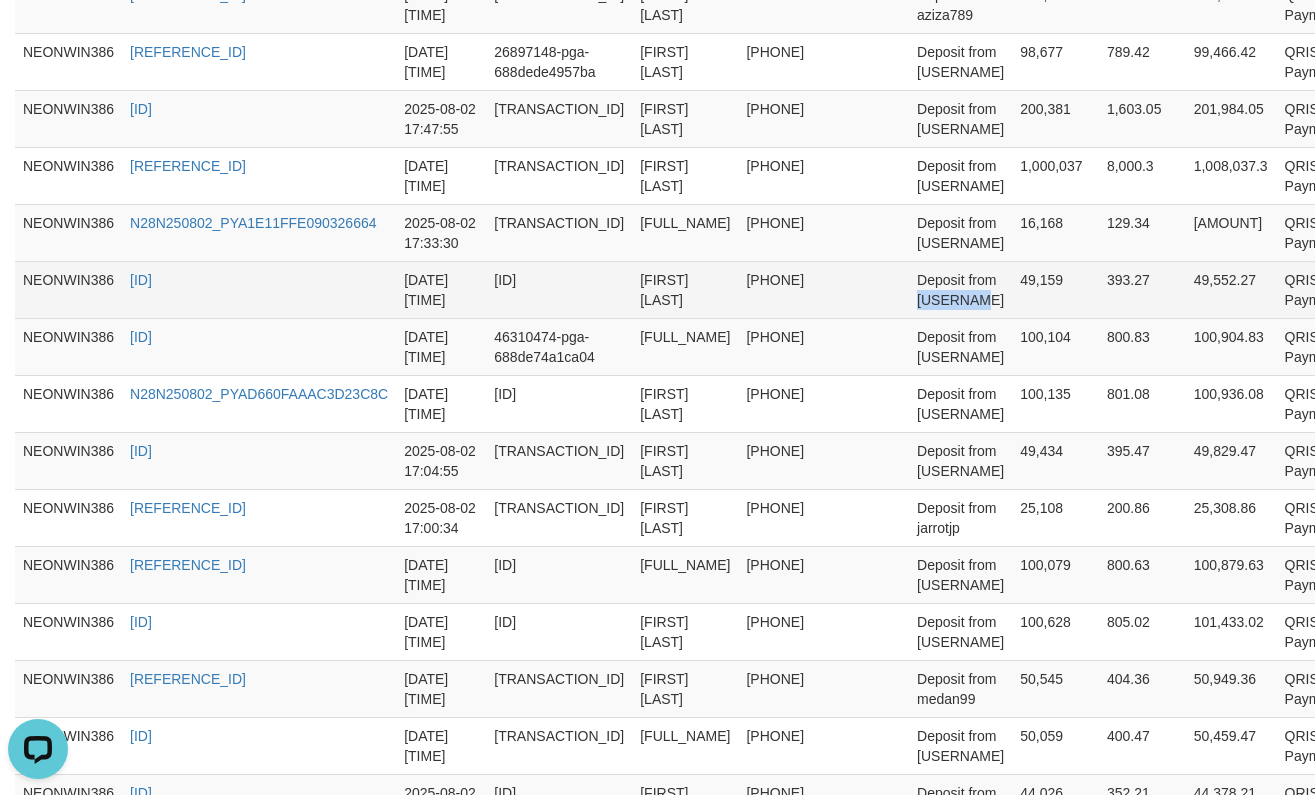 click on "Deposit from [USERNAME]" at bounding box center (960, 289) 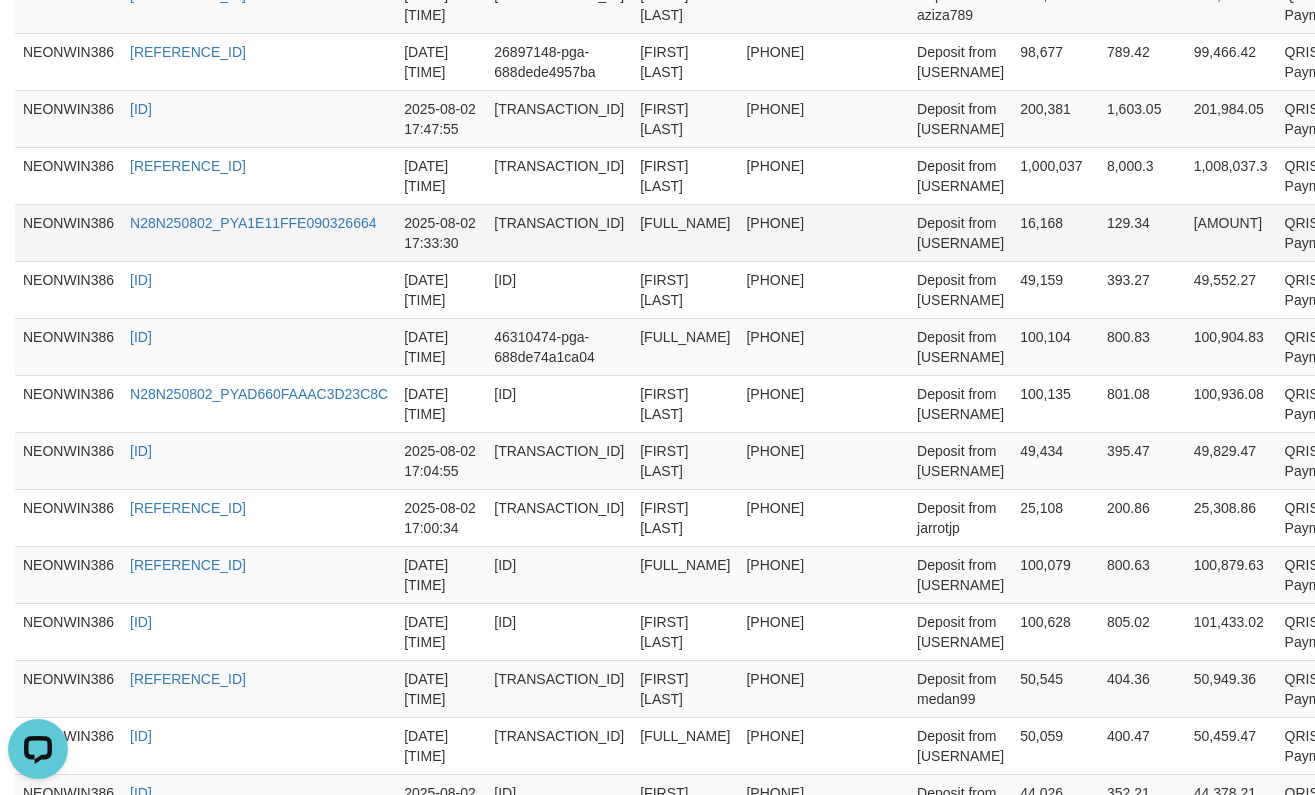 click on "Deposit from [USERNAME]" at bounding box center [960, 232] 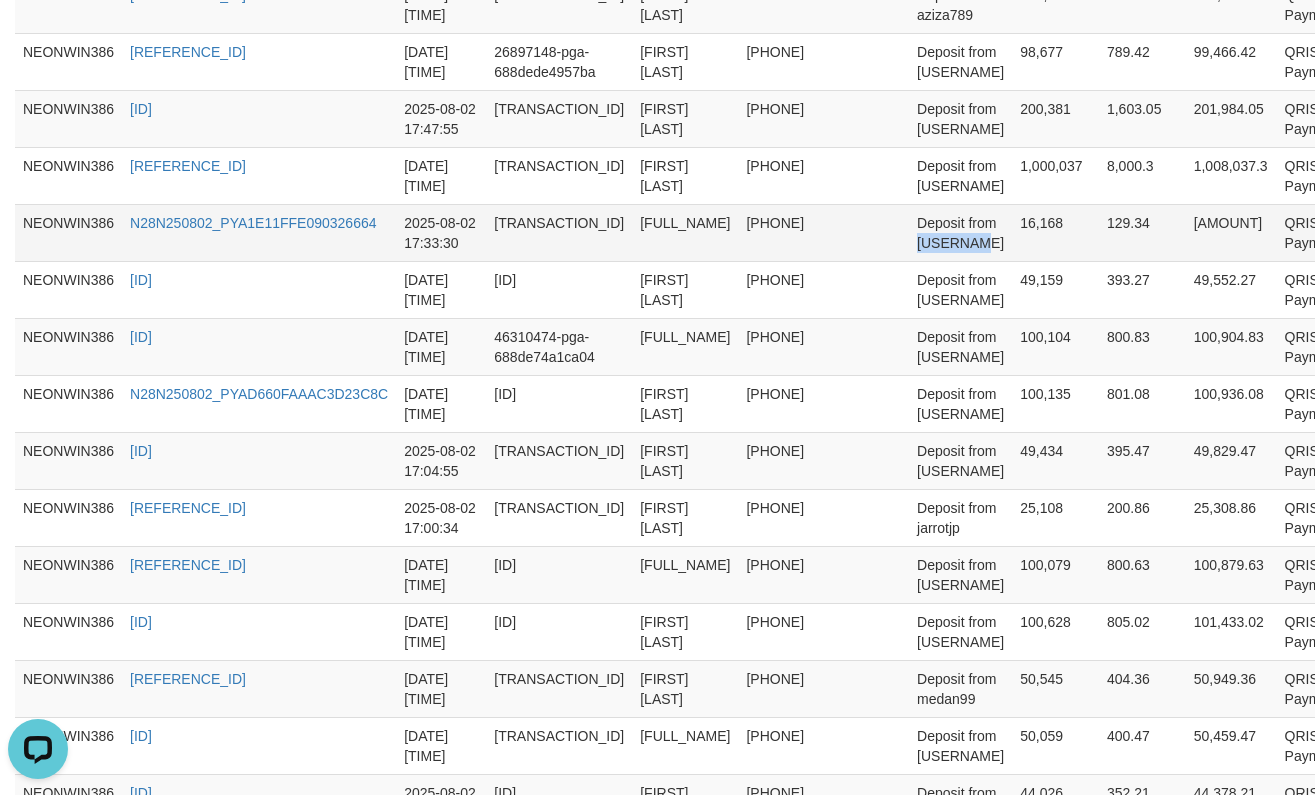 click on "Deposit from [USERNAME]" at bounding box center (960, 232) 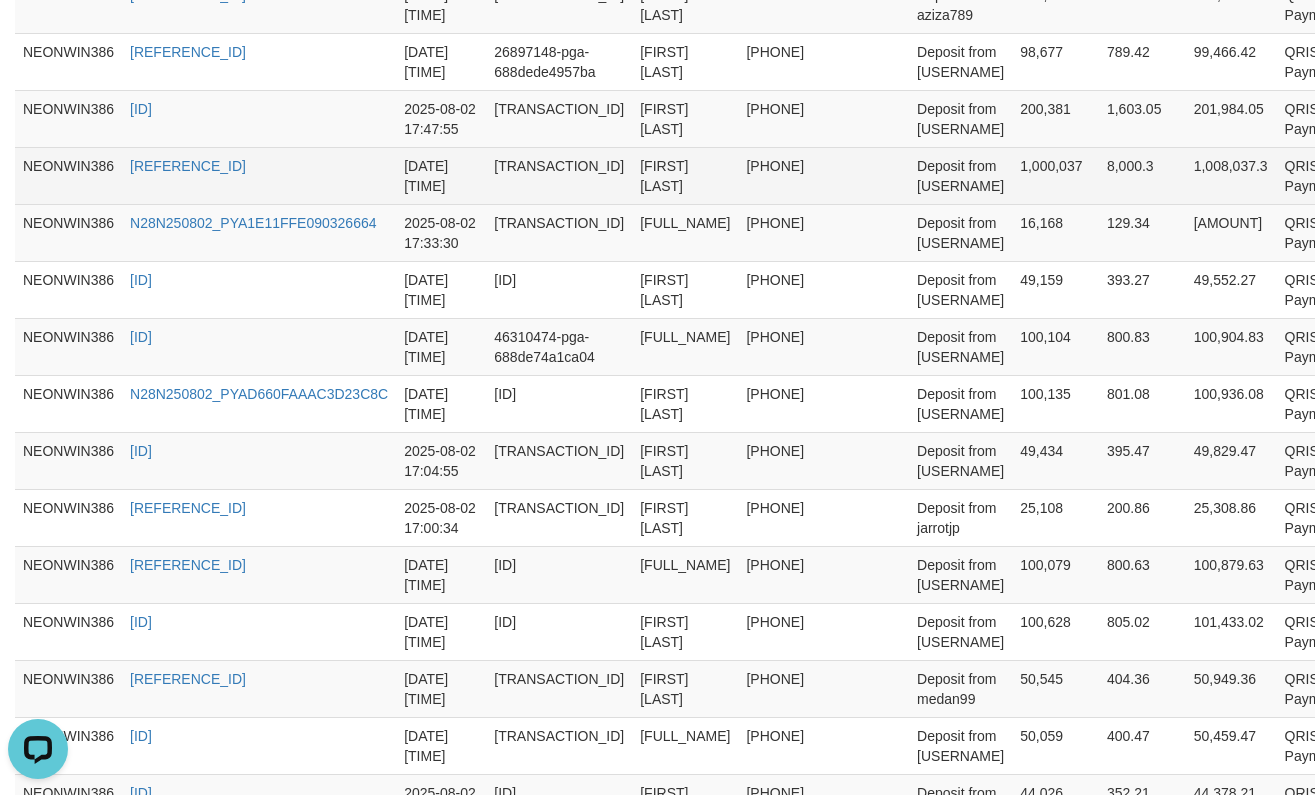 click on "Deposit from [USERNAME]" at bounding box center (960, 175) 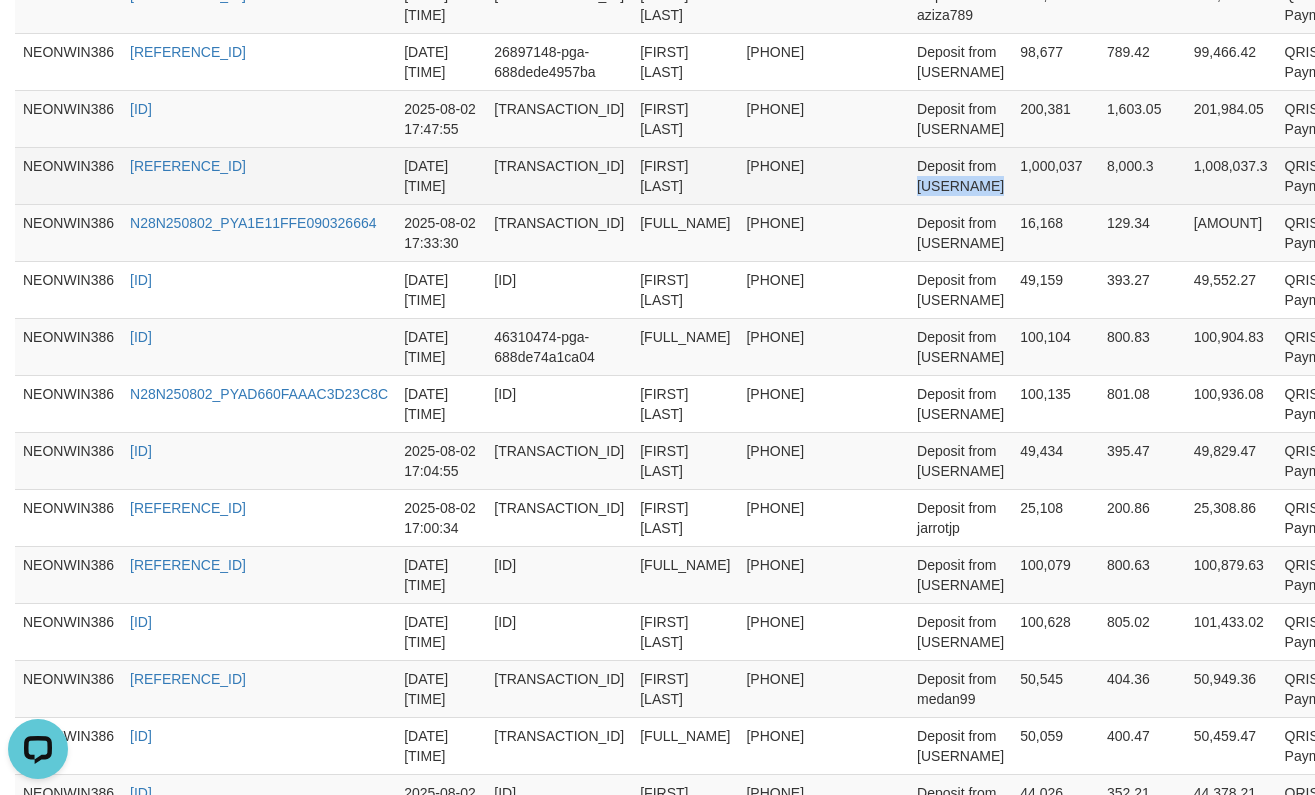 click on "Deposit from [USERNAME]" at bounding box center (960, 175) 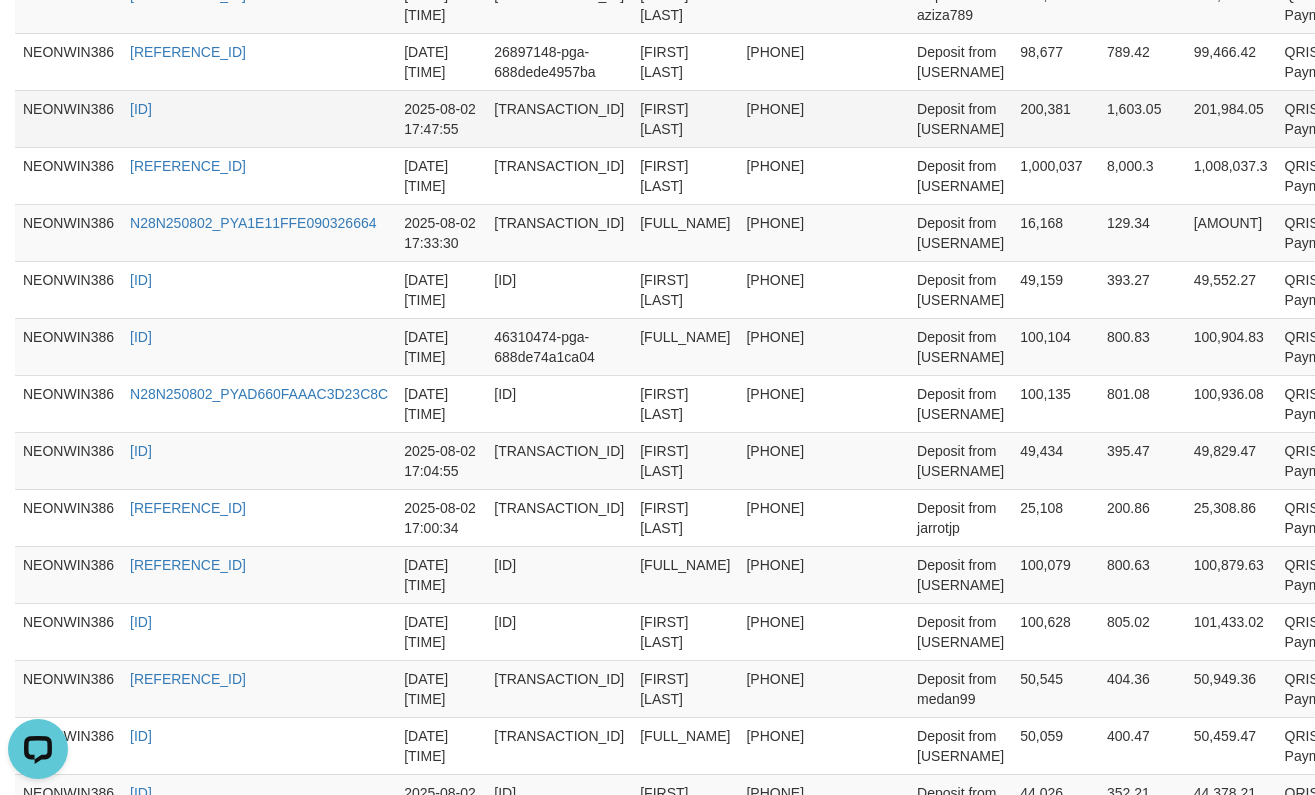 click on "Deposit from [USERNAME]" at bounding box center [960, 118] 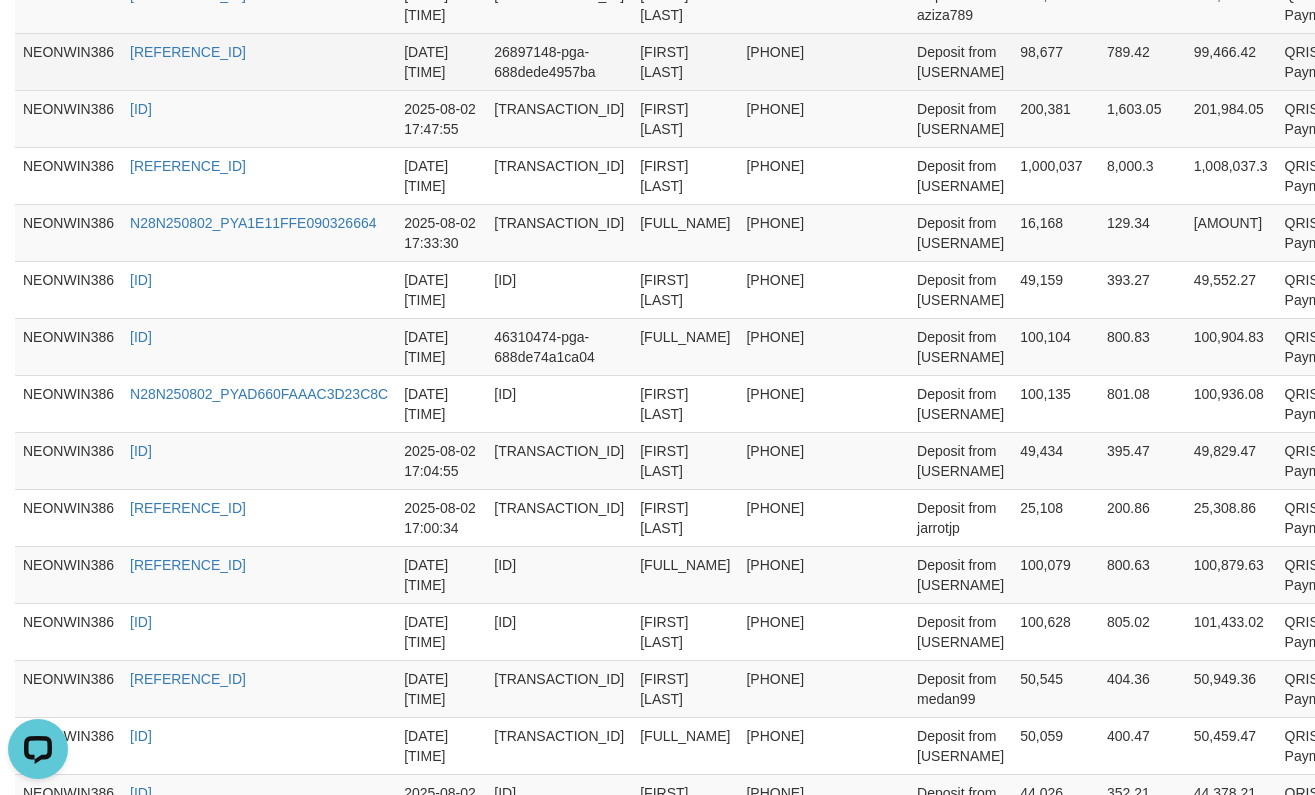 click on "Deposit from [USERNAME]" at bounding box center (960, 61) 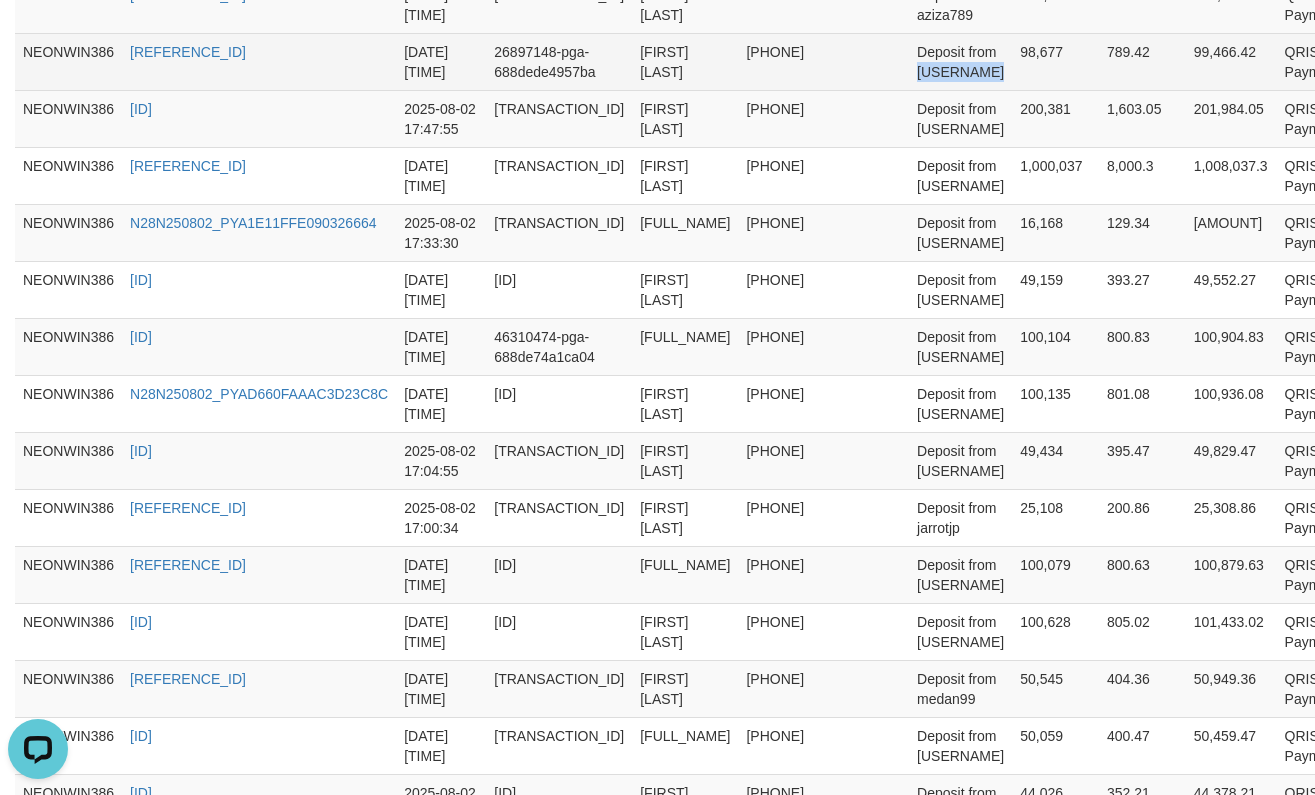click on "Deposit from [USERNAME]" at bounding box center (960, 61) 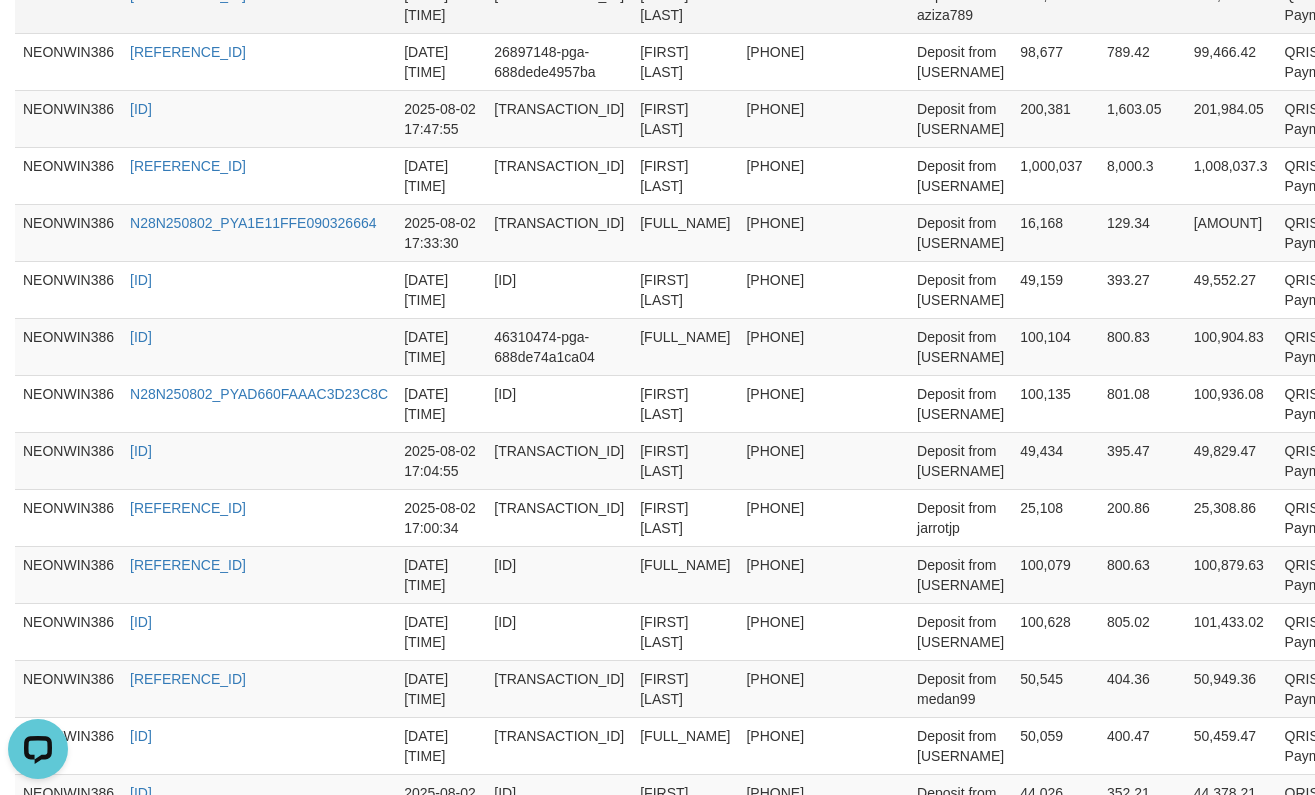 click on "Deposit from aziza789" at bounding box center [960, 4] 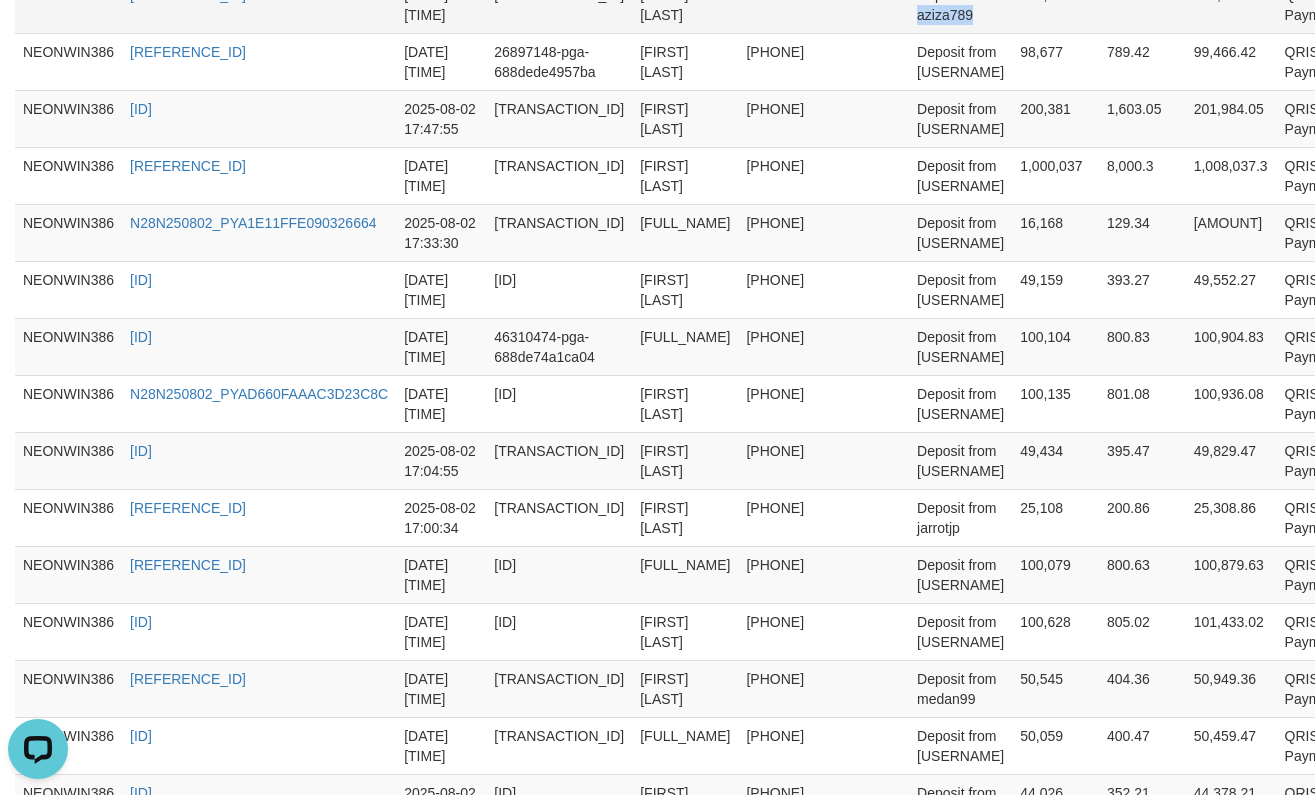 click on "Deposit from aziza789" at bounding box center [960, 4] 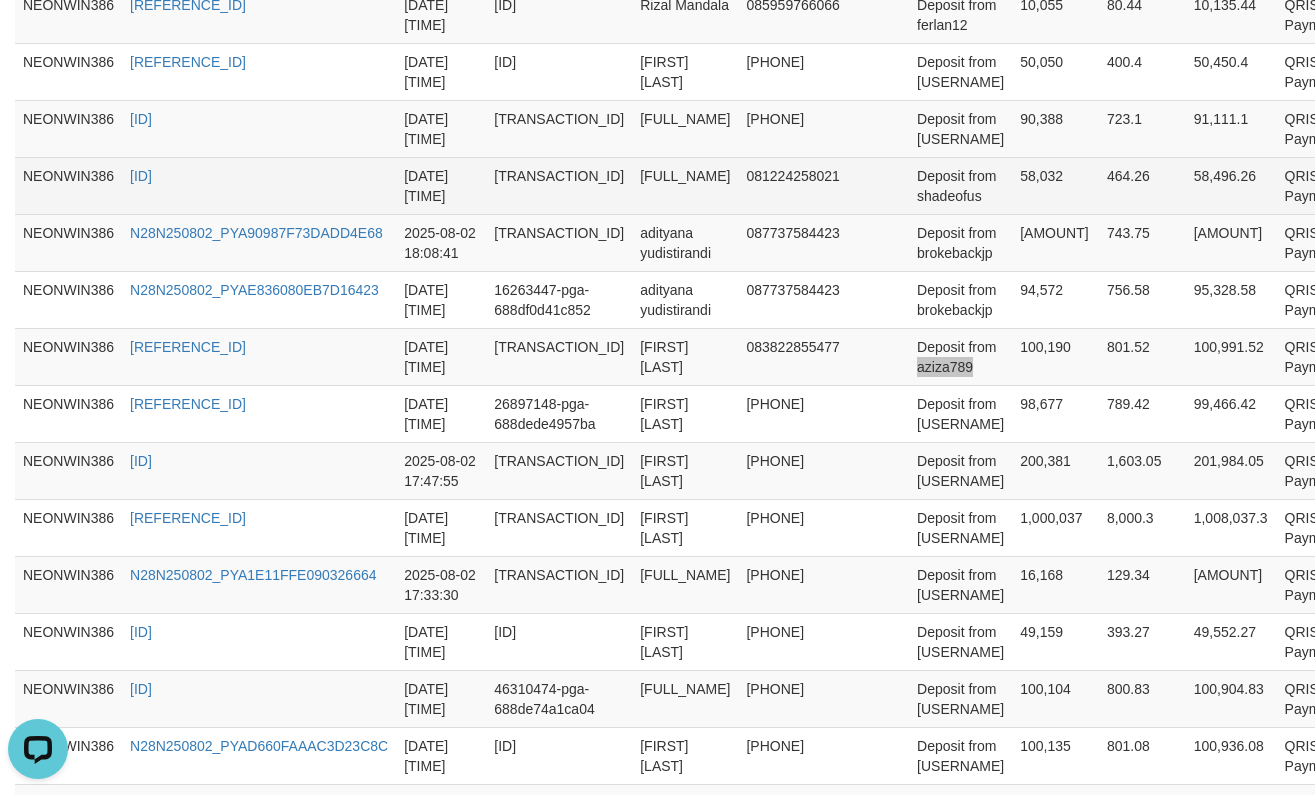 scroll, scrollTop: 813, scrollLeft: 0, axis: vertical 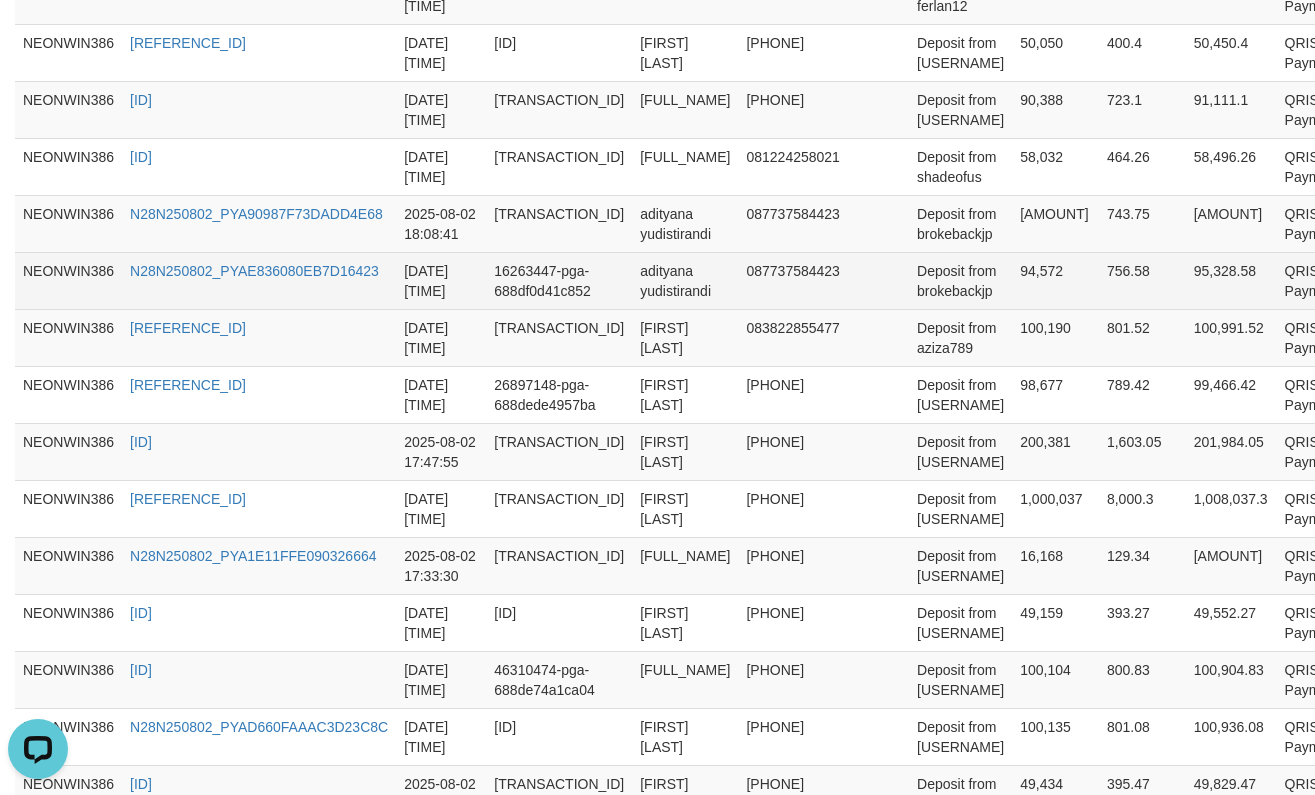 click on "Deposit from brokebackjp" at bounding box center [960, 280] 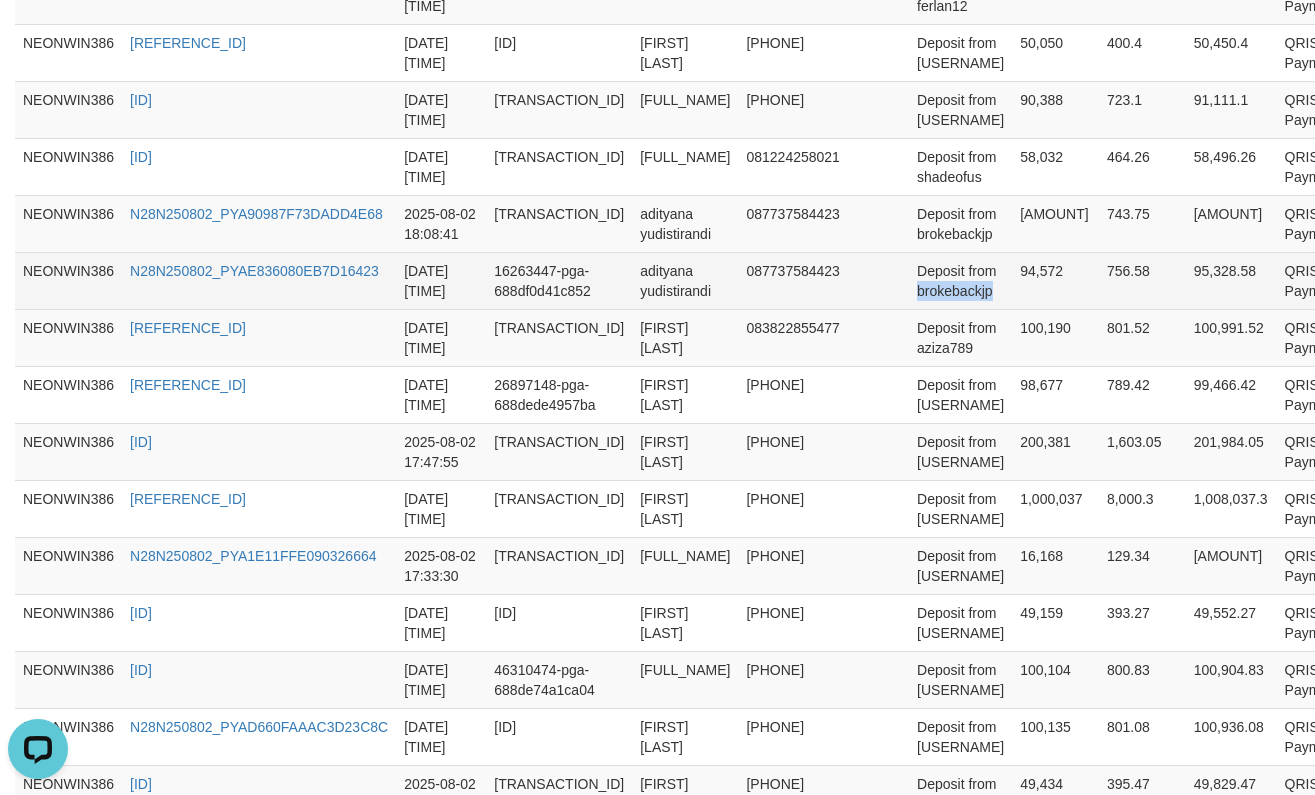 click on "Deposit from brokebackjp" at bounding box center (960, 280) 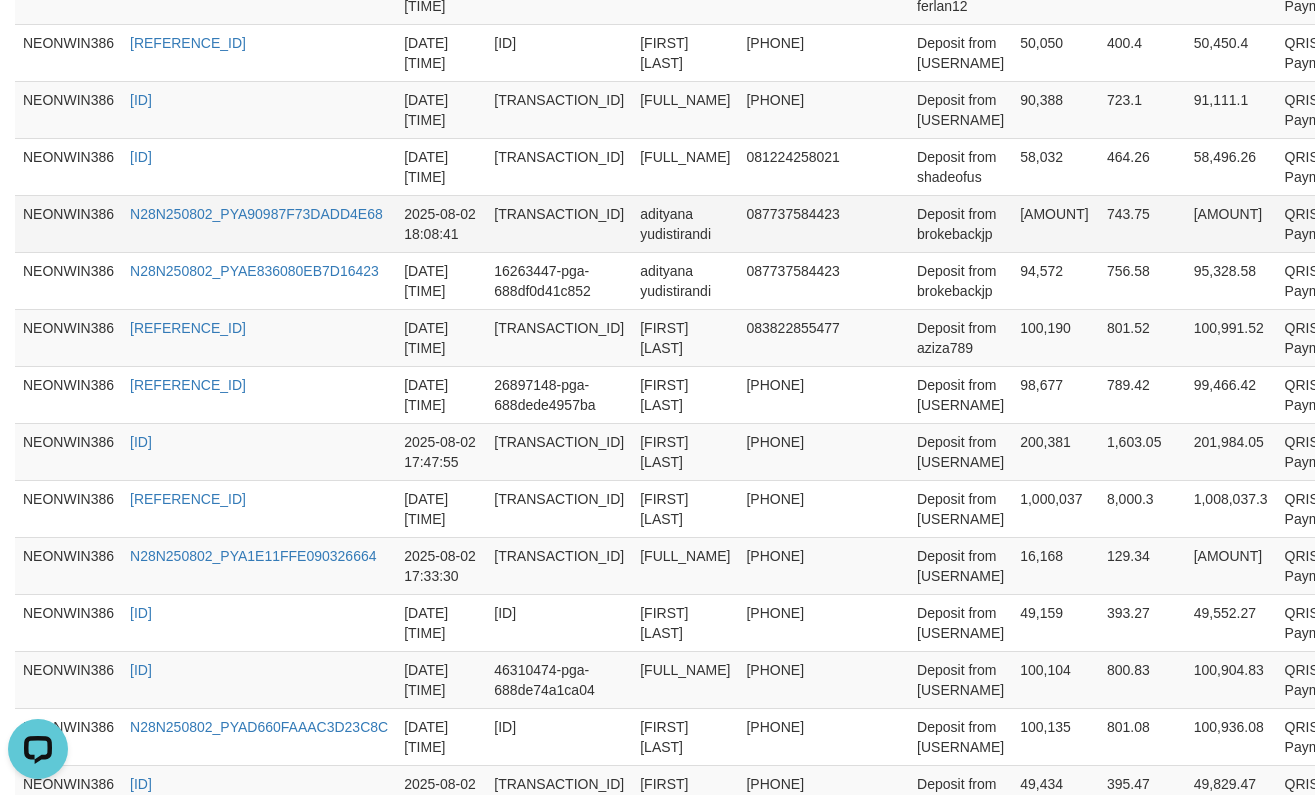 click on "Deposit from brokebackjp" at bounding box center [960, 223] 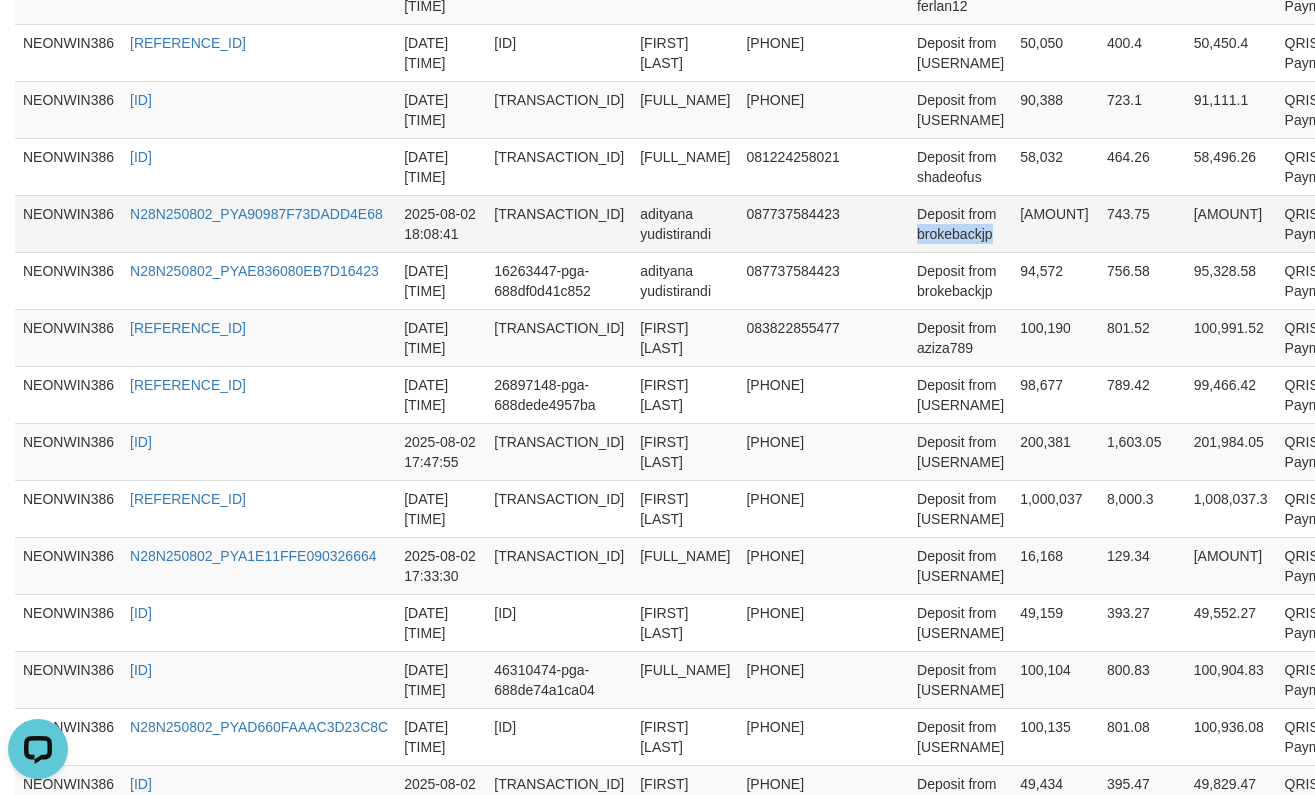 click on "Deposit from brokebackjp" at bounding box center [960, 223] 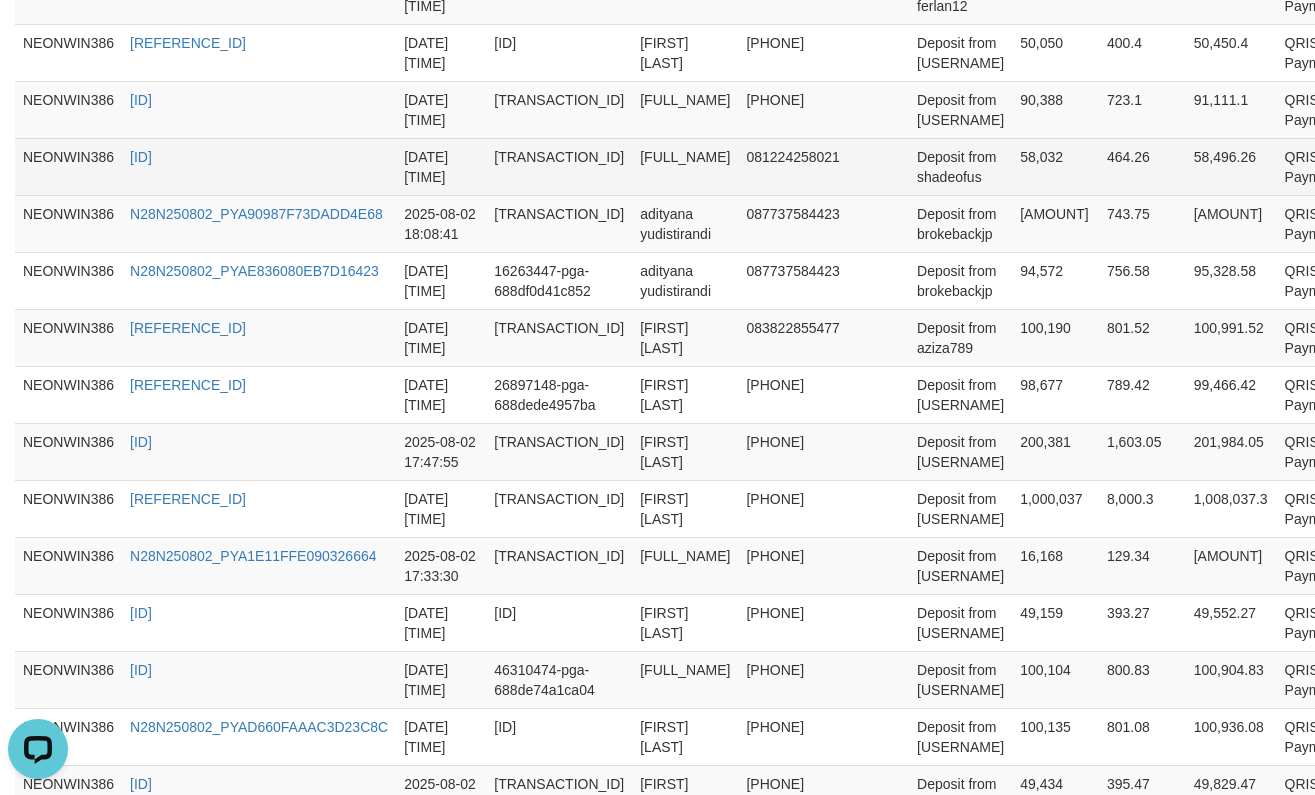 click on "Deposit from shadeofus" at bounding box center [960, 166] 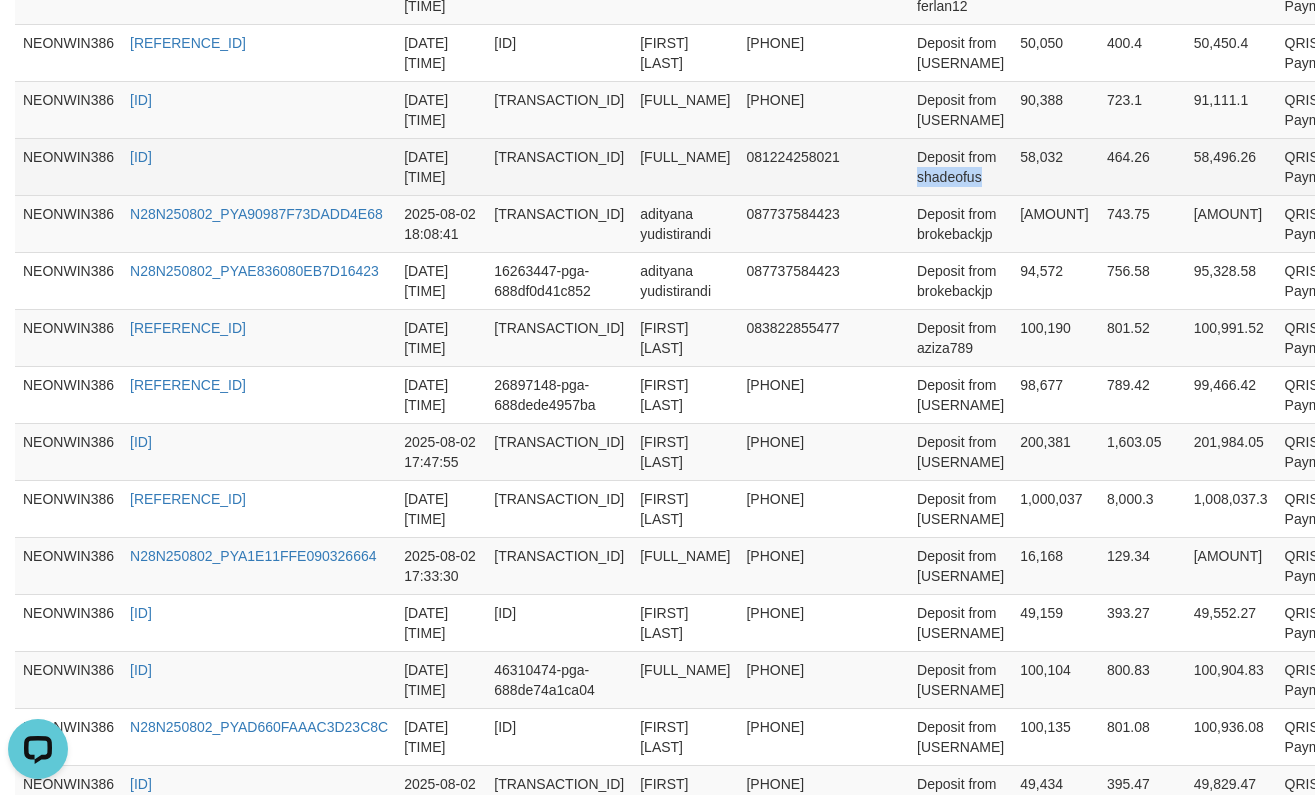 click on "Deposit from shadeofus" at bounding box center [960, 166] 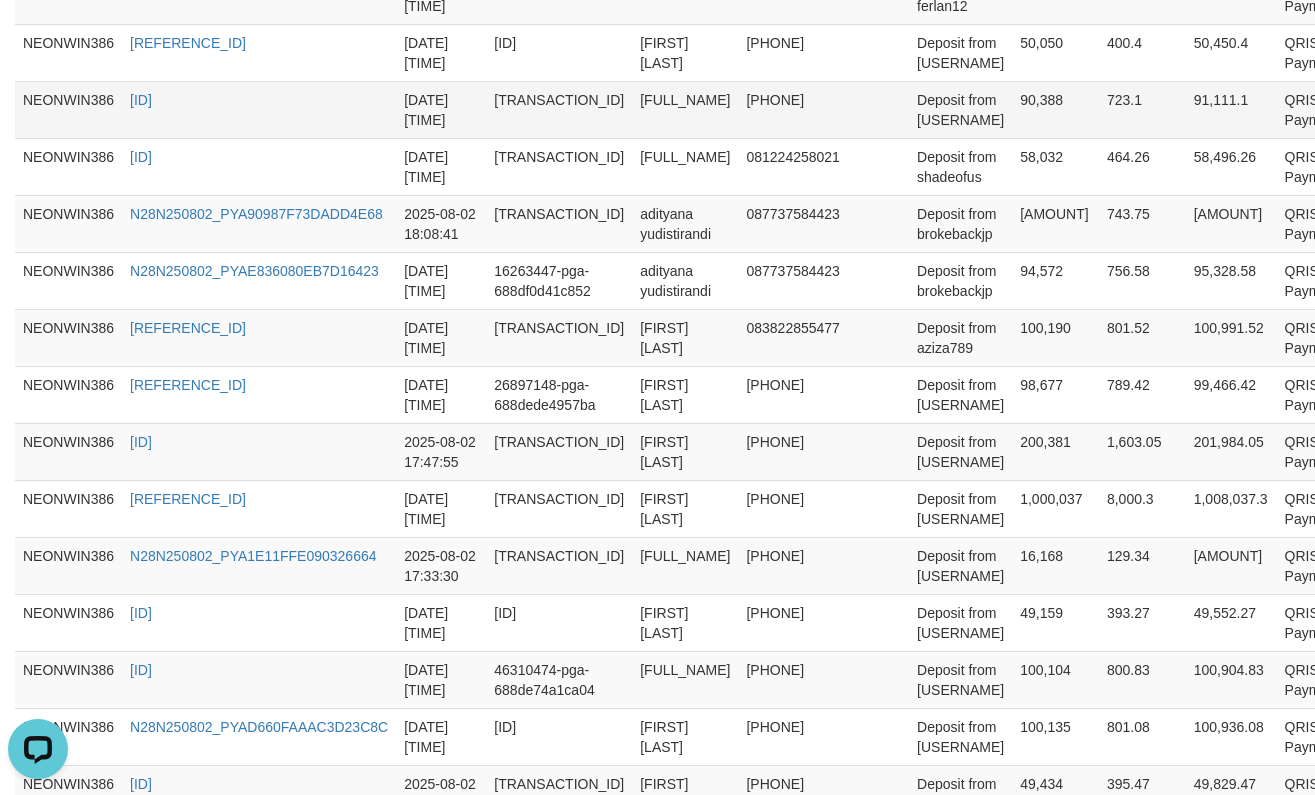 click on "Deposit from [USERNAME]" at bounding box center (960, 109) 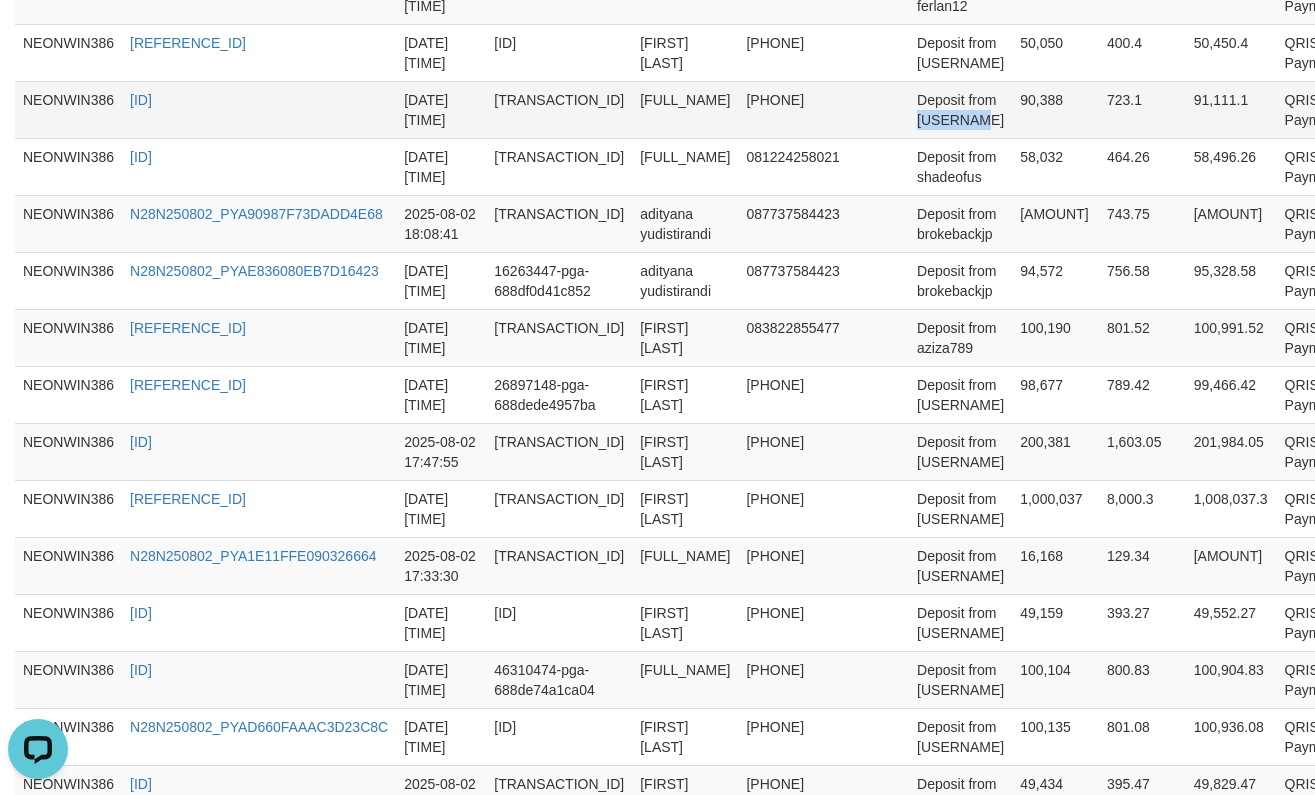 click on "Deposit from [USERNAME]" at bounding box center (960, 109) 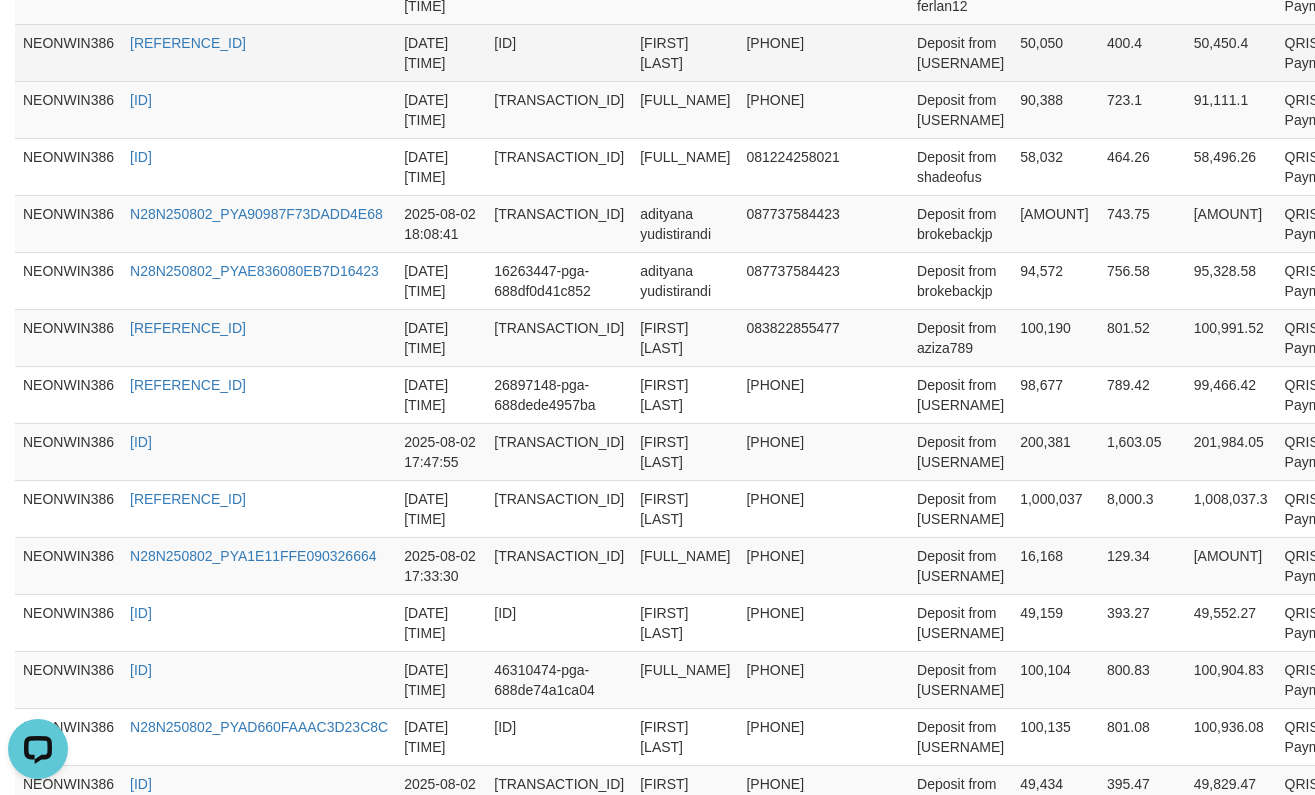 click on "Deposit from [USERNAME]" at bounding box center [960, 52] 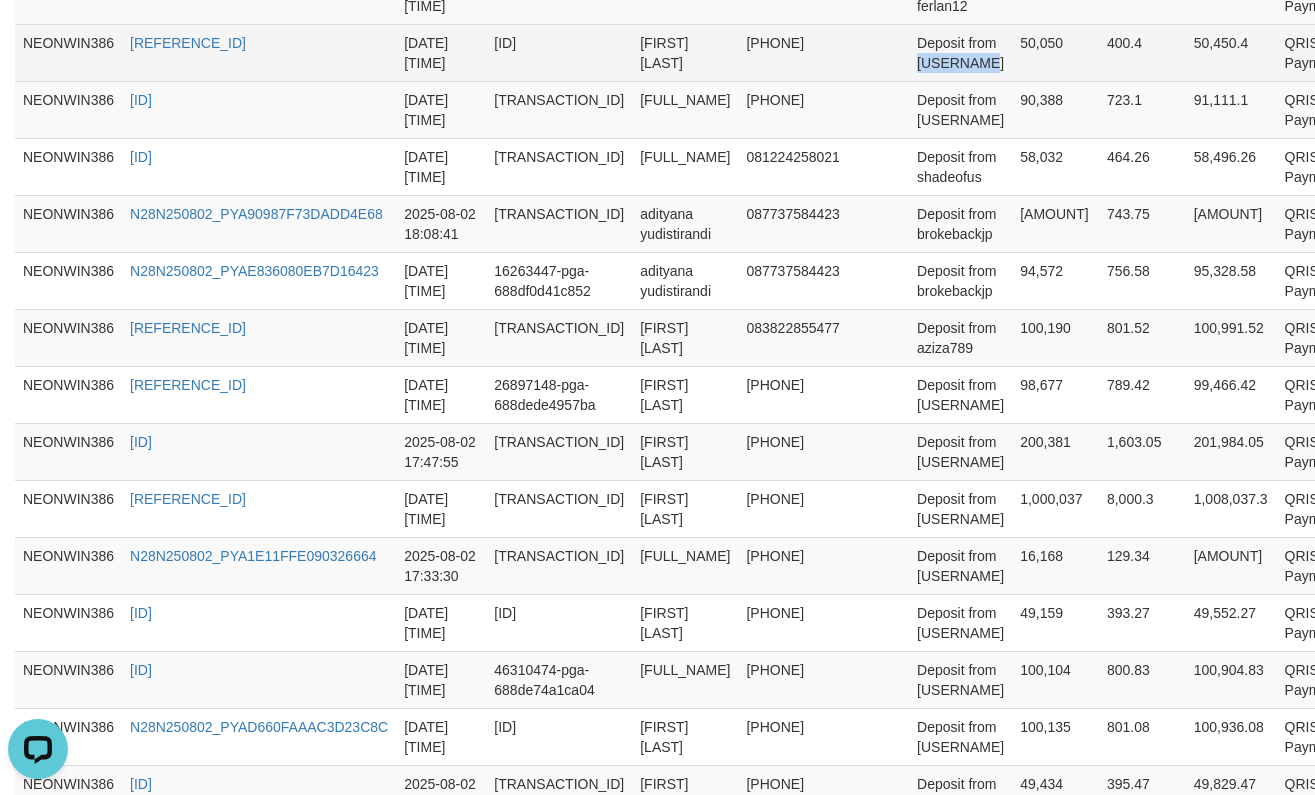 click on "Deposit from [USERNAME]" at bounding box center (960, 52) 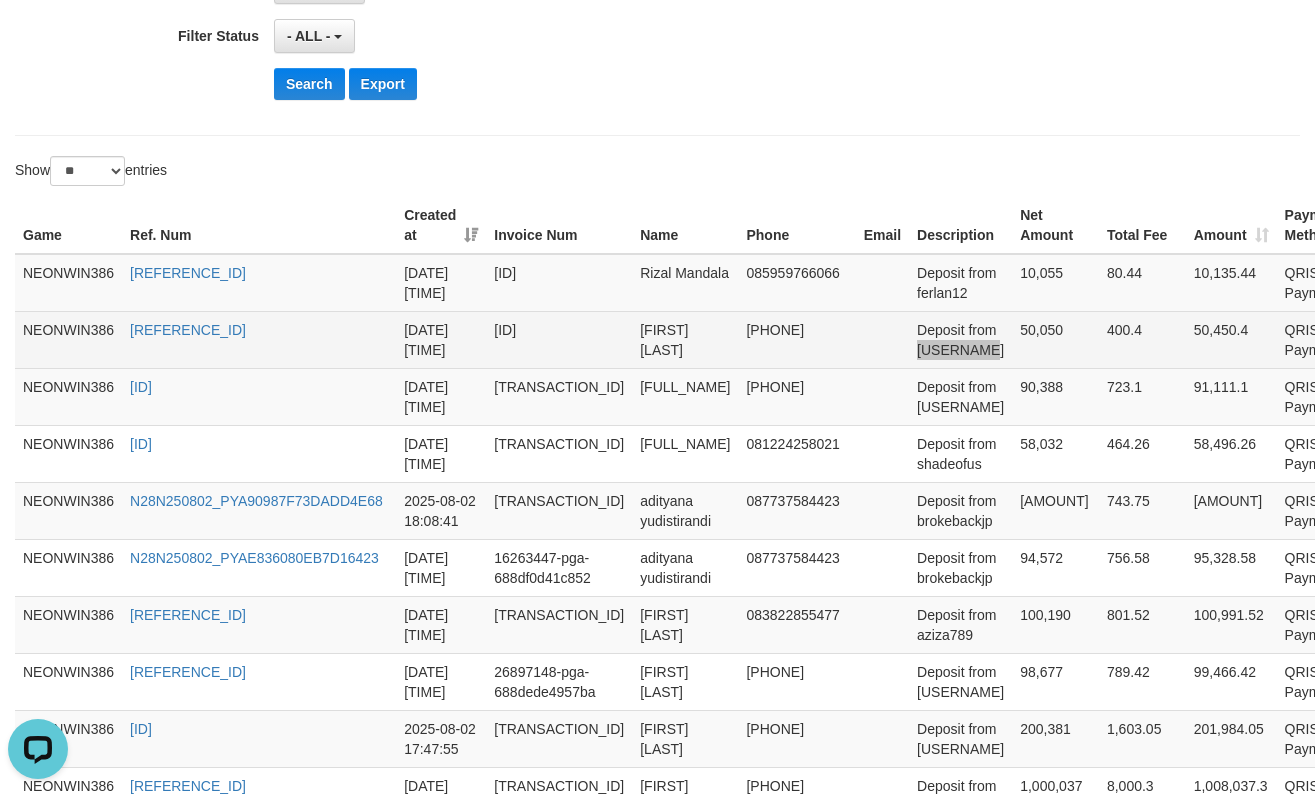 scroll, scrollTop: 479, scrollLeft: 0, axis: vertical 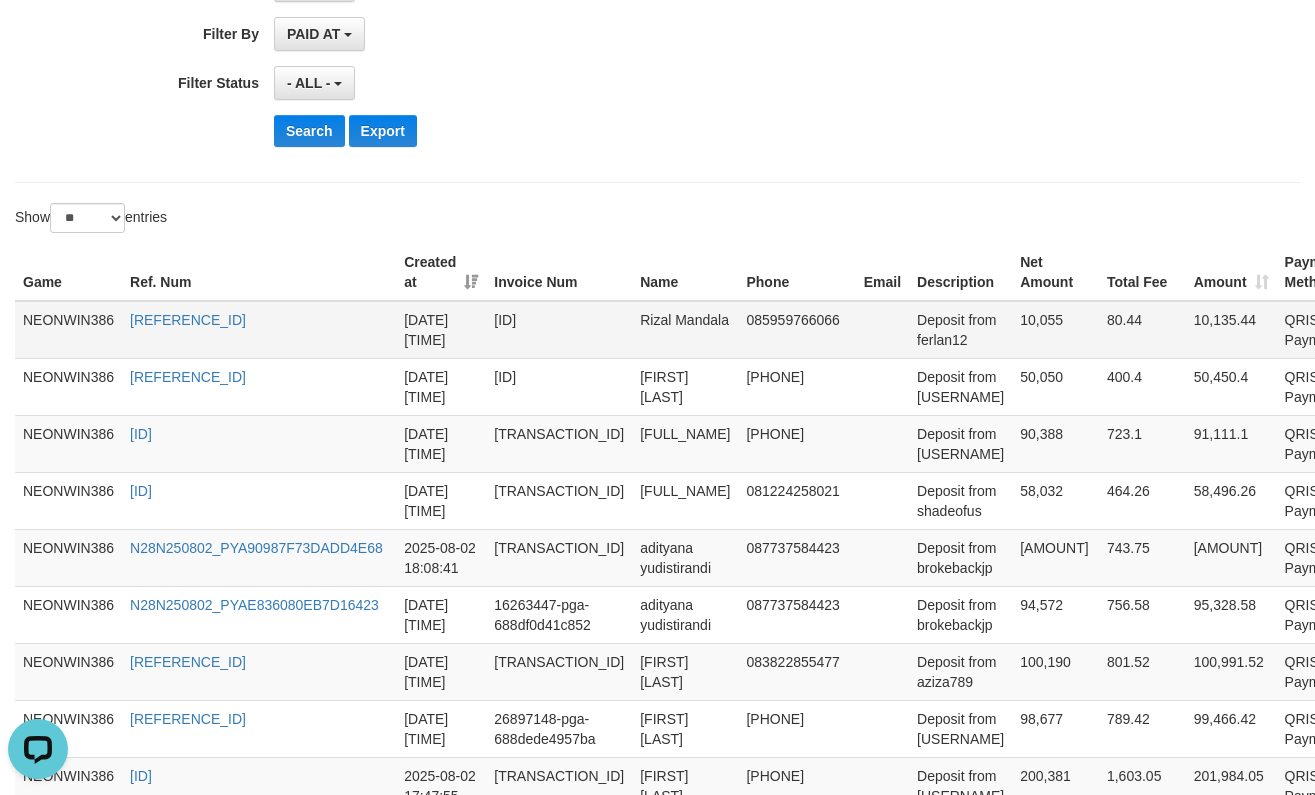 click on "Deposit from ferlan12" at bounding box center (960, 330) 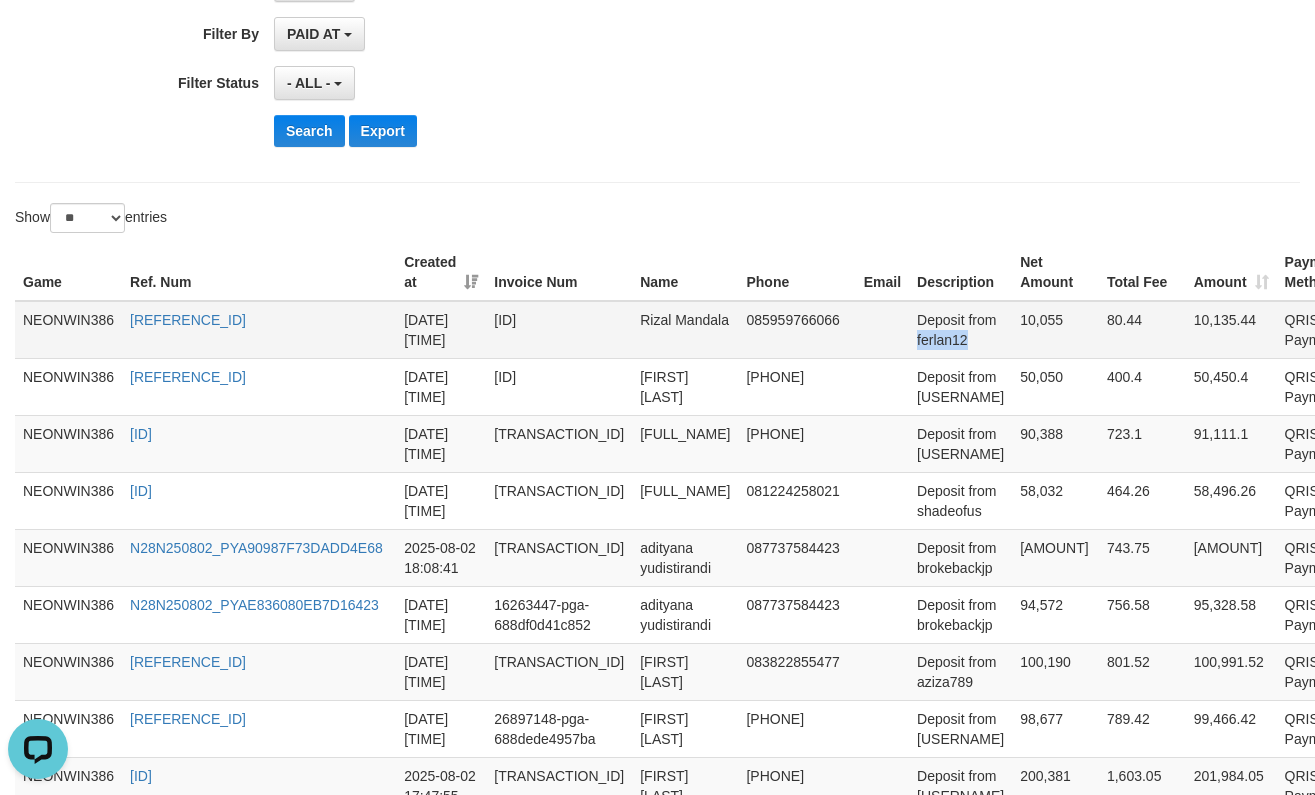 click on "Deposit from ferlan12" at bounding box center [960, 330] 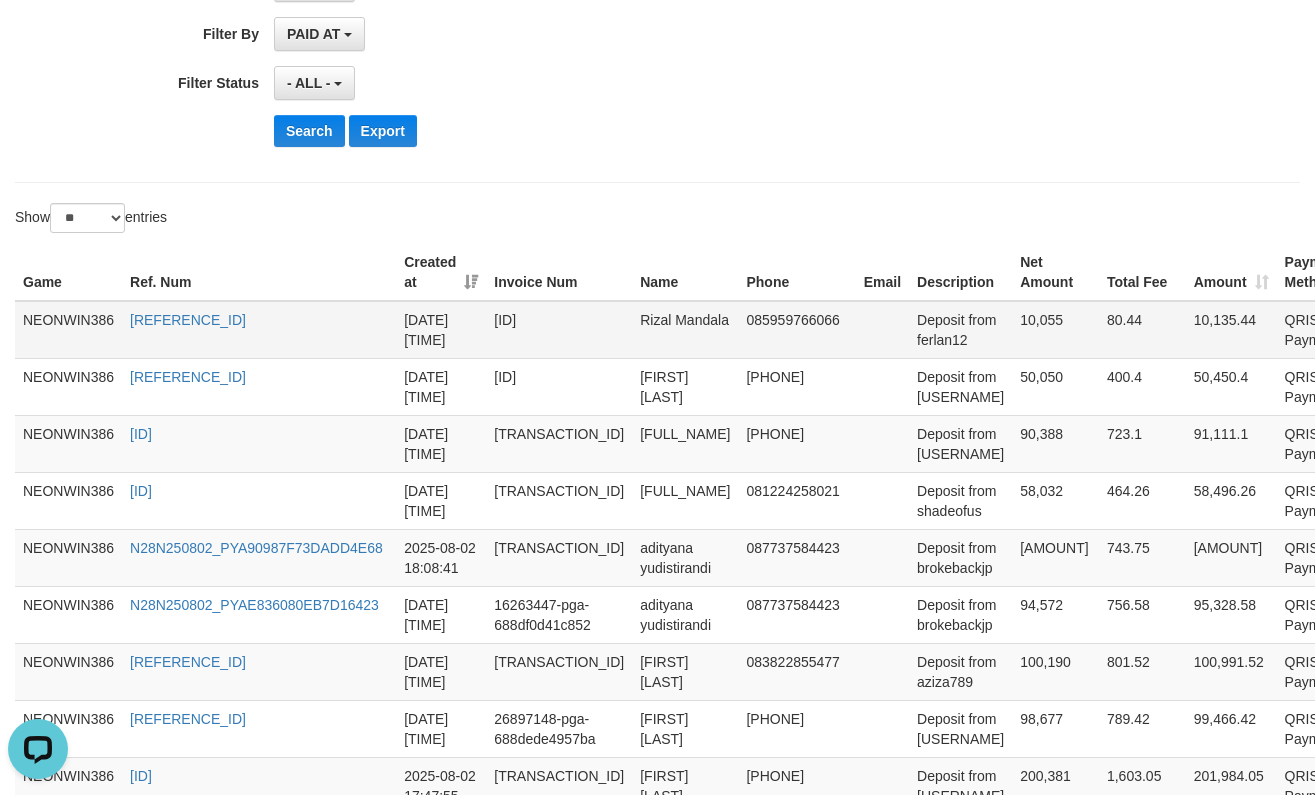 click on "10,055" at bounding box center [1055, 330] 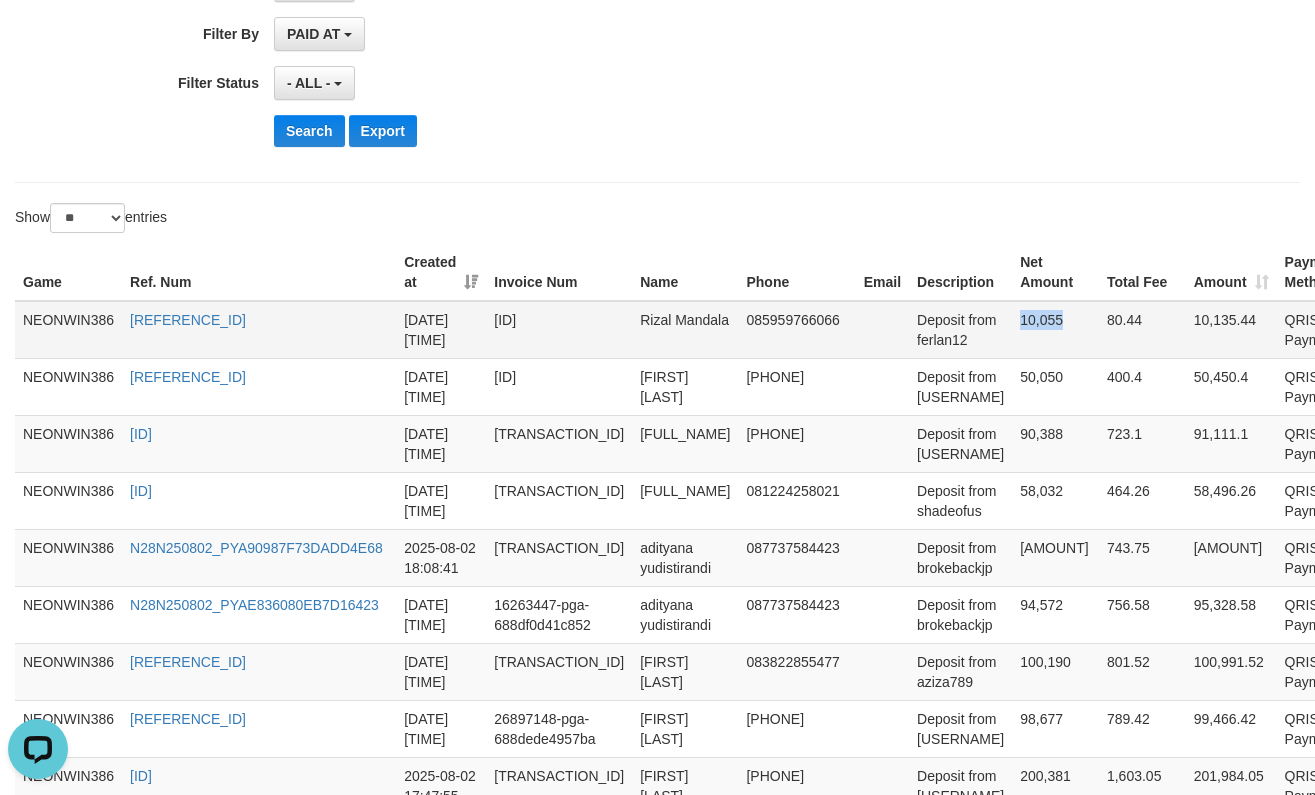 click on "10,055" at bounding box center [1055, 330] 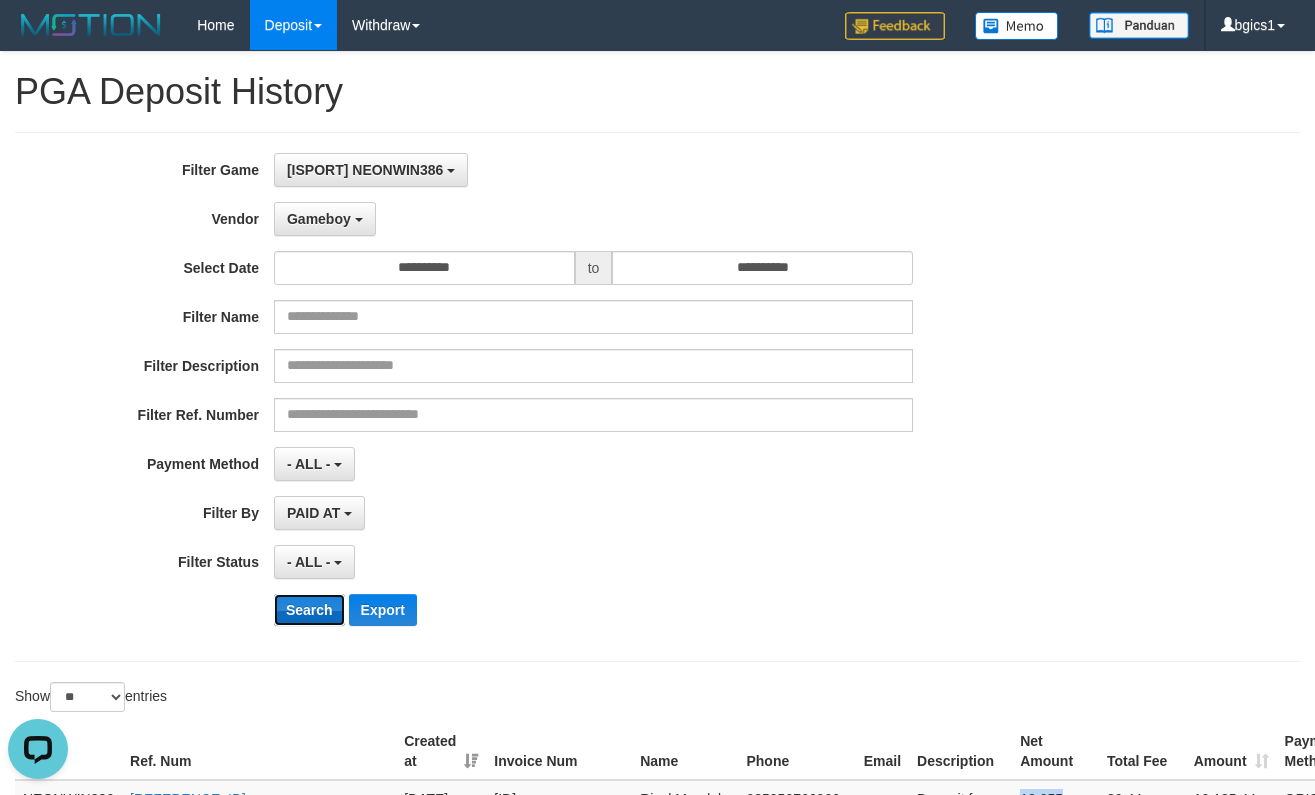 click on "Search" at bounding box center (309, 610) 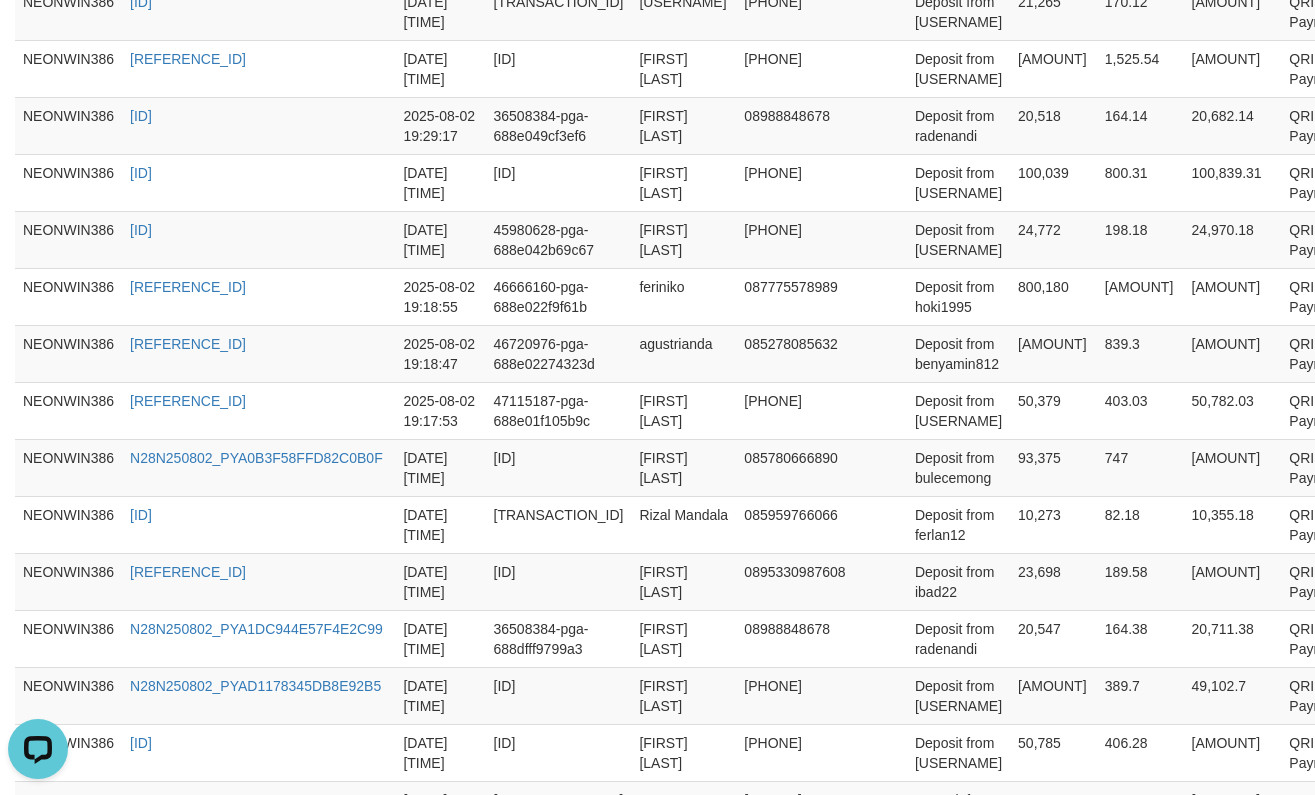scroll, scrollTop: 0, scrollLeft: 0, axis: both 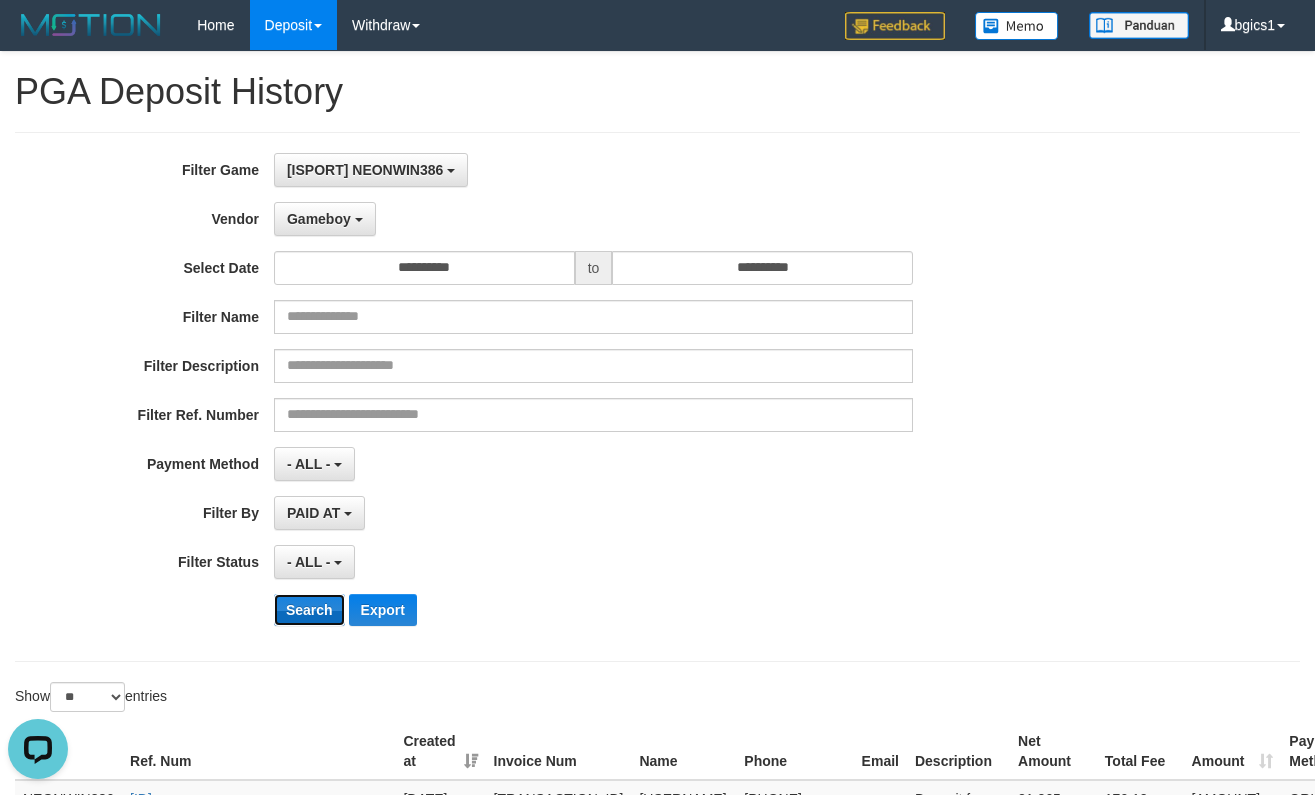 click on "Search" at bounding box center [309, 610] 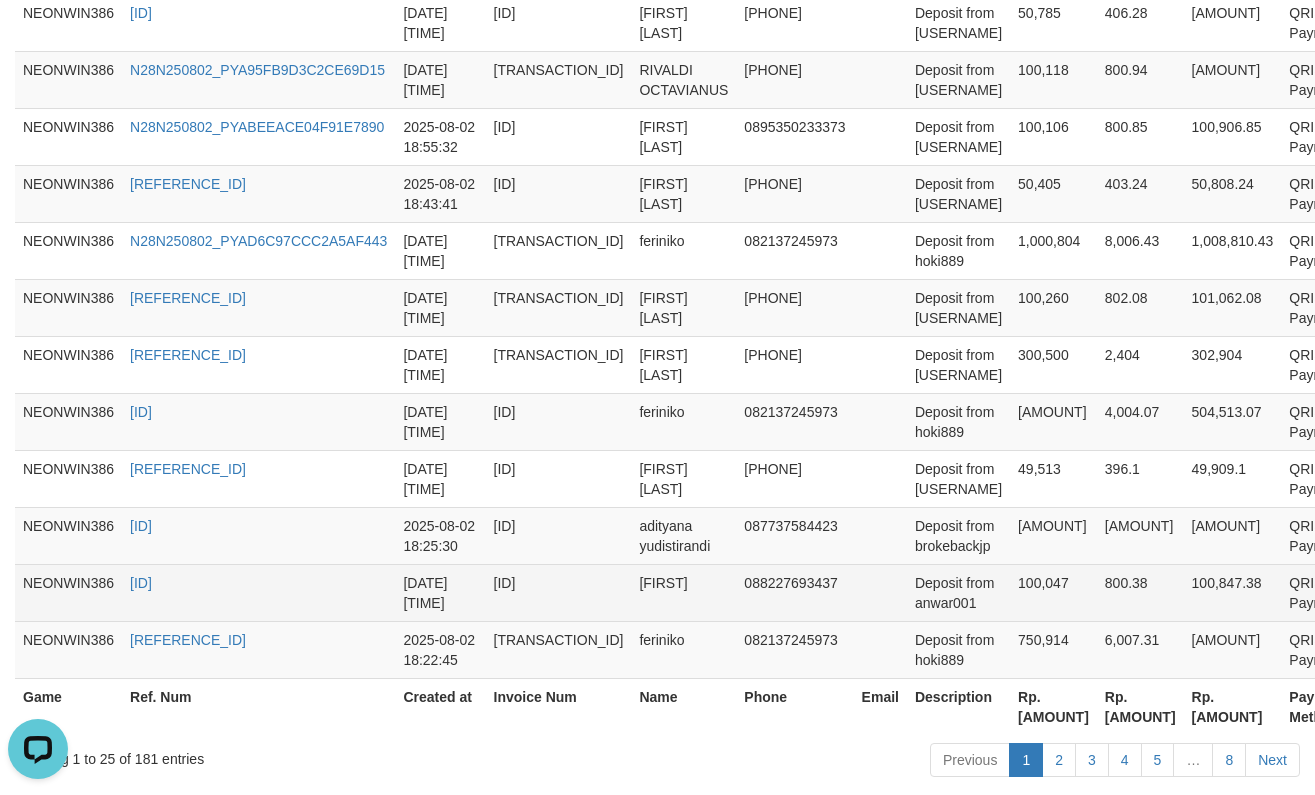 scroll, scrollTop: 1667, scrollLeft: 0, axis: vertical 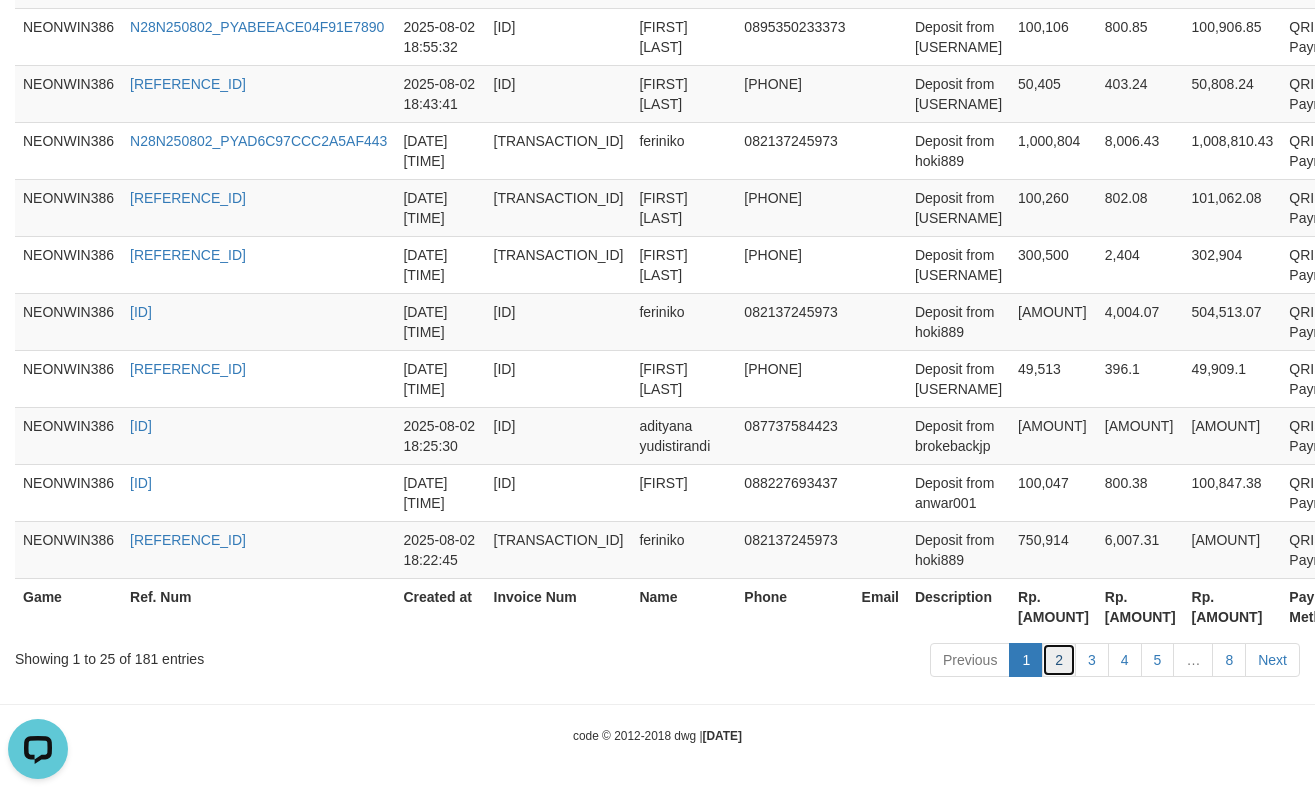 click on "2" at bounding box center (1059, 660) 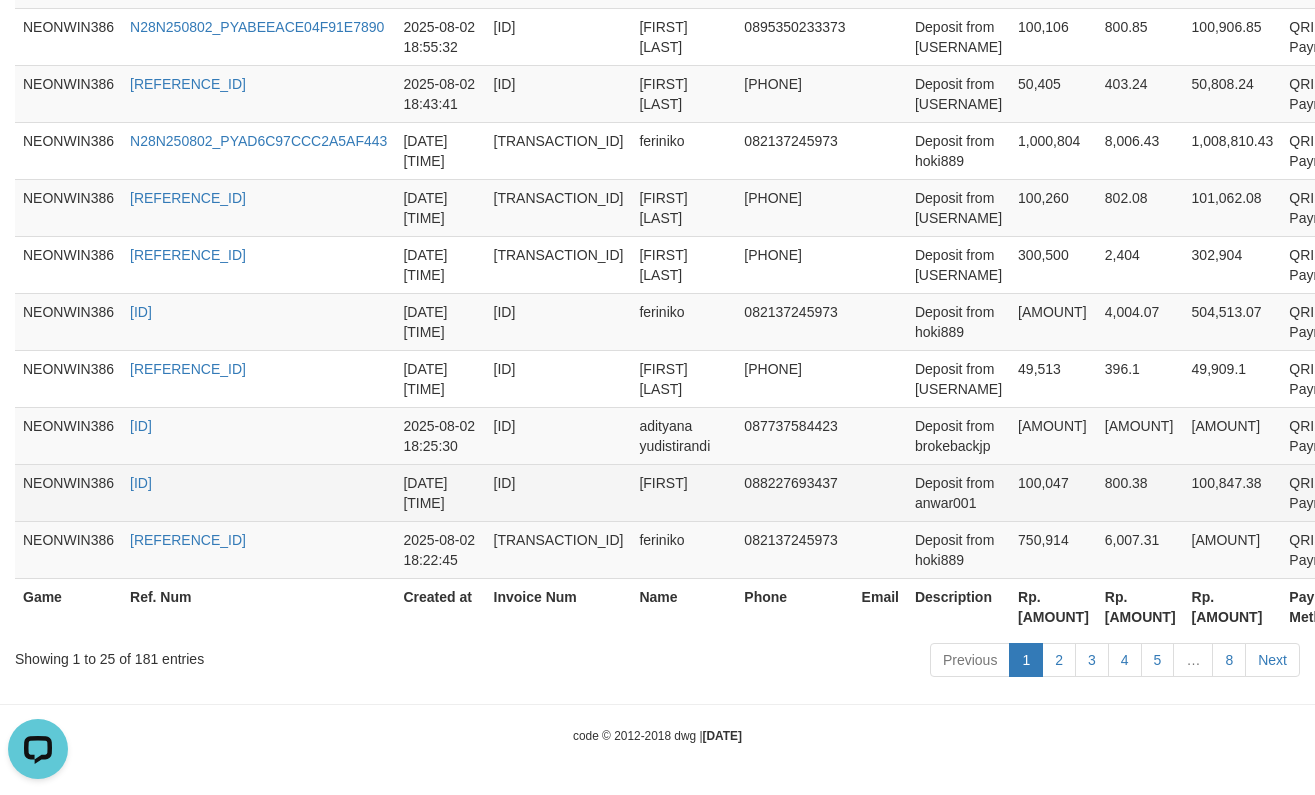 scroll, scrollTop: 2067, scrollLeft: 0, axis: vertical 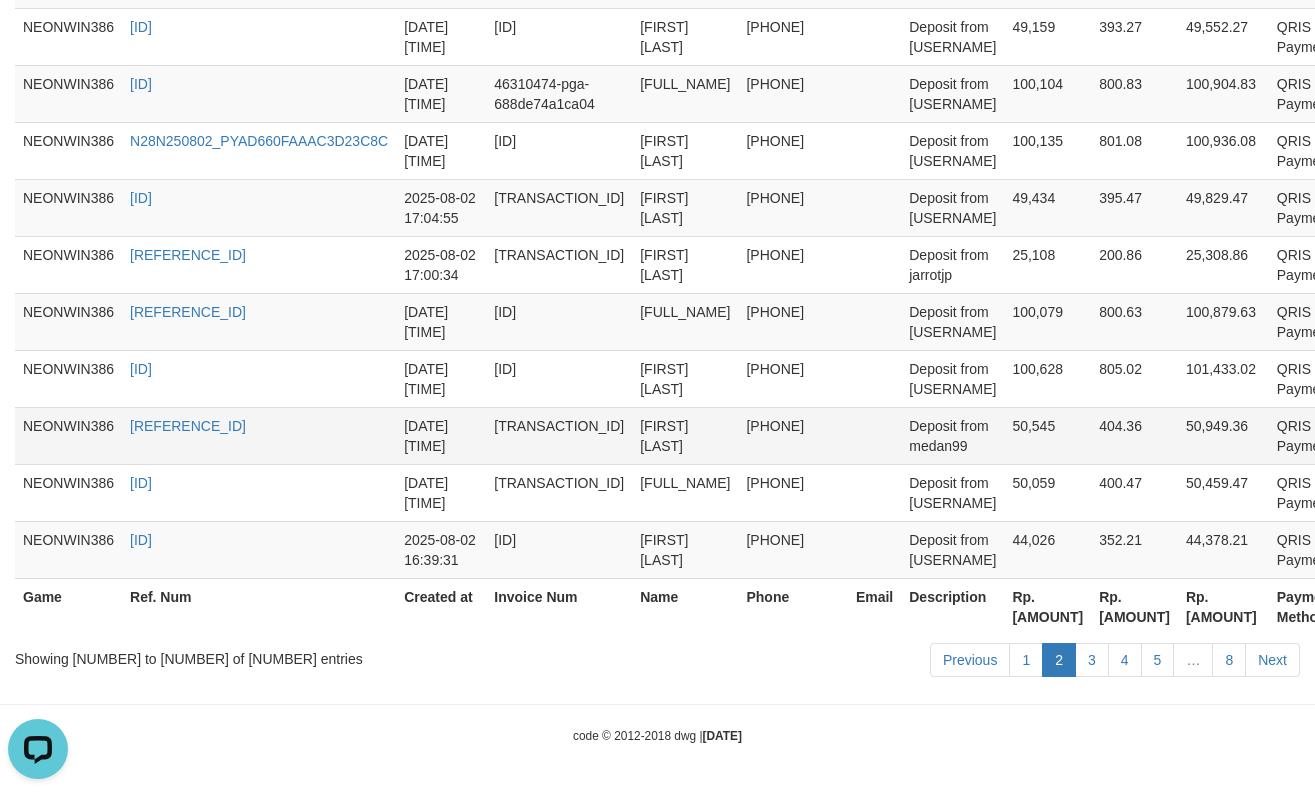 click at bounding box center (874, 435) 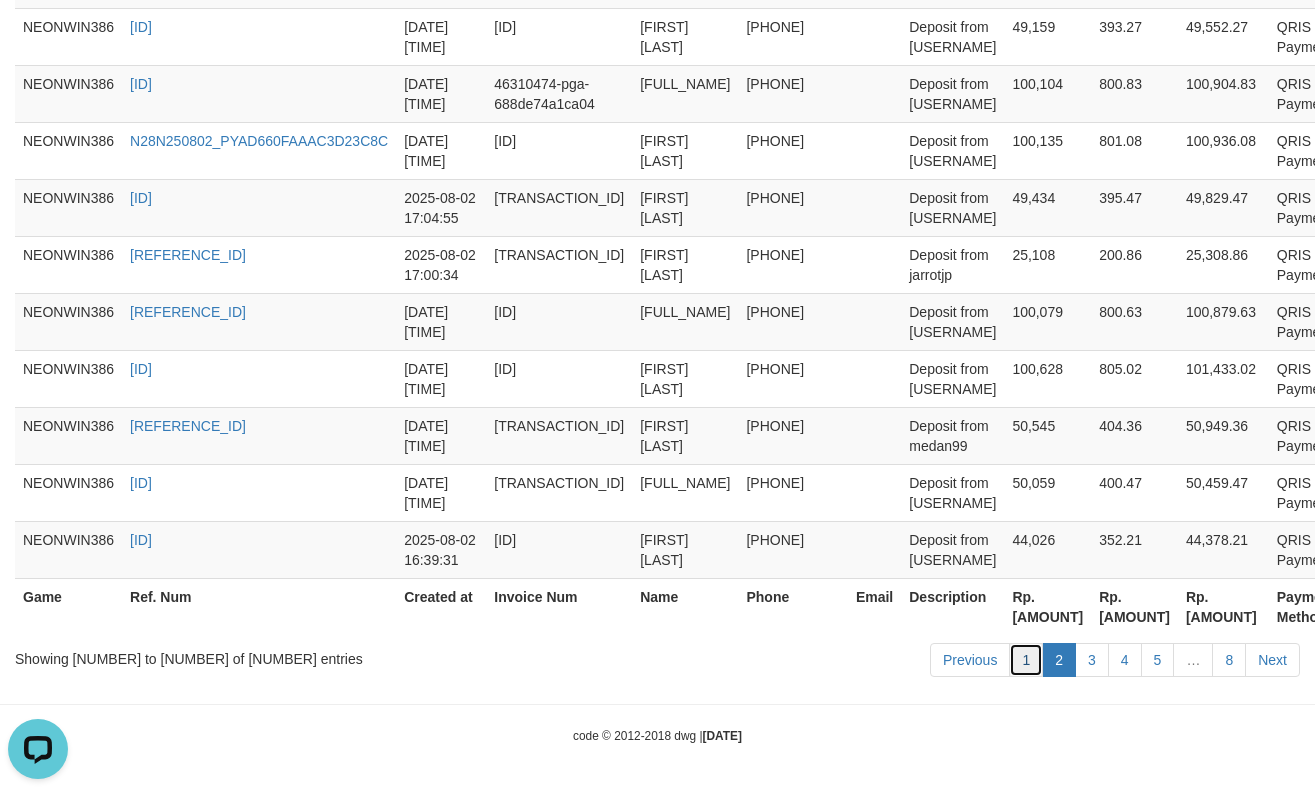 click on "1" at bounding box center (1026, 660) 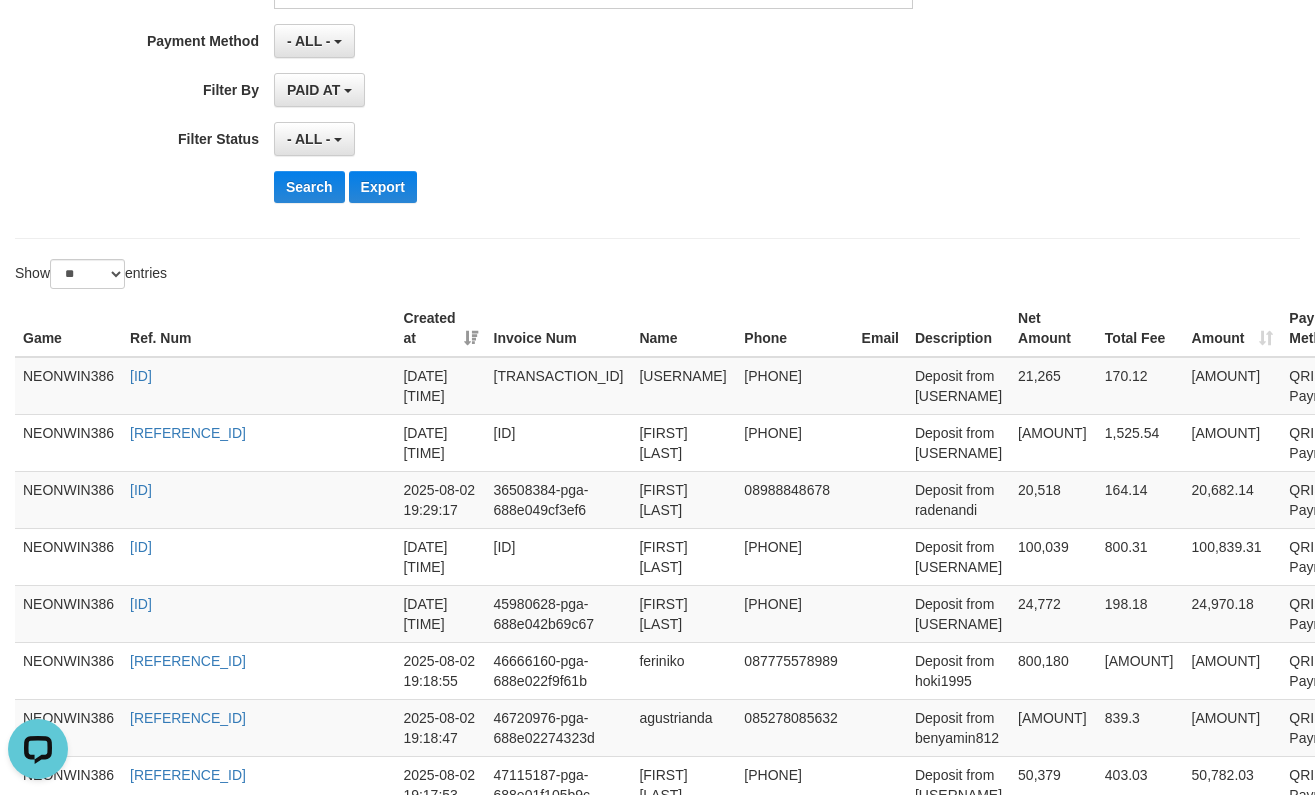 scroll, scrollTop: 334, scrollLeft: 0, axis: vertical 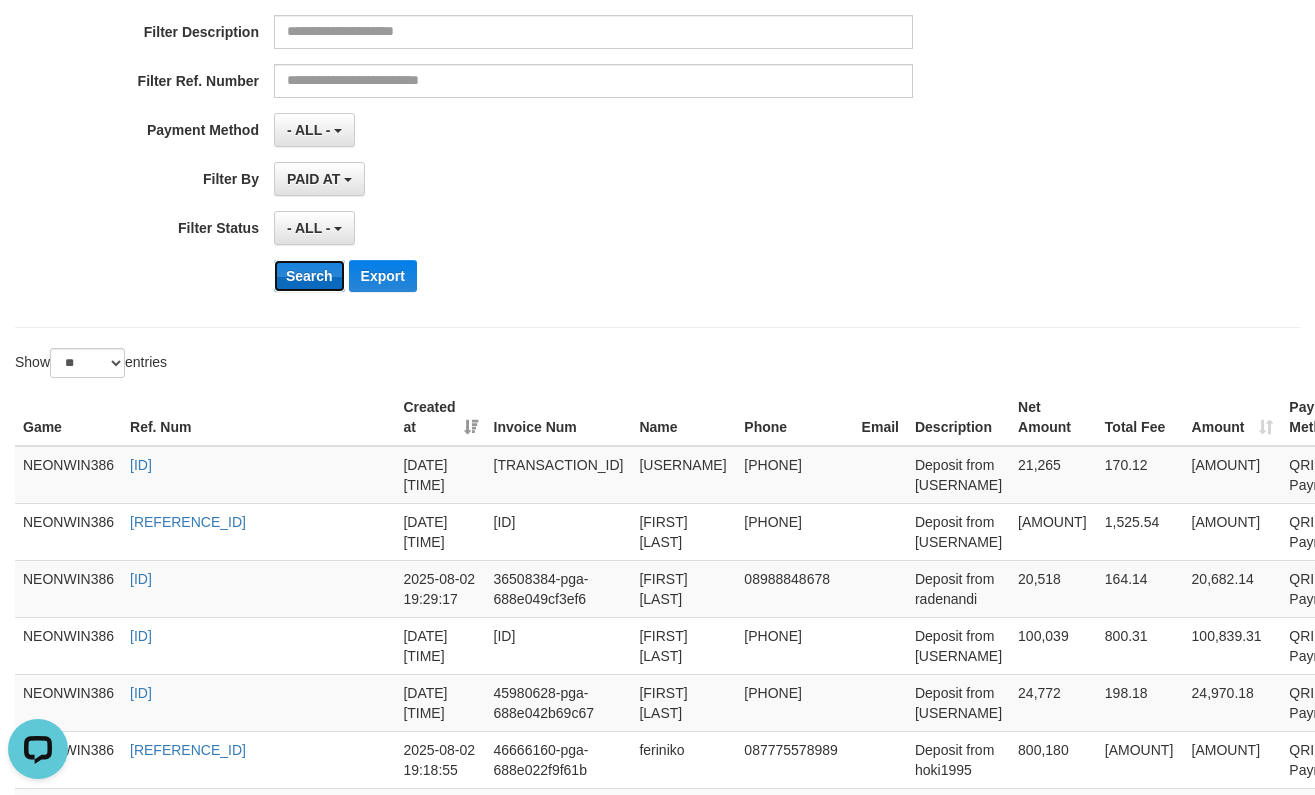 click on "Search" at bounding box center [309, 276] 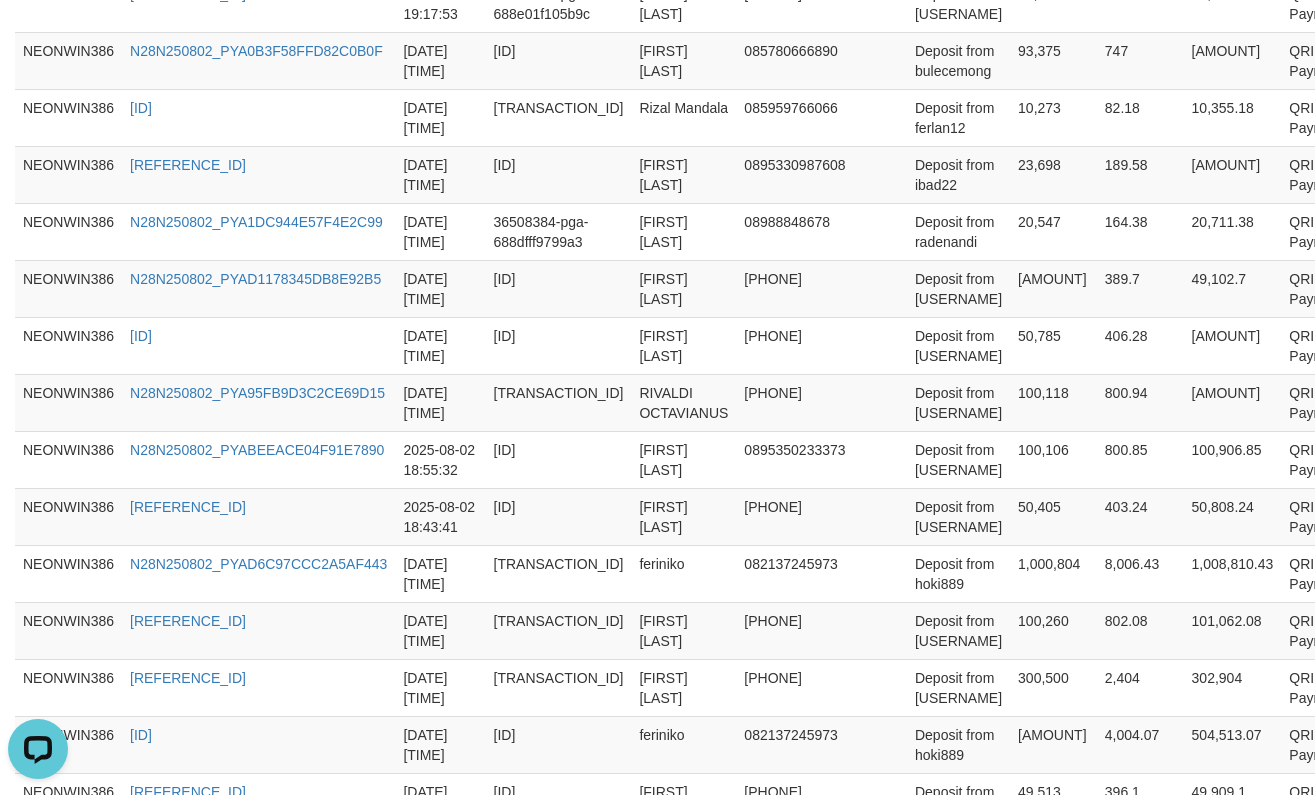 scroll, scrollTop: 1667, scrollLeft: 0, axis: vertical 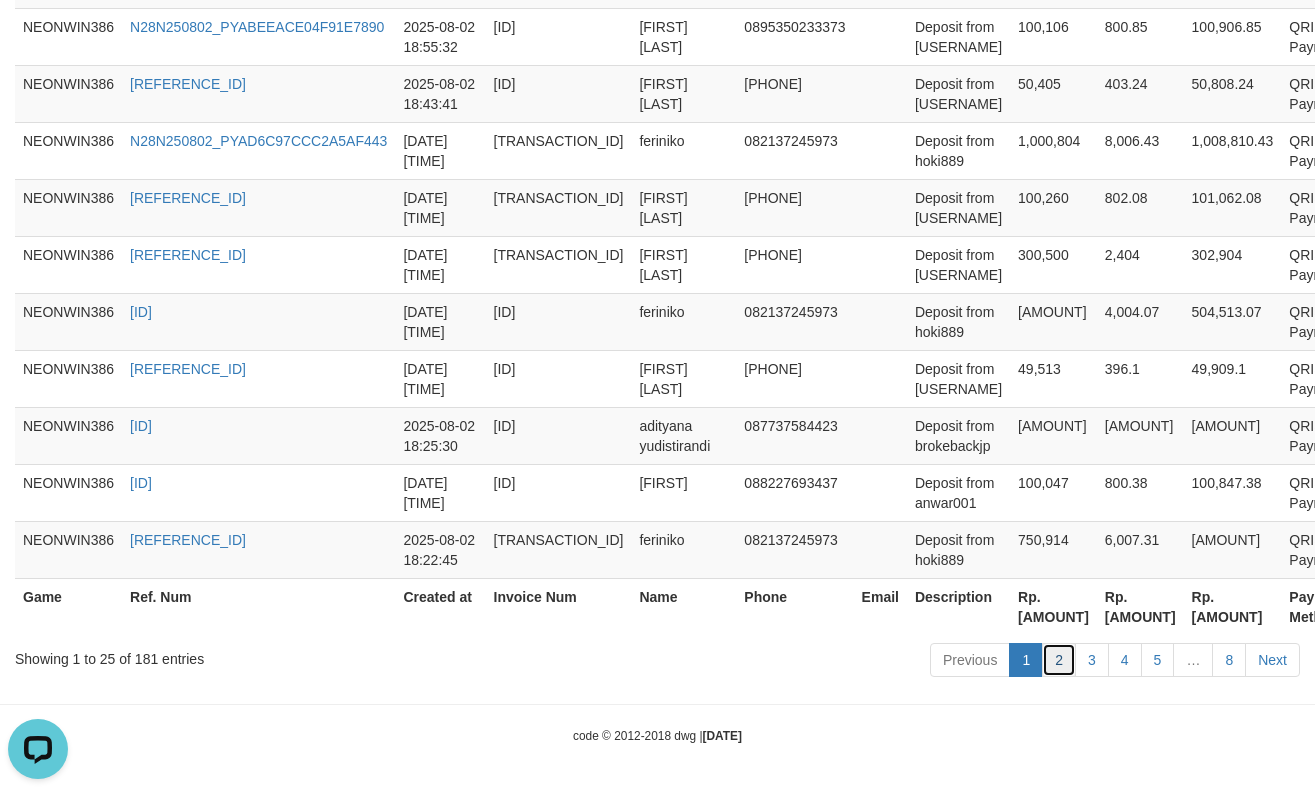 click on "2" at bounding box center (1059, 660) 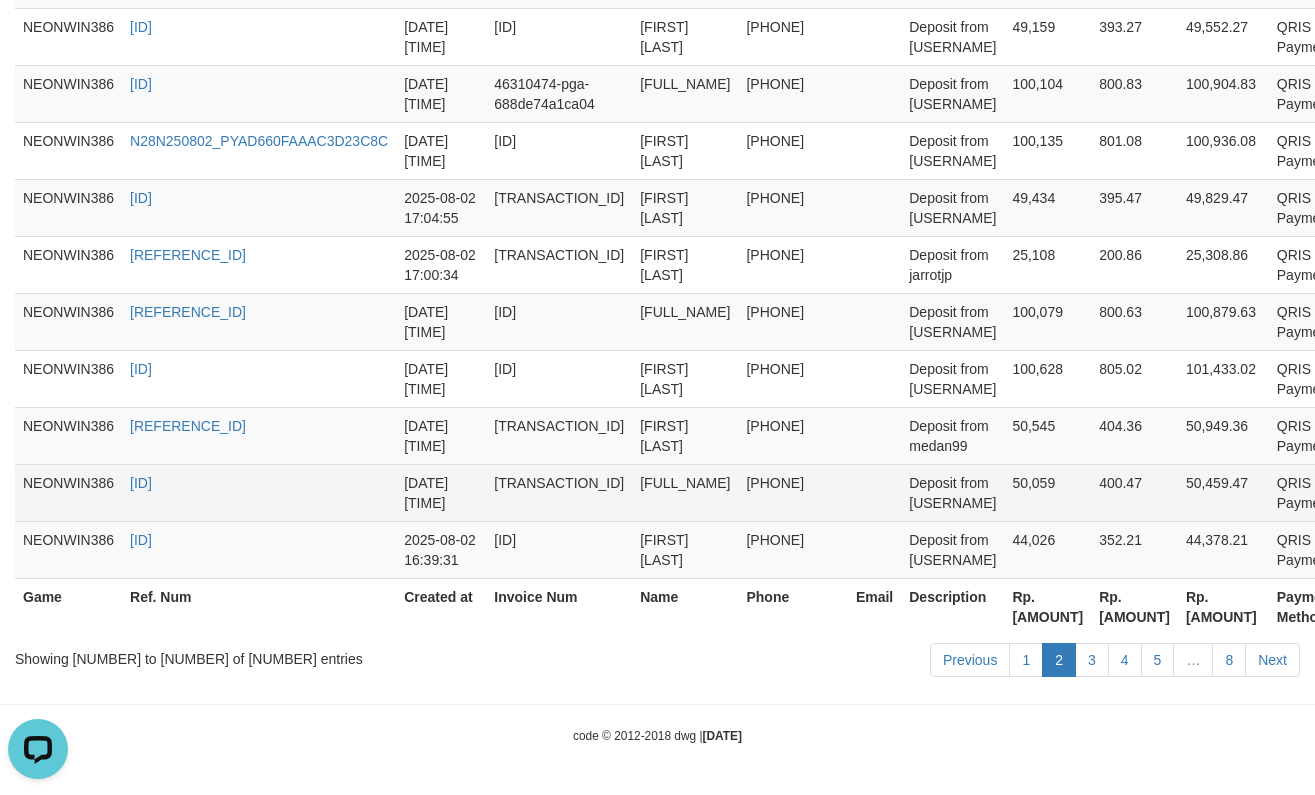 click on "Deposit from [USERNAME]" at bounding box center (952, 492) 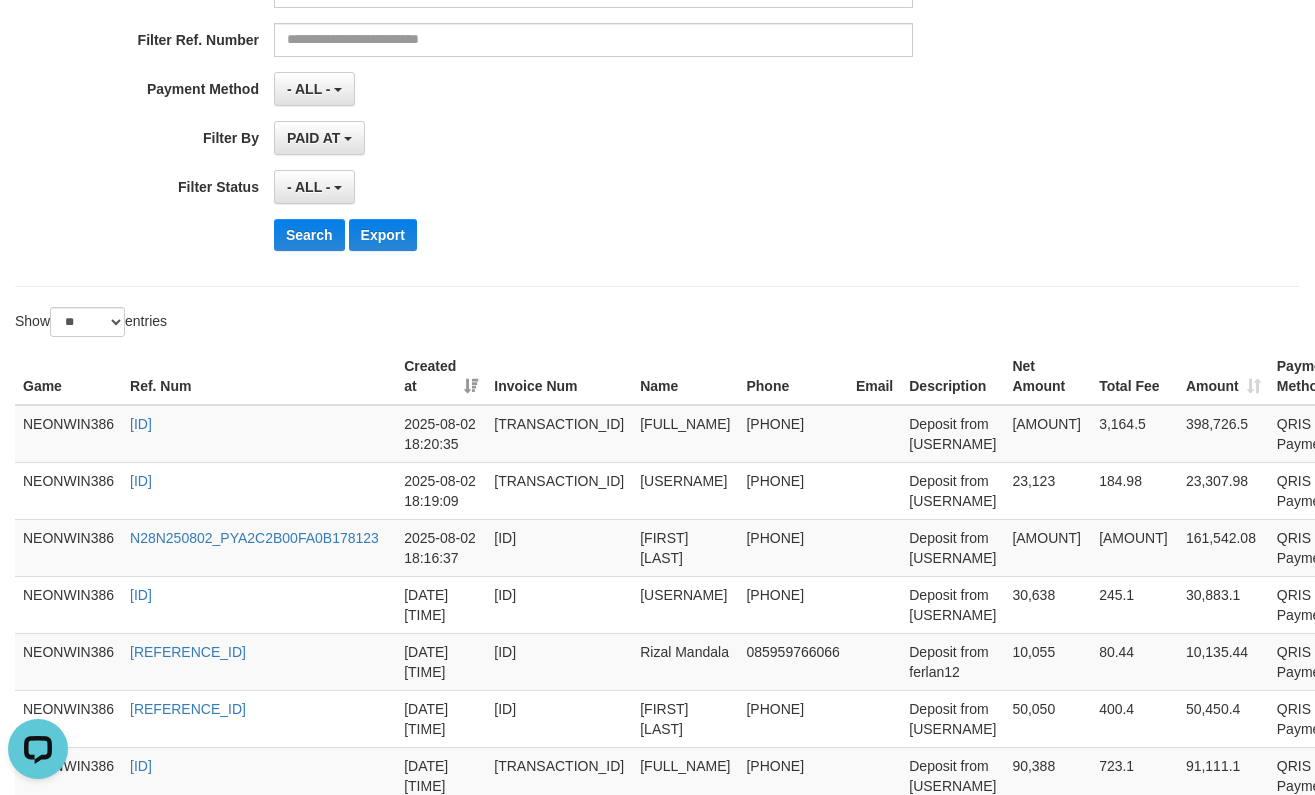 scroll, scrollTop: 356, scrollLeft: 0, axis: vertical 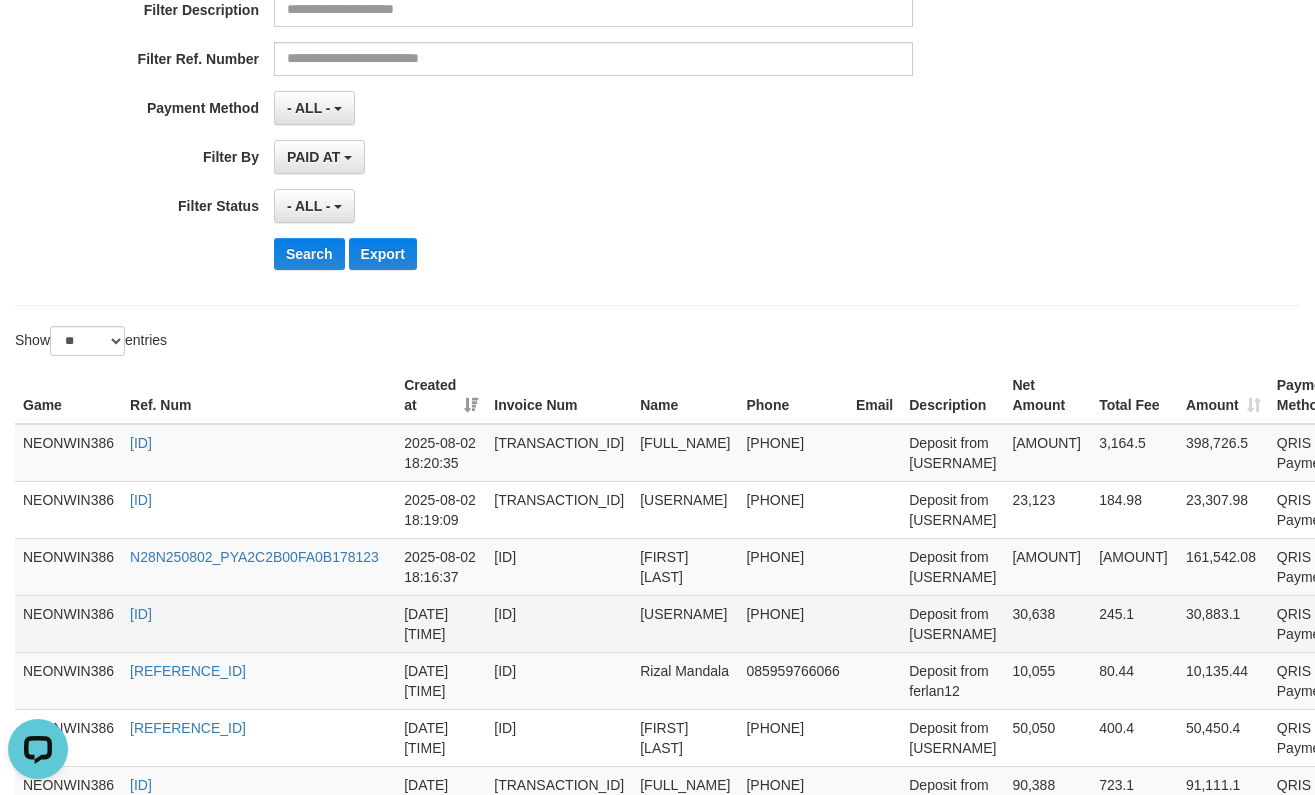 click on "30,638" at bounding box center [1047, 623] 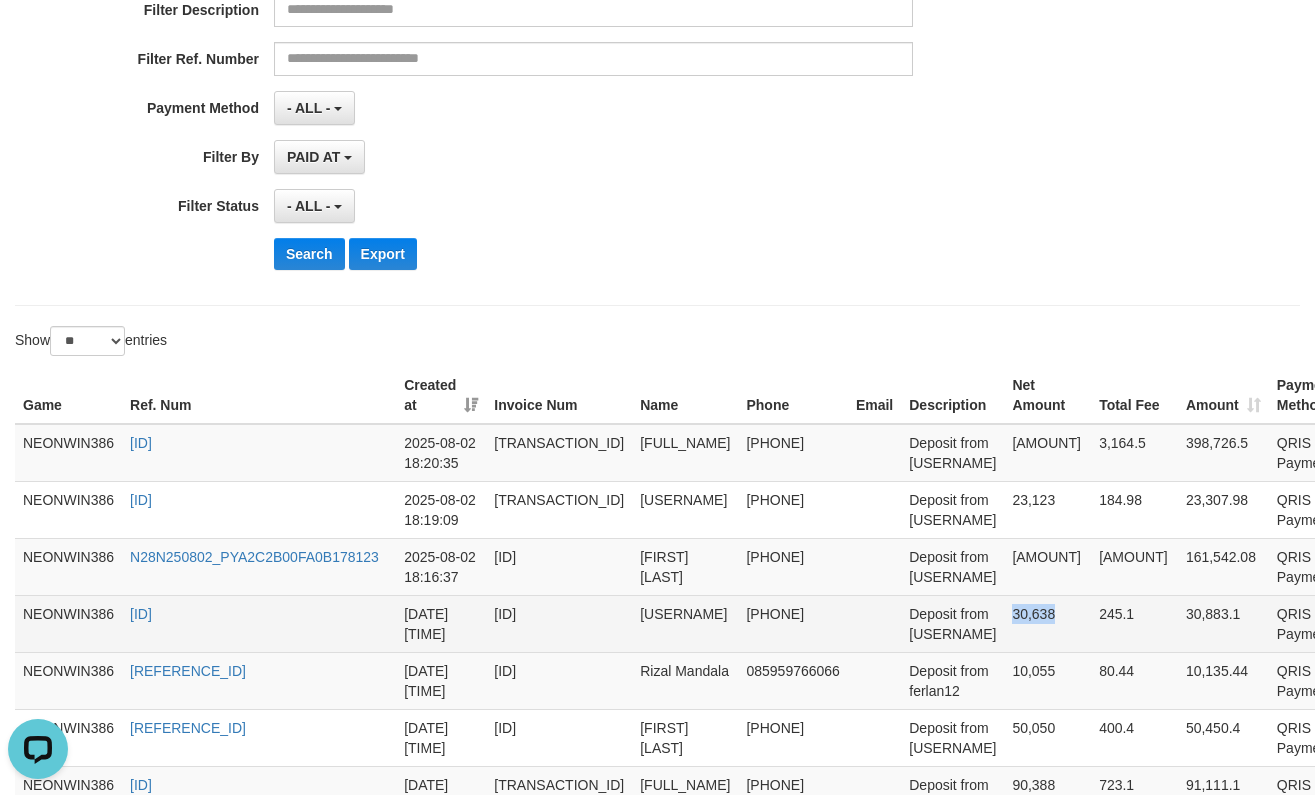 click on "30,638" at bounding box center (1047, 623) 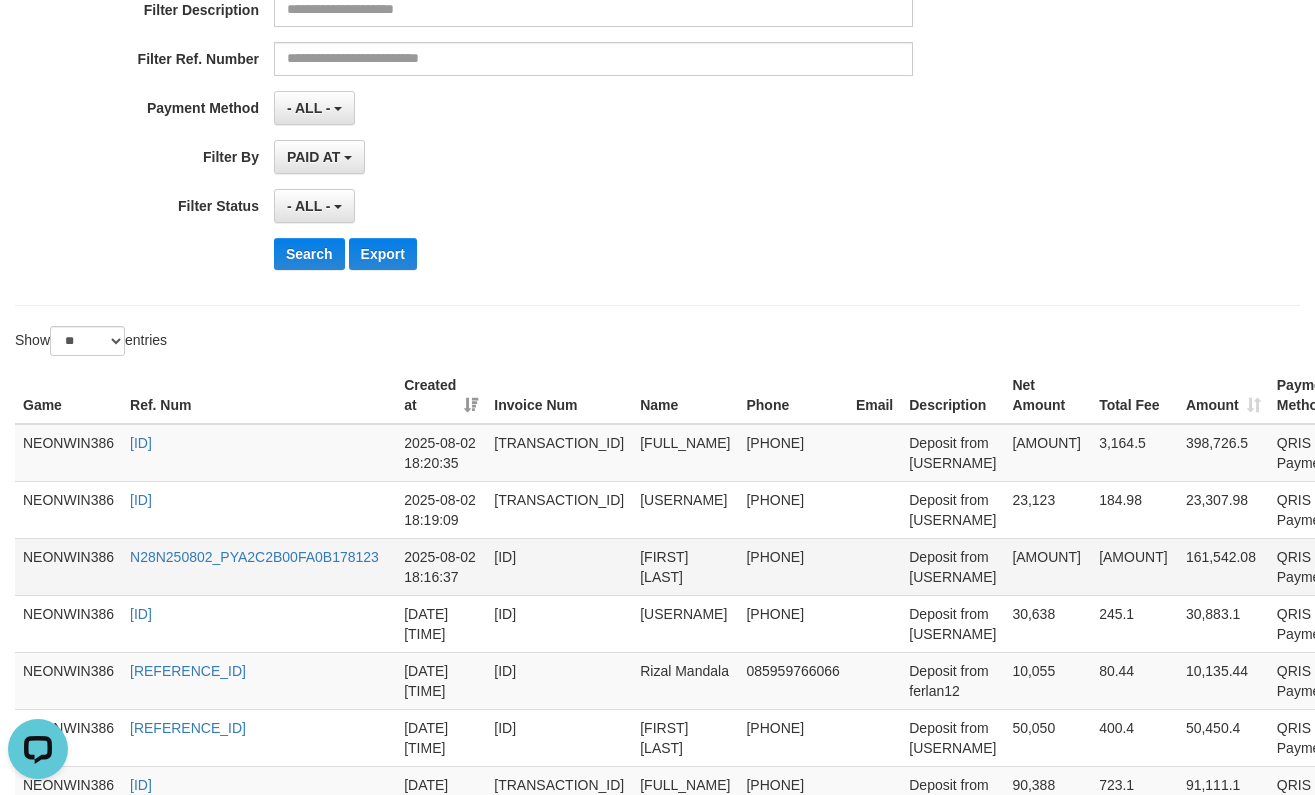 click on "[AMOUNT]" at bounding box center [1047, 566] 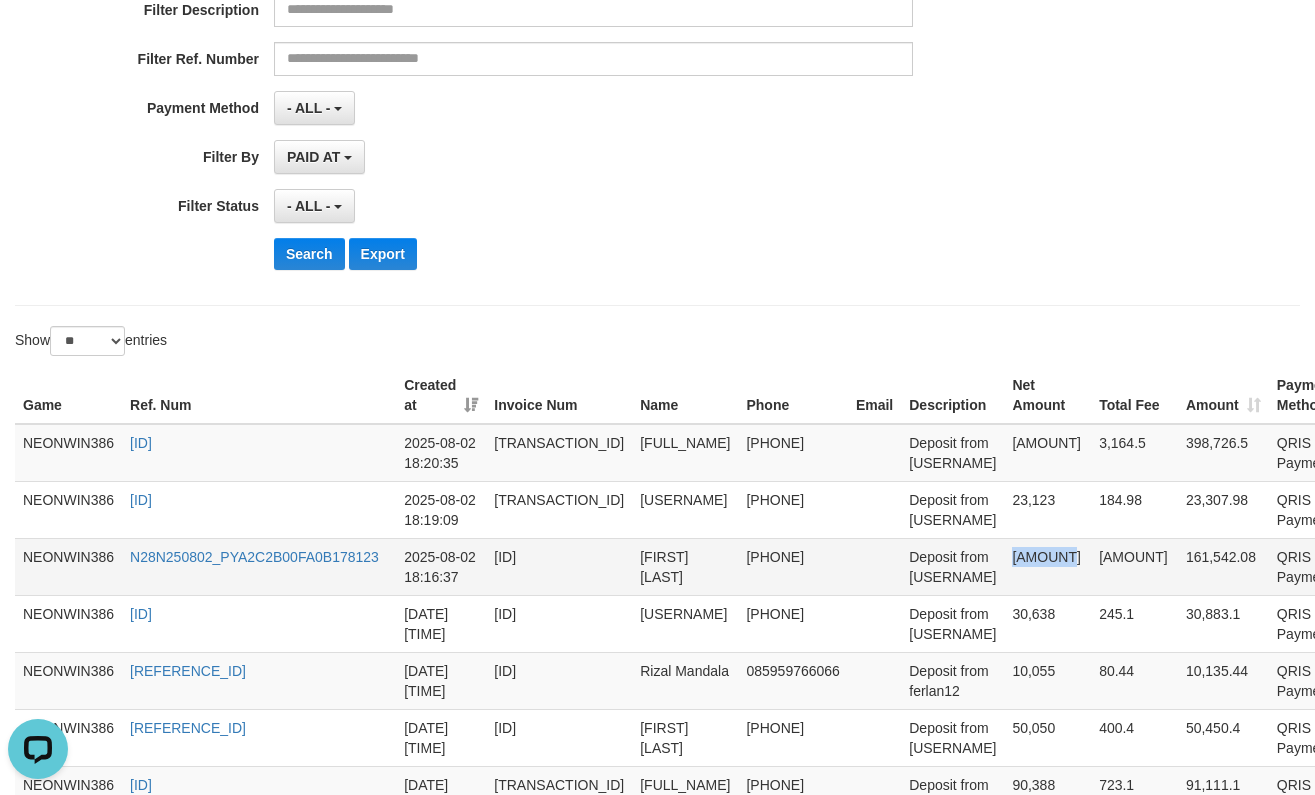 click on "[AMOUNT]" at bounding box center [1047, 566] 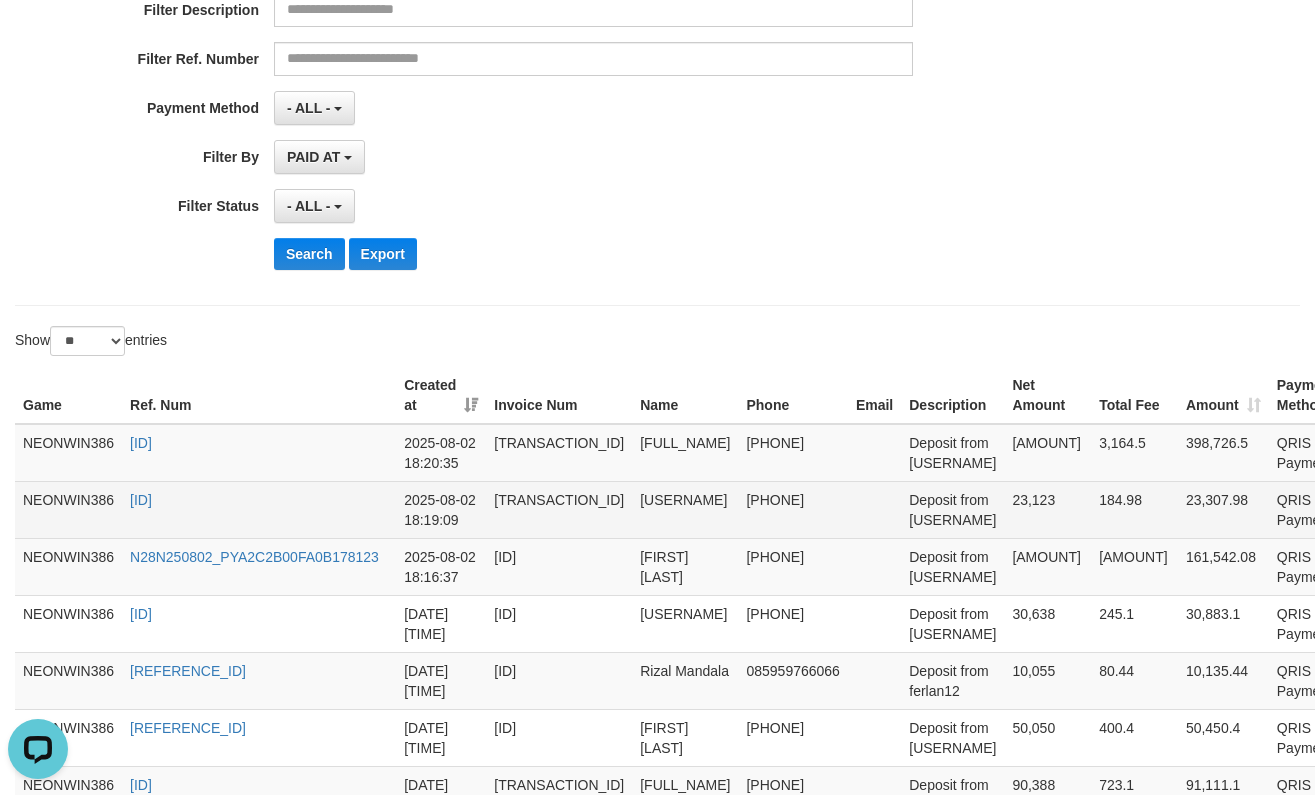 click on "23,123" at bounding box center (1047, 509) 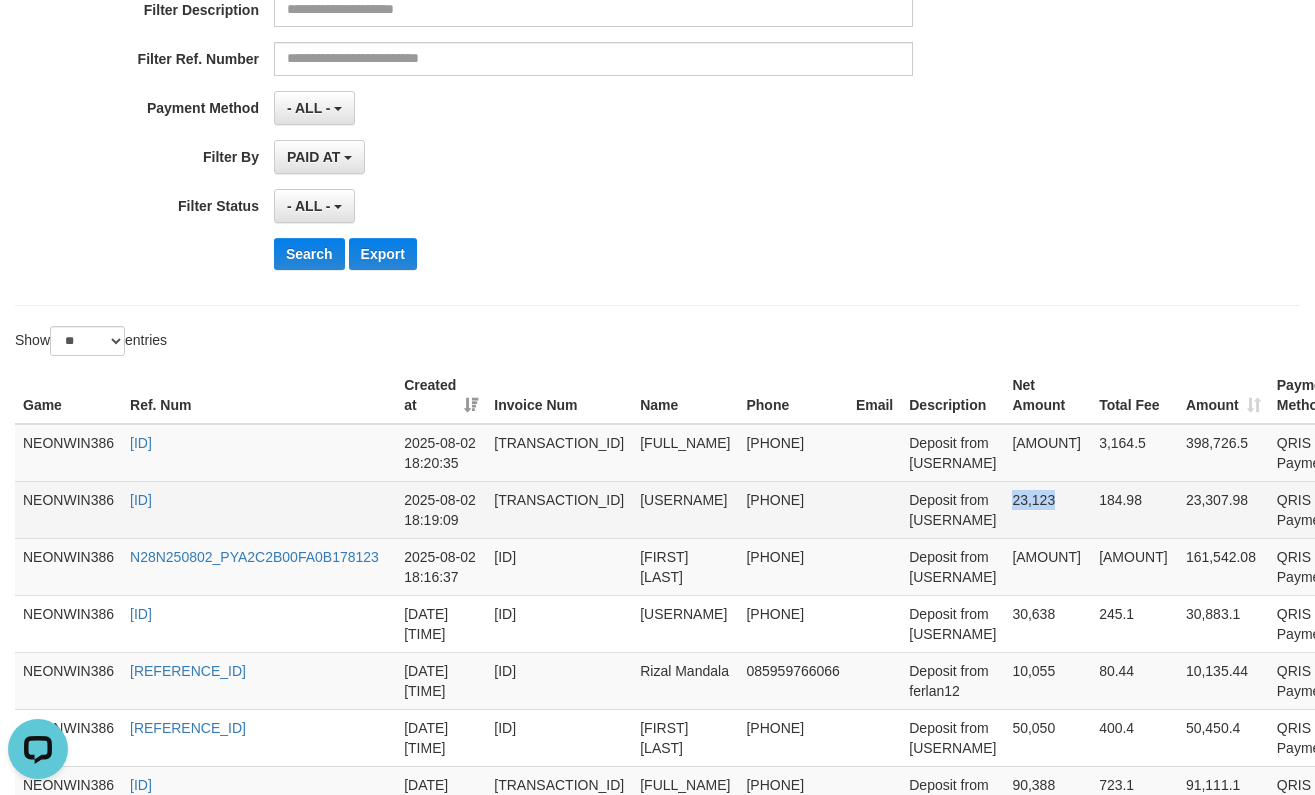 click on "23,123" at bounding box center [1047, 509] 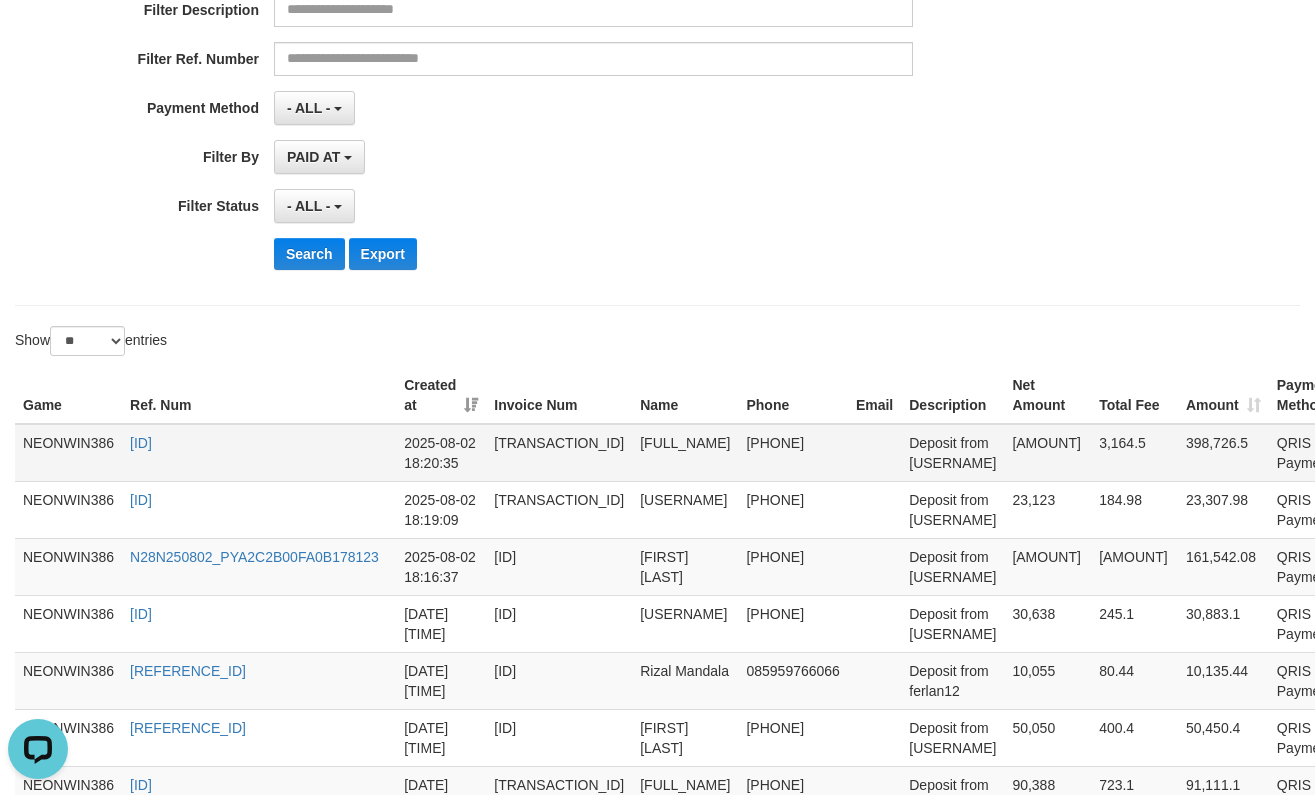 click on "[AMOUNT]" at bounding box center [1047, 453] 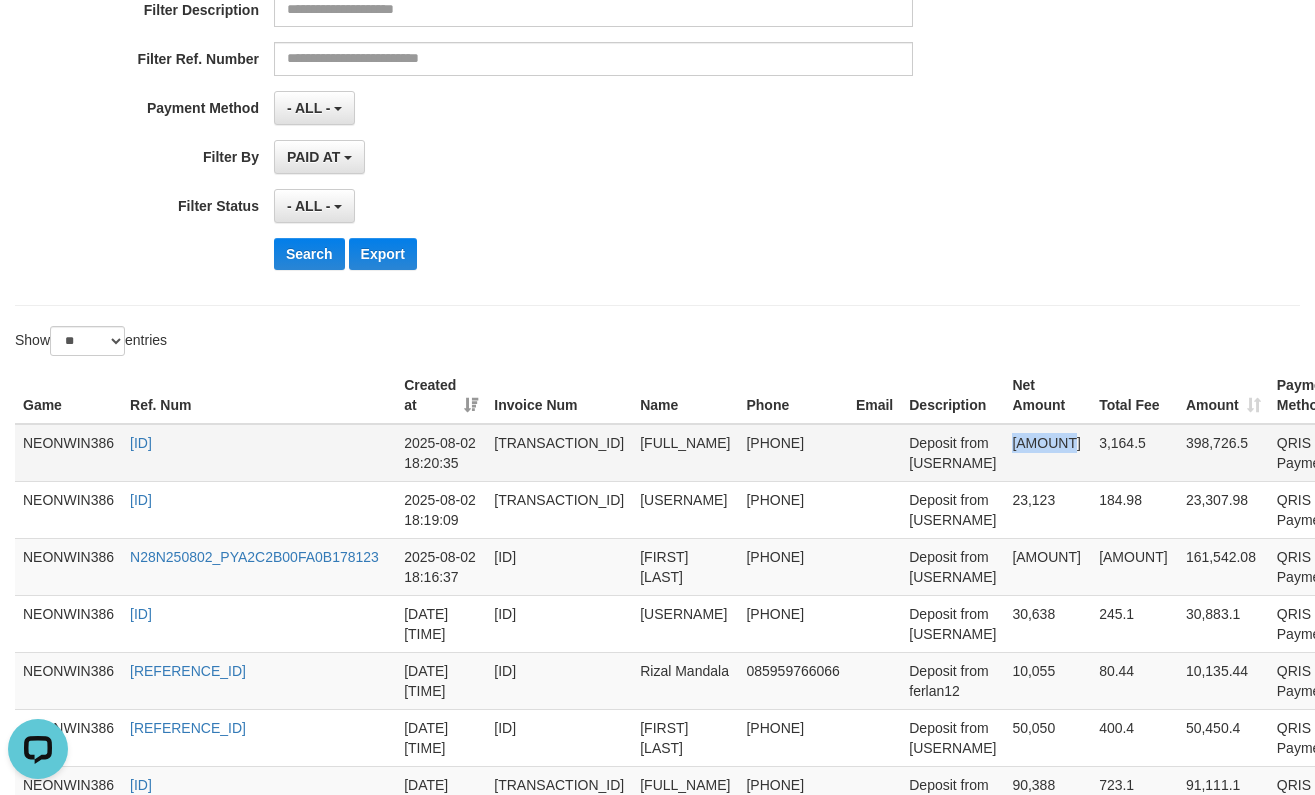 click on "[AMOUNT]" at bounding box center [1047, 453] 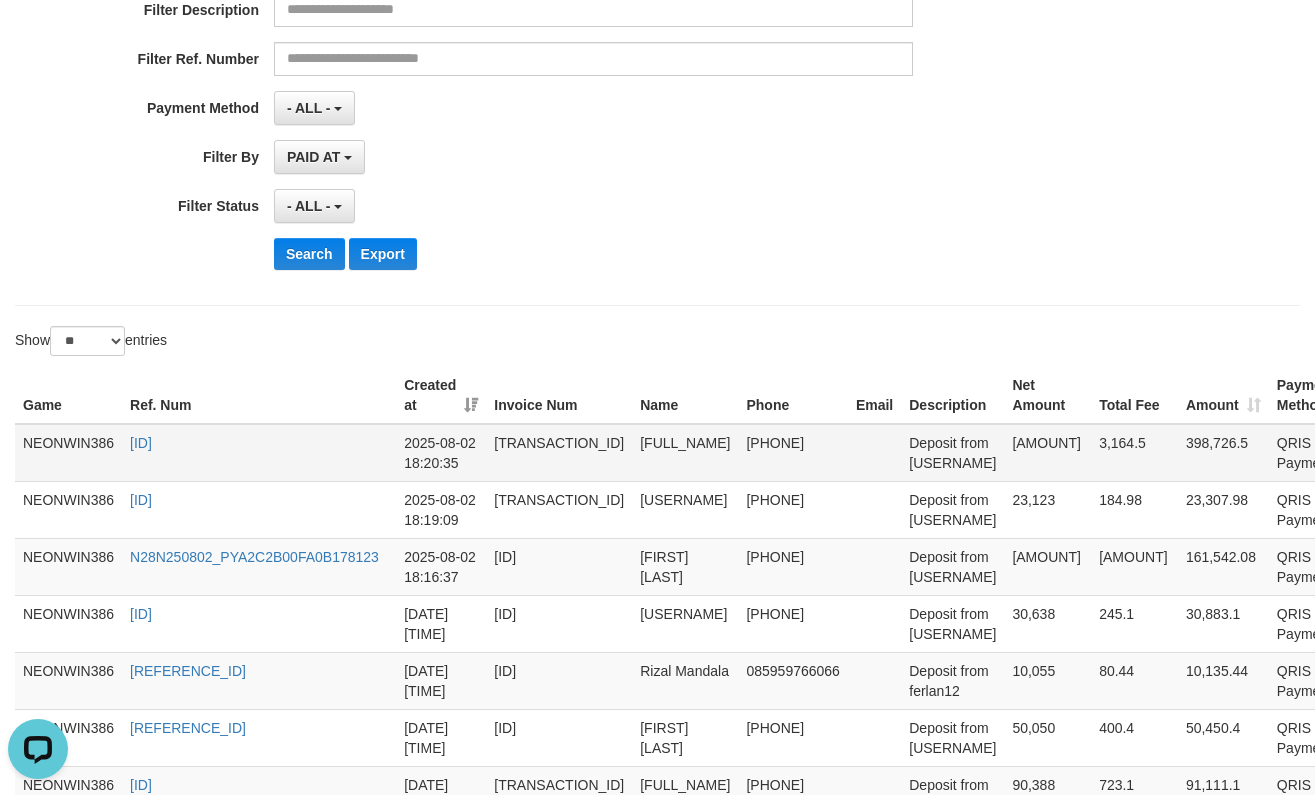 click on "[FULL_NAME]" at bounding box center (685, 453) 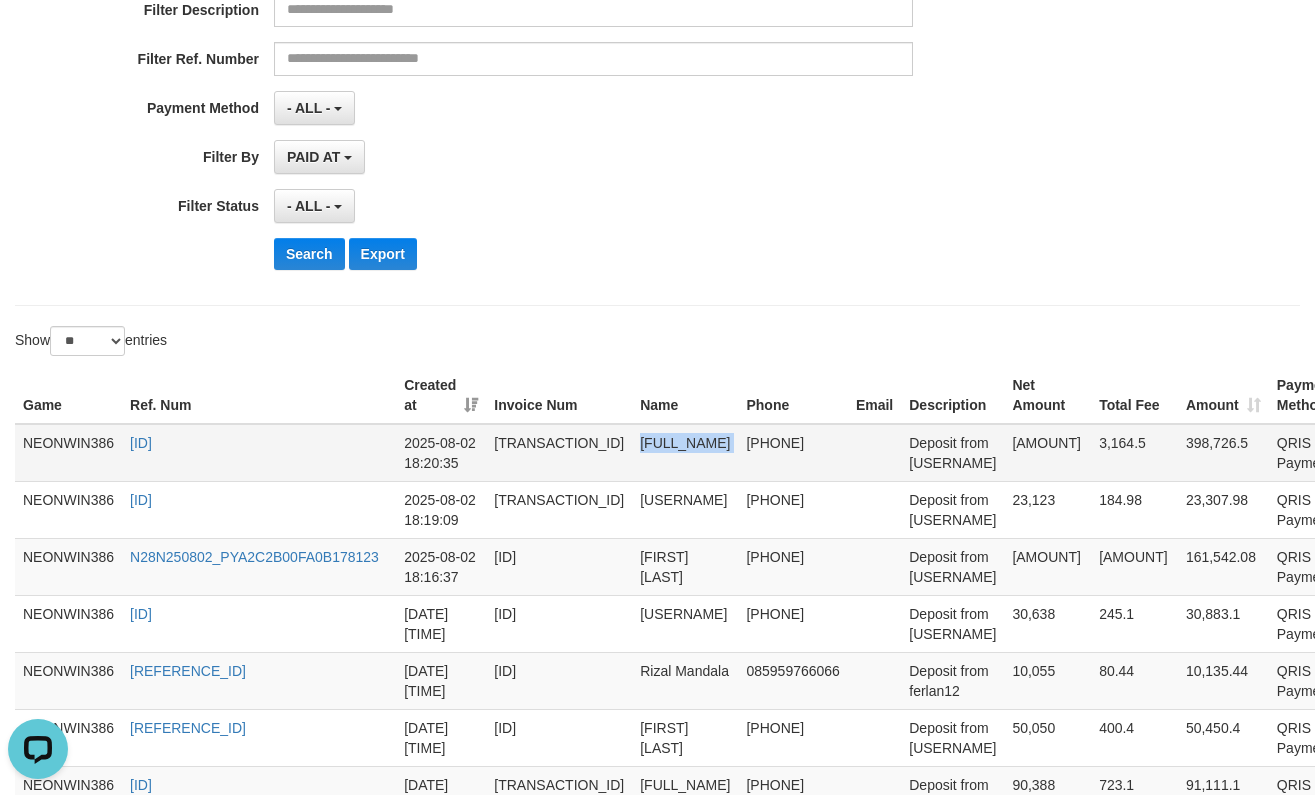 click on "[FULL_NAME]" at bounding box center [685, 453] 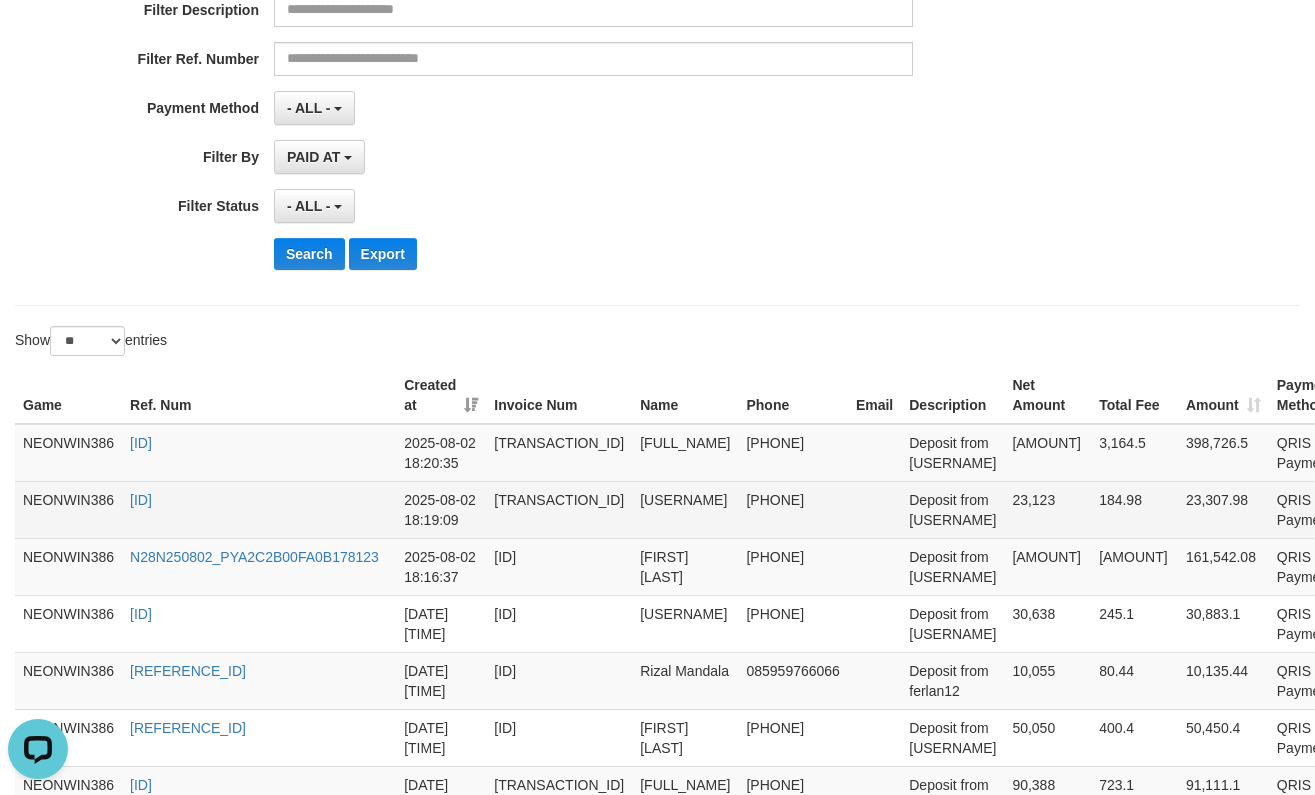 click on "[USERNAME]" at bounding box center [685, 509] 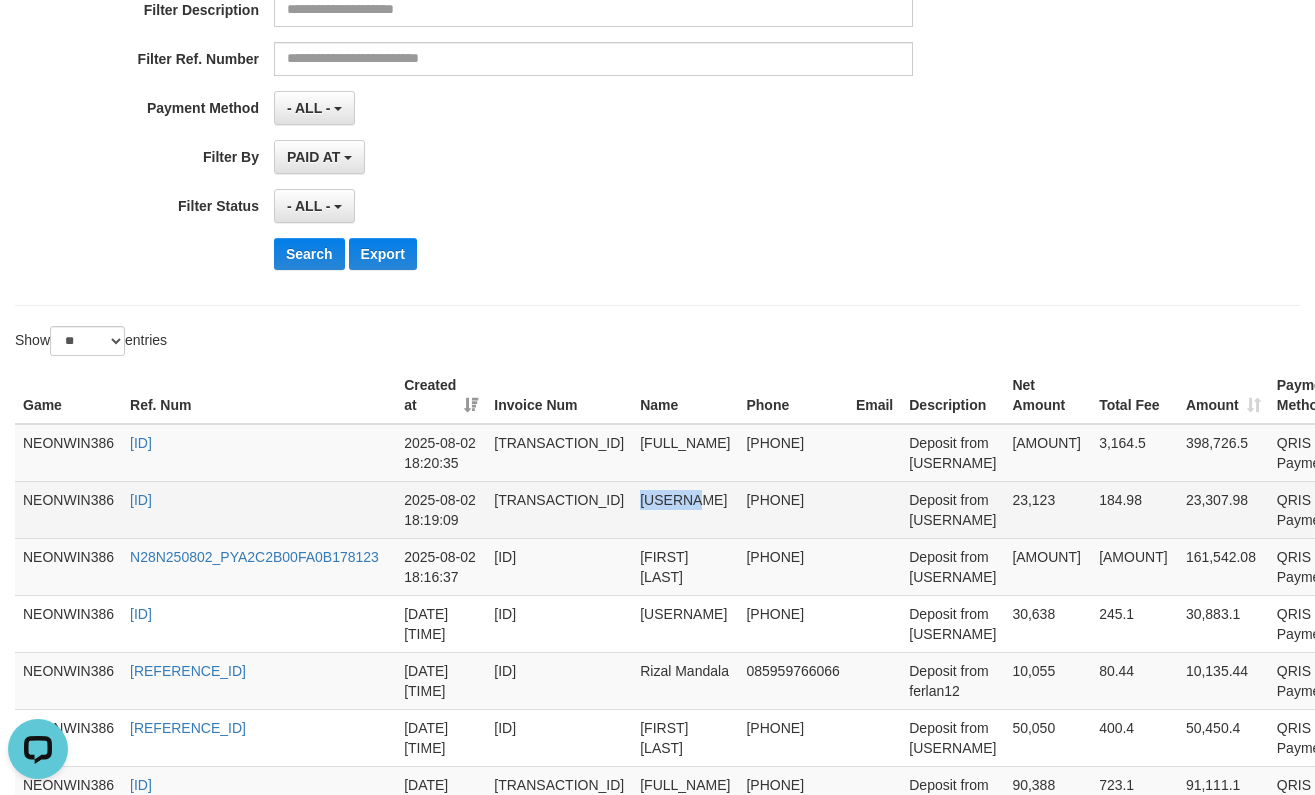 click on "[USERNAME]" at bounding box center (685, 509) 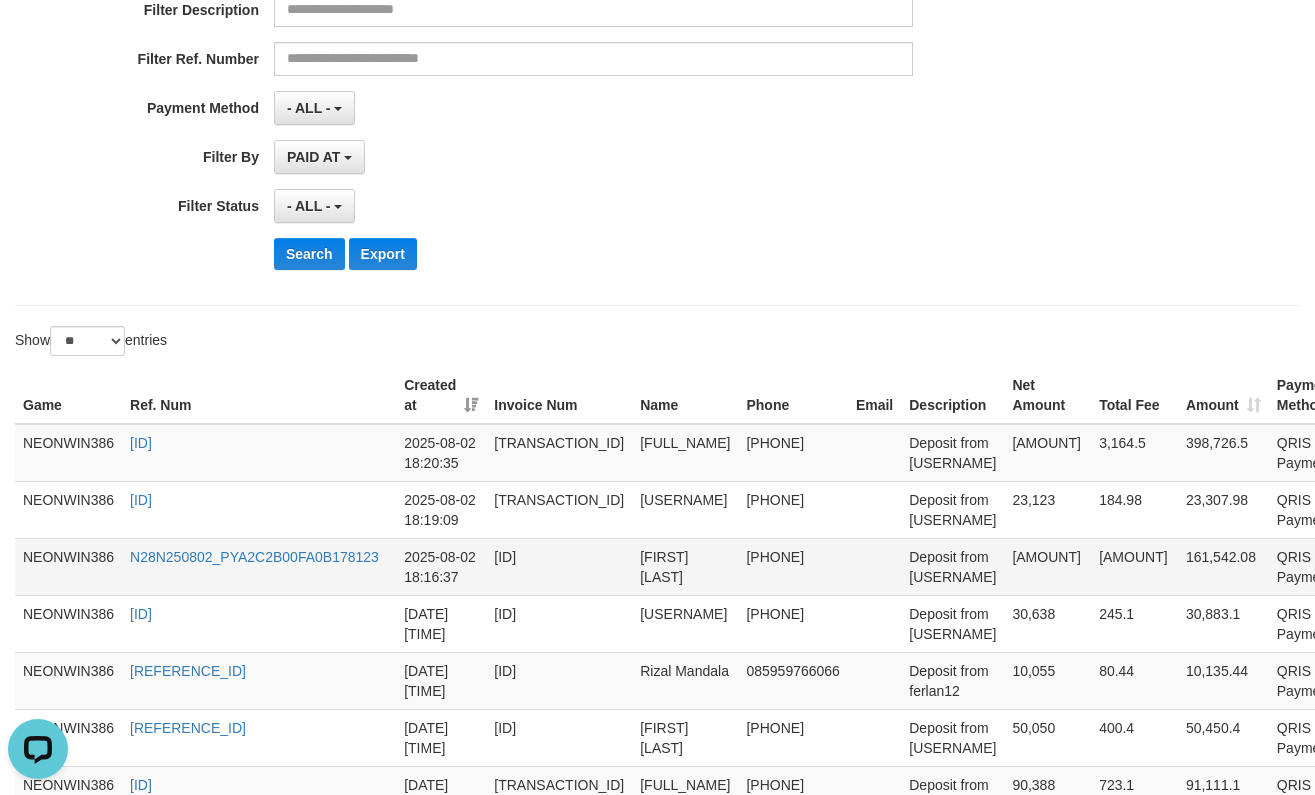 click on "[FIRST] [LAST]" at bounding box center (685, 566) 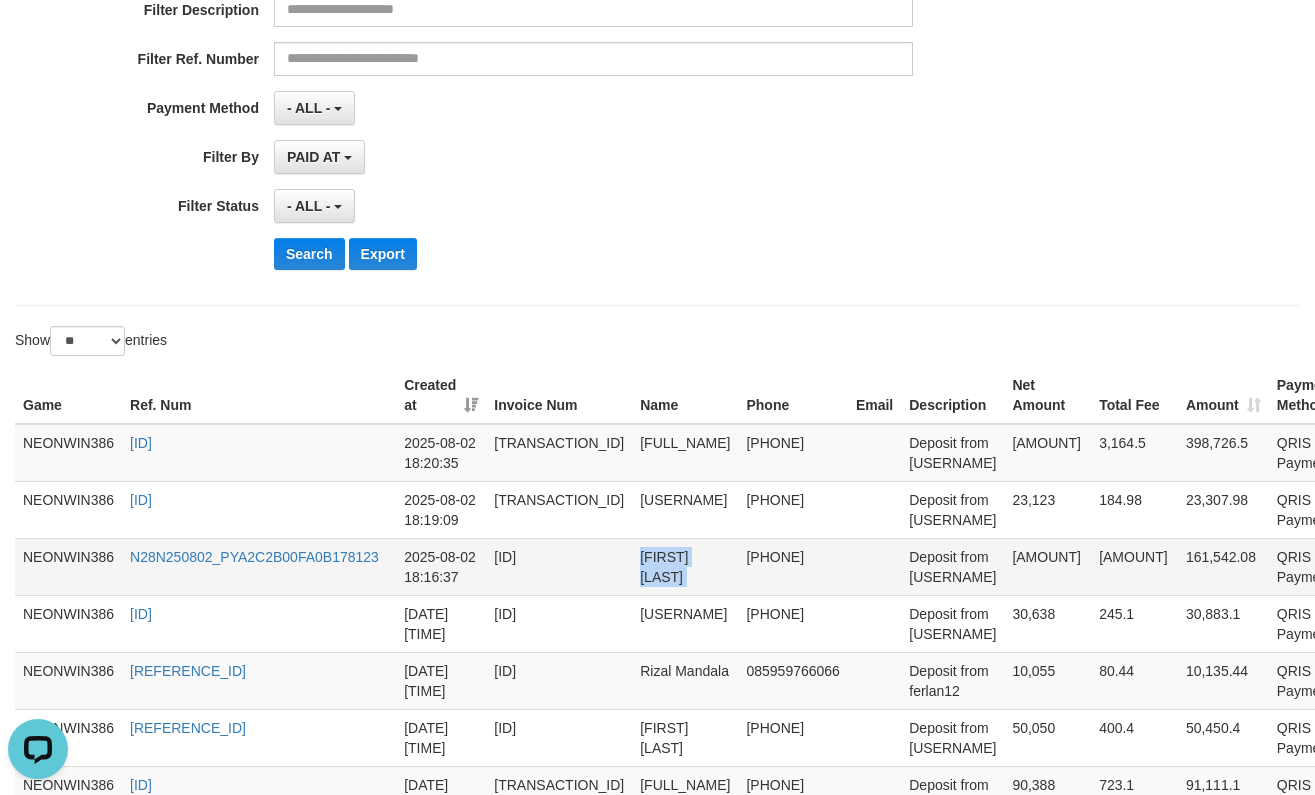 click on "[FIRST] [LAST]" at bounding box center [685, 566] 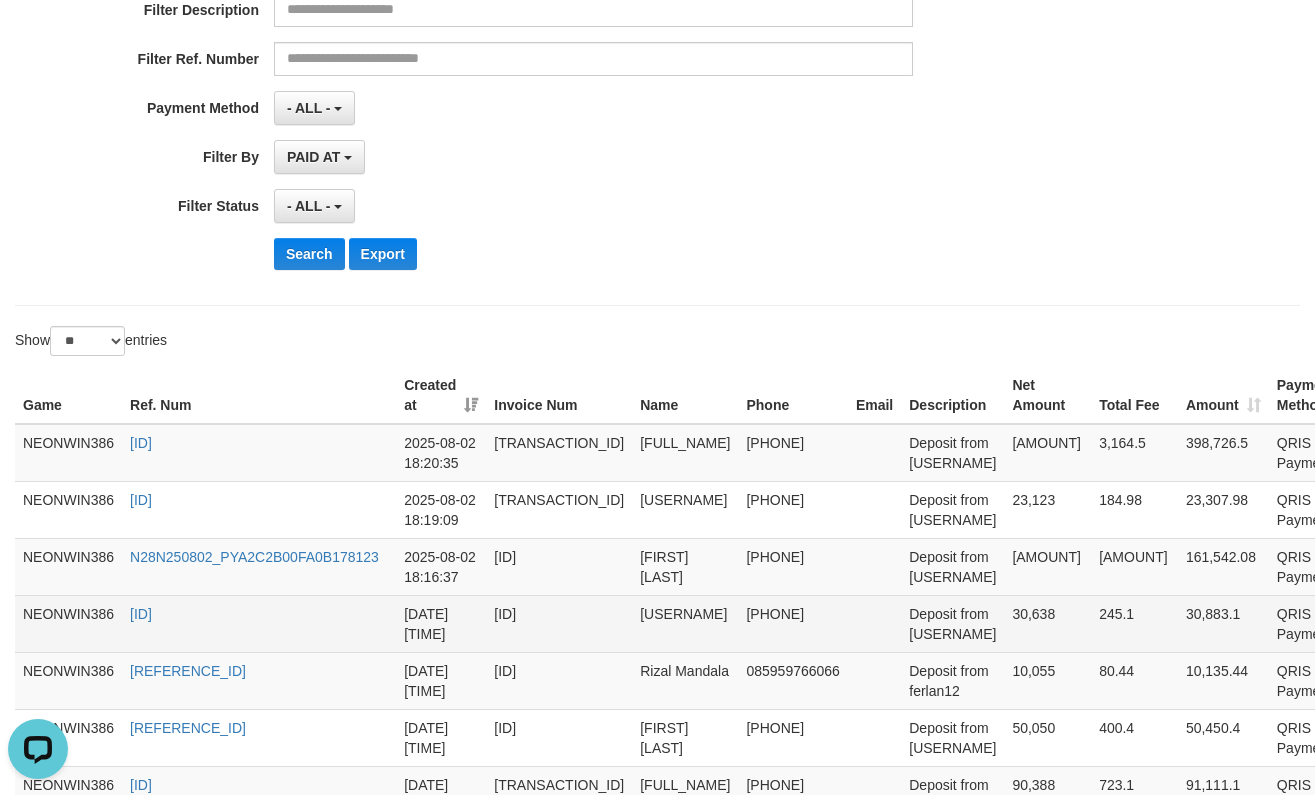 click on "[USERNAME]" at bounding box center [685, 623] 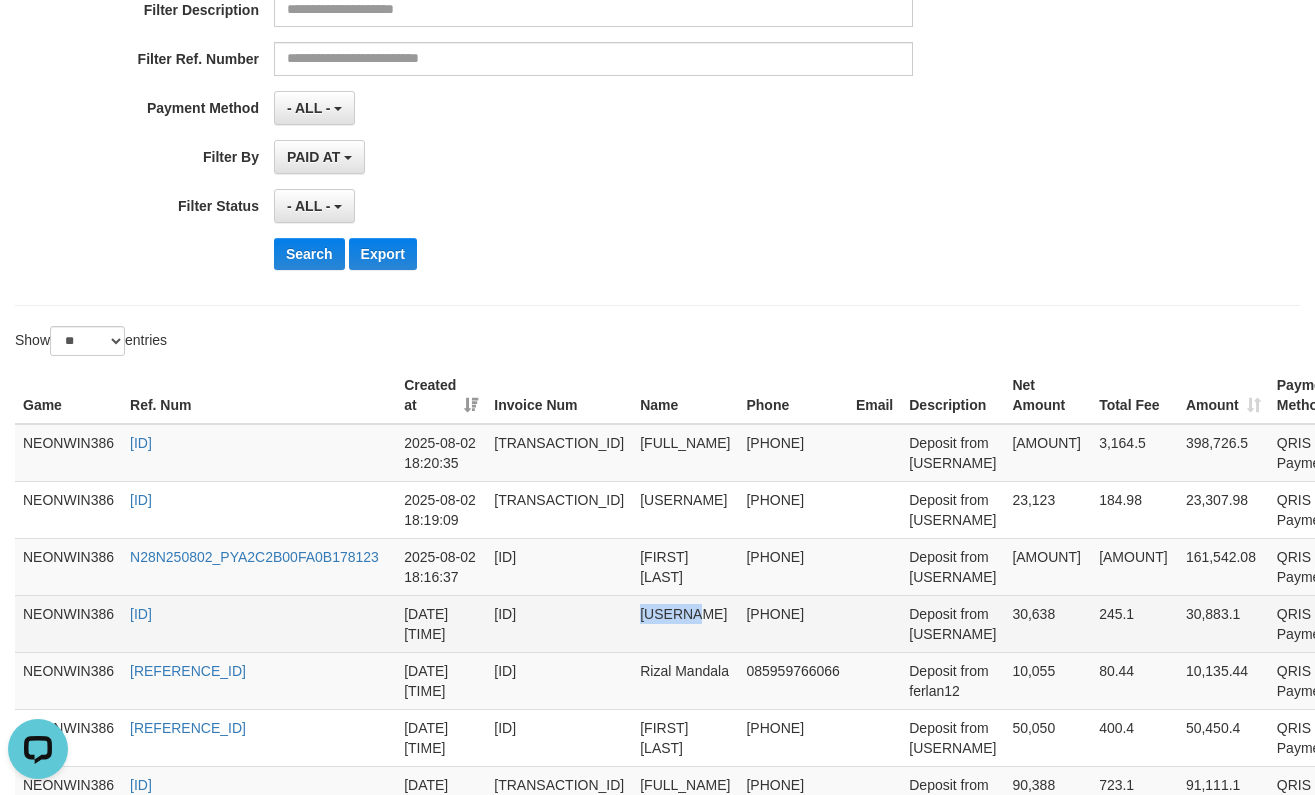 click on "[USERNAME]" at bounding box center (685, 623) 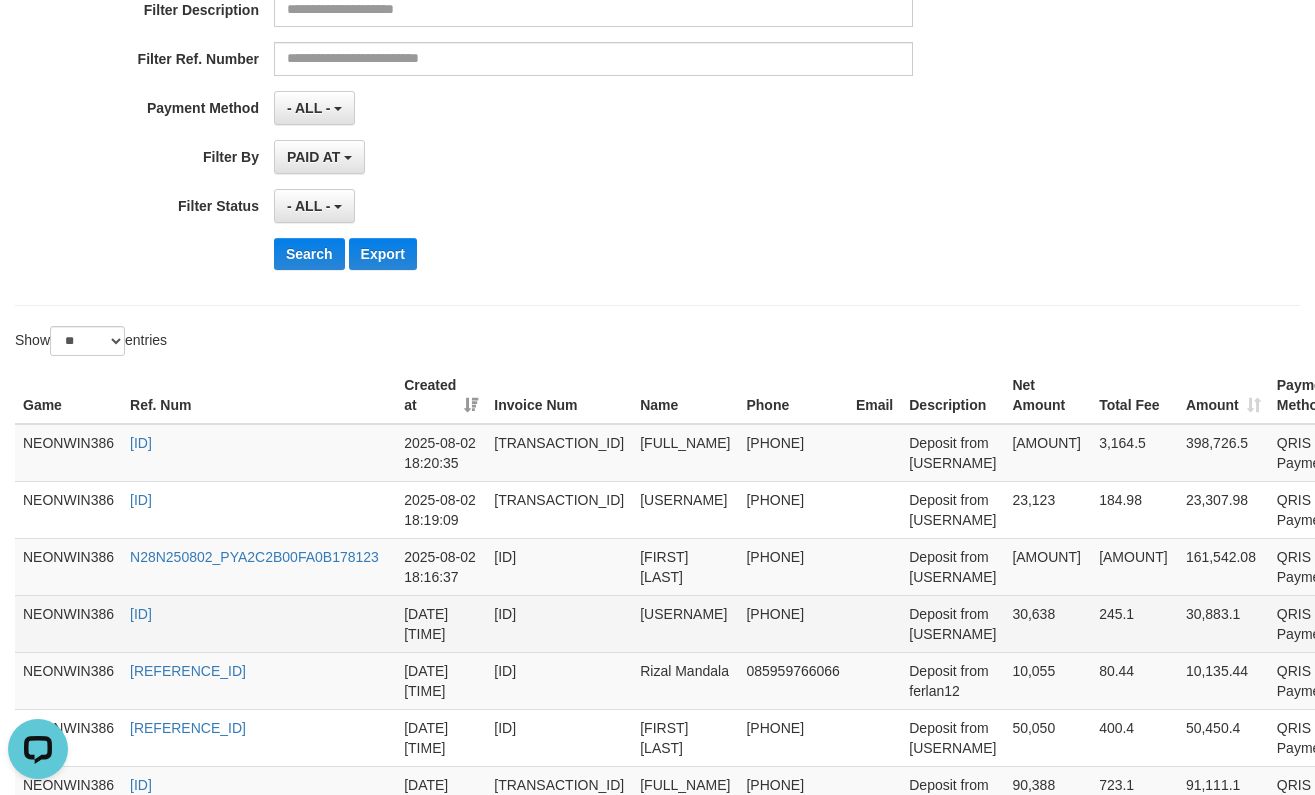click on "Deposit from [USERNAME]" at bounding box center [952, 623] 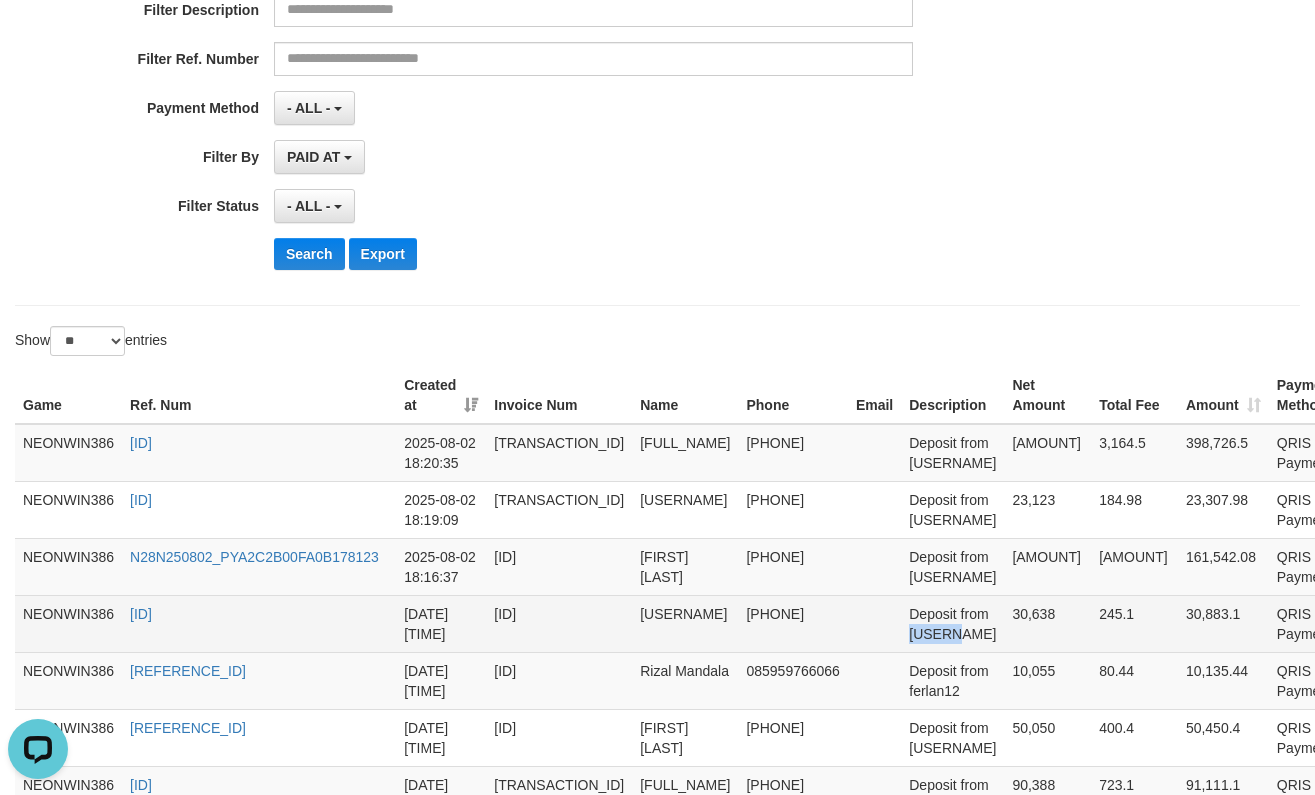 click on "Deposit from [USERNAME]" at bounding box center [952, 623] 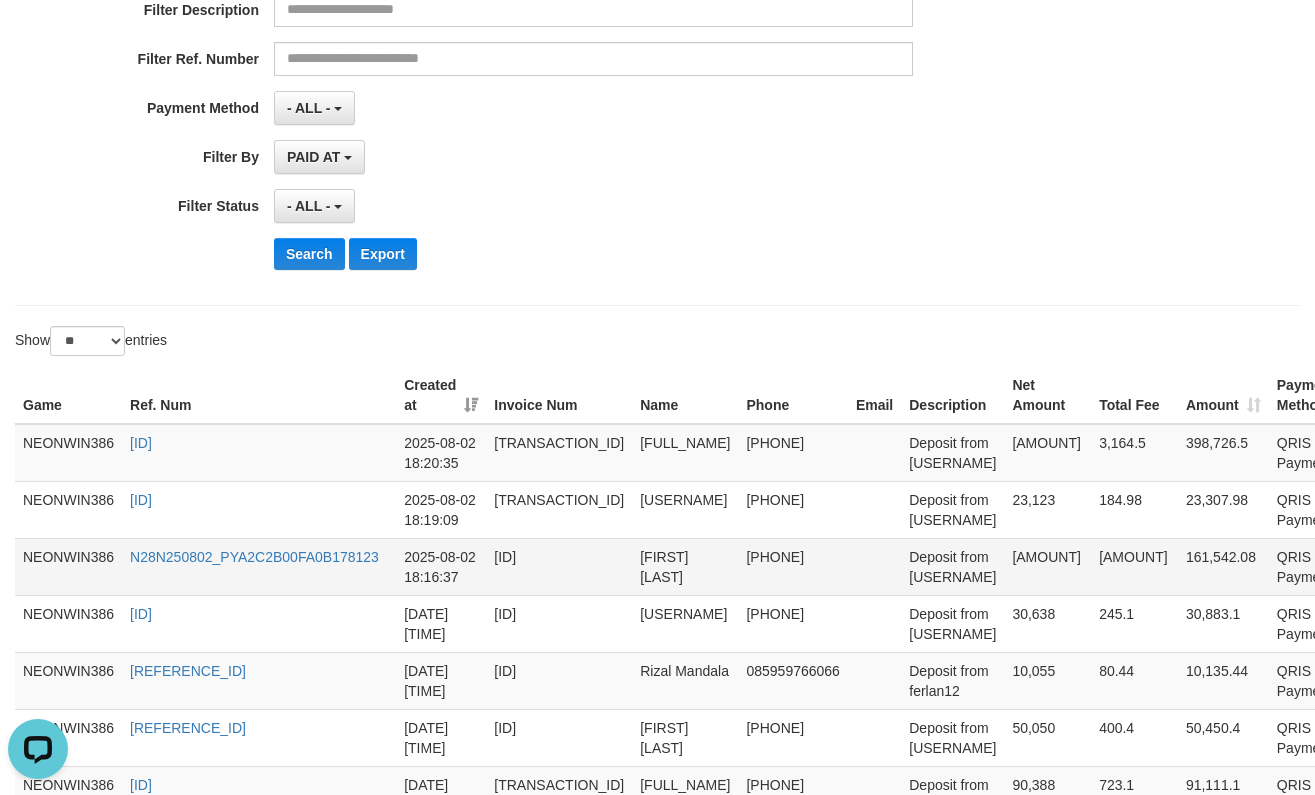 click on "Deposit from [USERNAME]" at bounding box center [952, 566] 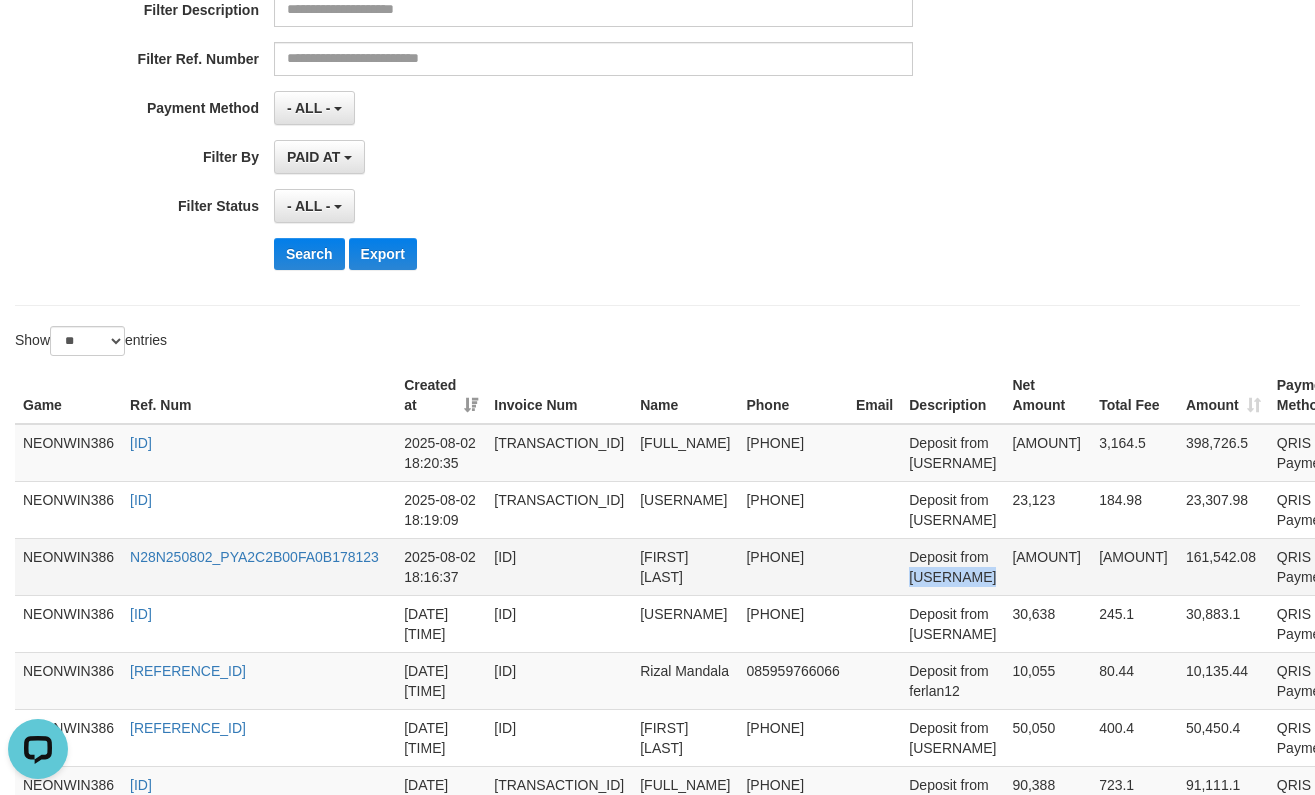 drag, startPoint x: 935, startPoint y: 635, endPoint x: 1240, endPoint y: 640, distance: 305.041 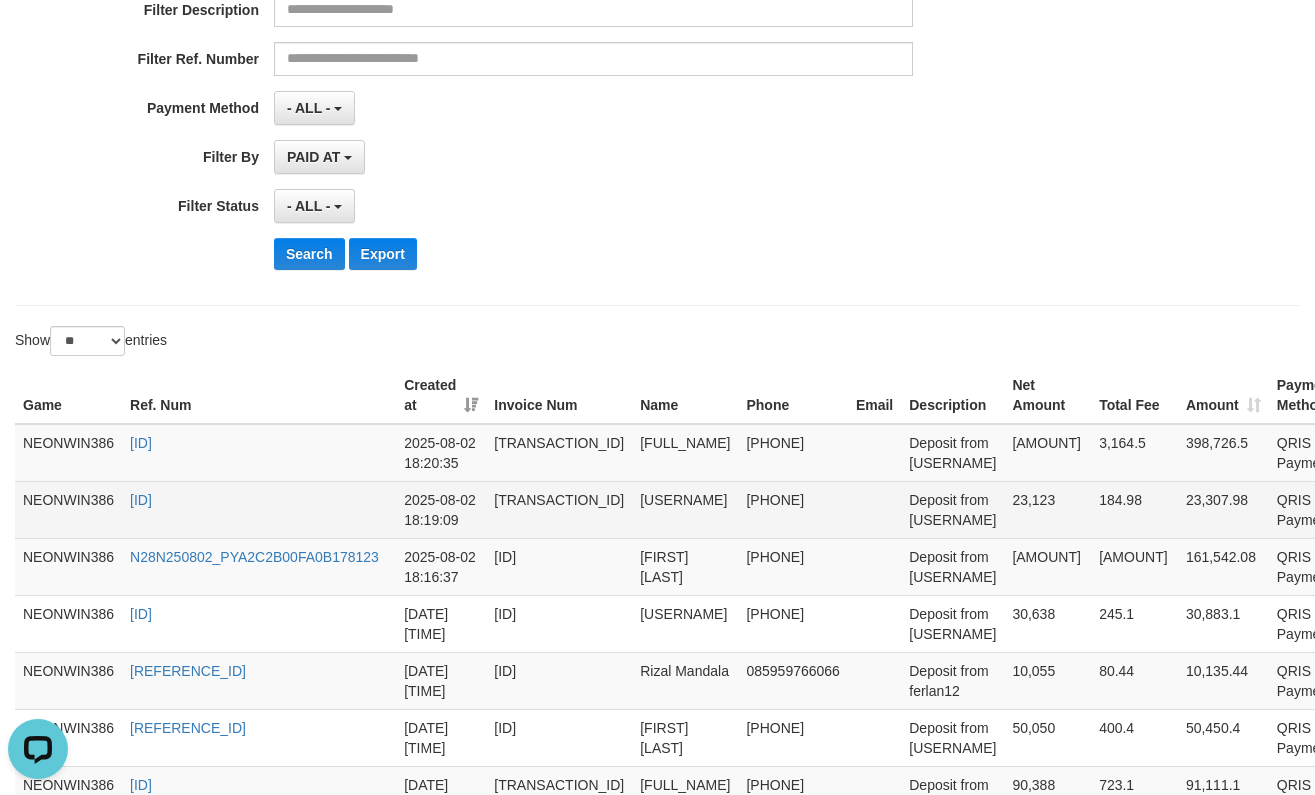 click on "Deposit from [USERNAME]" at bounding box center (952, 509) 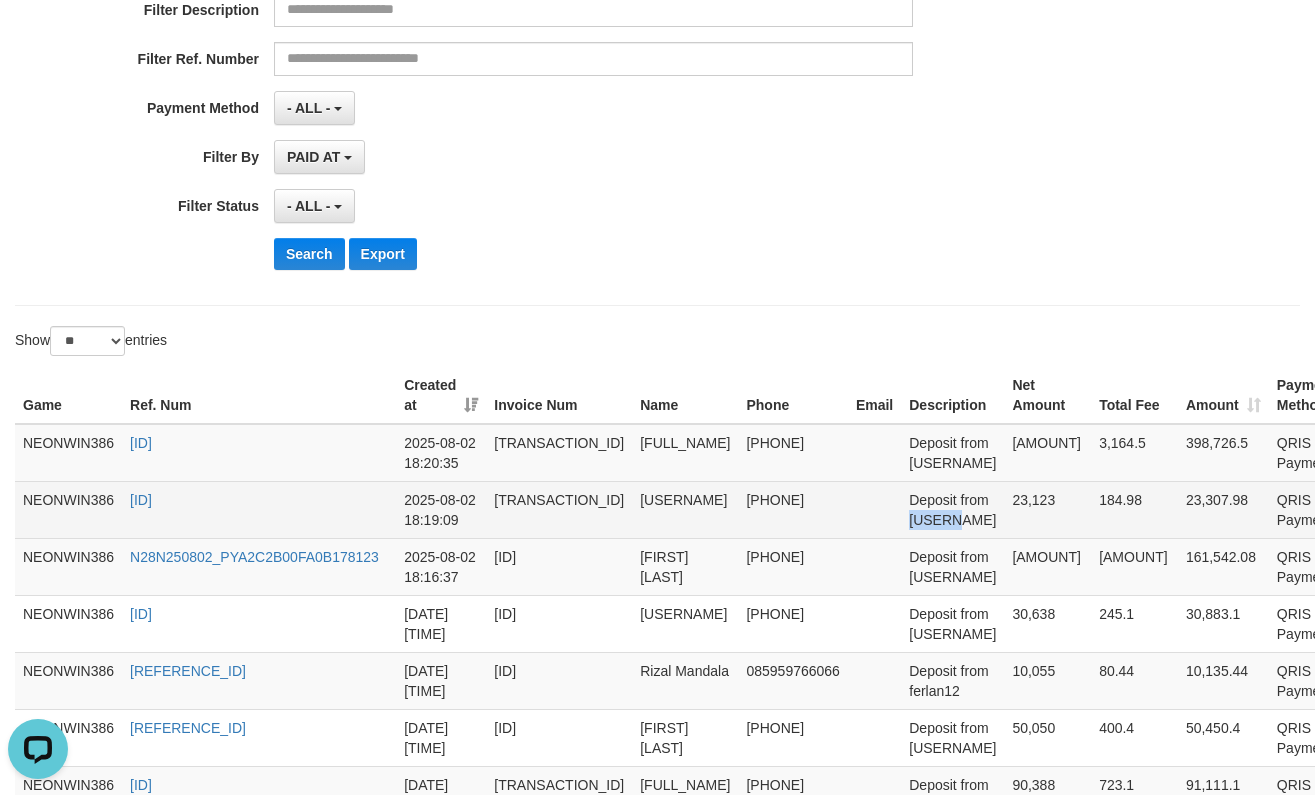 click on "Deposit from [USERNAME]" at bounding box center [952, 509] 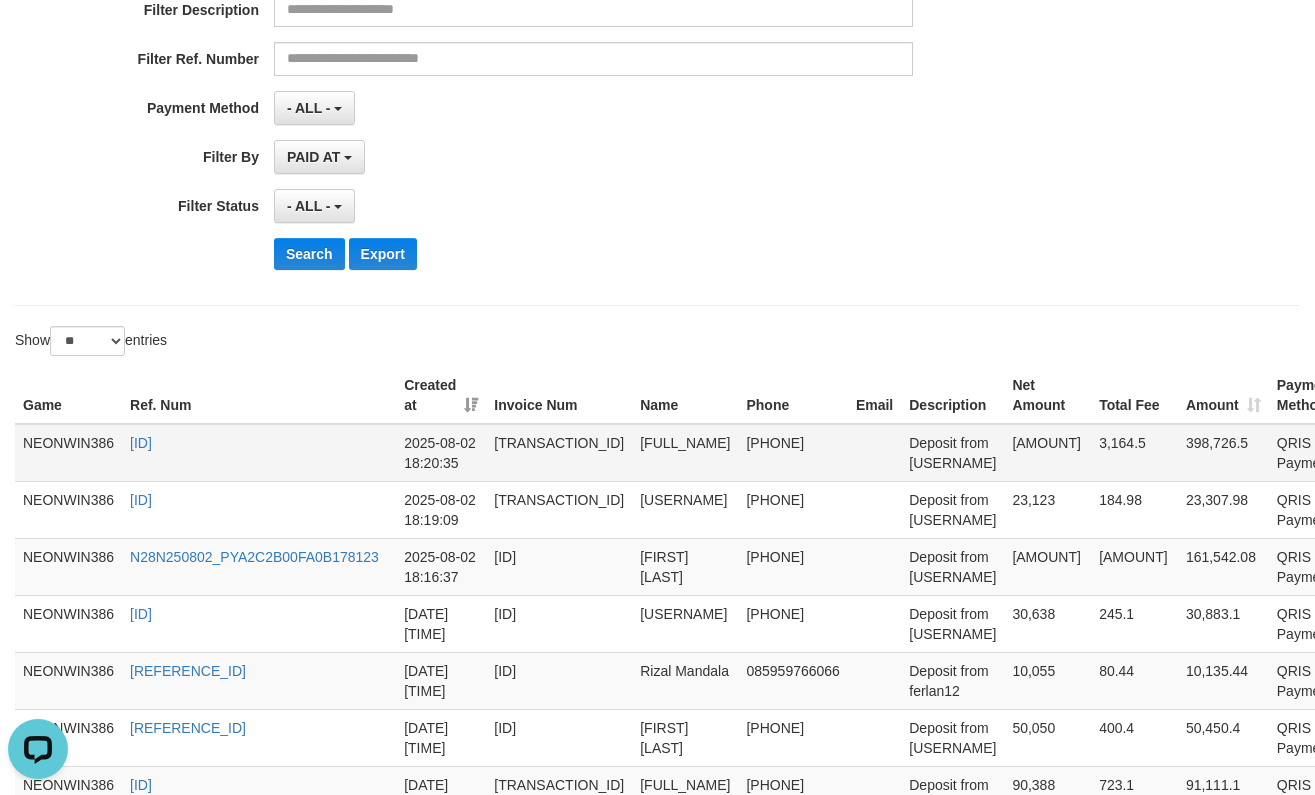 click on "Deposit from [USERNAME]" at bounding box center (952, 453) 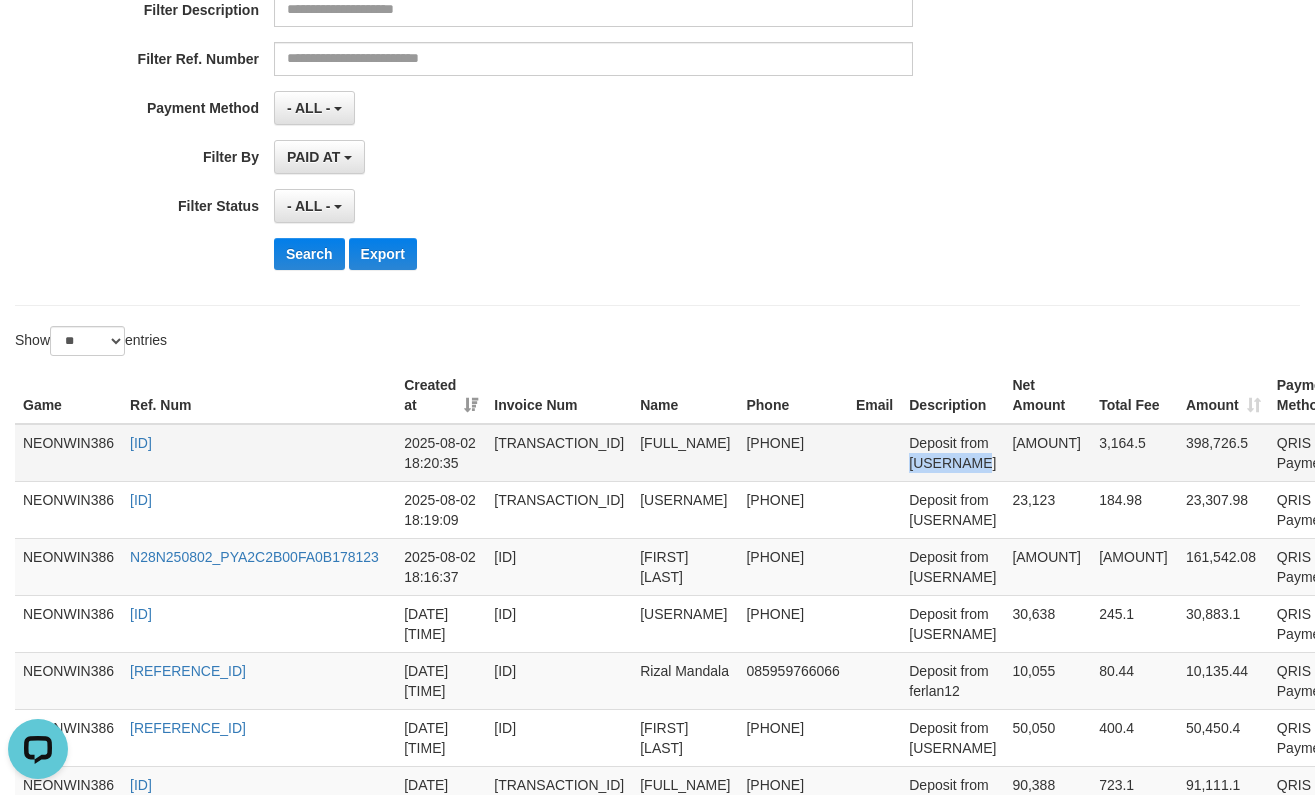 click on "Deposit from [USERNAME]" at bounding box center (952, 453) 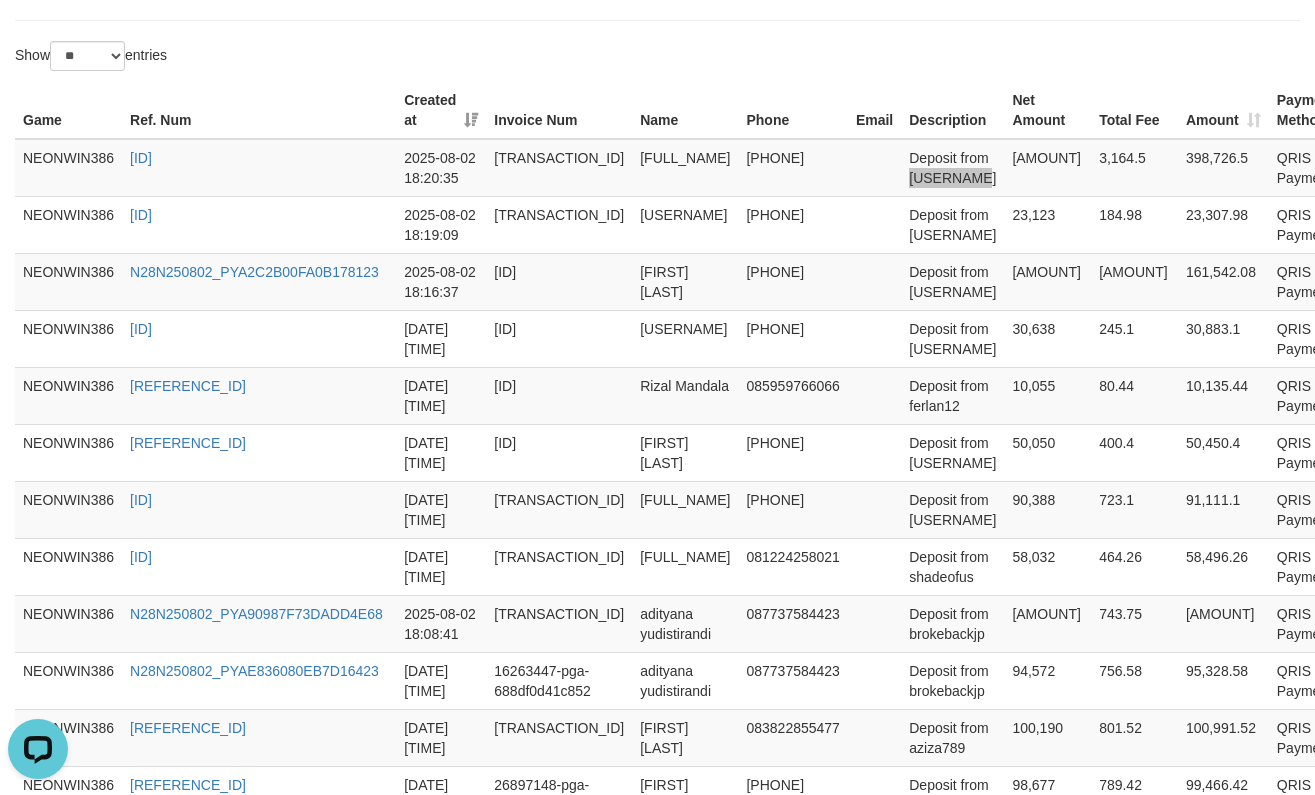 scroll, scrollTop: 67, scrollLeft: 0, axis: vertical 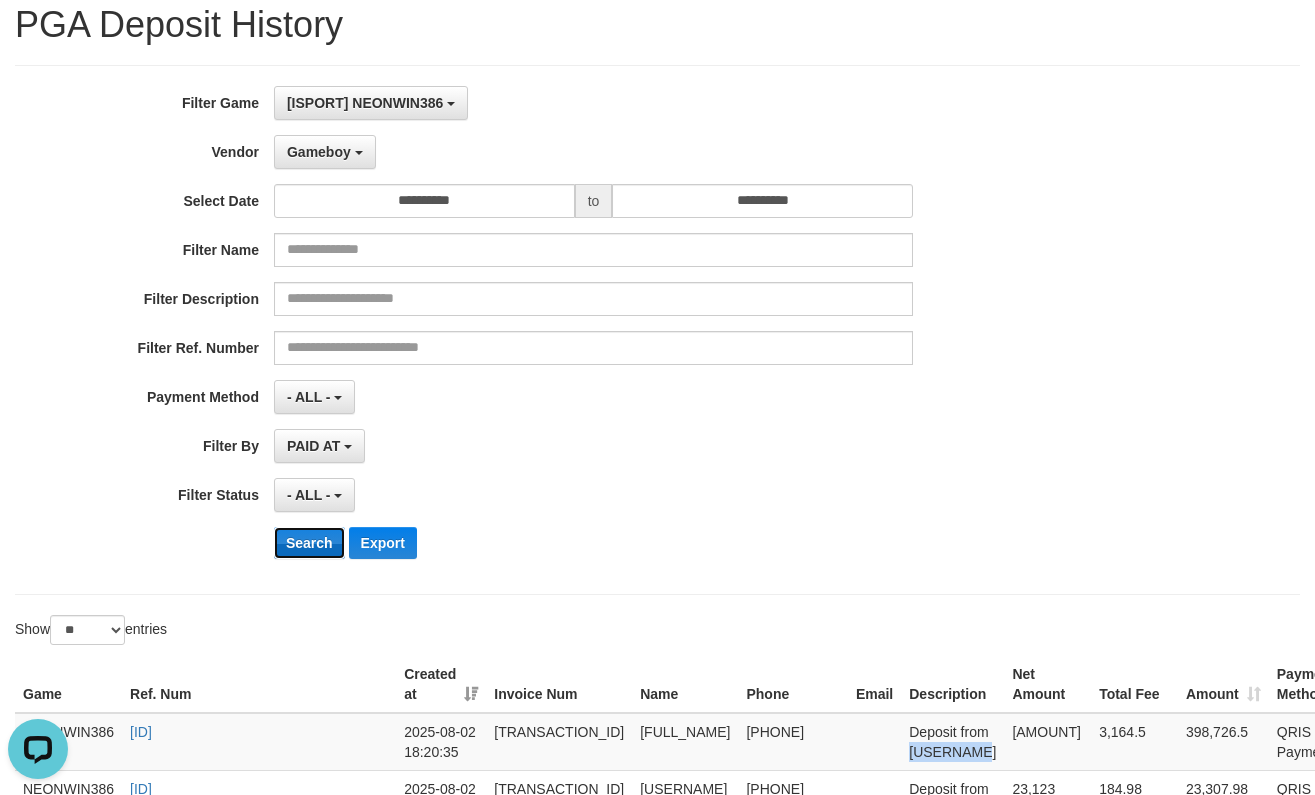 click on "Search" at bounding box center [309, 543] 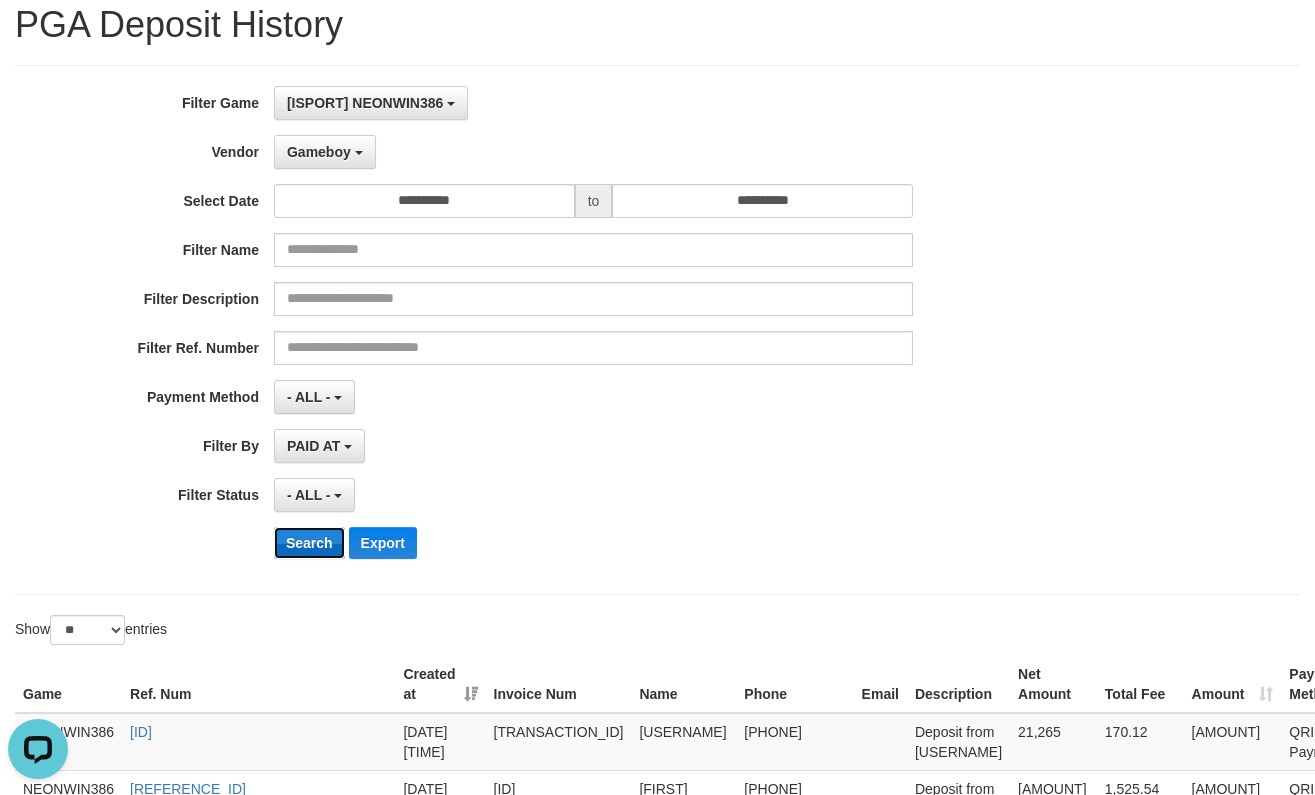 click on "Search" at bounding box center (309, 543) 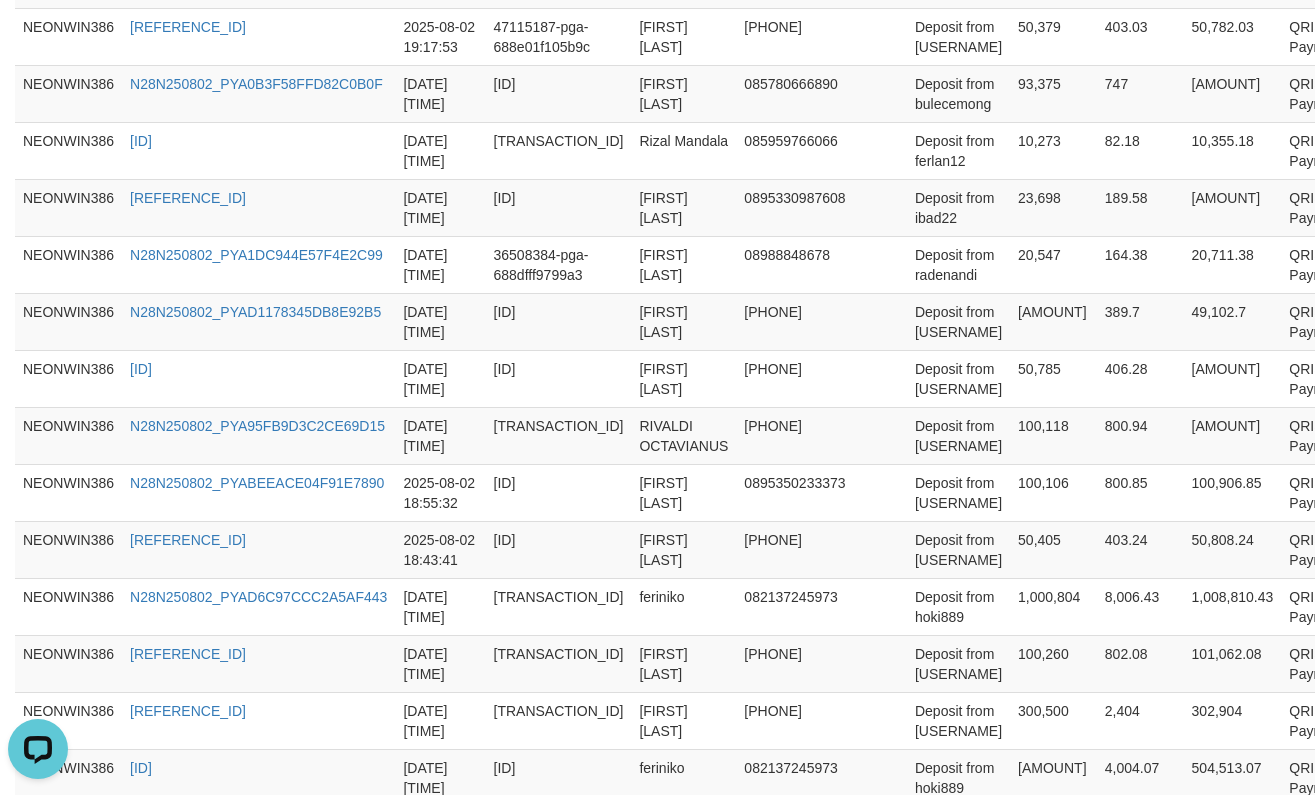 scroll, scrollTop: 1667, scrollLeft: 0, axis: vertical 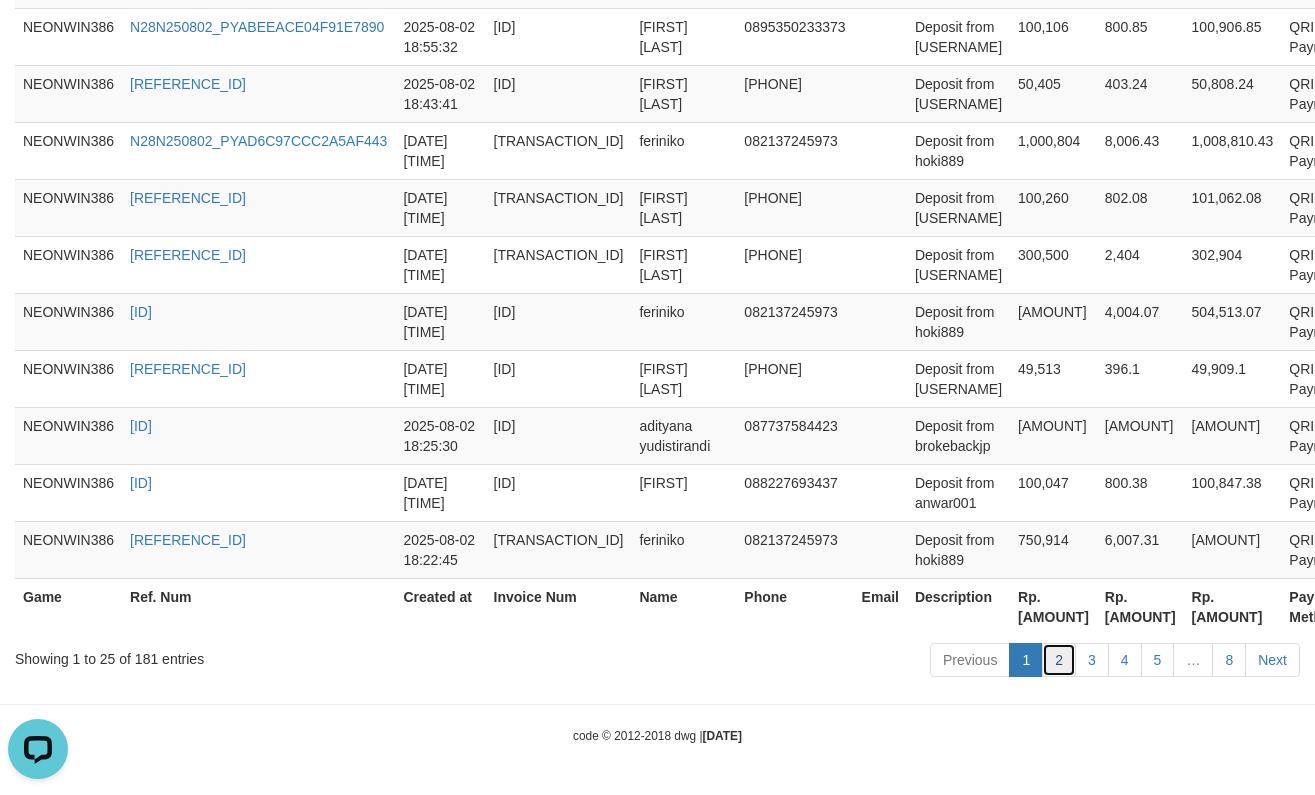 click on "2" at bounding box center (1059, 660) 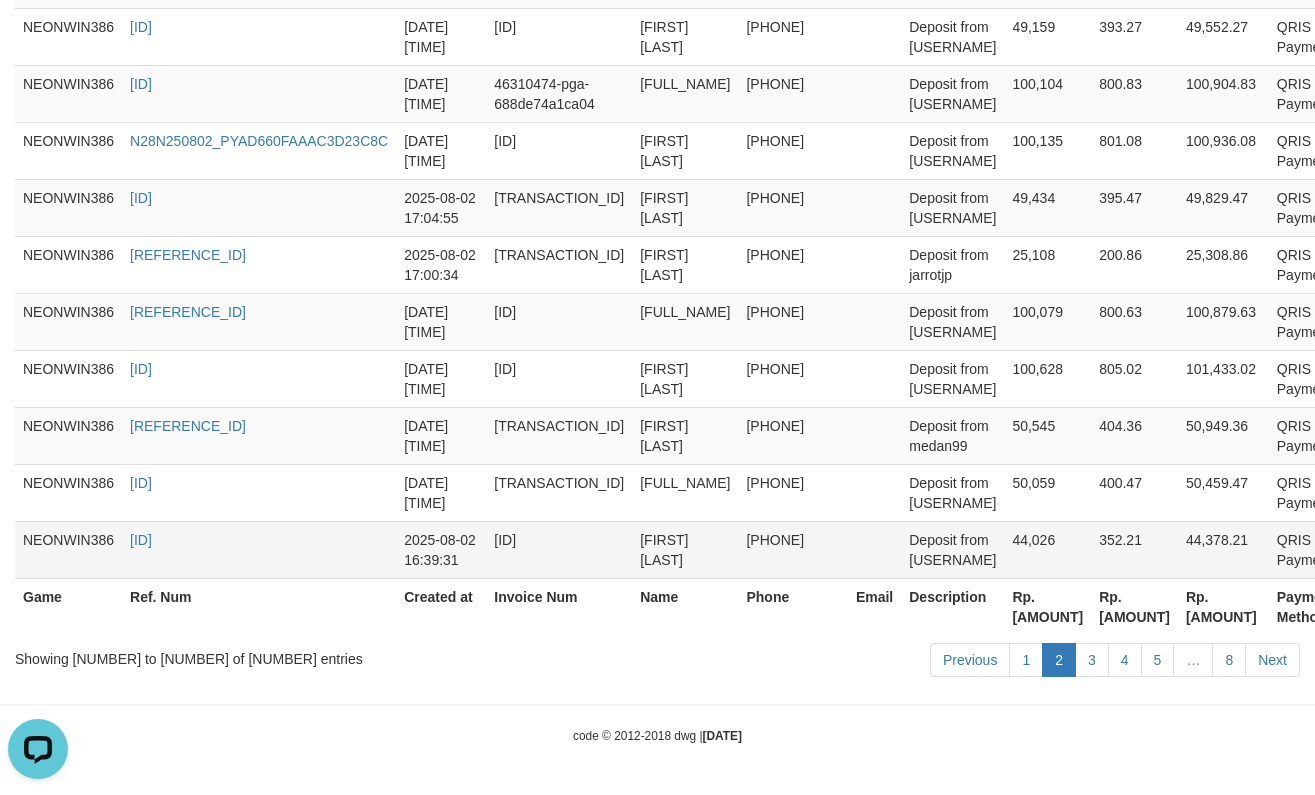 scroll, scrollTop: 2067, scrollLeft: 0, axis: vertical 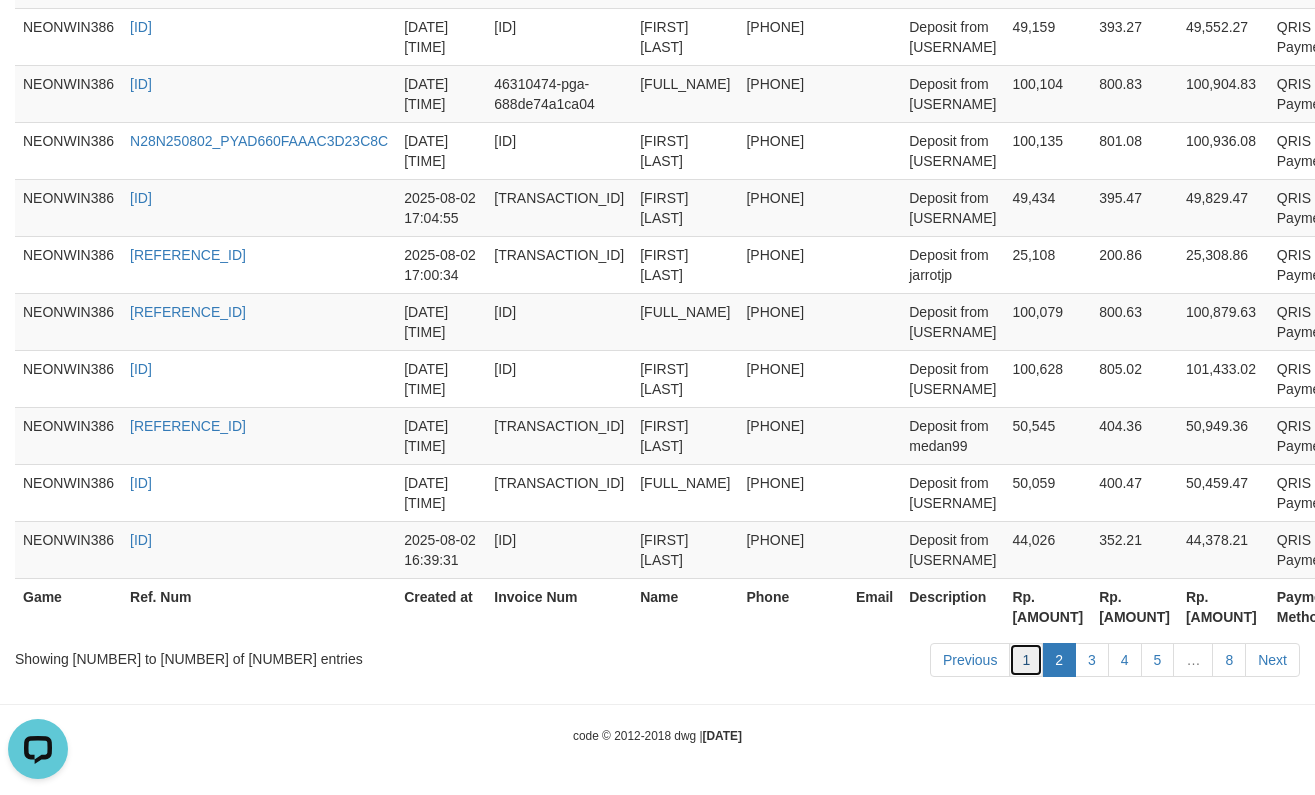 click on "1" at bounding box center (1026, 660) 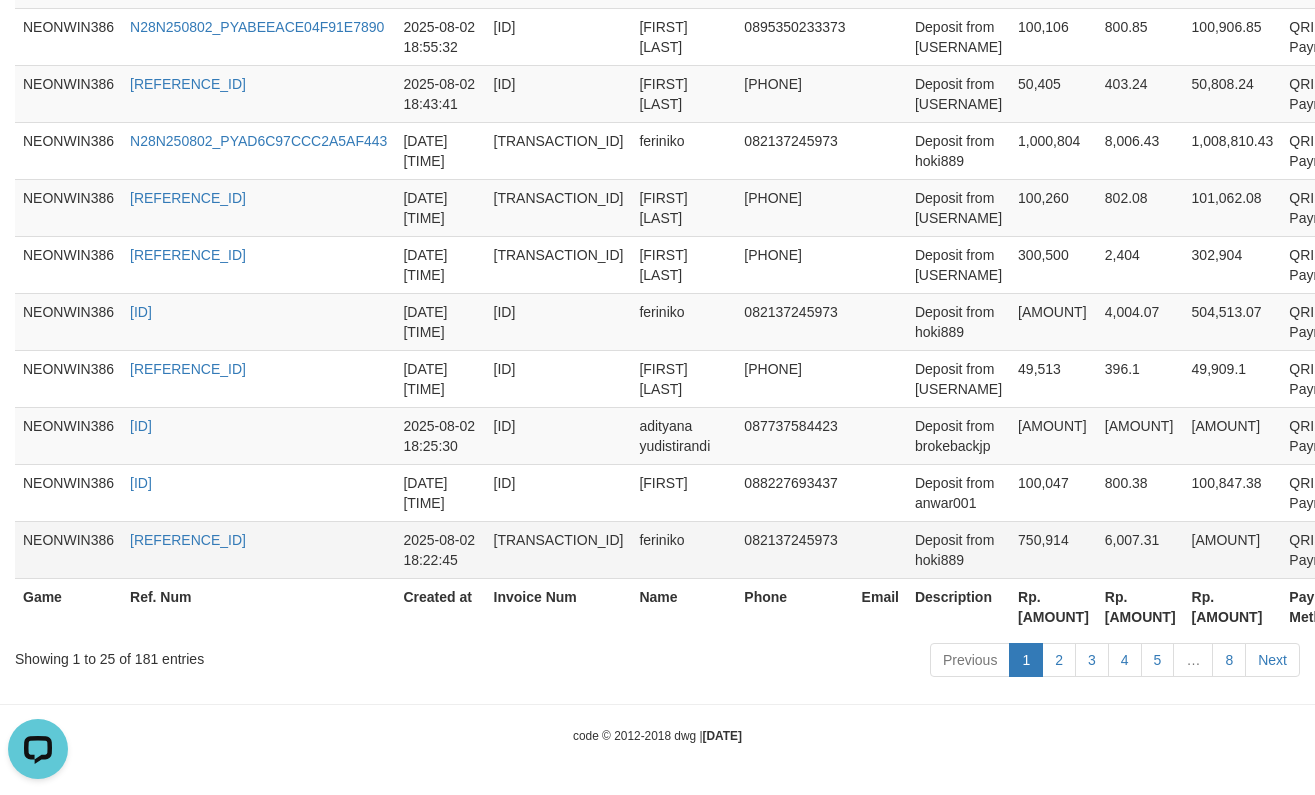 scroll, scrollTop: 1667, scrollLeft: 0, axis: vertical 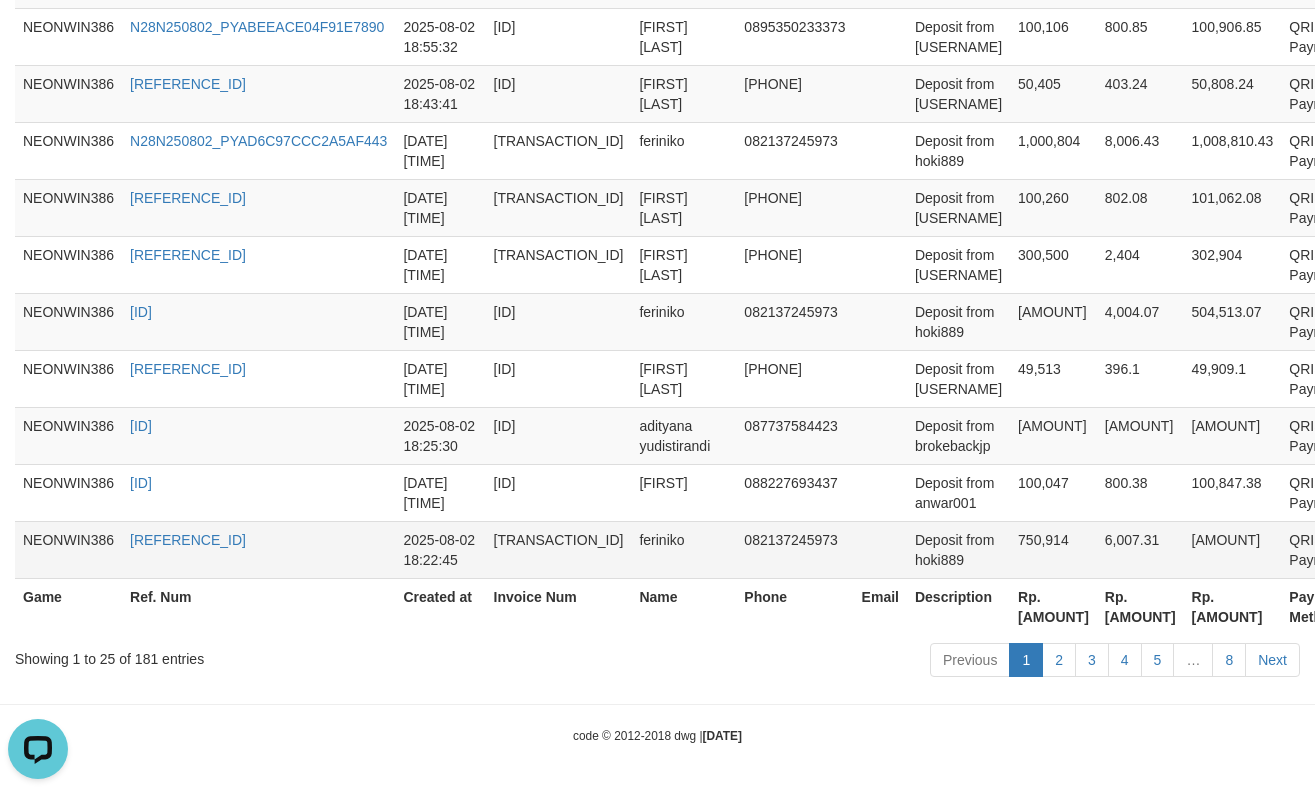 click on "750,914" at bounding box center (1053, 549) 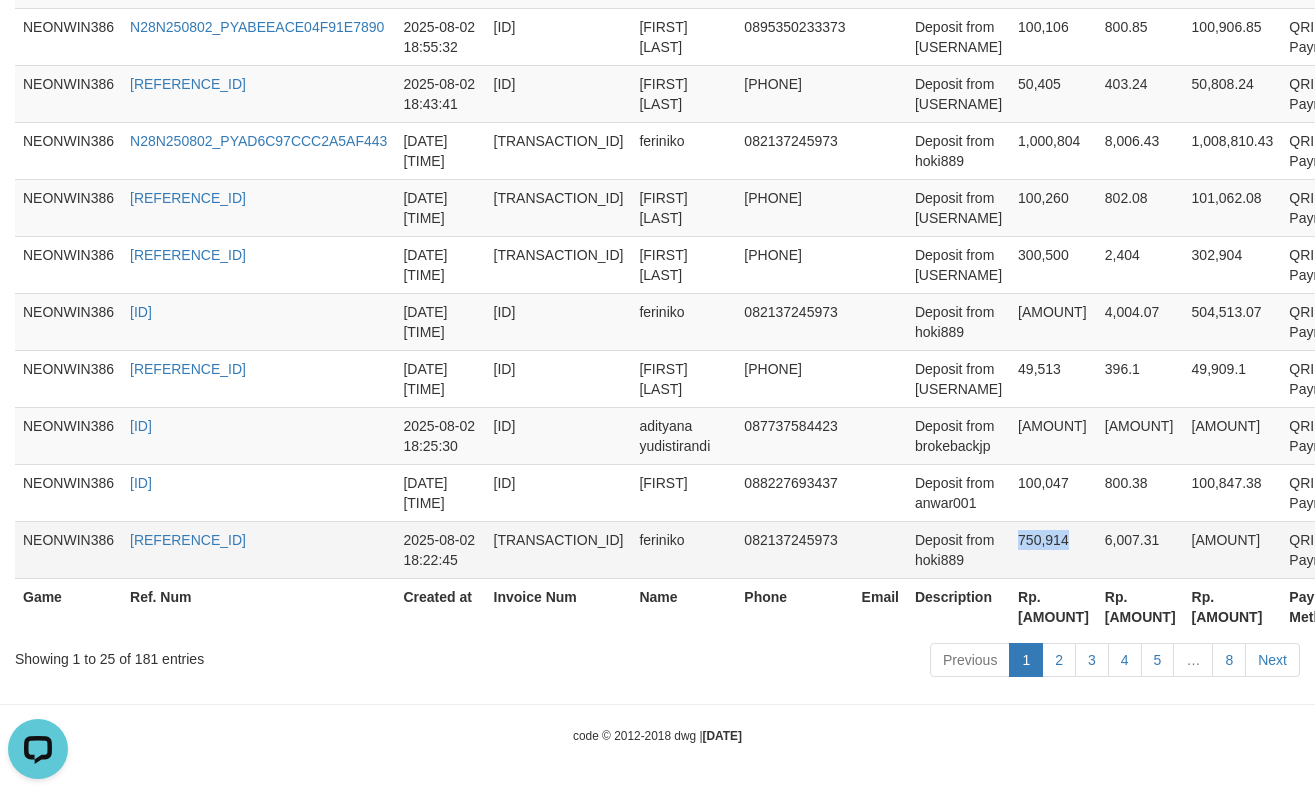 click on "750,914" at bounding box center [1053, 549] 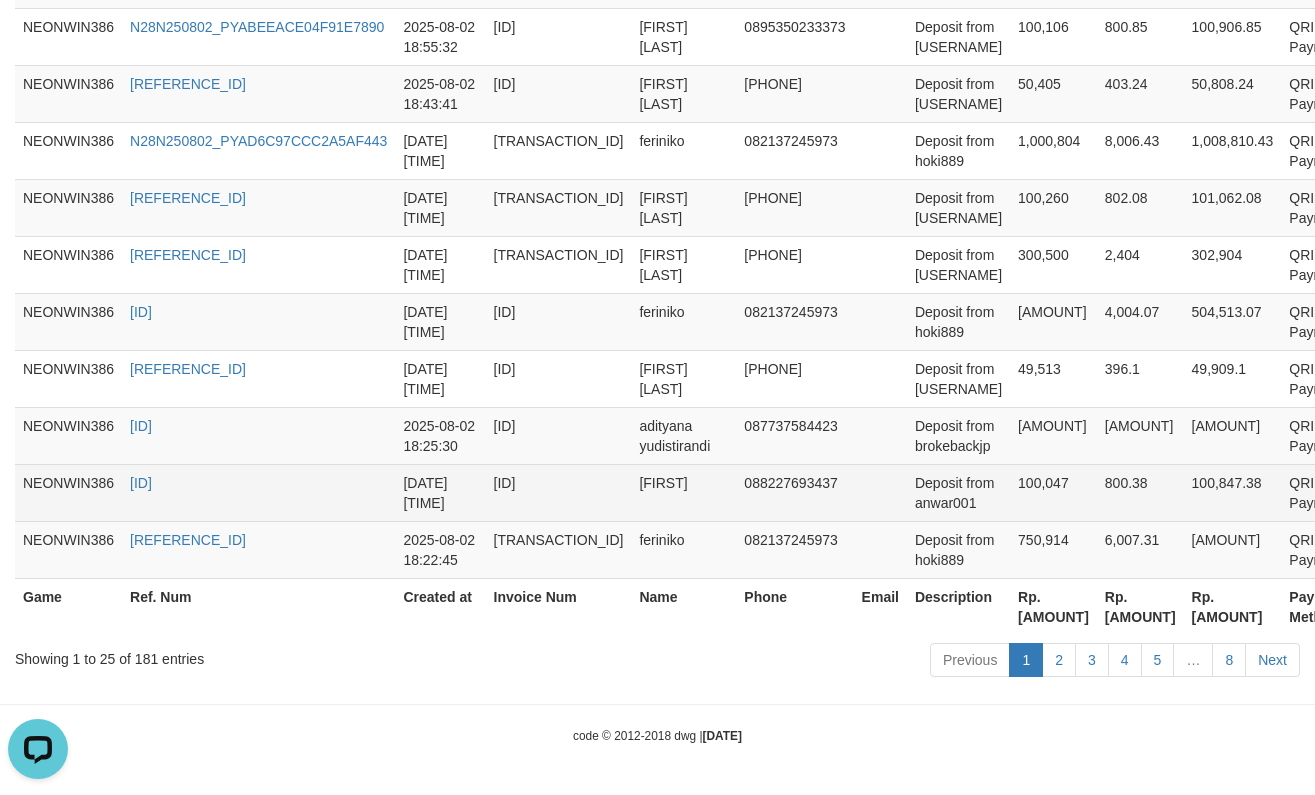 click on "100,047" at bounding box center [1053, 492] 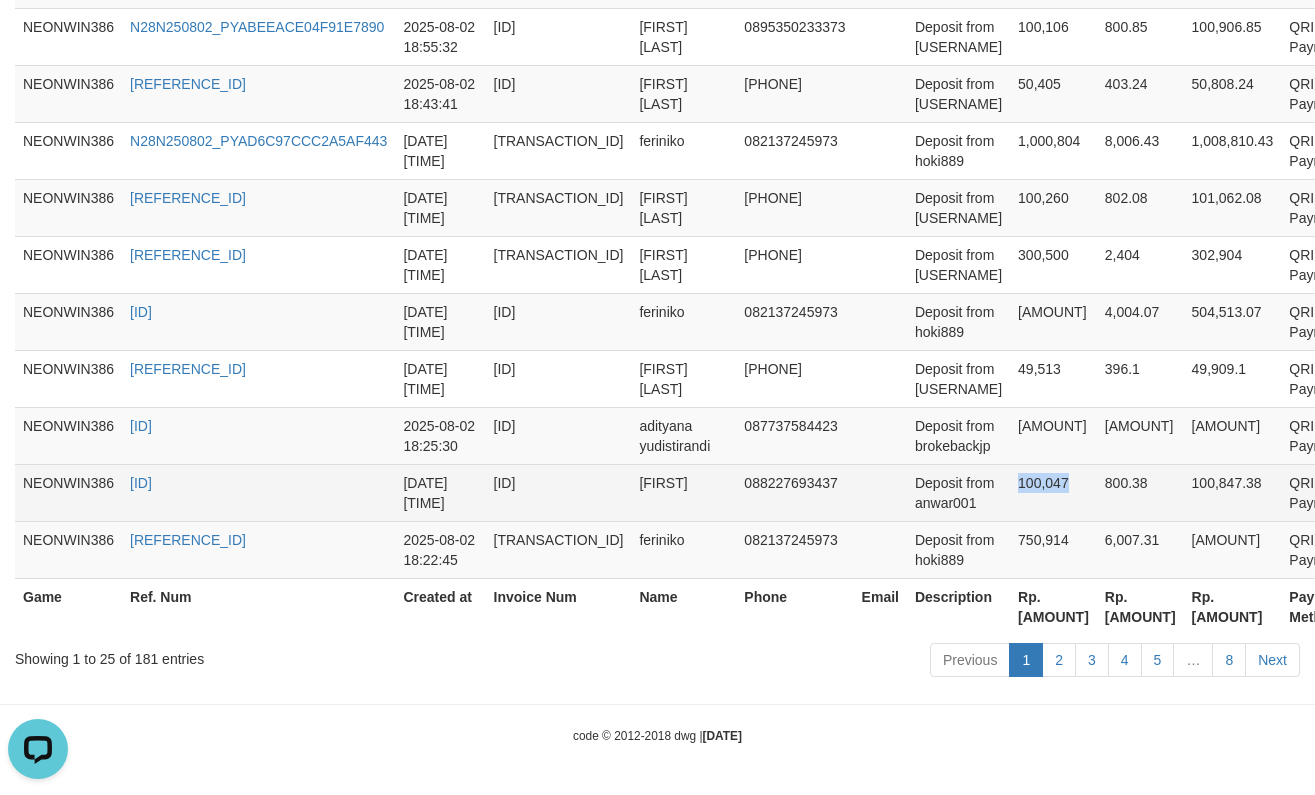 click on "100,047" at bounding box center [1053, 492] 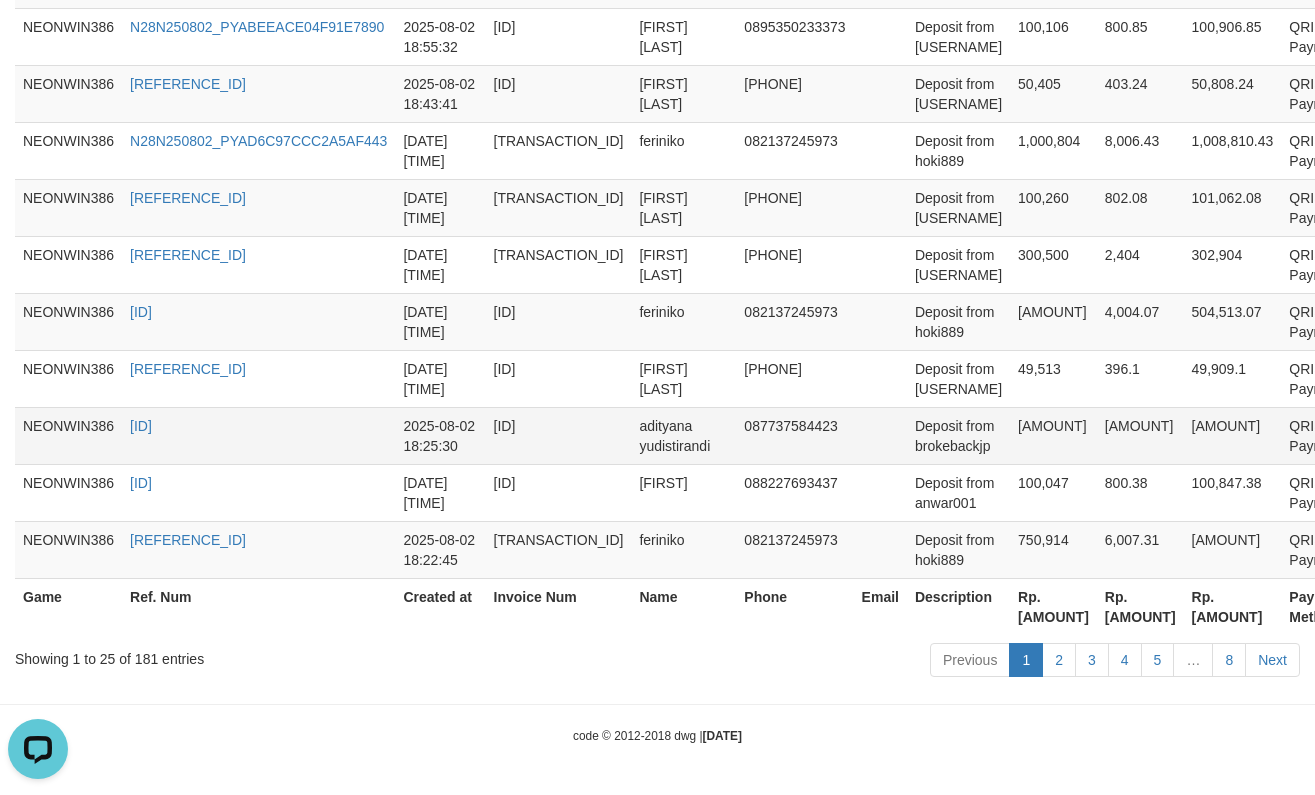 click on "[AMOUNT]" at bounding box center [1053, 435] 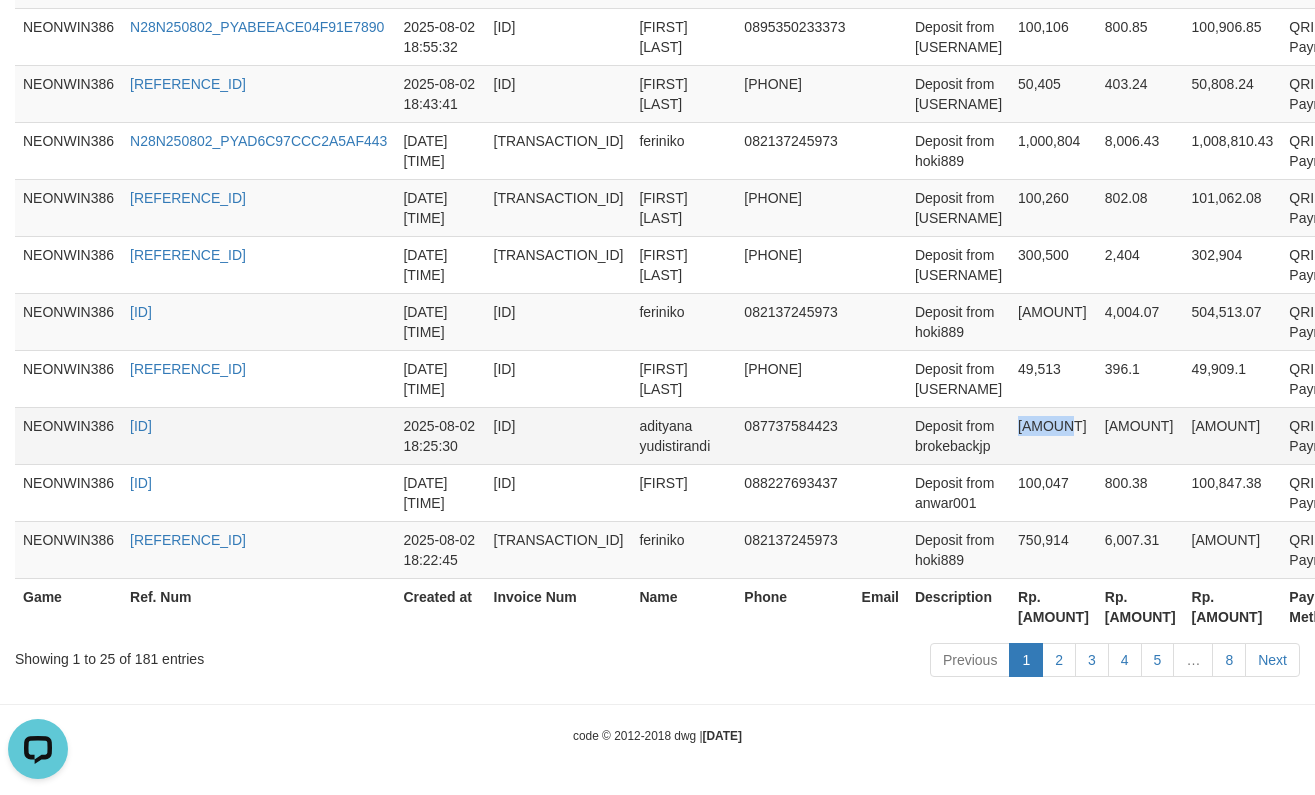 click on "[AMOUNT]" at bounding box center (1053, 435) 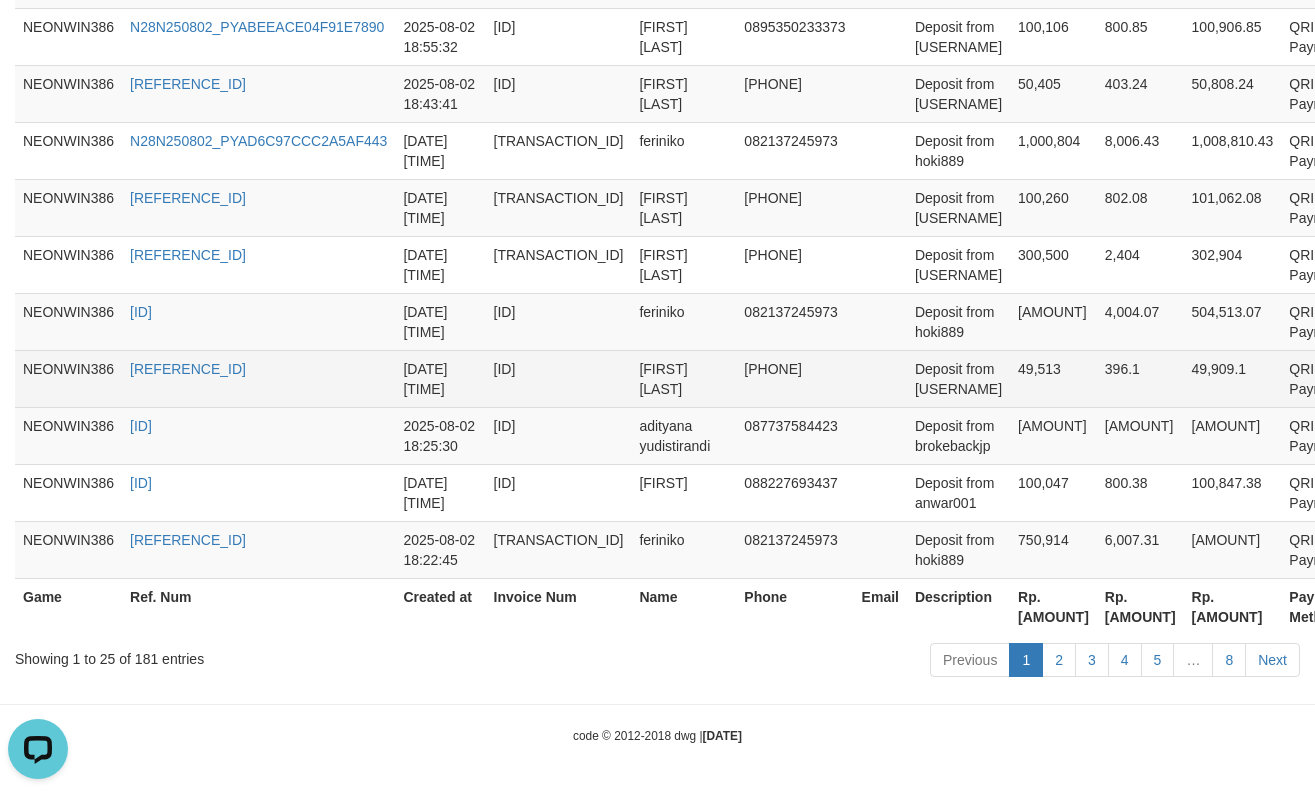 click on "49,513" at bounding box center [1053, 378] 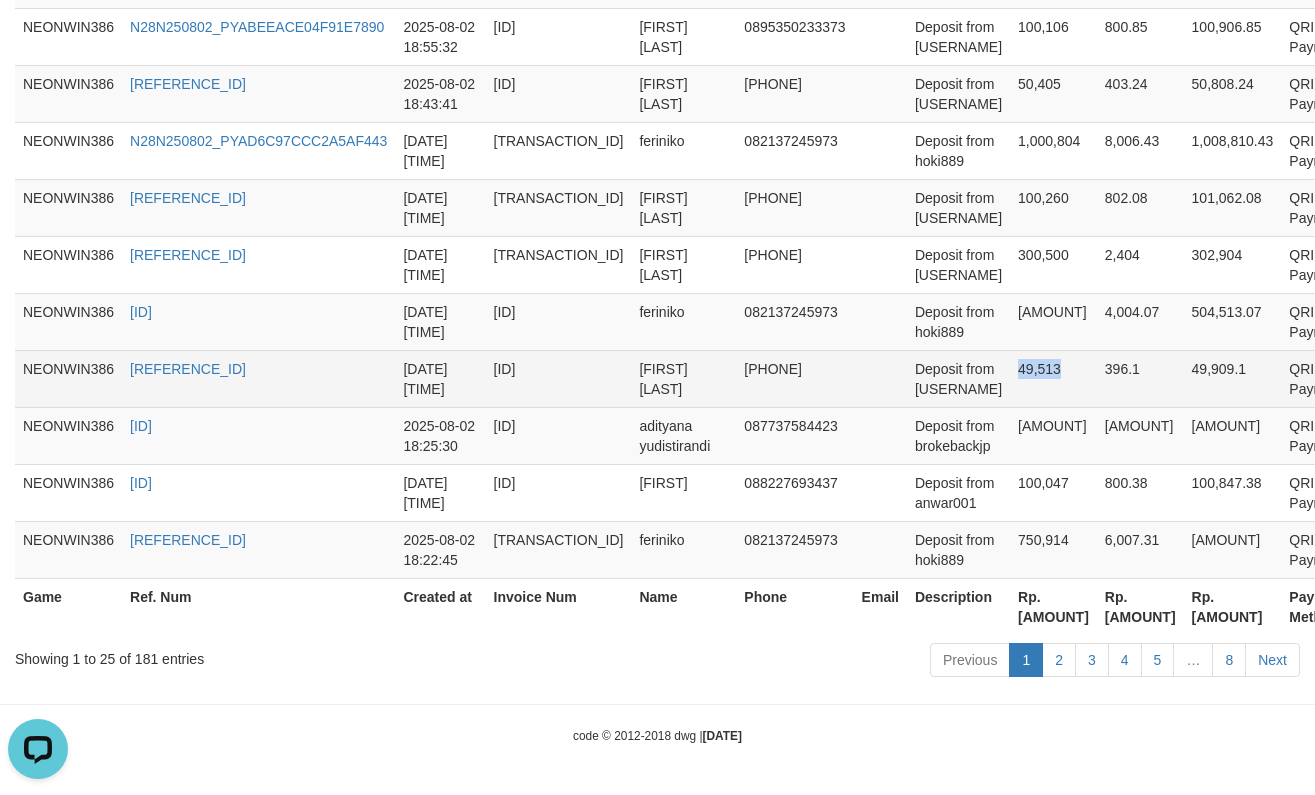click on "49,513" at bounding box center [1053, 378] 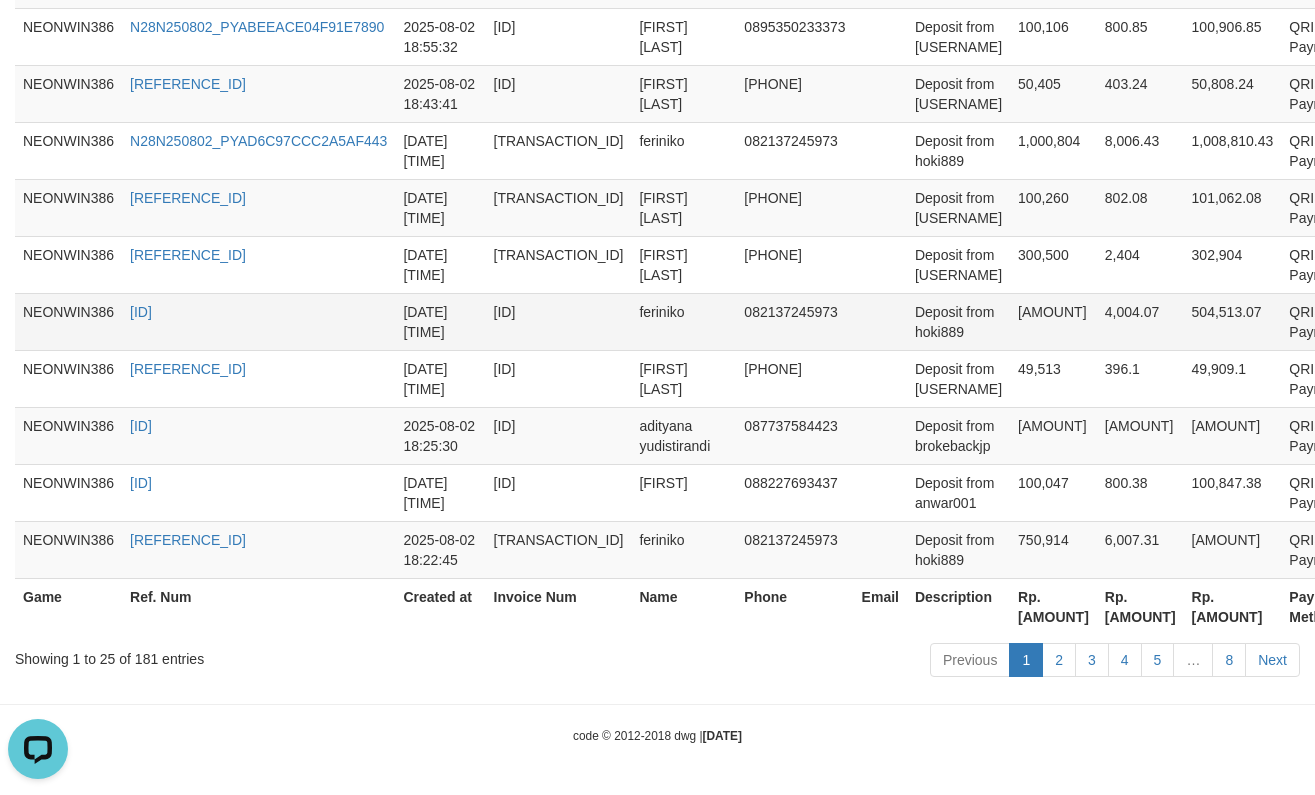 click on "[AMOUNT]" at bounding box center [1053, 321] 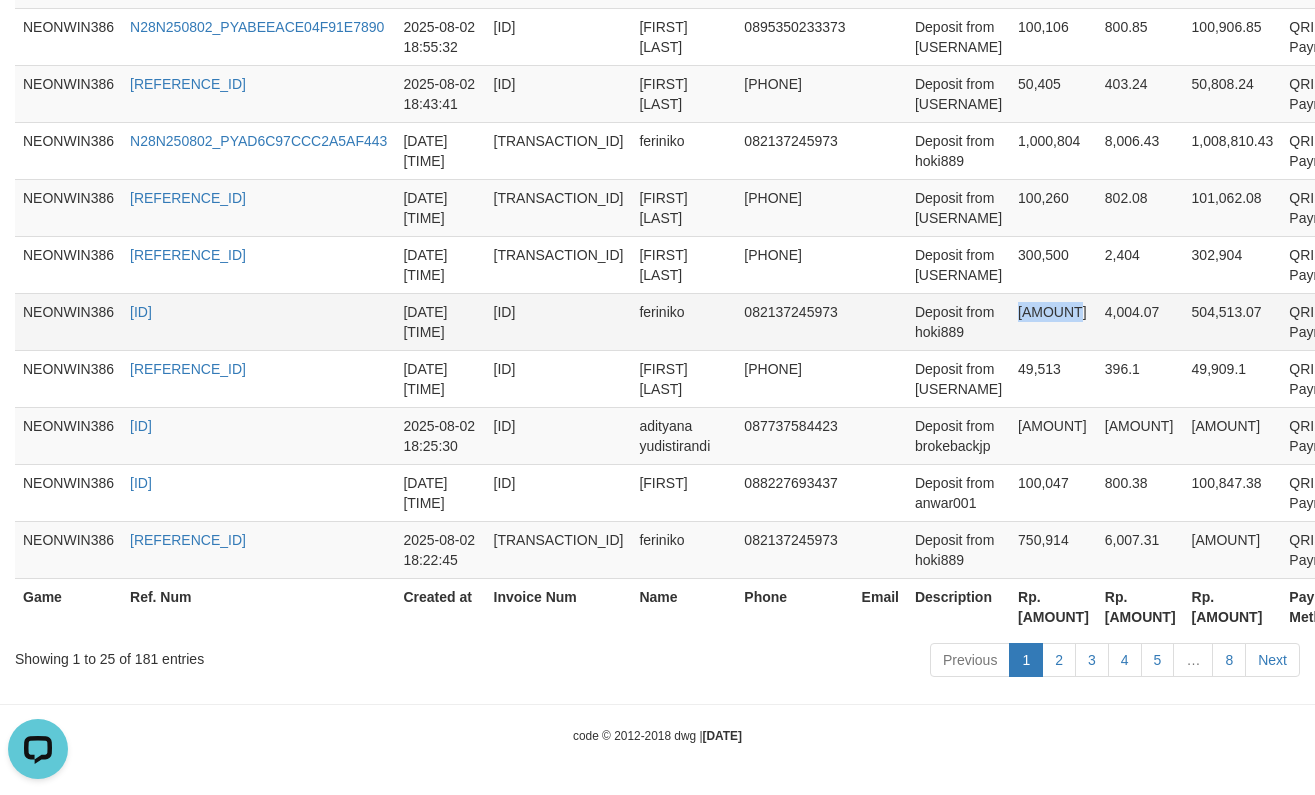 click on "[AMOUNT]" at bounding box center (1053, 321) 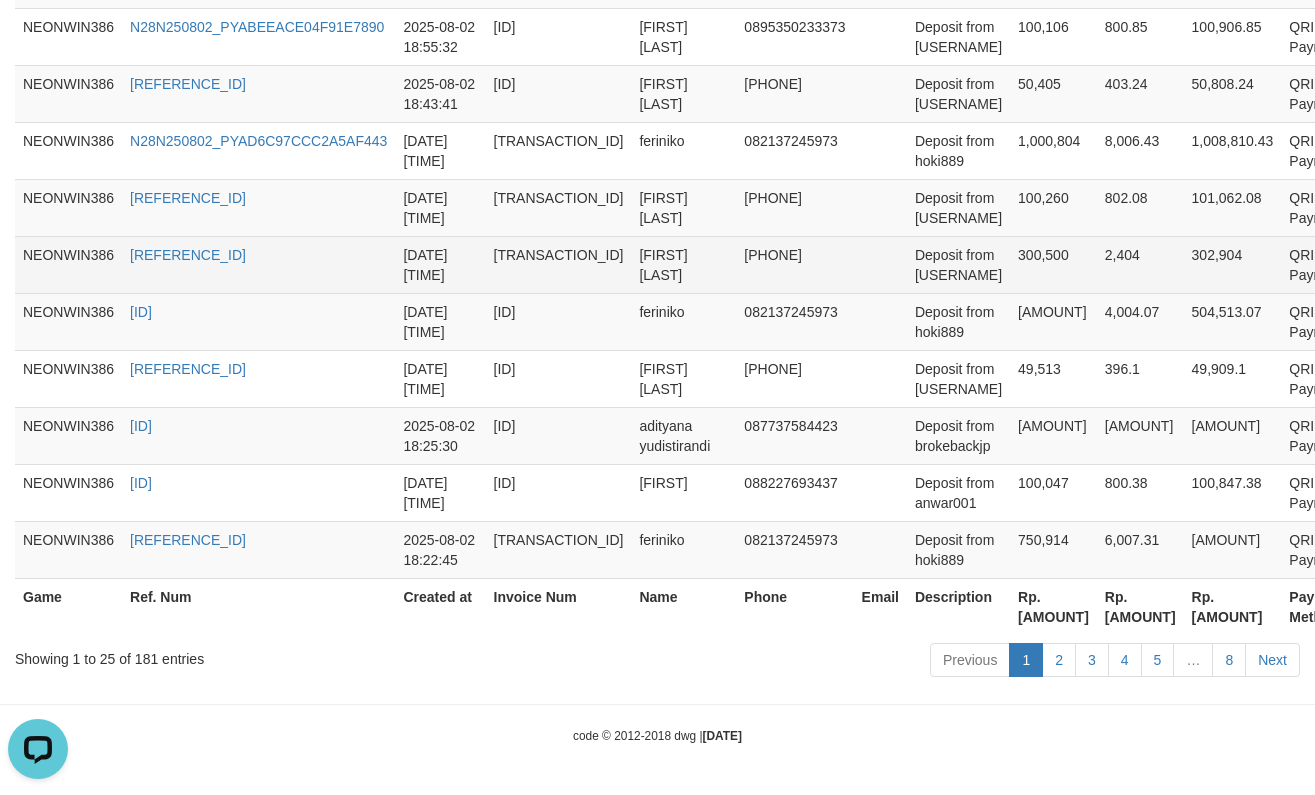 click on "300,500" at bounding box center [1053, 264] 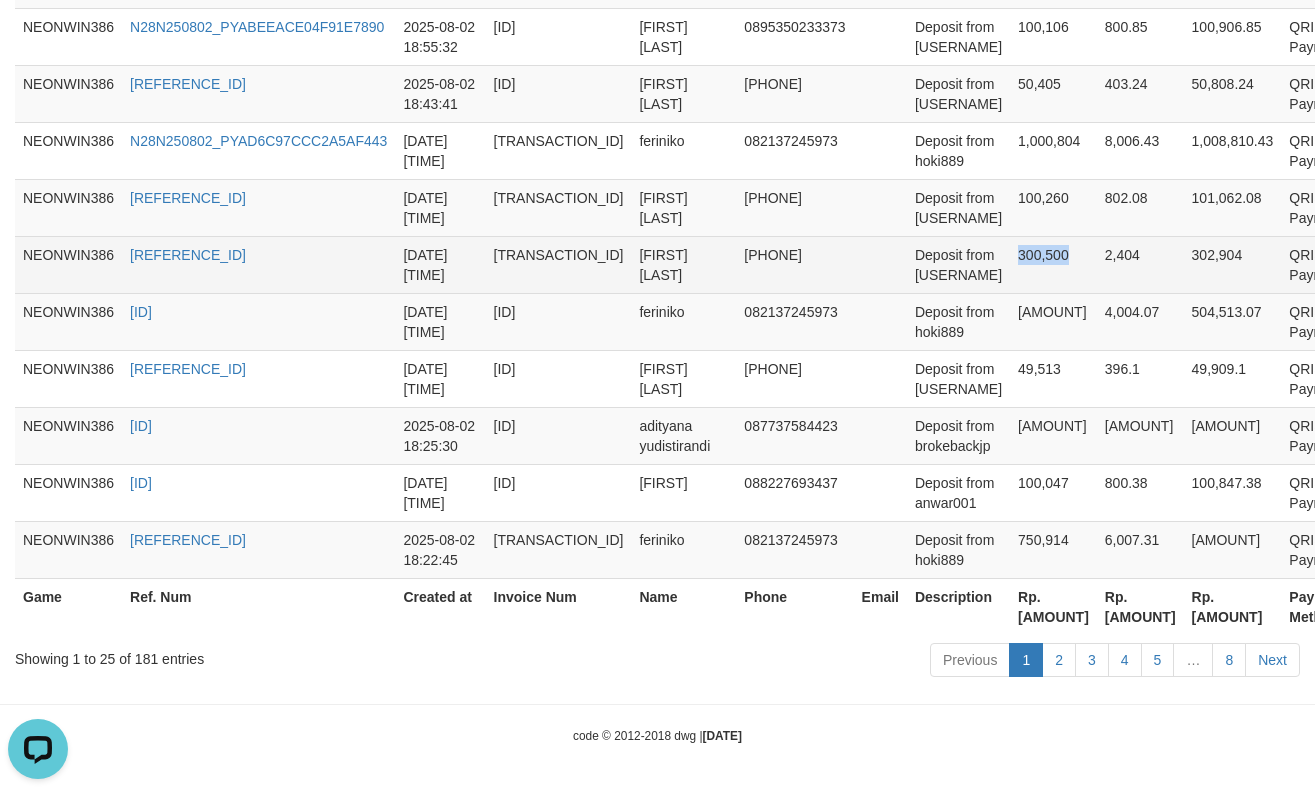 click on "300,500" at bounding box center (1053, 264) 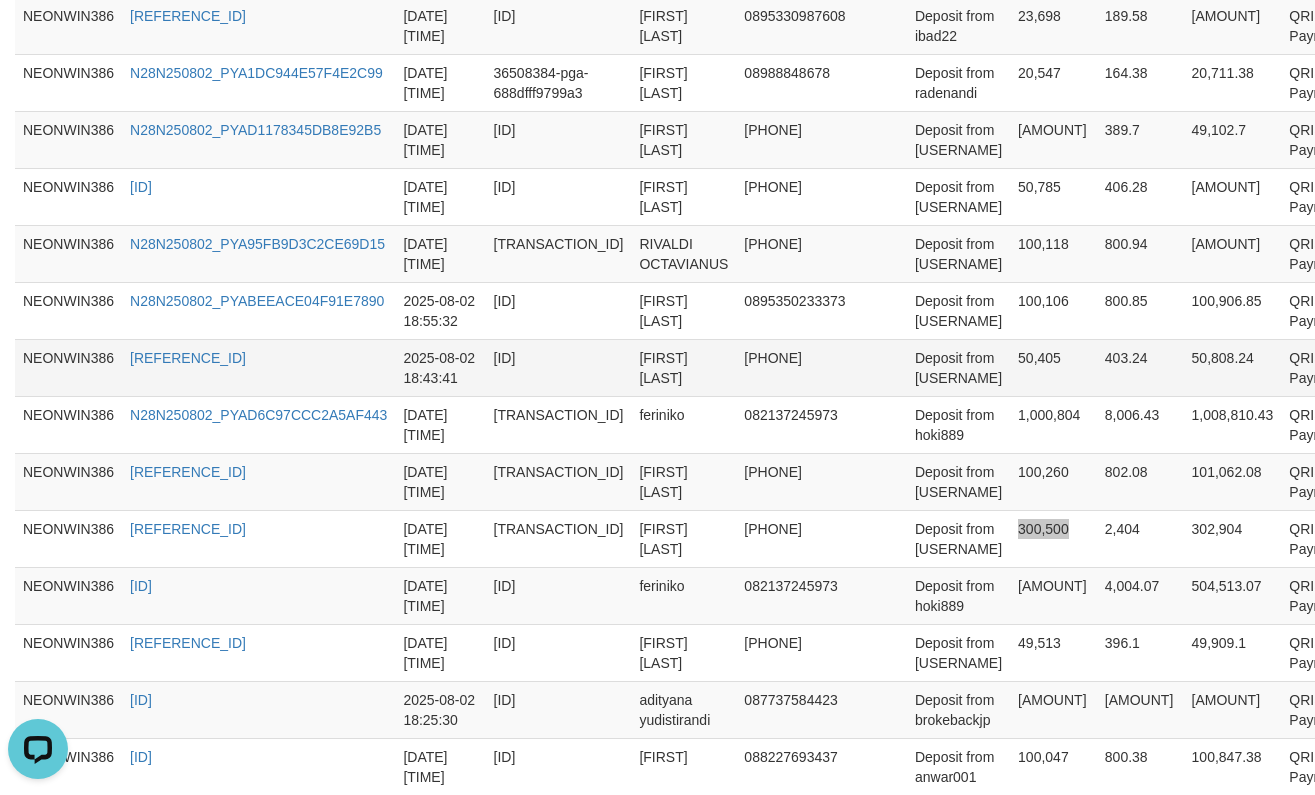 scroll, scrollTop: 1334, scrollLeft: 0, axis: vertical 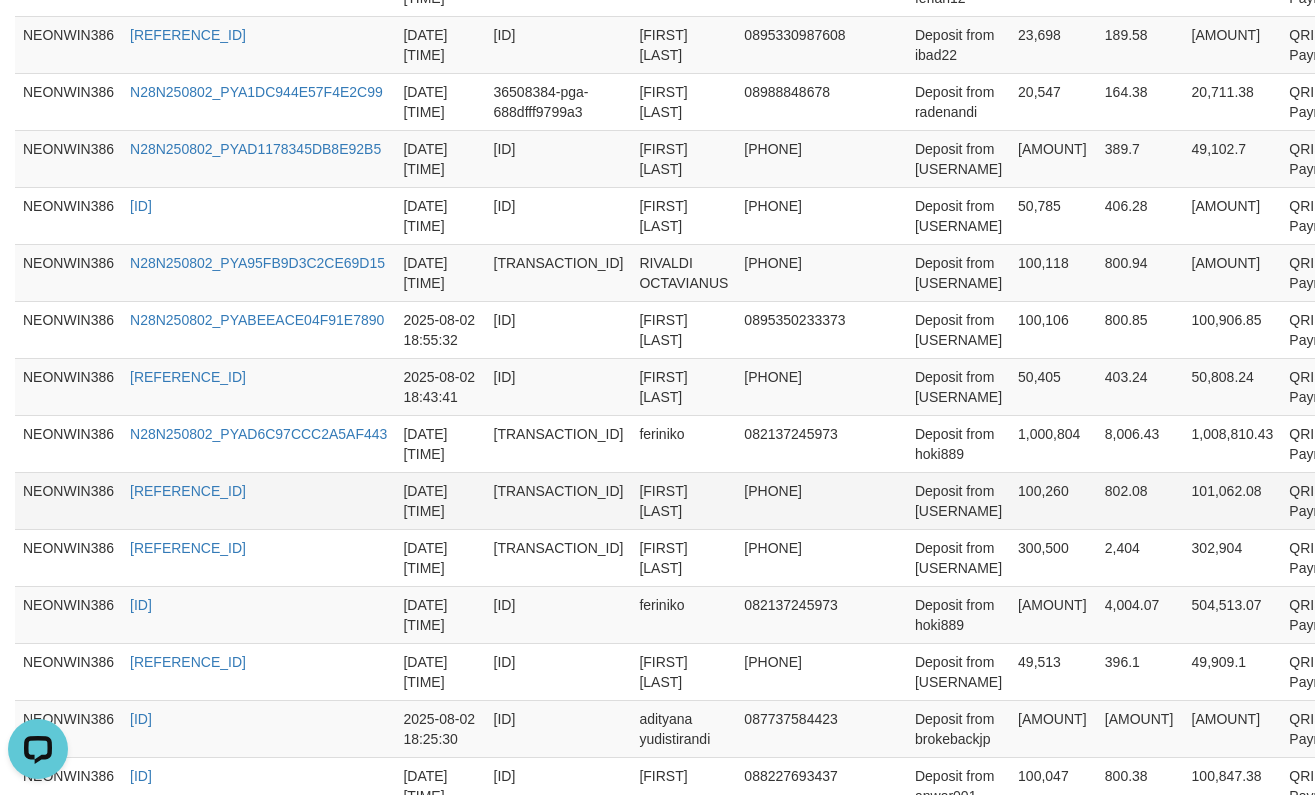 click on "100,260" at bounding box center (1053, 500) 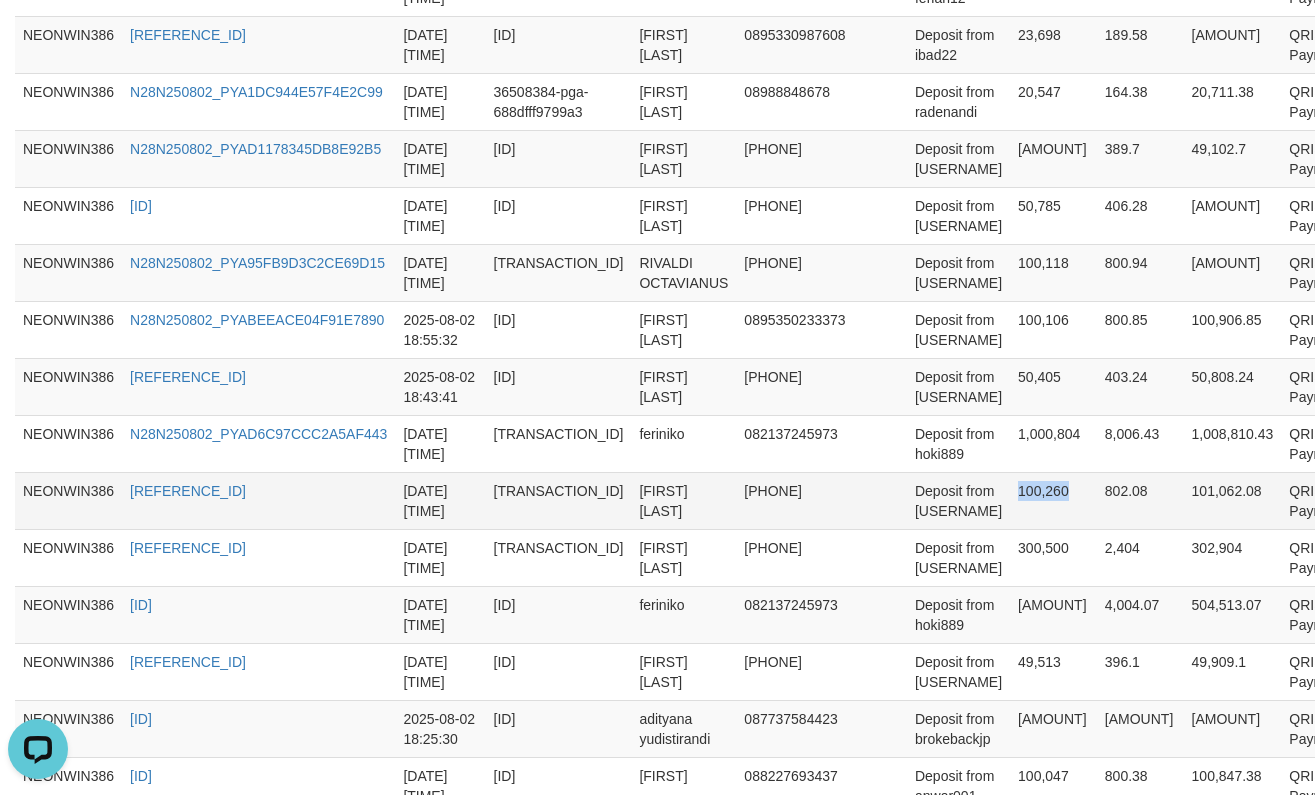 click on "100,260" at bounding box center [1053, 500] 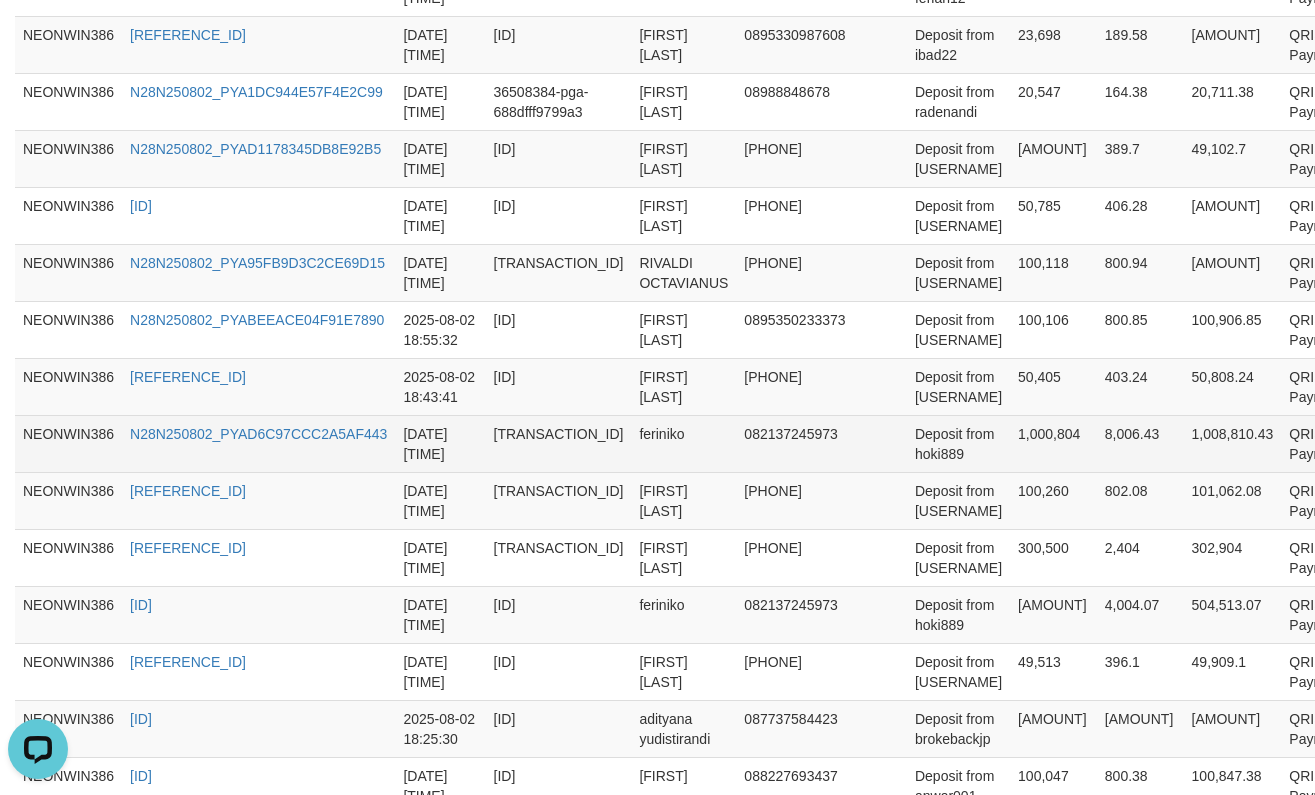 click on "1,000,804" at bounding box center (1053, 443) 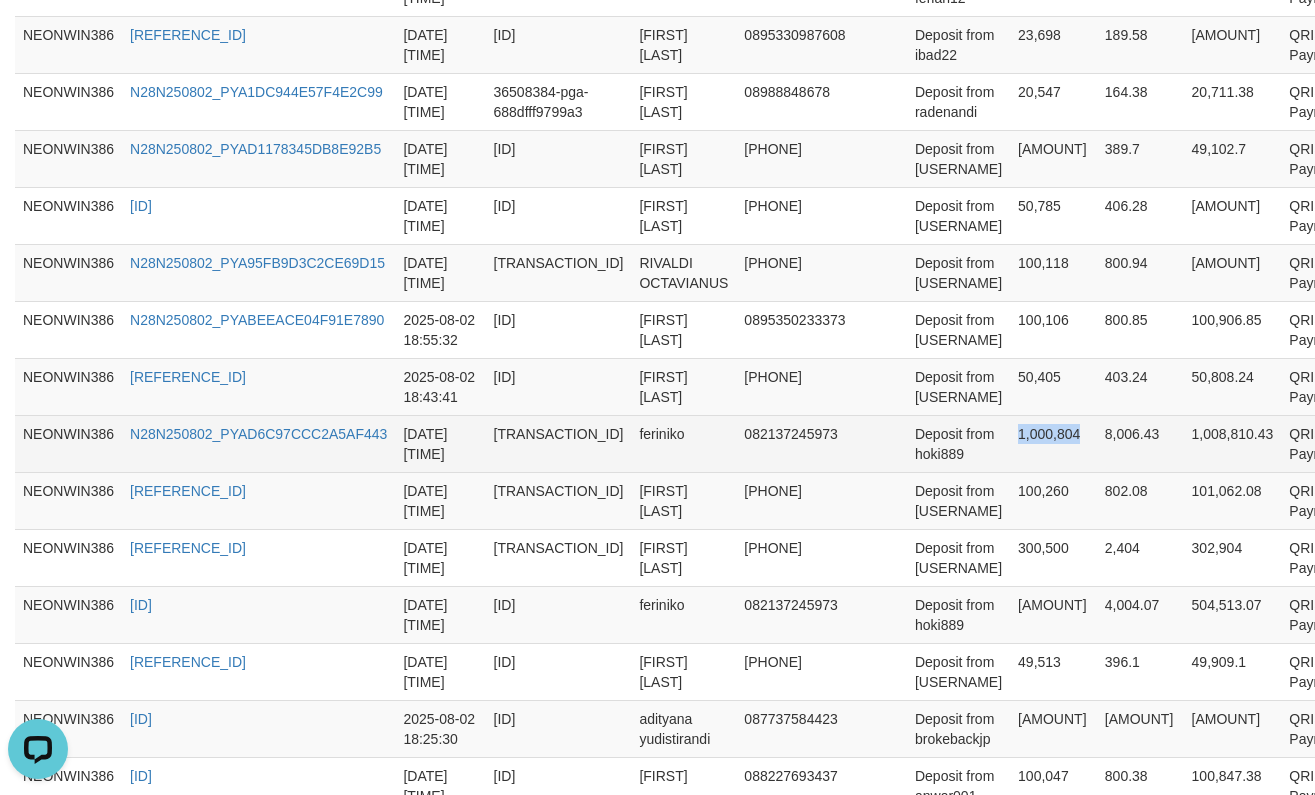 click on "1,000,804" at bounding box center (1053, 443) 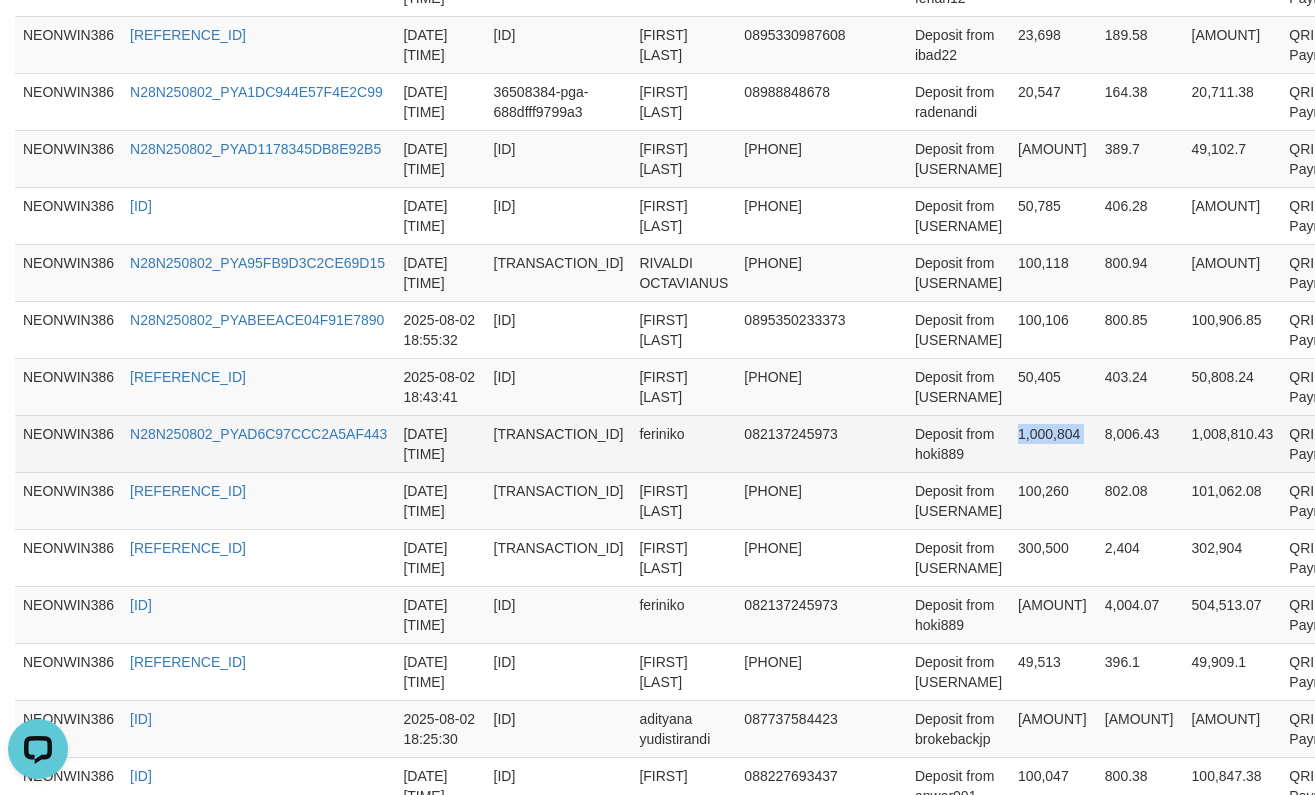 click on "1,000,804" at bounding box center [1053, 443] 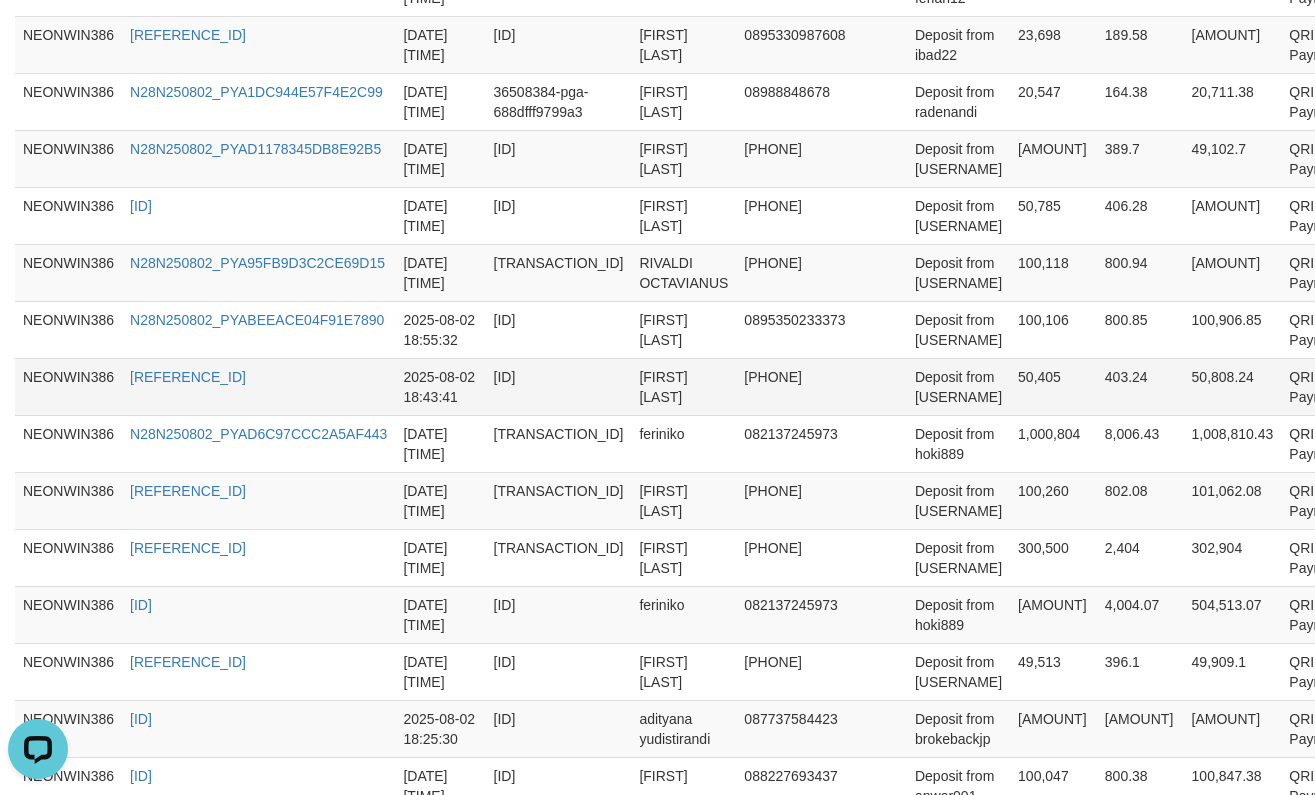 click on "50,405" at bounding box center (1053, 386) 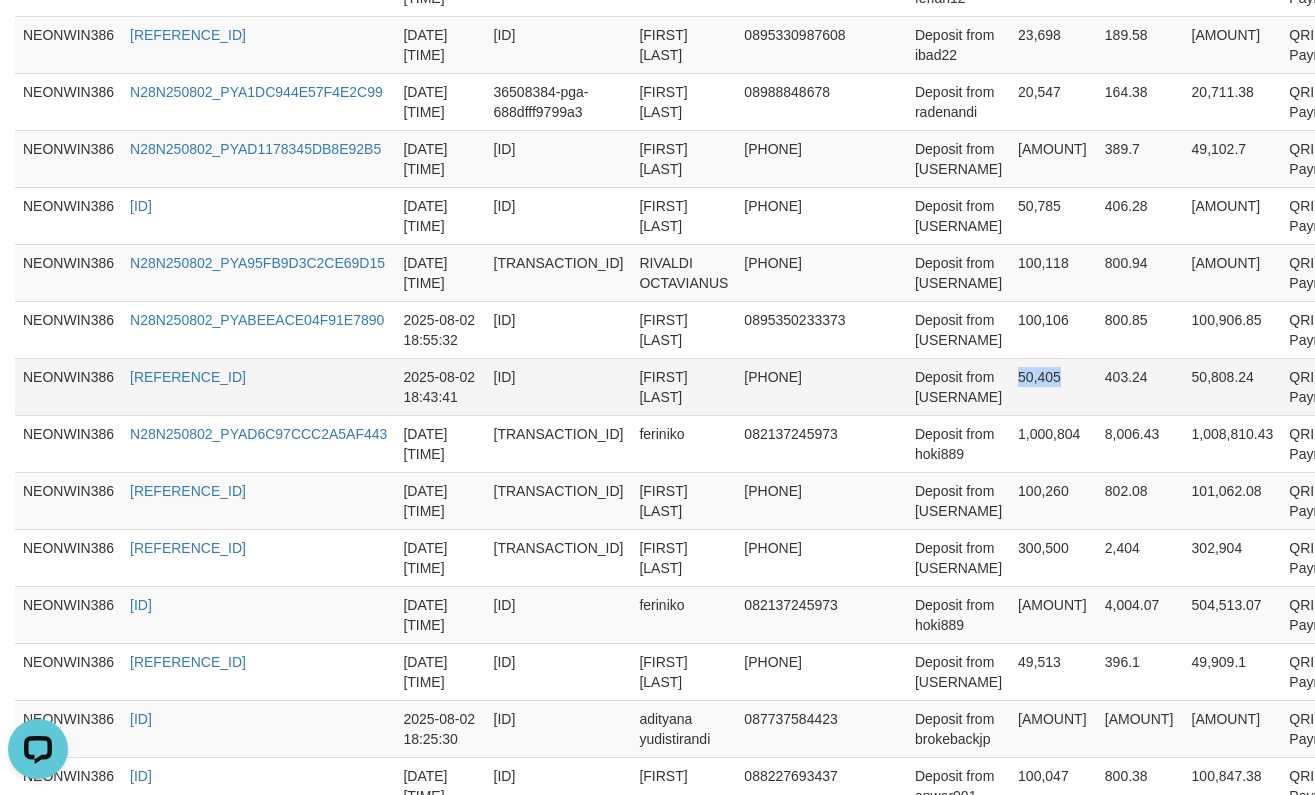 click on "50,405" at bounding box center (1053, 386) 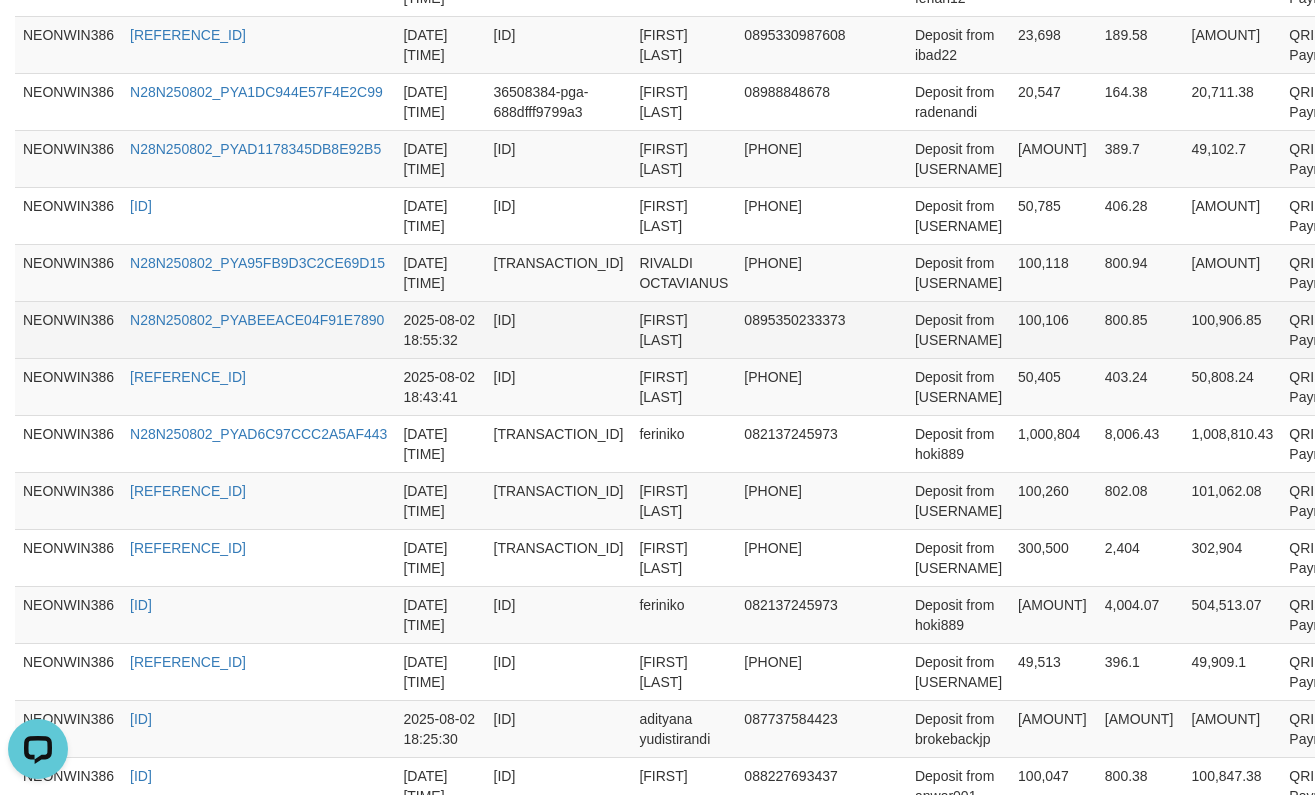 click on "100,106" at bounding box center (1053, 329) 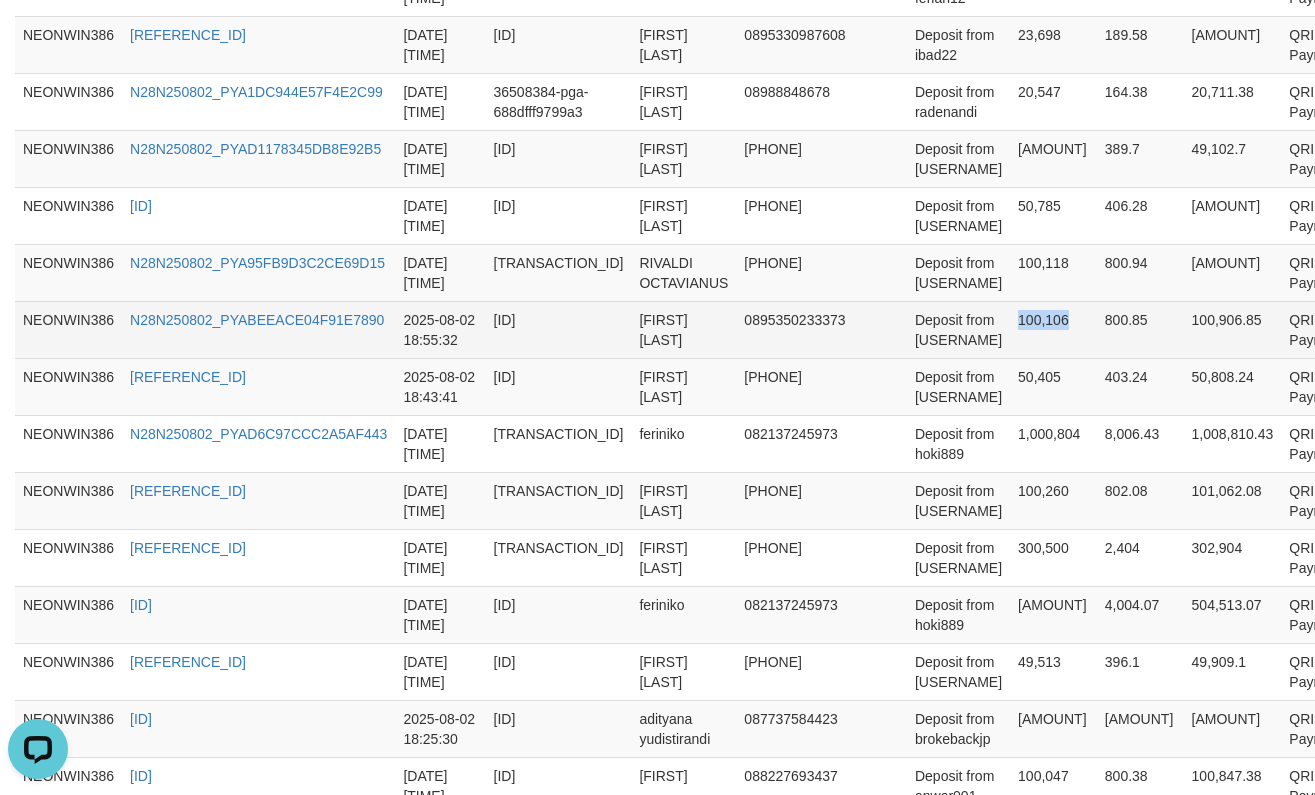 click on "100,106" at bounding box center (1053, 329) 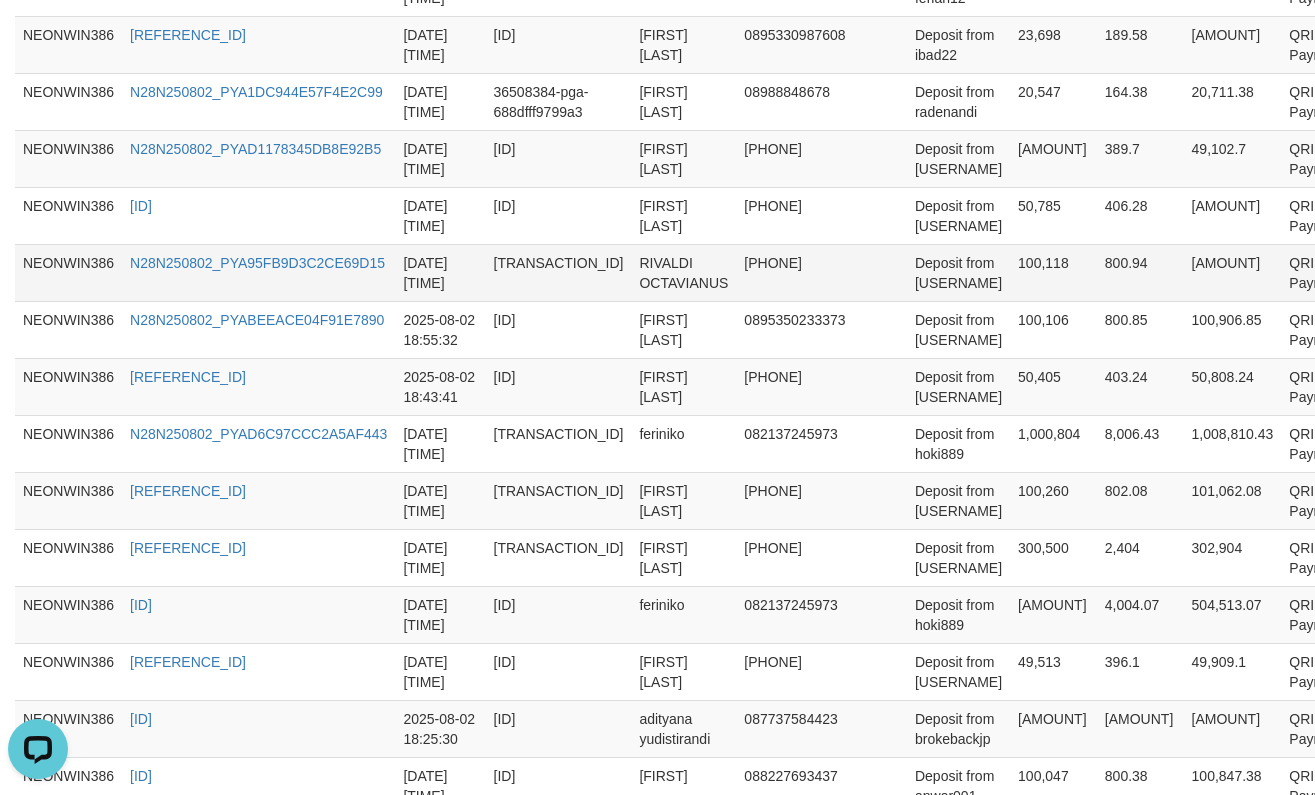 click on "100,118" at bounding box center (1053, 272) 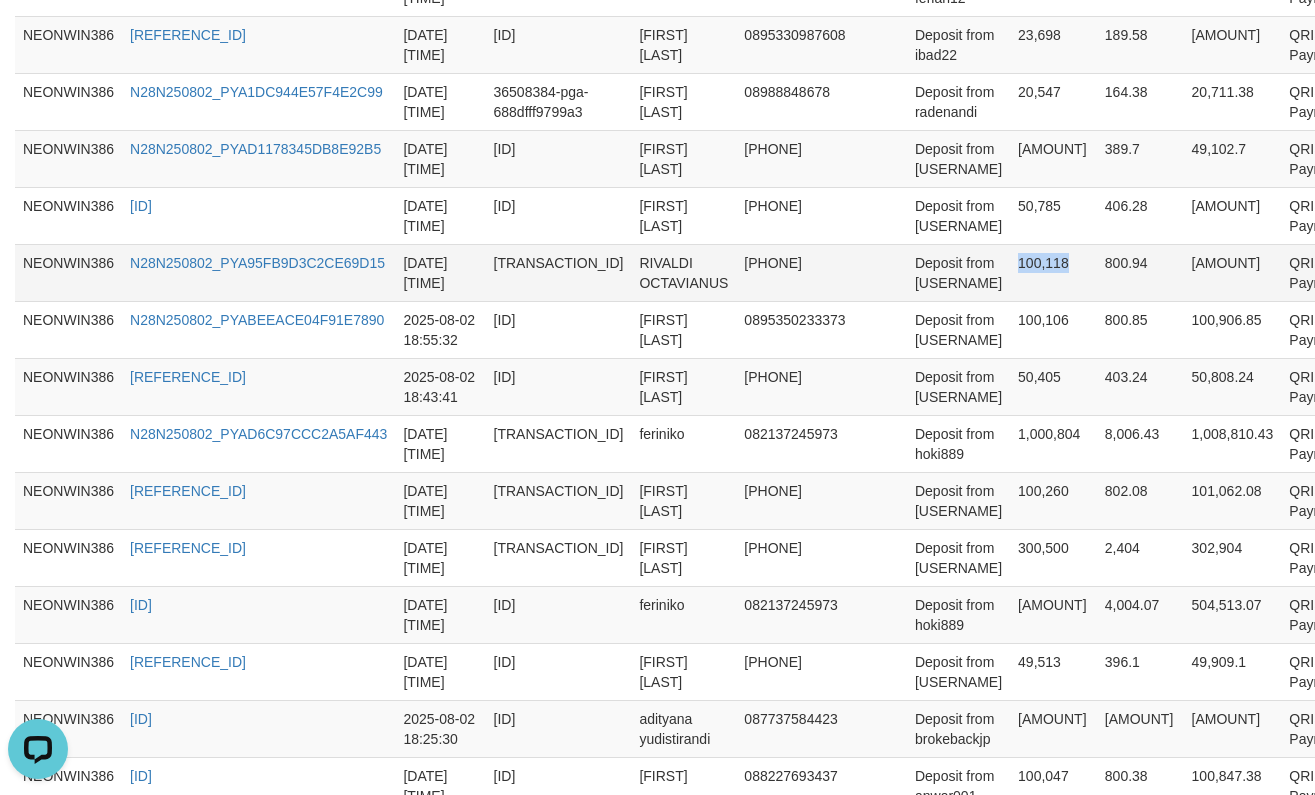 click on "100,118" at bounding box center [1053, 272] 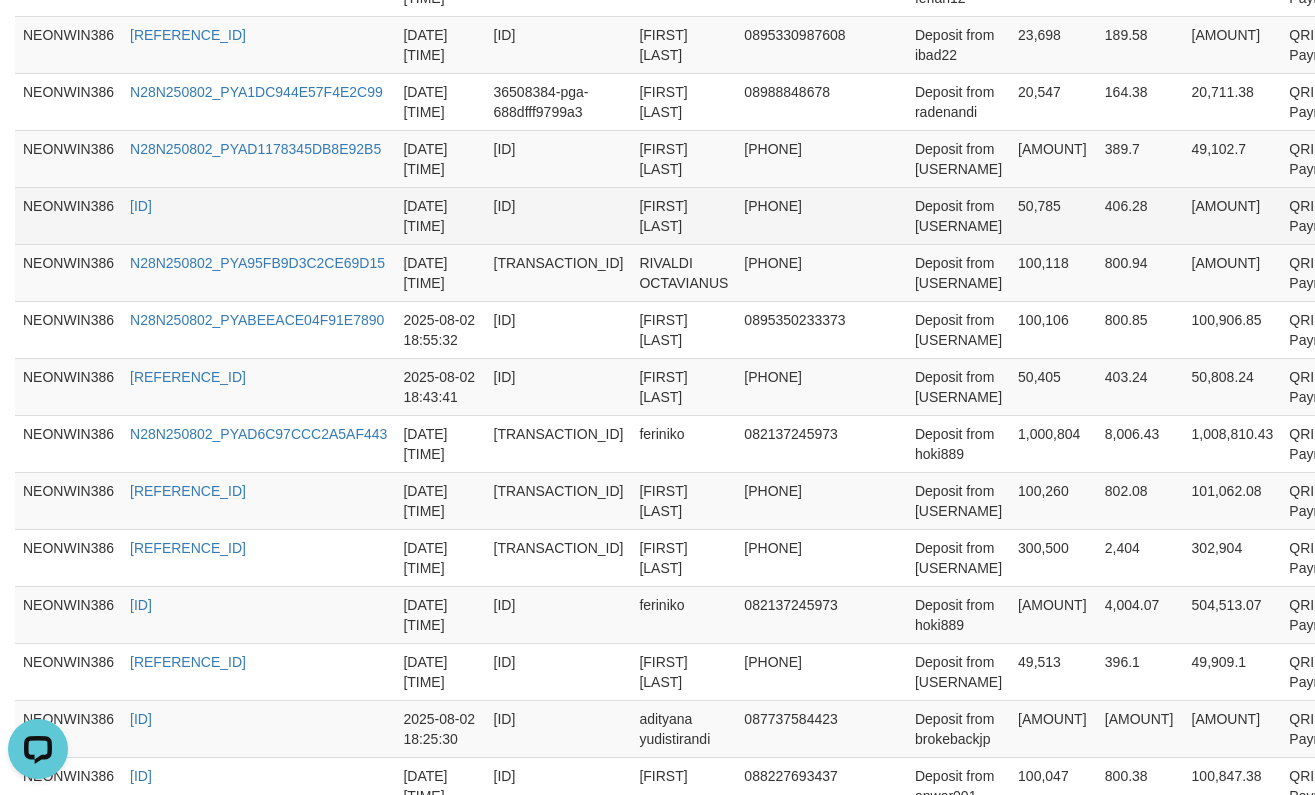 click on "50,785" at bounding box center [1053, 215] 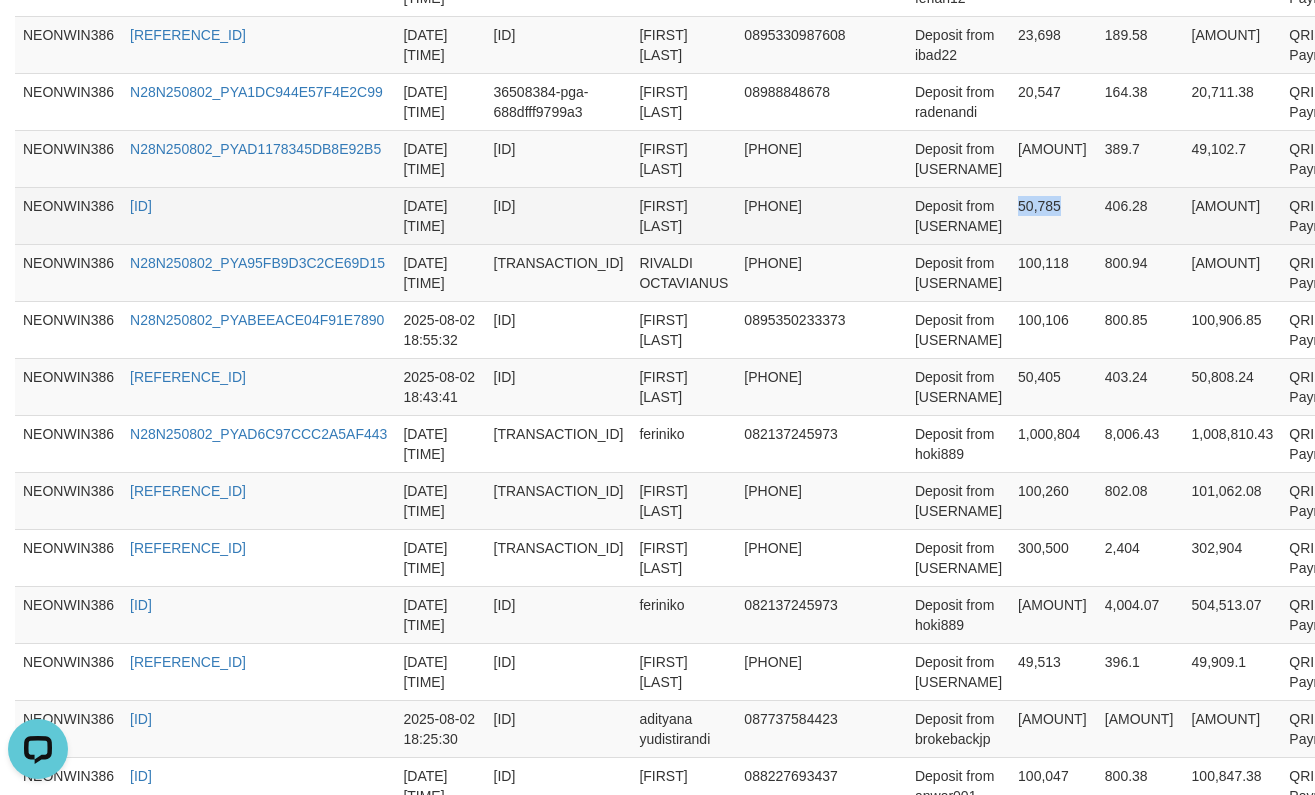 click on "50,785" at bounding box center [1053, 215] 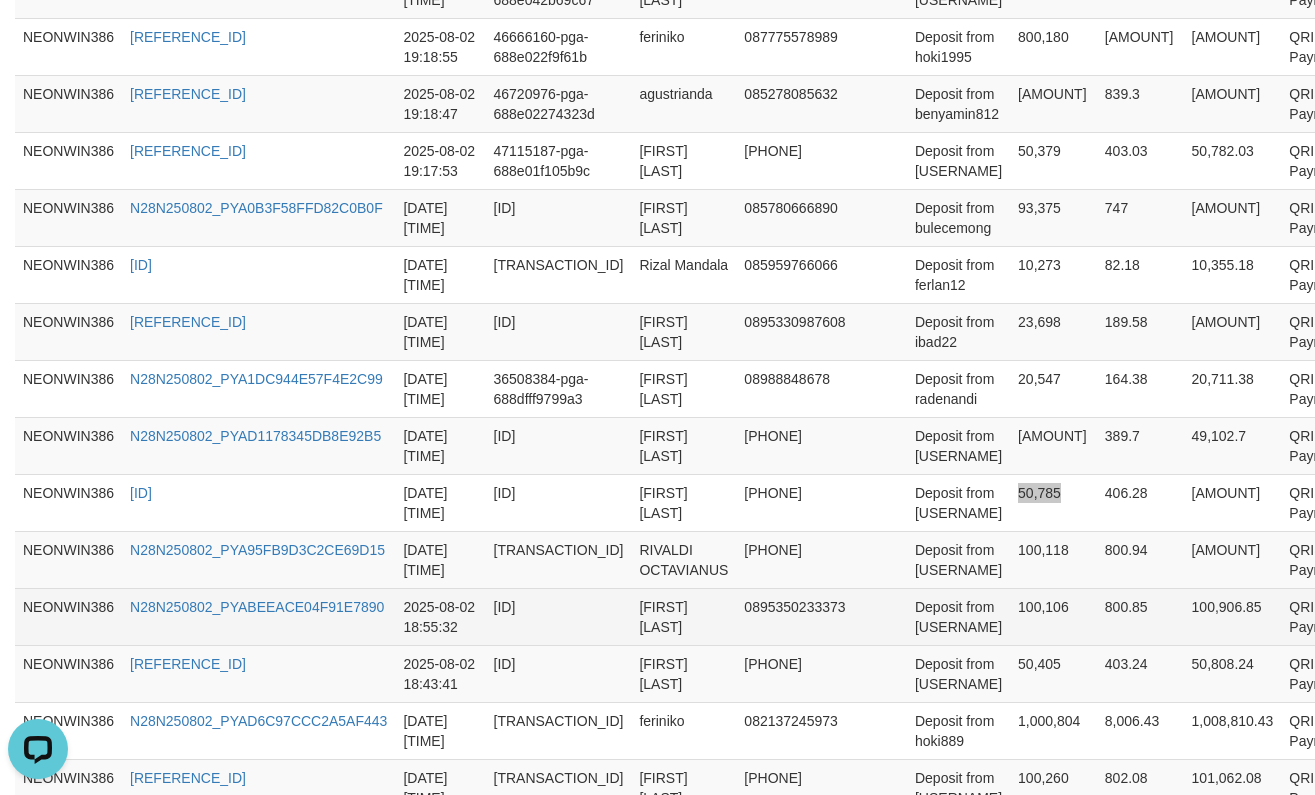 scroll, scrollTop: 1000, scrollLeft: 0, axis: vertical 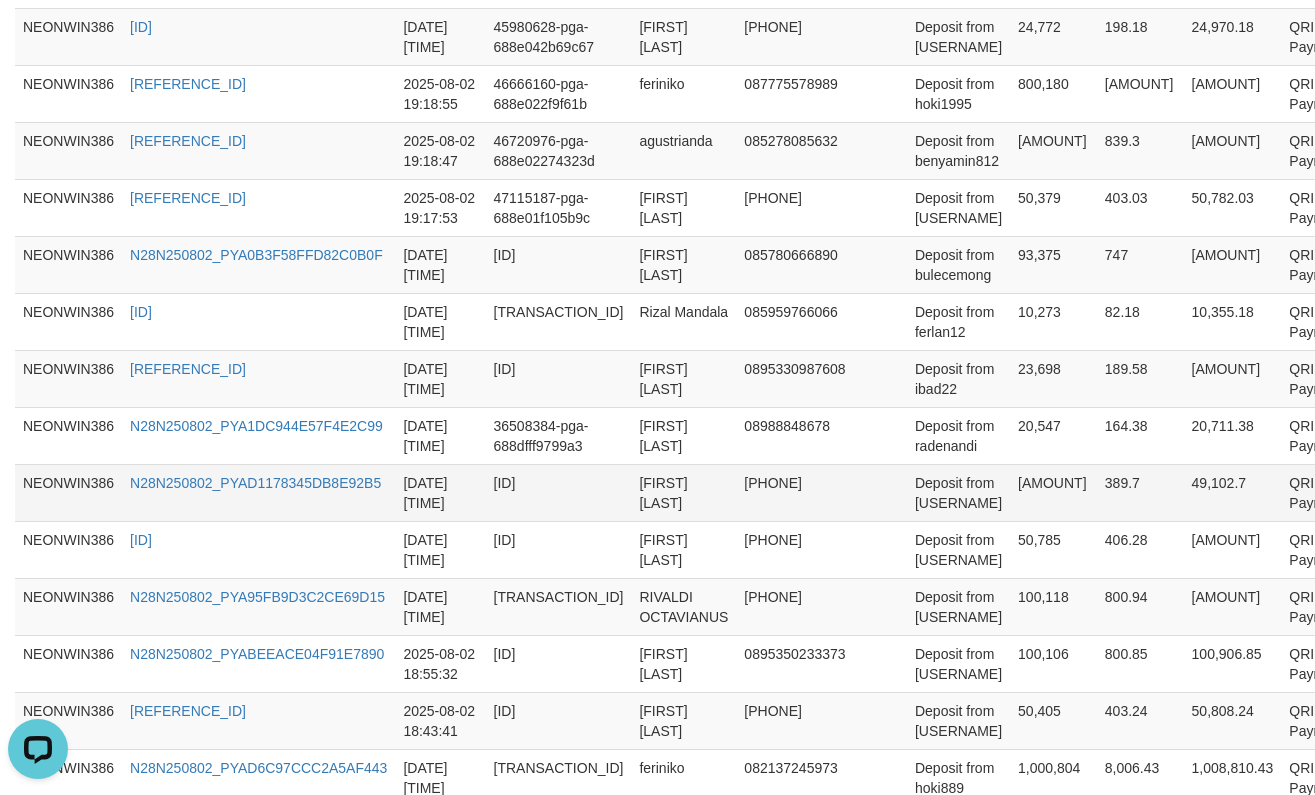 click on "[AMOUNT]" at bounding box center (1053, 492) 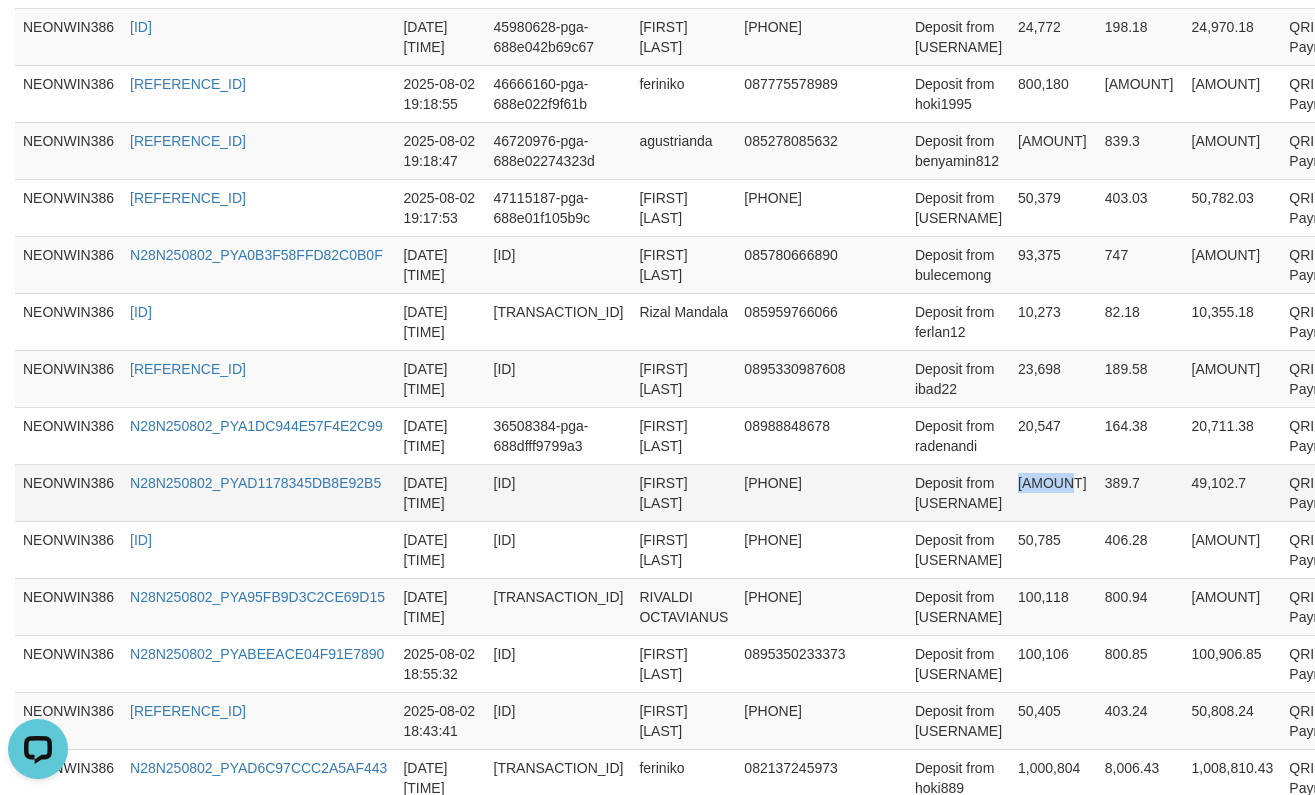 click on "[AMOUNT]" at bounding box center (1053, 492) 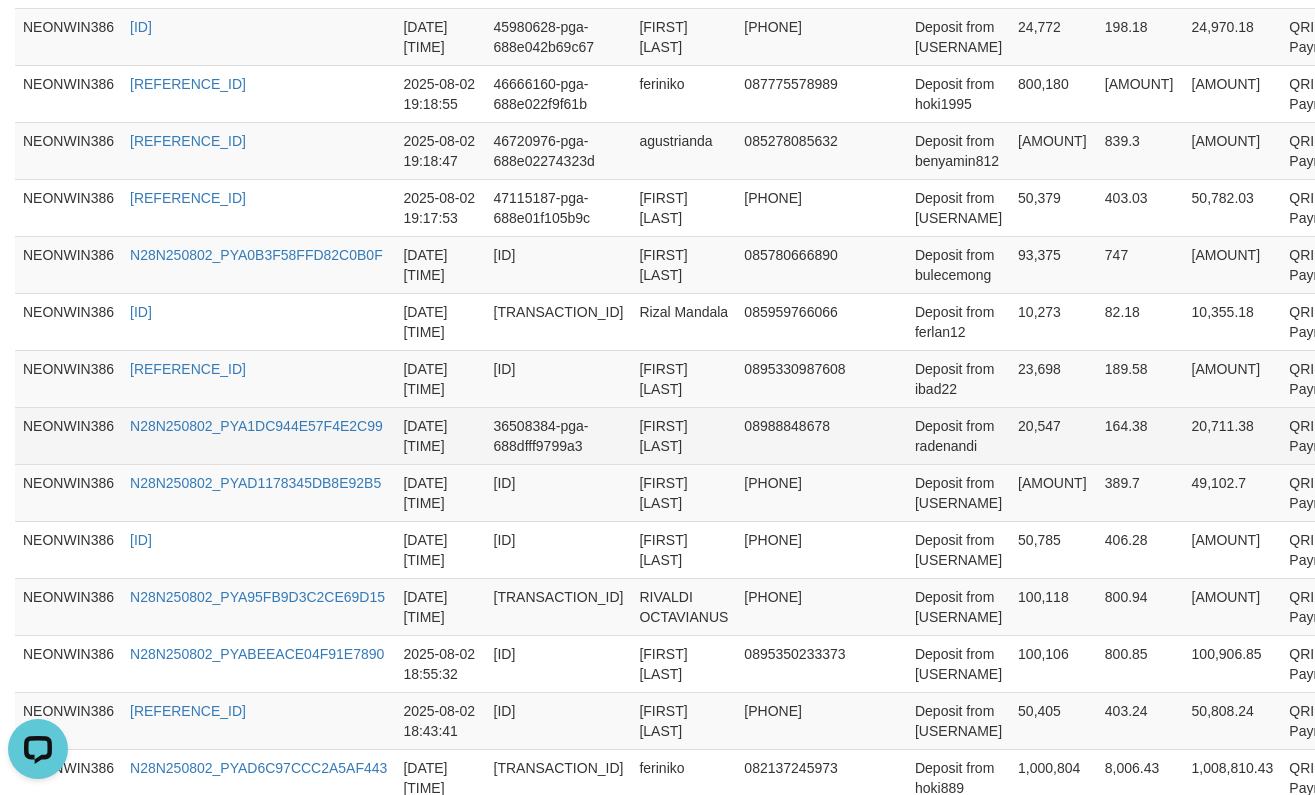 click on "20,547" at bounding box center (1053, 435) 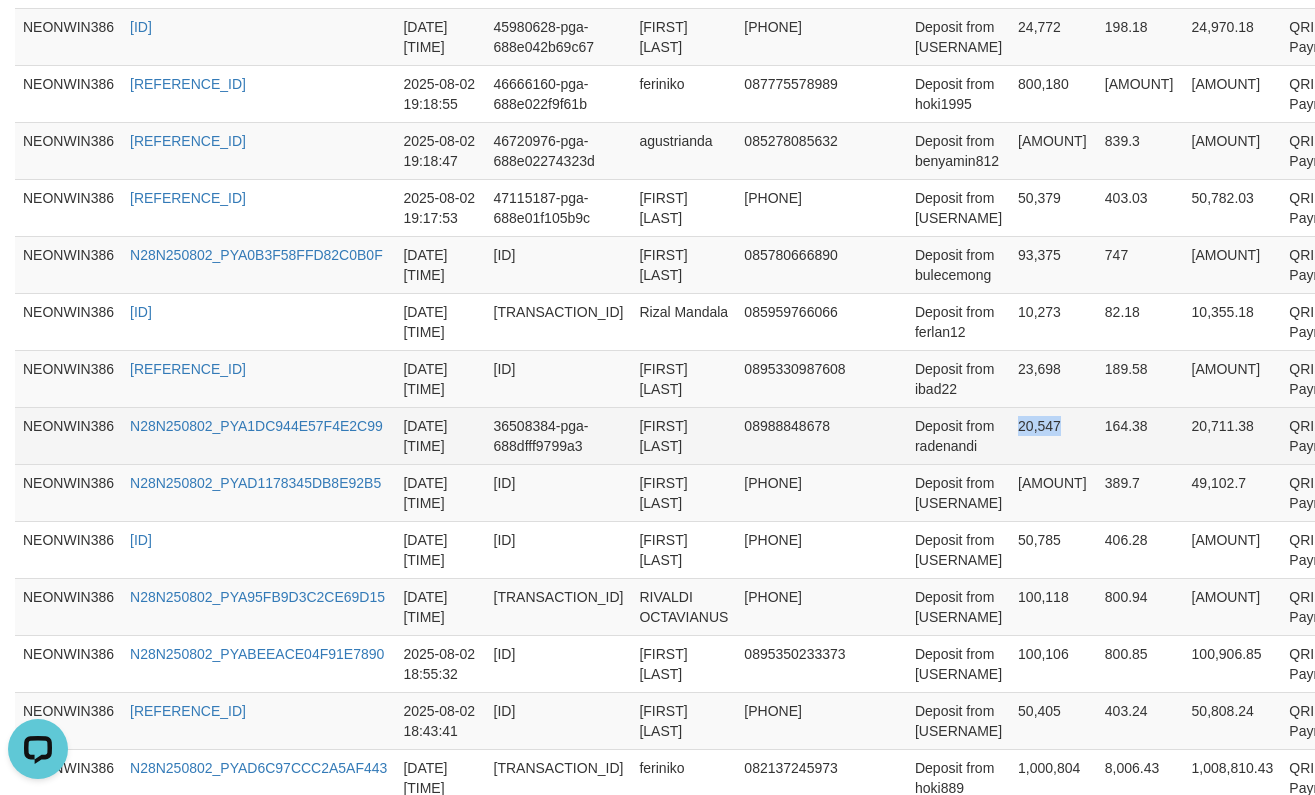 click on "20,547" at bounding box center (1053, 435) 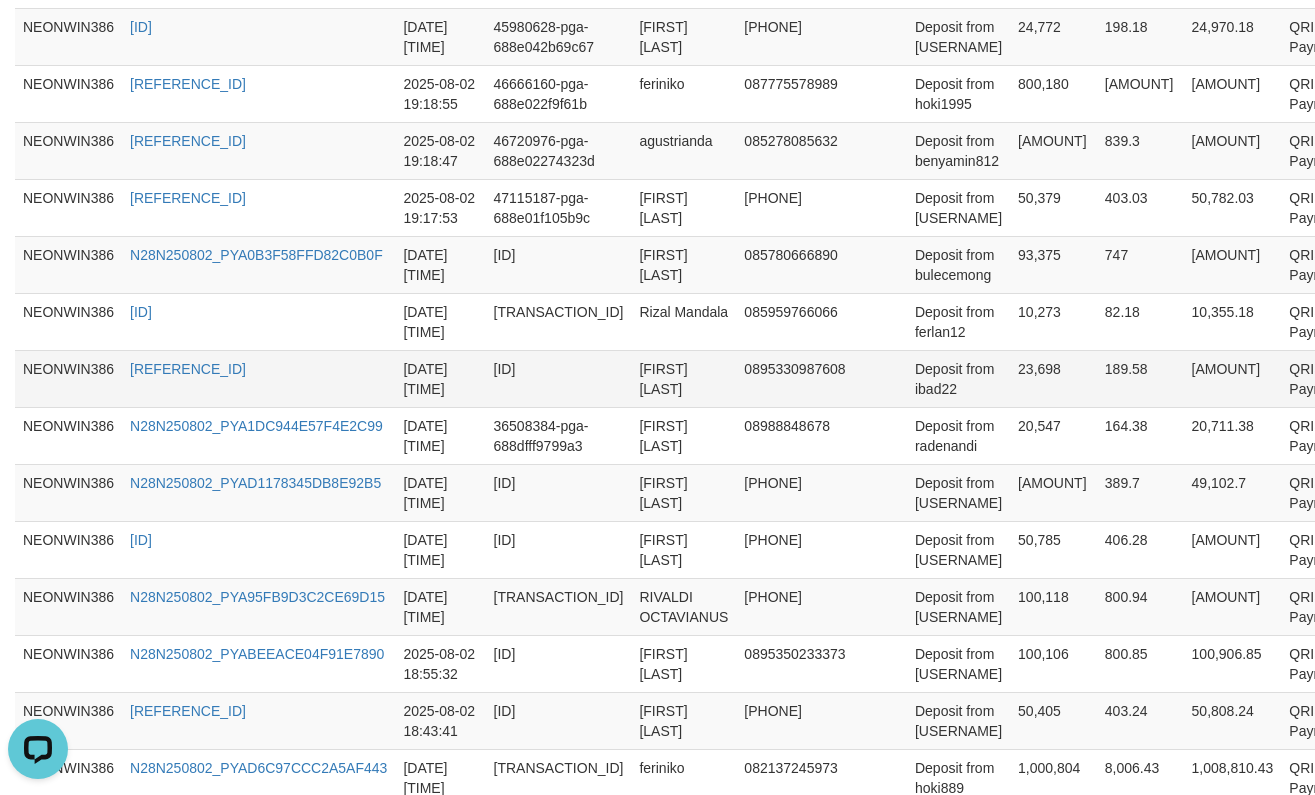 click on "23,698" at bounding box center [1053, 378] 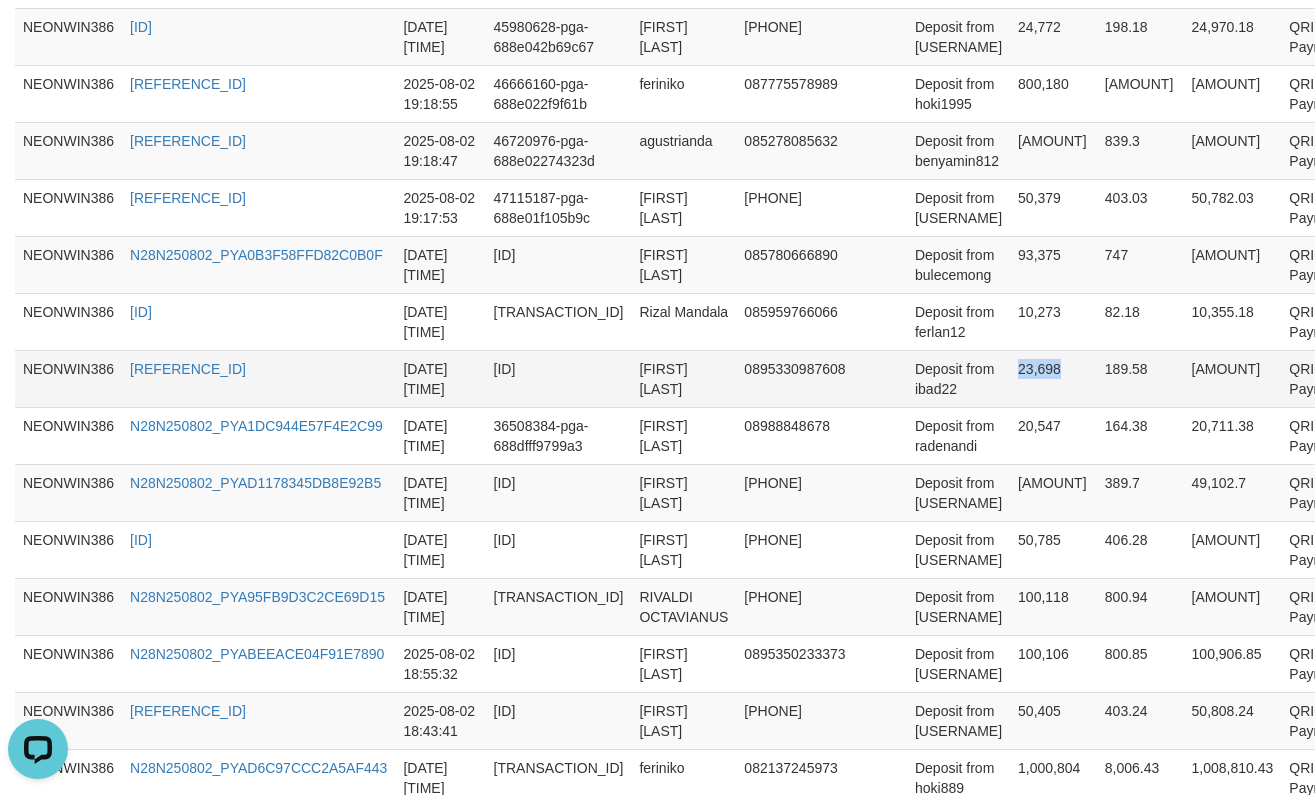 click on "23,698" at bounding box center [1053, 378] 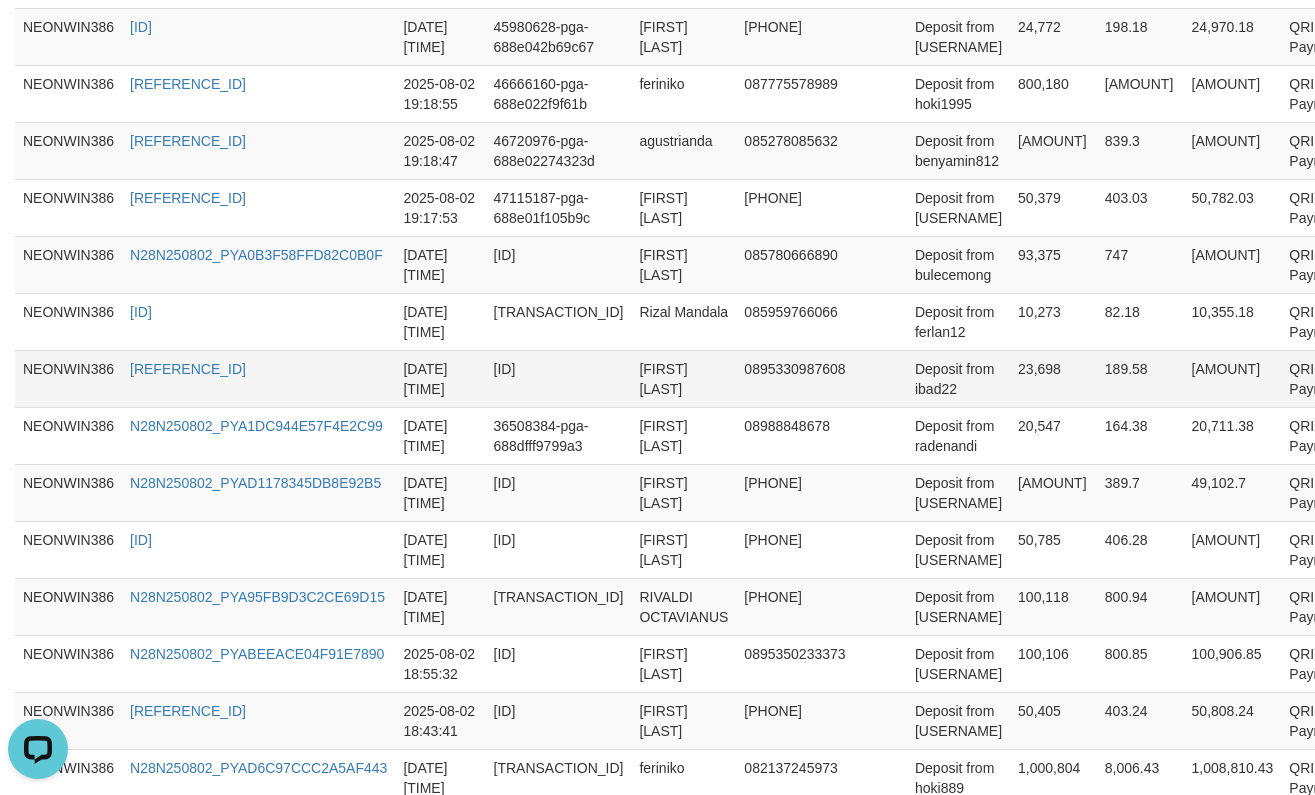 click on "[FIRST] [LAST]" at bounding box center [683, 378] 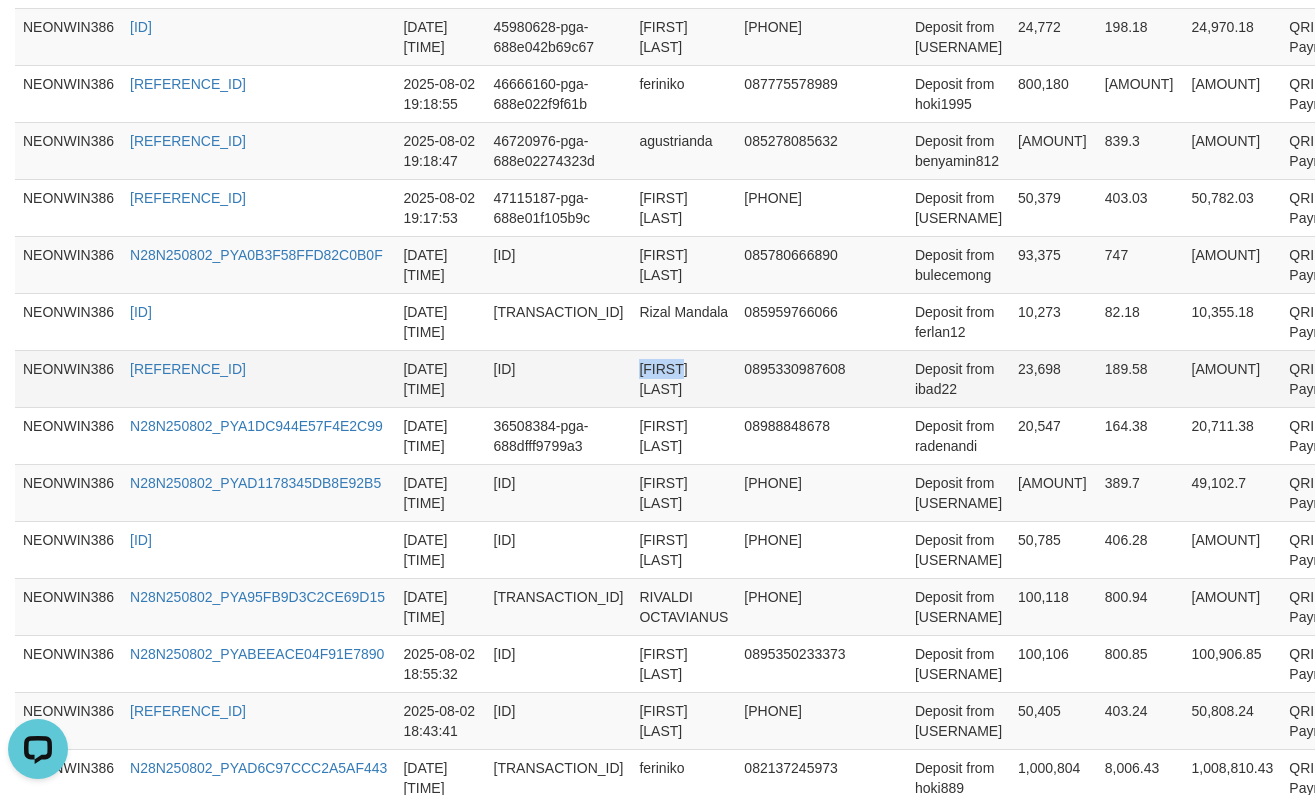 click on "[FIRST] [LAST]" at bounding box center [683, 378] 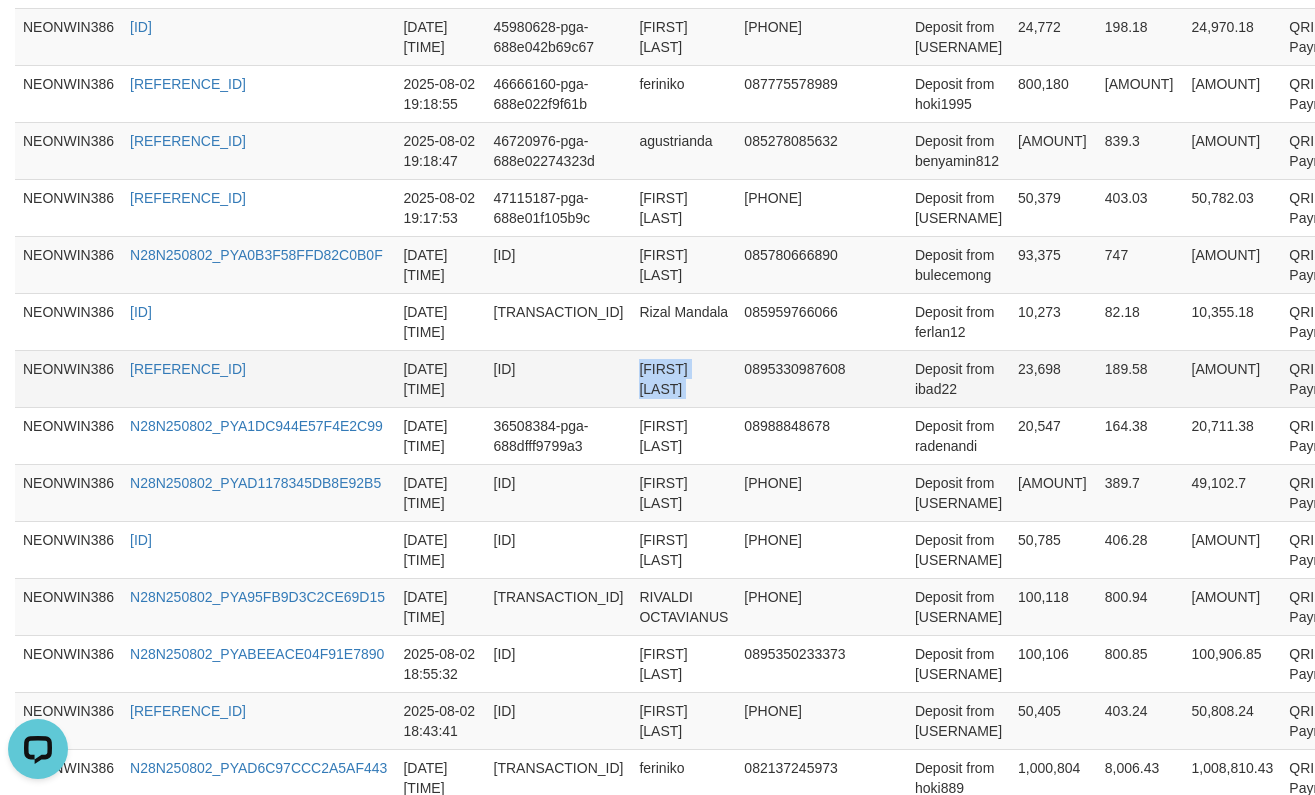 click on "[FIRST] [LAST]" at bounding box center (683, 378) 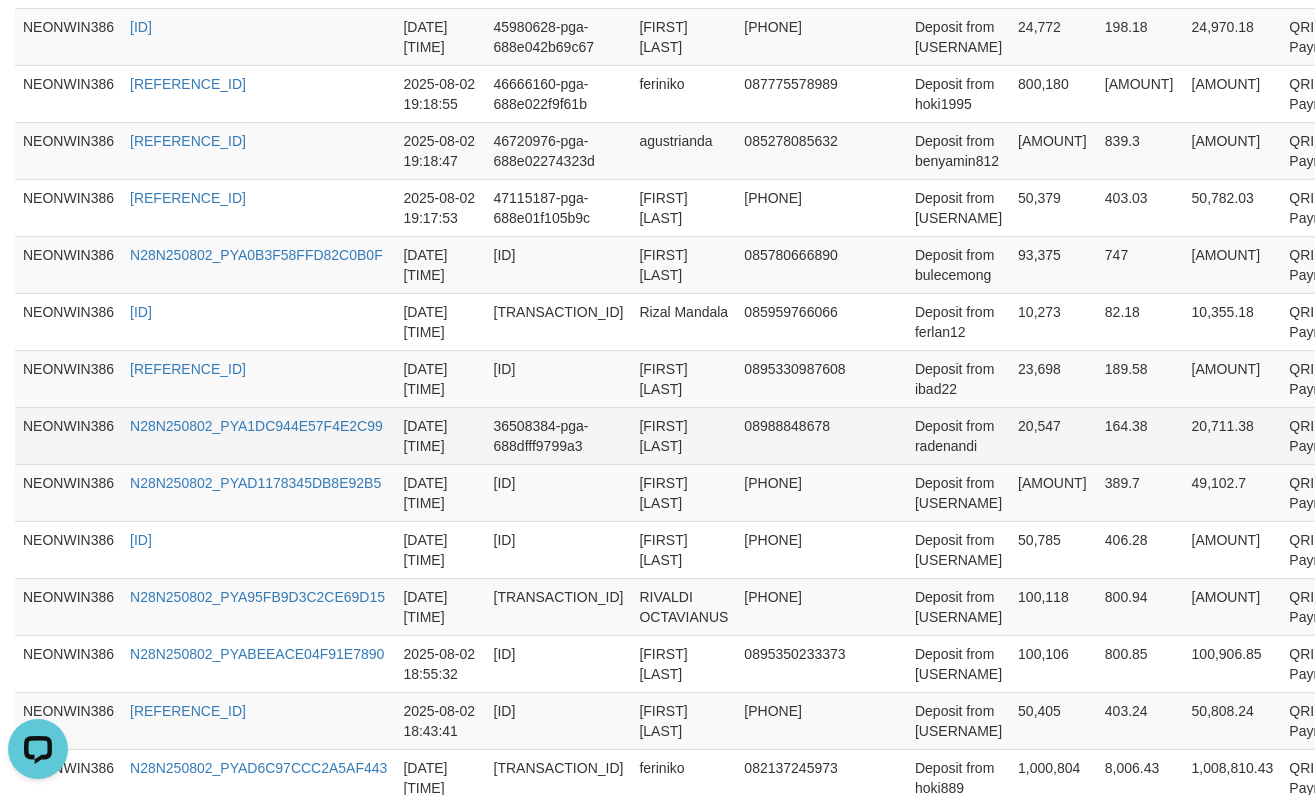 click on "[FIRST] [LAST]" at bounding box center [683, 435] 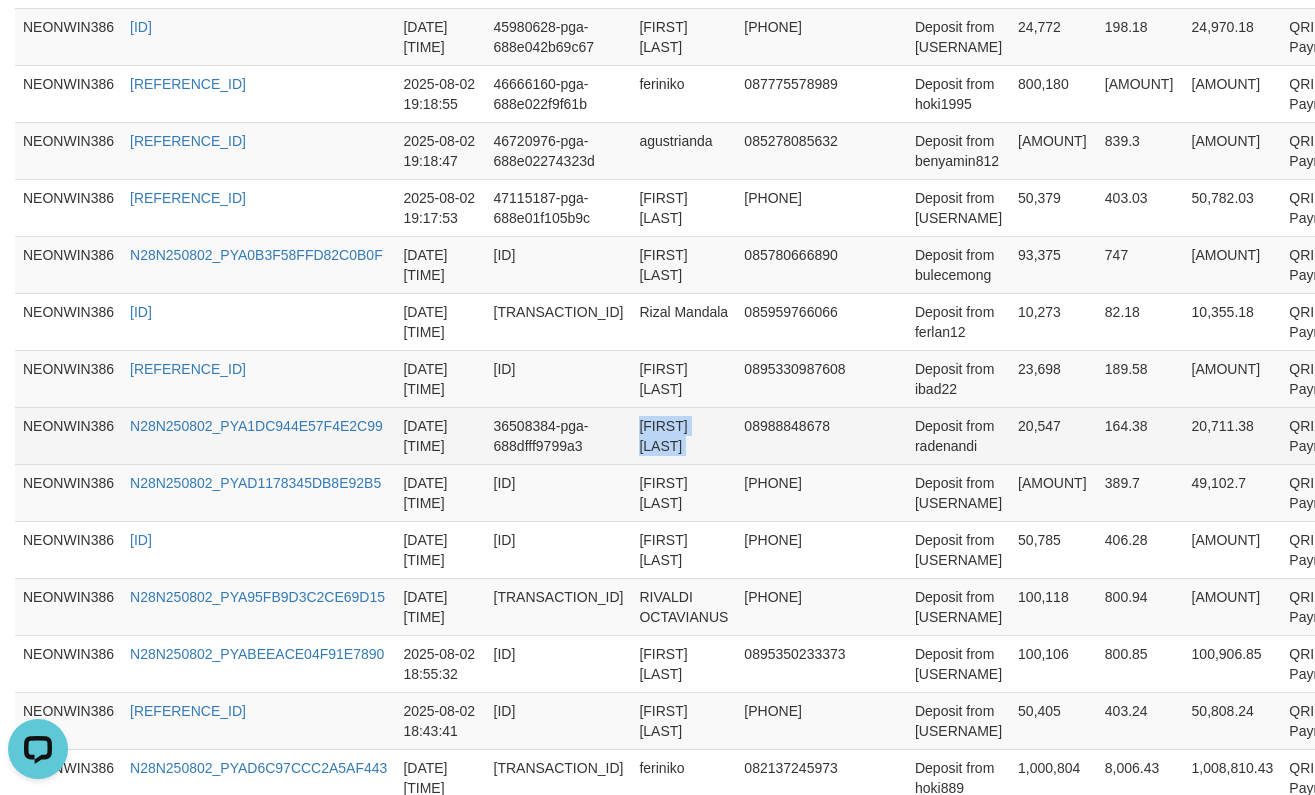 click on "[FIRST] [LAST]" at bounding box center (683, 435) 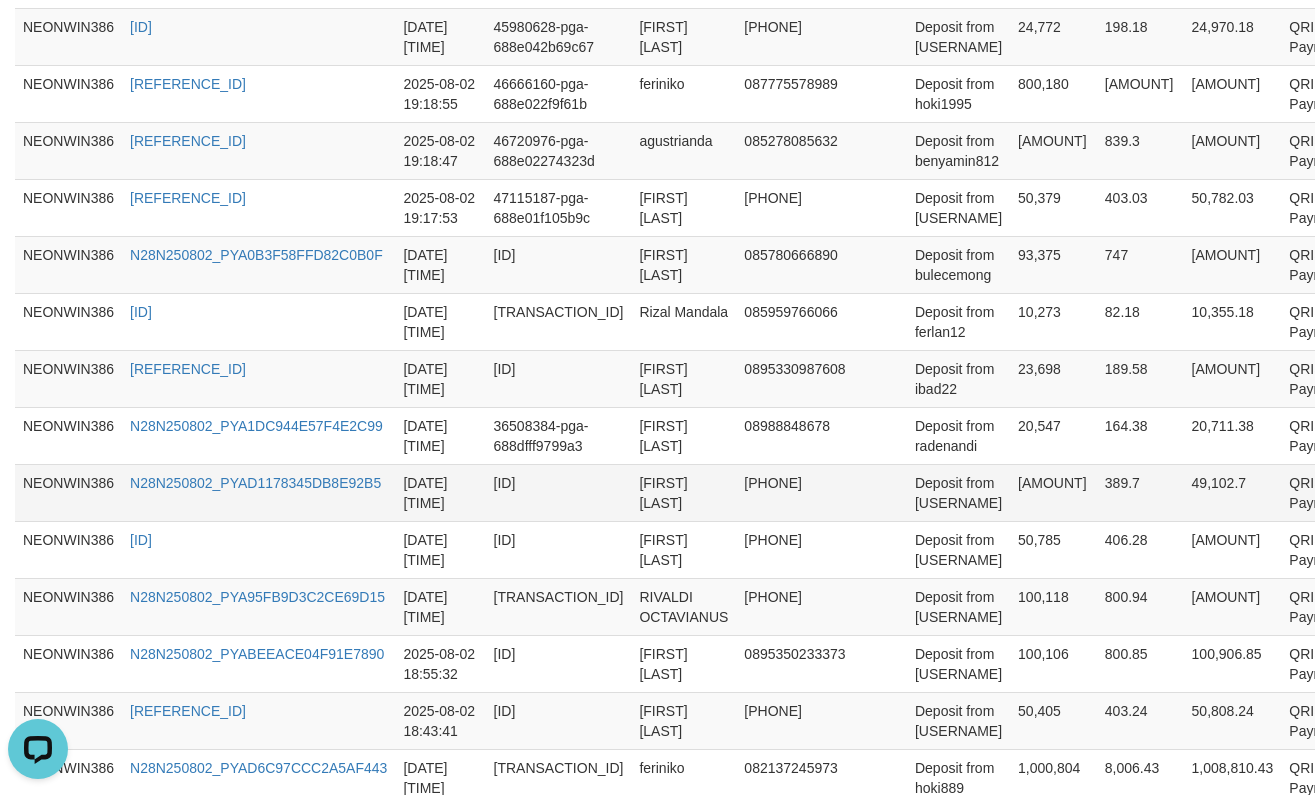 click on "[FIRST] [LAST]" at bounding box center (683, 492) 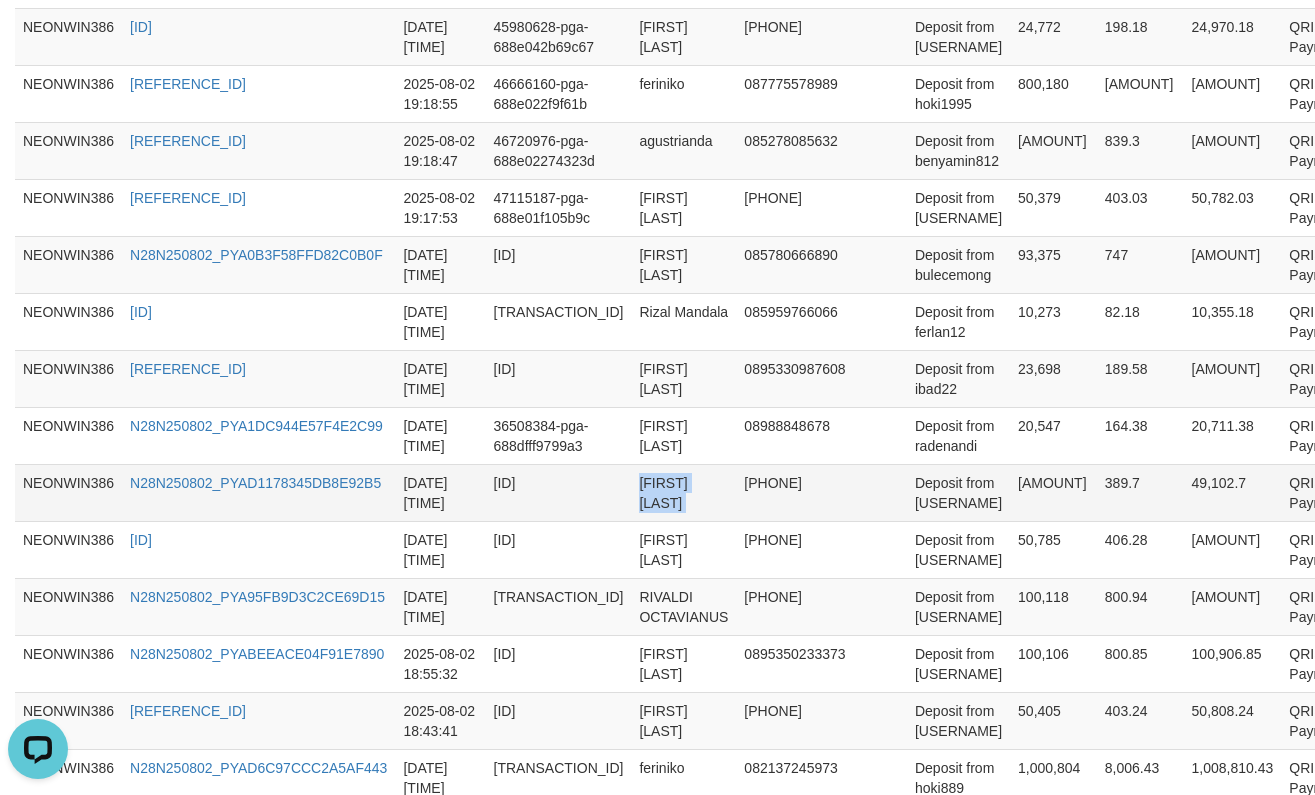 click on "[FIRST] [LAST]" at bounding box center [683, 492] 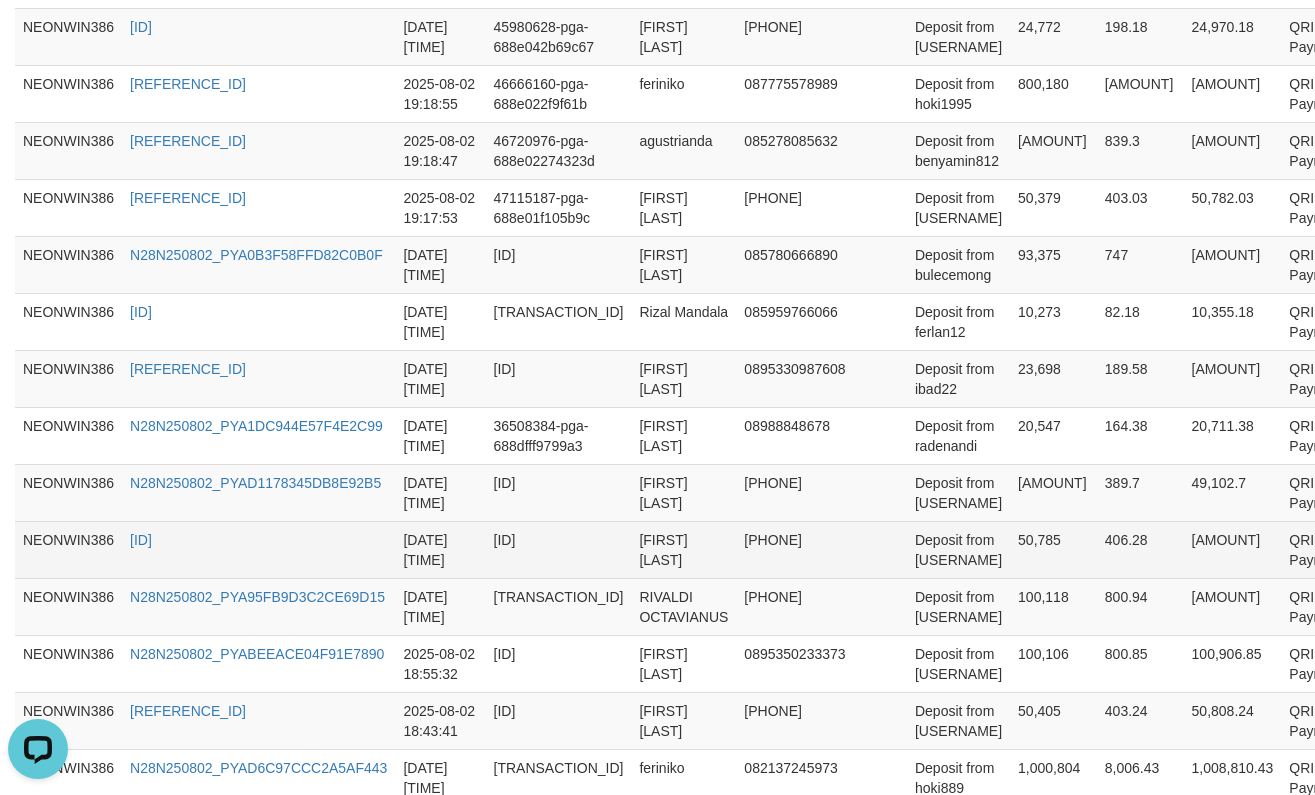 click on "[FIRST] [LAST]" at bounding box center (683, 549) 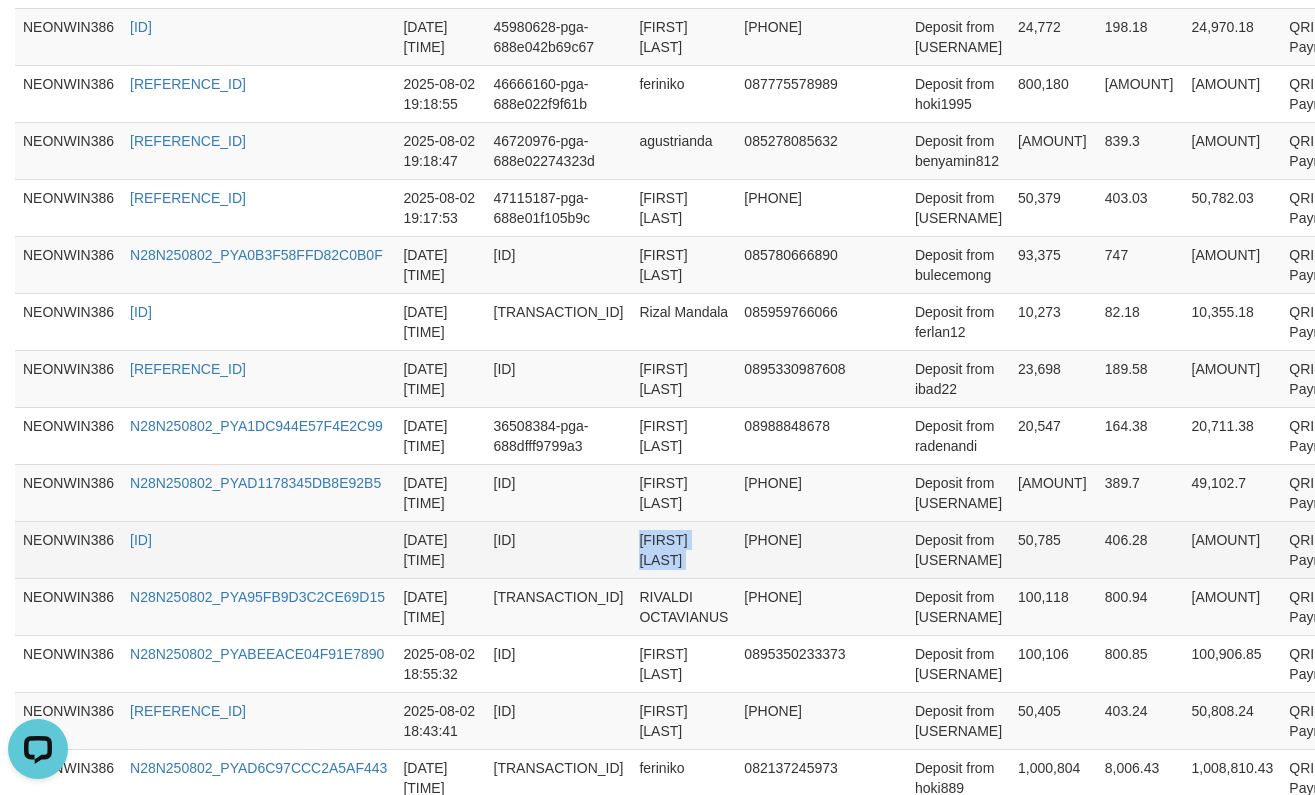 click on "[FIRST] [LAST]" at bounding box center [683, 549] 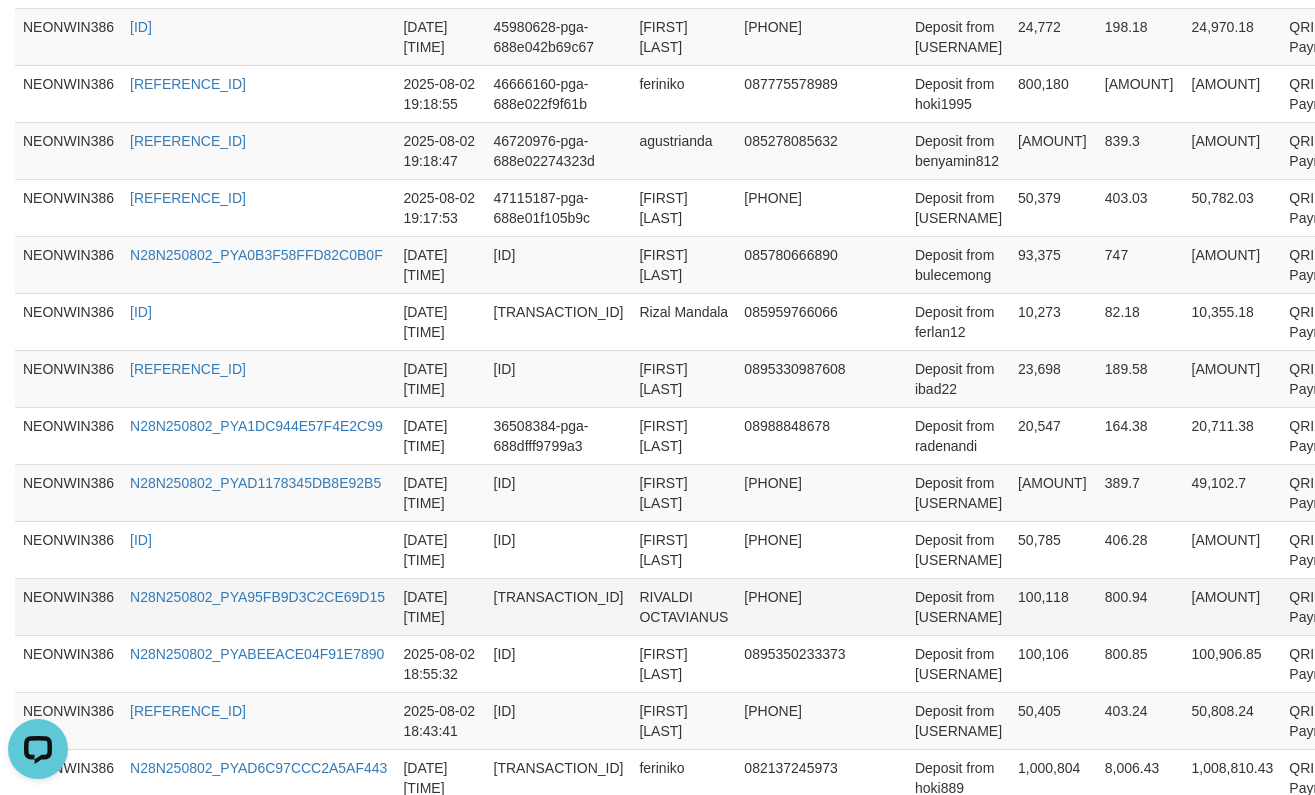 click on "RIVALDI OCTAVIANUS" at bounding box center [683, 606] 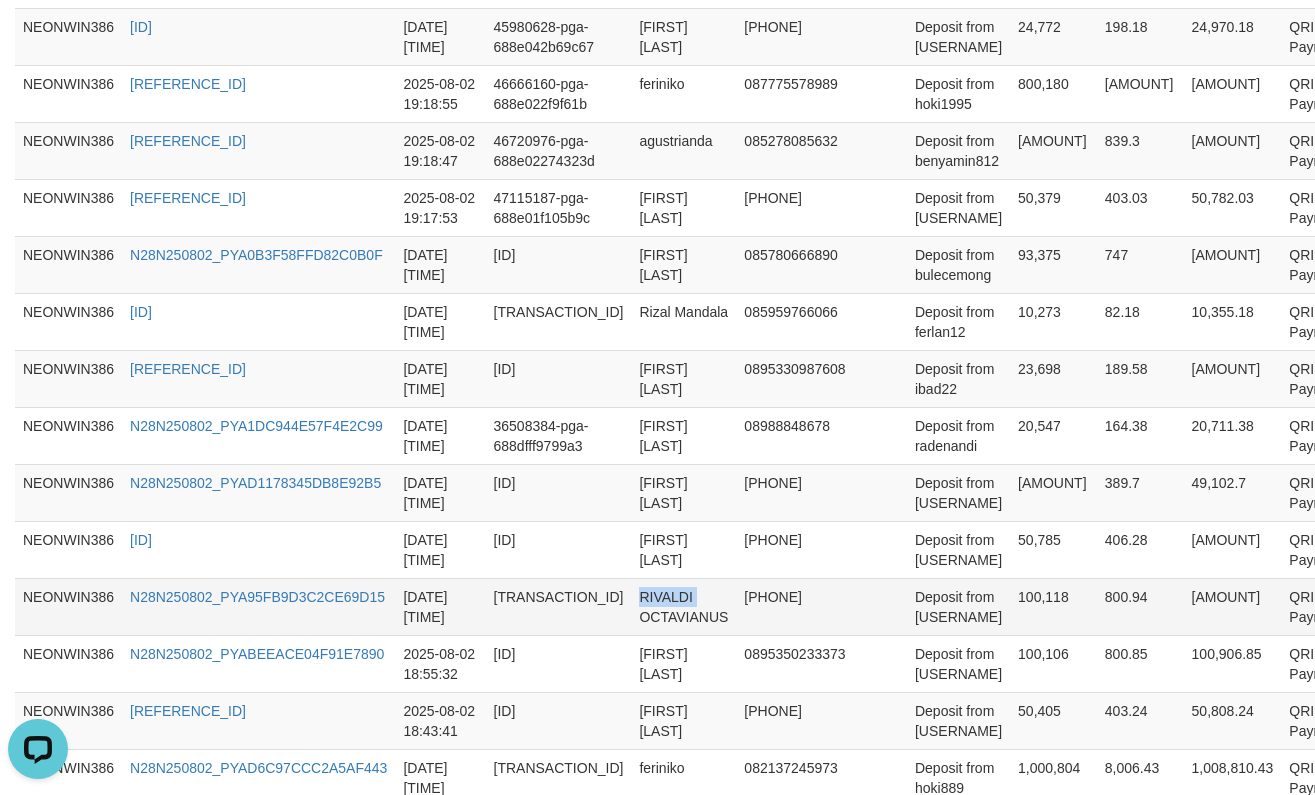 click on "RIVALDI OCTAVIANUS" at bounding box center (683, 606) 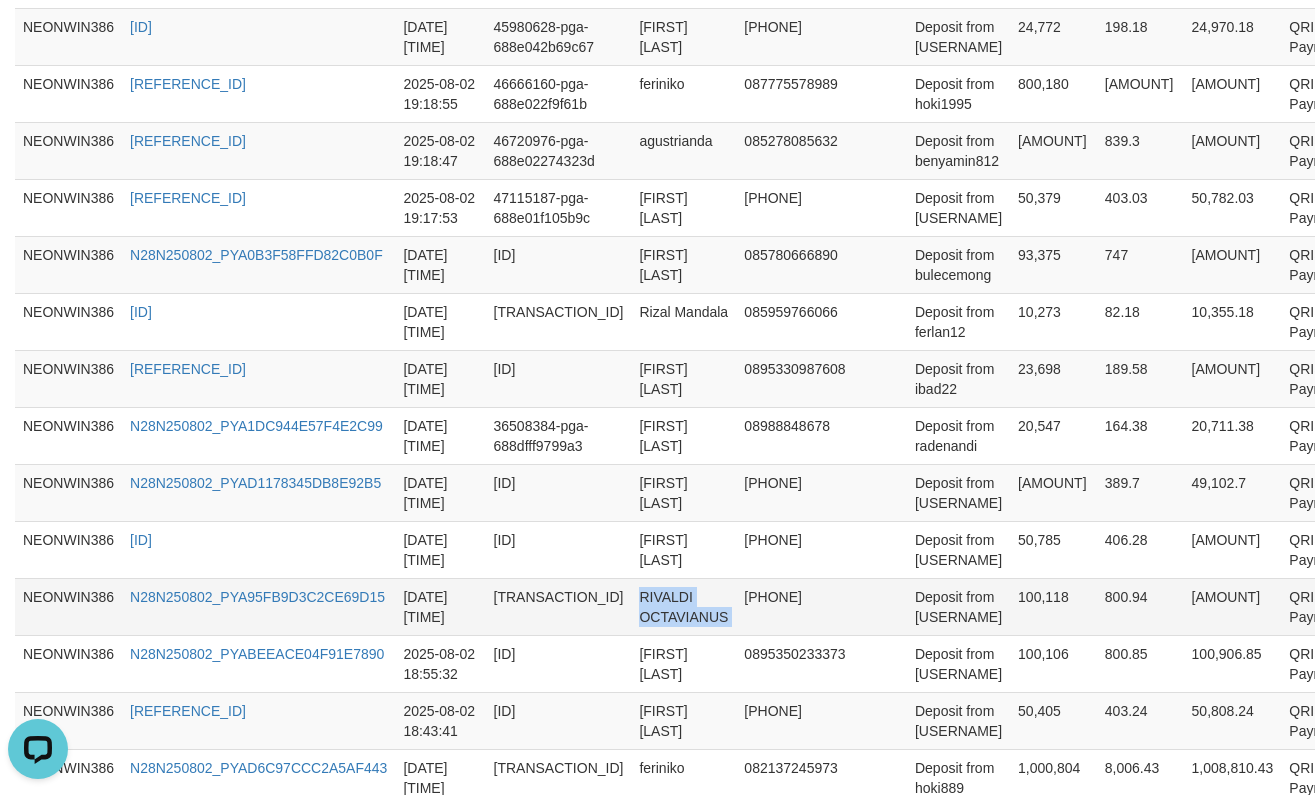 click on "RIVALDI OCTAVIANUS" at bounding box center [683, 606] 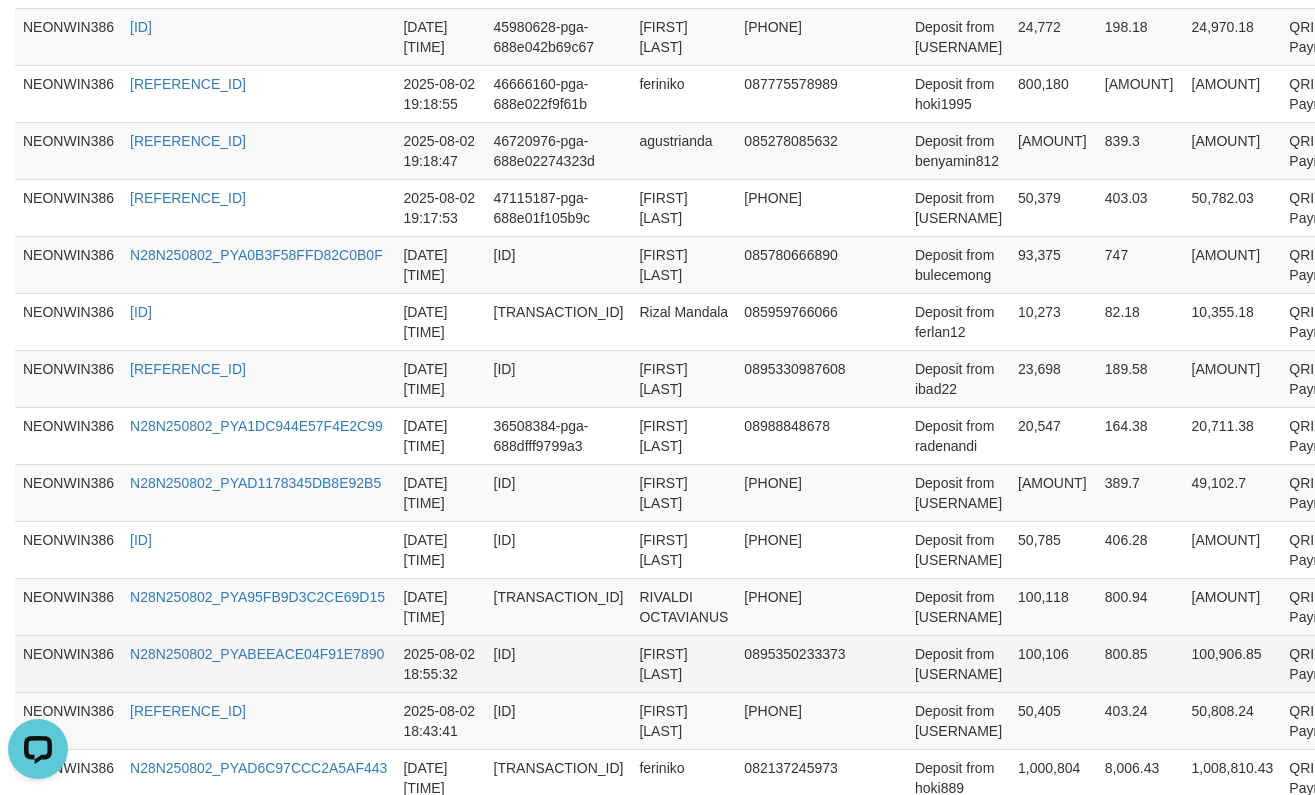 click on "[FIRST] [LAST]" at bounding box center [683, 663] 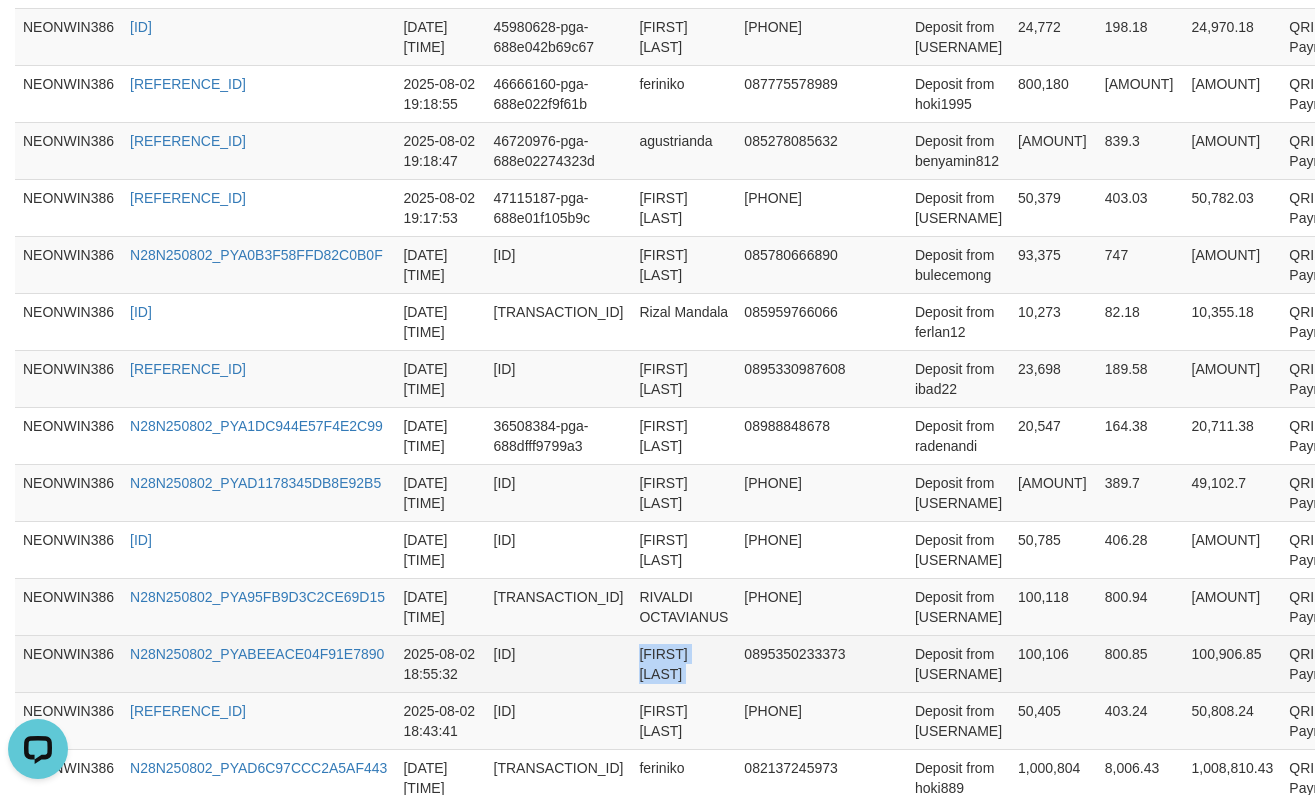 click on "[FIRST] [LAST]" at bounding box center (683, 663) 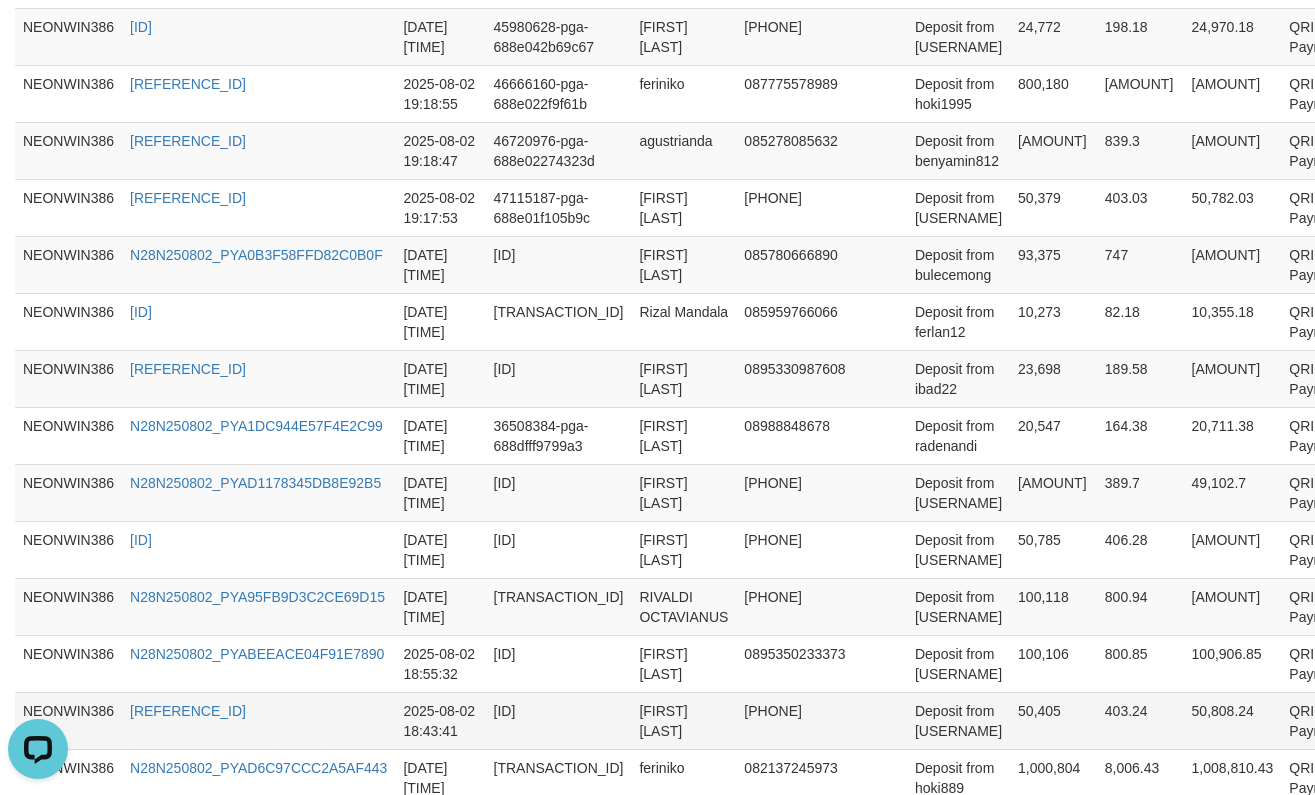 click on "[FIRST] [LAST]" at bounding box center (683, 720) 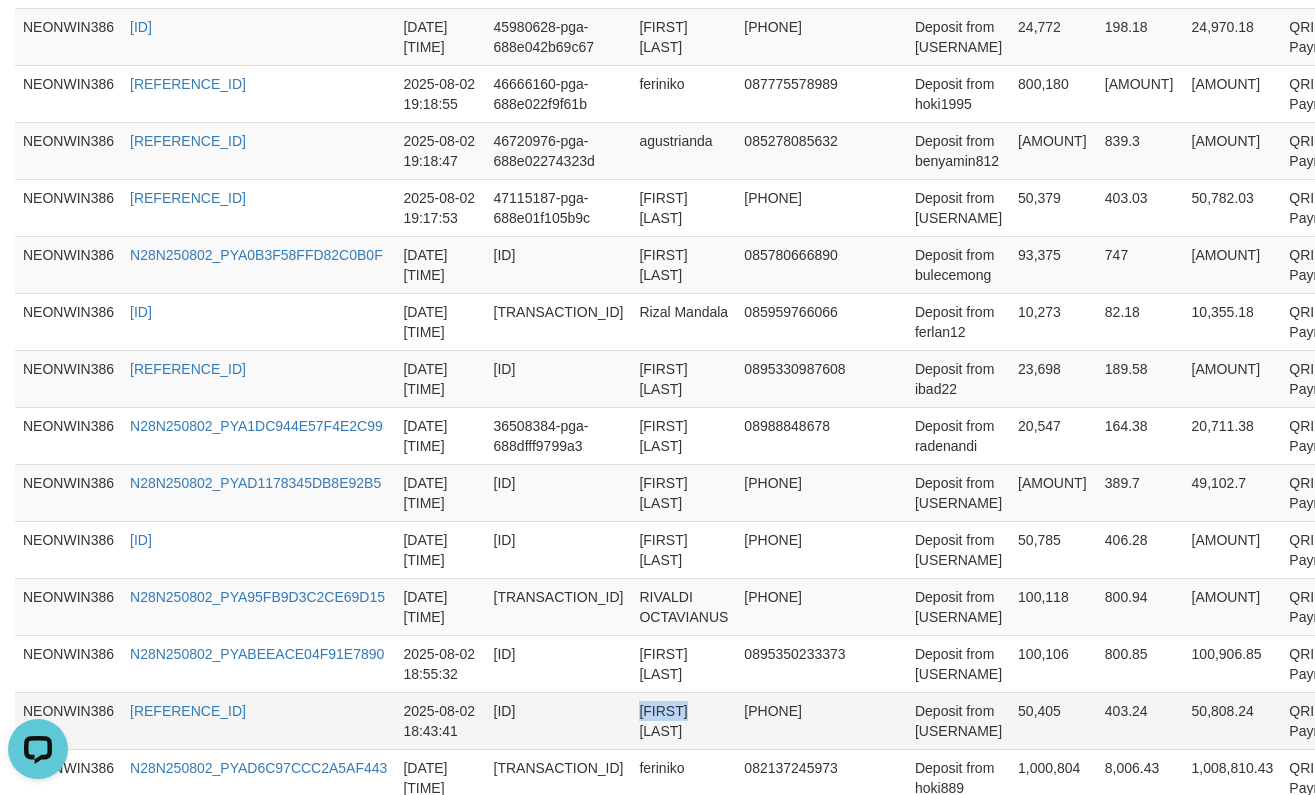 click on "[FIRST] [LAST]" at bounding box center (683, 720) 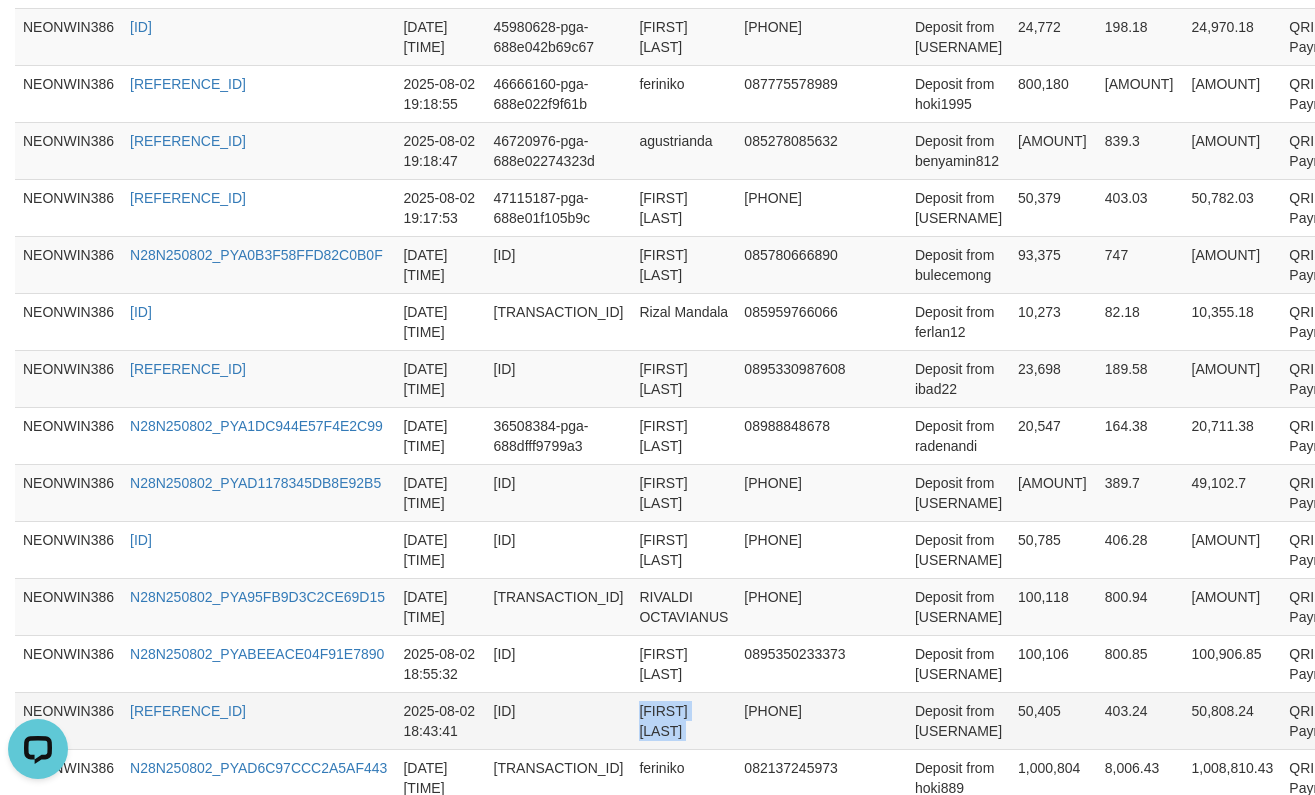 click on "[FIRST] [LAST]" at bounding box center (683, 720) 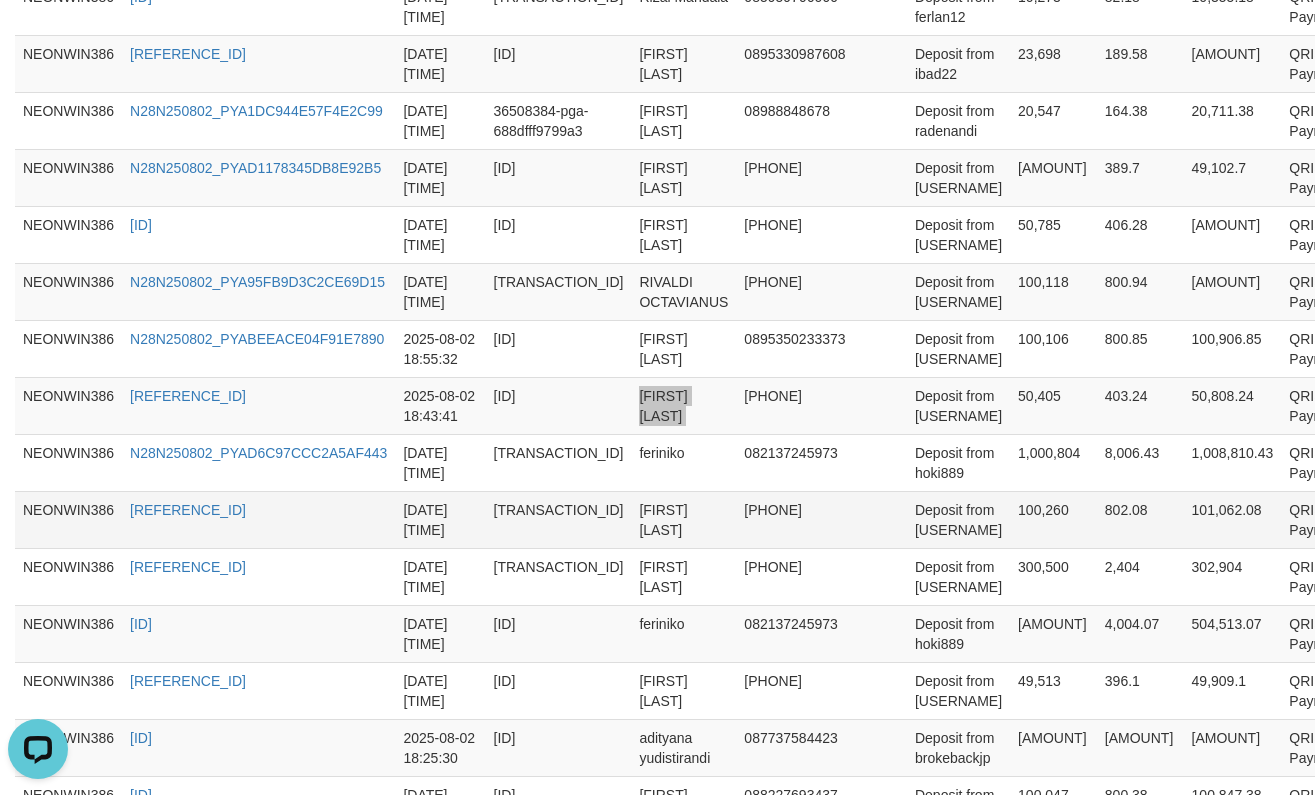scroll, scrollTop: 1334, scrollLeft: 0, axis: vertical 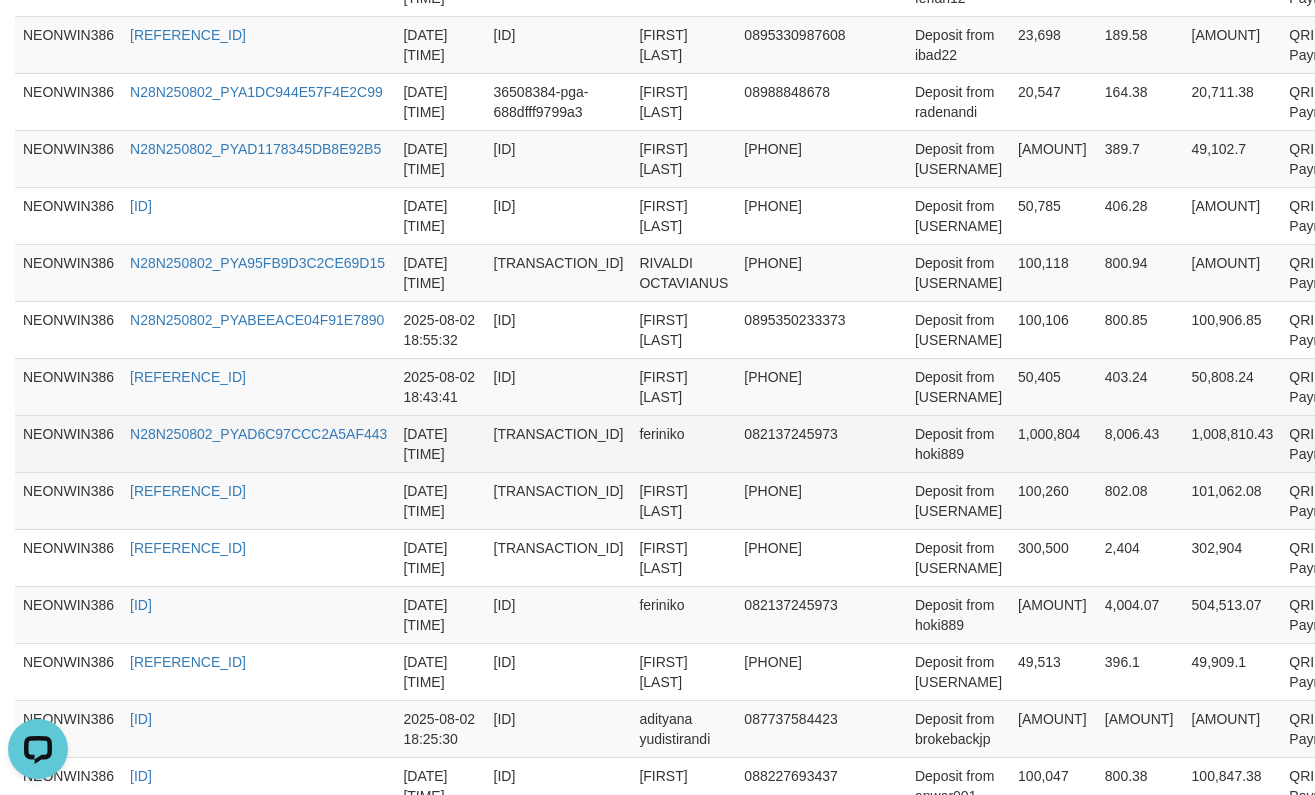 click on "feriniko" at bounding box center (683, 443) 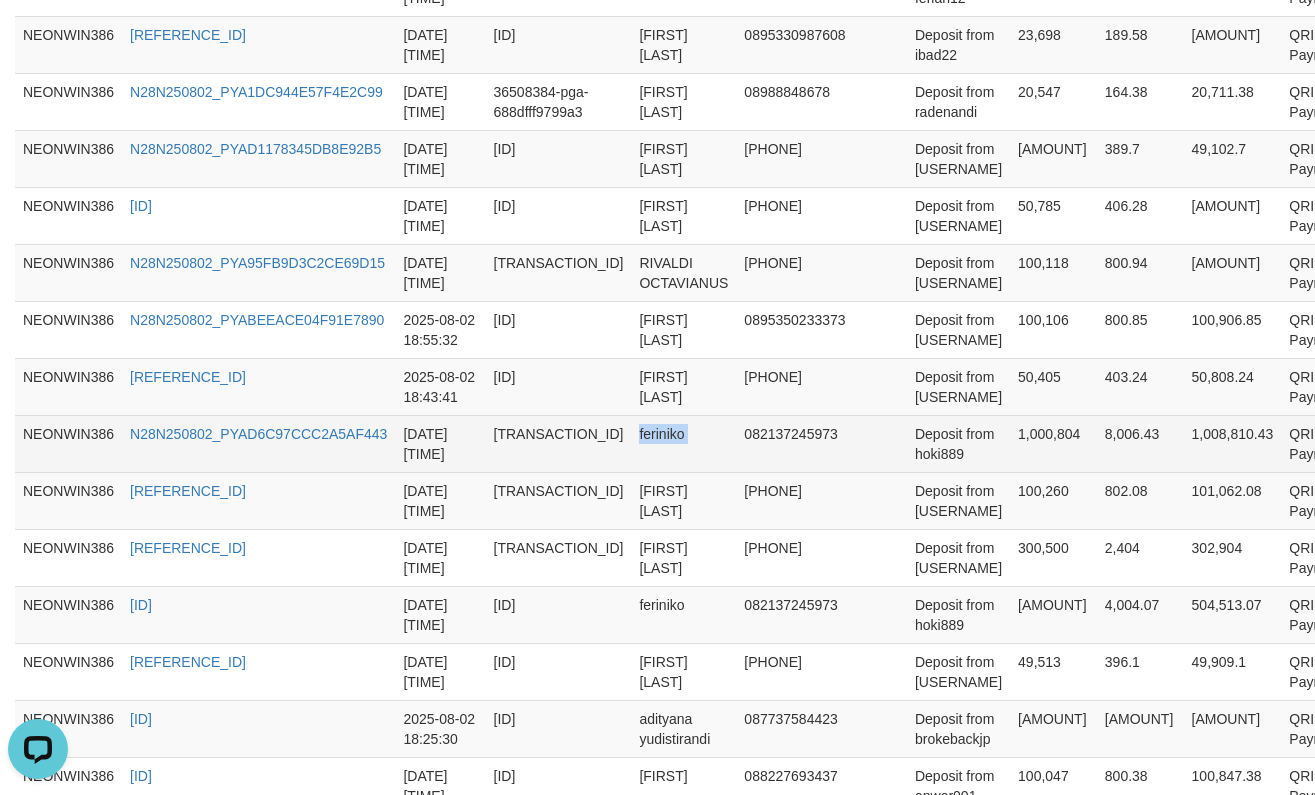 click on "feriniko" at bounding box center (683, 443) 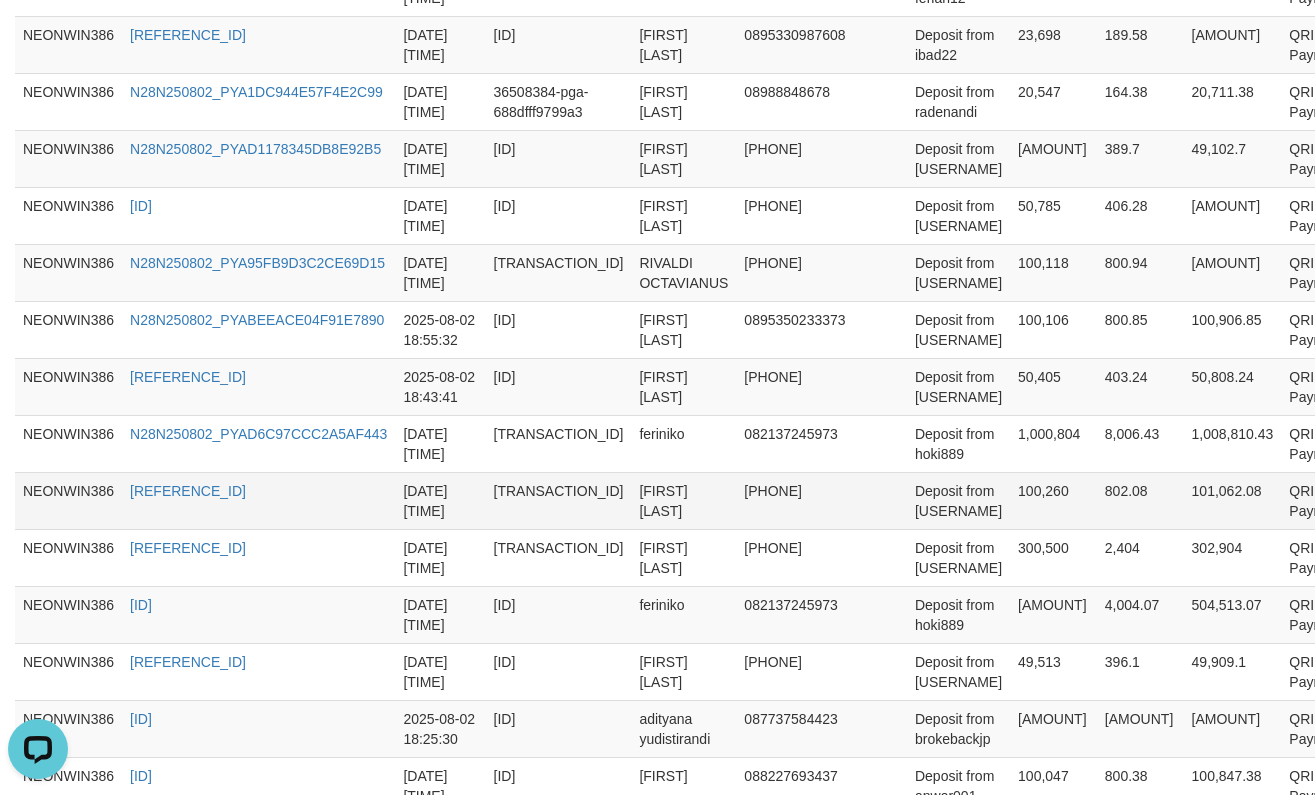 click on "[FIRST] [LAST]" at bounding box center (683, 500) 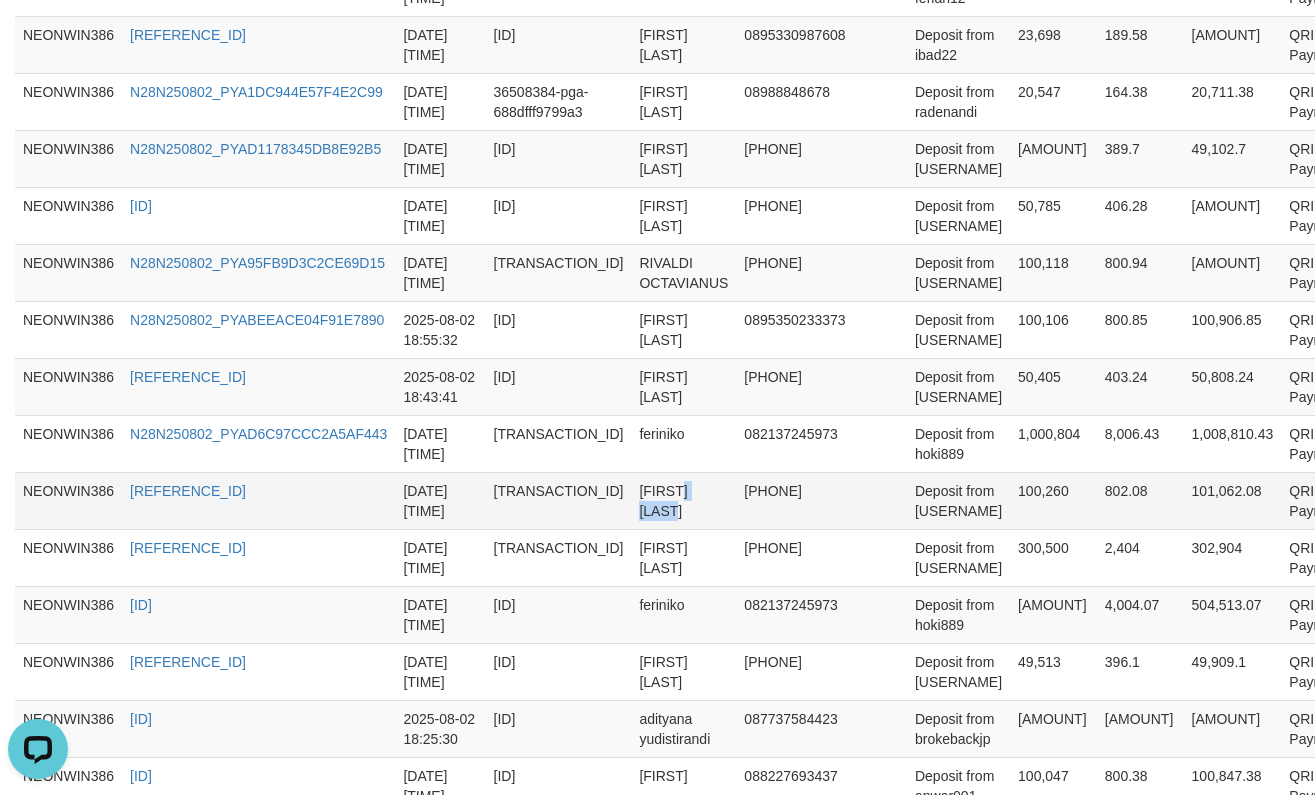click on "[FIRST] [LAST]" at bounding box center [683, 500] 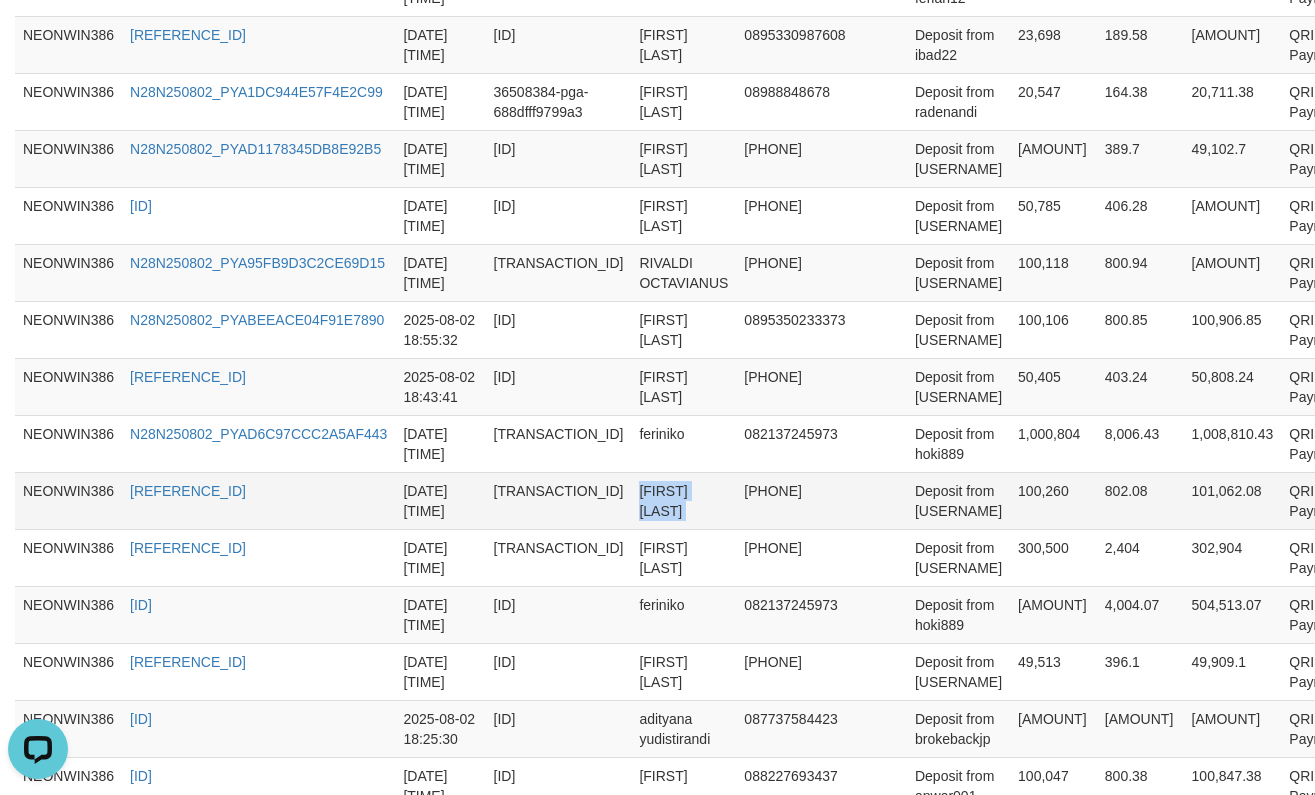 click on "[FIRST] [LAST]" at bounding box center (683, 500) 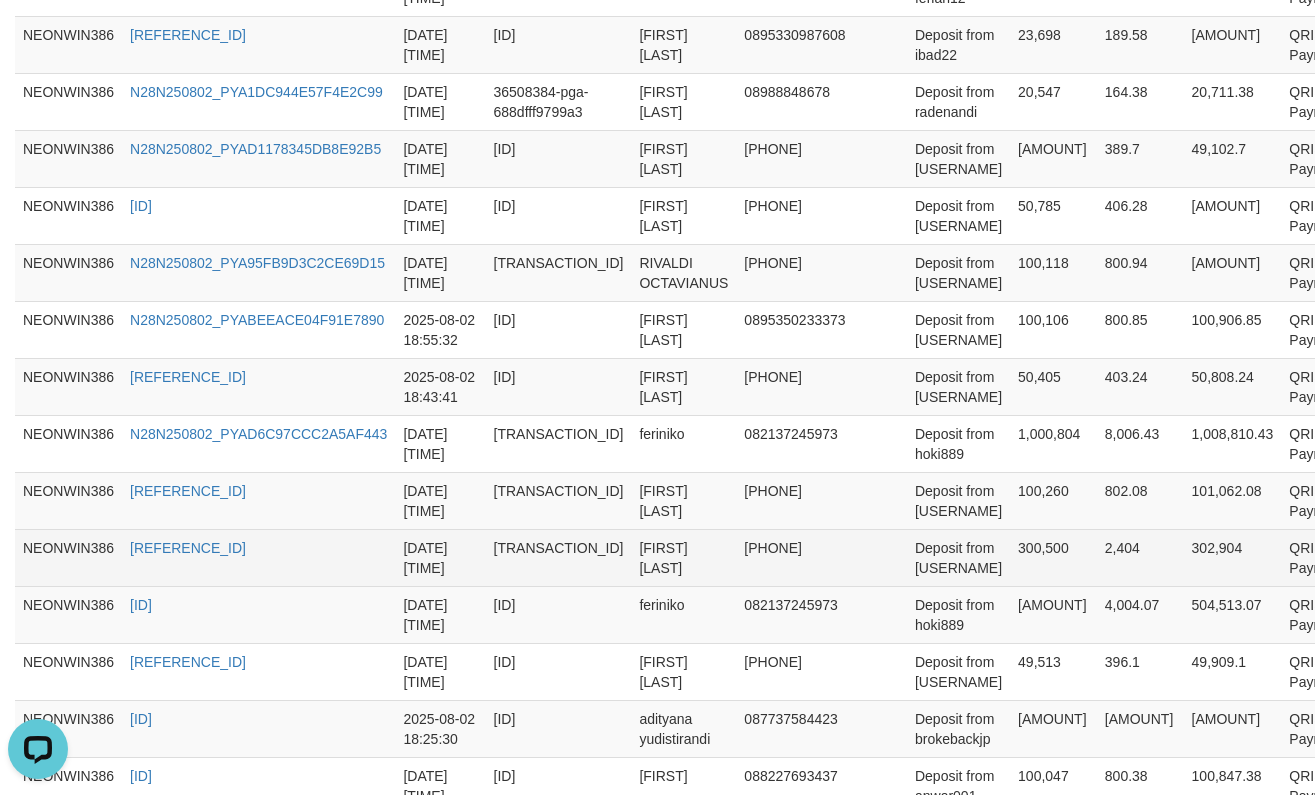 click on "[FIRST] [LAST]" at bounding box center [683, 557] 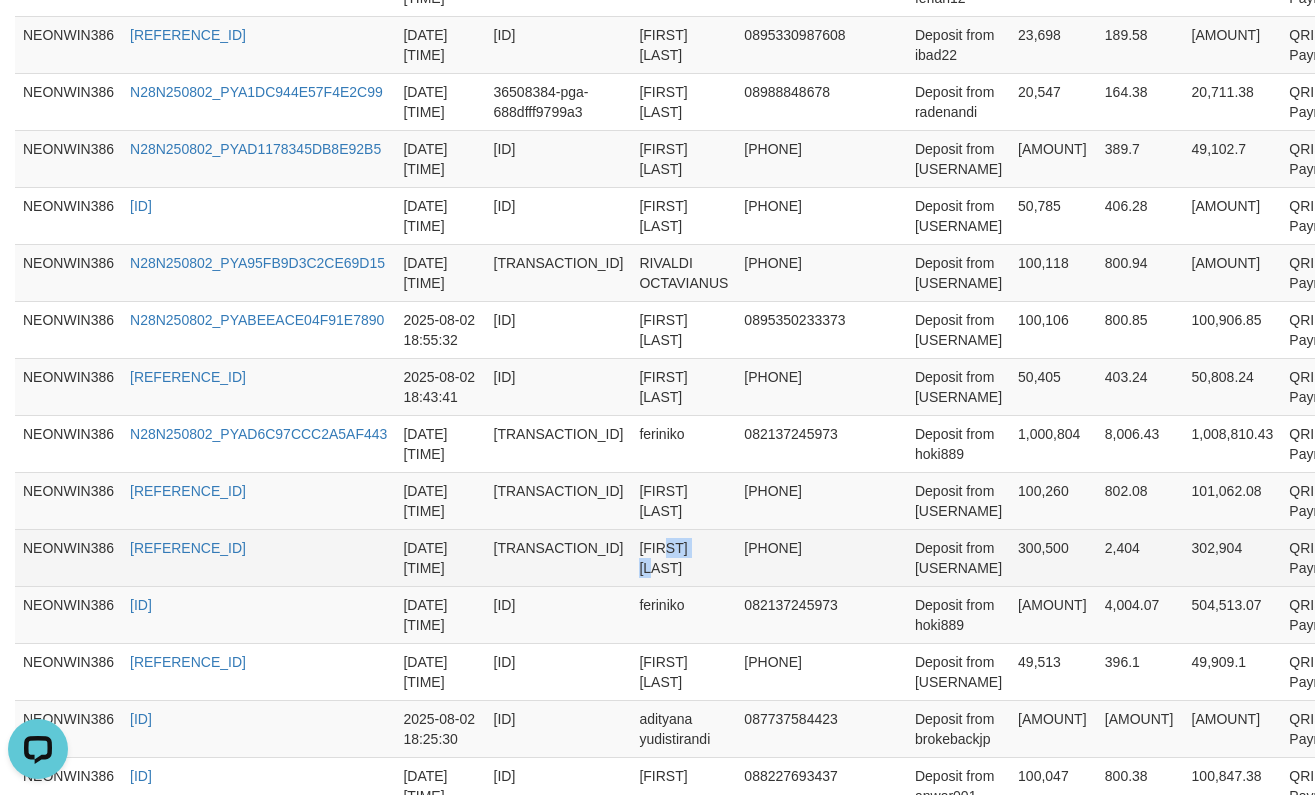 click on "[FIRST] [LAST]" at bounding box center [683, 557] 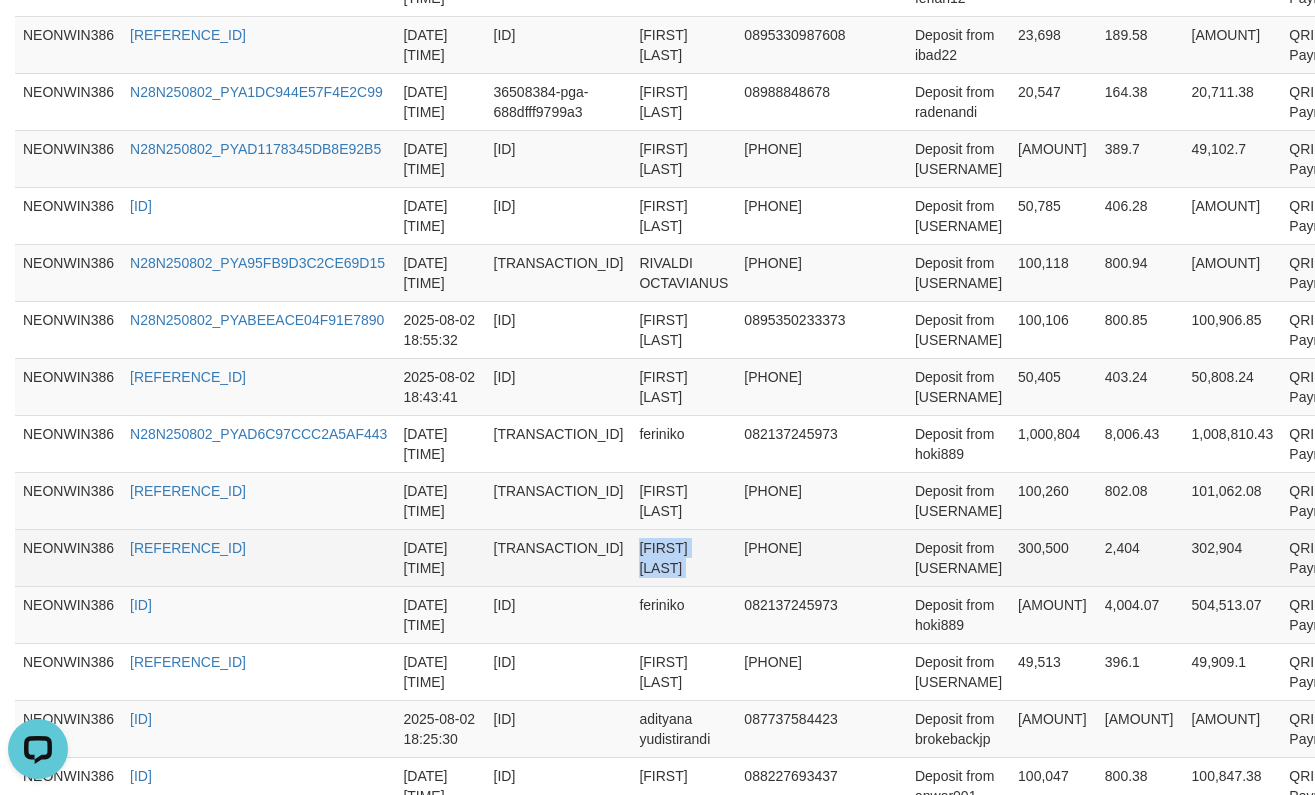 click on "[FIRST] [LAST]" at bounding box center (683, 557) 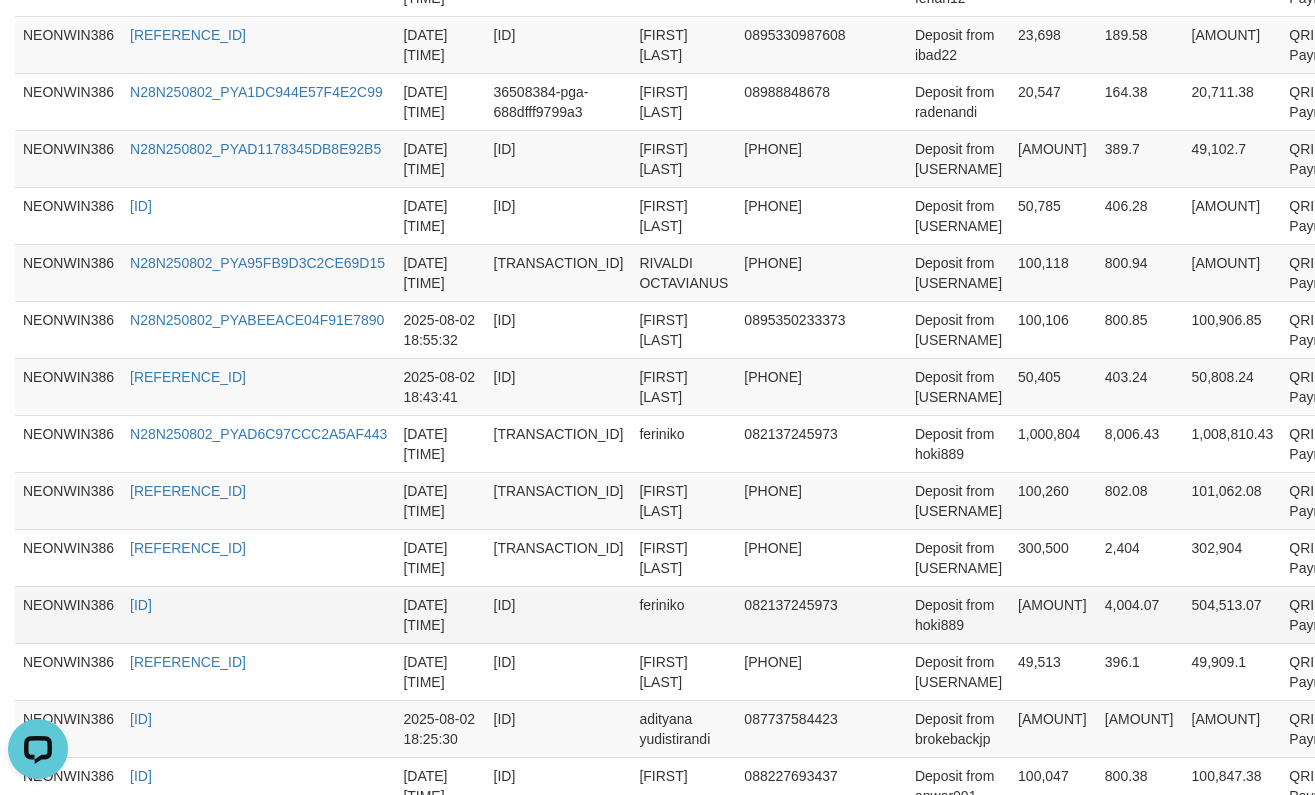 click on "feriniko" at bounding box center (683, 614) 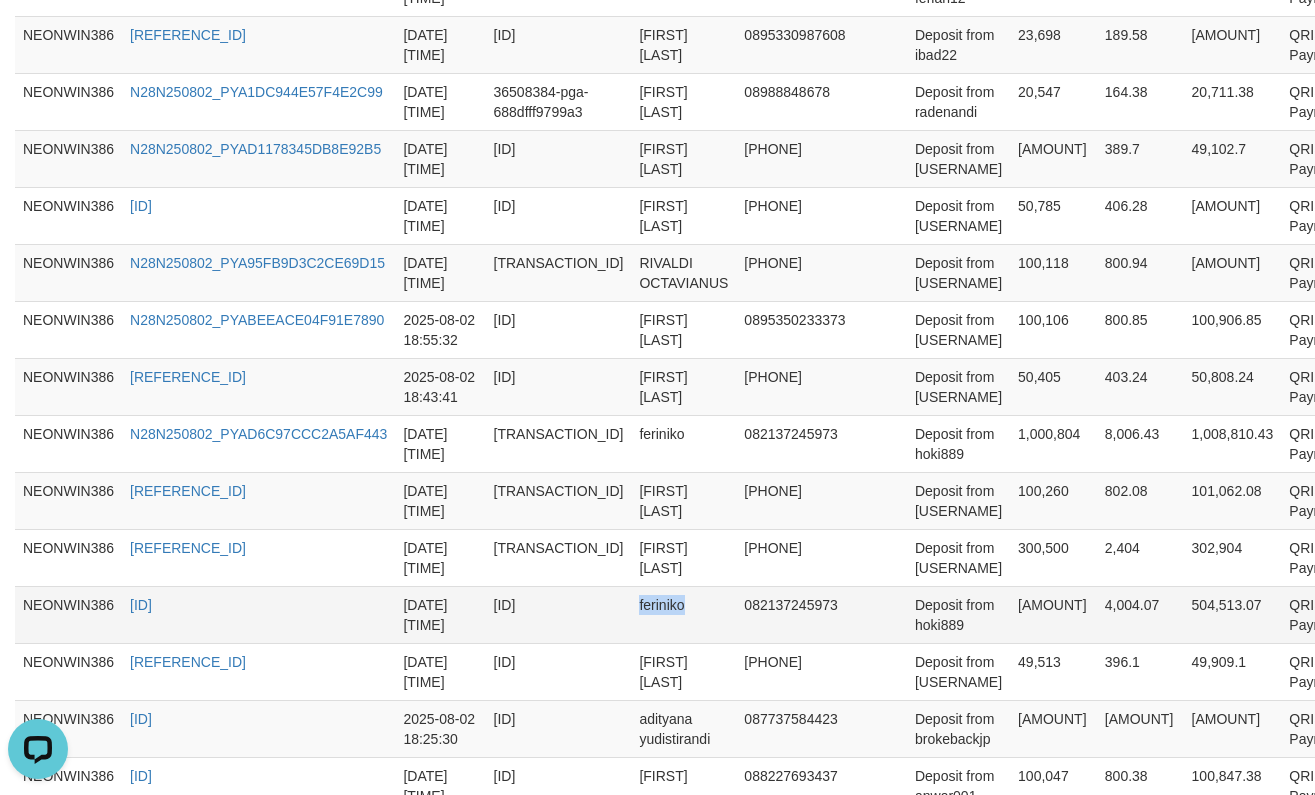 click on "feriniko" at bounding box center (683, 614) 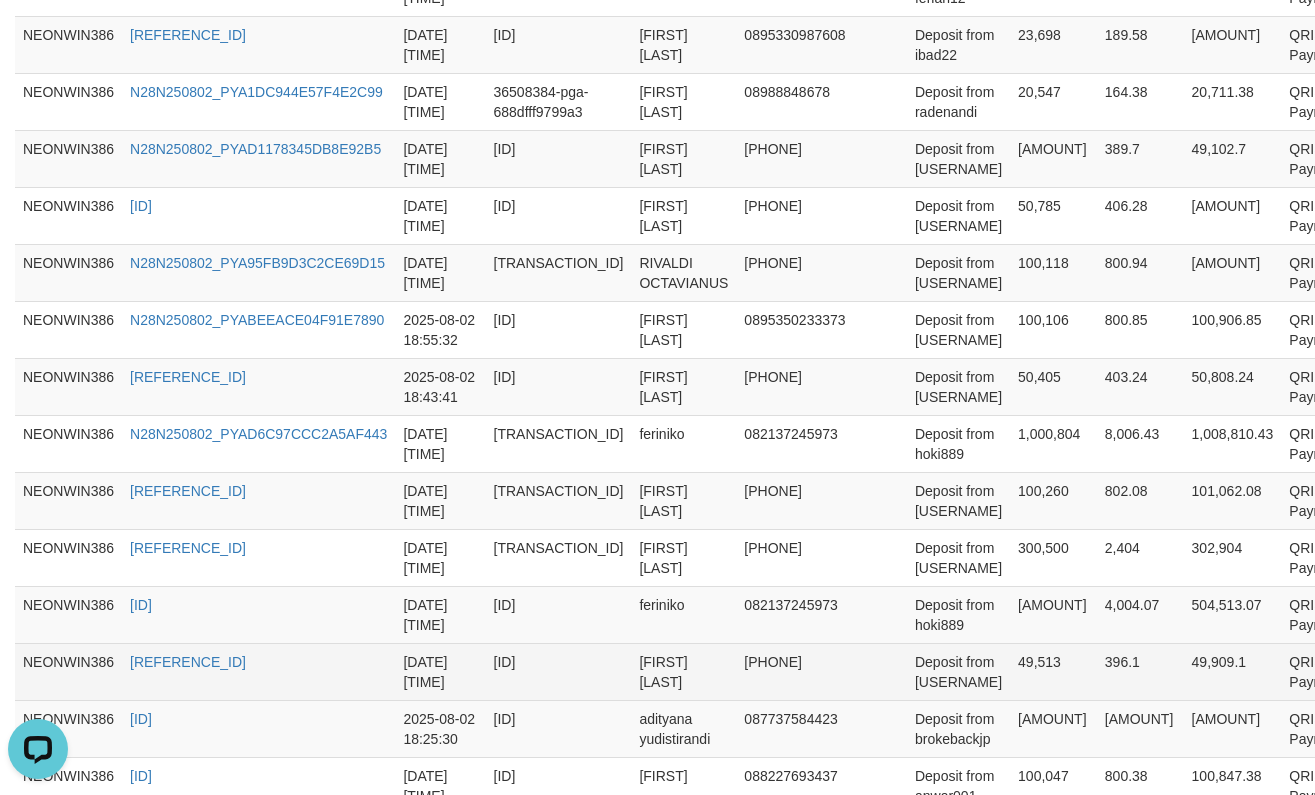 click on "[FIRST] [LAST]" at bounding box center [683, 671] 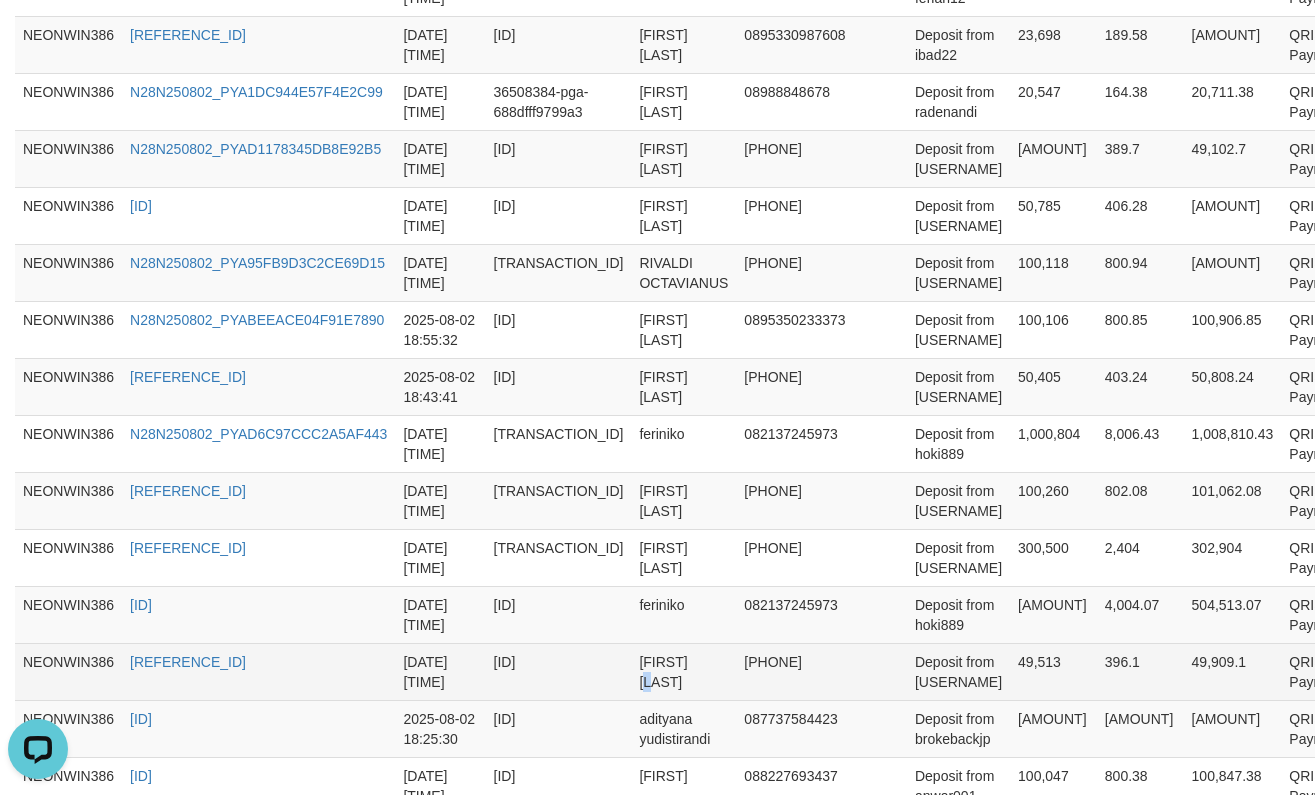 click on "[FIRST] [LAST]" at bounding box center (683, 671) 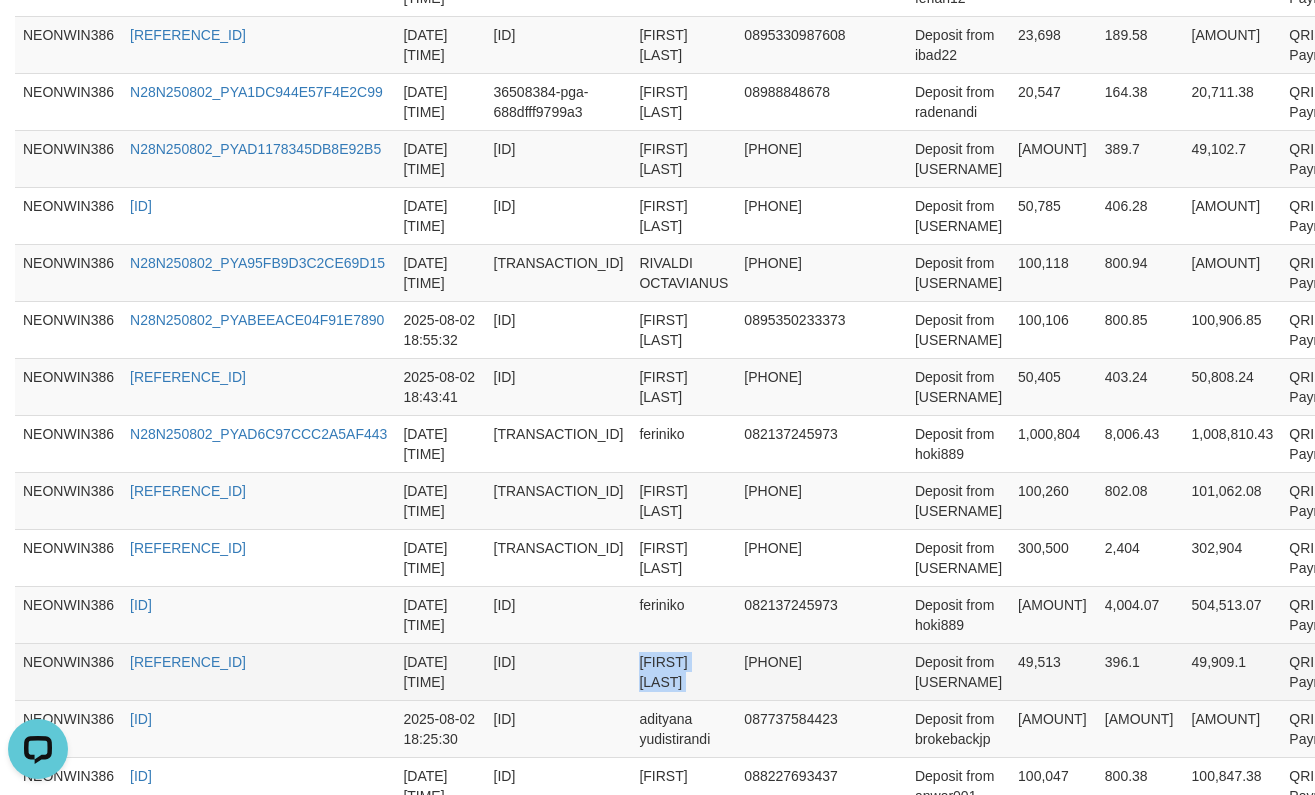 click on "[FIRST] [LAST]" at bounding box center [683, 671] 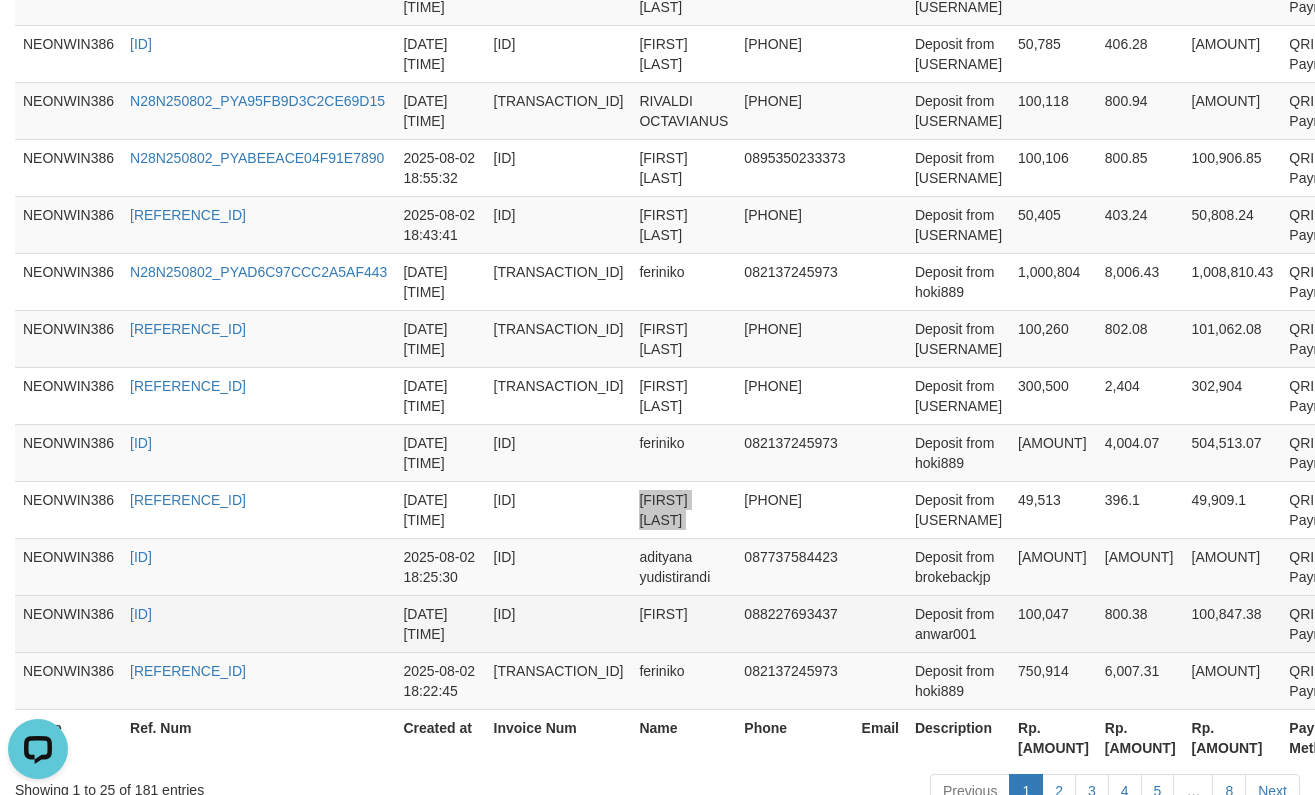 scroll, scrollTop: 1667, scrollLeft: 0, axis: vertical 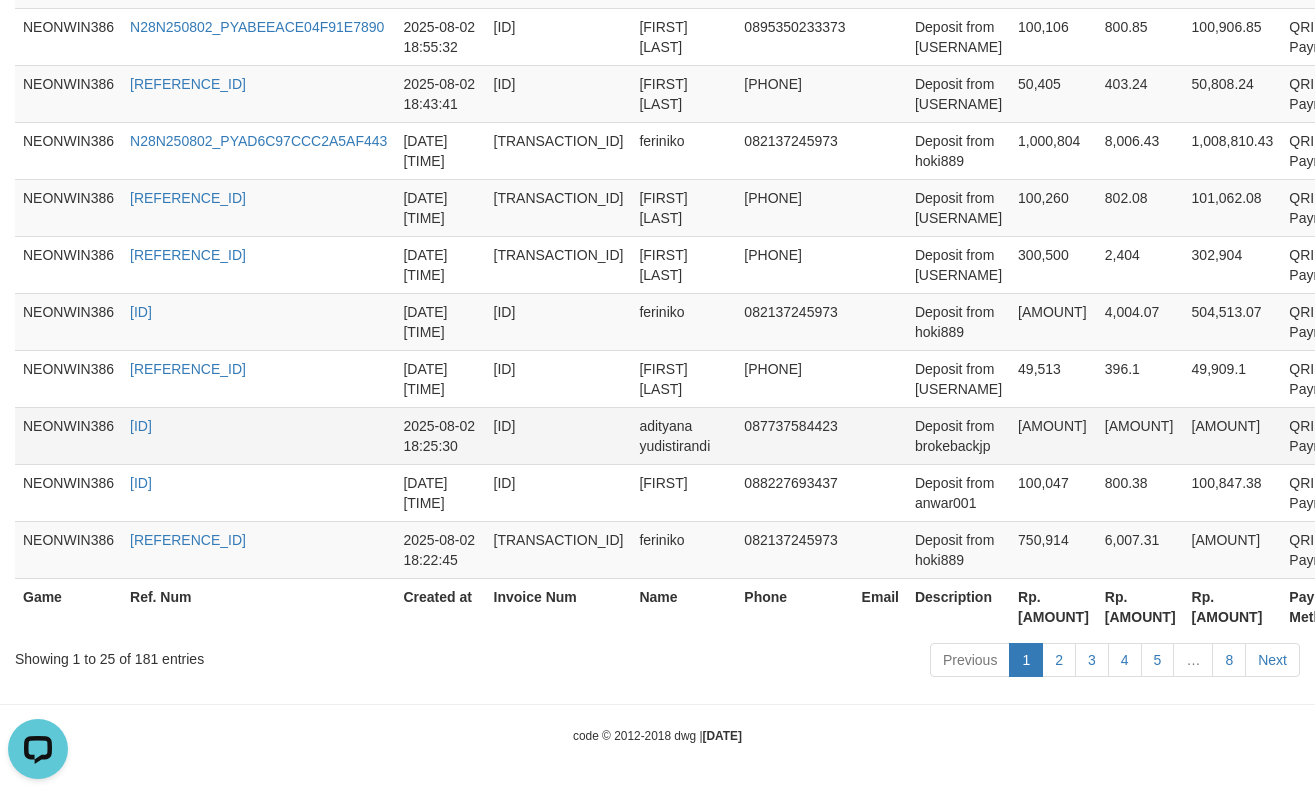 click on "adityana yudistirandi" at bounding box center [683, 435] 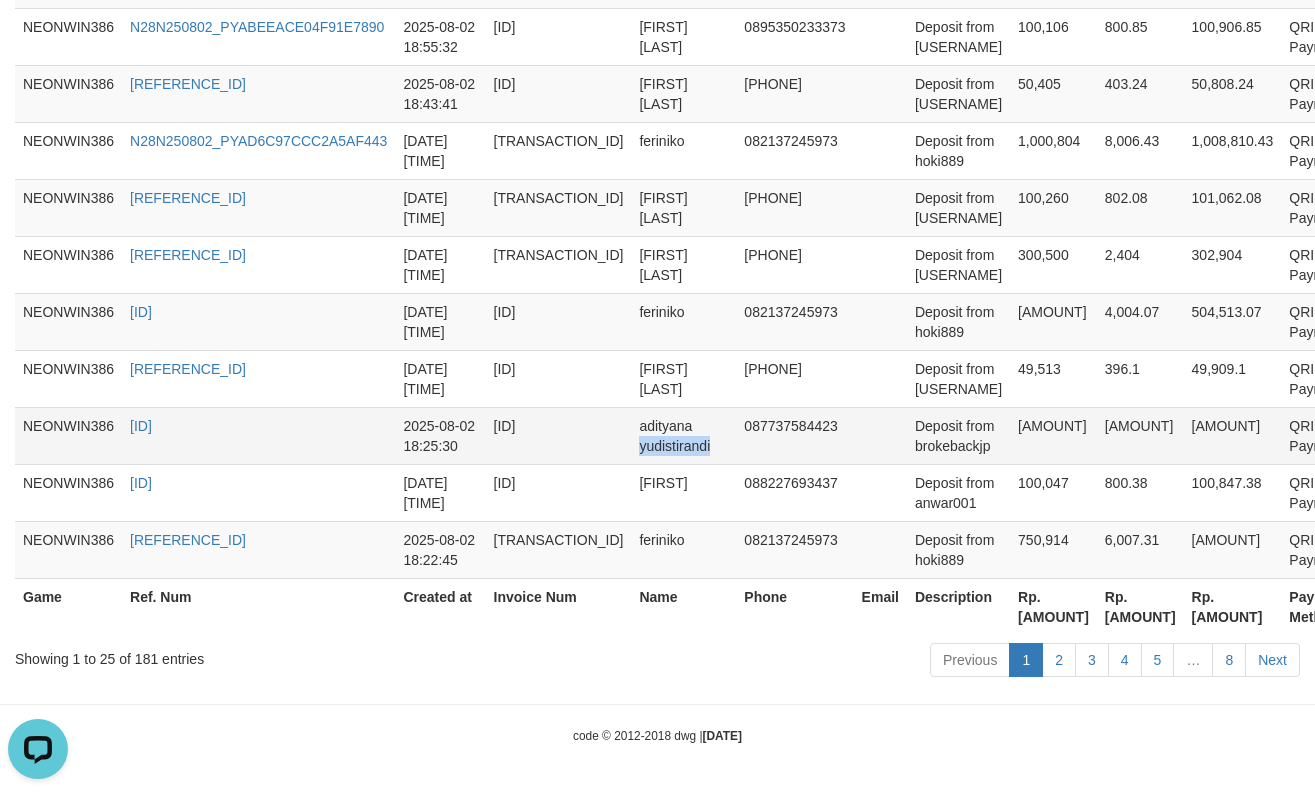 click on "adityana yudistirandi" at bounding box center [683, 435] 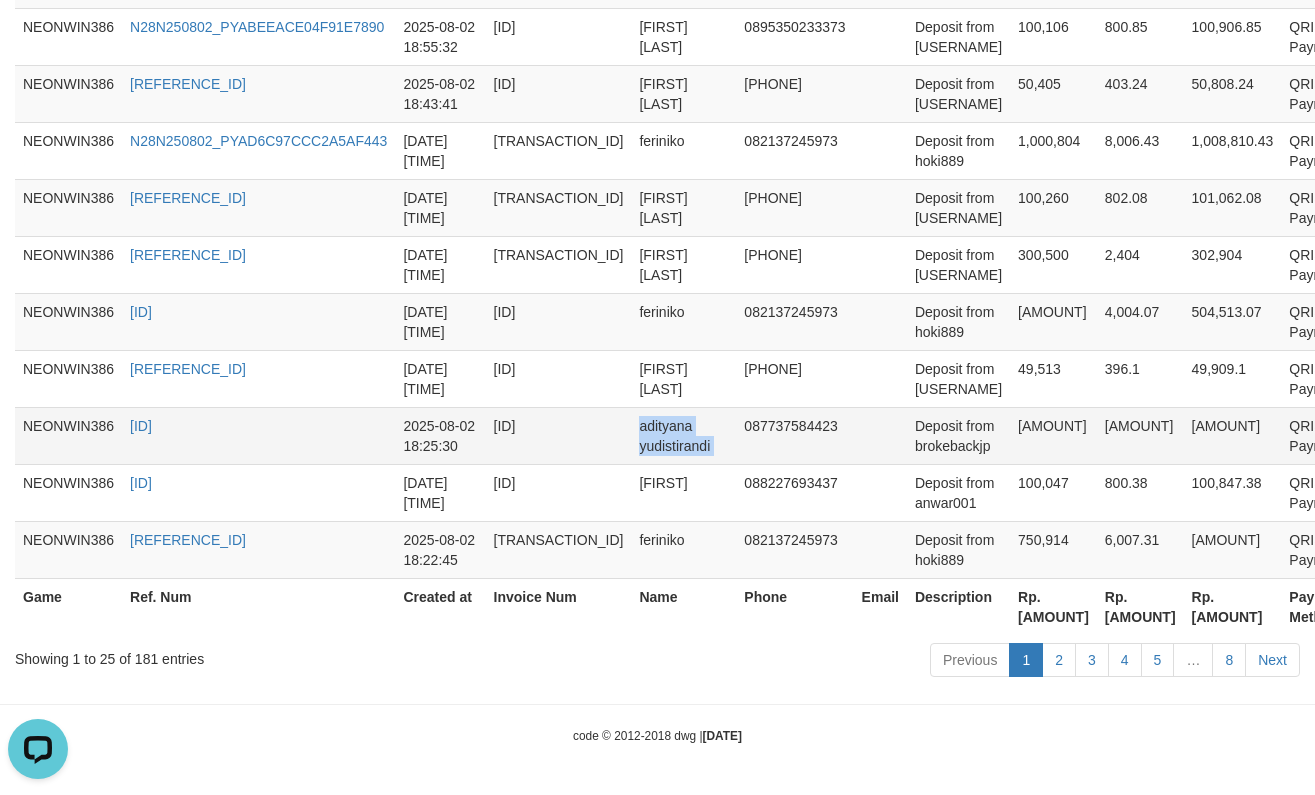 click on "adityana yudistirandi" at bounding box center [683, 435] 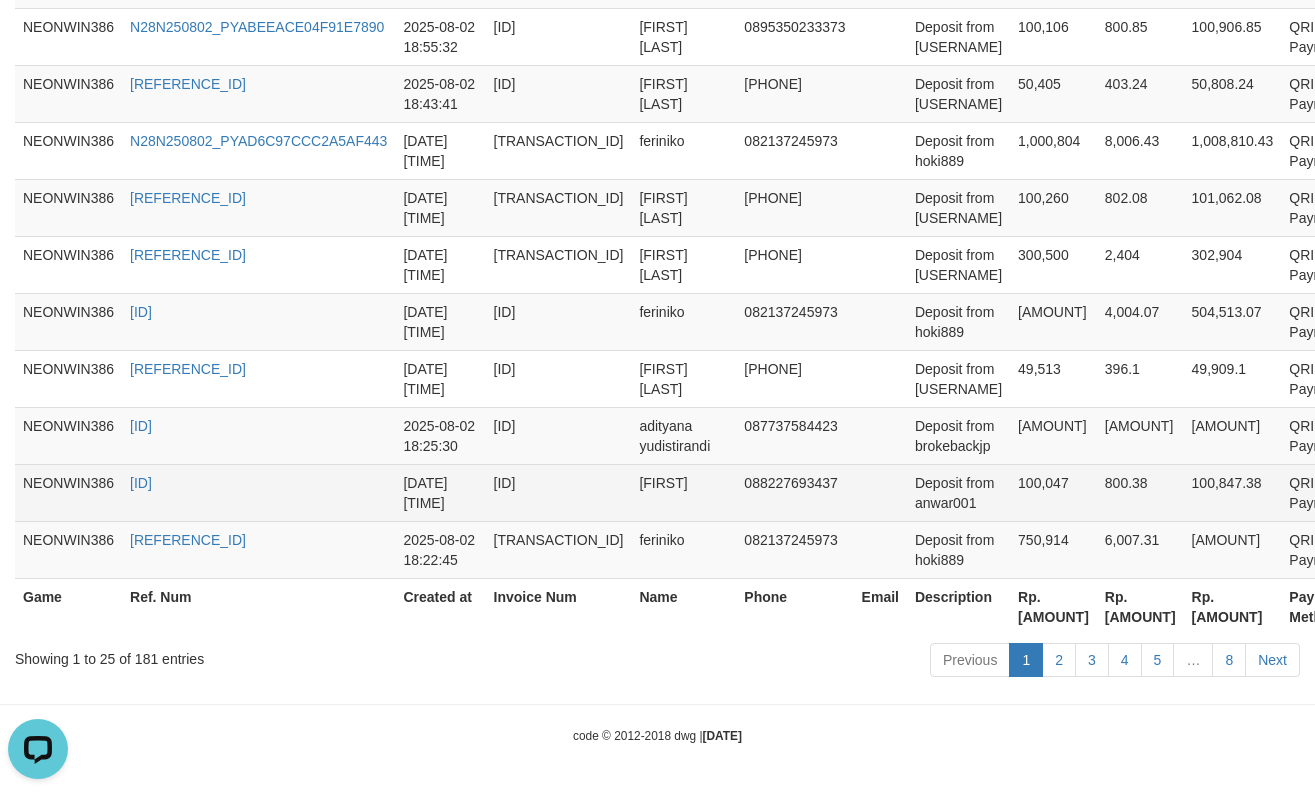 click on "[FIRST]" at bounding box center (683, 492) 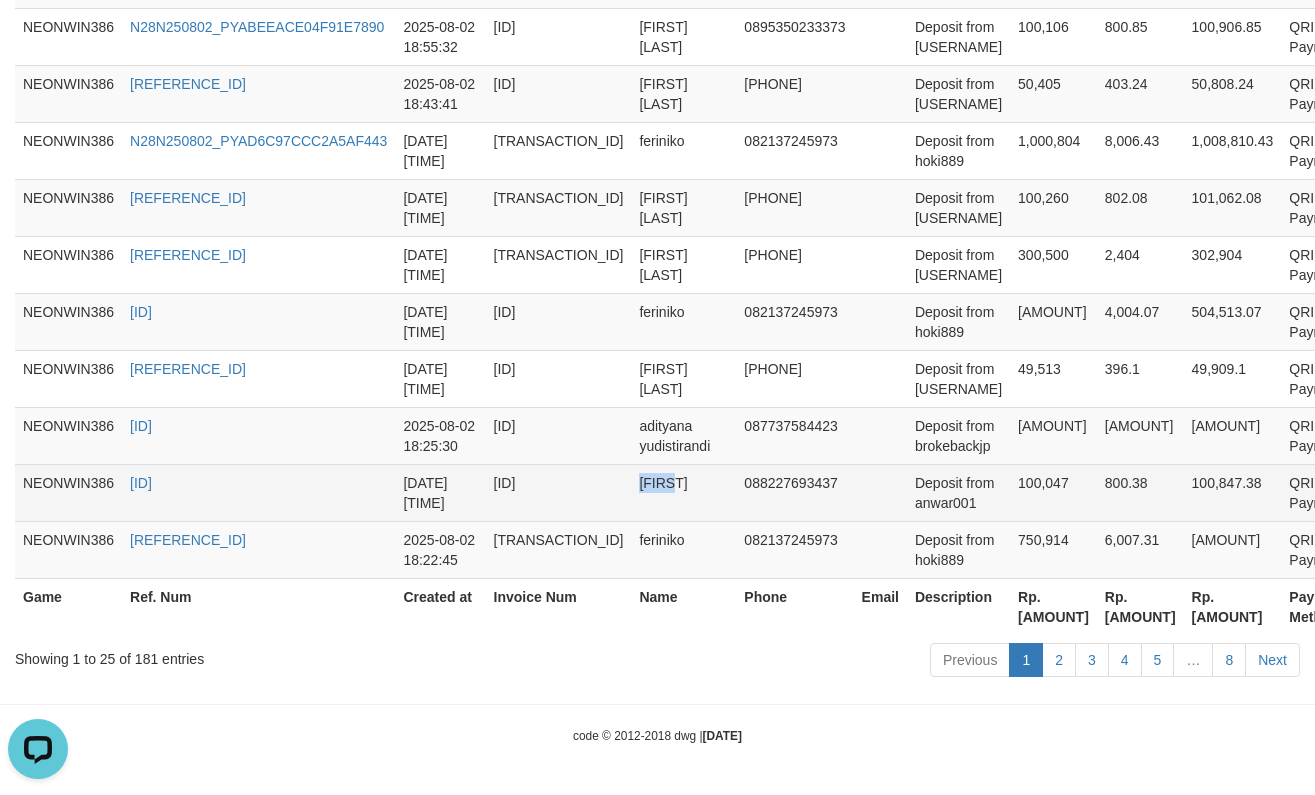 click on "[FIRST]" at bounding box center (683, 492) 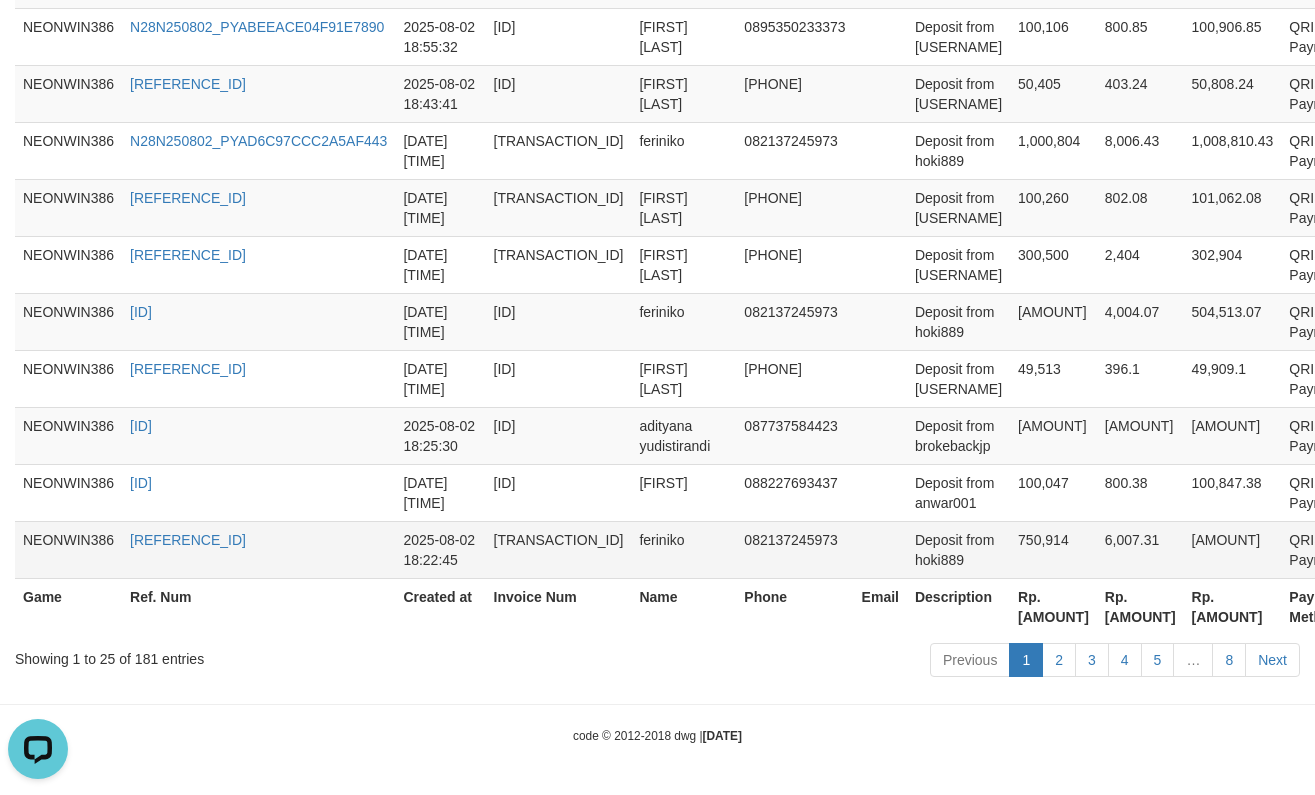 click on "feriniko" at bounding box center [683, 549] 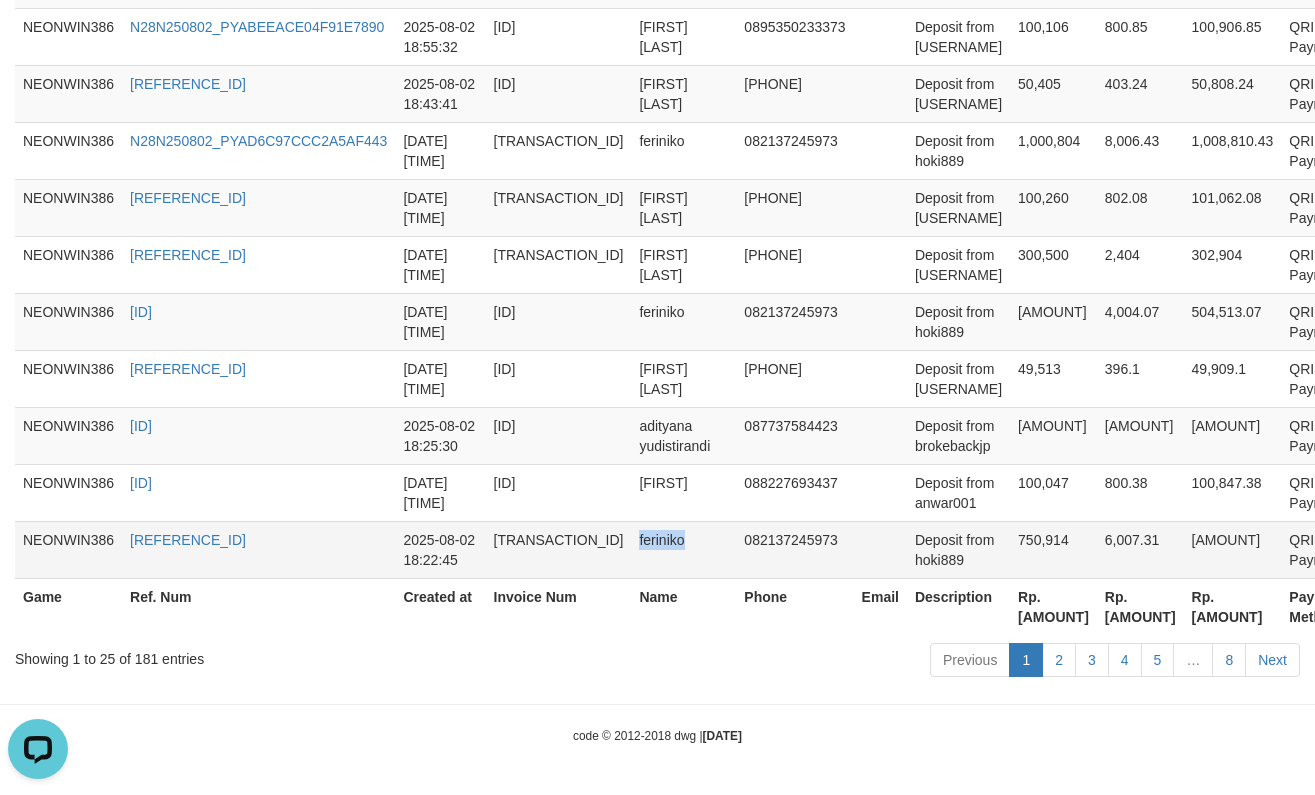 click on "feriniko" at bounding box center [683, 549] 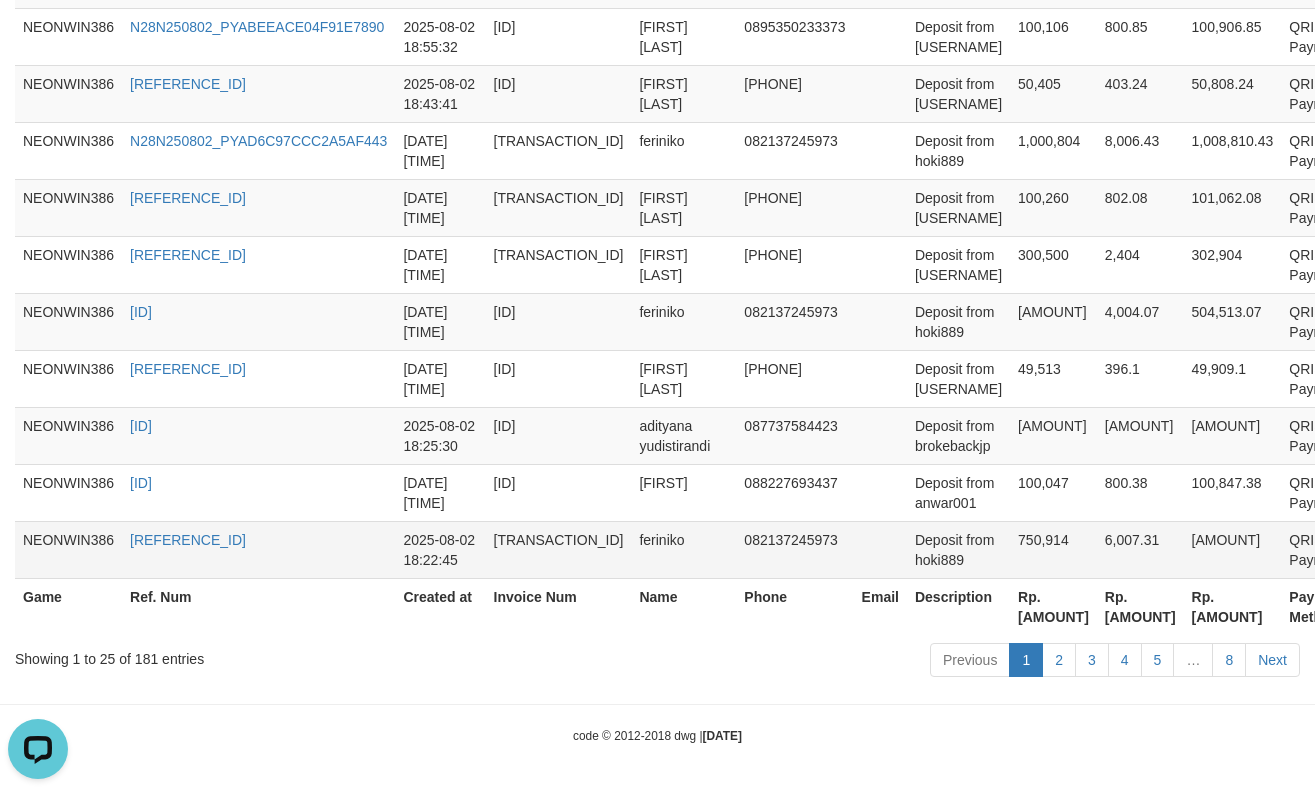 click on "Deposit from hoki889" at bounding box center (958, 549) 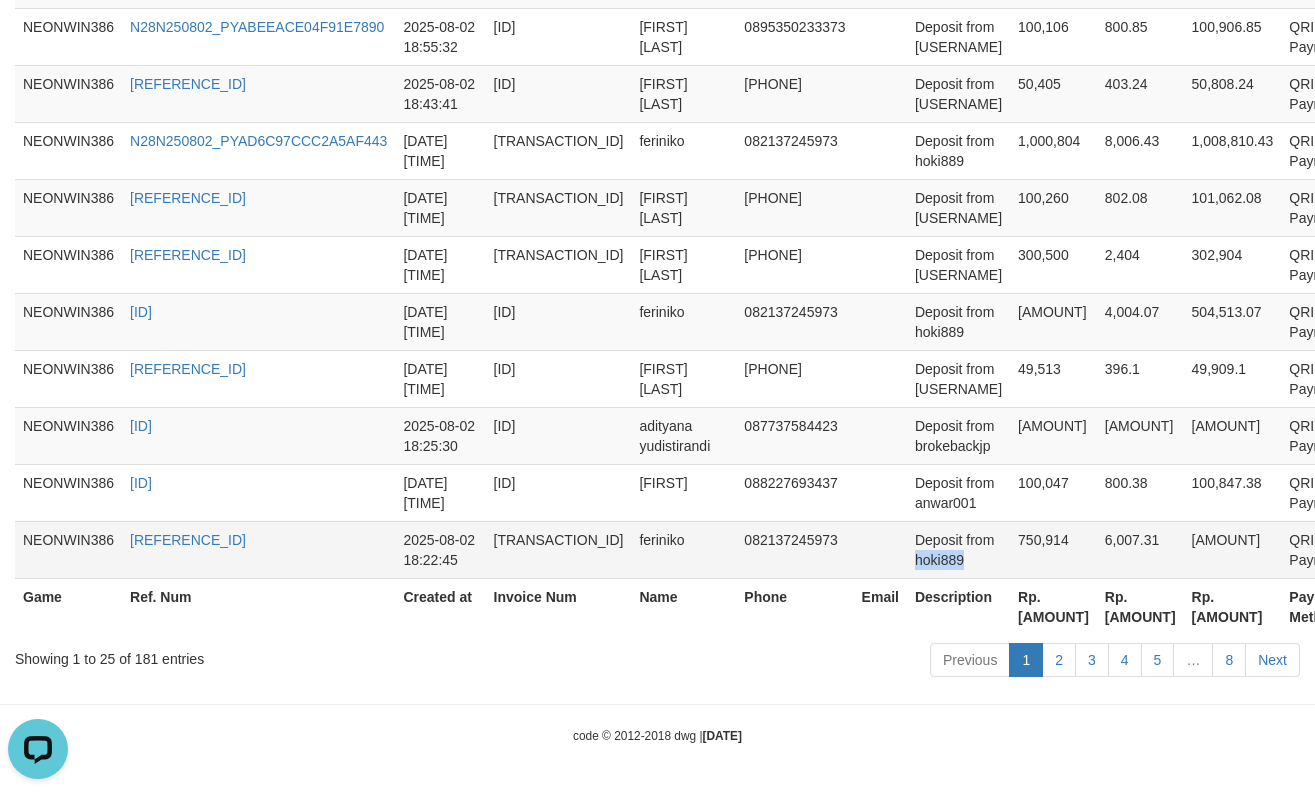 click on "Deposit from hoki889" at bounding box center (958, 549) 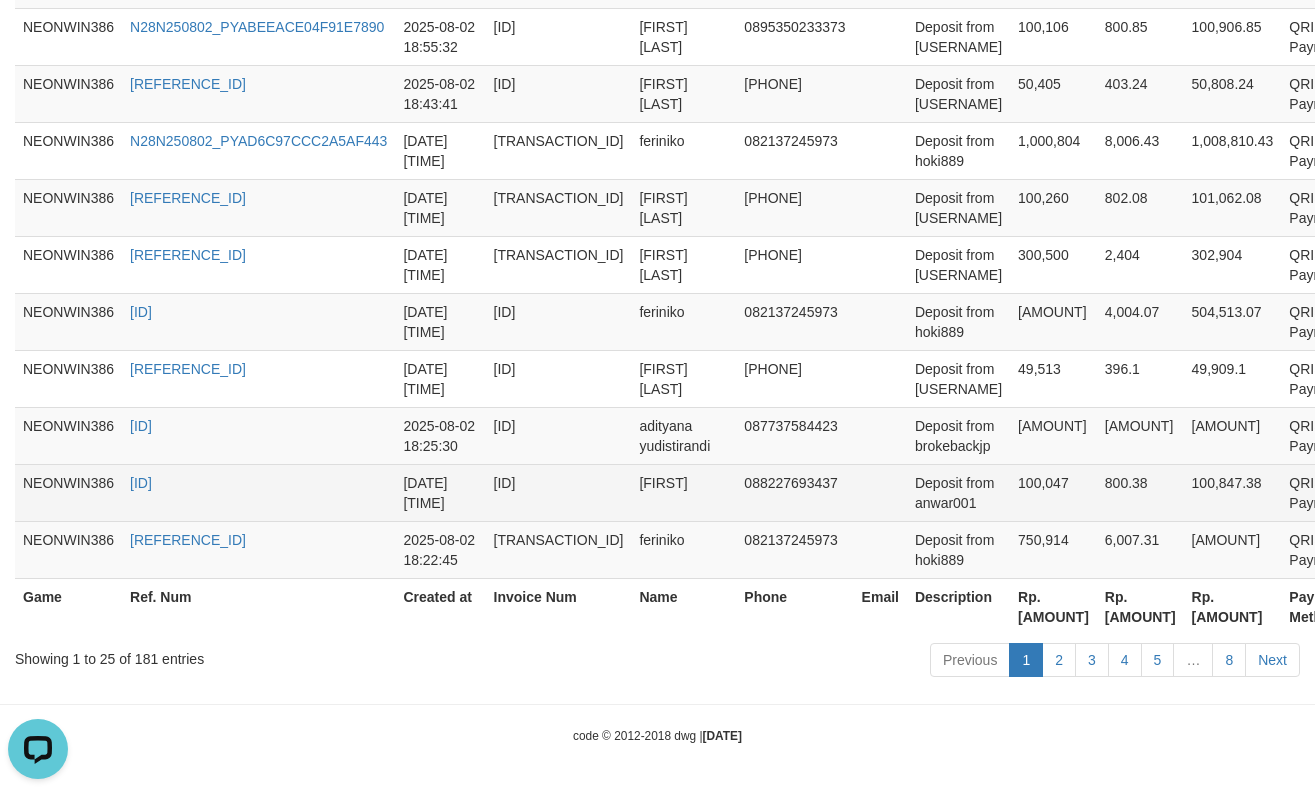 click on "Deposit from anwar001" at bounding box center (958, 492) 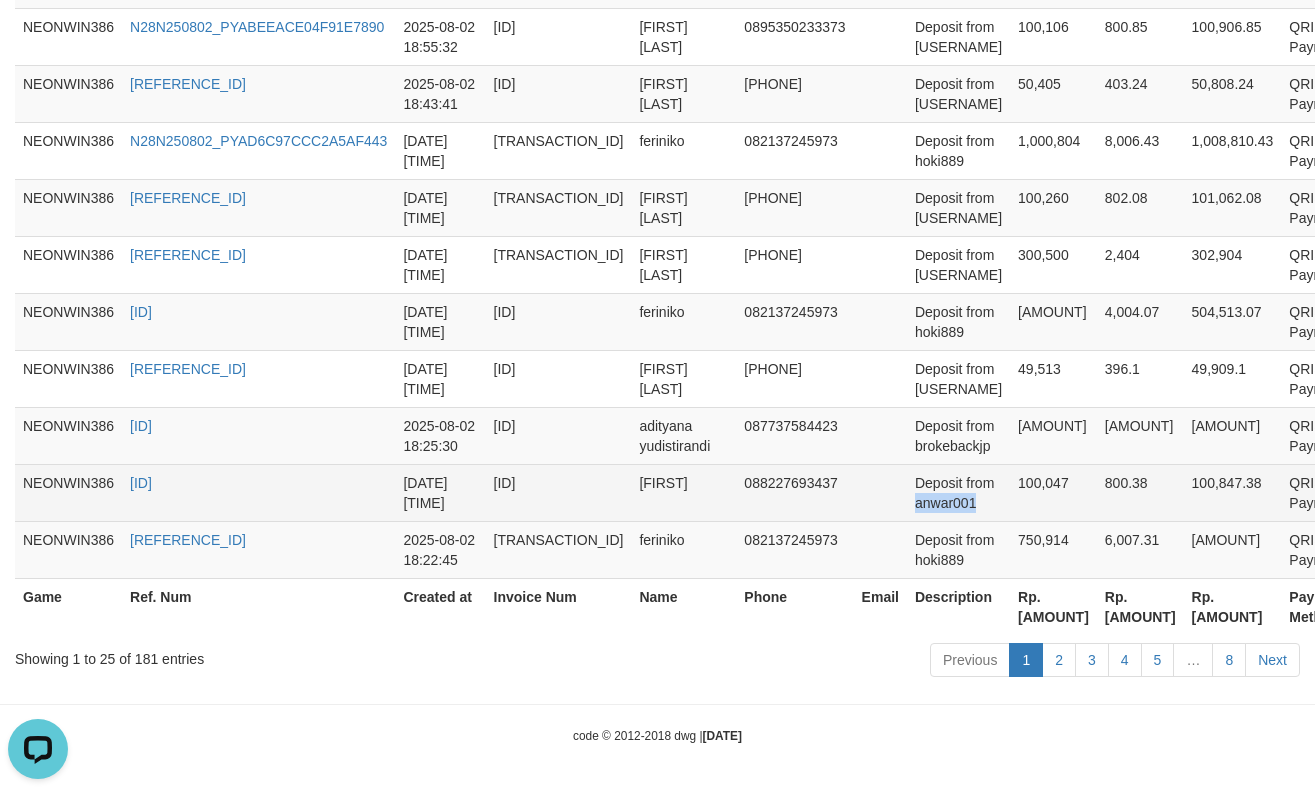 click on "Deposit from anwar001" at bounding box center (958, 492) 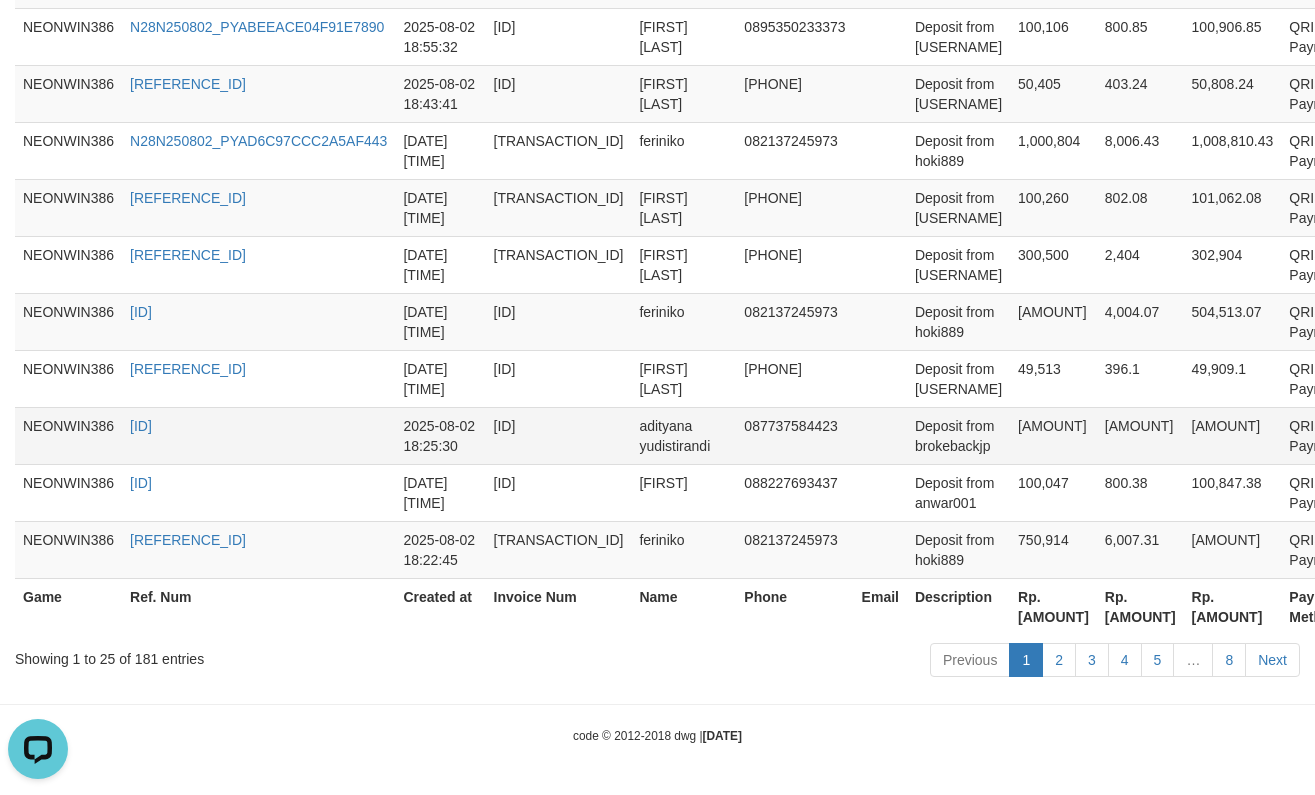 click on "Deposit from brokebackjp" at bounding box center (958, 435) 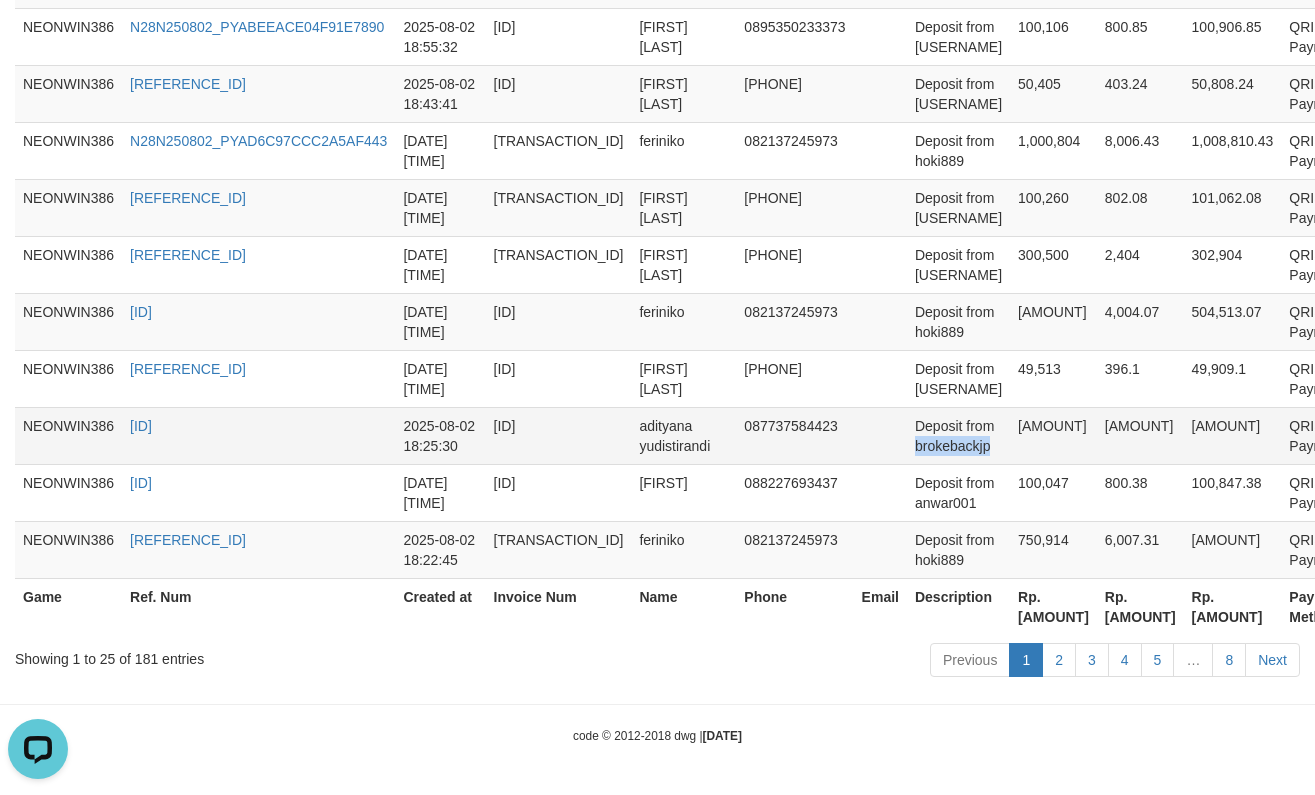 click on "Deposit from brokebackjp" at bounding box center [958, 435] 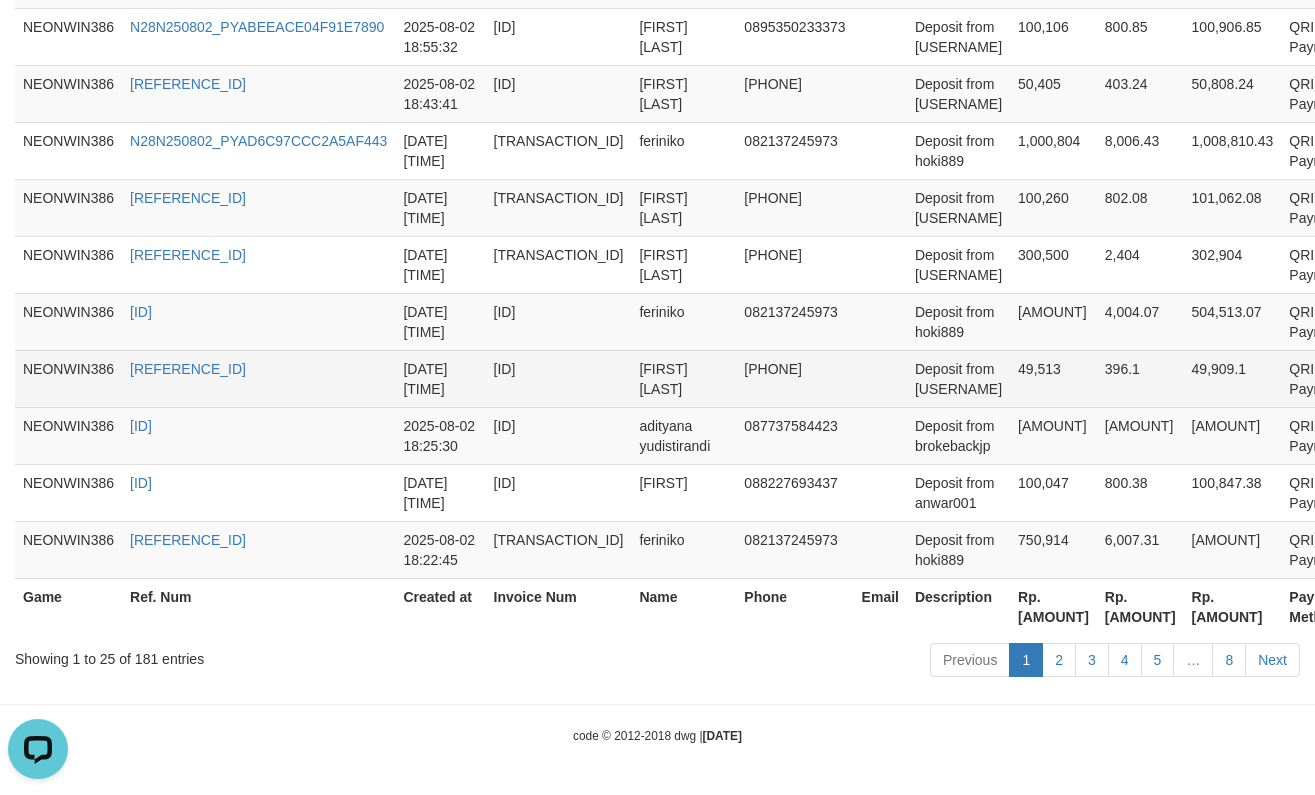 click on "Deposit from [USERNAME]" at bounding box center [958, 378] 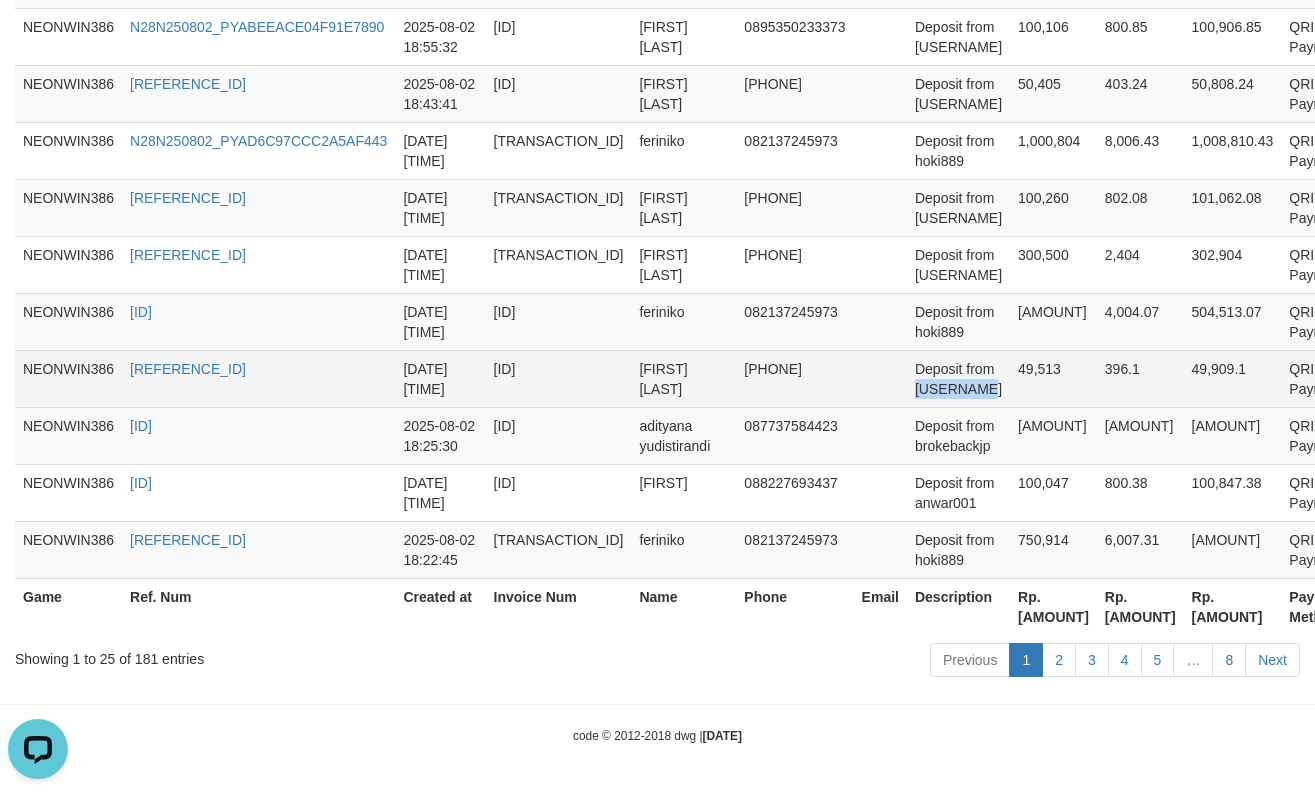 drag, startPoint x: 921, startPoint y: 383, endPoint x: 1059, endPoint y: 383, distance: 138 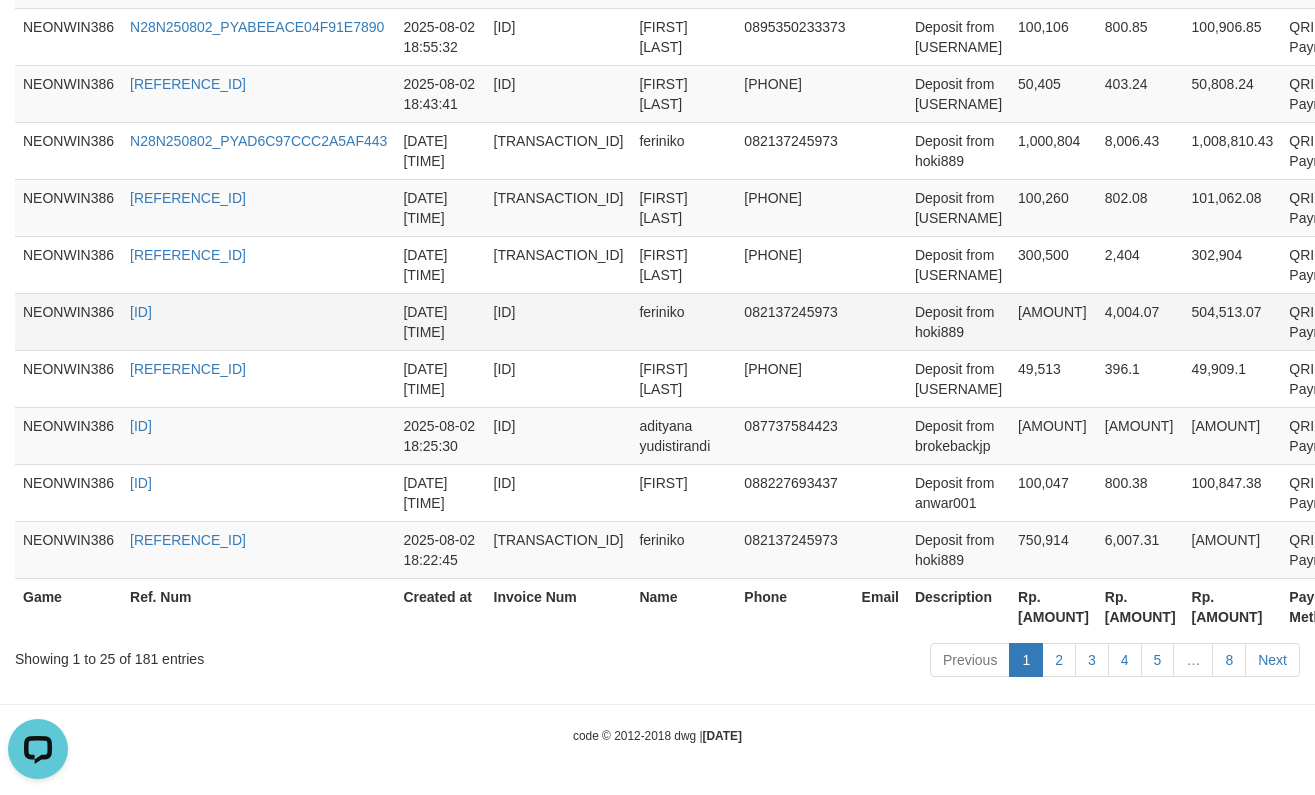 click on "Deposit from hoki889" at bounding box center [958, 321] 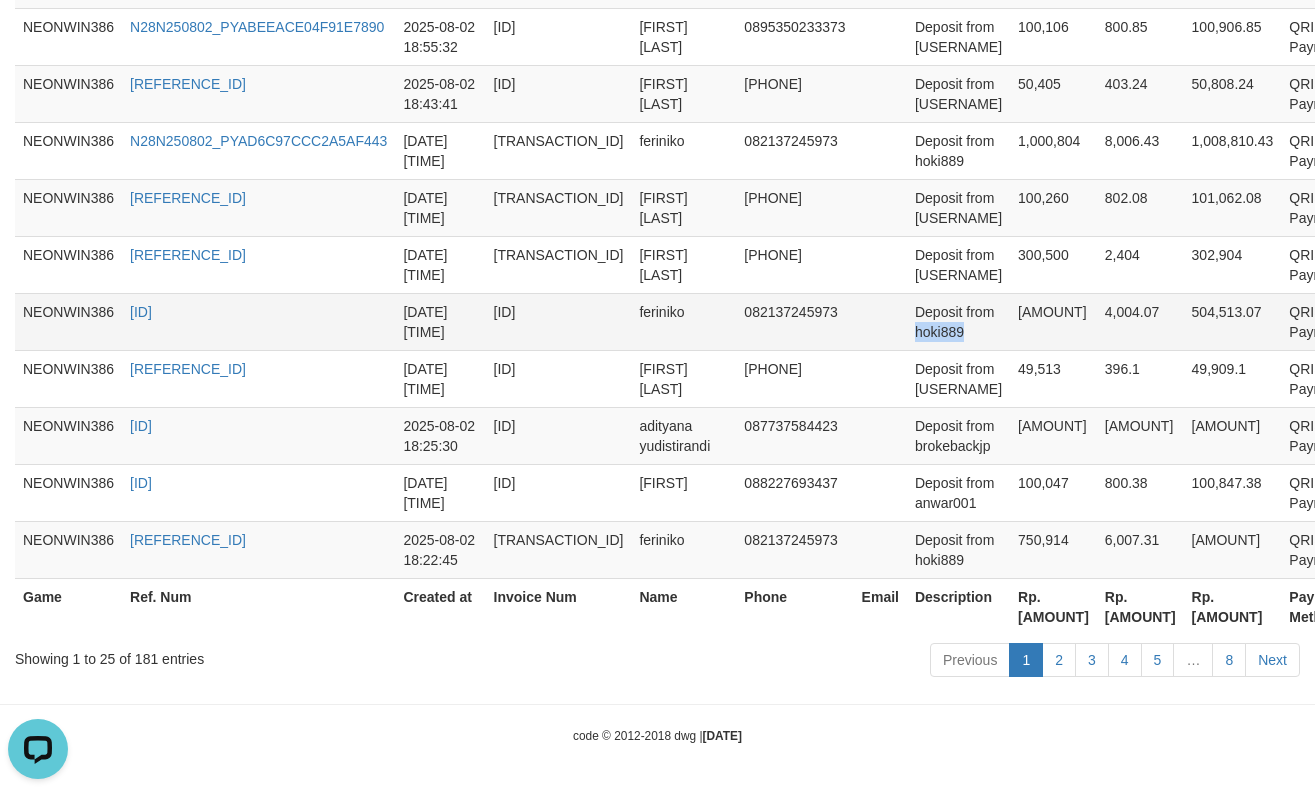 click on "Deposit from hoki889" at bounding box center (958, 321) 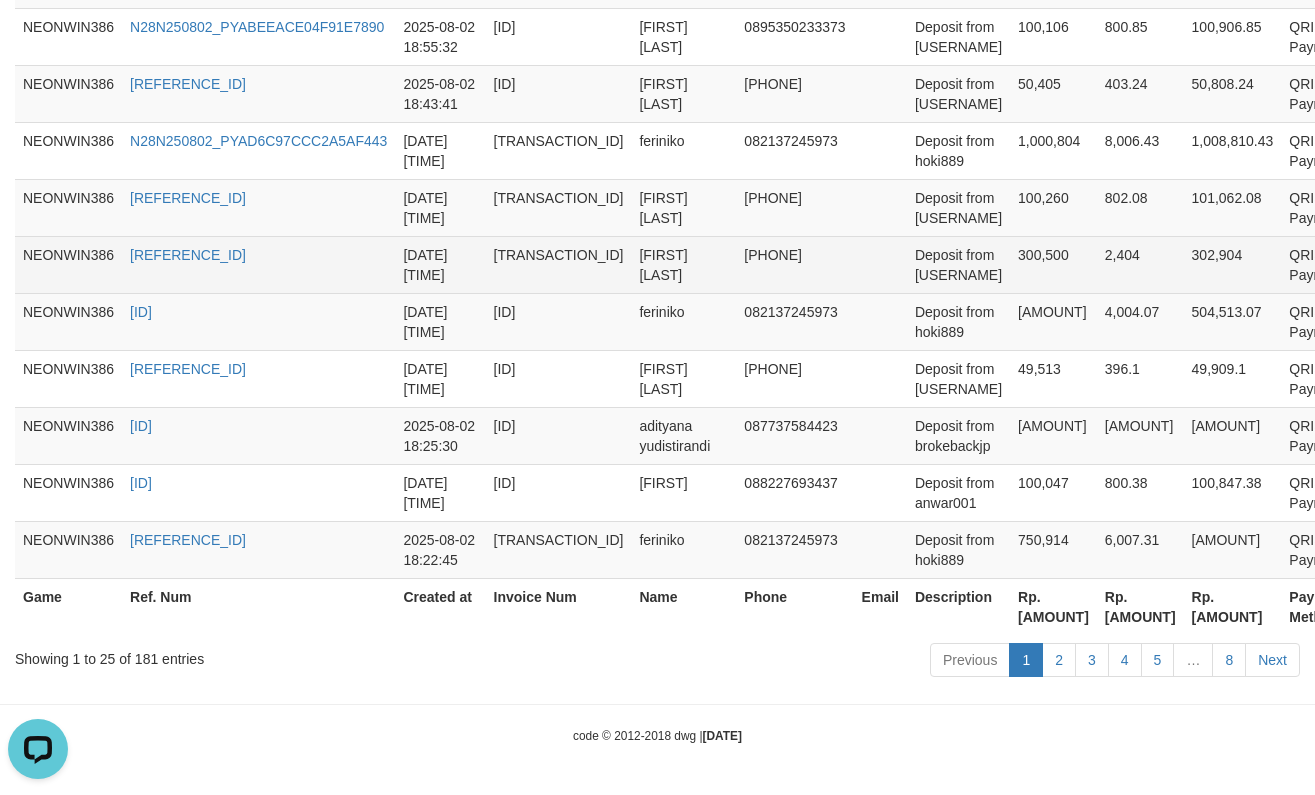 click on "Deposit from [USERNAME]" at bounding box center [958, 264] 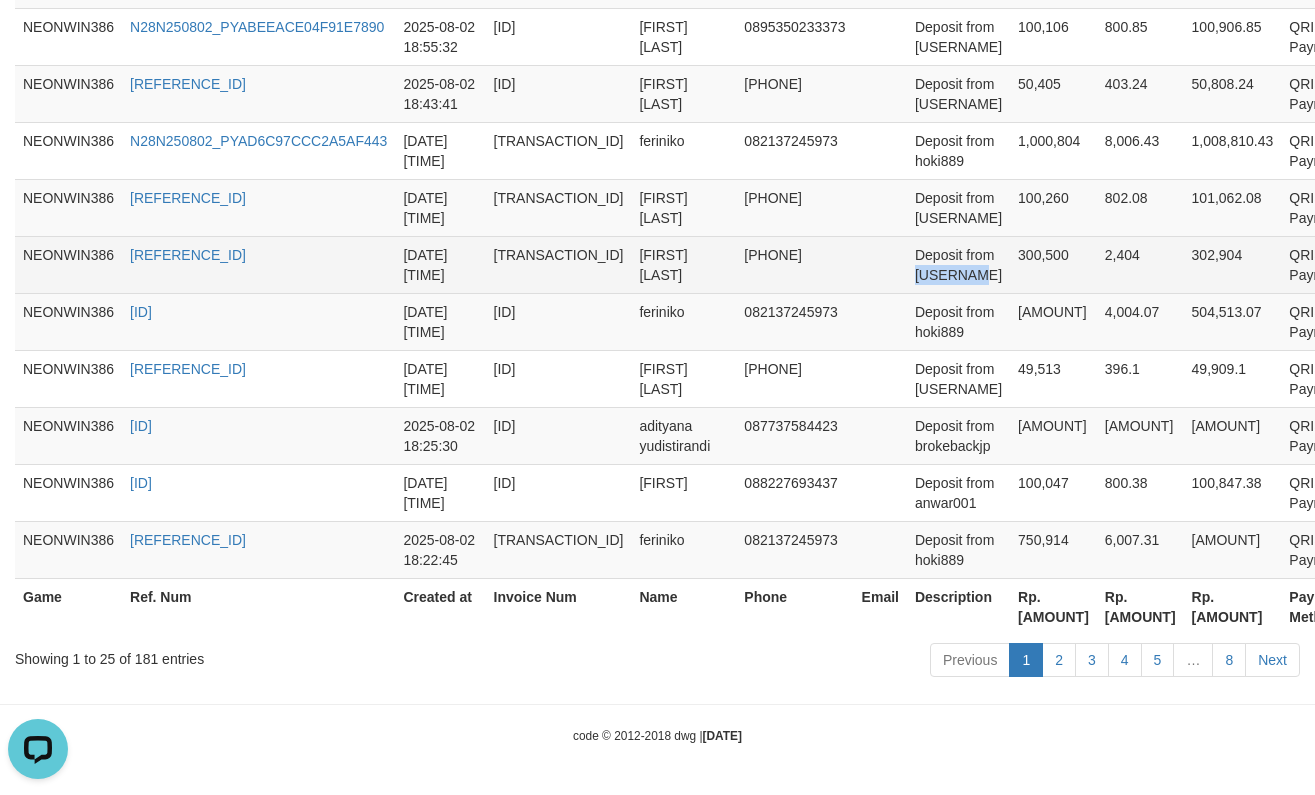 click on "Deposit from [USERNAME]" at bounding box center (958, 264) 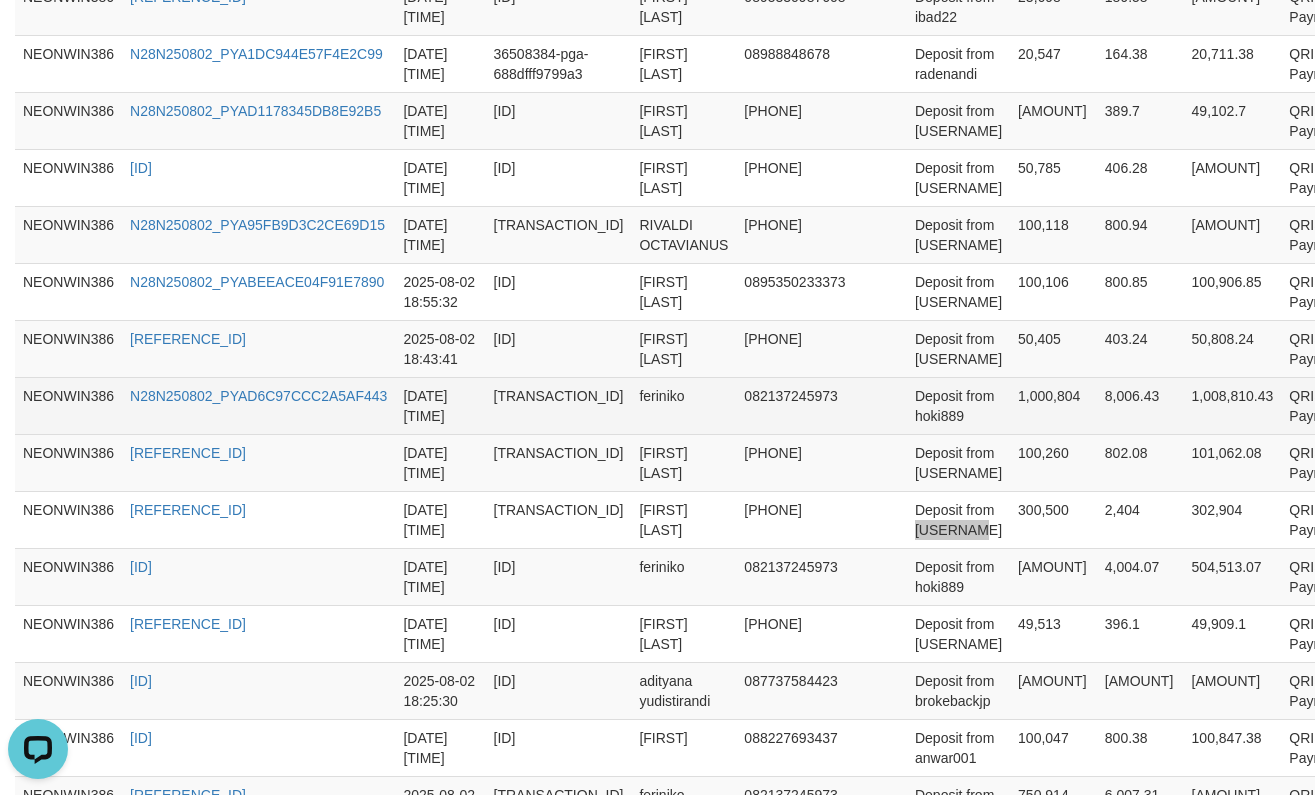 scroll, scrollTop: 1334, scrollLeft: 0, axis: vertical 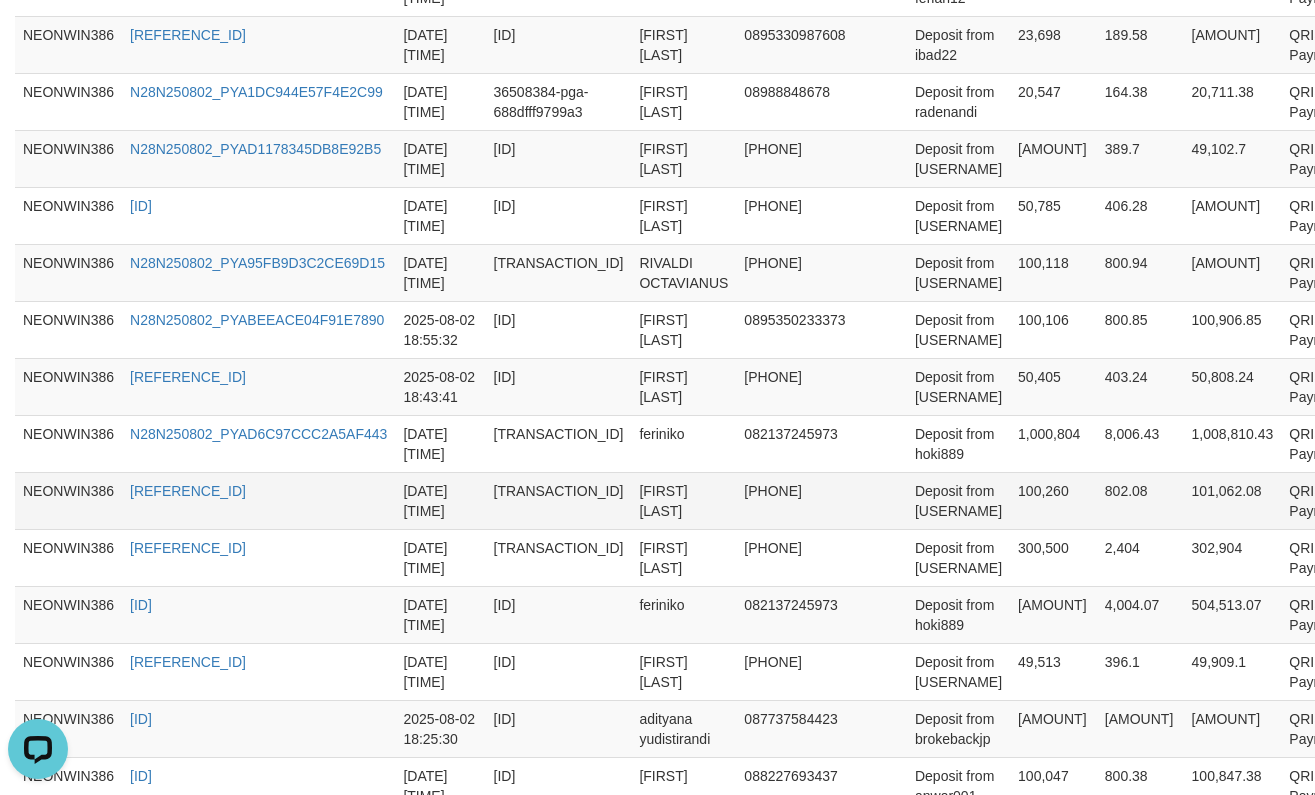 click on "Deposit from [USERNAME]" at bounding box center [958, 500] 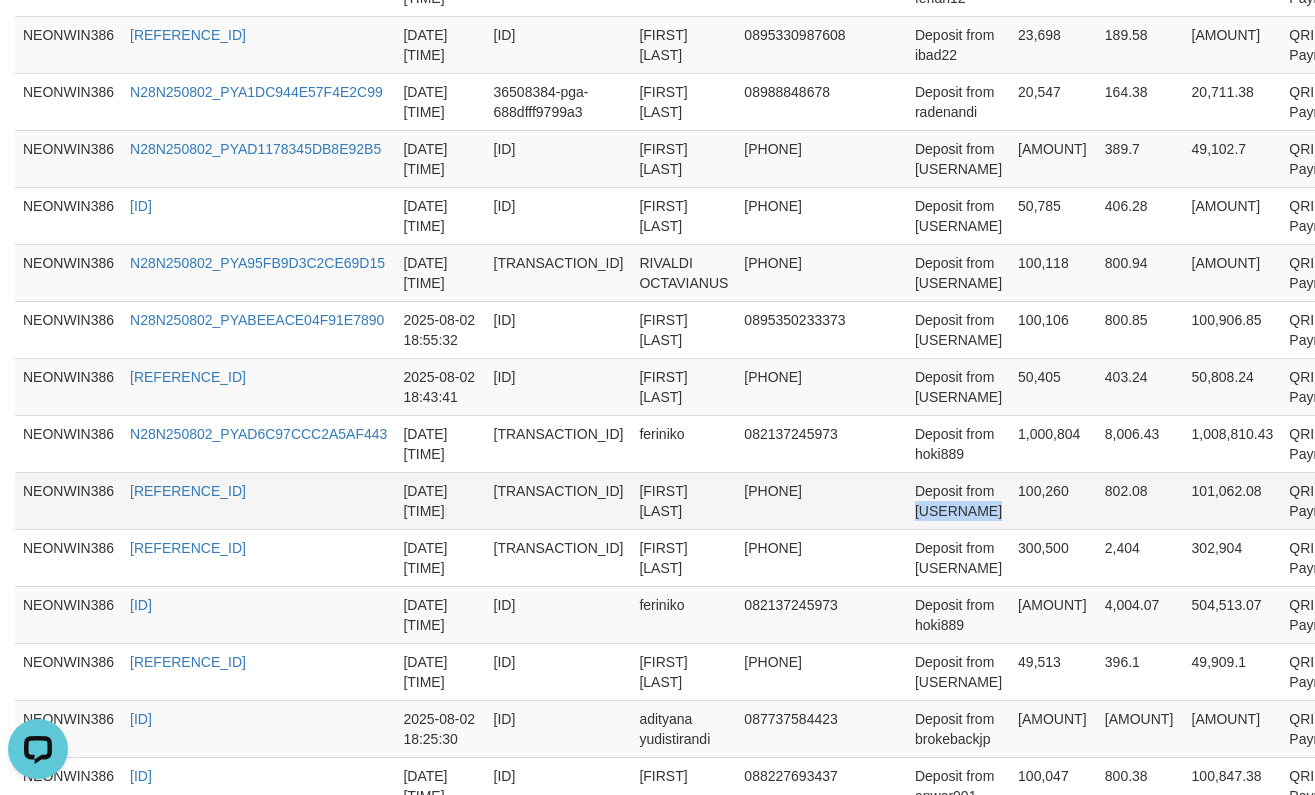 click on "Deposit from [USERNAME]" at bounding box center [958, 500] 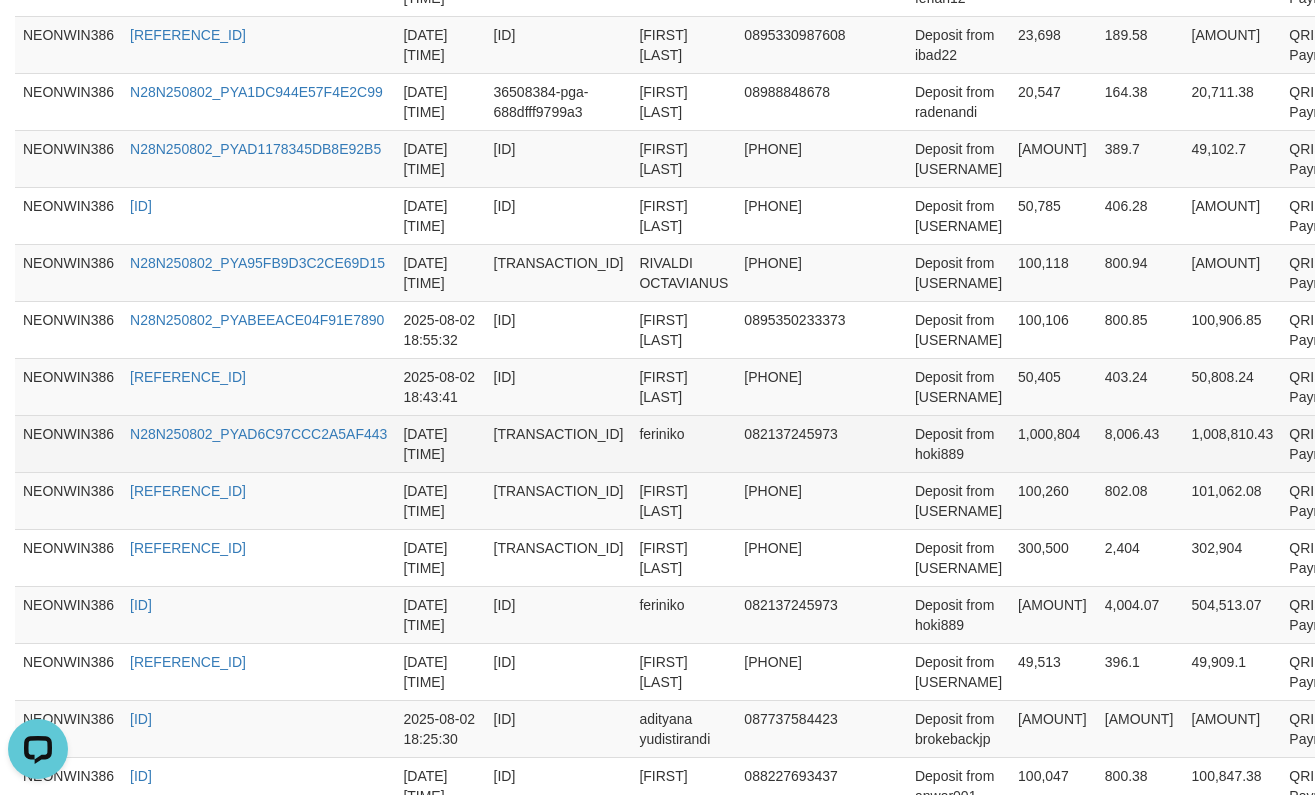 click on "Deposit from hoki889" at bounding box center [958, 443] 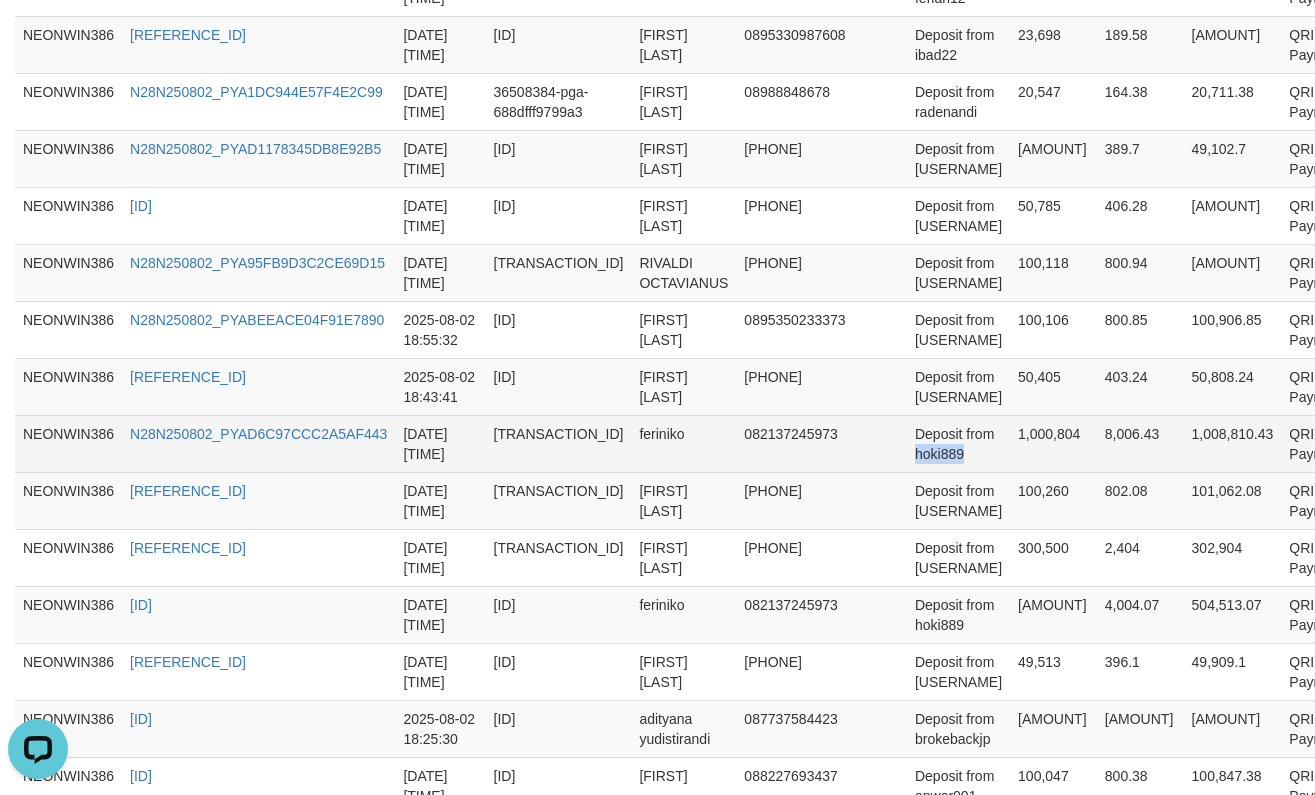 click on "Deposit from hoki889" at bounding box center [958, 443] 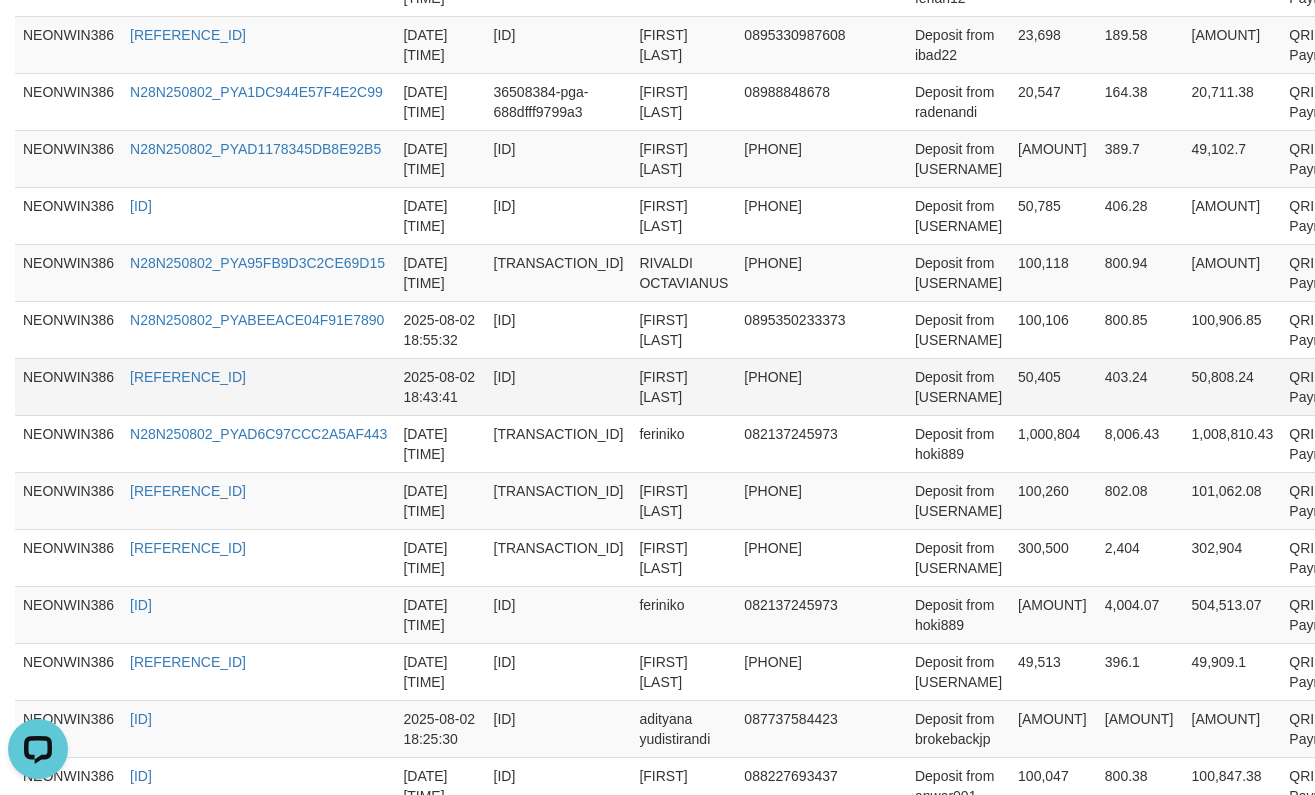click on "Deposit from [USERNAME]" at bounding box center (958, 386) 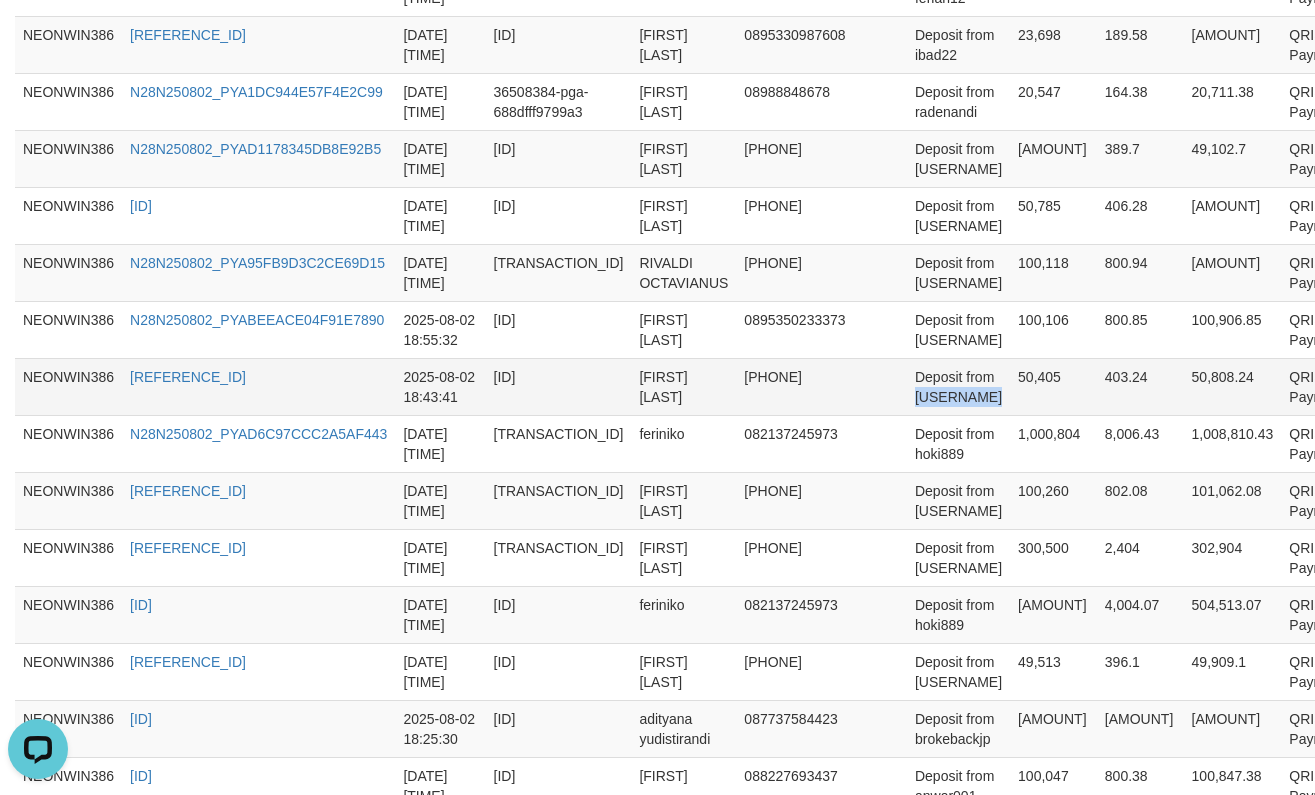click on "Deposit from [USERNAME]" at bounding box center (958, 386) 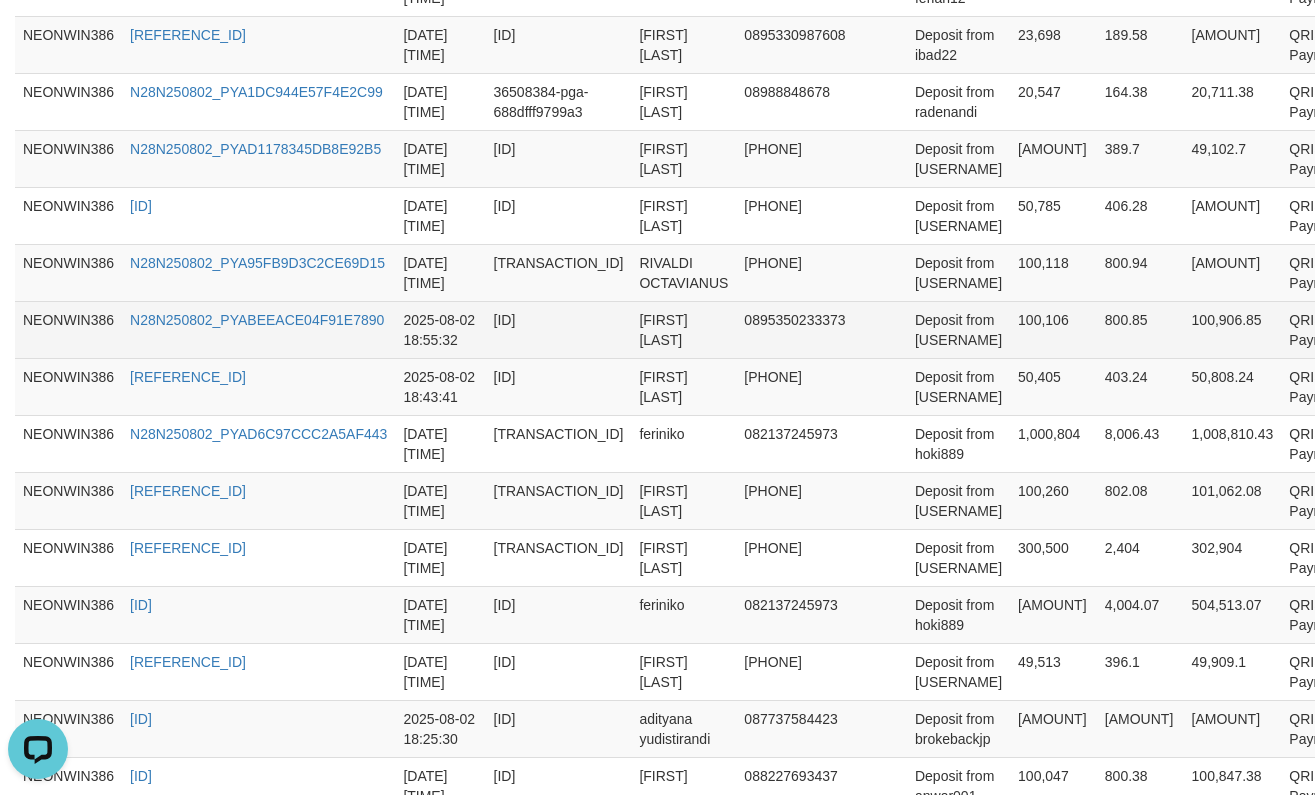 click on "Deposit from [USERNAME]" at bounding box center [958, 329] 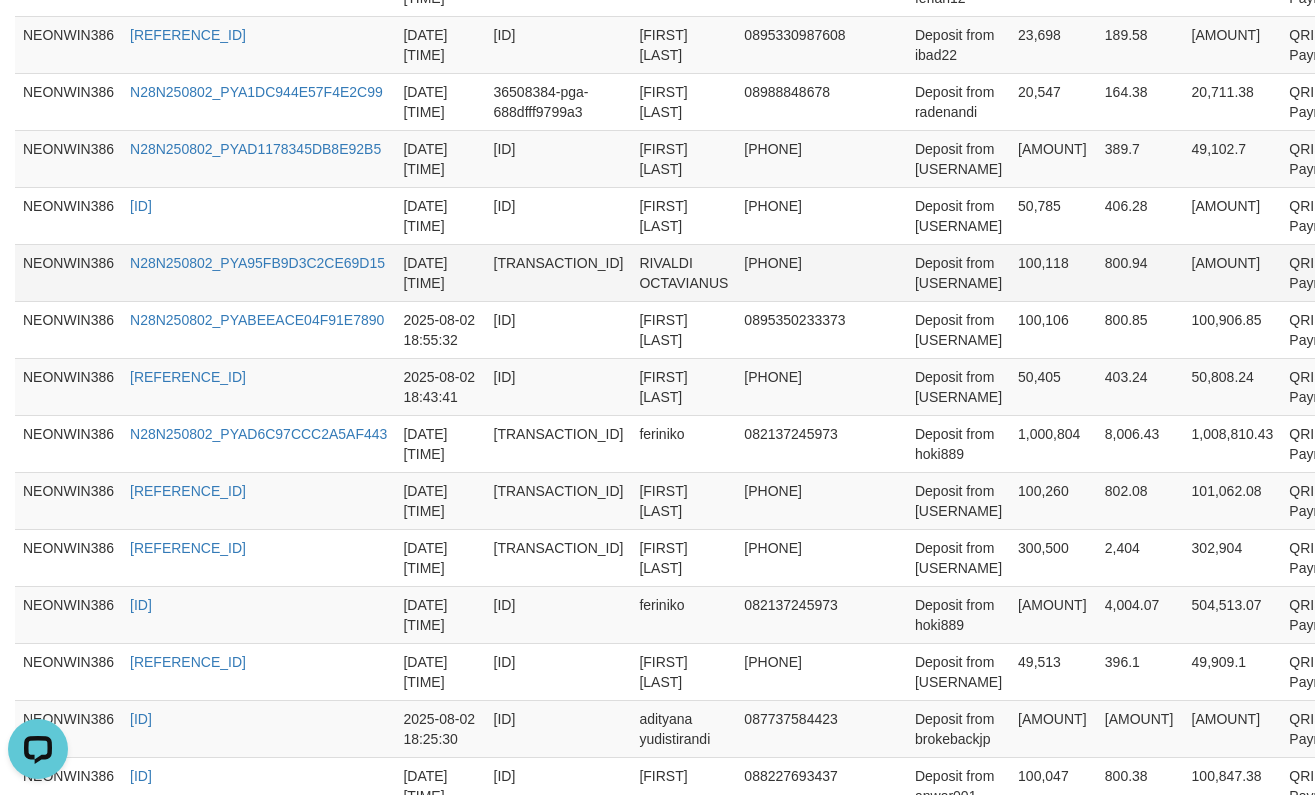 click on "Deposit from [USERNAME]" at bounding box center (958, 272) 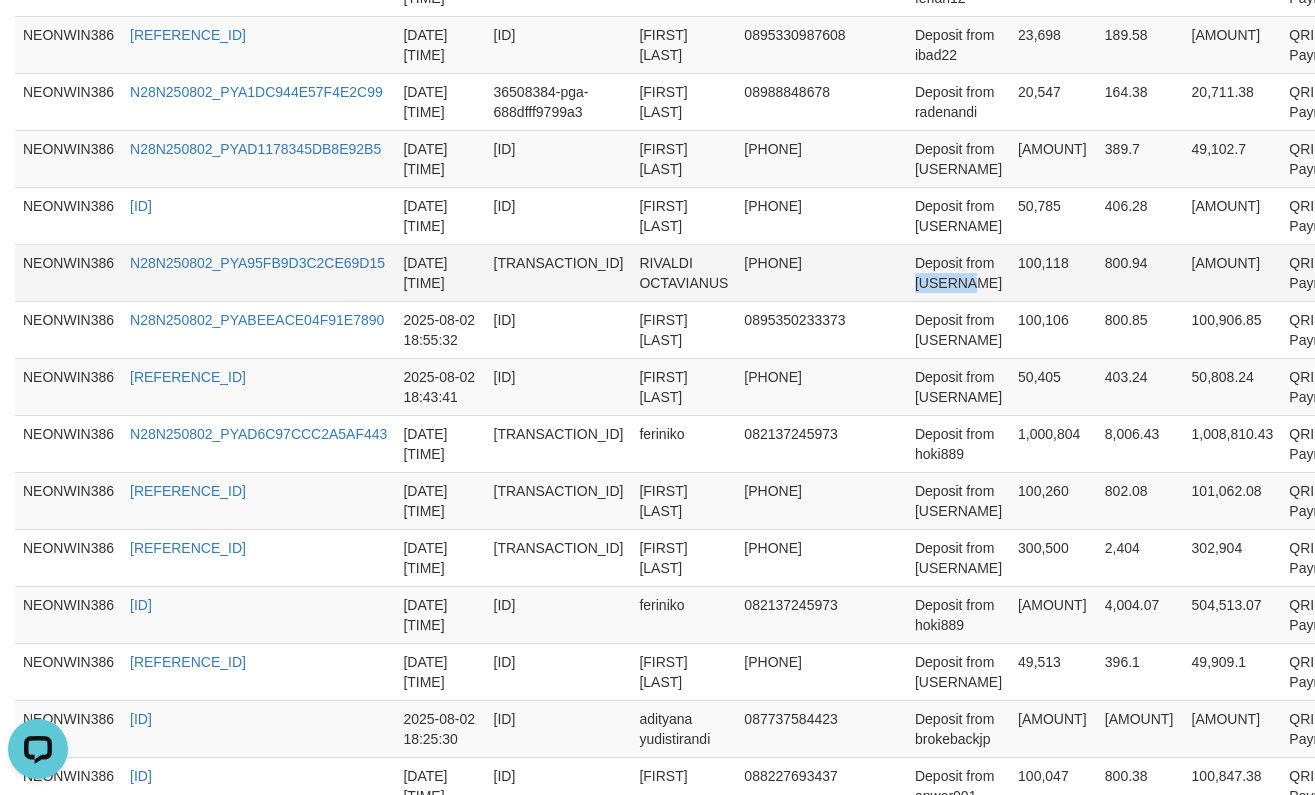 click on "Deposit from [USERNAME]" at bounding box center (958, 272) 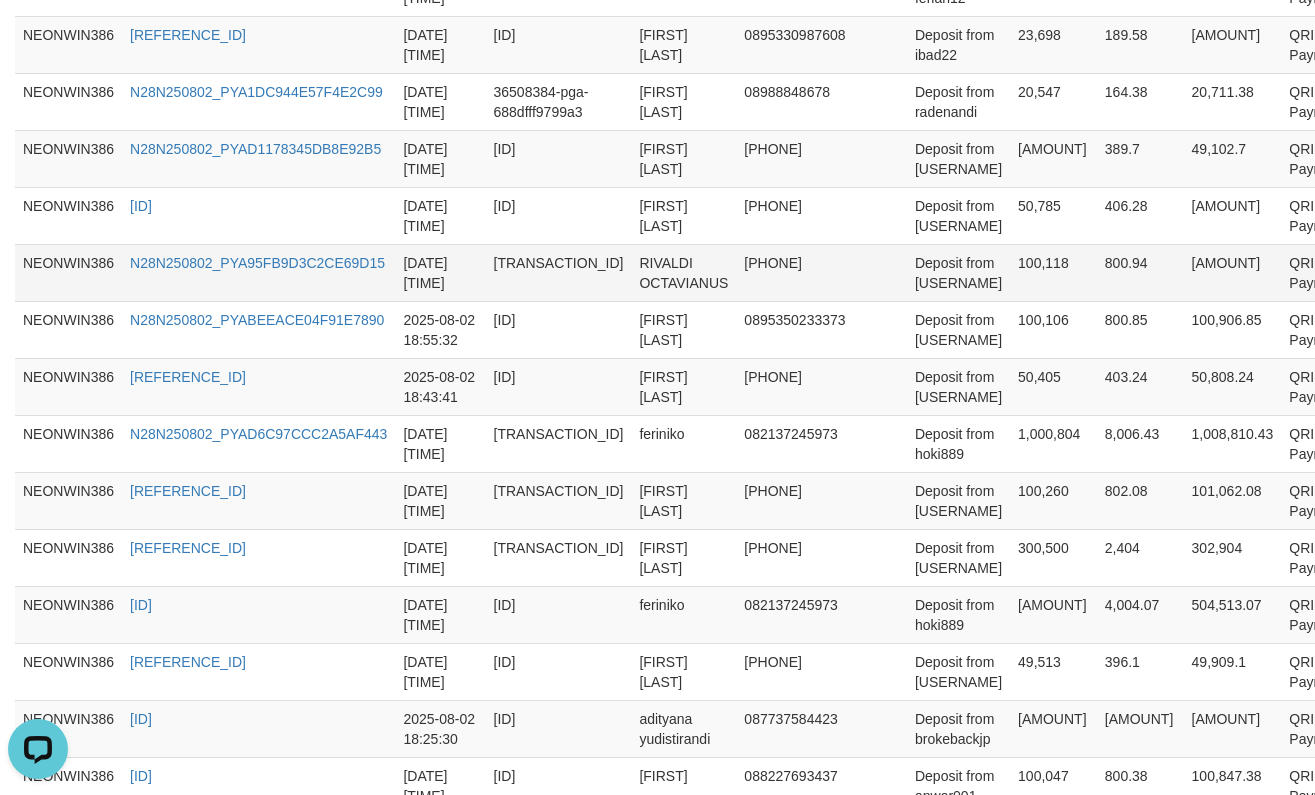 click on "Deposit from [USERNAME]" at bounding box center [958, 272] 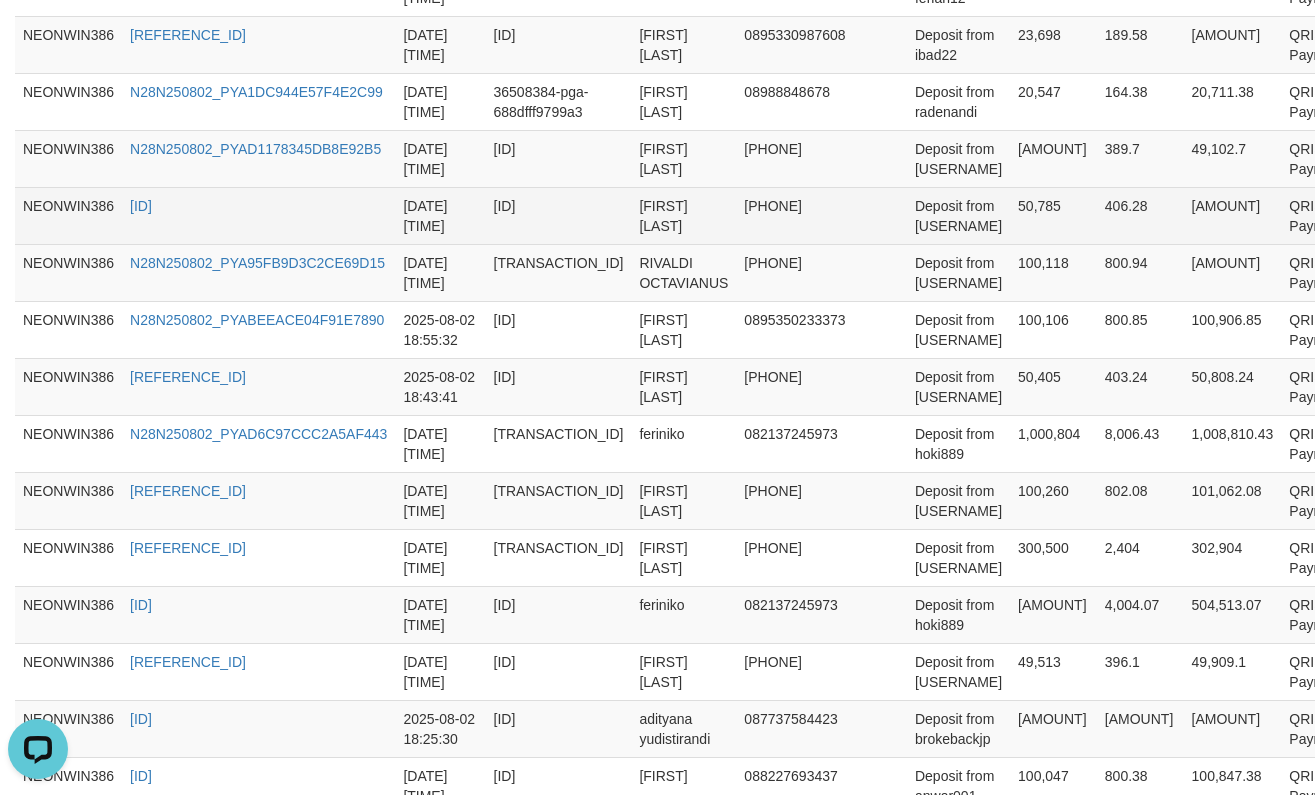 click on "Deposit from [USERNAME]" at bounding box center [958, 215] 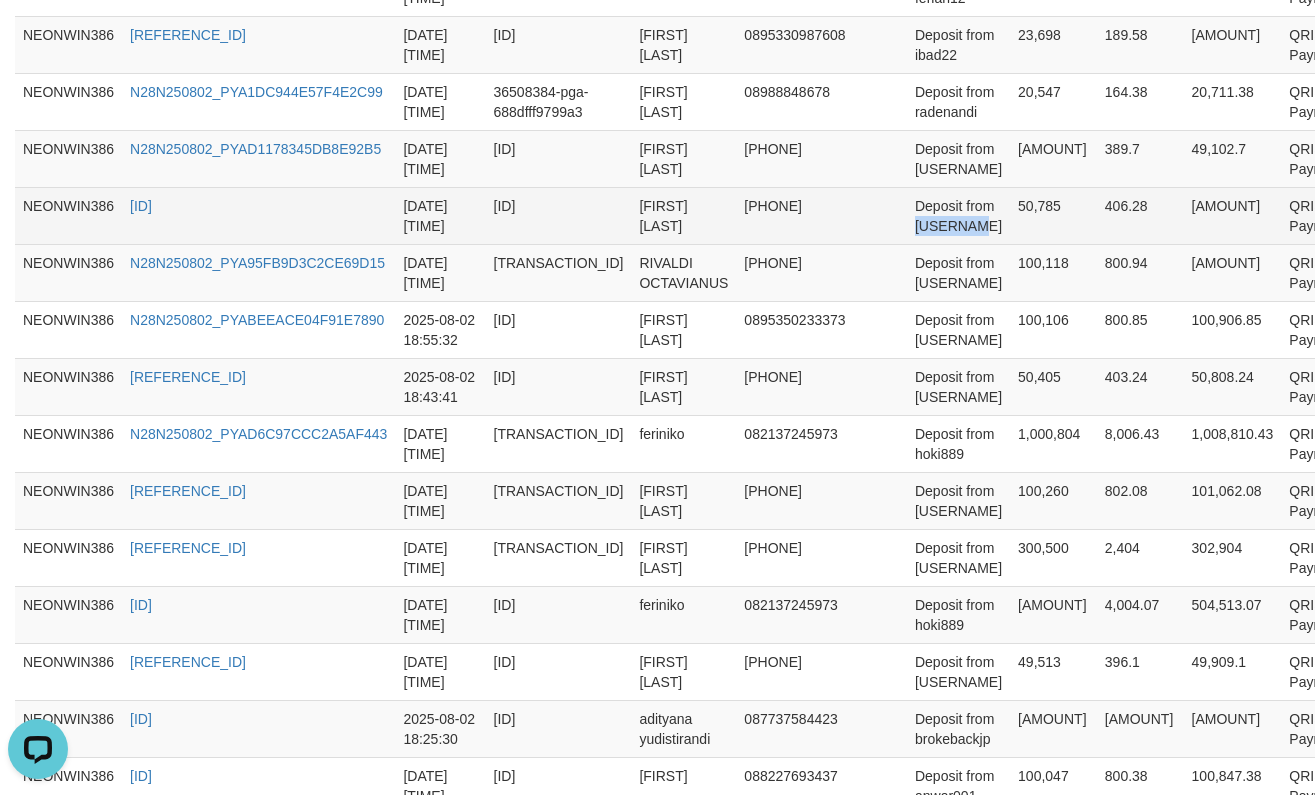 click on "Deposit from [USERNAME]" at bounding box center (958, 215) 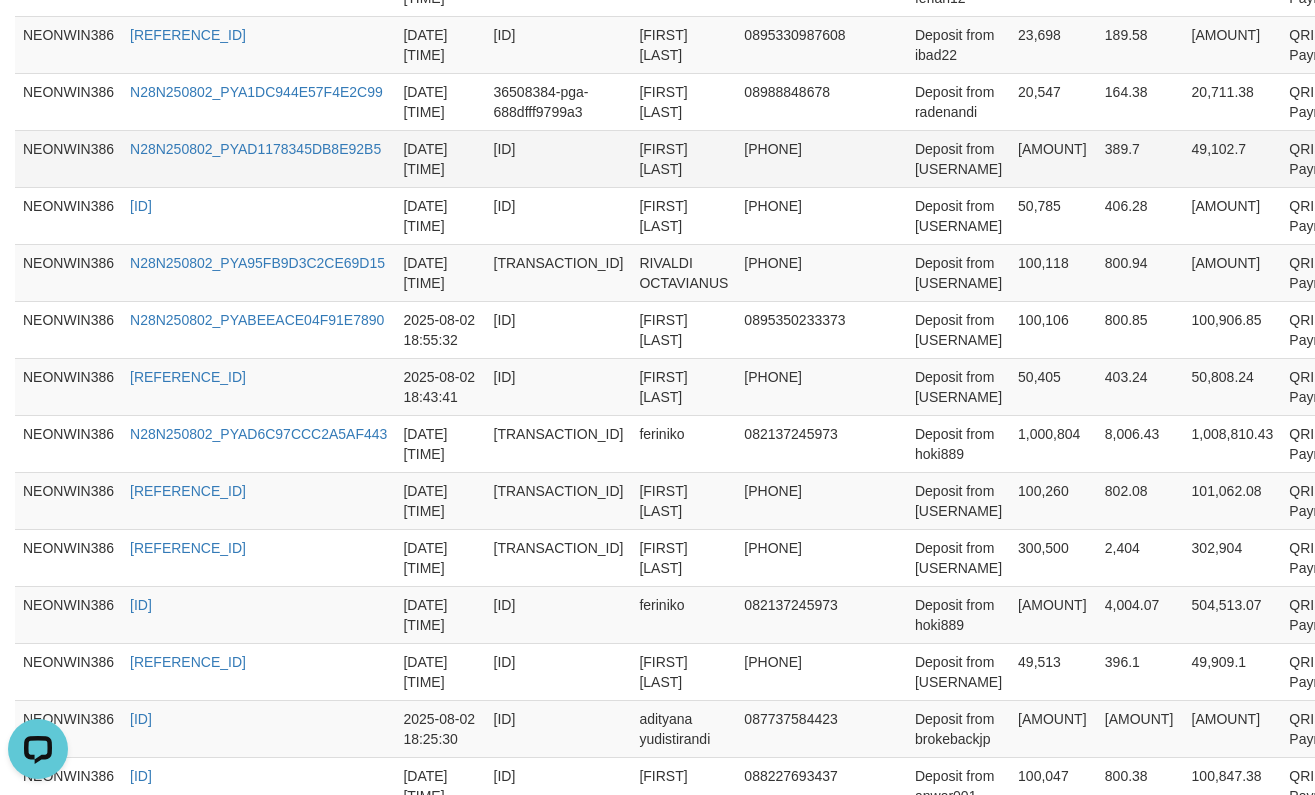 click on "Deposit from [USERNAME]" at bounding box center (958, 158) 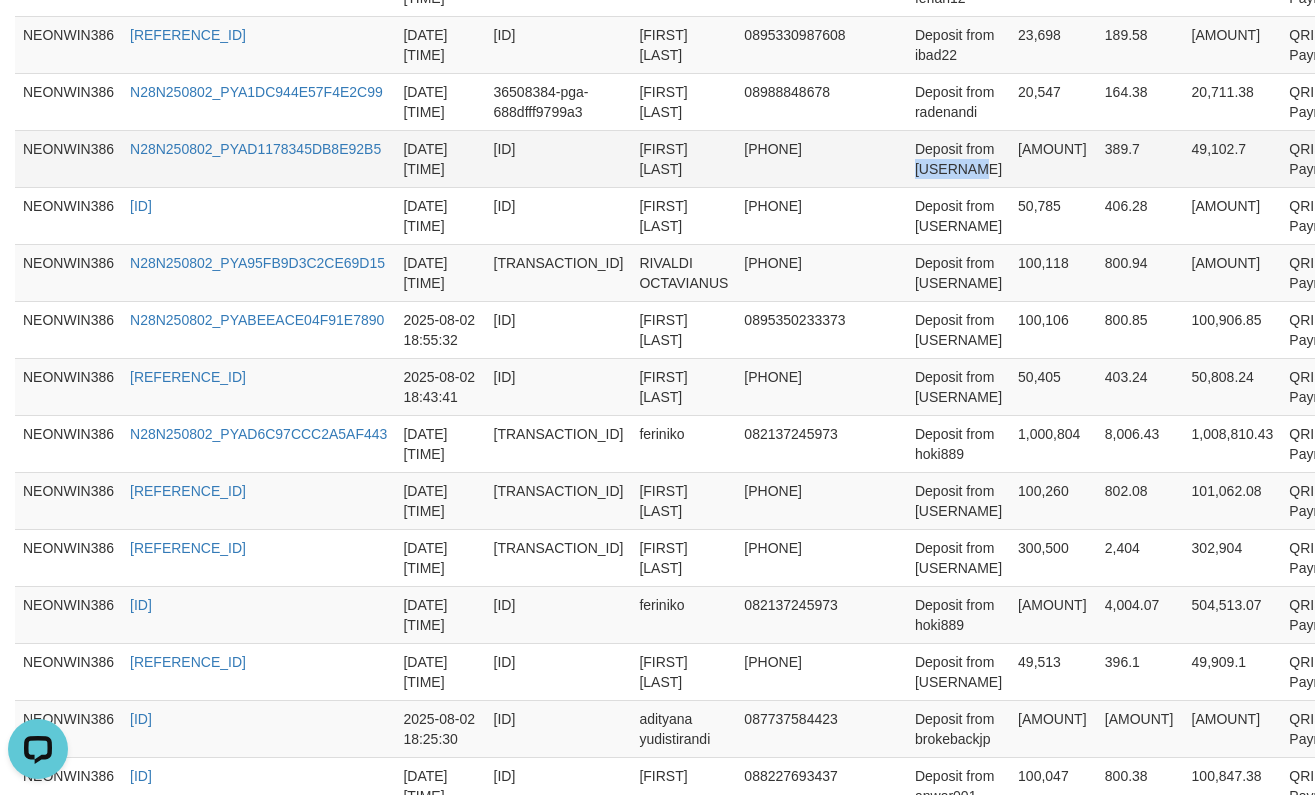 click on "Deposit from [USERNAME]" at bounding box center (958, 158) 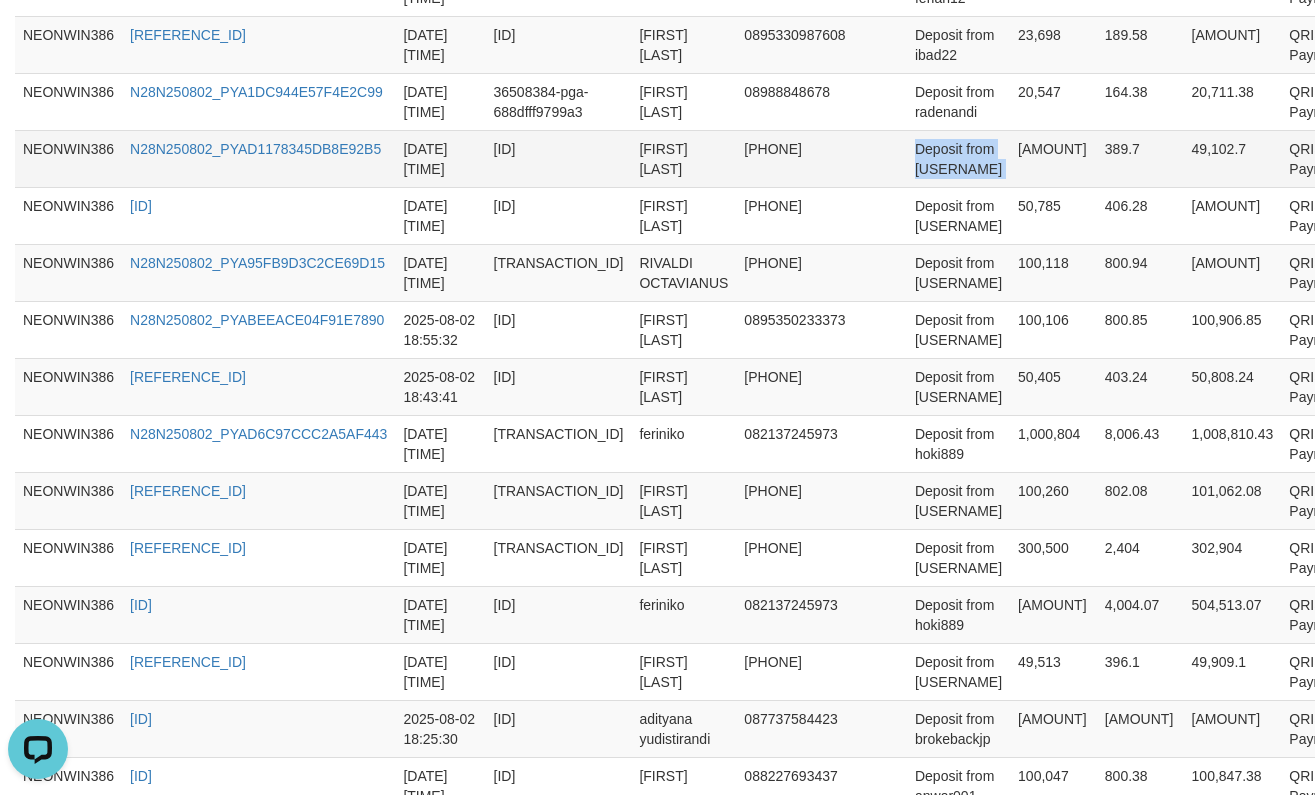click on "Deposit from [USERNAME]" at bounding box center [958, 158] 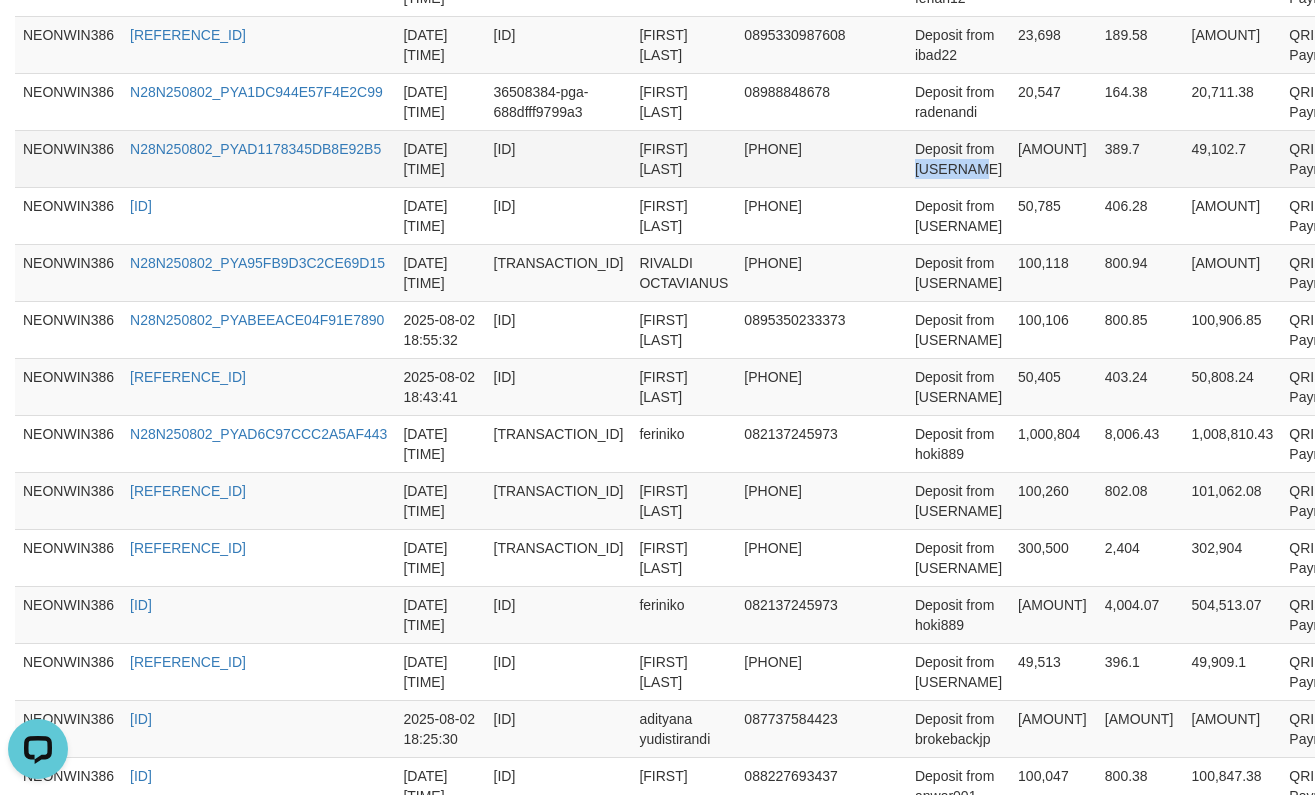click on "Deposit from [USERNAME]" at bounding box center (958, 158) 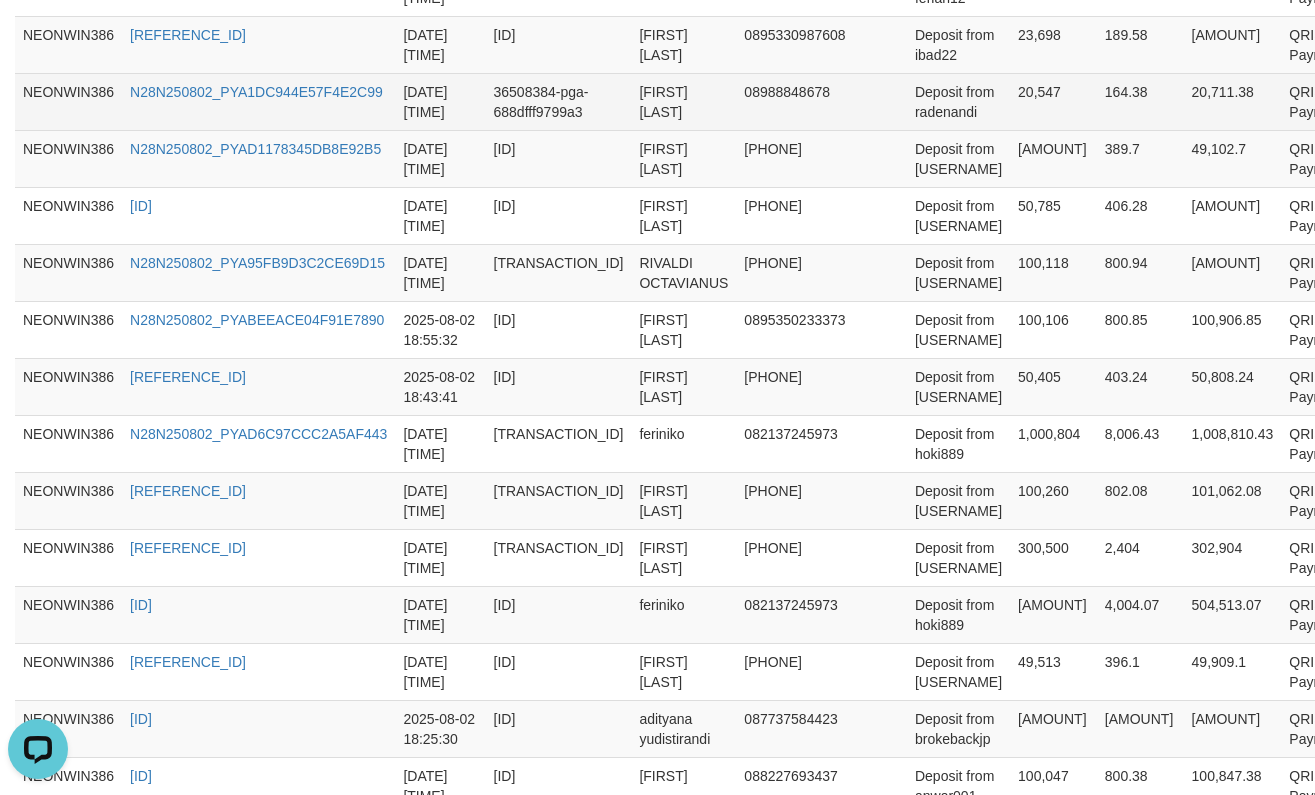 click on "Deposit from radenandi" at bounding box center (958, 101) 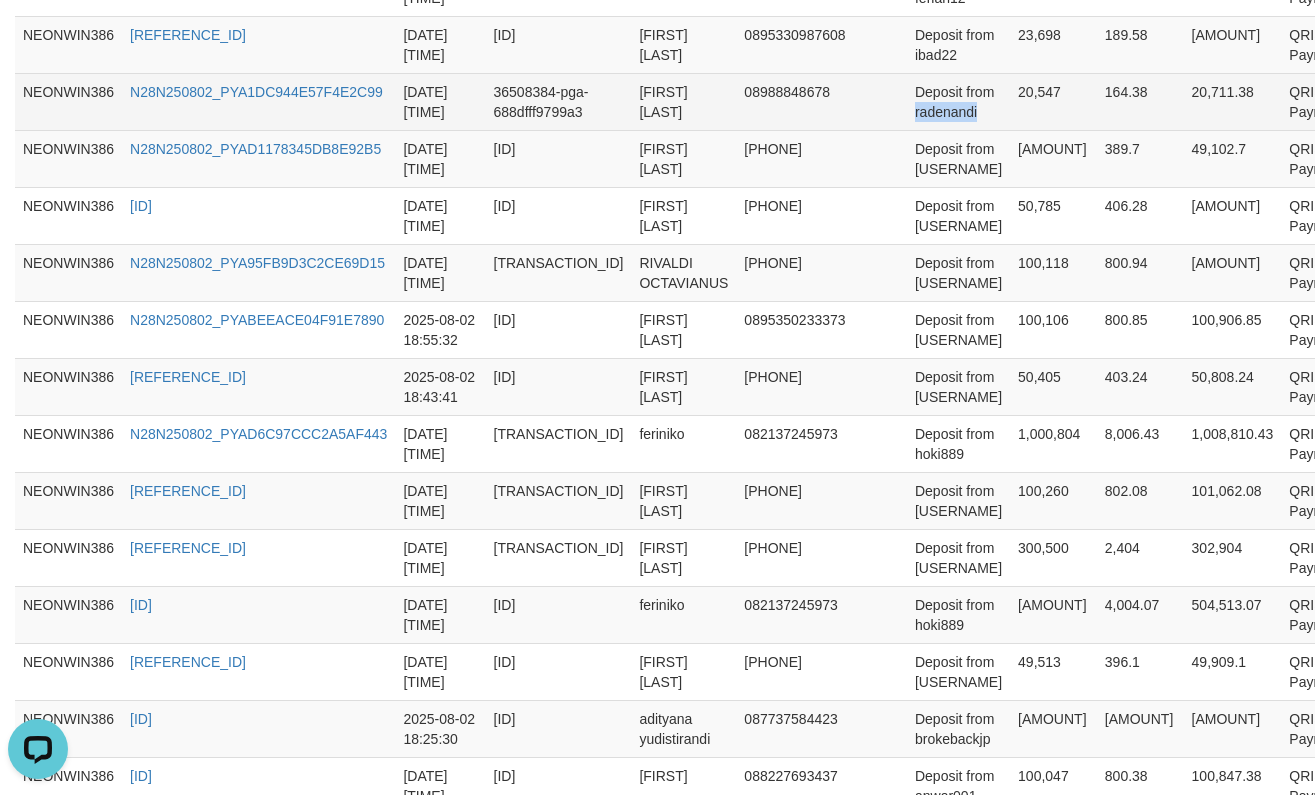 click on "Deposit from radenandi" at bounding box center [958, 101] 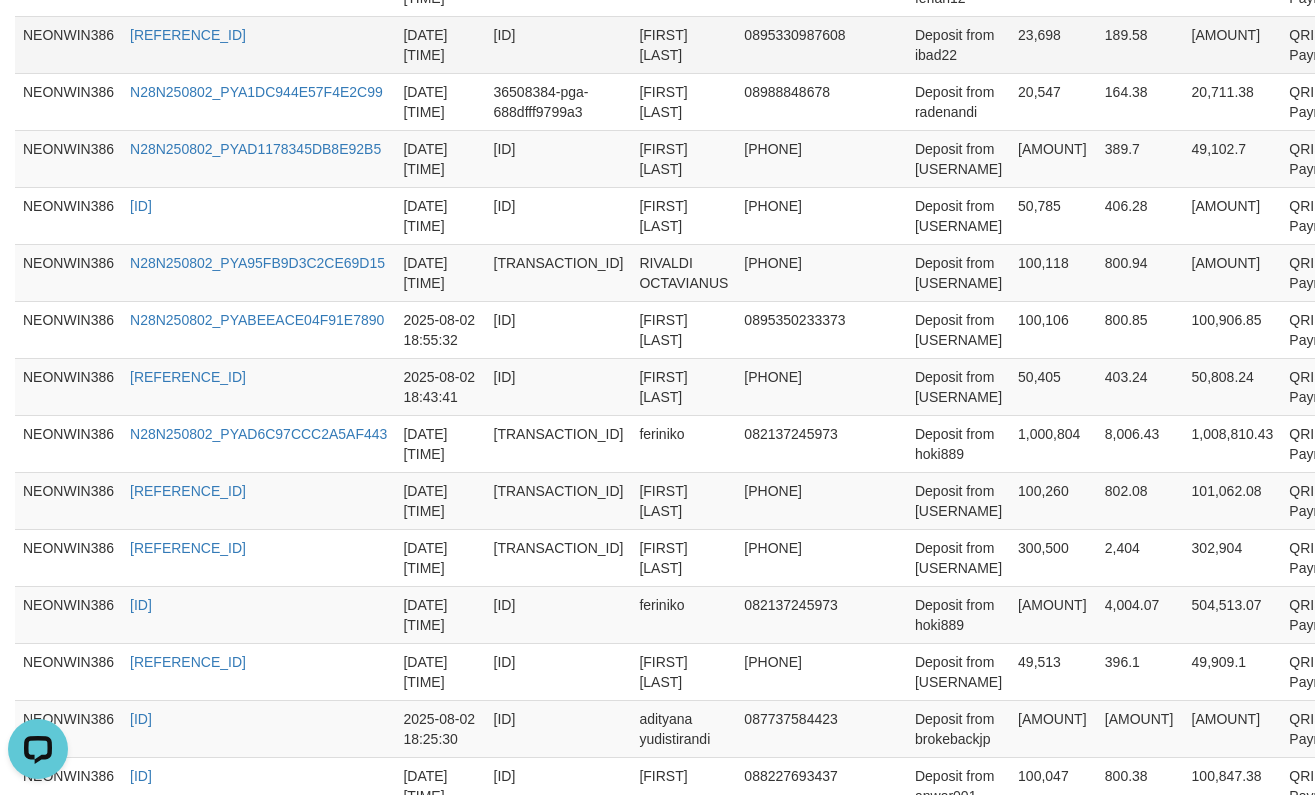click on "Deposit from ibad22" at bounding box center (958, 44) 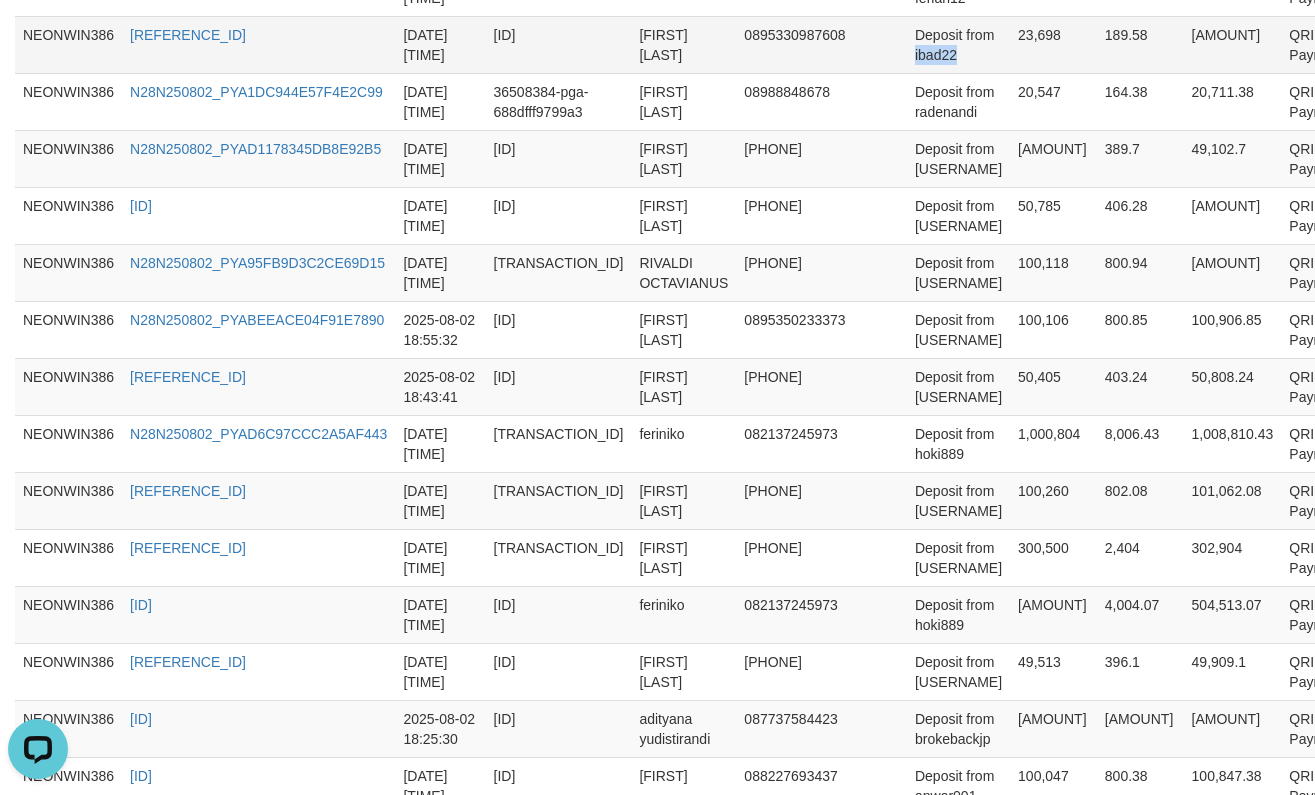 click on "Deposit from ibad22" at bounding box center [958, 44] 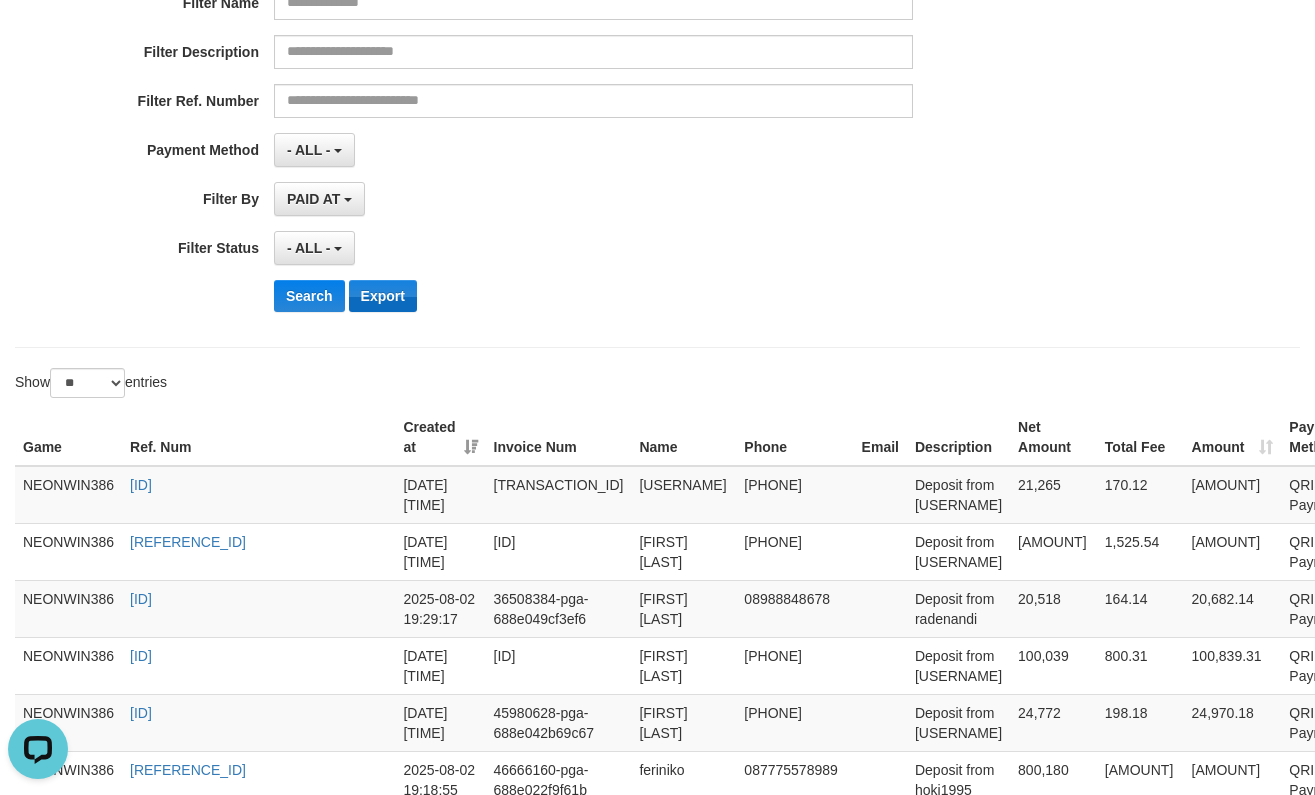 scroll, scrollTop: 333, scrollLeft: 0, axis: vertical 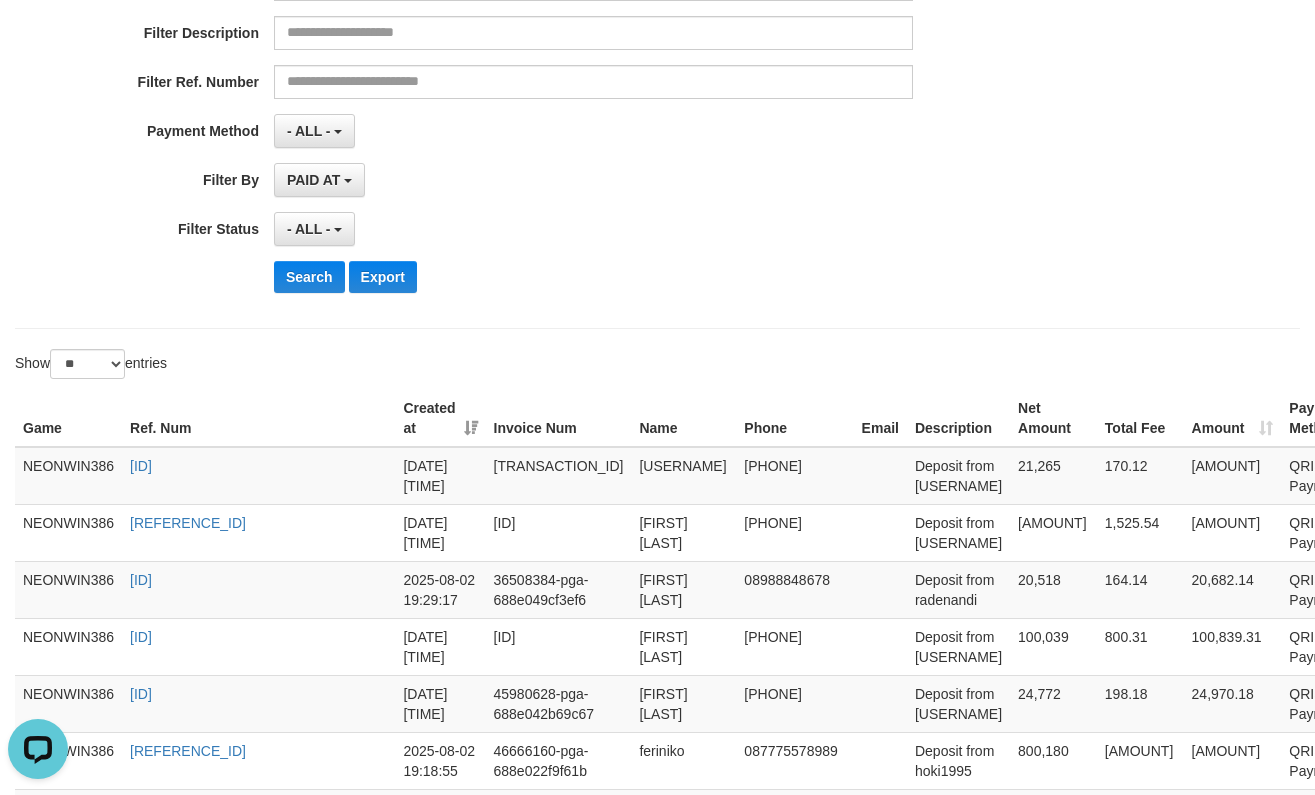 click on "**********" at bounding box center (548, 64) 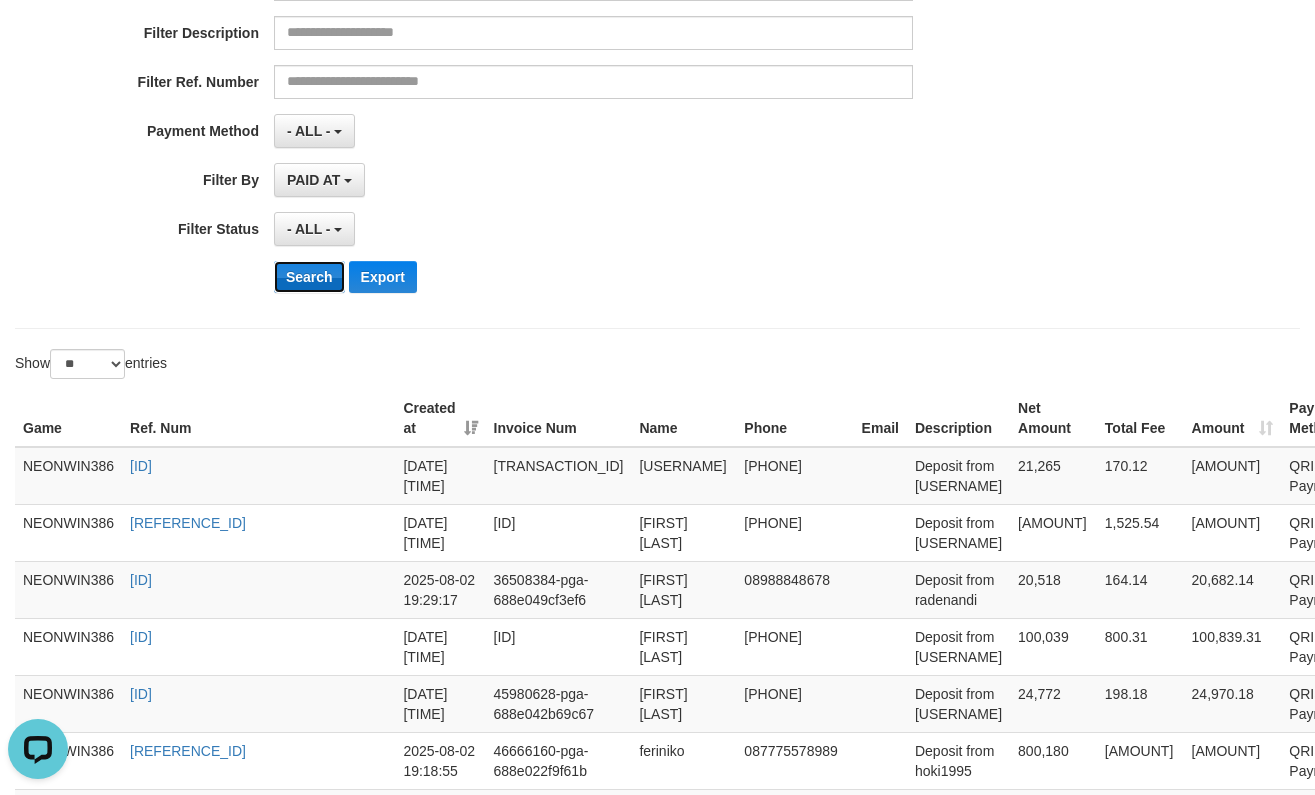 click on "Search" at bounding box center (309, 277) 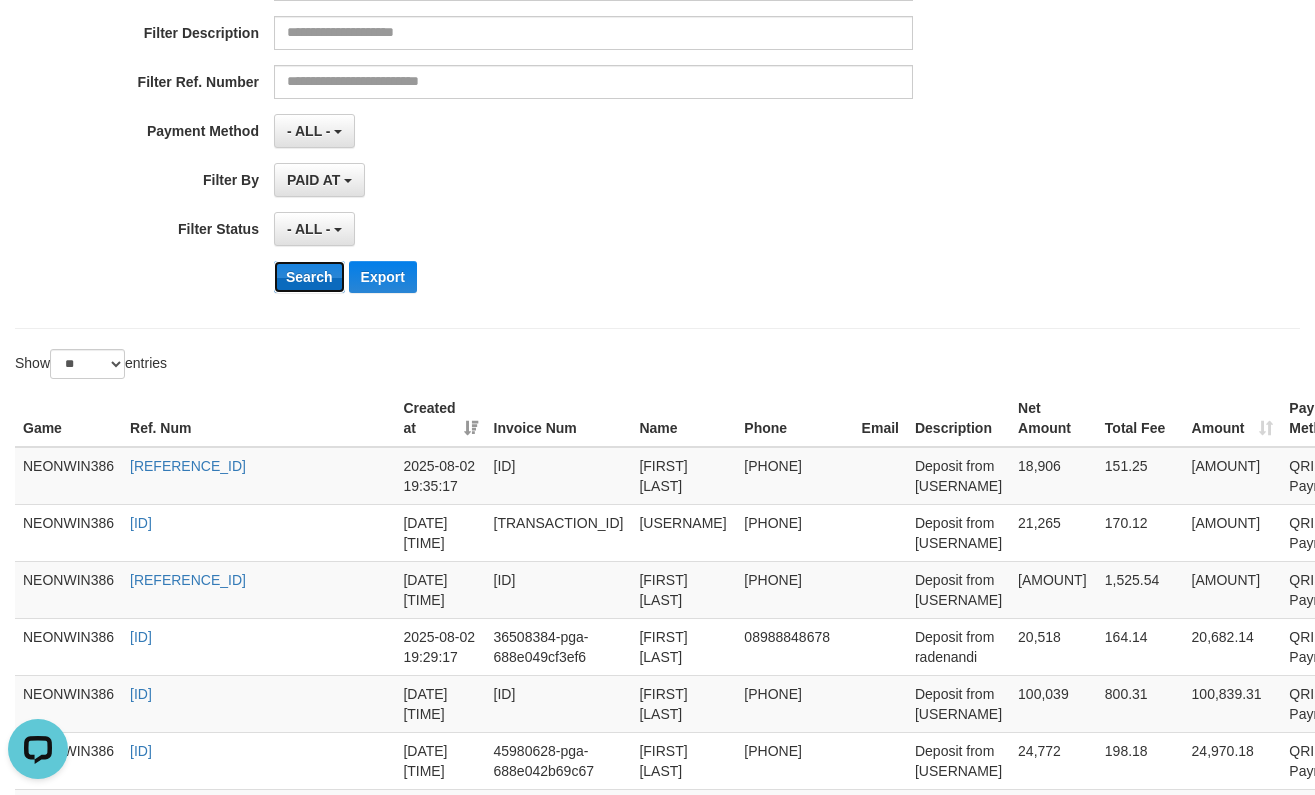 click on "Search" at bounding box center (309, 277) 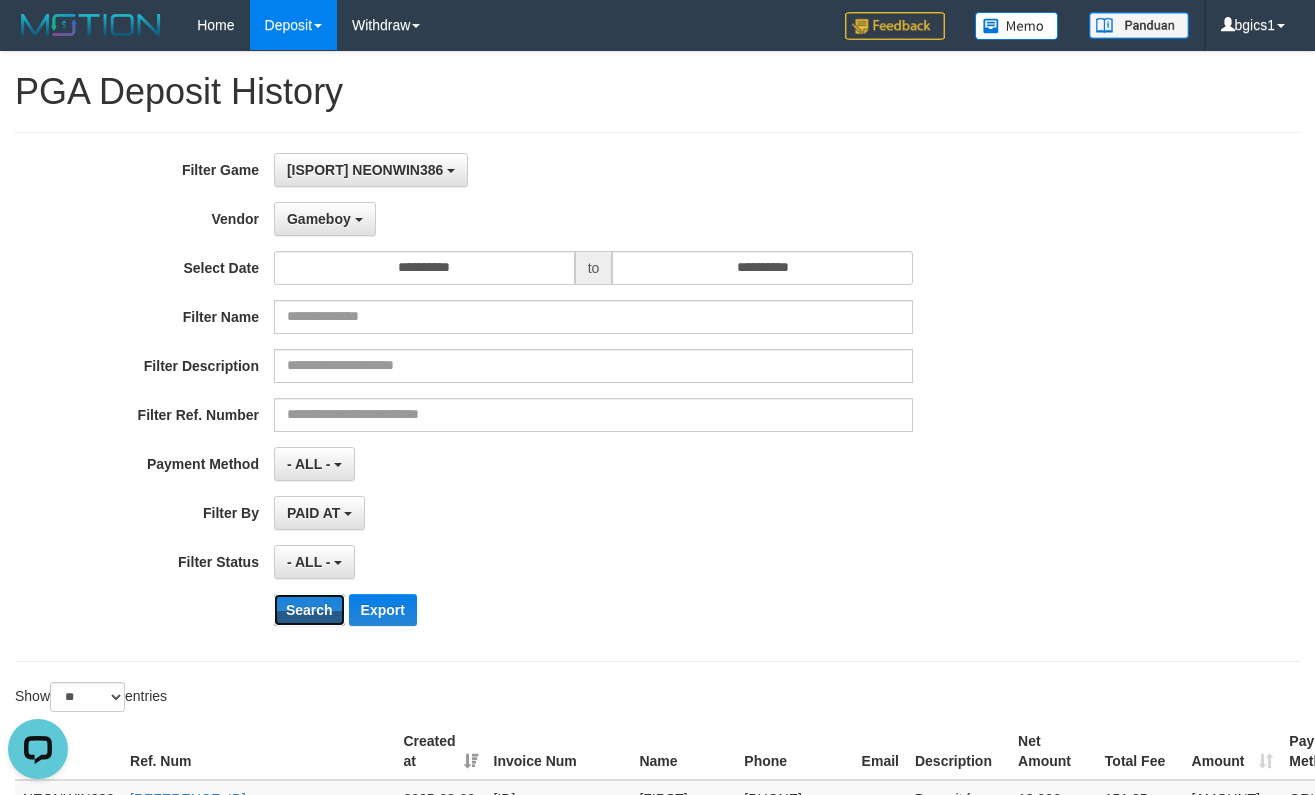 scroll, scrollTop: 333, scrollLeft: 0, axis: vertical 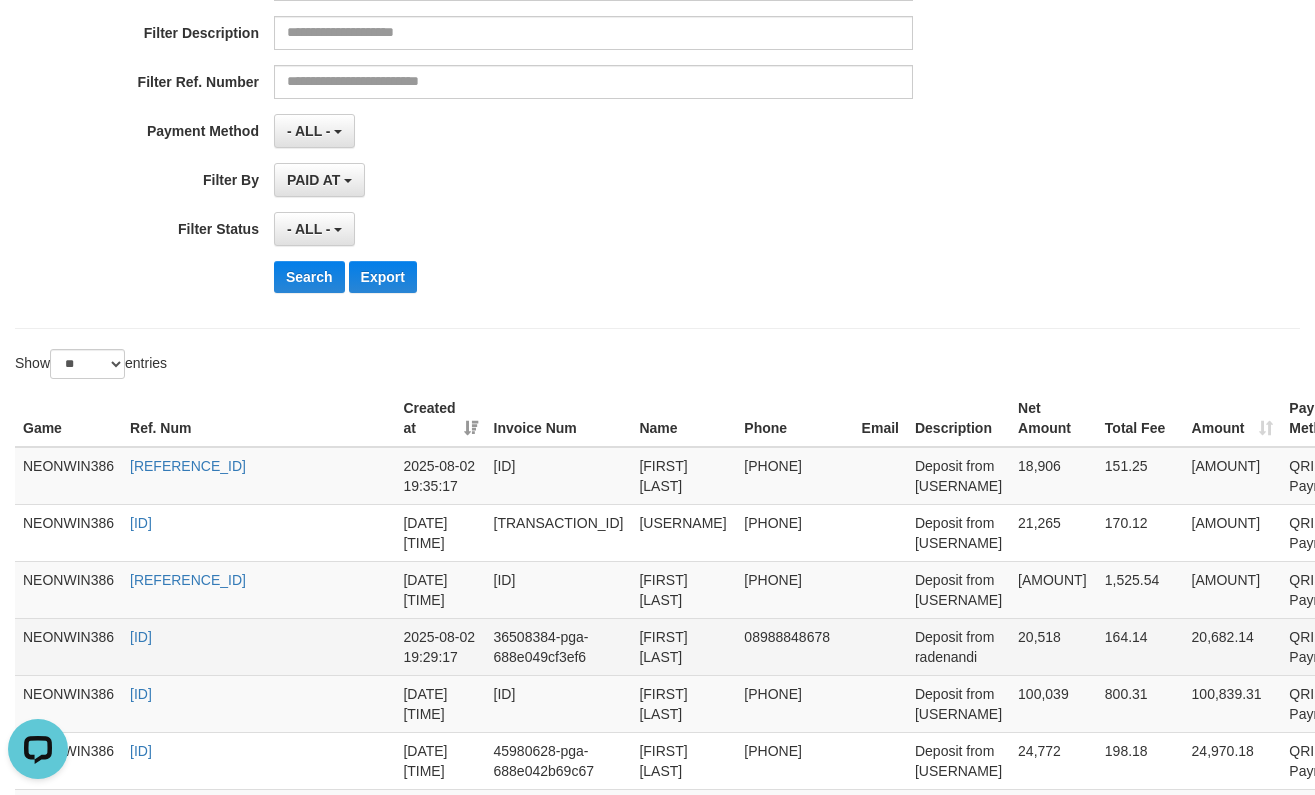click at bounding box center [880, 646] 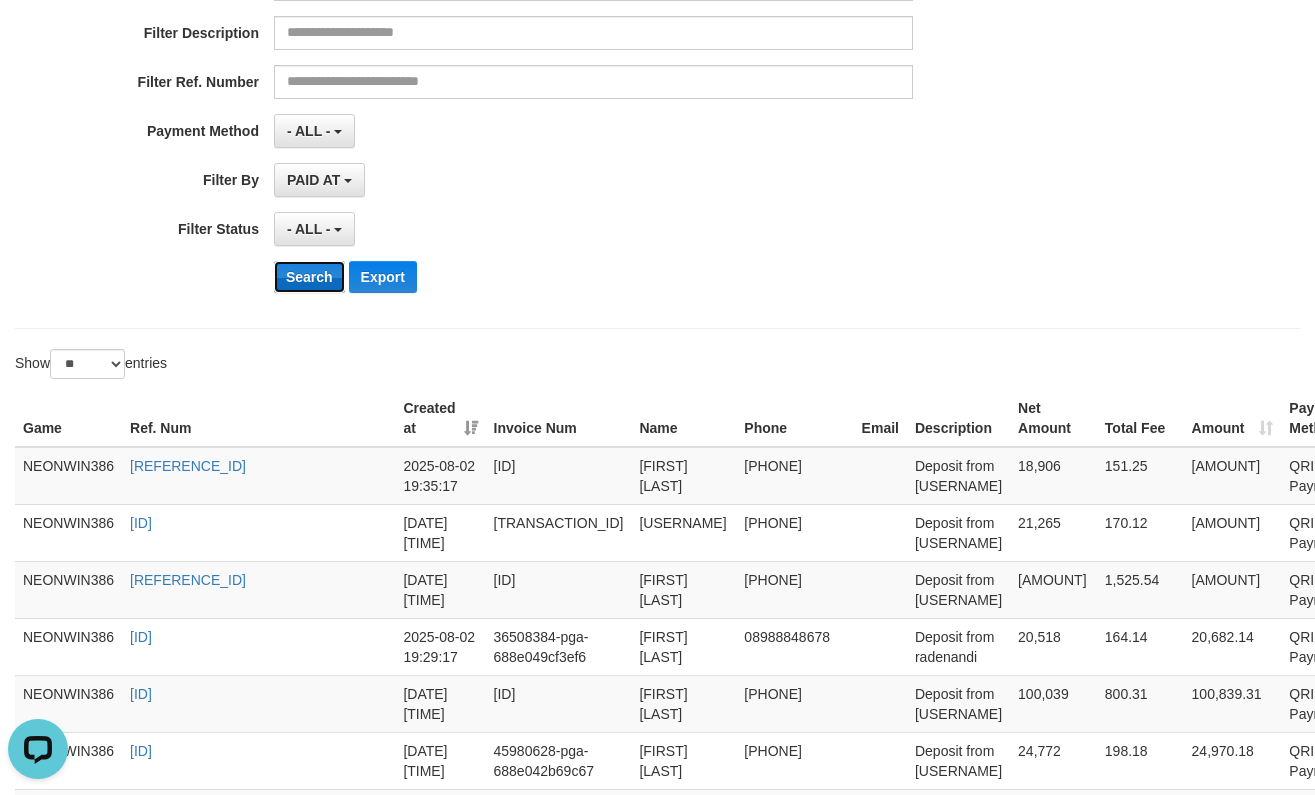 click on "Search" at bounding box center (309, 277) 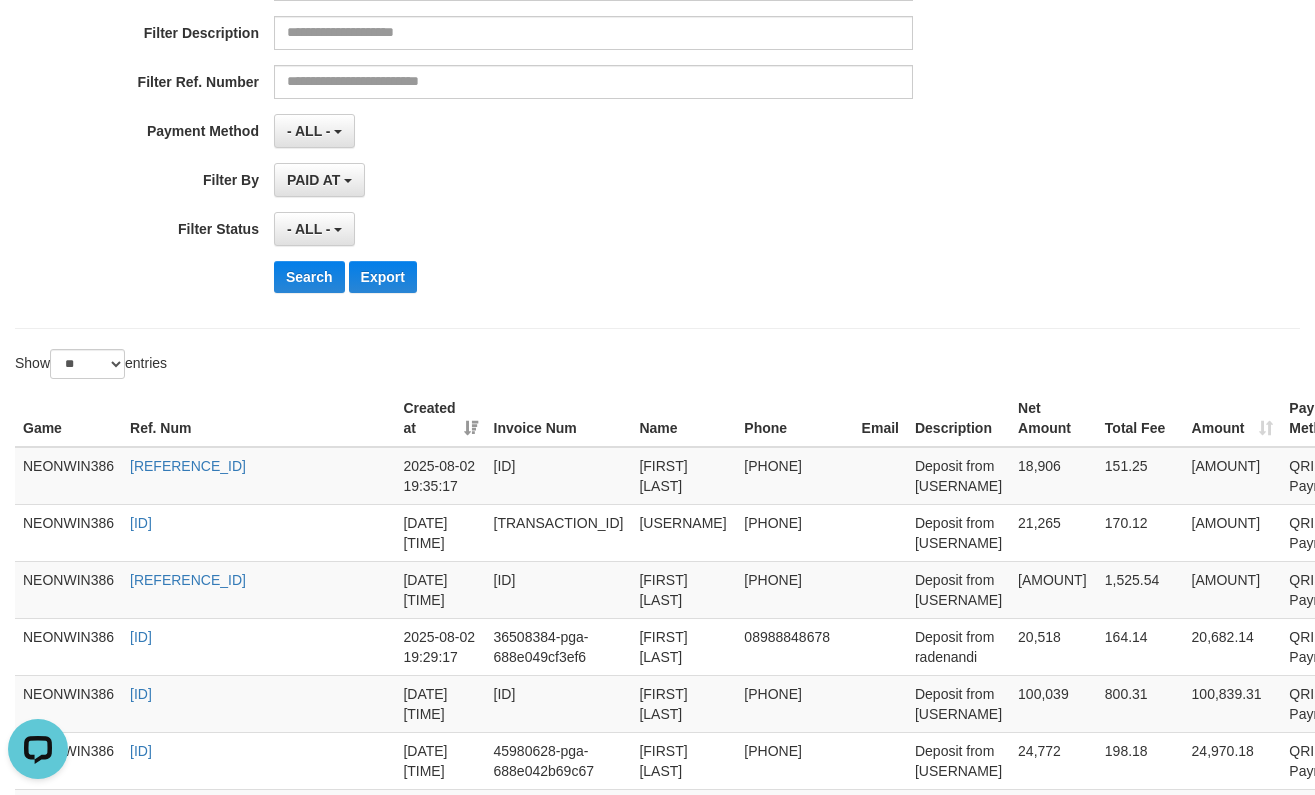 click on "[PHONE]" at bounding box center [794, 589] 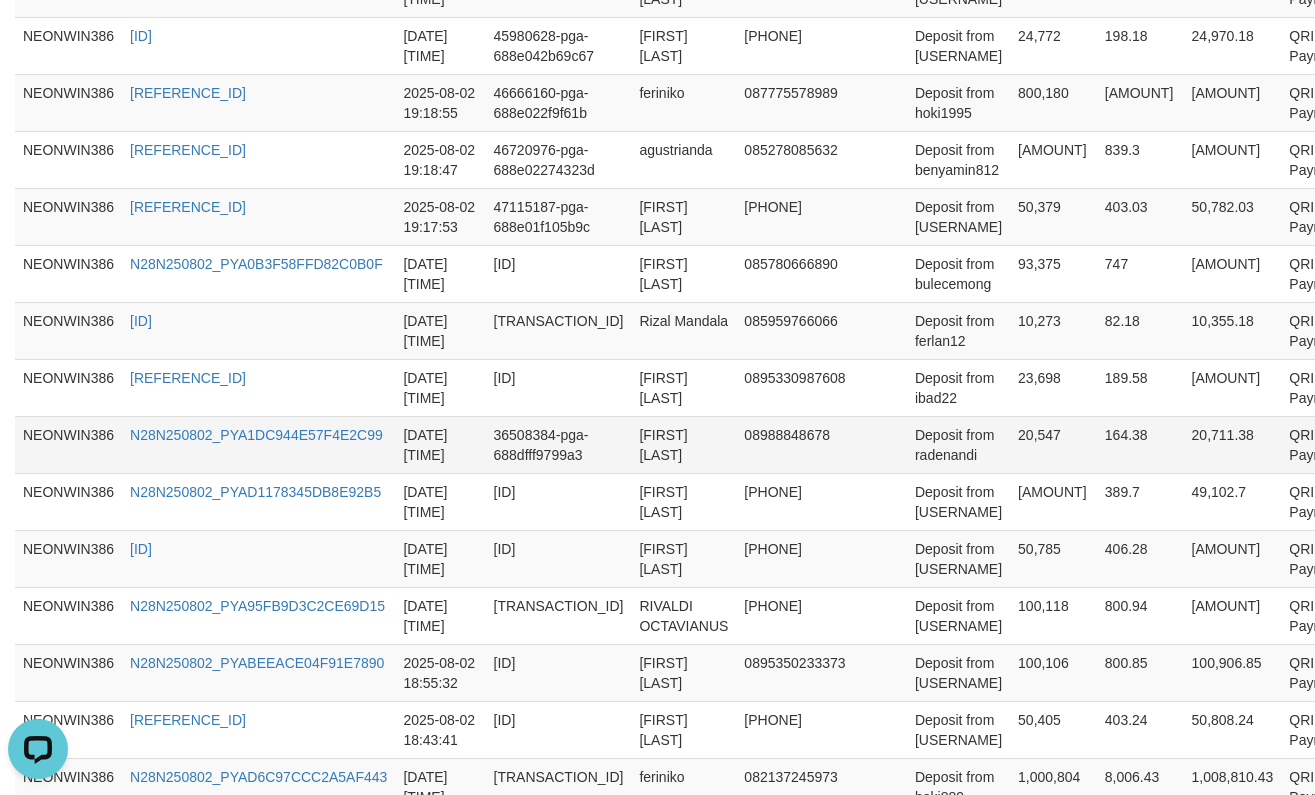 scroll, scrollTop: 715, scrollLeft: 0, axis: vertical 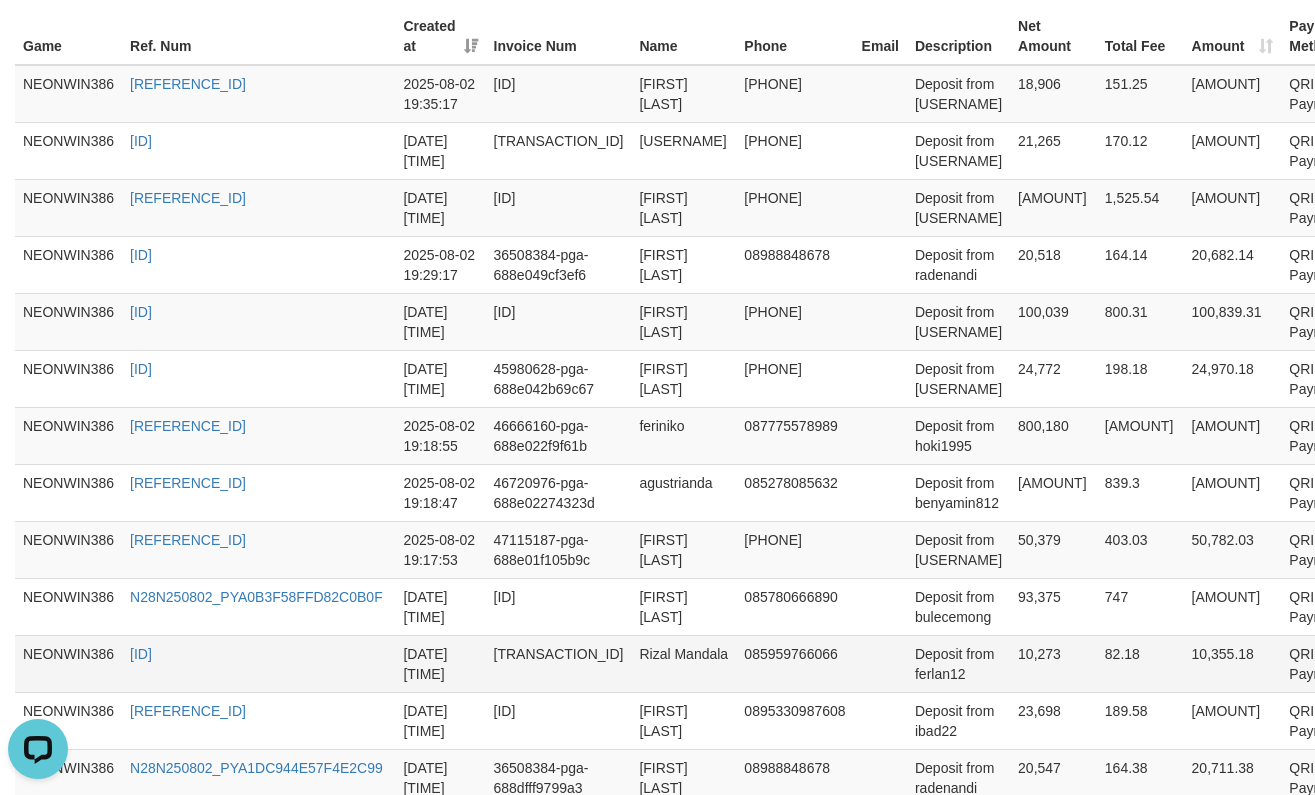 click on "10,273" at bounding box center [1053, 663] 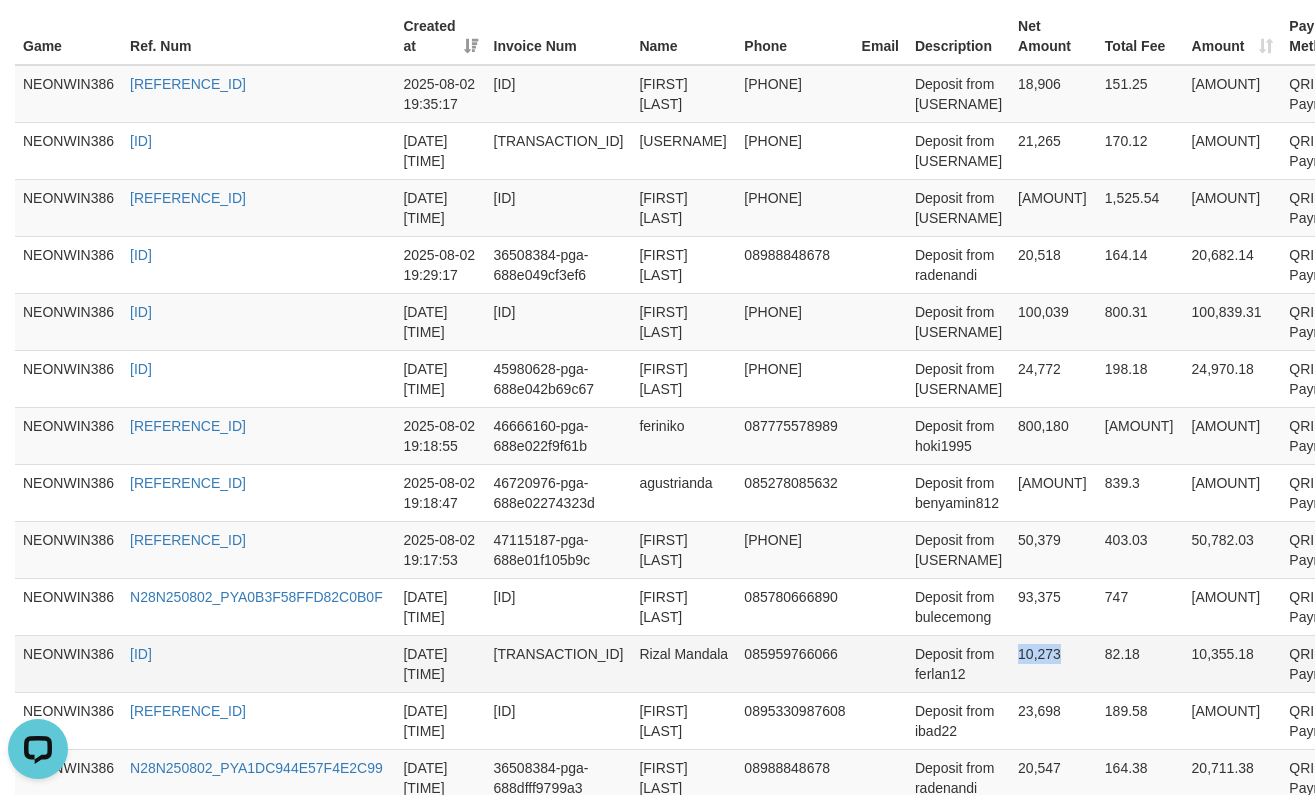 click on "10,273" at bounding box center [1053, 663] 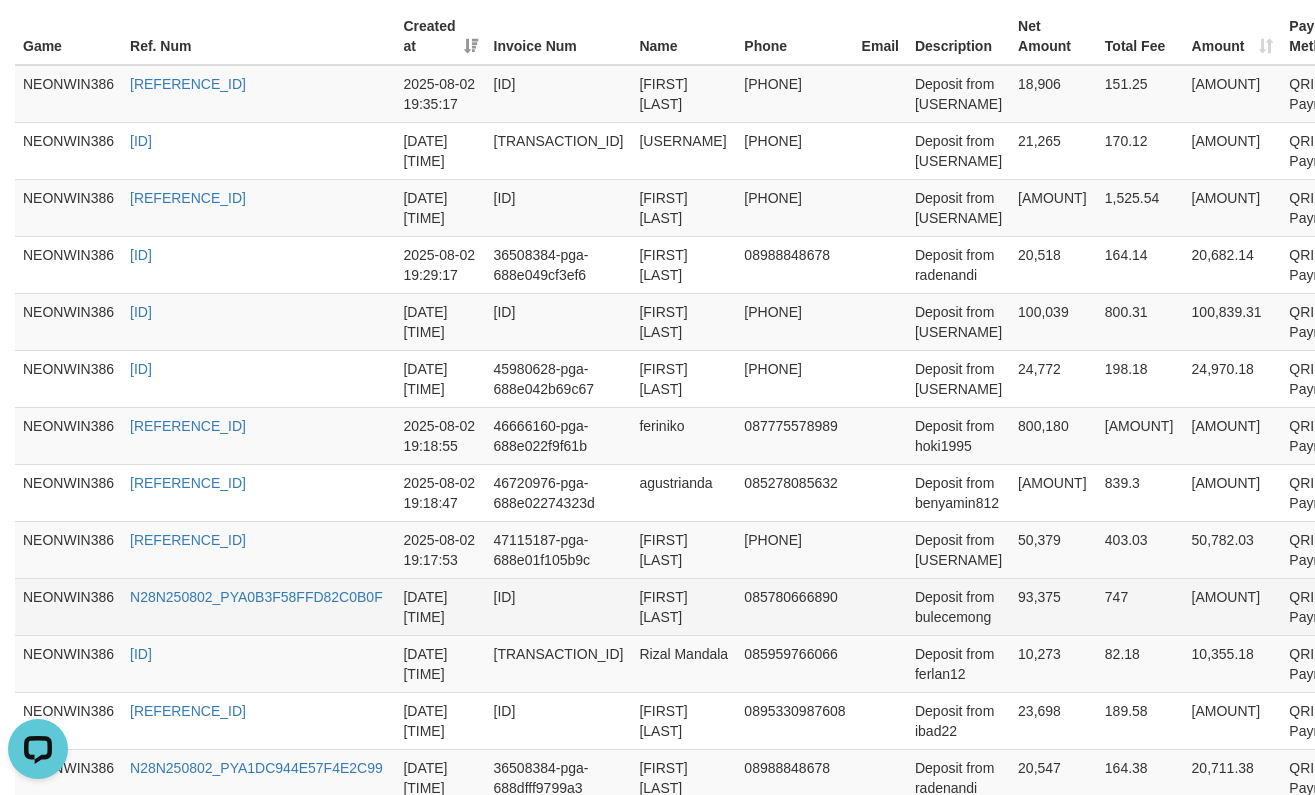 click on "93,375" at bounding box center [1053, 606] 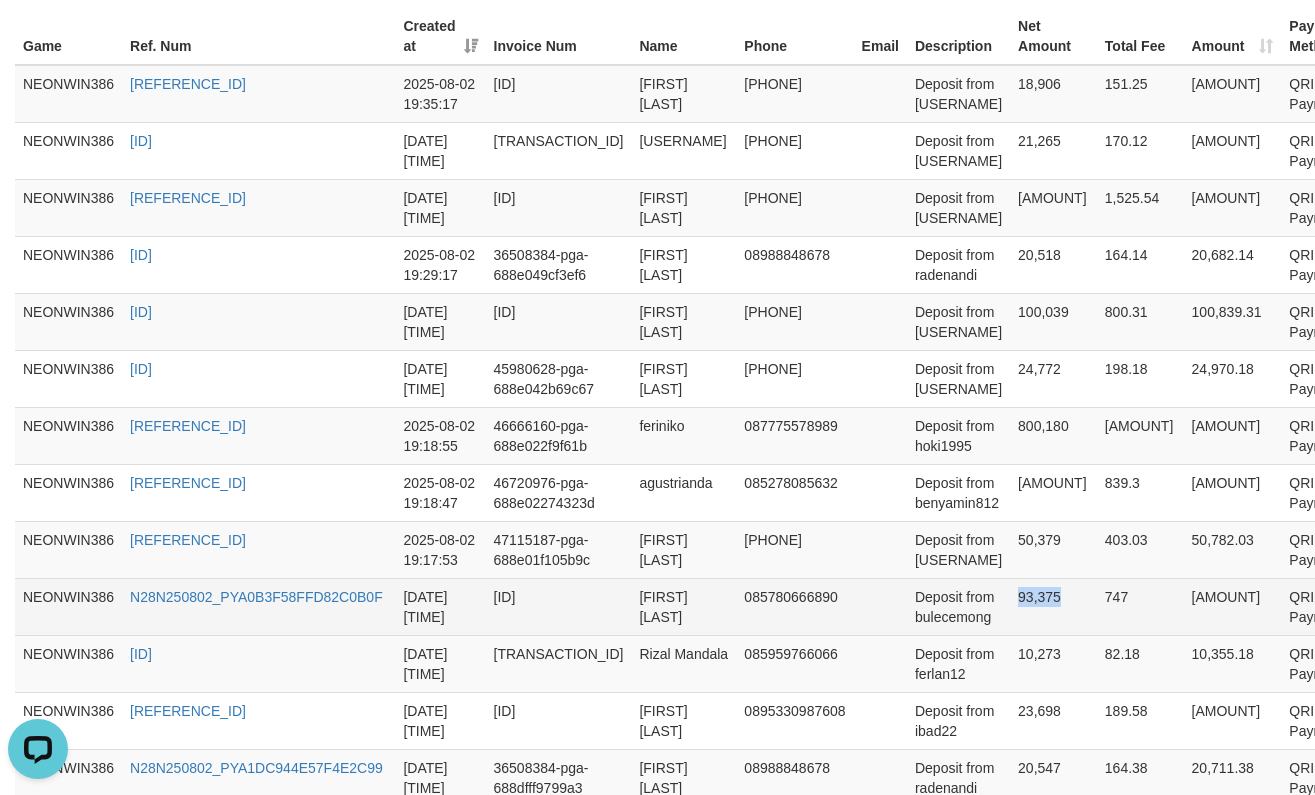 click on "93,375" at bounding box center (1053, 606) 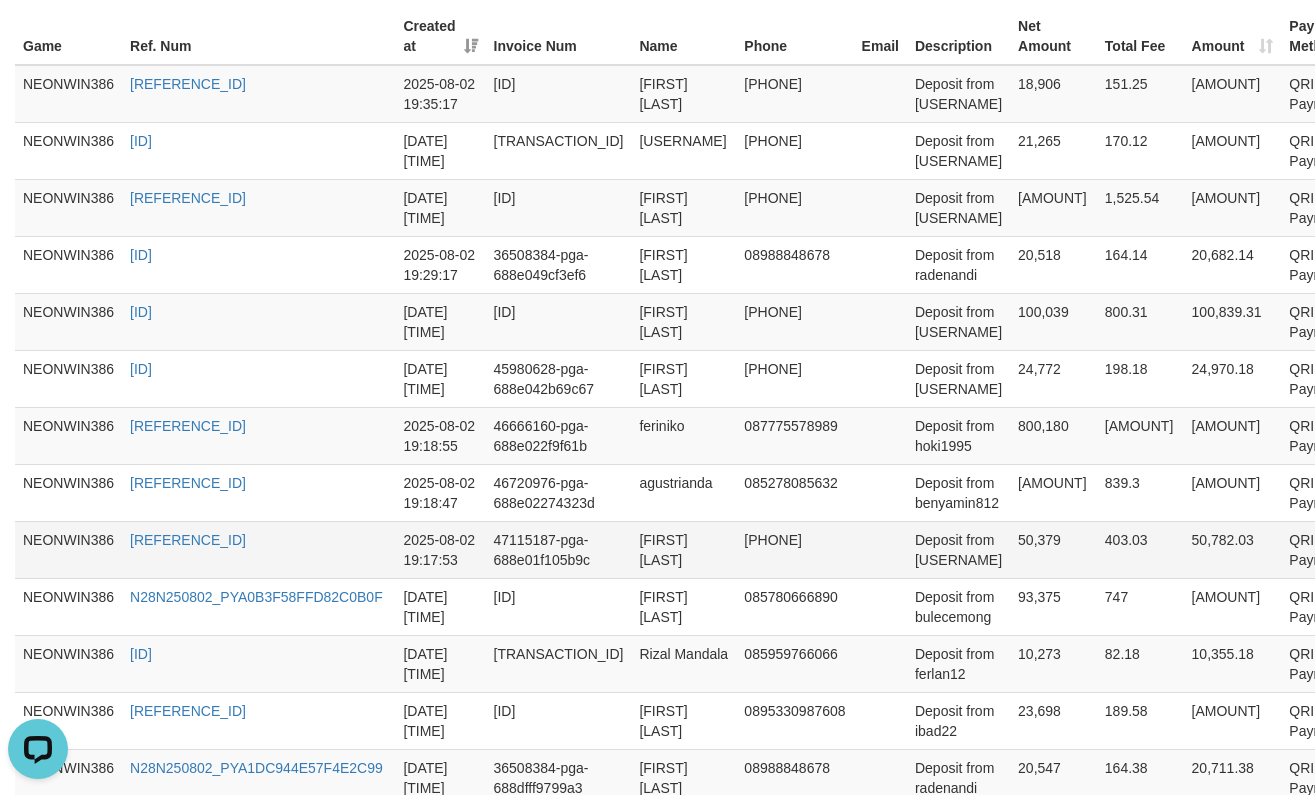 click on "50,379" at bounding box center (1053, 549) 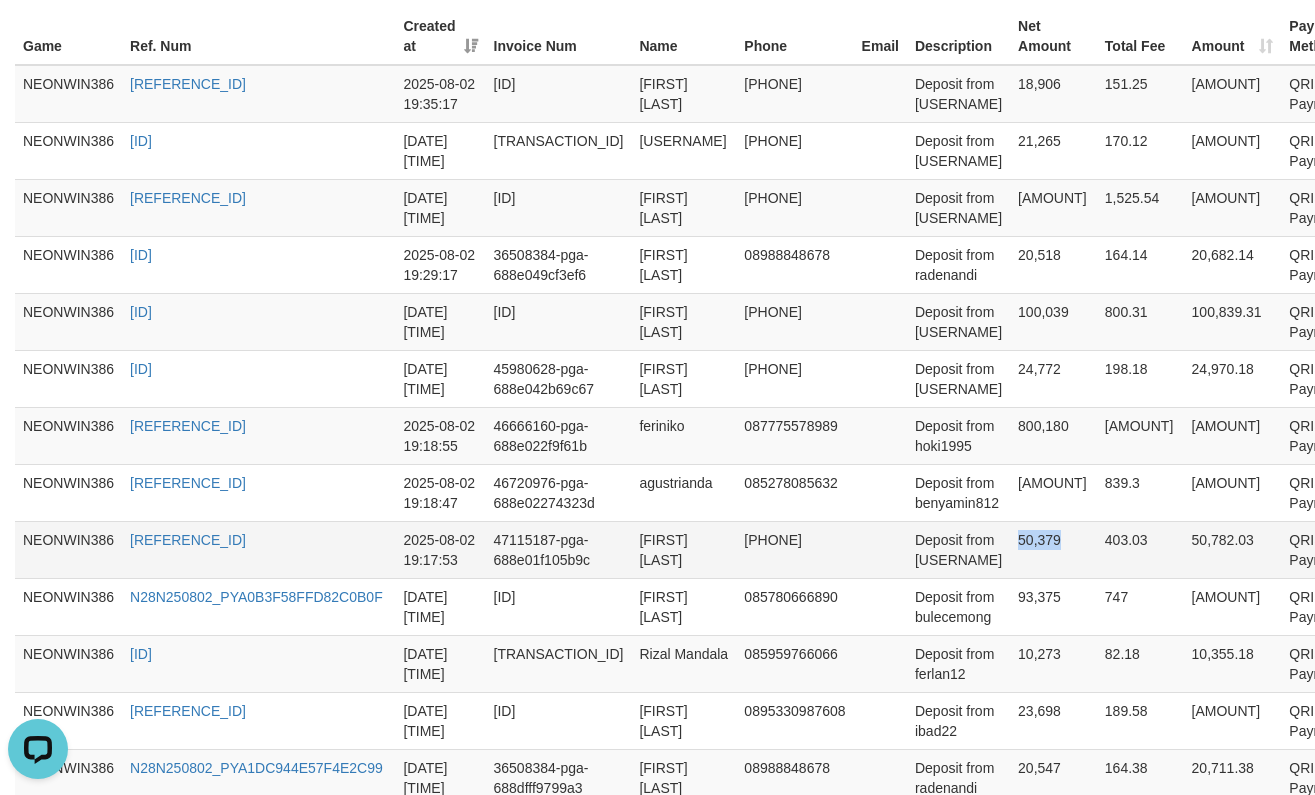 click on "50,379" at bounding box center (1053, 549) 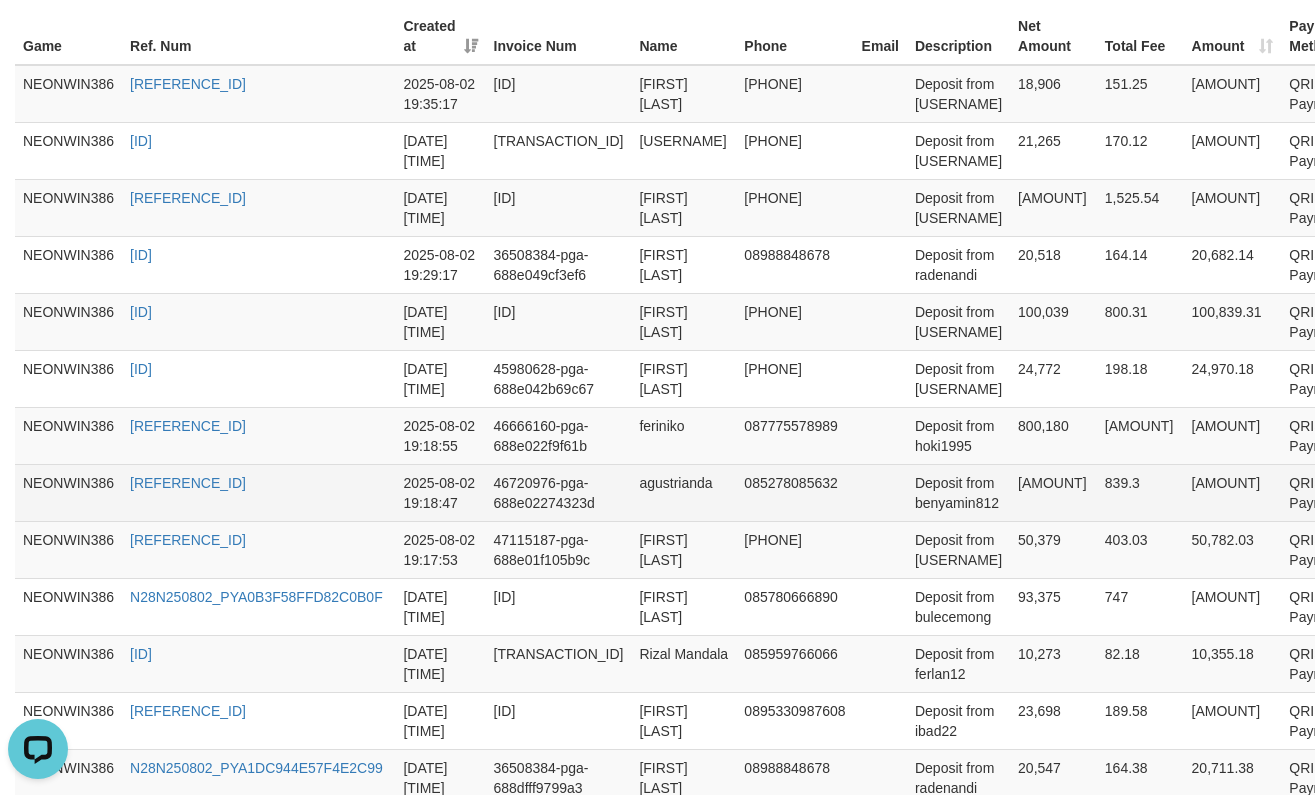 click on "[AMOUNT]" at bounding box center [1053, 492] 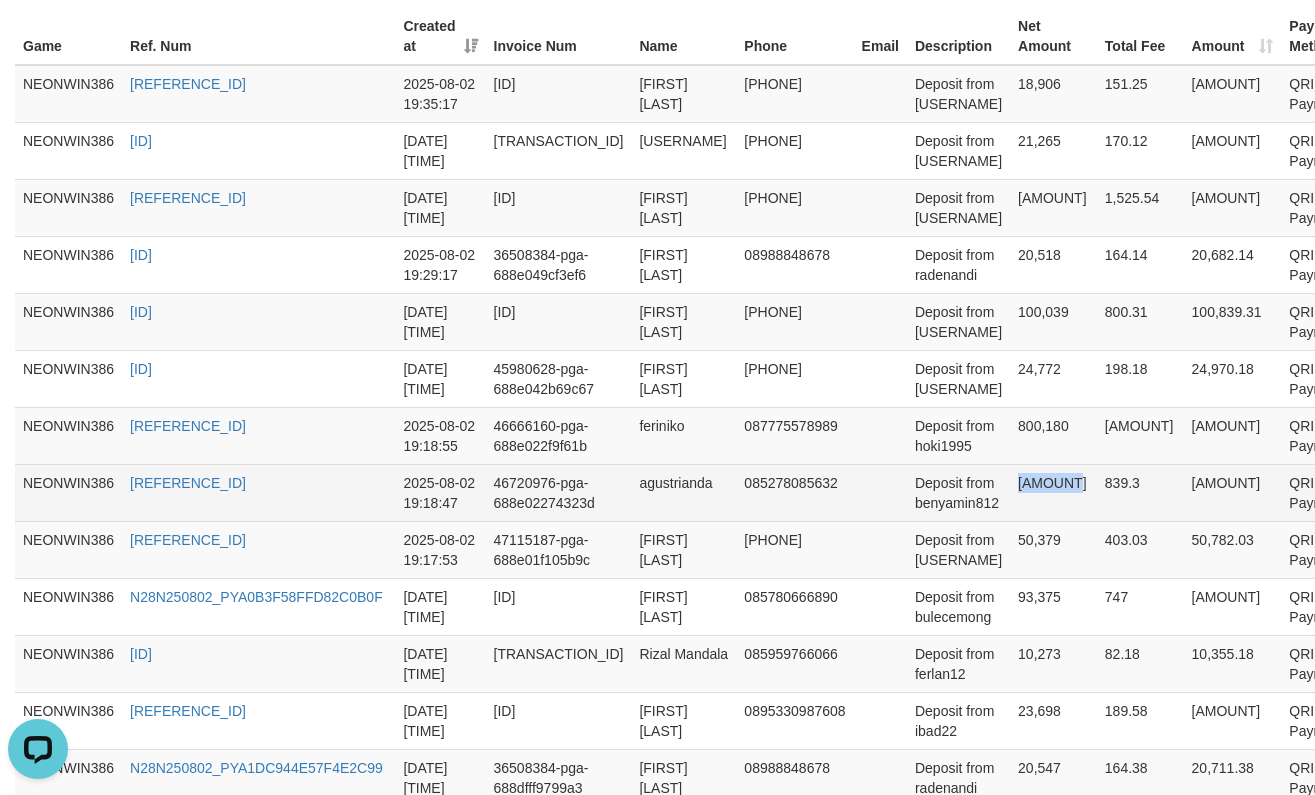 click on "[AMOUNT]" at bounding box center [1053, 492] 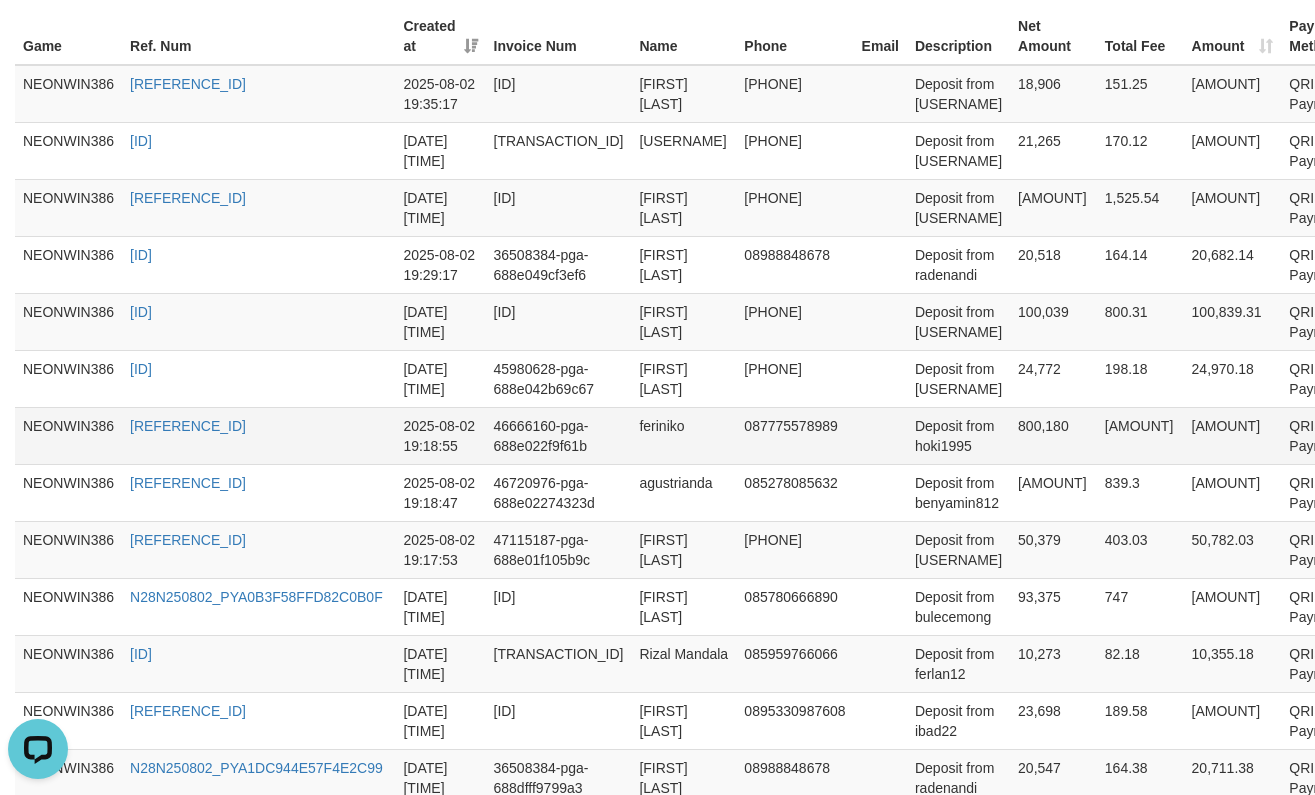 click on "800,180" at bounding box center (1053, 435) 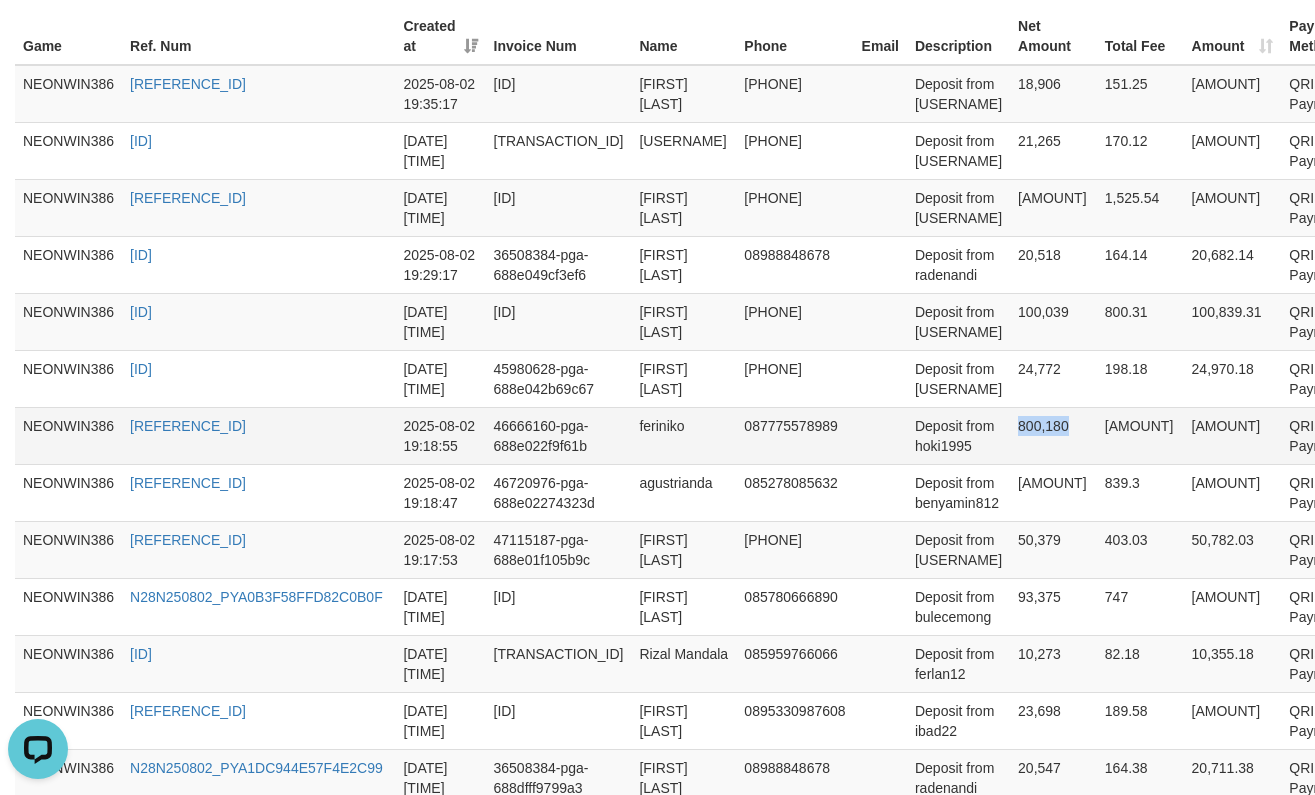 click on "800,180" at bounding box center (1053, 435) 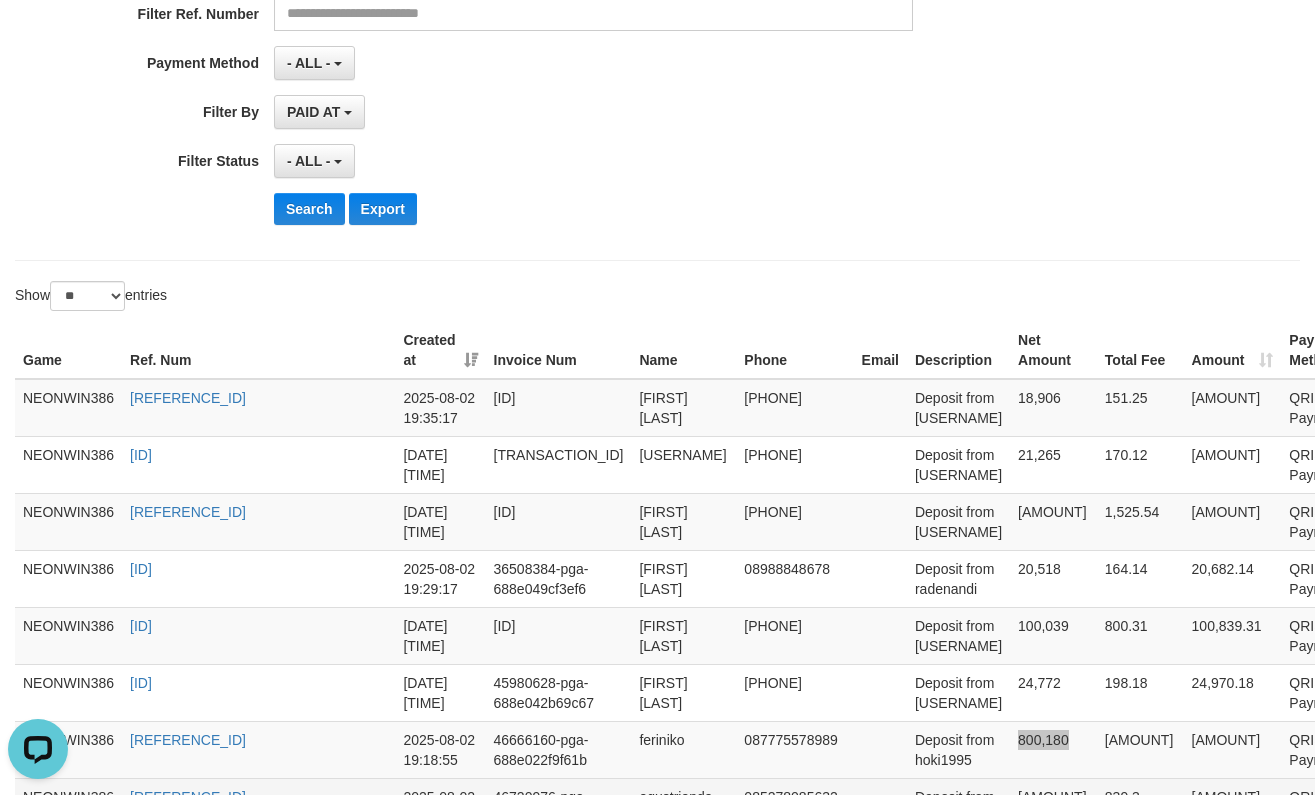 scroll, scrollTop: 382, scrollLeft: 0, axis: vertical 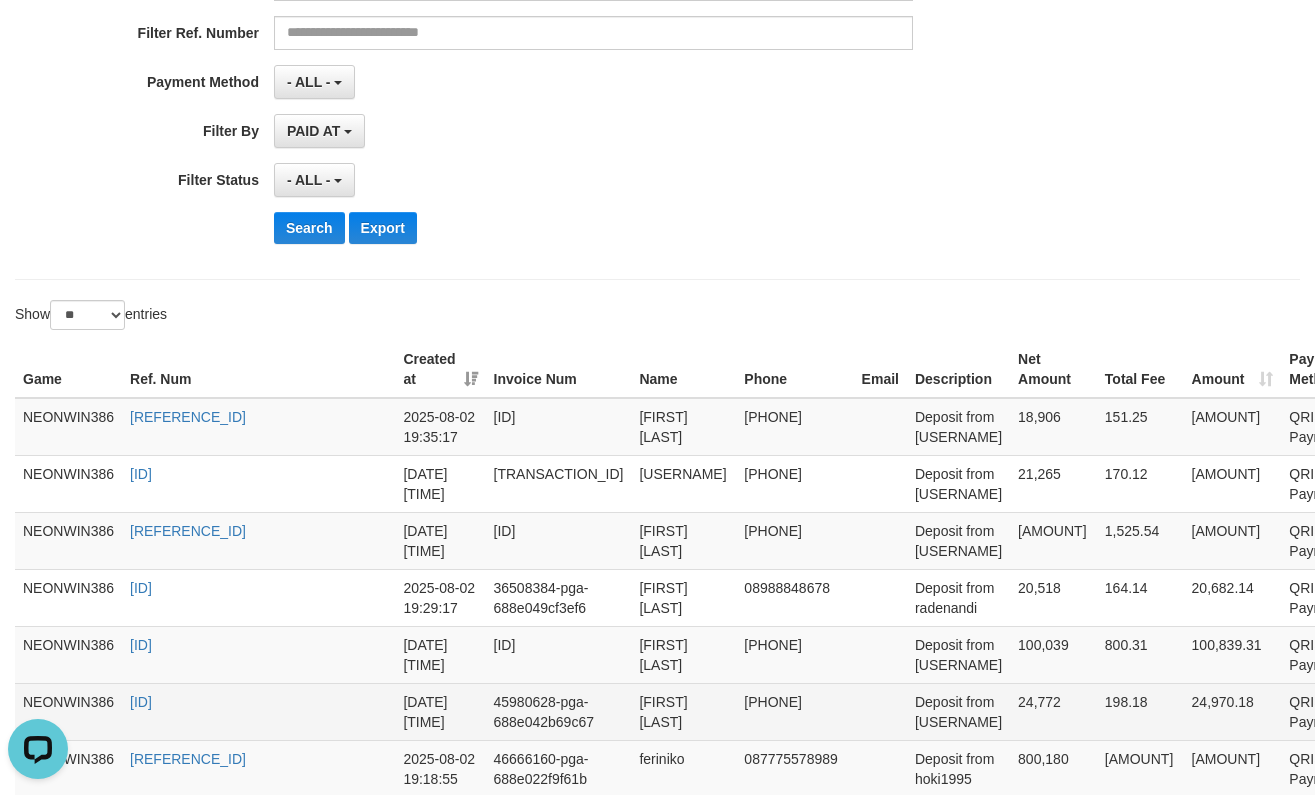 click on "24,772" at bounding box center (1053, 711) 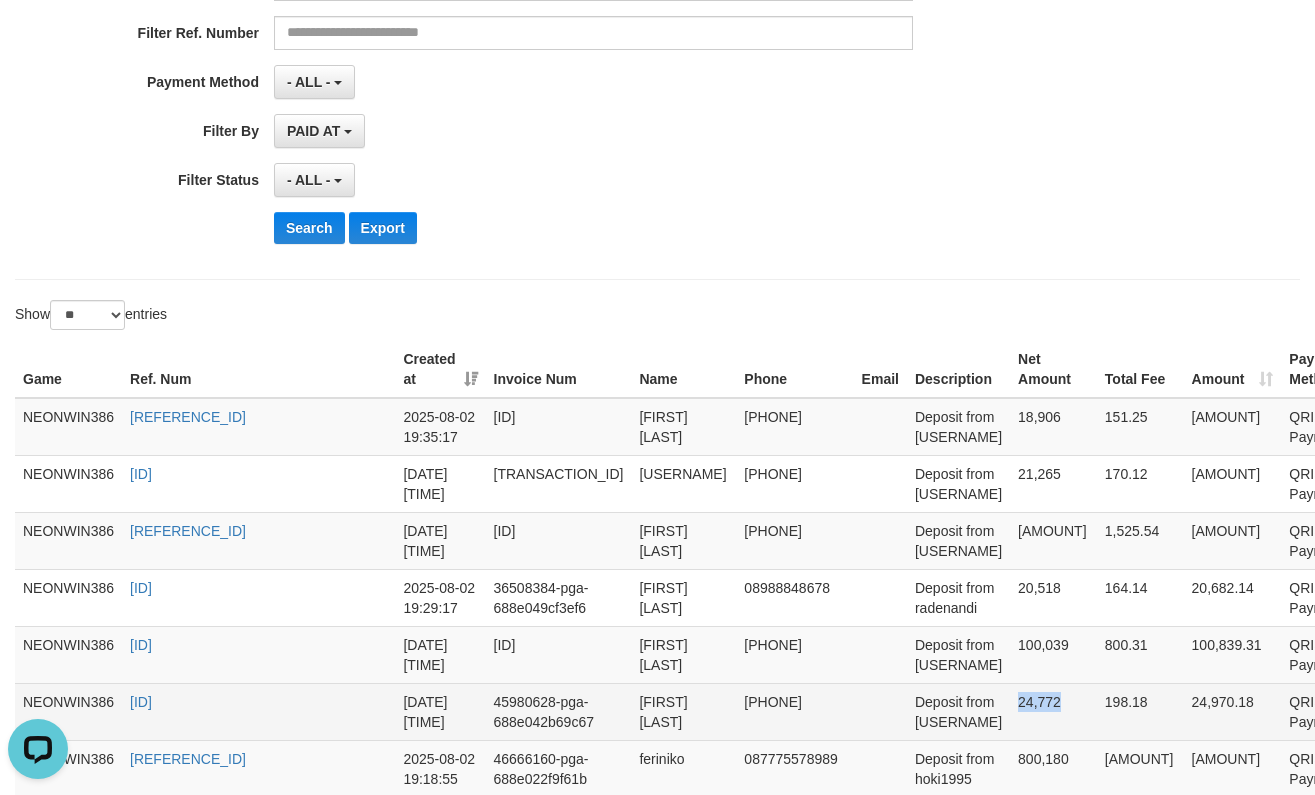 click on "24,772" at bounding box center [1053, 711] 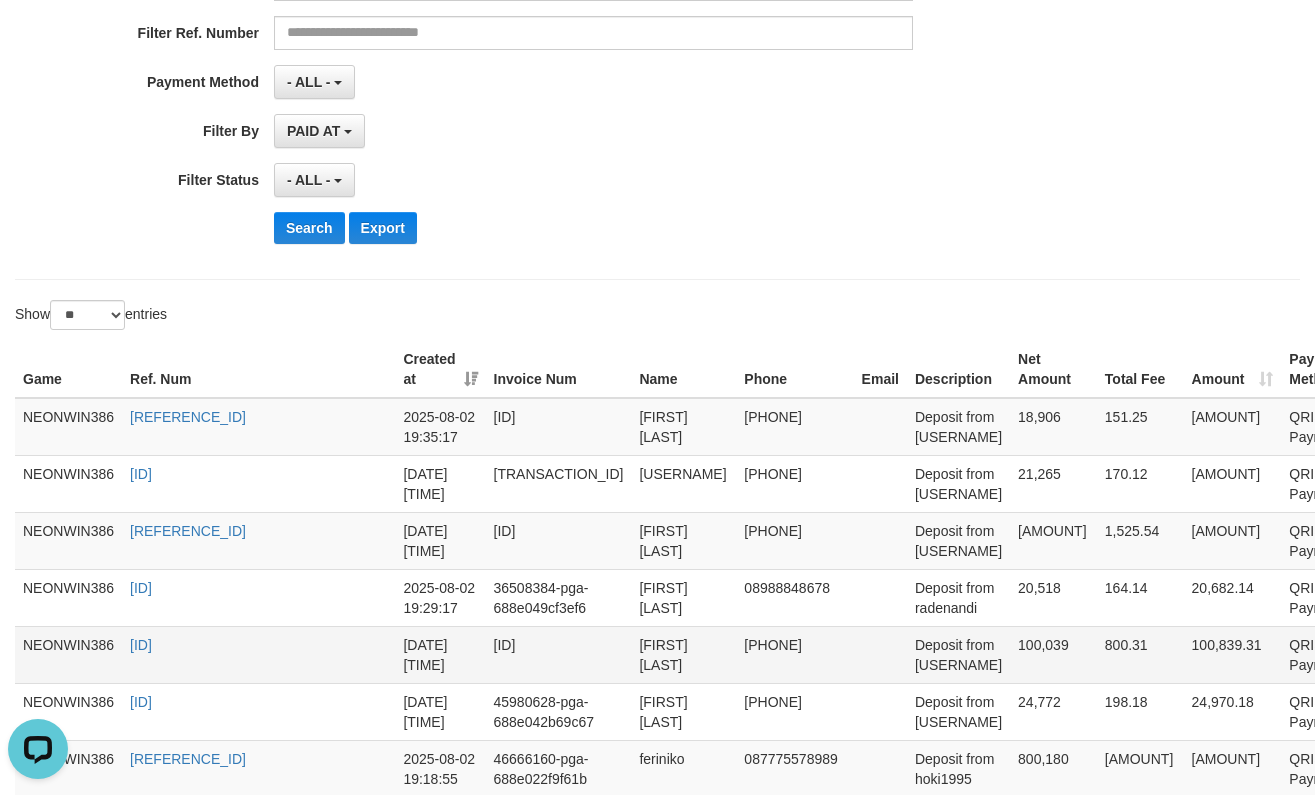click on "100,039" at bounding box center [1053, 654] 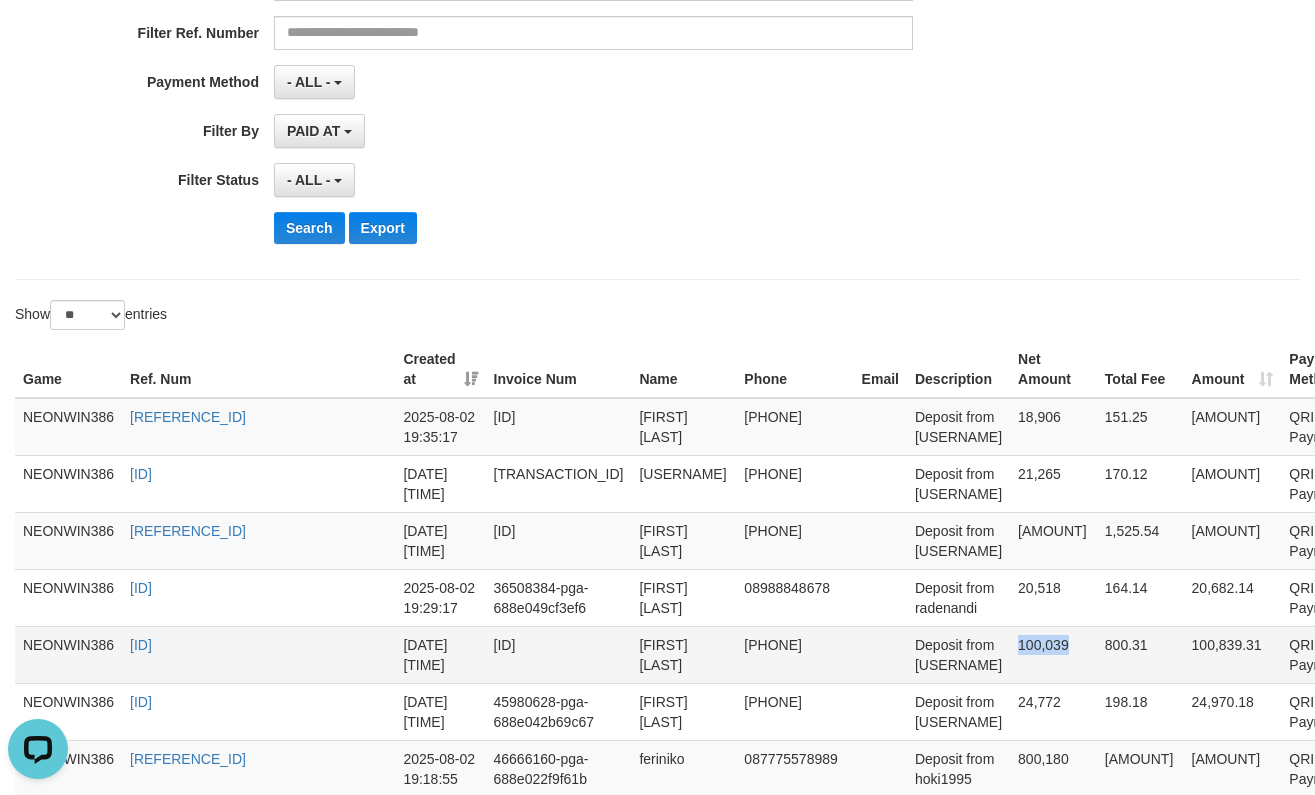 click on "100,039" at bounding box center (1053, 654) 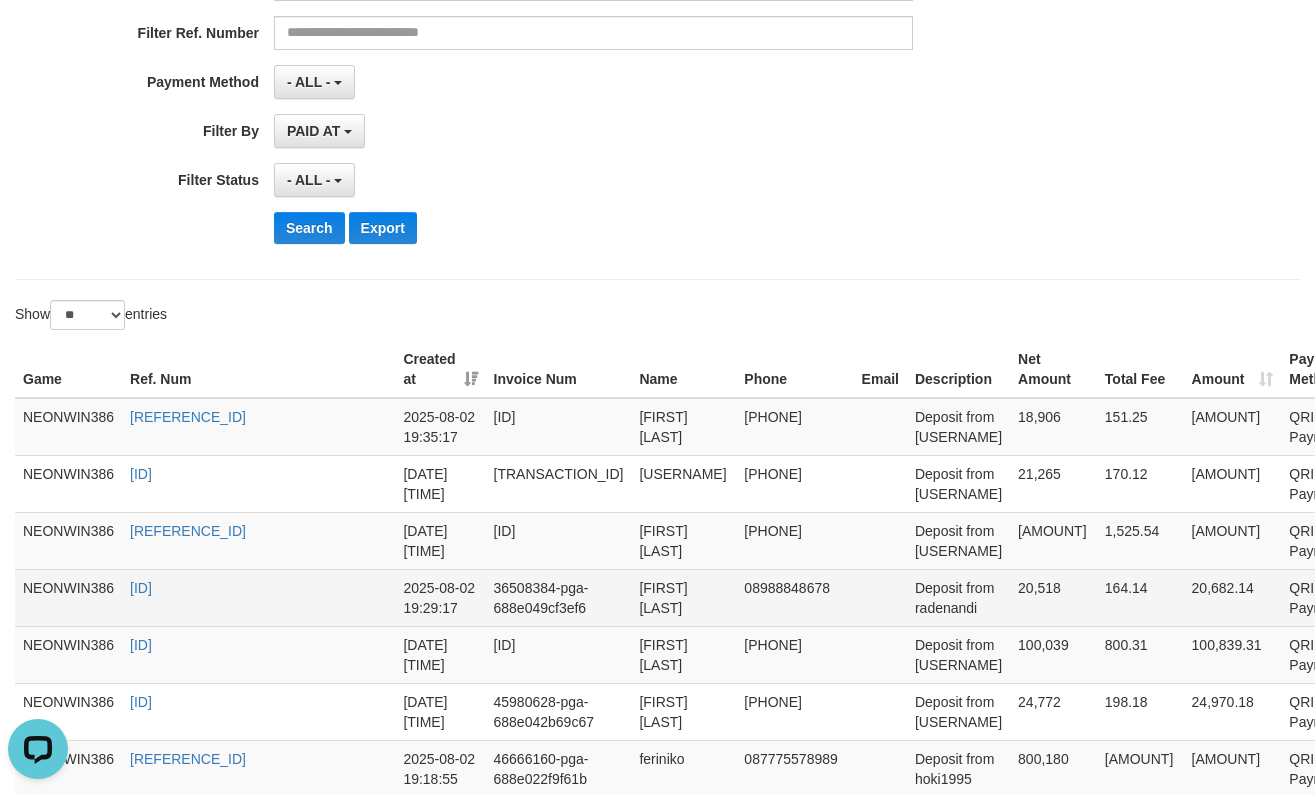click on "20,518" at bounding box center [1053, 597] 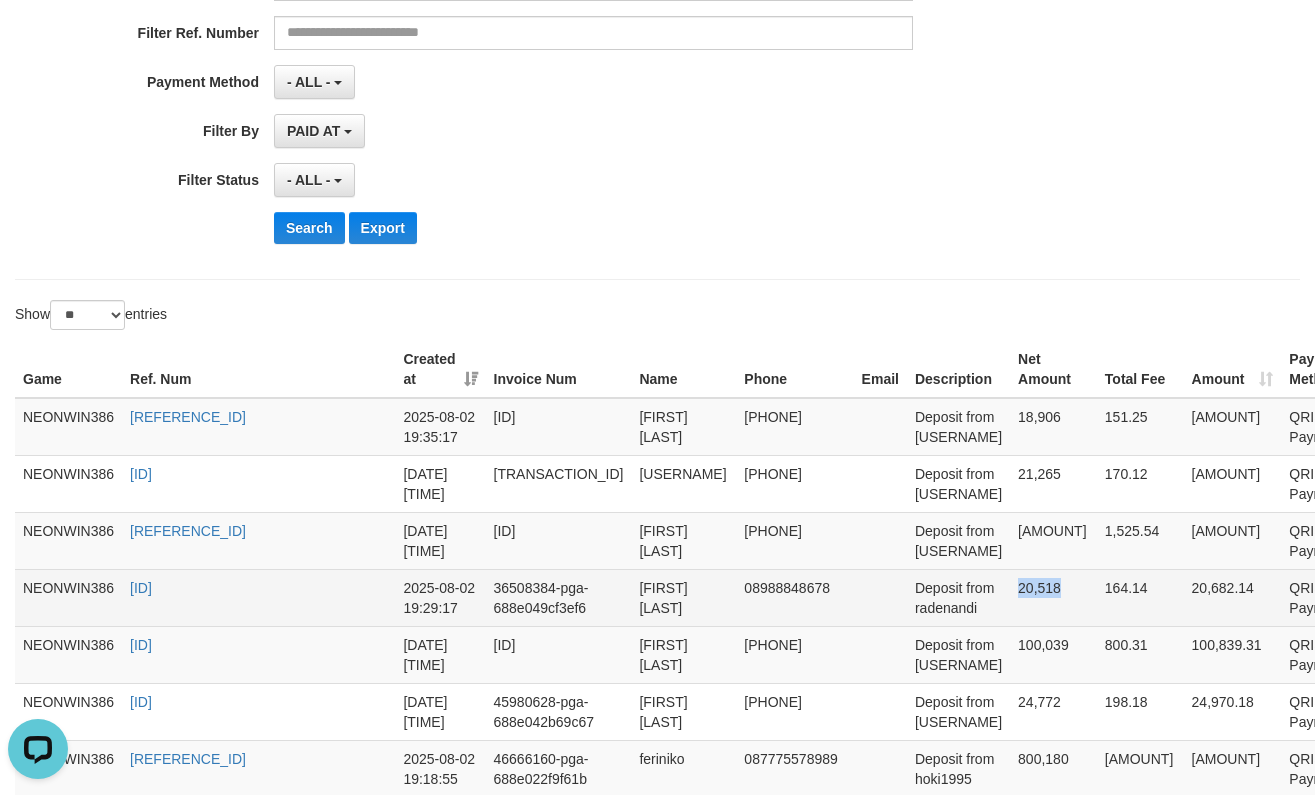 click on "20,518" at bounding box center (1053, 597) 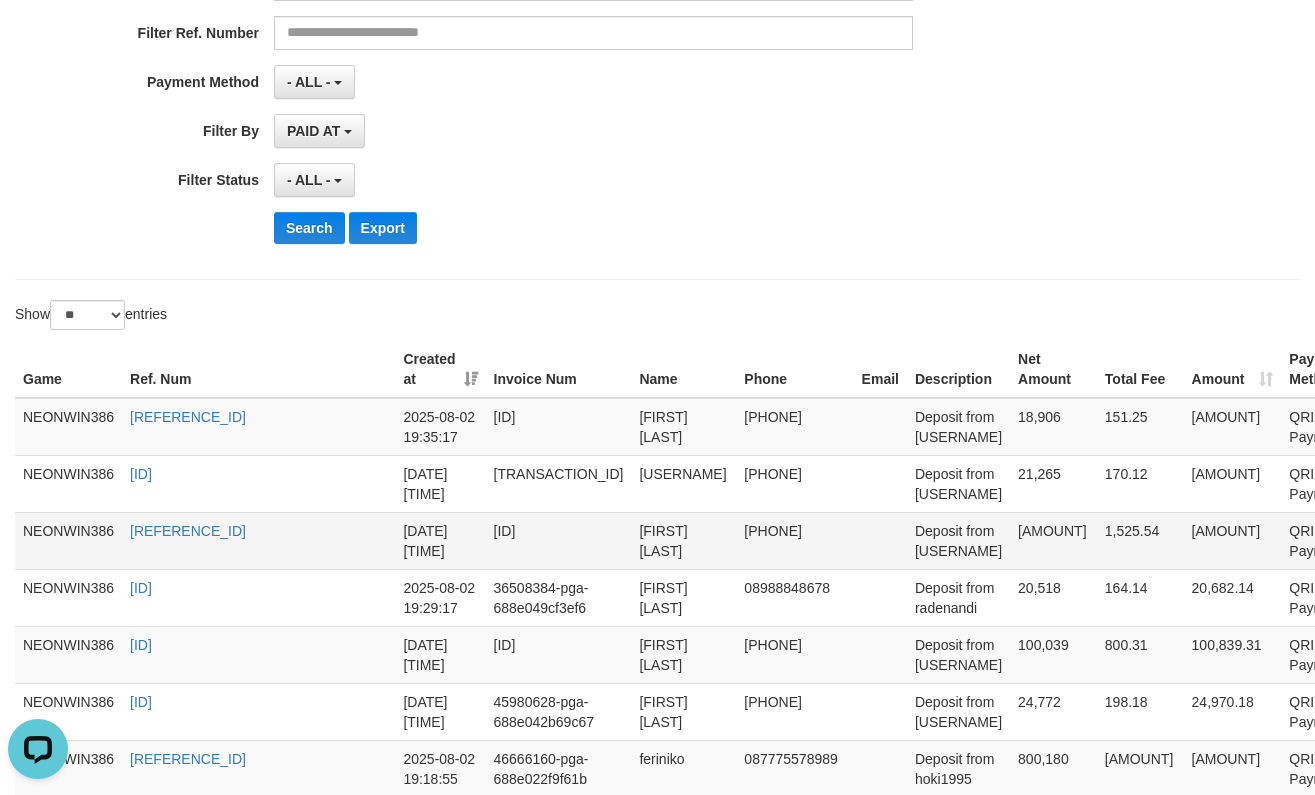 click on "[AMOUNT]" at bounding box center (1053, 540) 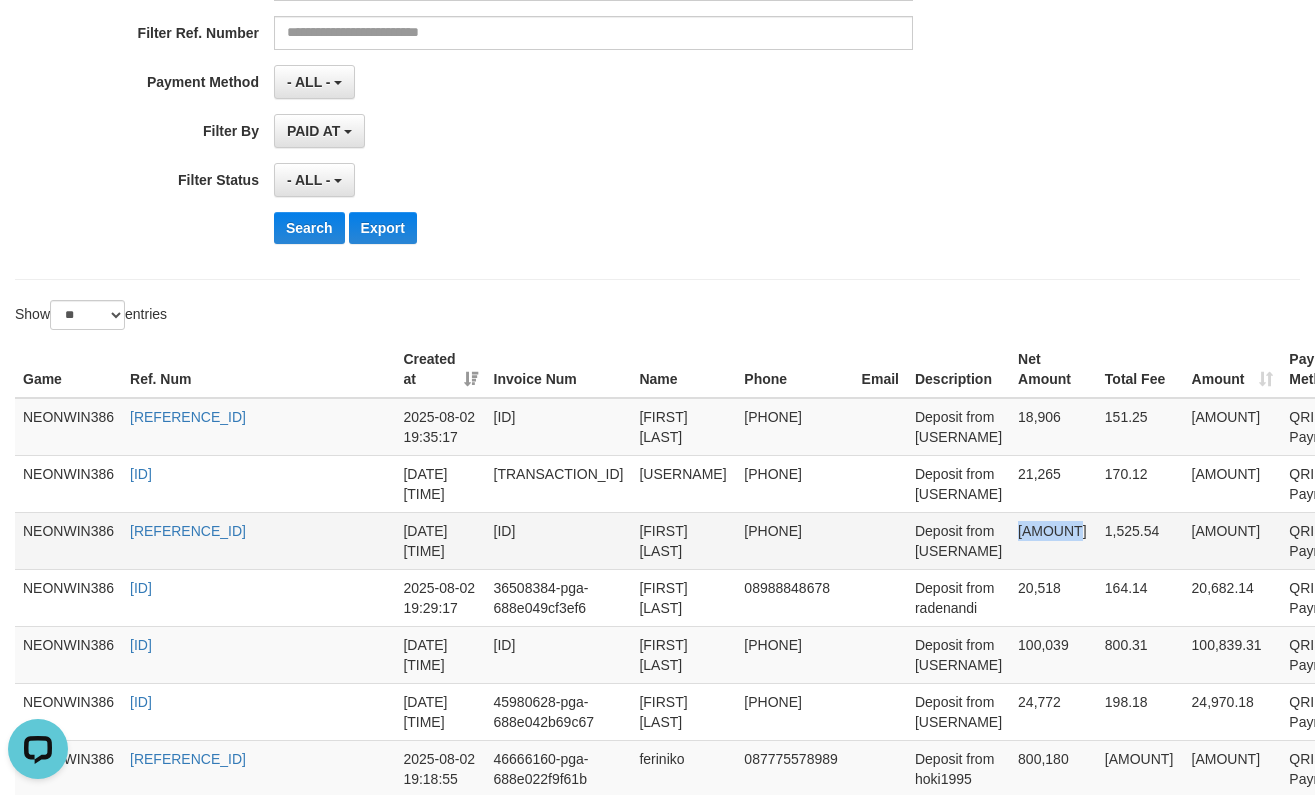 click on "[AMOUNT]" at bounding box center (1053, 540) 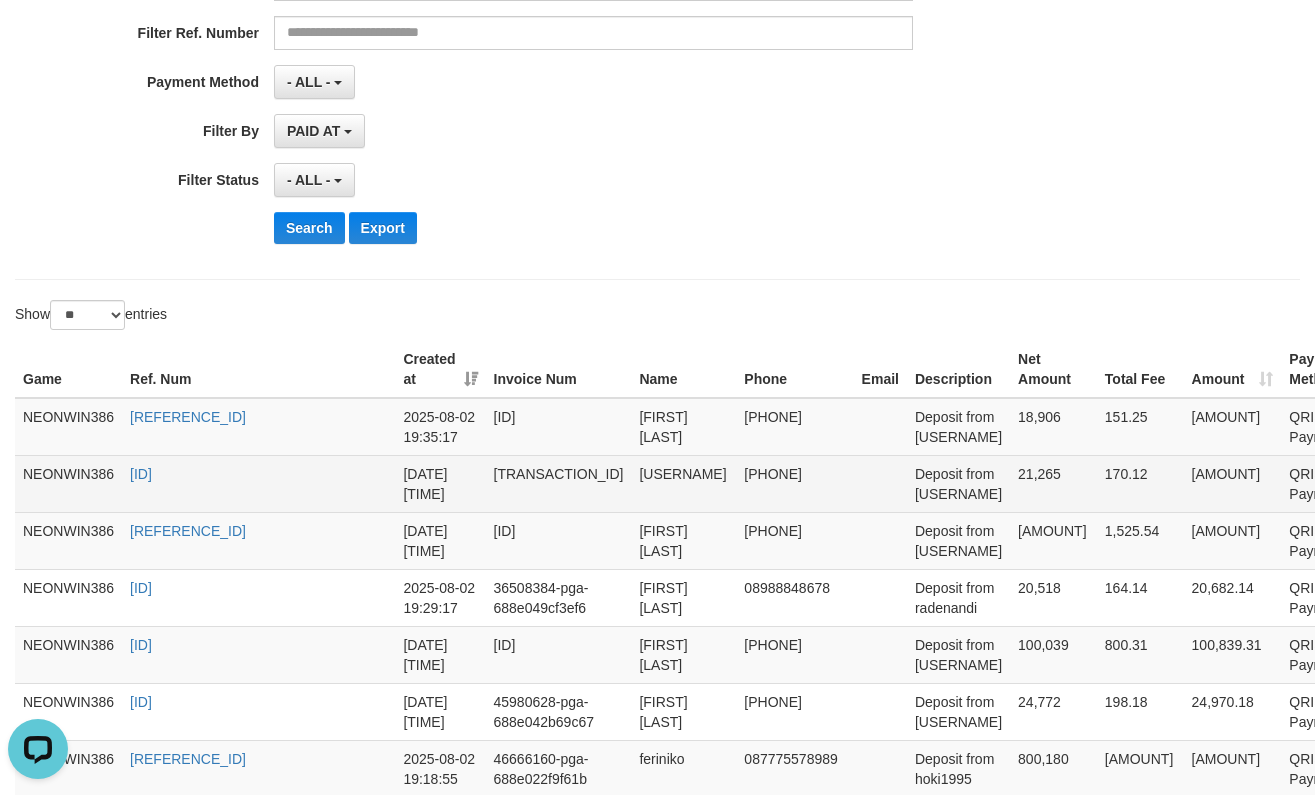 click on "21,265" at bounding box center [1053, 483] 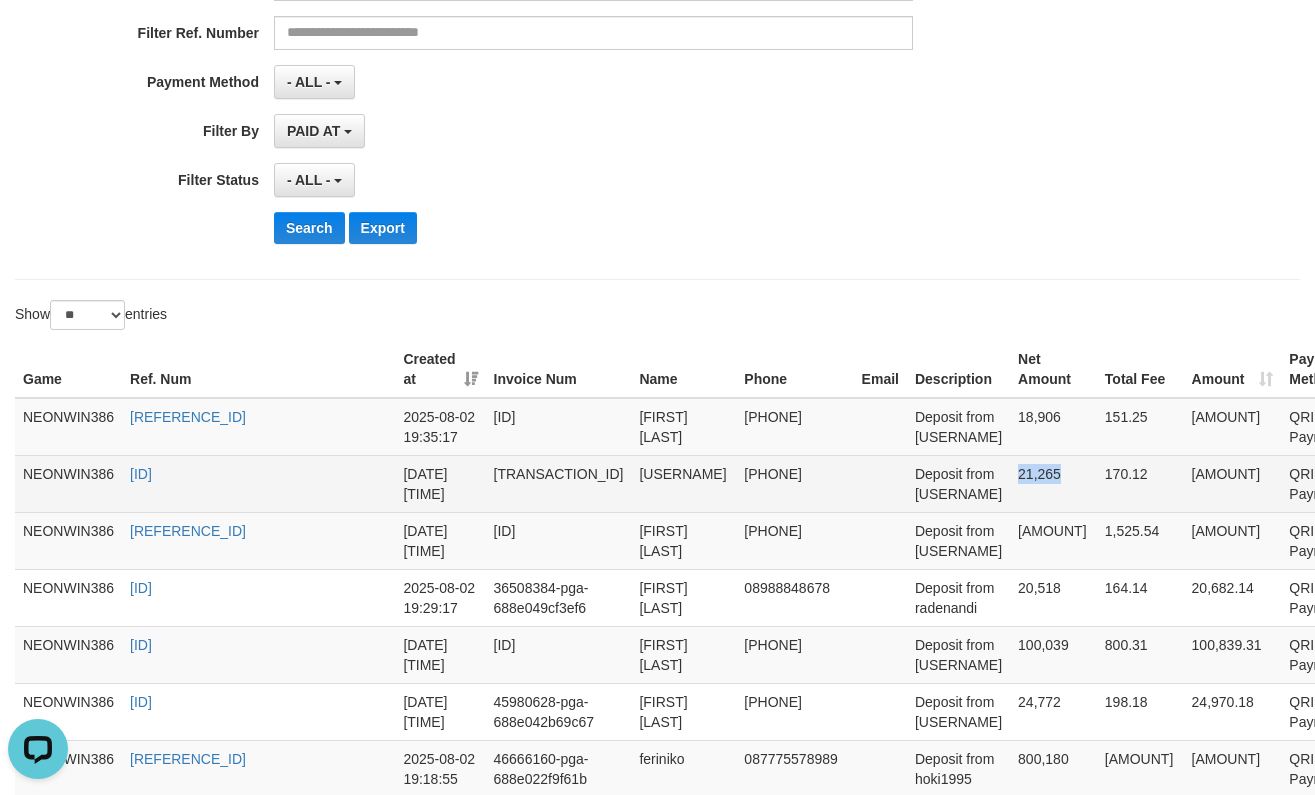 click on "21,265" at bounding box center (1053, 483) 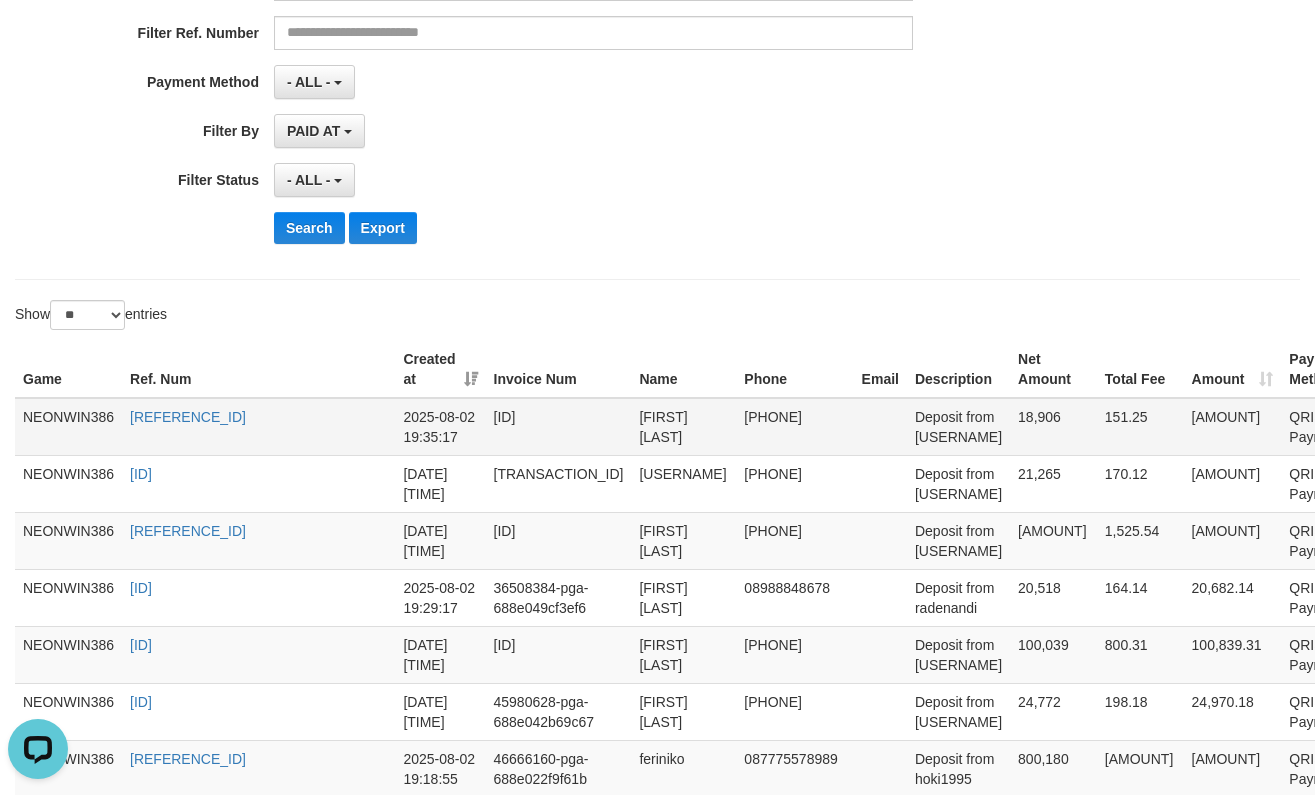 click on "18,906" at bounding box center (1053, 427) 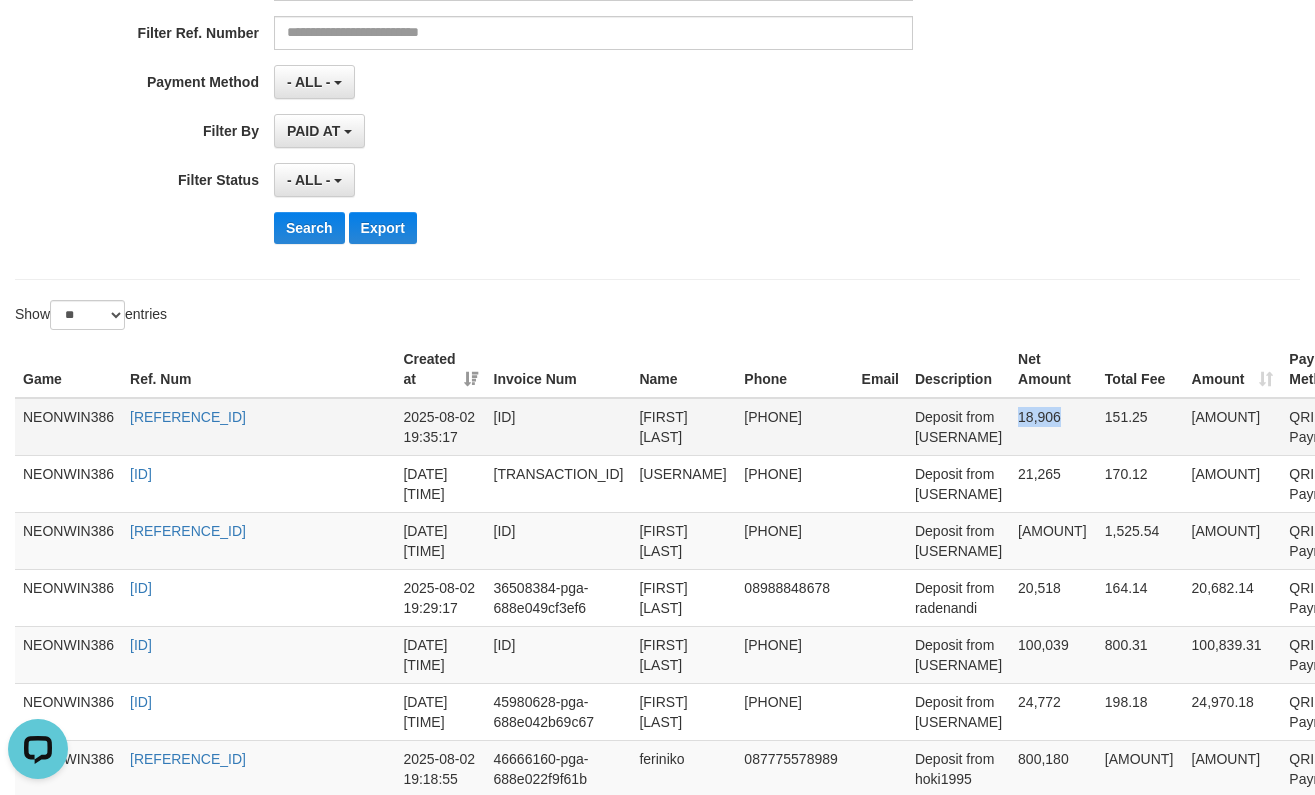 click on "18,906" at bounding box center [1053, 427] 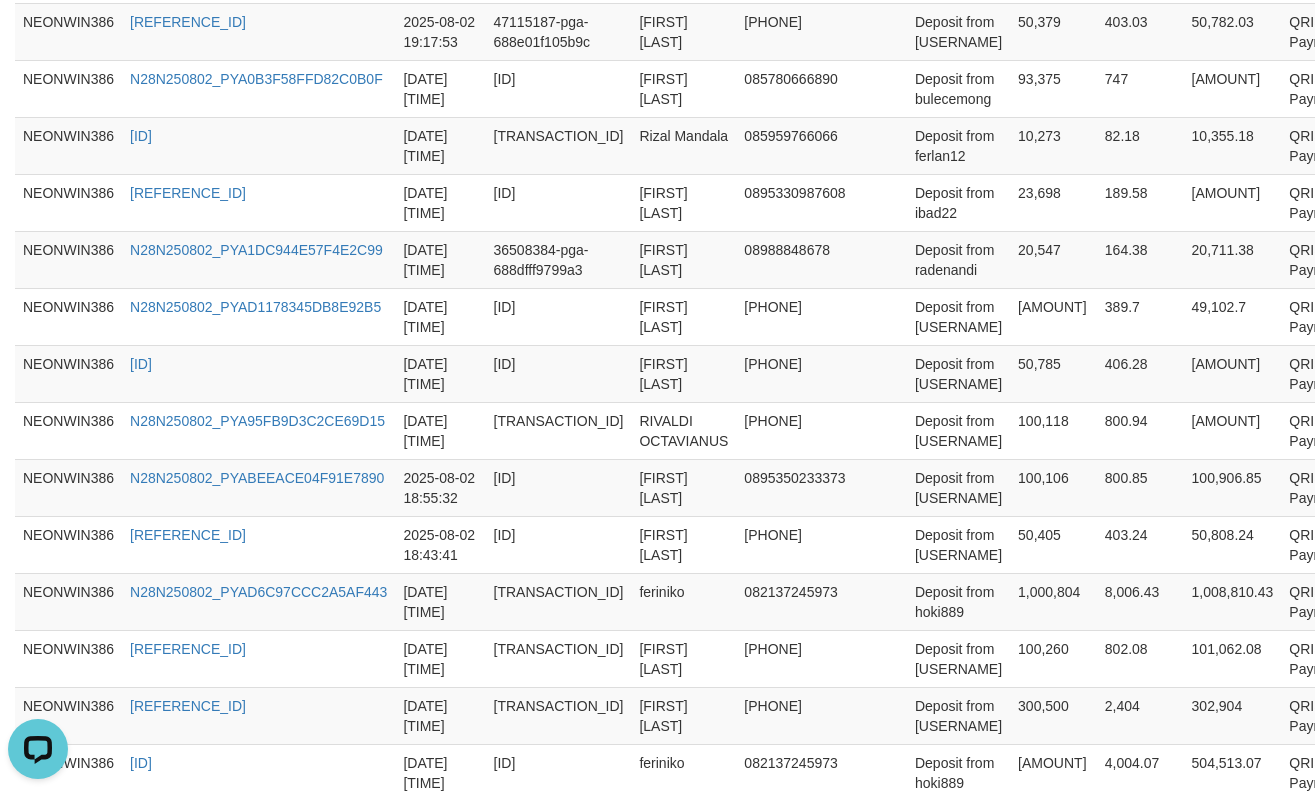 scroll, scrollTop: 1667, scrollLeft: 0, axis: vertical 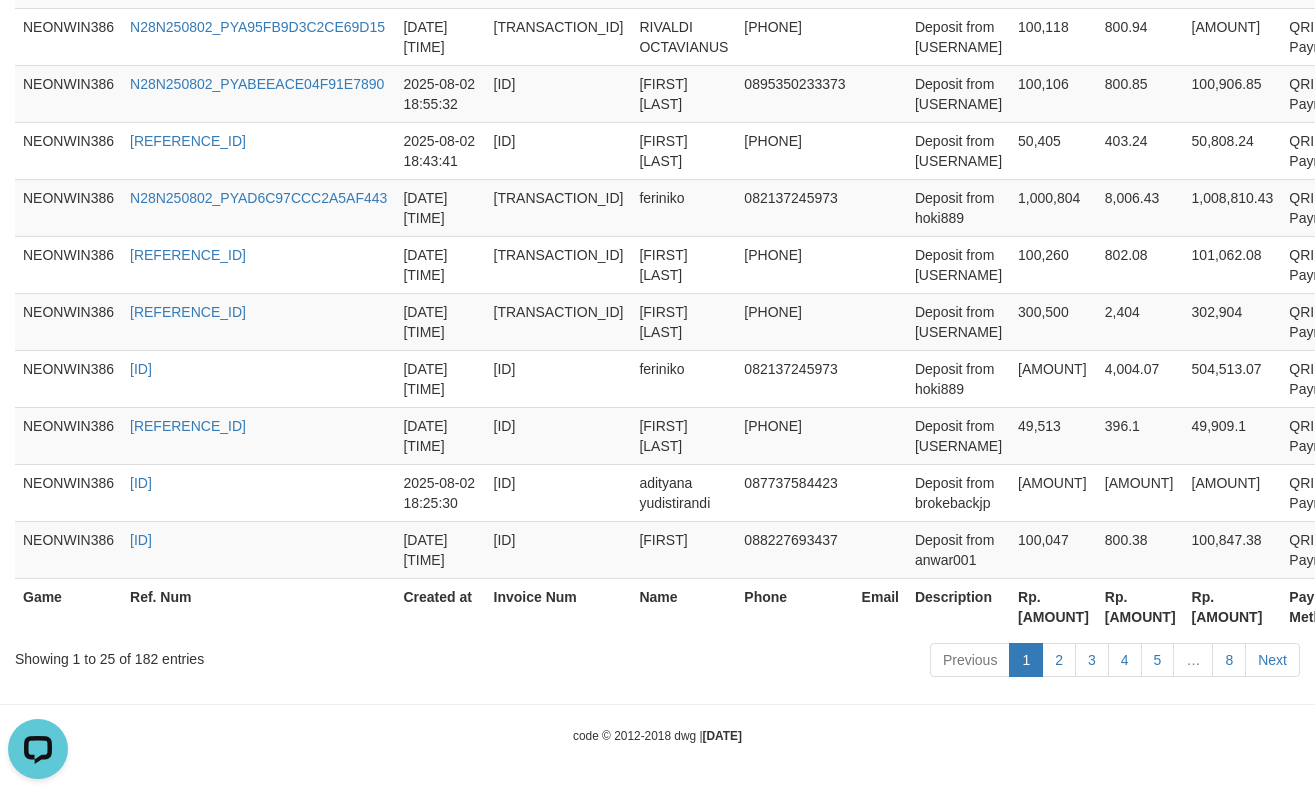 click on "Rp. [AMOUNT]" at bounding box center [1053, 606] 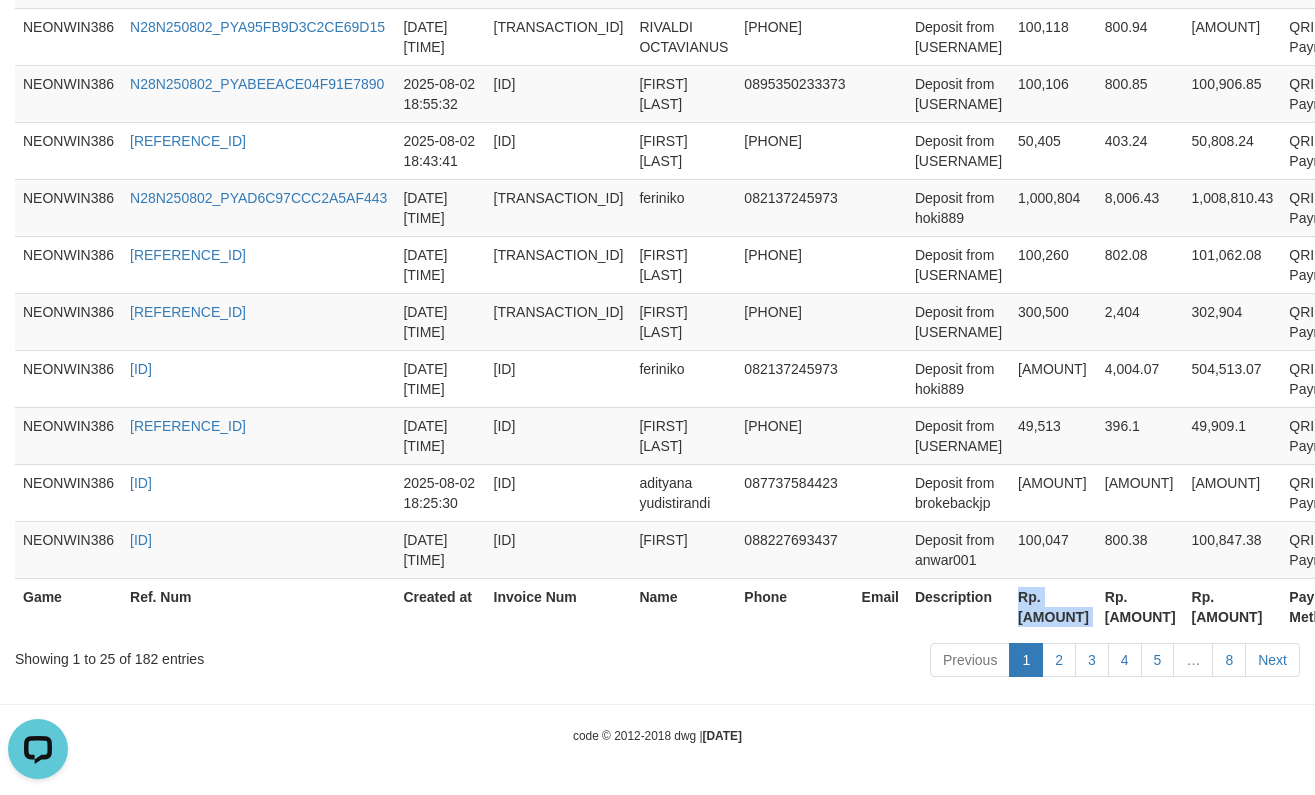 click on "Rp. [AMOUNT]" at bounding box center [1053, 606] 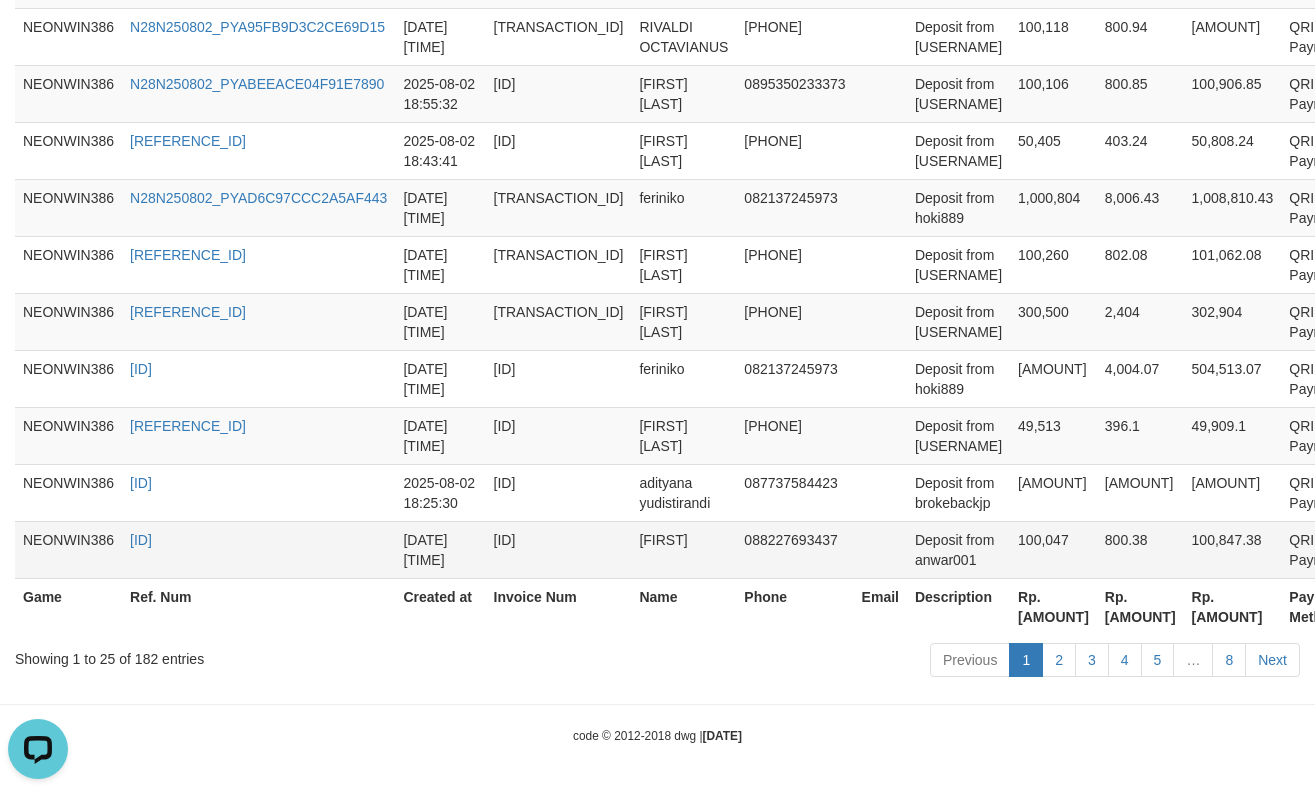 click on "[FIRST]" at bounding box center (683, 549) 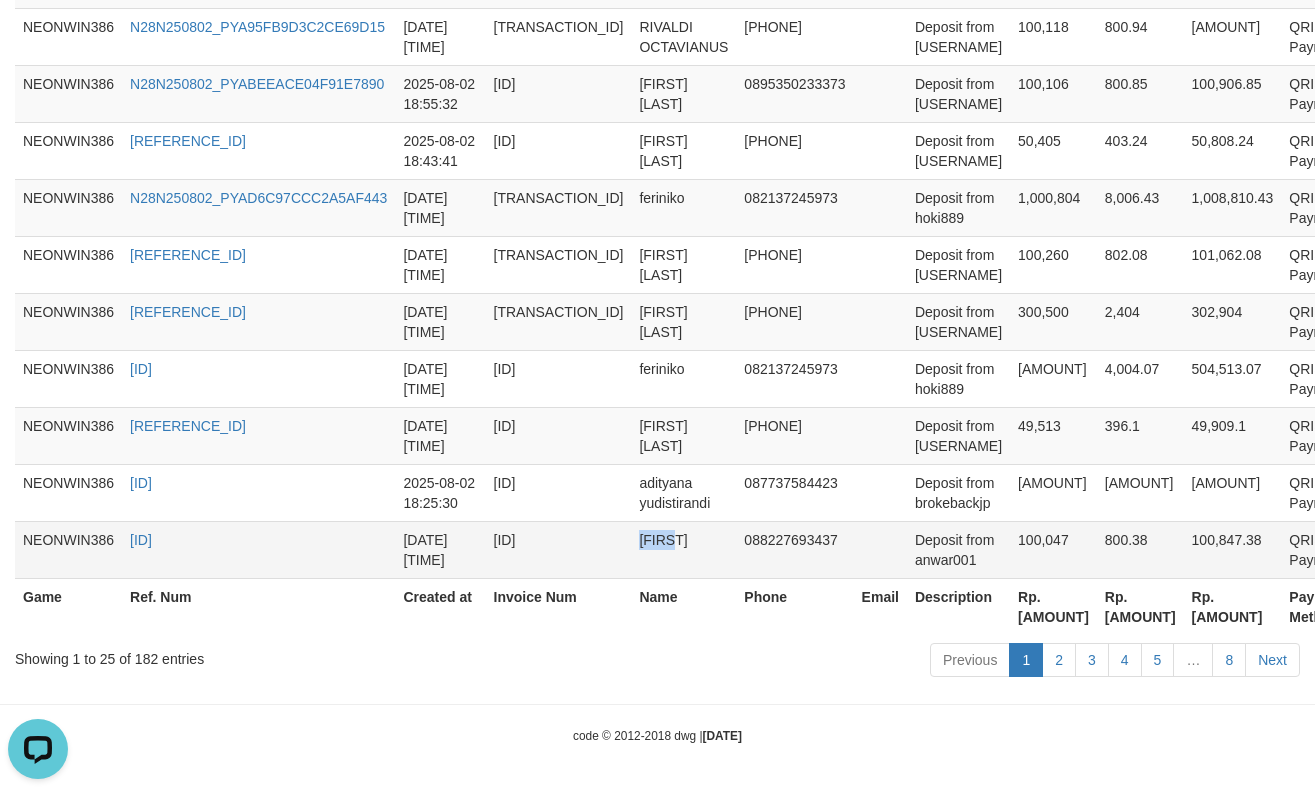 click on "[FIRST]" at bounding box center (683, 549) 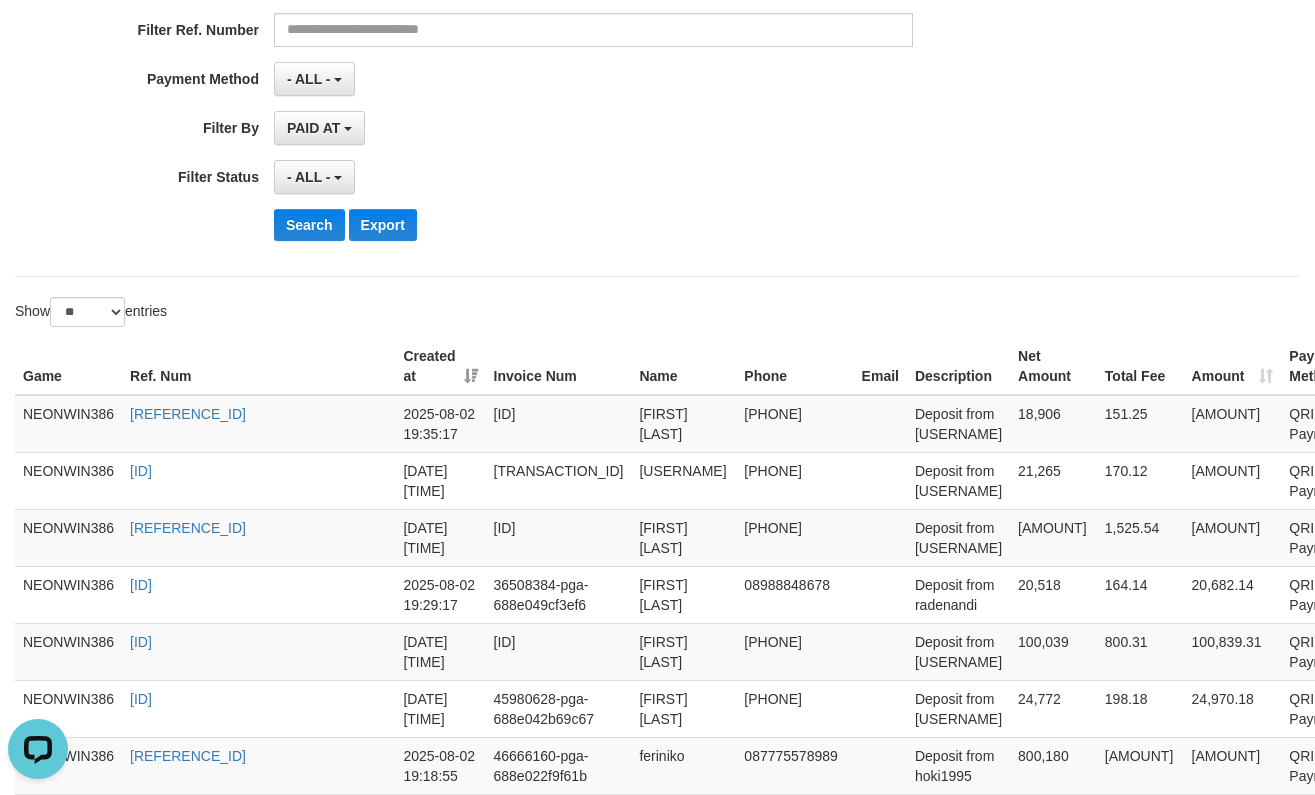 scroll, scrollTop: 334, scrollLeft: 0, axis: vertical 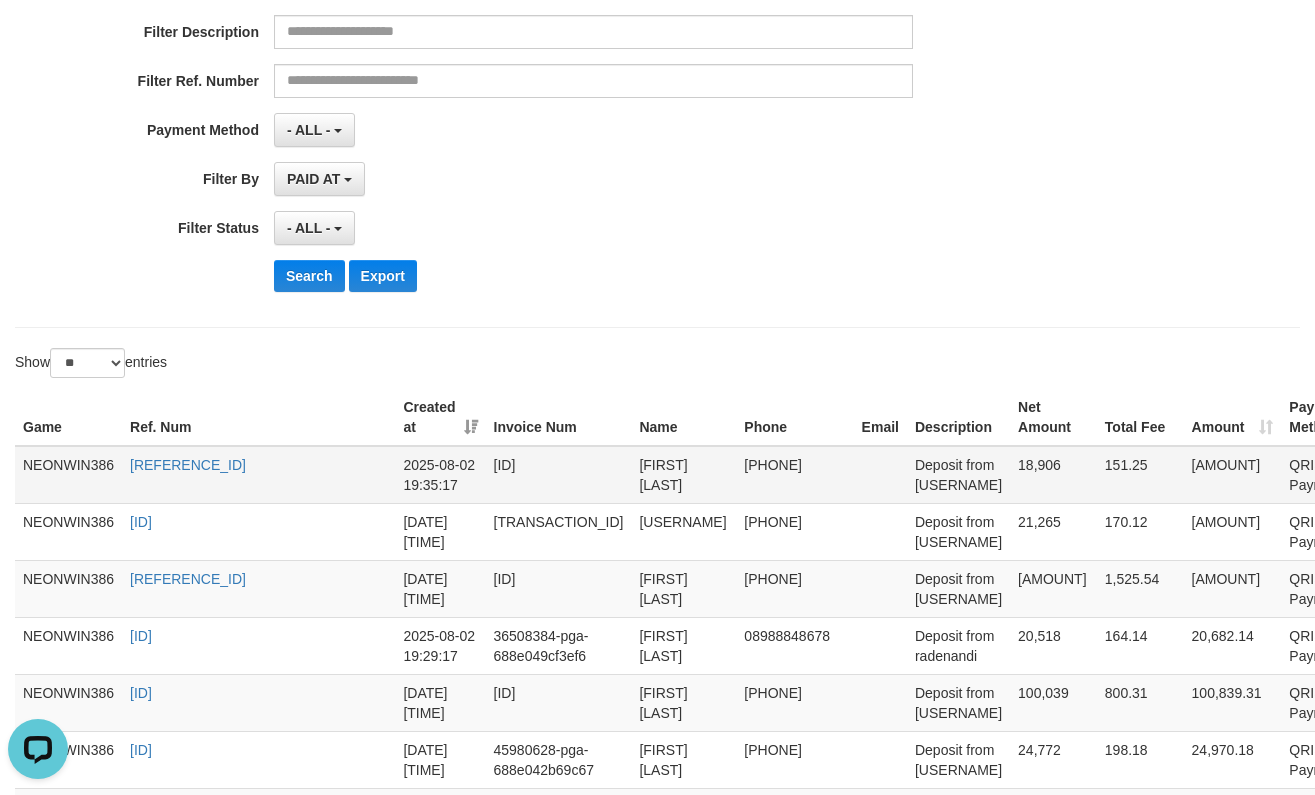 click on "[FIRST] [LAST]" at bounding box center [683, 475] 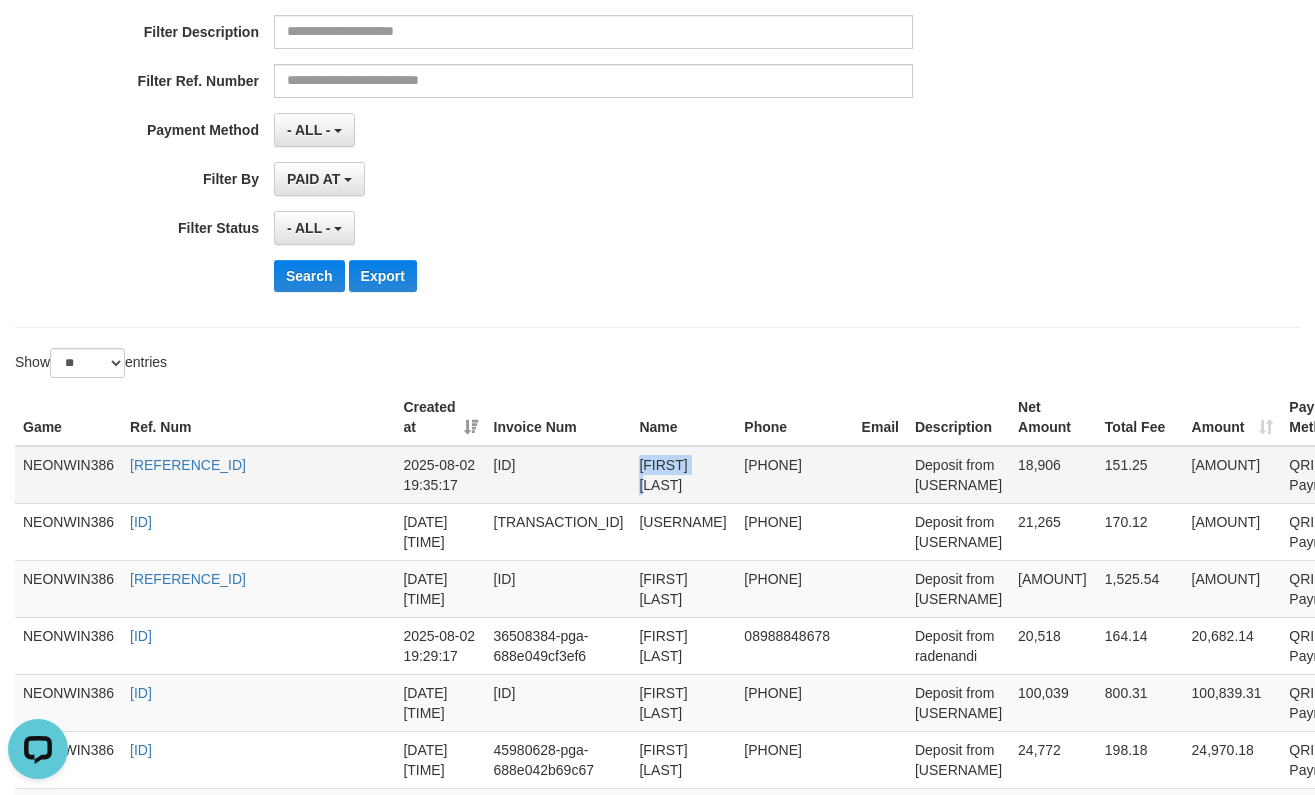 click on "[FIRST] [LAST]" at bounding box center [683, 475] 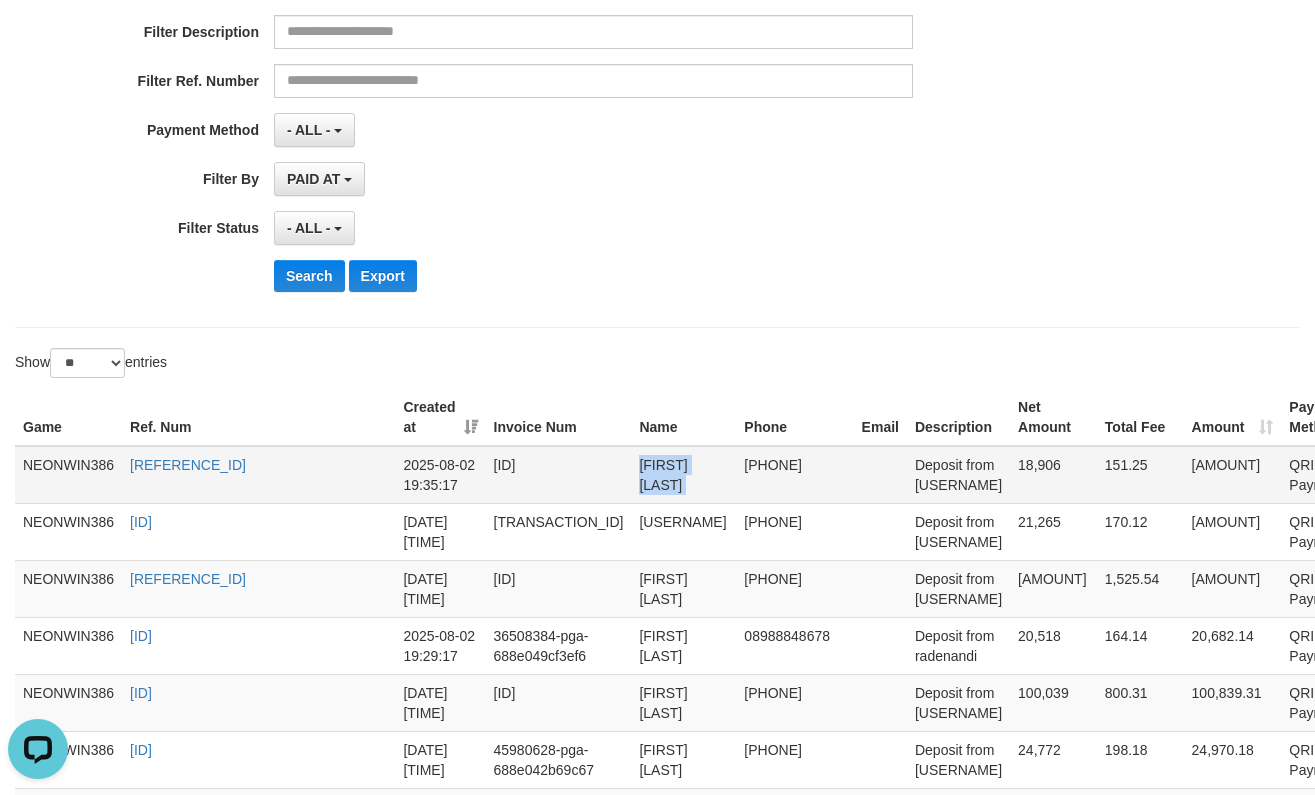 click on "[FIRST] [LAST]" at bounding box center (683, 475) 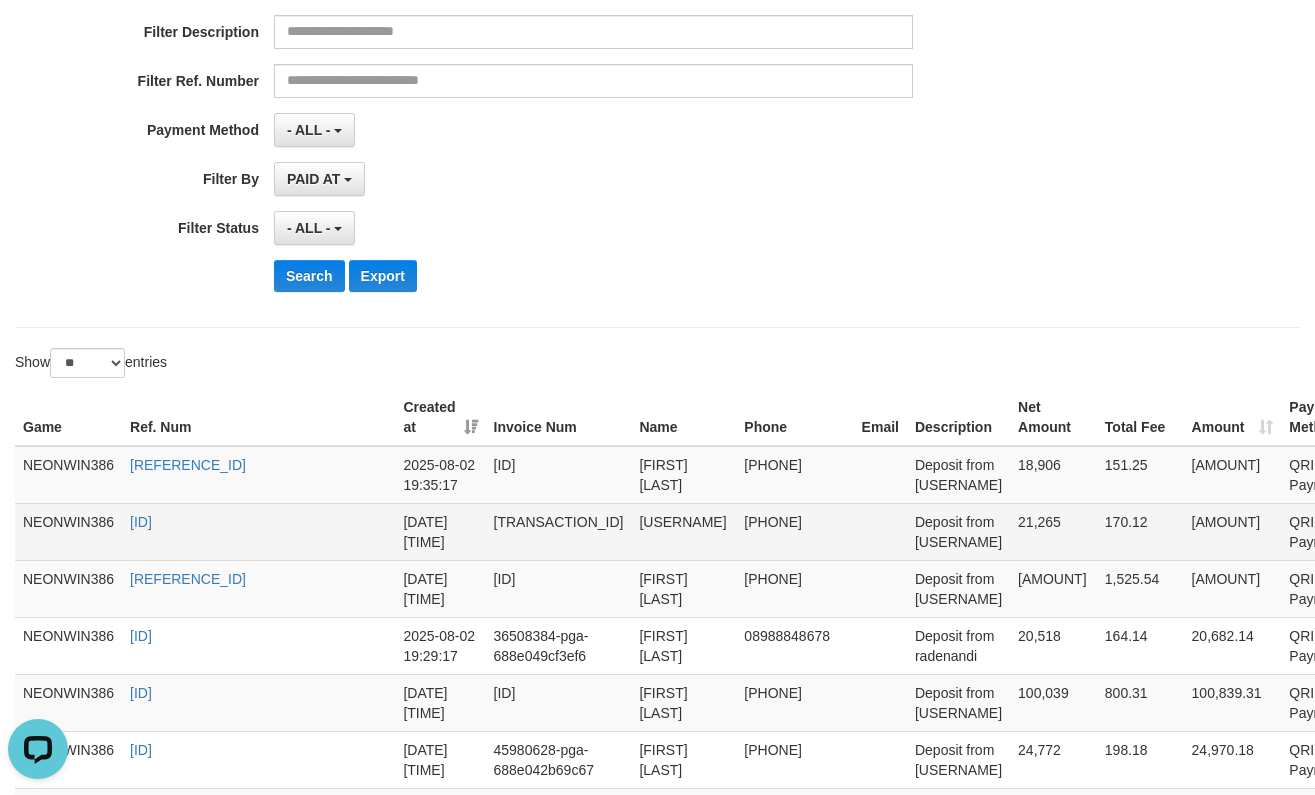 click on "[USERNAME]" at bounding box center (683, 531) 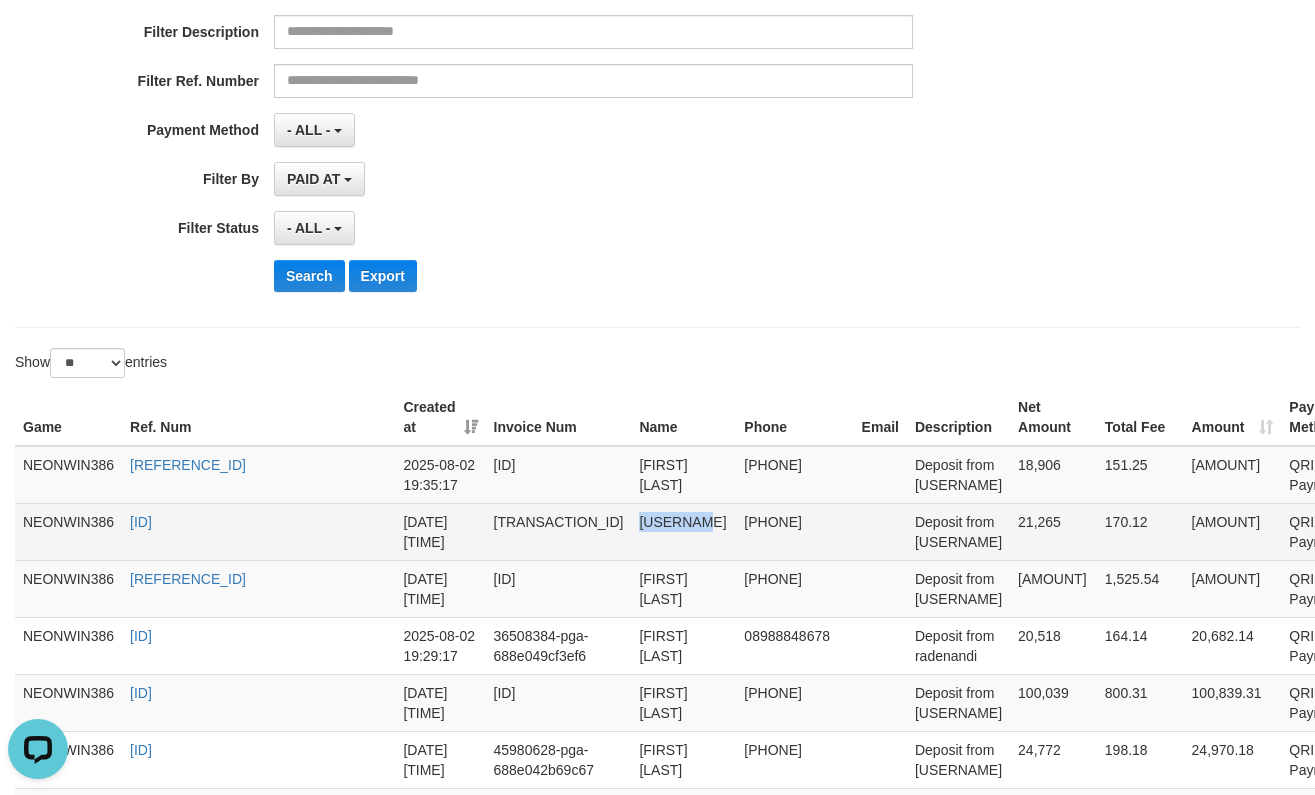 click on "[USERNAME]" at bounding box center [683, 531] 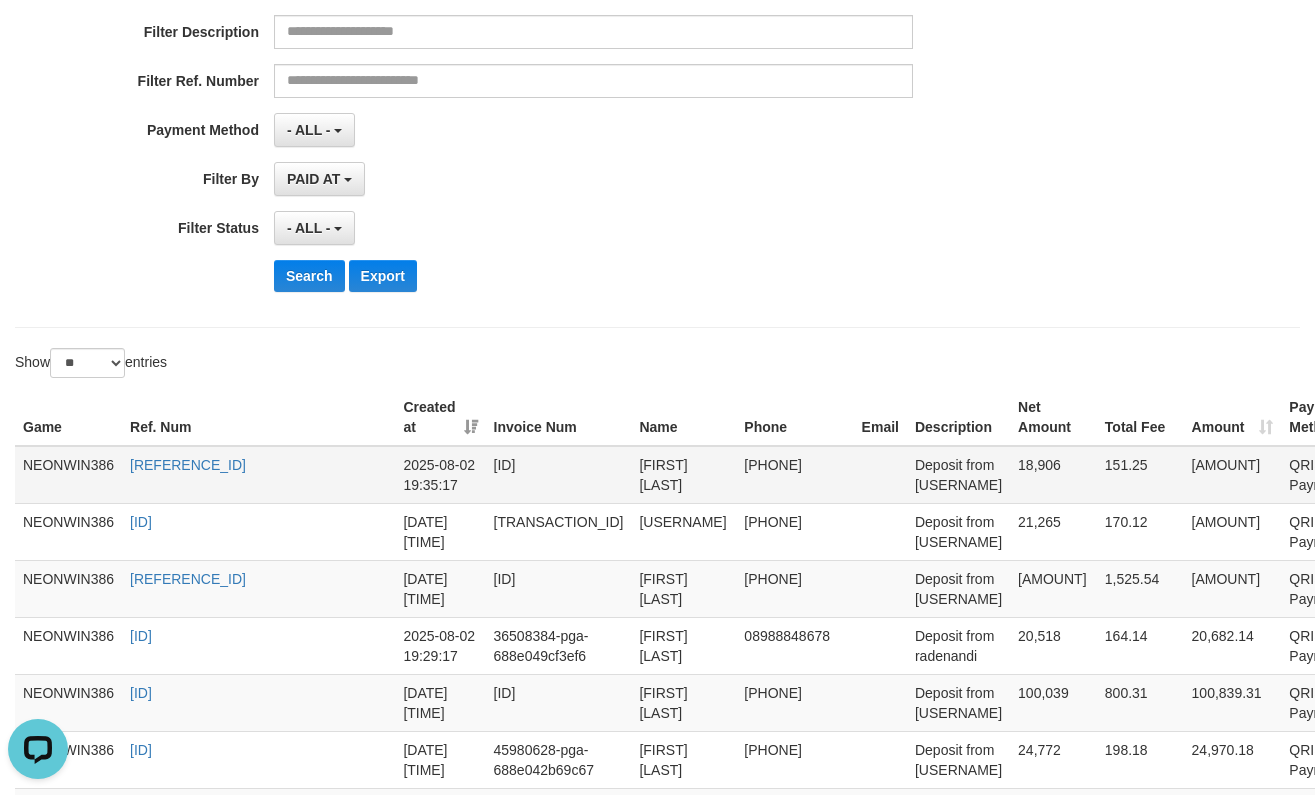 click on "[FIRST] [LAST]" at bounding box center (683, 475) 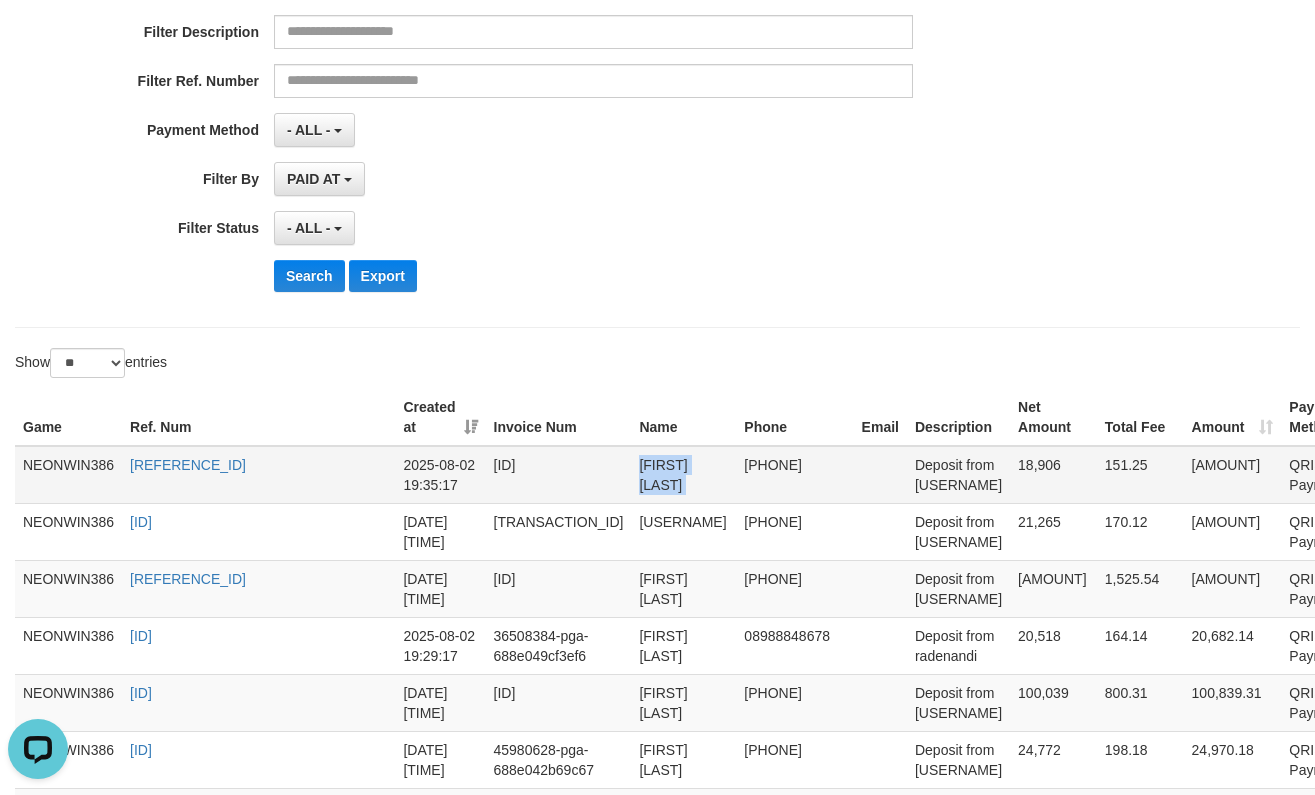 click on "[FIRST] [LAST]" at bounding box center [683, 475] 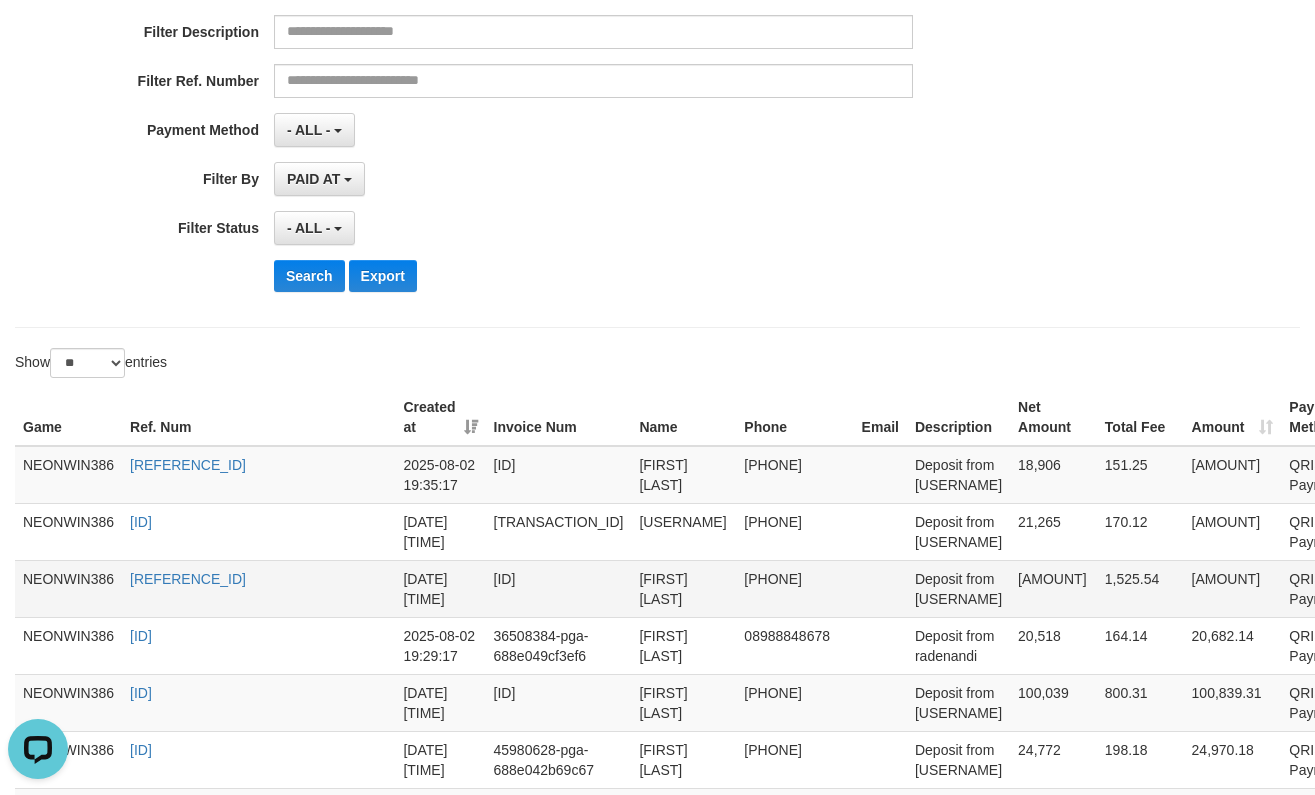 click on "[FIRST] [LAST]" at bounding box center [683, 588] 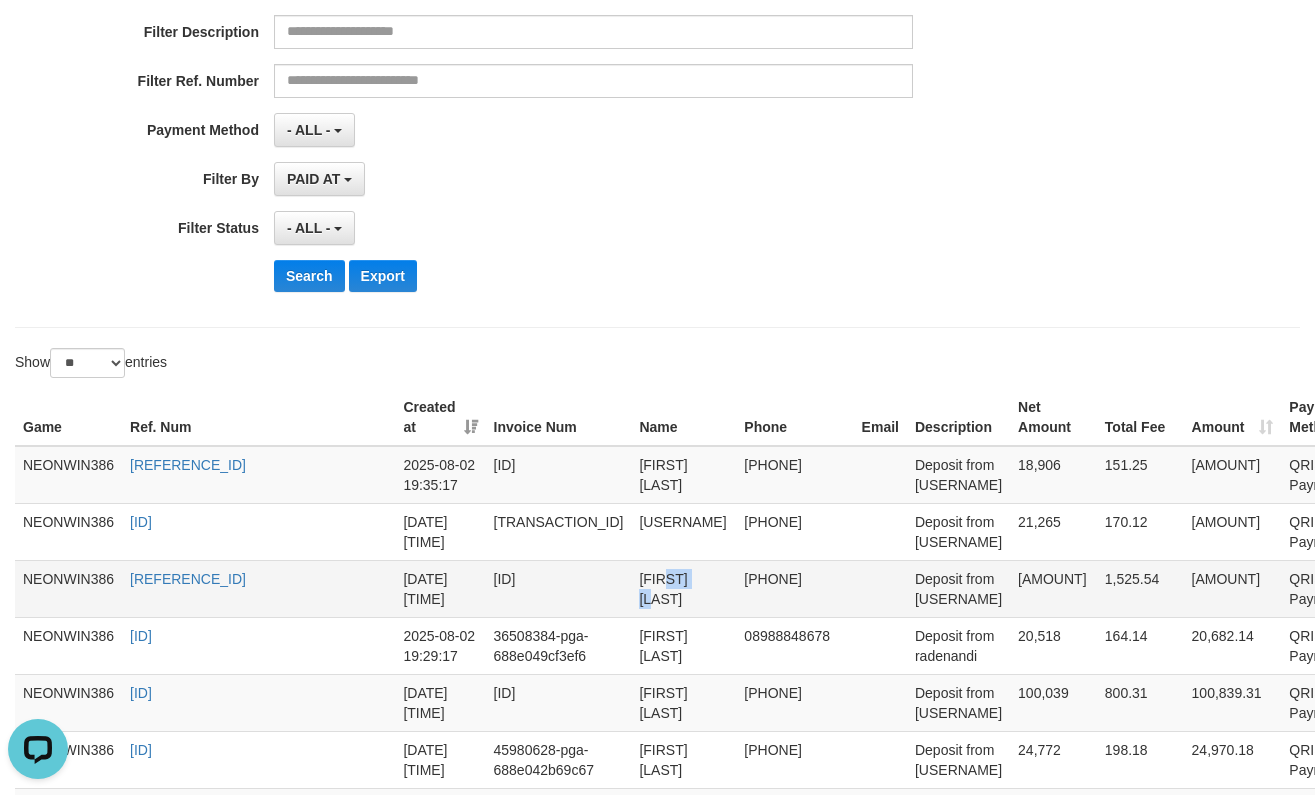 click on "[FIRST] [LAST]" at bounding box center [683, 588] 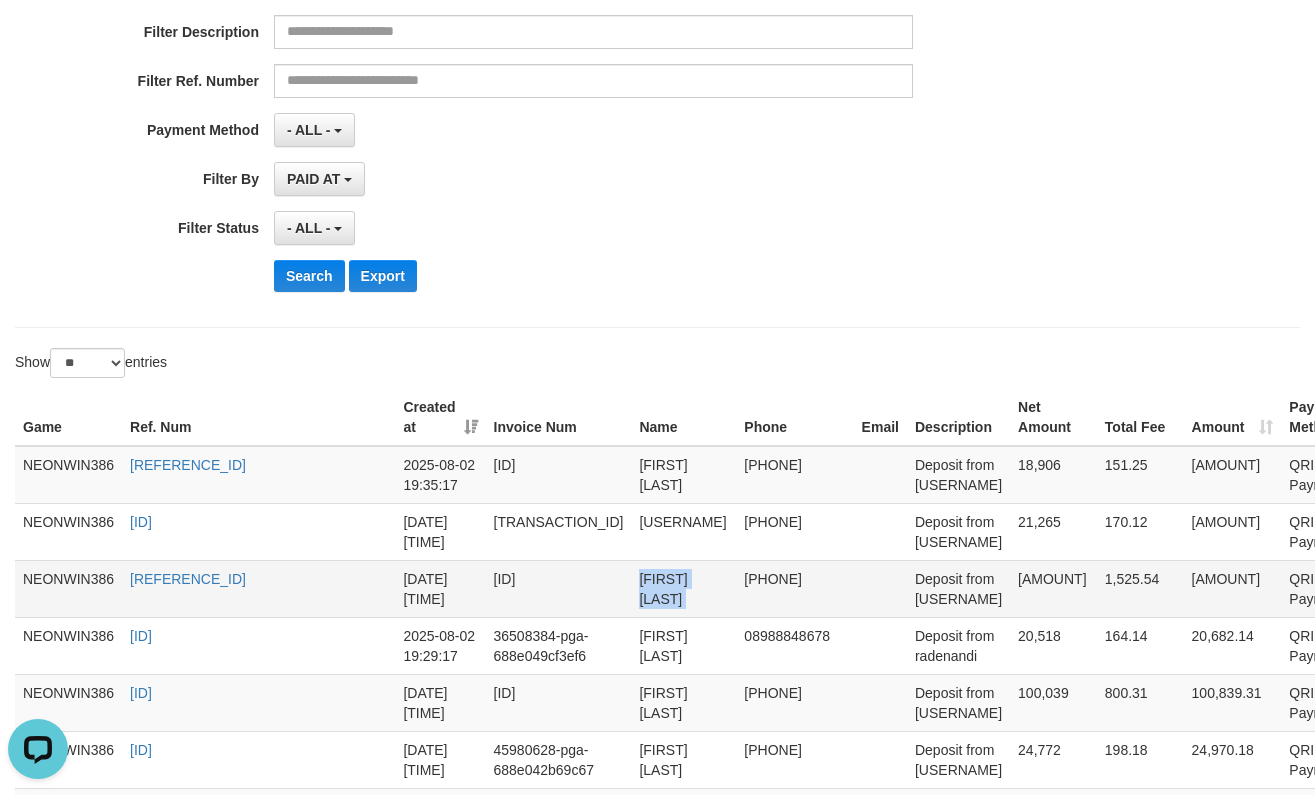 click on "[FIRST] [LAST]" at bounding box center (683, 588) 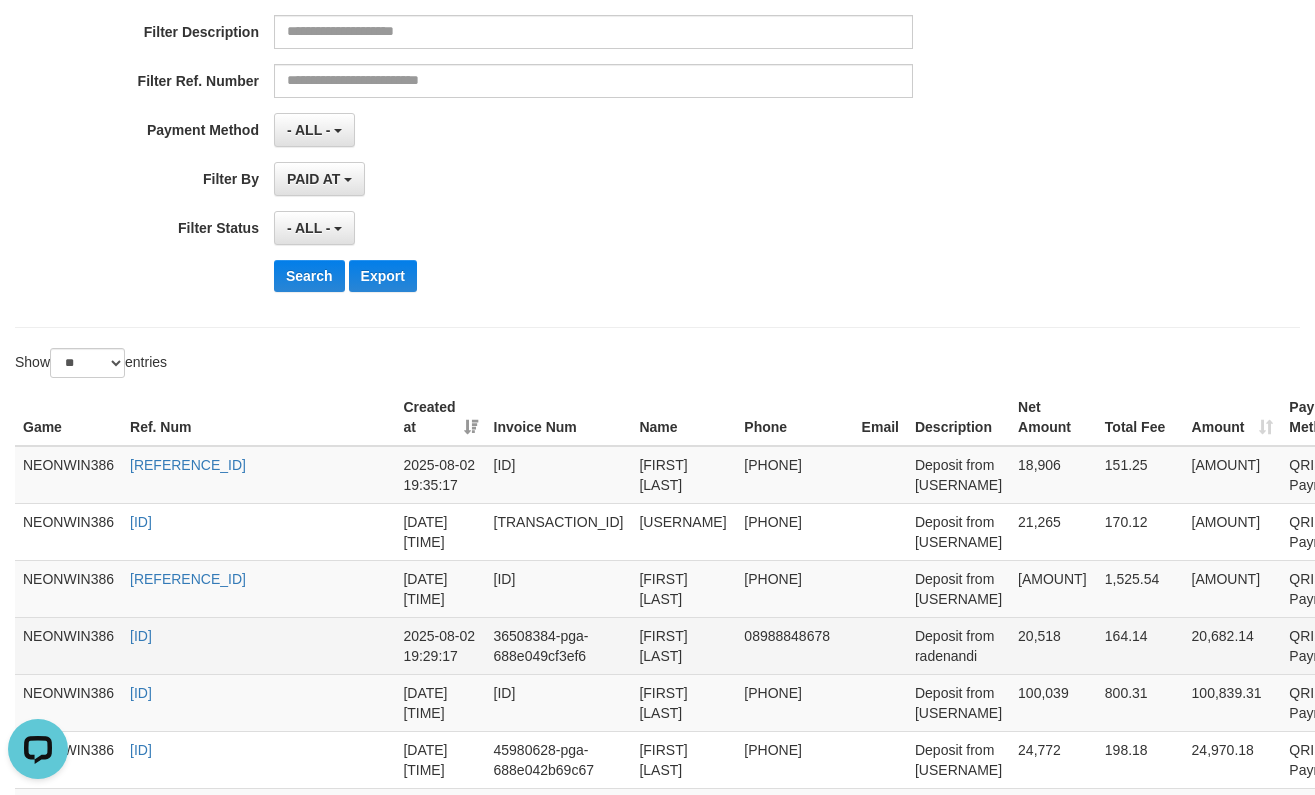click on "[FIRST] [LAST]" at bounding box center [683, 645] 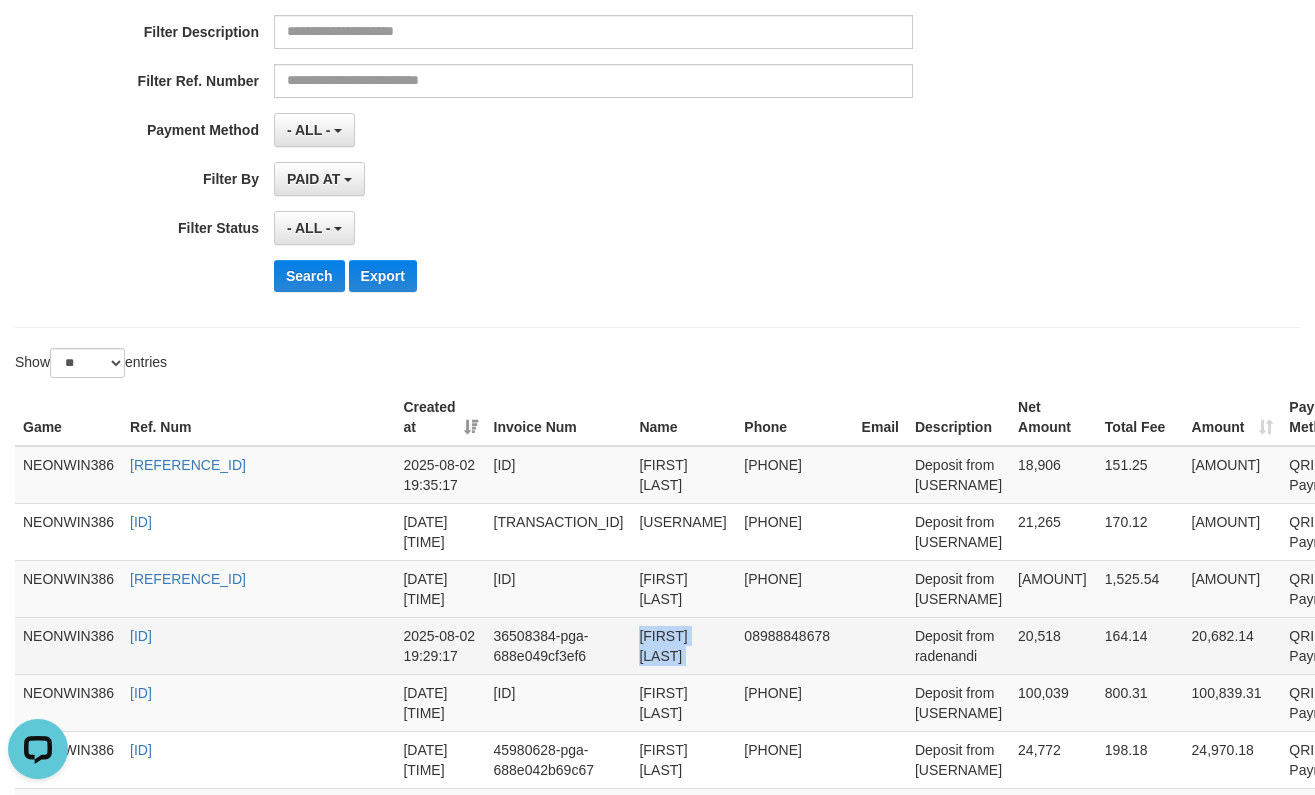 click on "[FIRST] [LAST]" at bounding box center [683, 645] 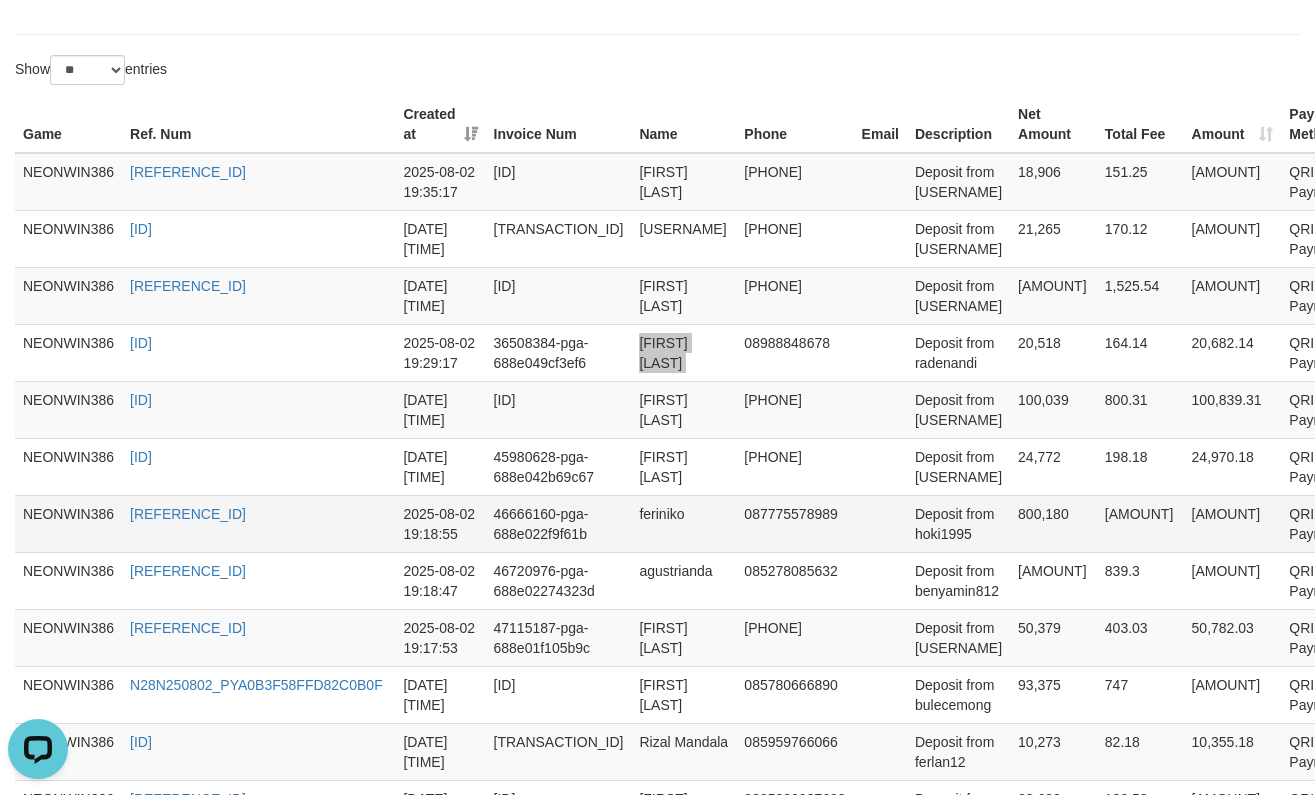 scroll, scrollTop: 667, scrollLeft: 0, axis: vertical 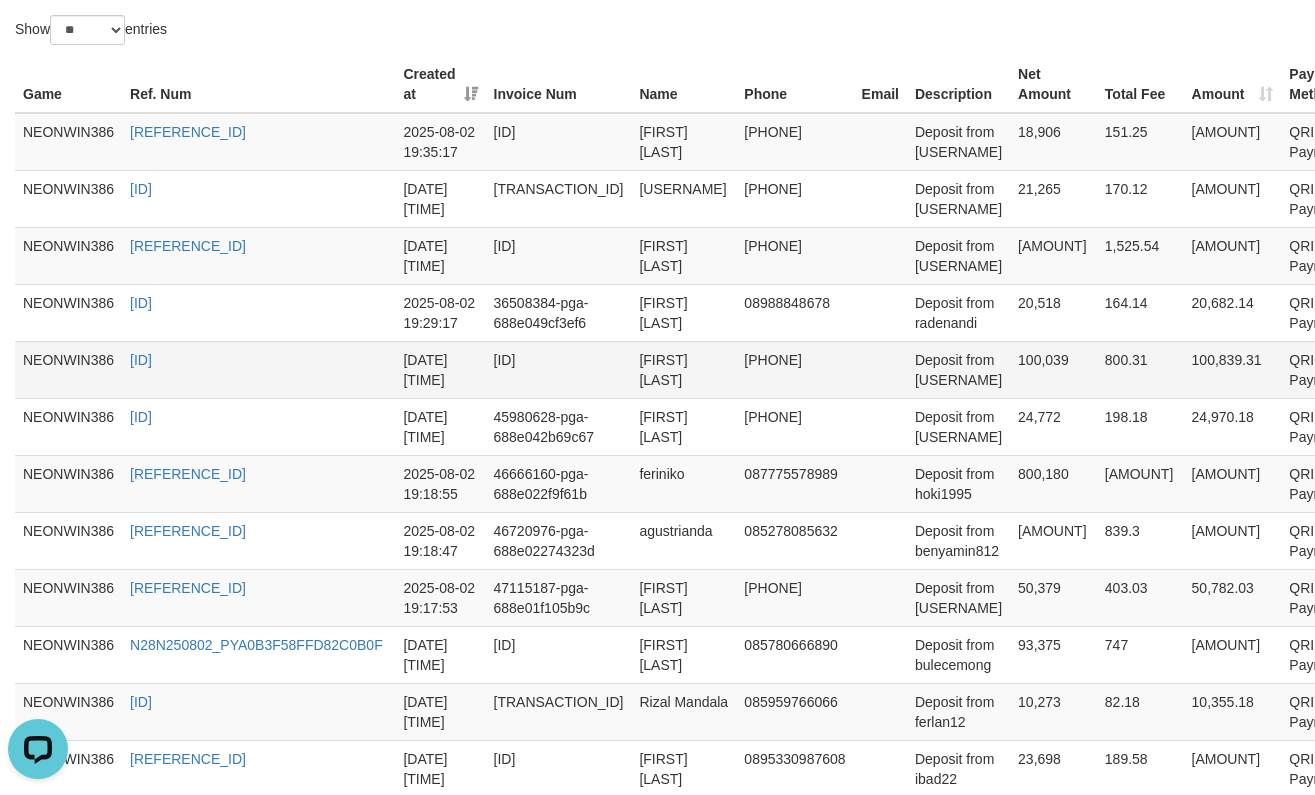 click on "[FIRST] [LAST]" at bounding box center (683, 369) 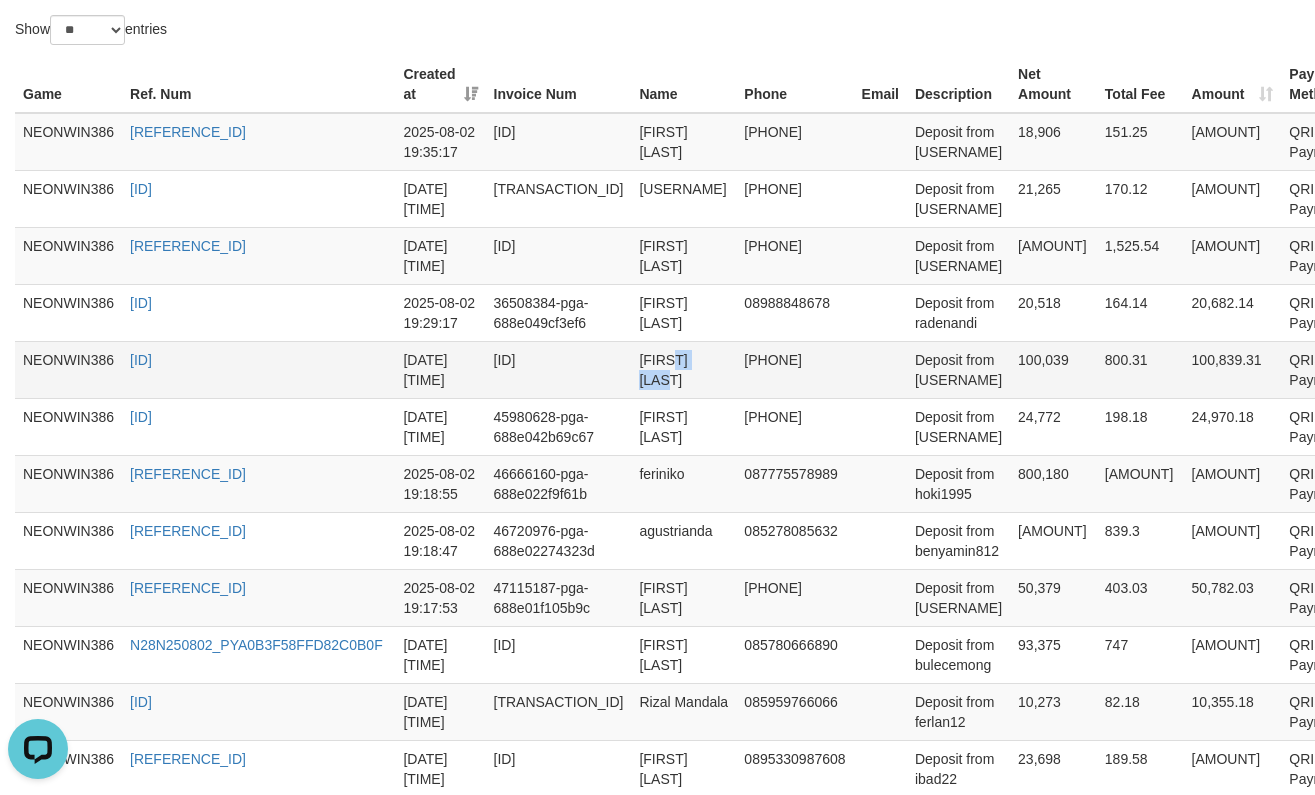 click on "[FIRST] [LAST]" at bounding box center [683, 369] 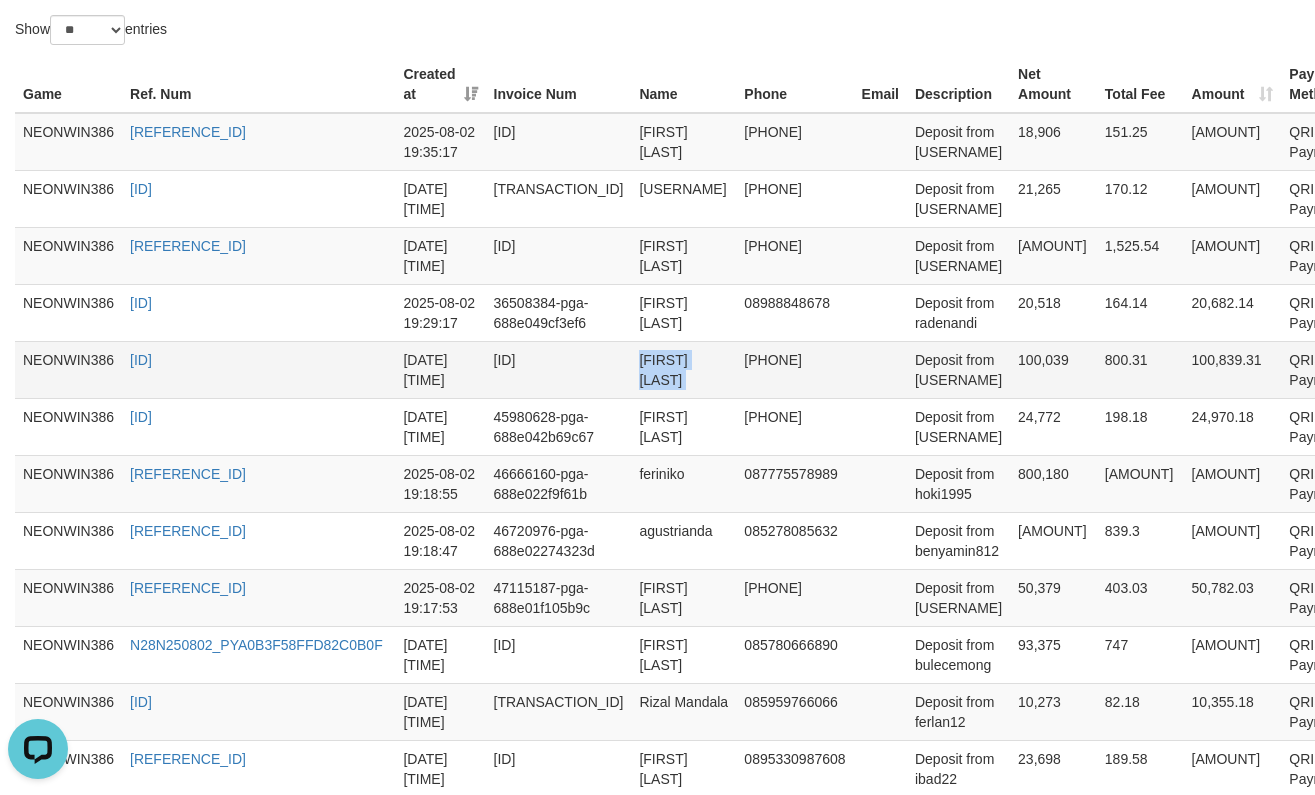 click on "[FIRST] [LAST]" at bounding box center [683, 369] 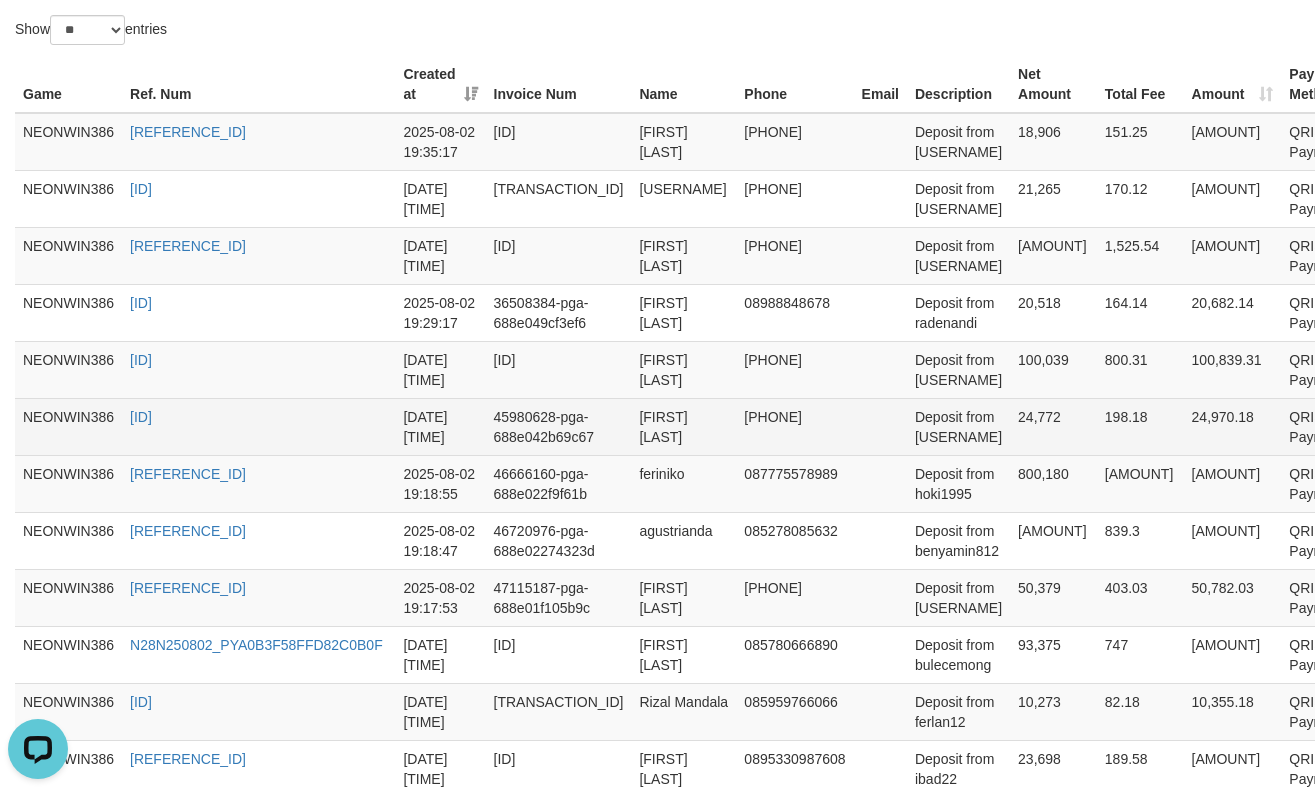 click on "[FIRST] [LAST]" at bounding box center [683, 426] 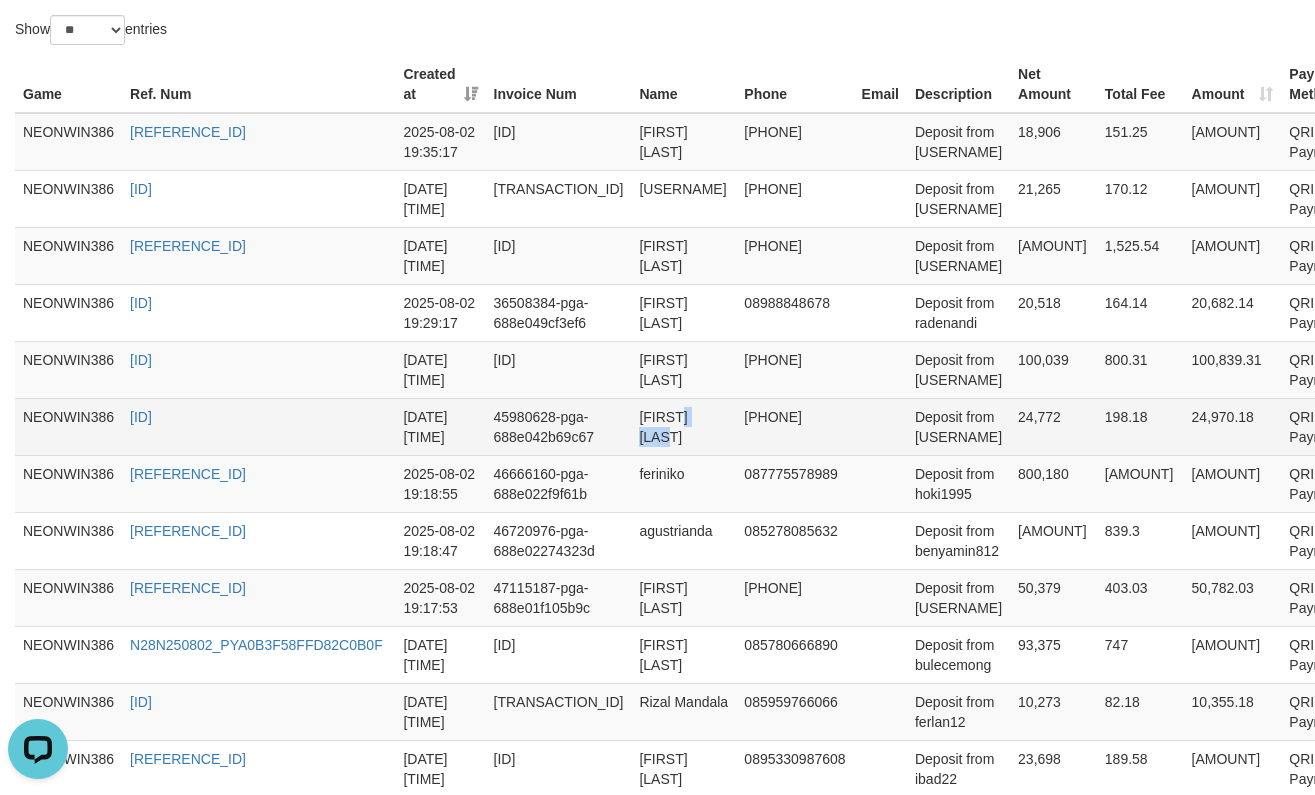 click on "[FIRST] [LAST]" at bounding box center [683, 426] 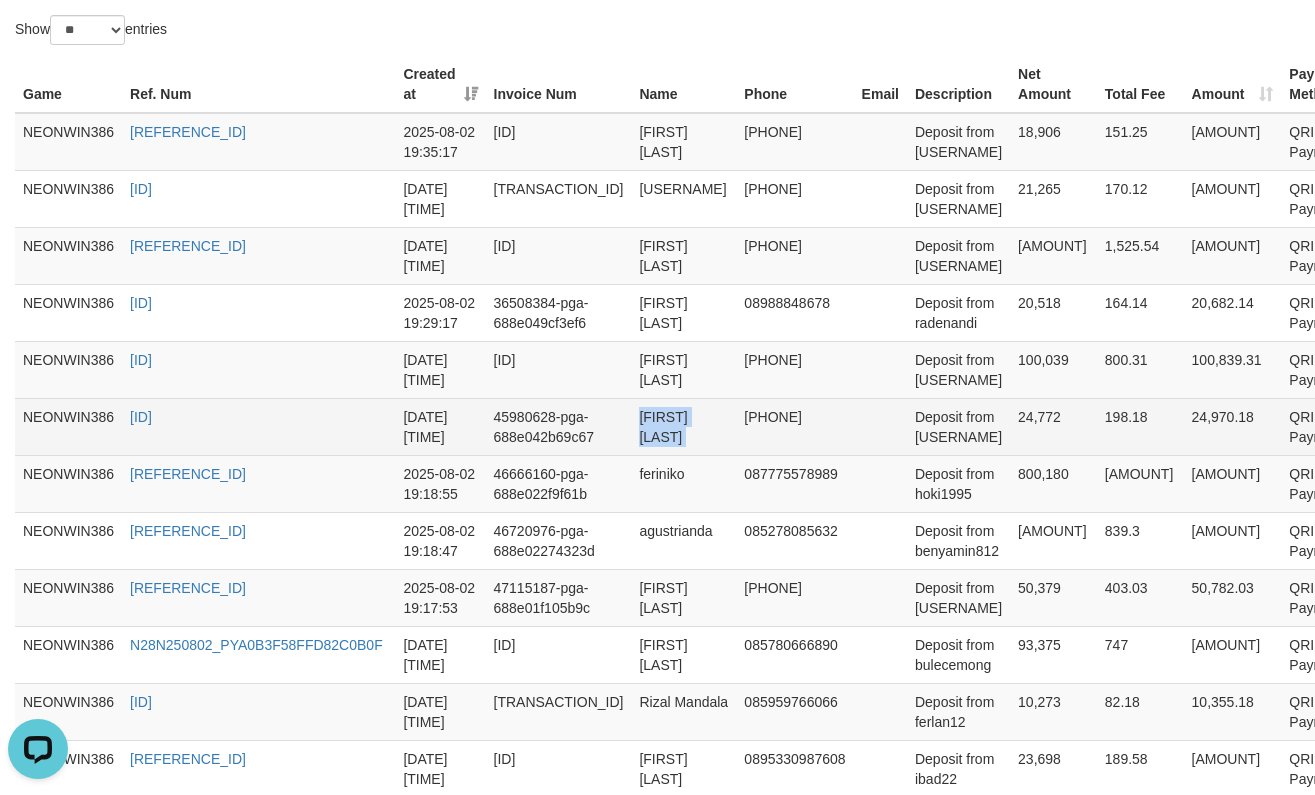 click on "[FIRST] [LAST]" at bounding box center [683, 426] 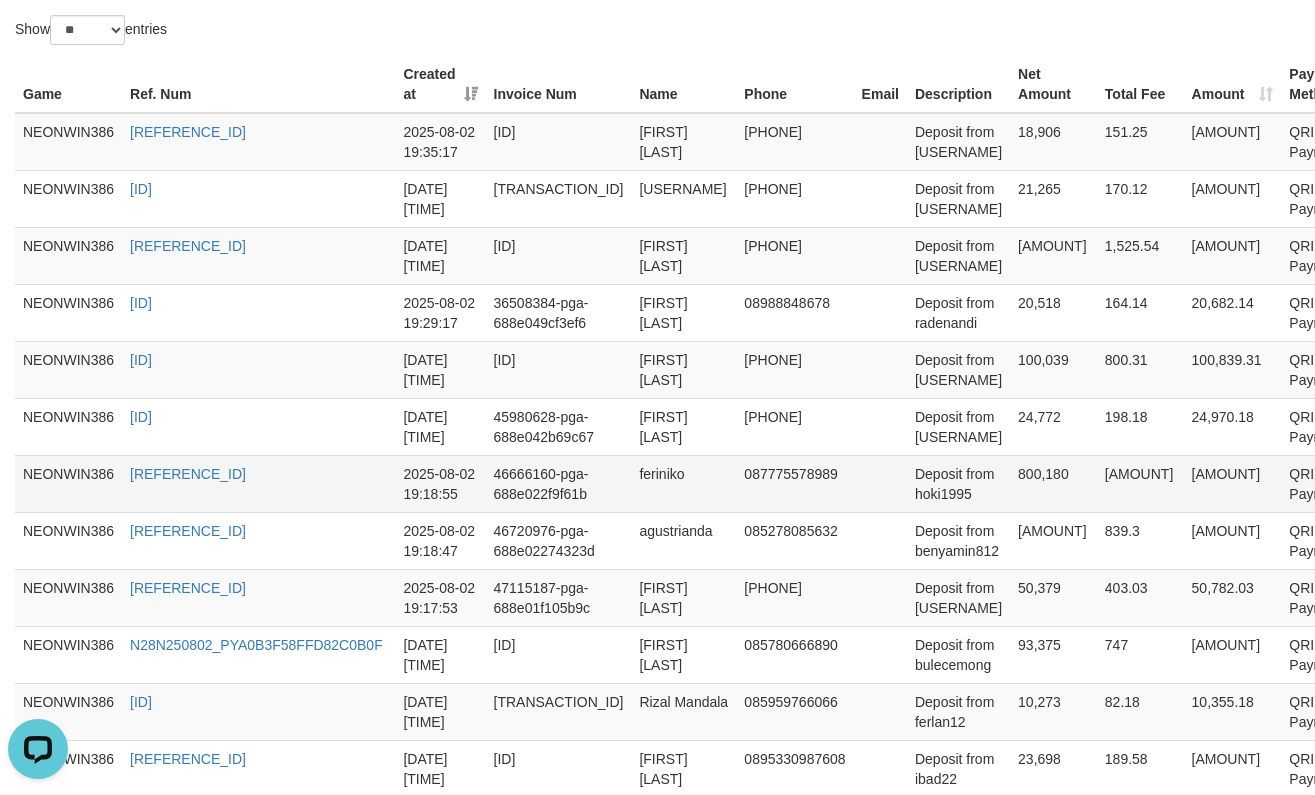 click on "feriniko" at bounding box center [683, 483] 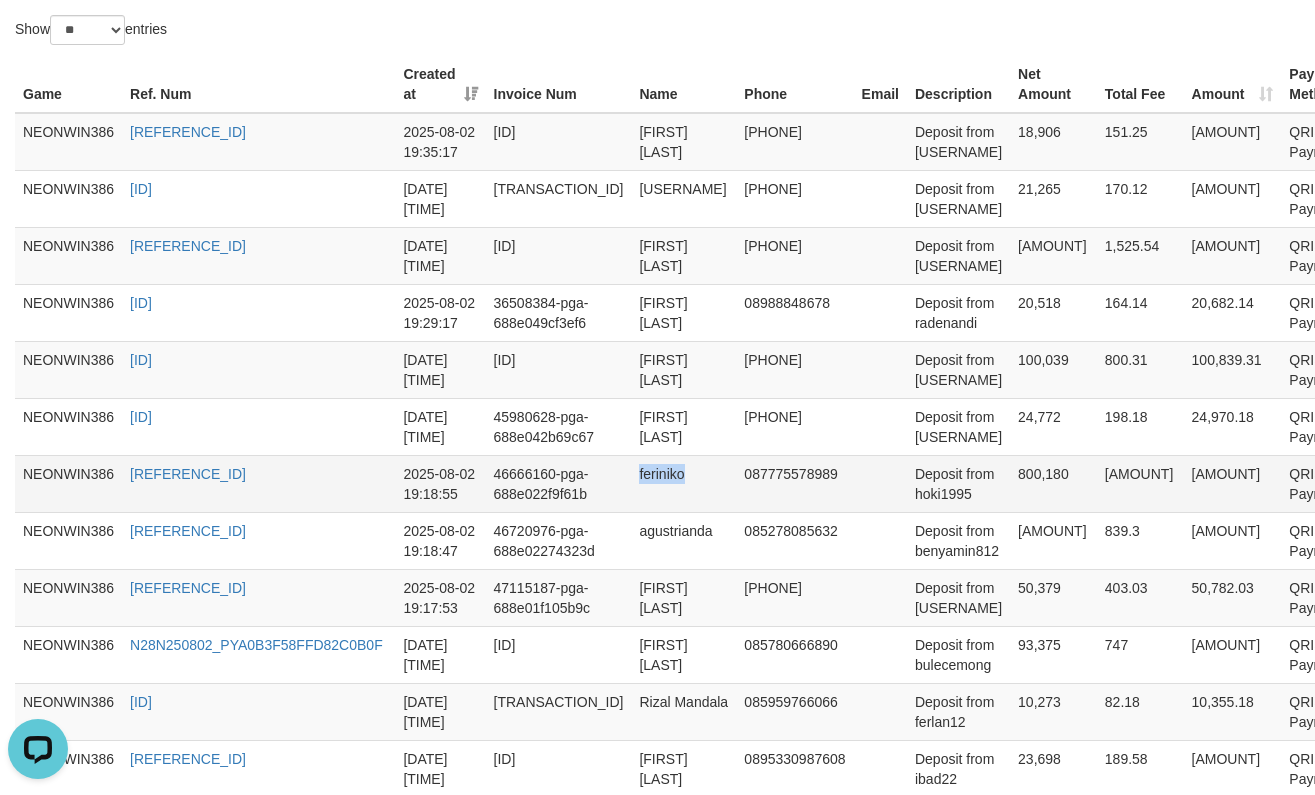 click on "feriniko" at bounding box center [683, 483] 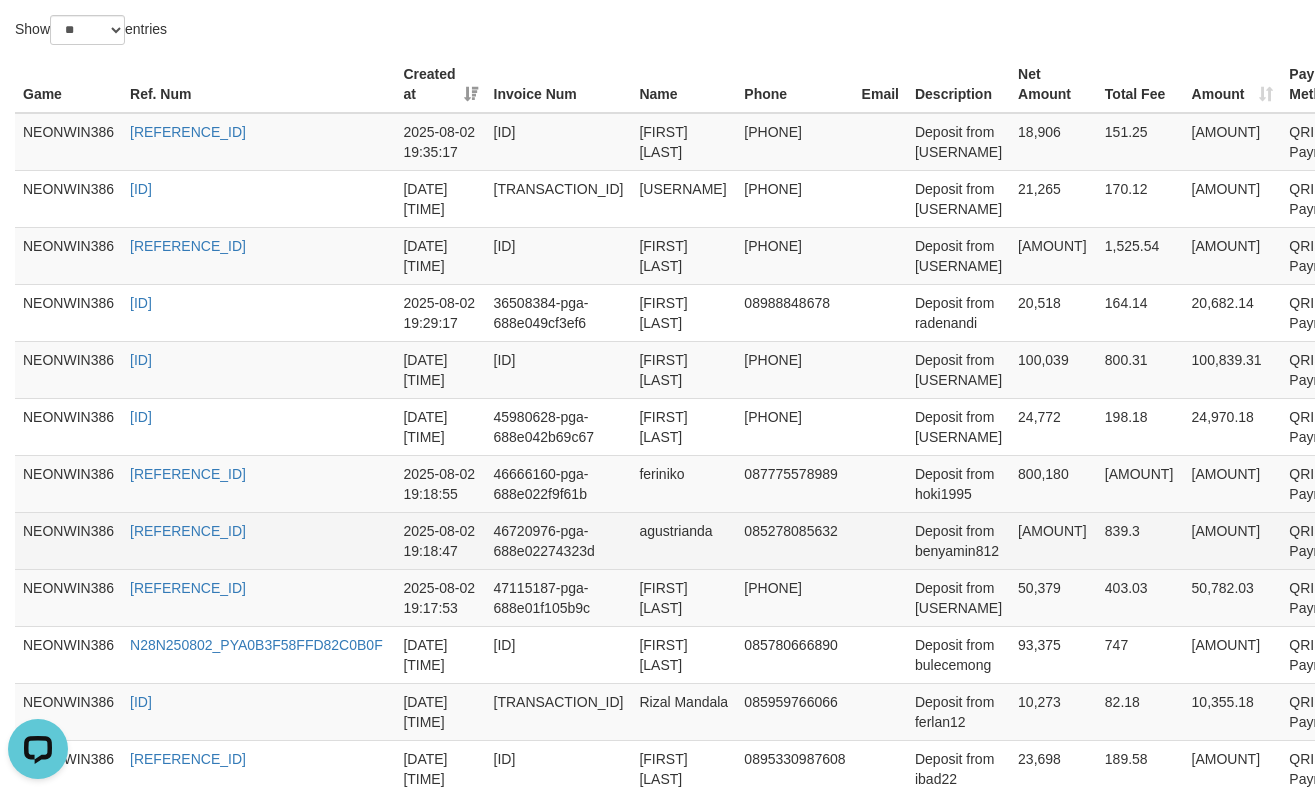 click on "agustrianda" at bounding box center (683, 540) 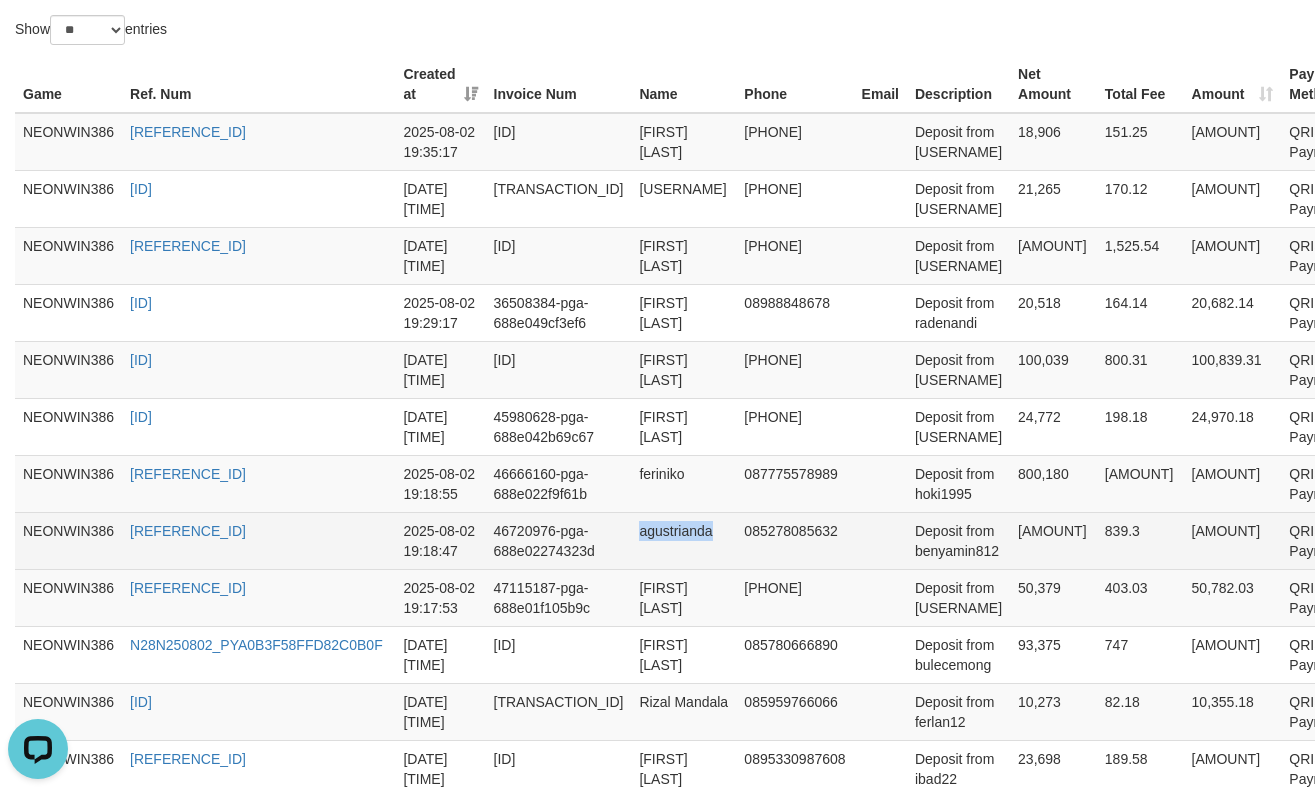 click on "agustrianda" at bounding box center [683, 540] 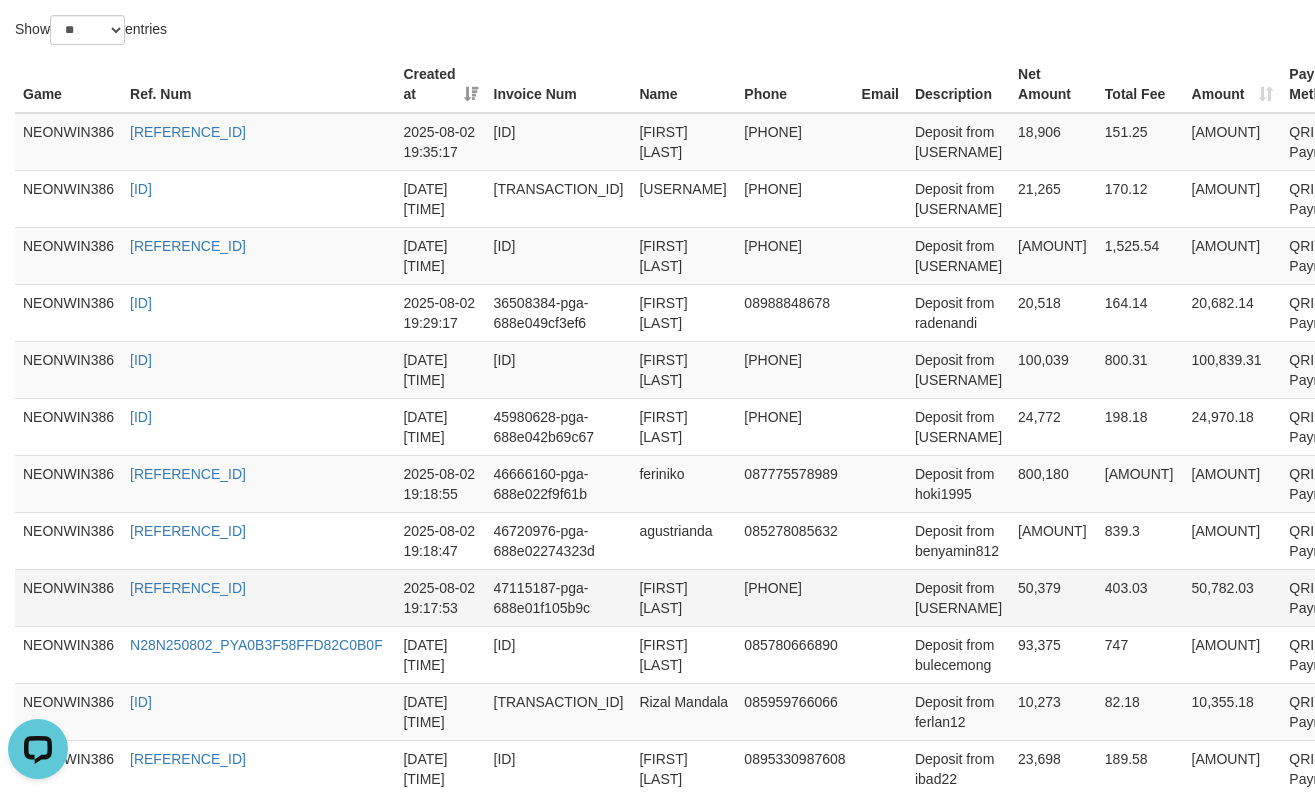 click on "[FIRST] [LAST]" at bounding box center [683, 597] 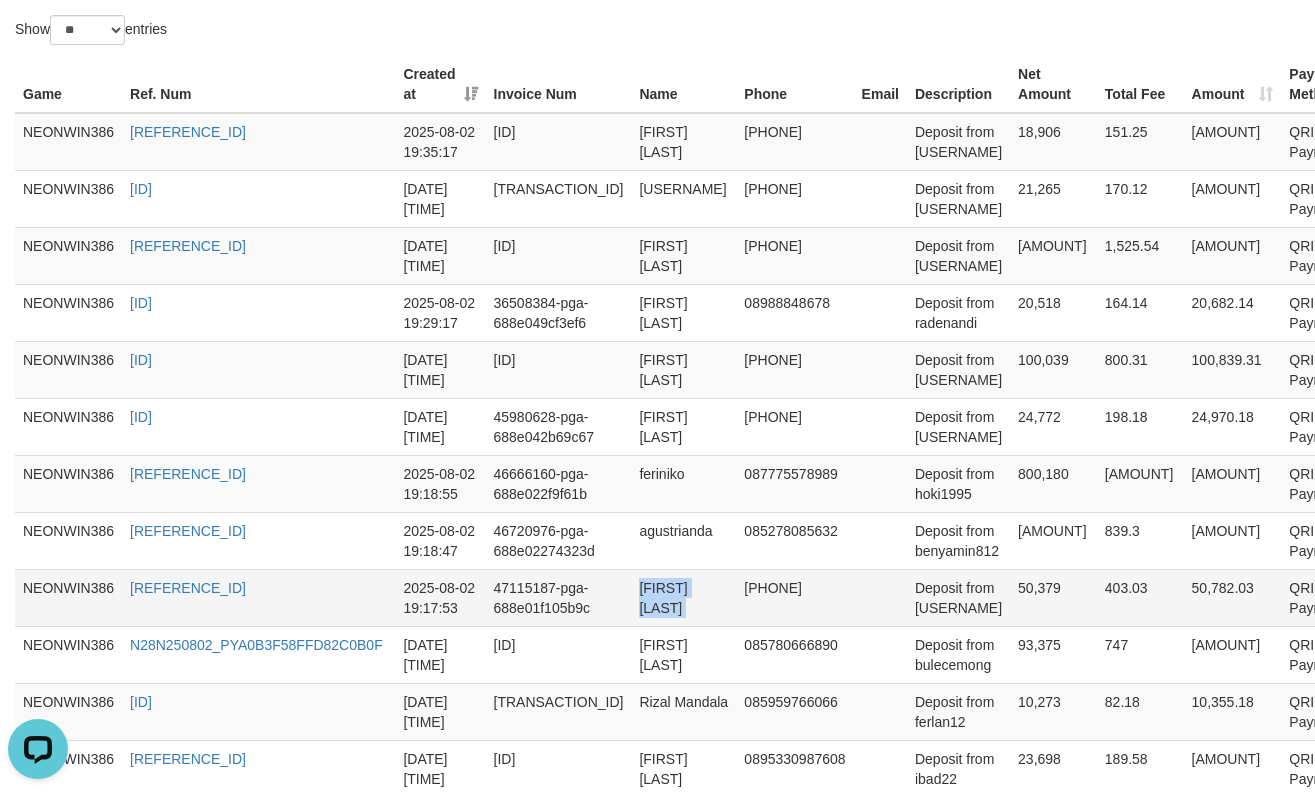 click on "[FIRST] [LAST]" at bounding box center [683, 597] 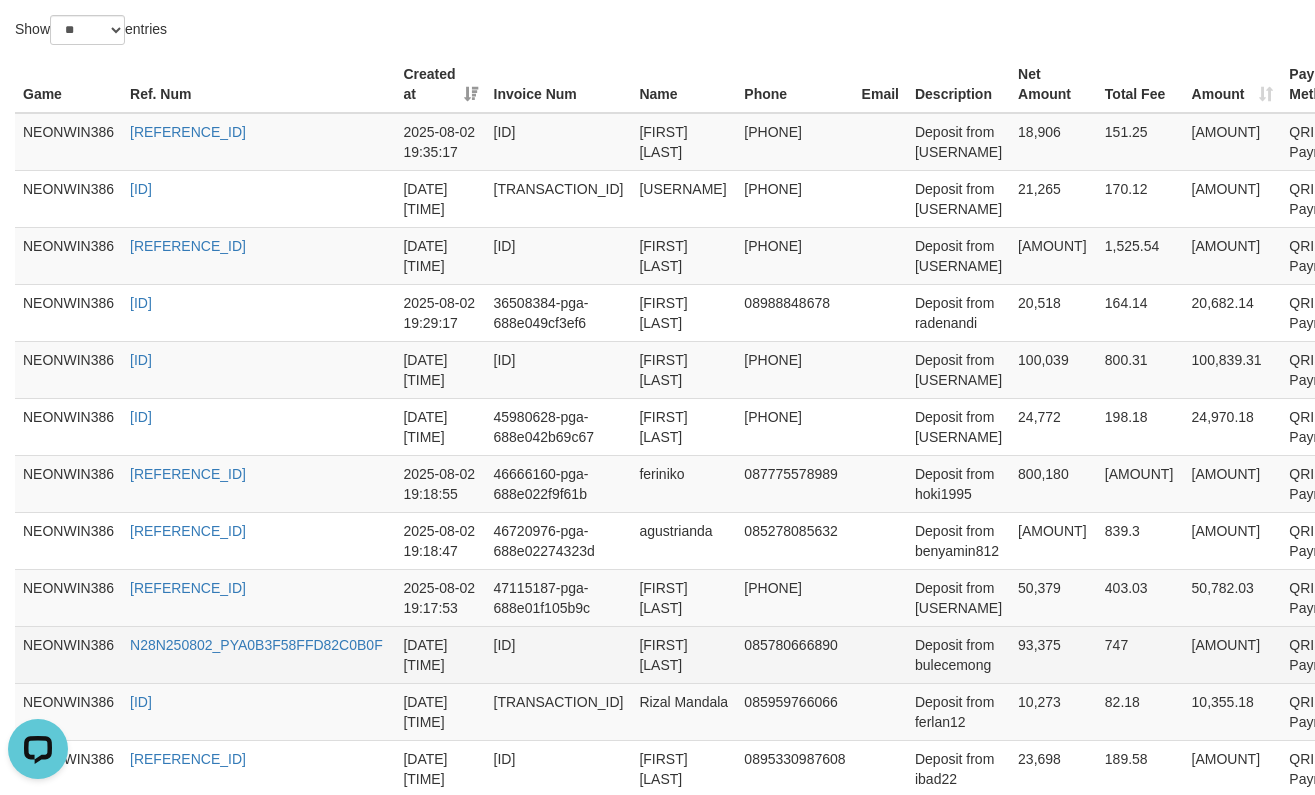 click on "[FIRST] [LAST]" at bounding box center [683, 654] 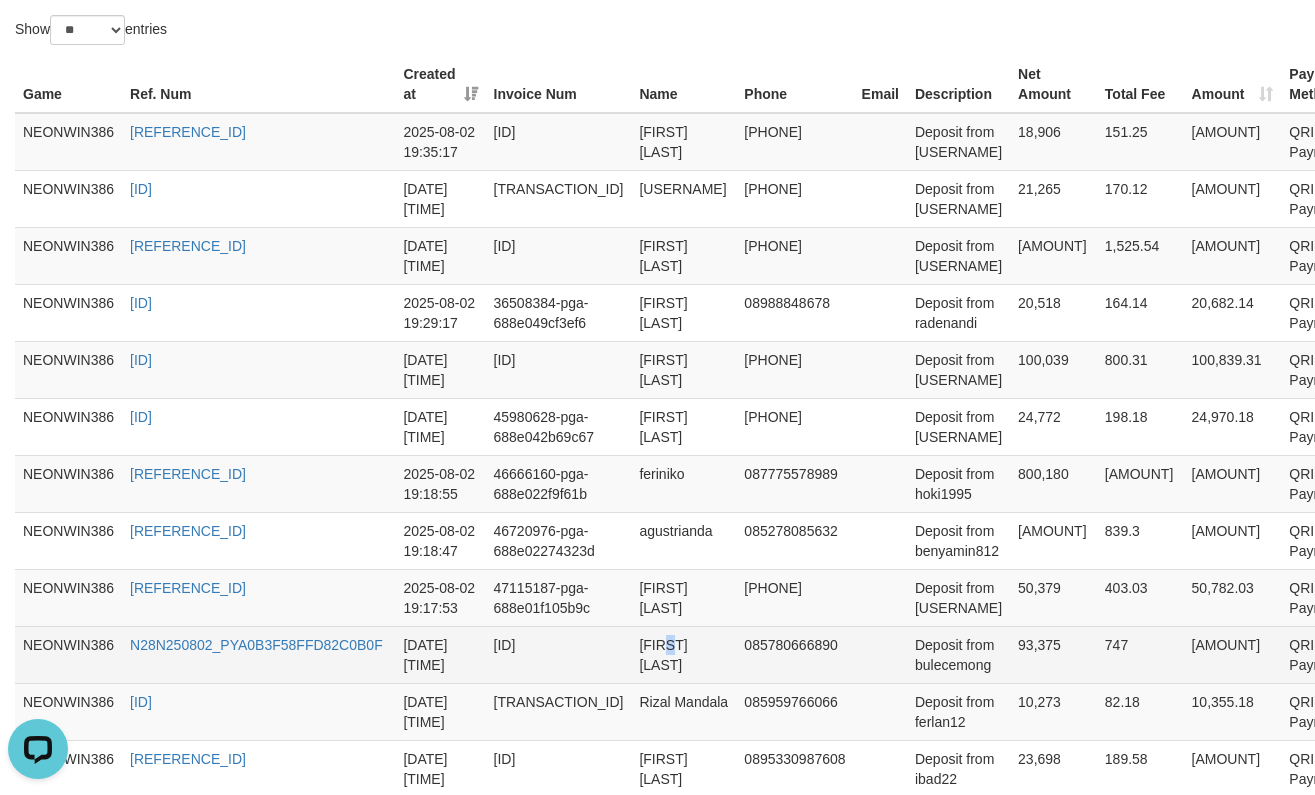 click on "[FIRST] [LAST]" at bounding box center [683, 654] 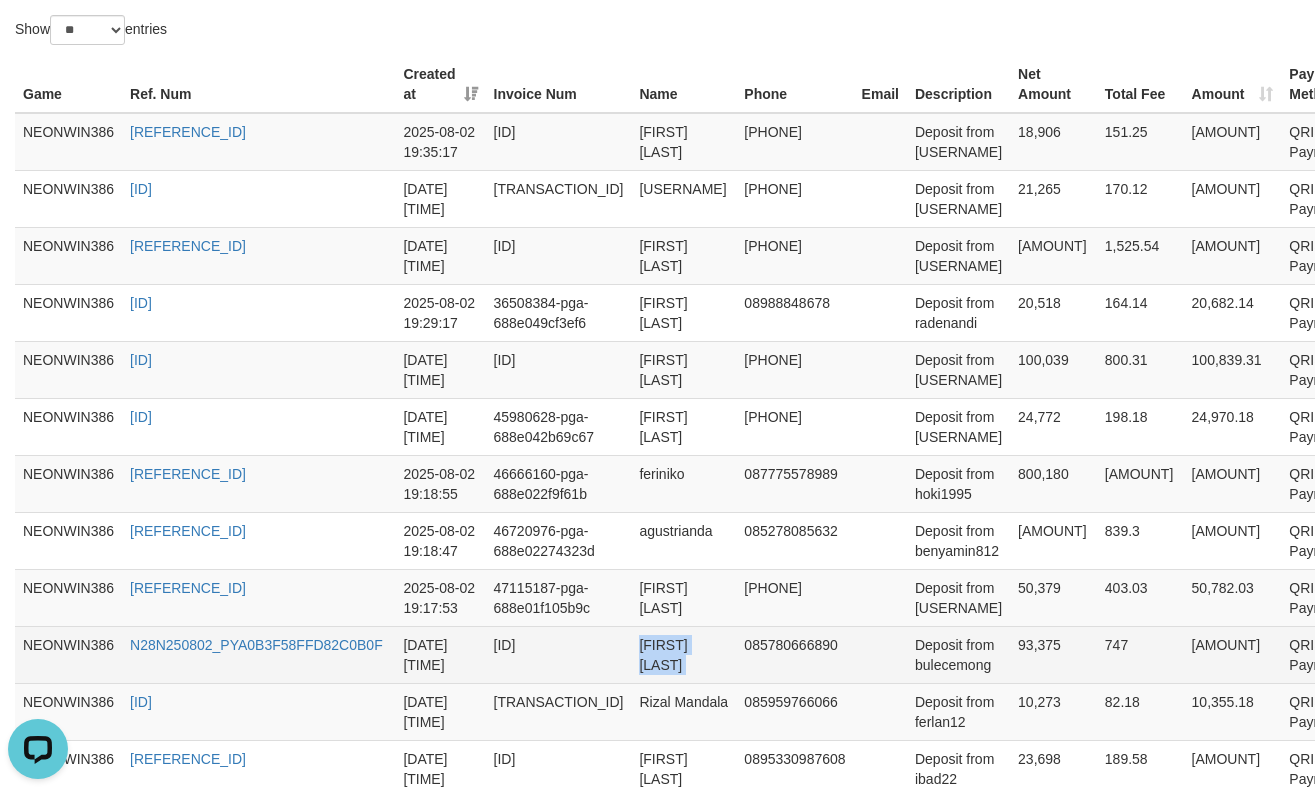 click on "[FIRST] [LAST]" at bounding box center [683, 654] 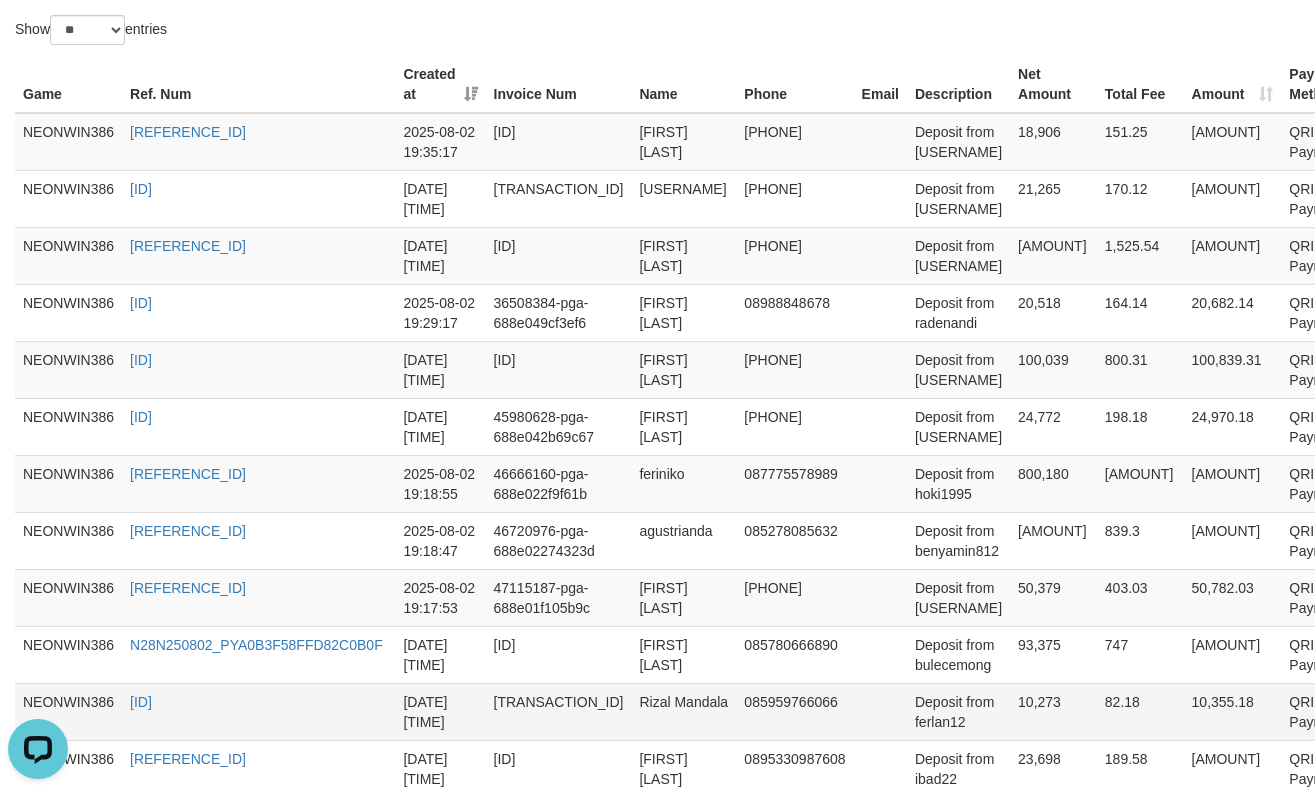 click on "Rizal Mandala" at bounding box center [683, 711] 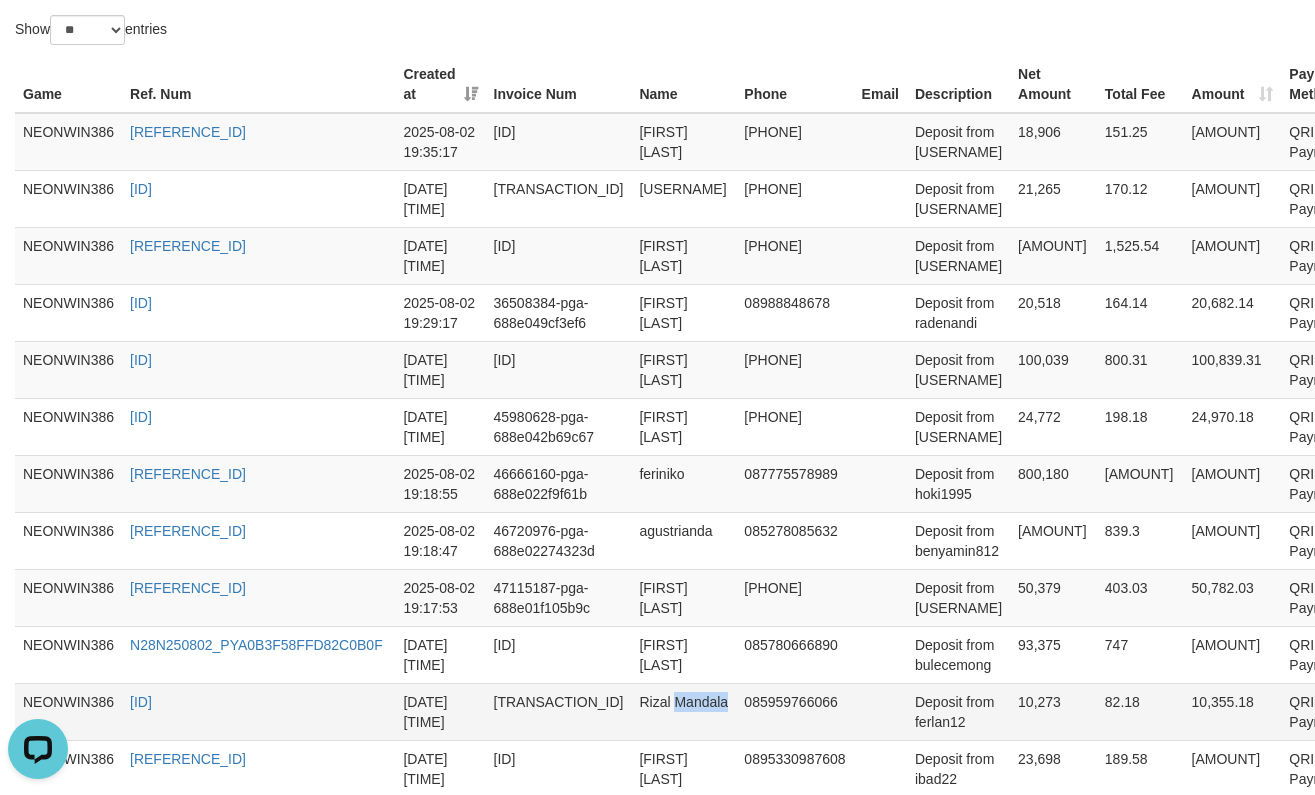 click on "Rizal Mandala" at bounding box center [683, 711] 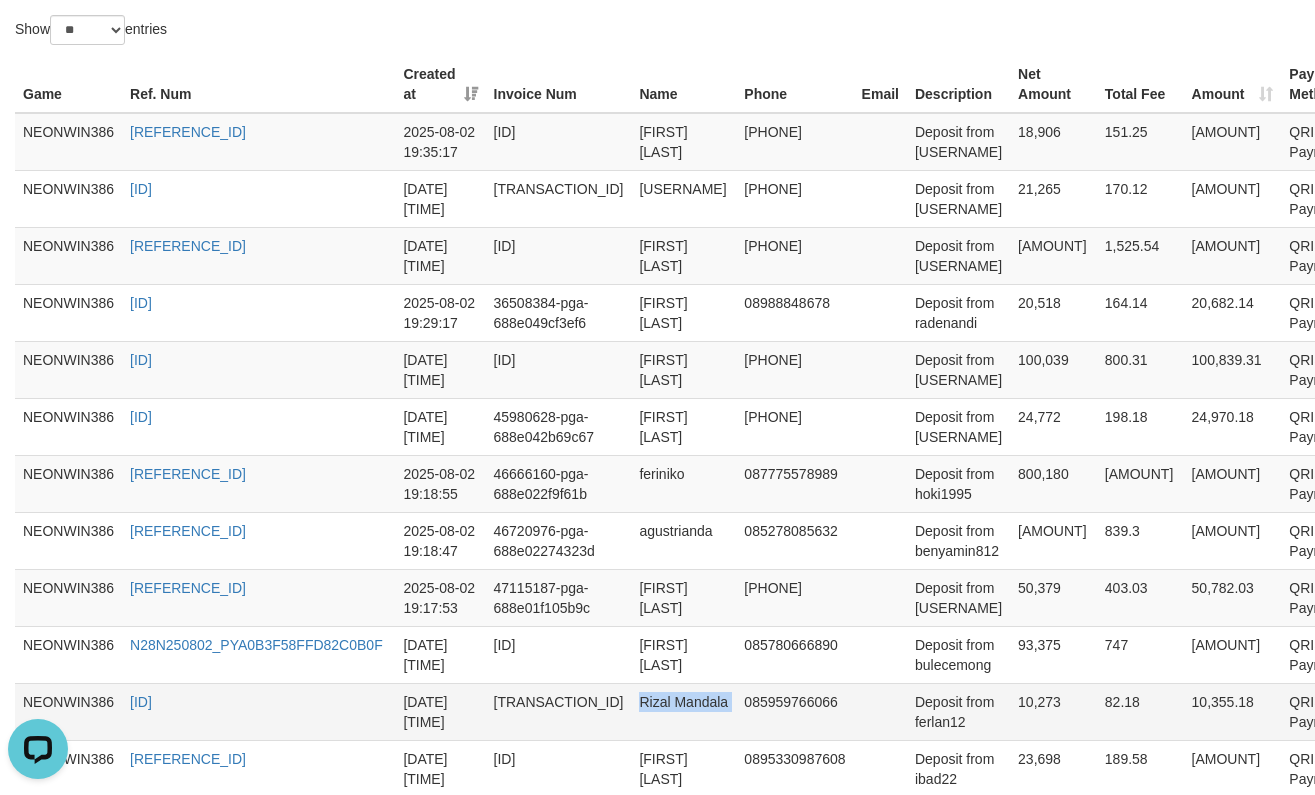 click on "Rizal Mandala" at bounding box center [683, 711] 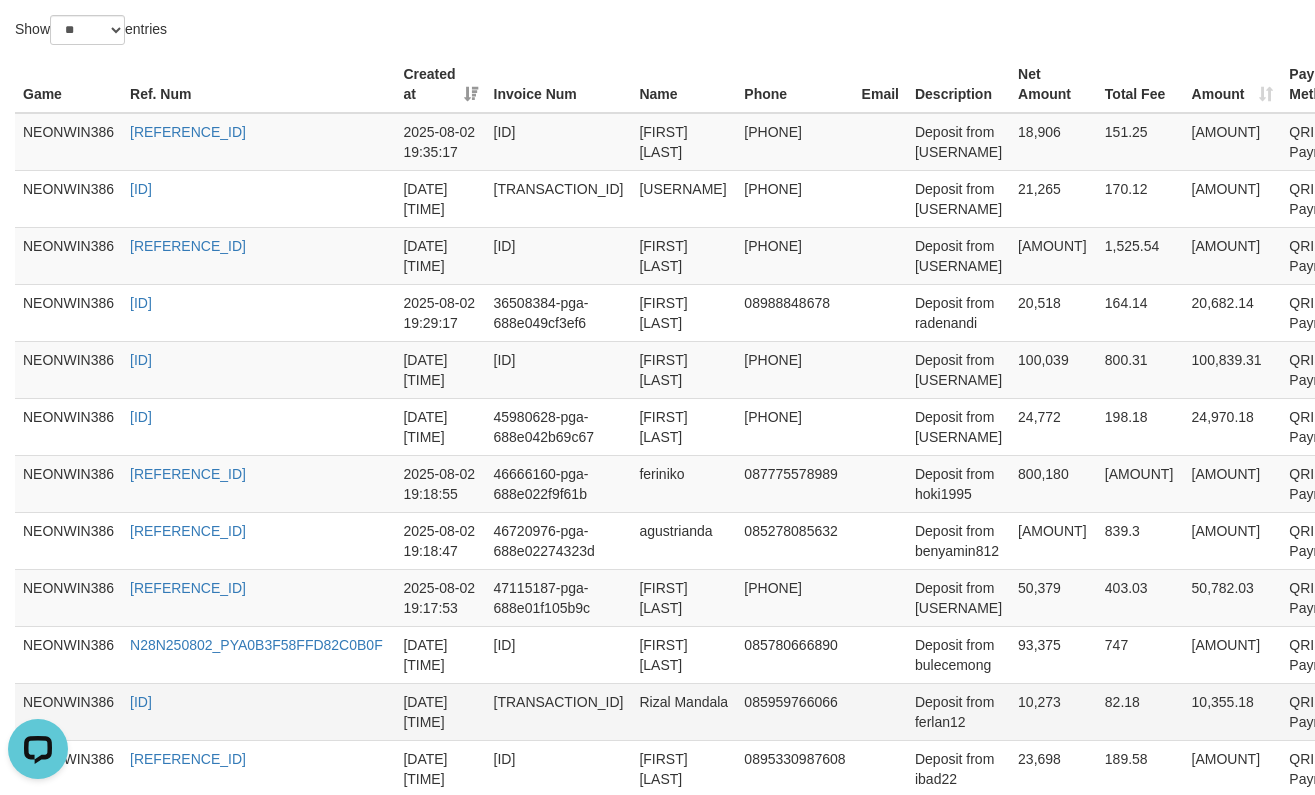click on "Deposit from ferlan12" at bounding box center (958, 711) 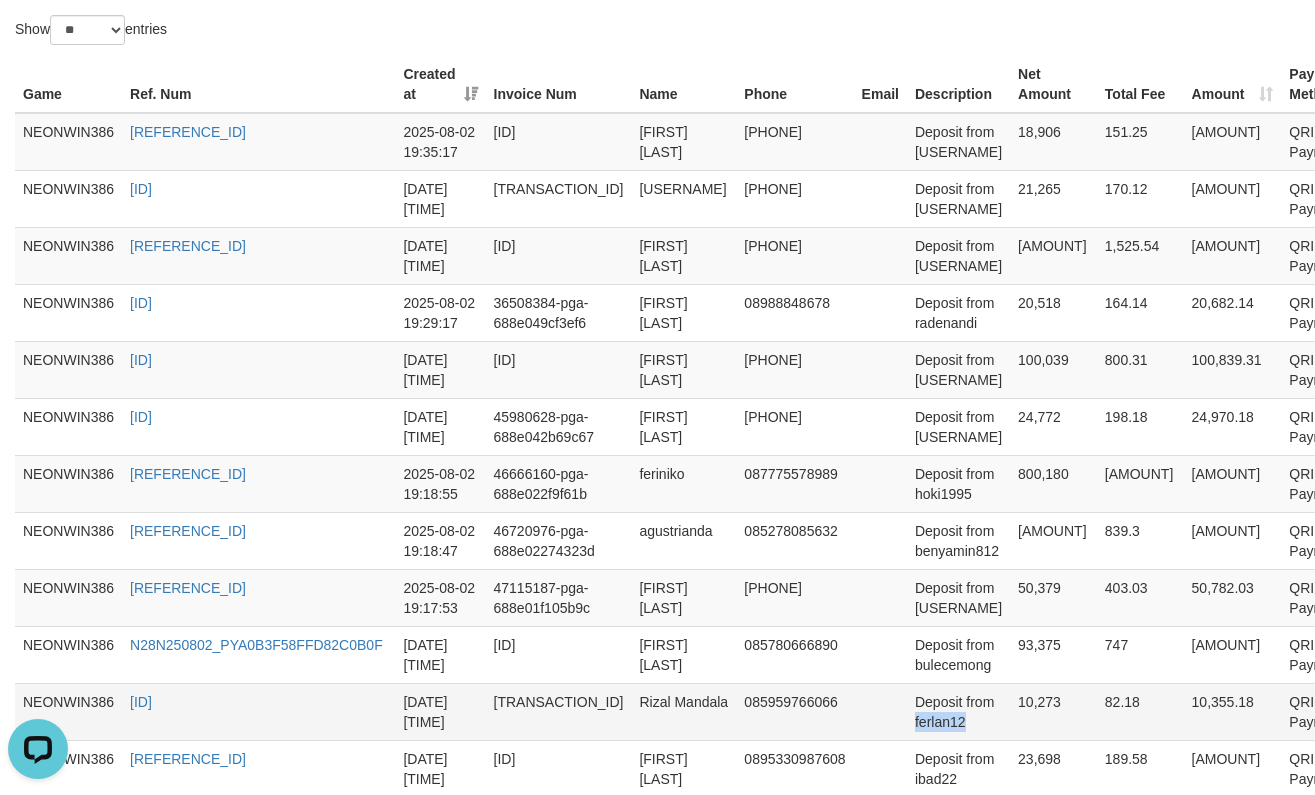click on "Deposit from ferlan12" at bounding box center [958, 711] 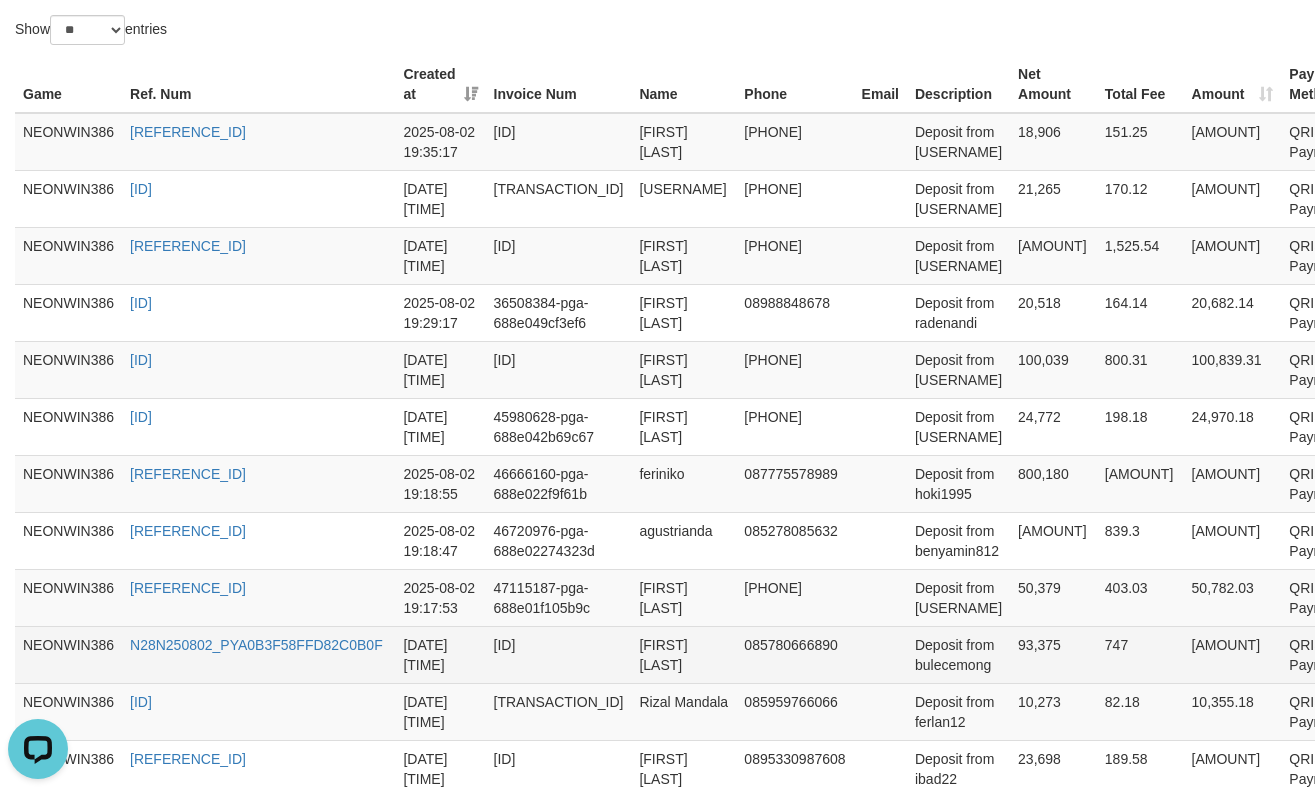 click on "Deposit from bulecemong" at bounding box center [958, 654] 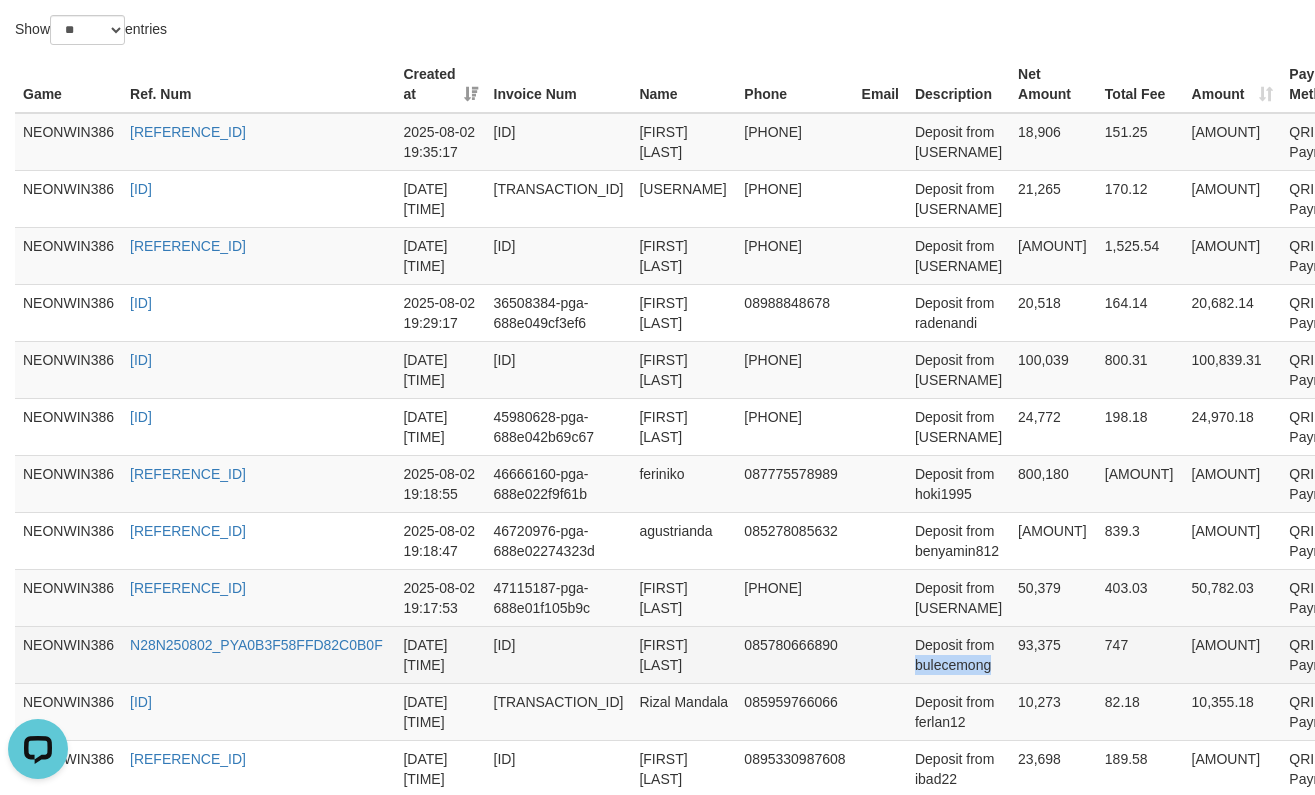 click on "Deposit from bulecemong" at bounding box center (958, 654) 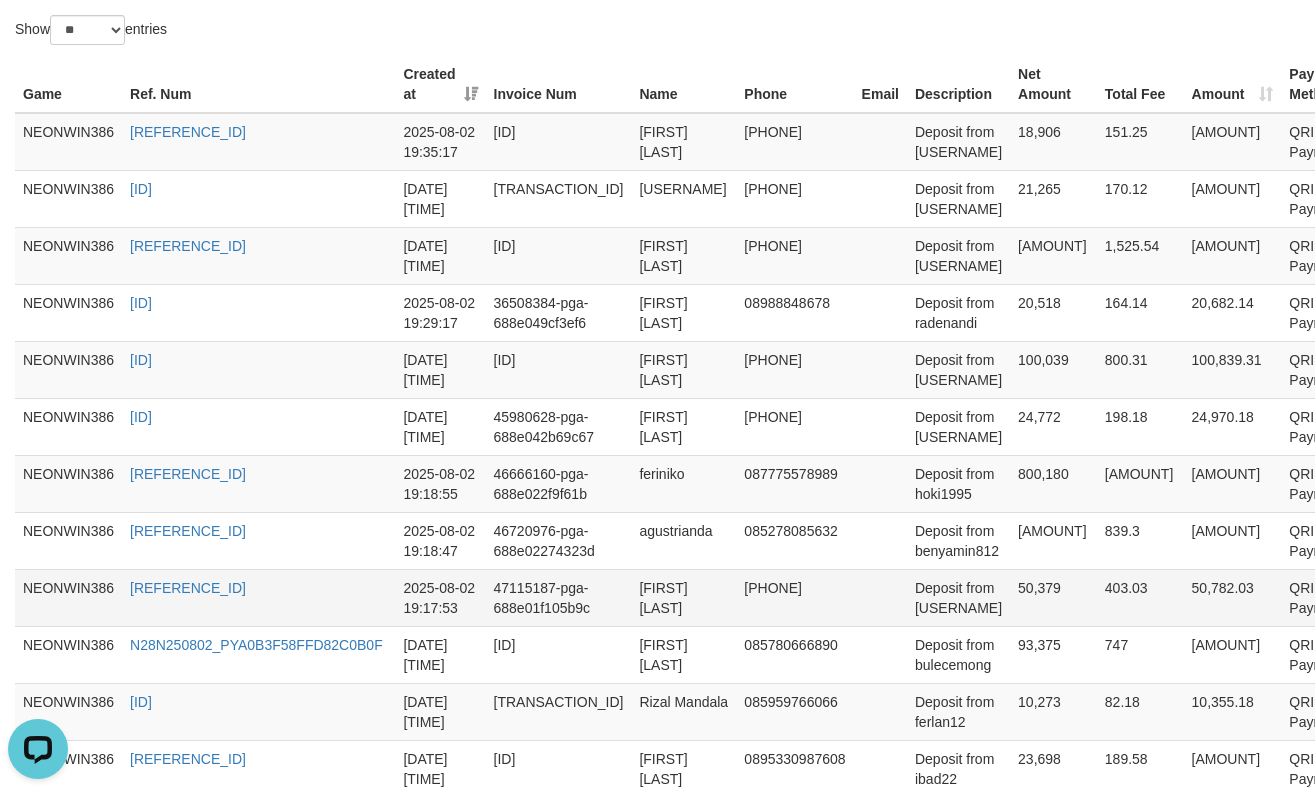 click on "Deposit from [USERNAME]" at bounding box center [958, 597] 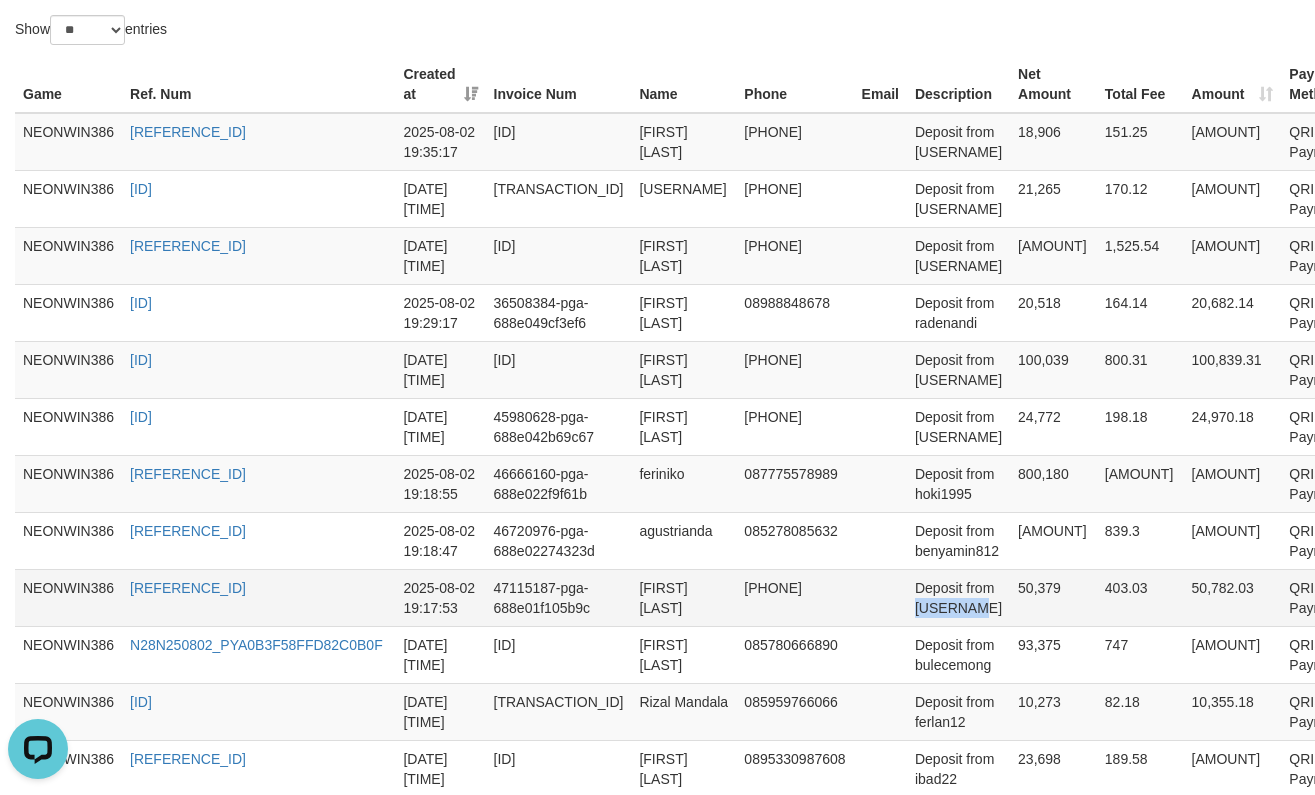 click on "Deposit from [USERNAME]" at bounding box center [958, 597] 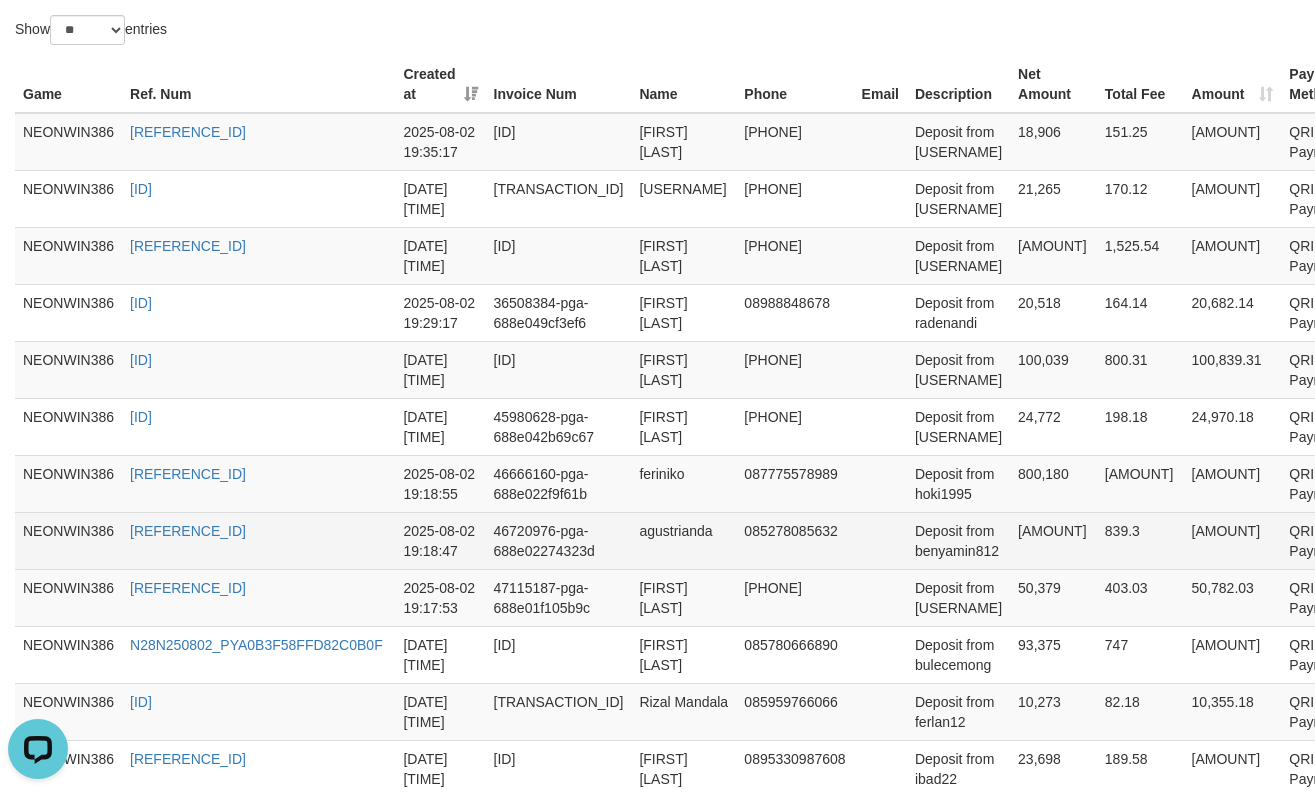 click on "Deposit from benyamin812" at bounding box center (958, 540) 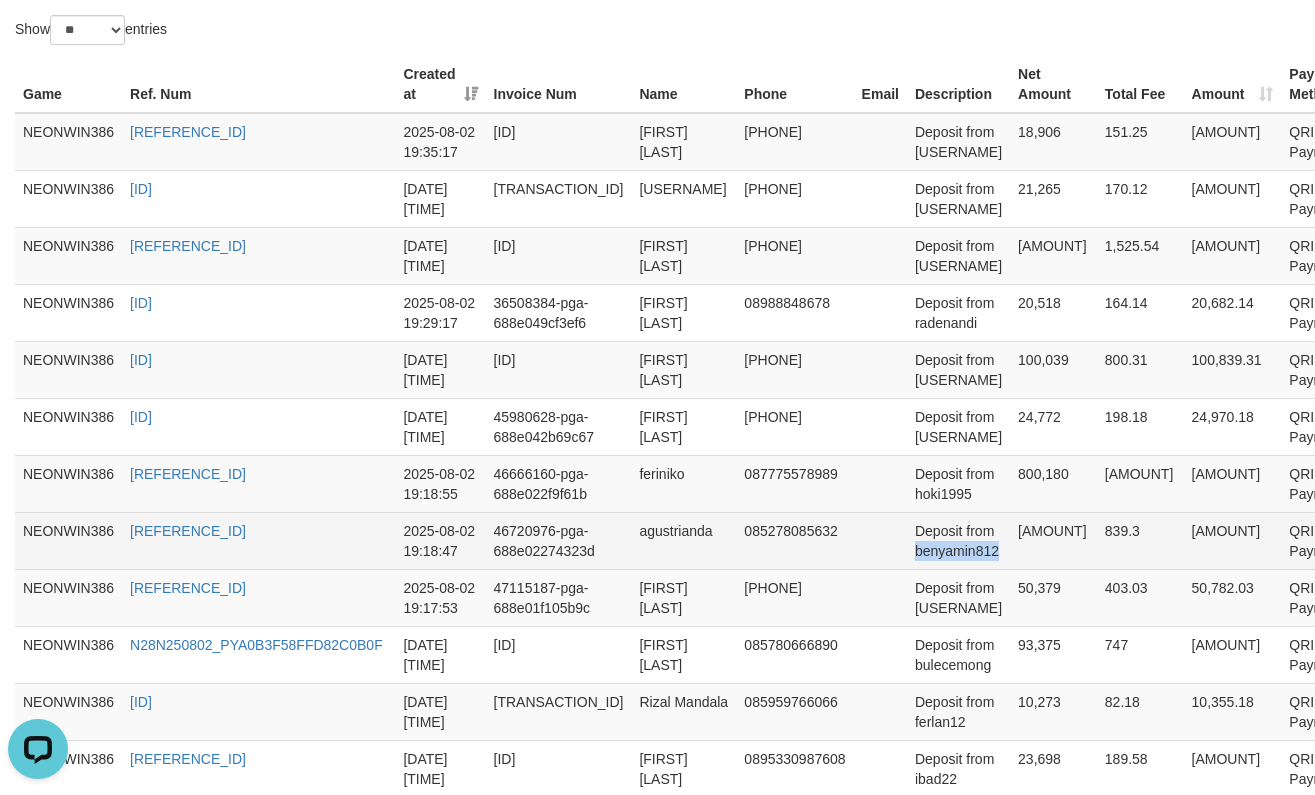 click on "Deposit from benyamin812" at bounding box center (958, 540) 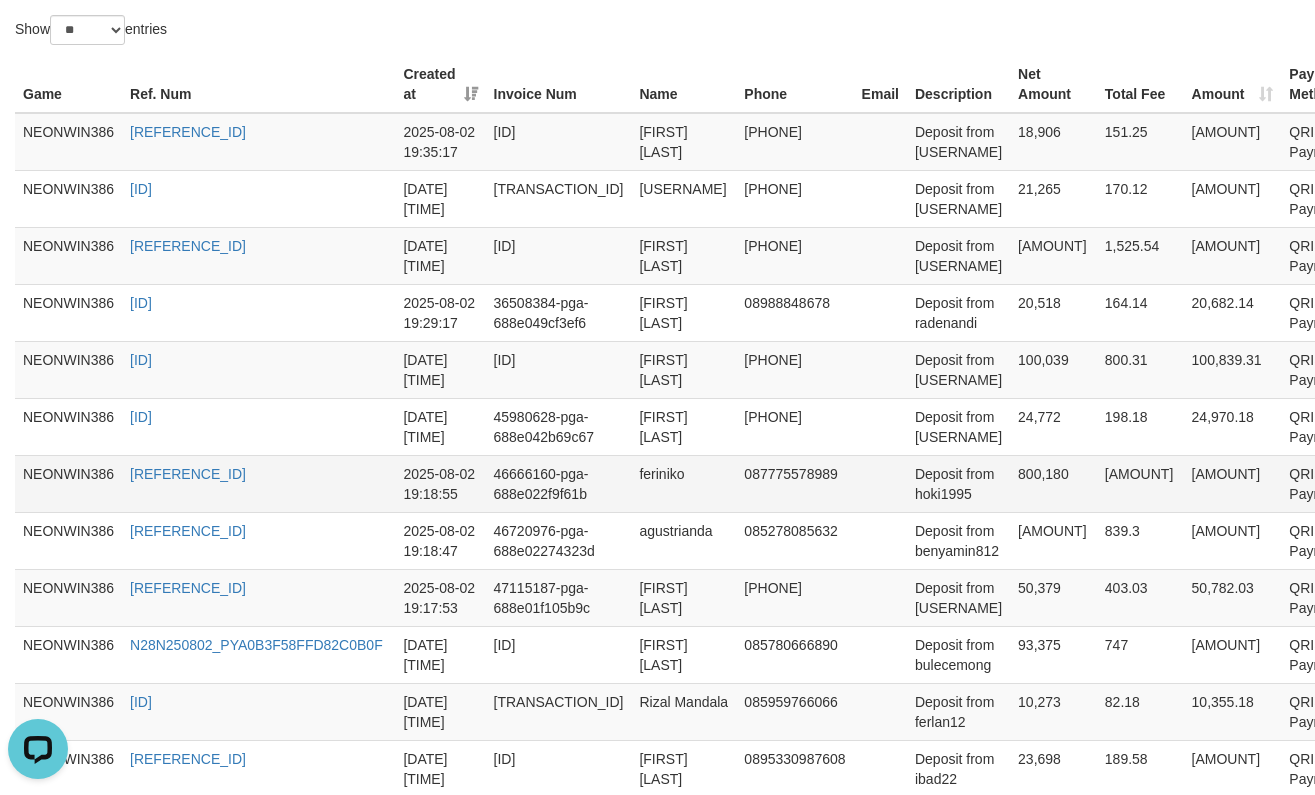 click on "Deposit from hoki1995" at bounding box center [958, 483] 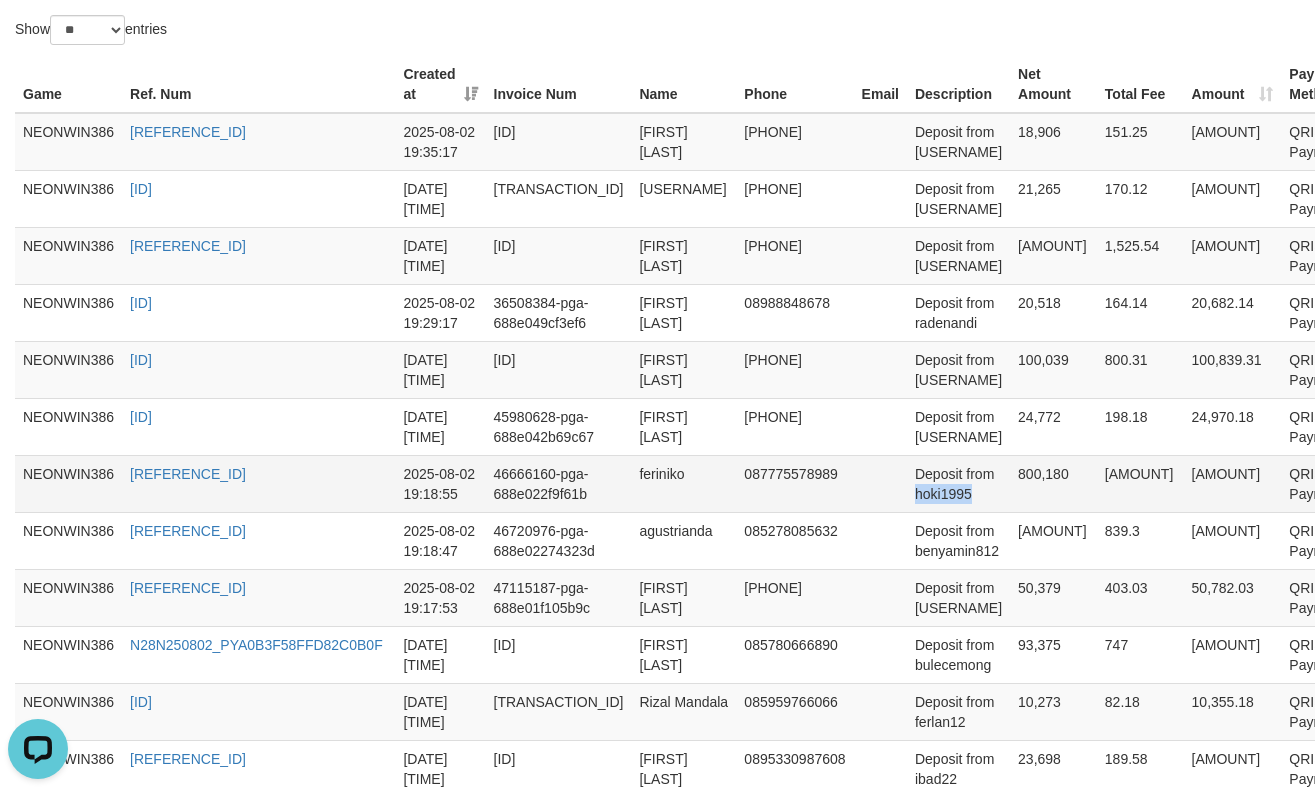 click on "Deposit from hoki1995" at bounding box center (958, 483) 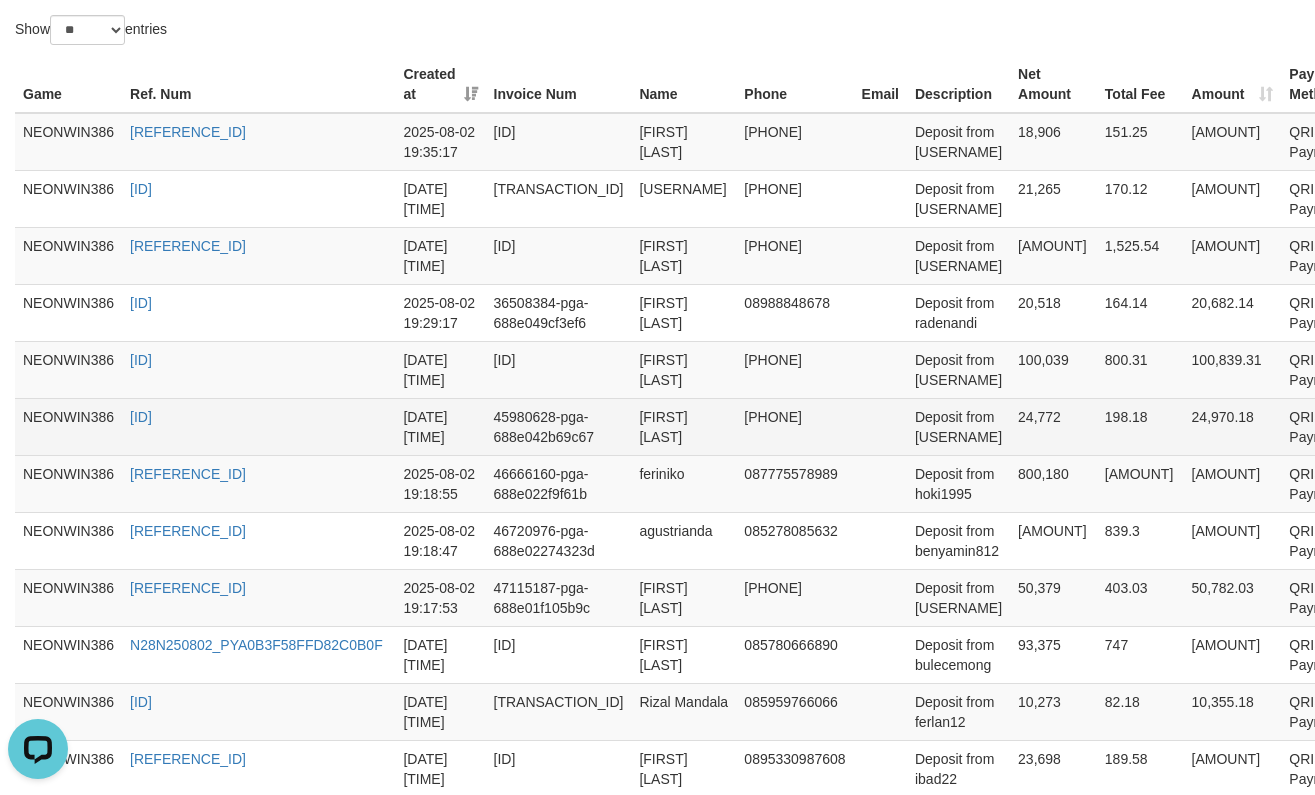 click on "Deposit from [USERNAME]" at bounding box center (958, 426) 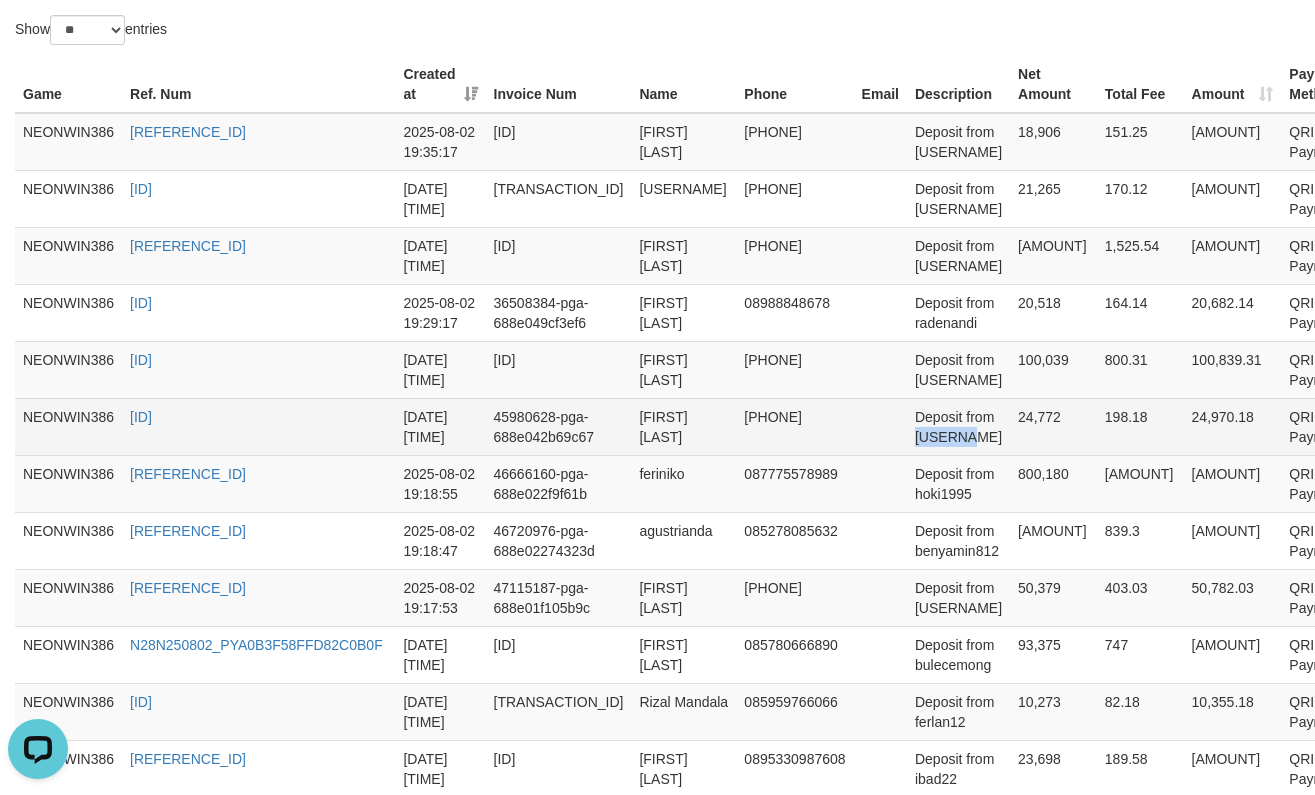 click on "Deposit from [USERNAME]" at bounding box center [958, 426] 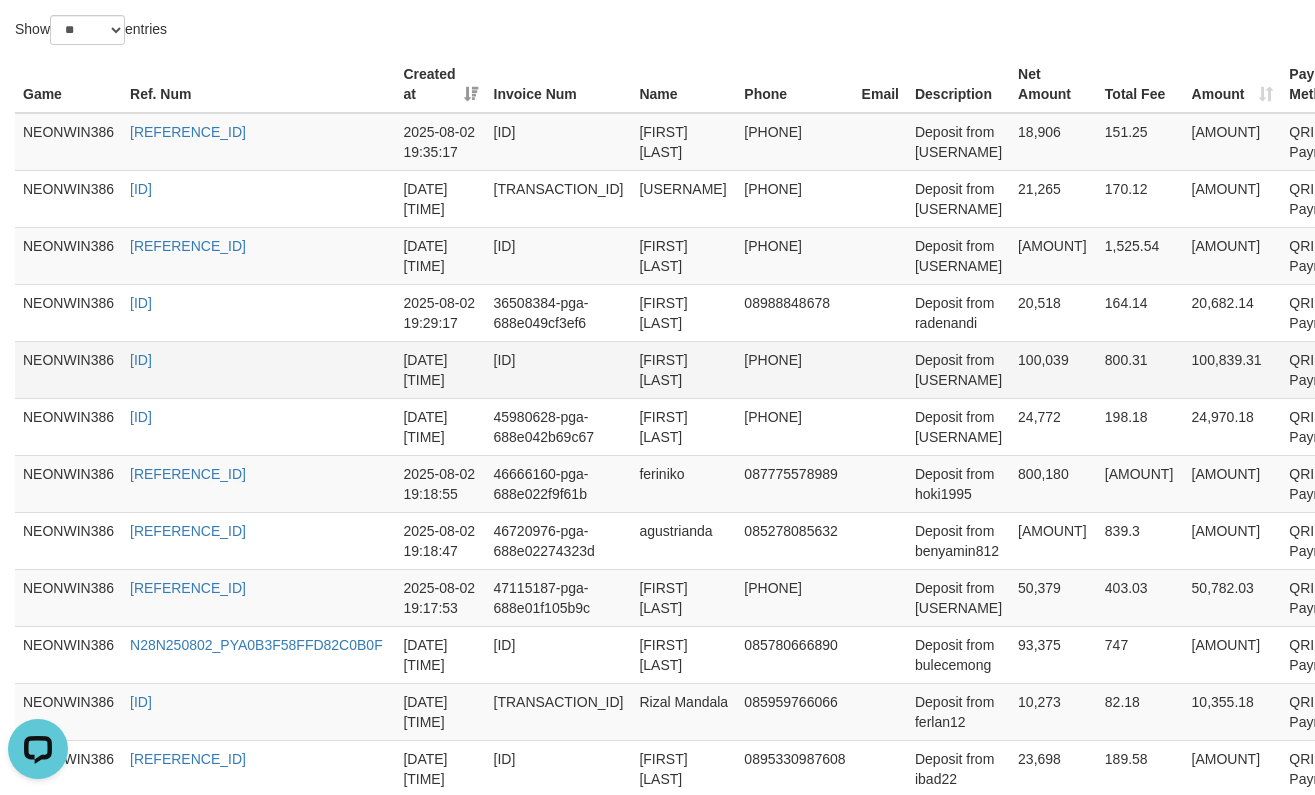 click on "Deposit from [USERNAME]" at bounding box center (958, 369) 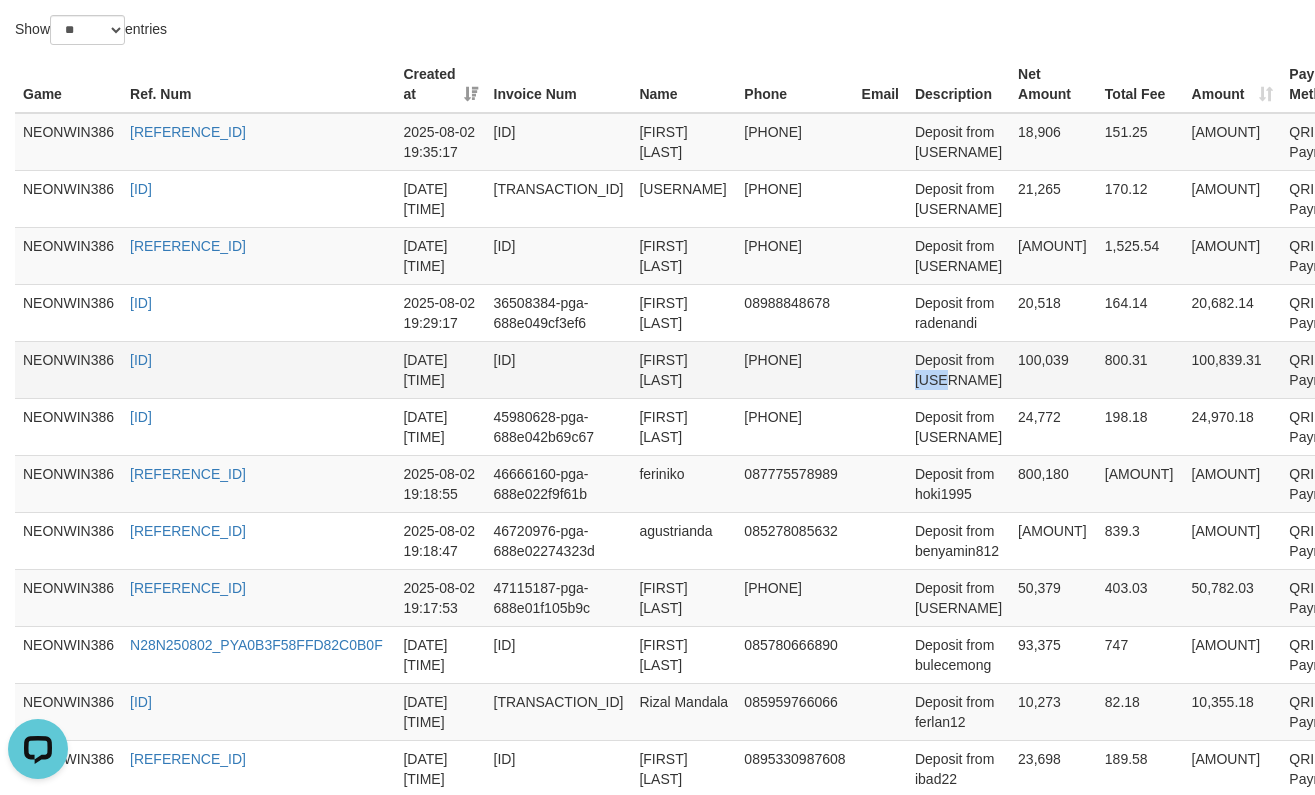 click on "Deposit from [USERNAME]" at bounding box center [958, 369] 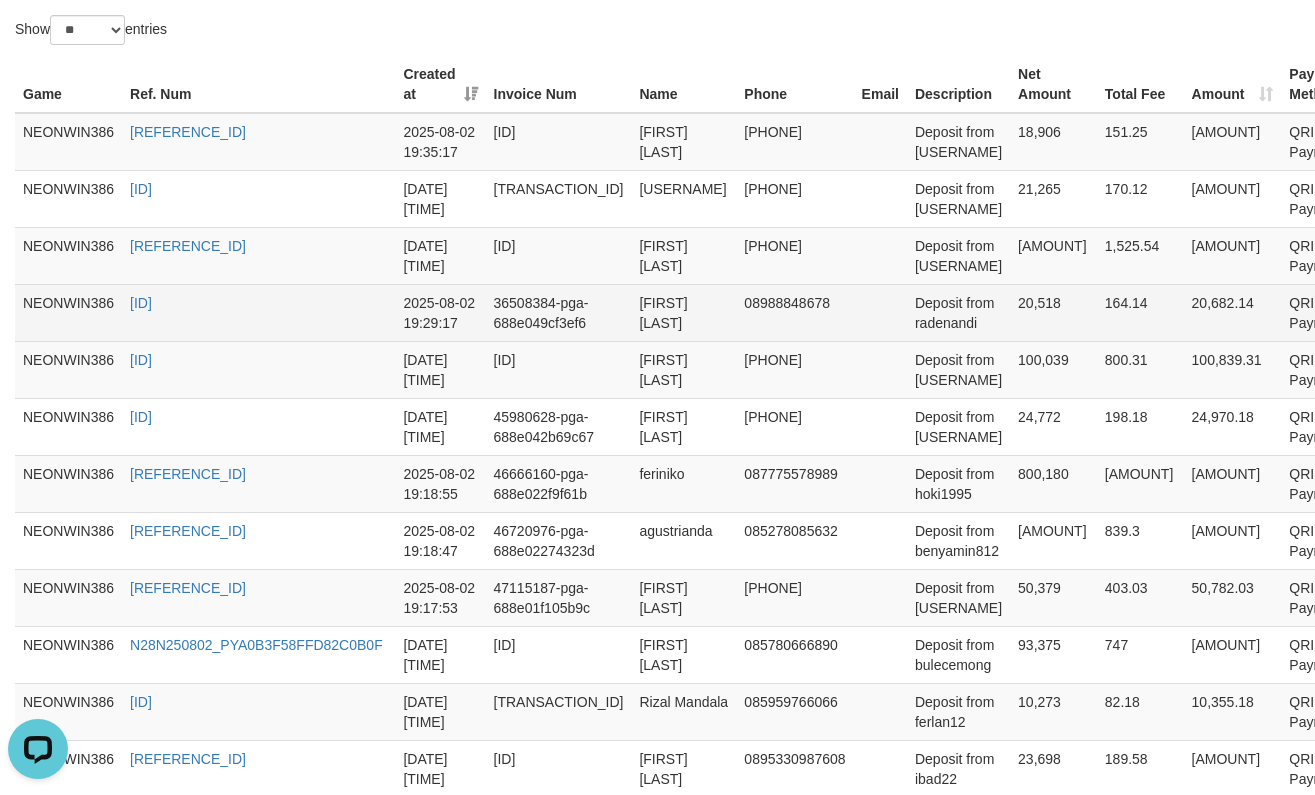 click on "Deposit from radenandi" at bounding box center [958, 312] 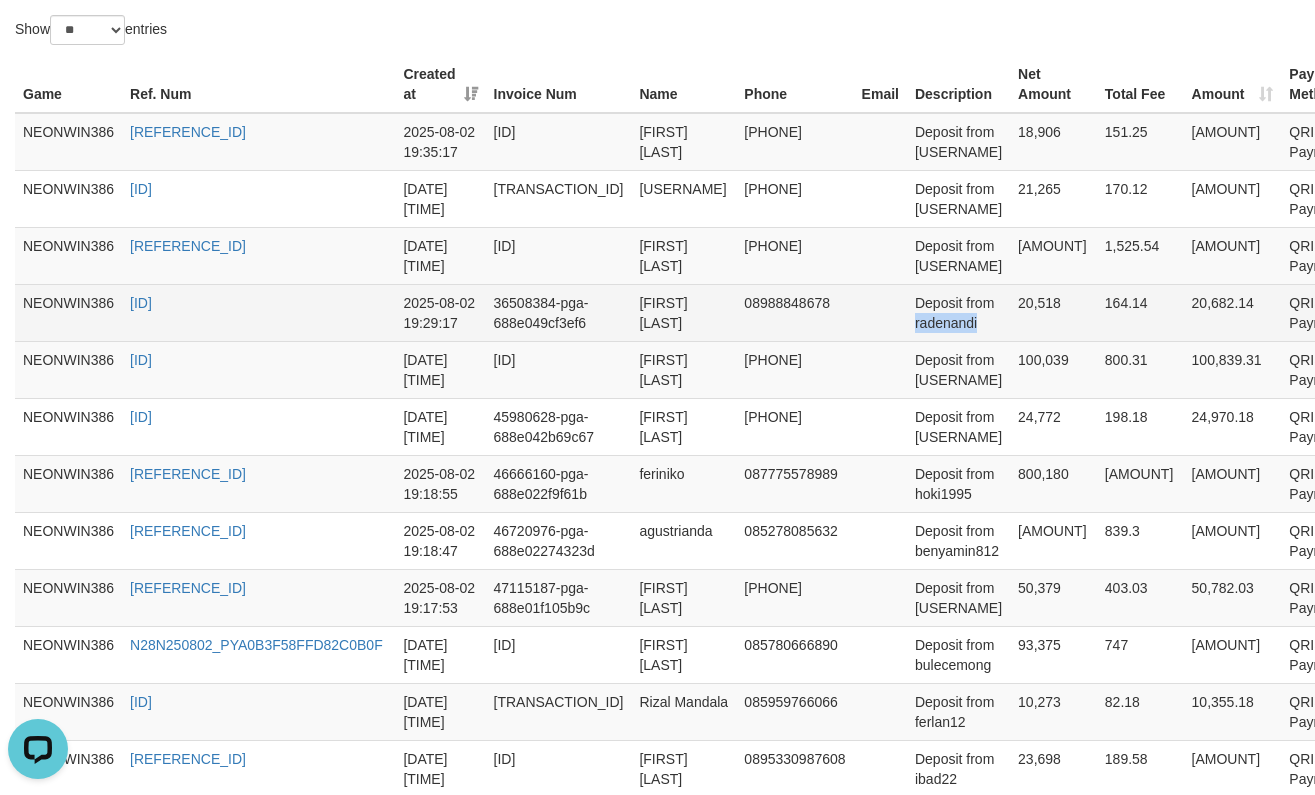 click on "Deposit from radenandi" at bounding box center (958, 312) 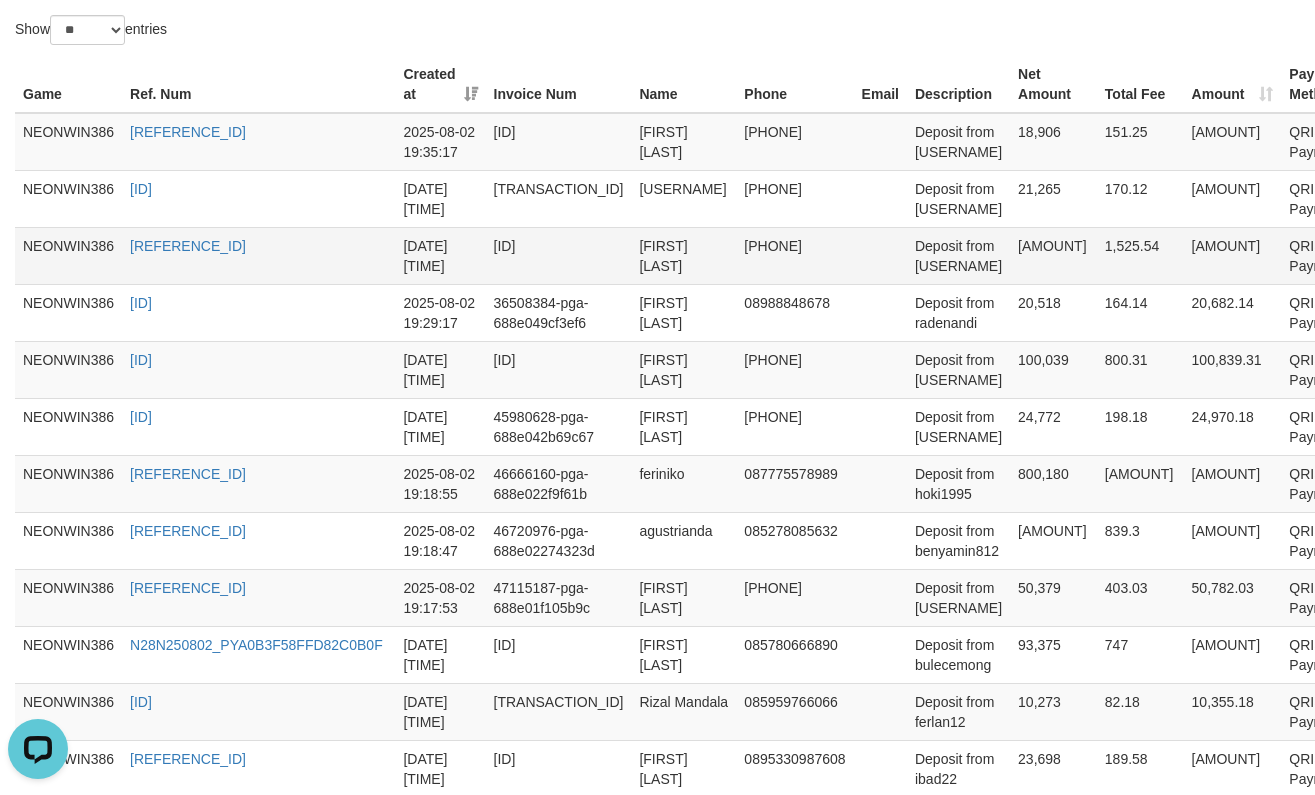 click on "Deposit from [USERNAME]" at bounding box center [958, 255] 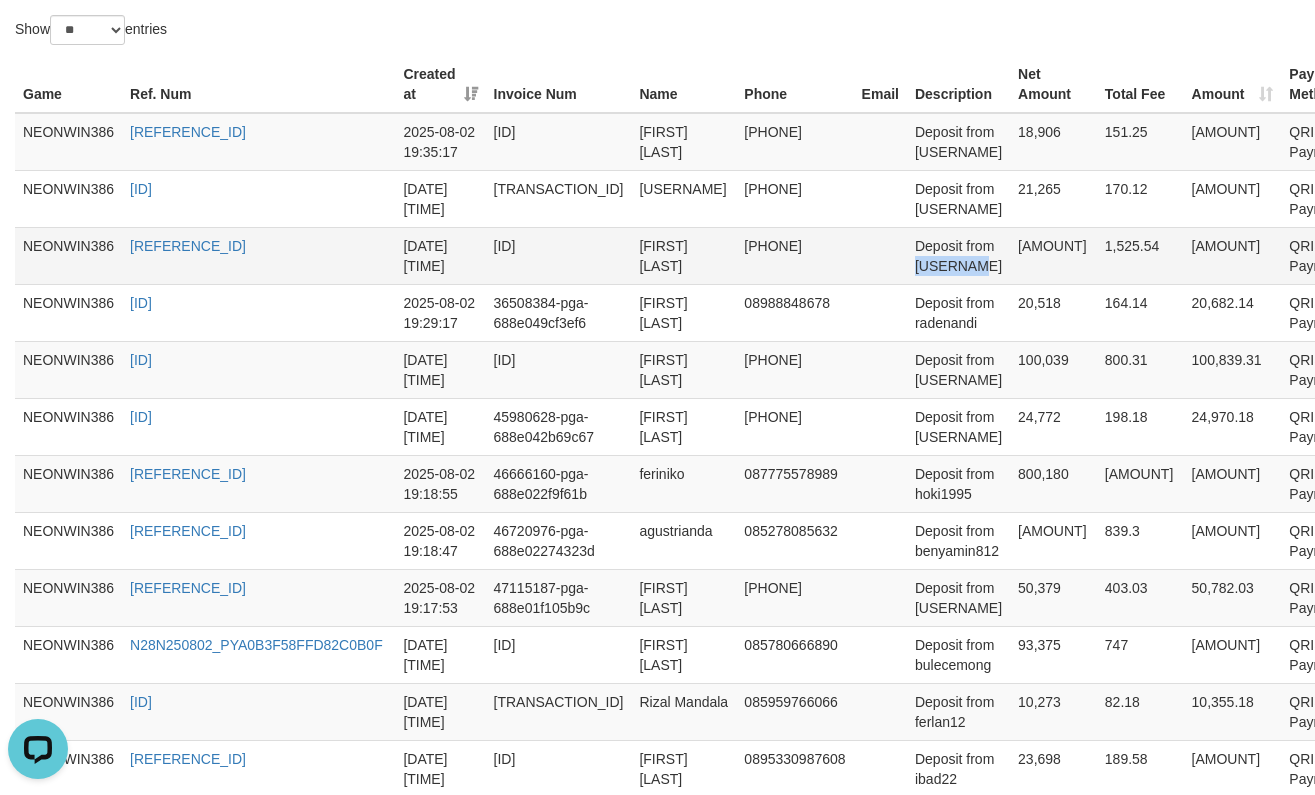 click on "Deposit from [USERNAME]" at bounding box center [958, 255] 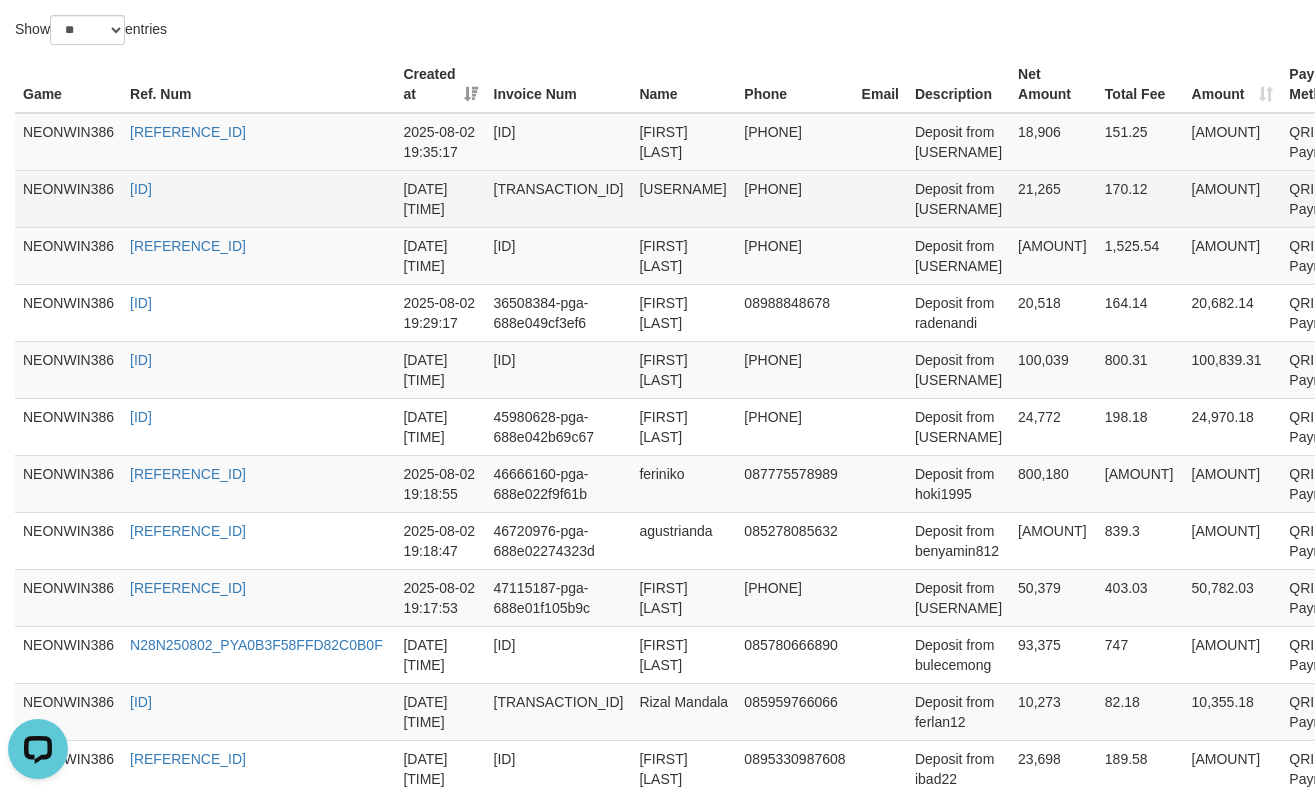 click on "Deposit from [USERNAME]" at bounding box center (958, 198) 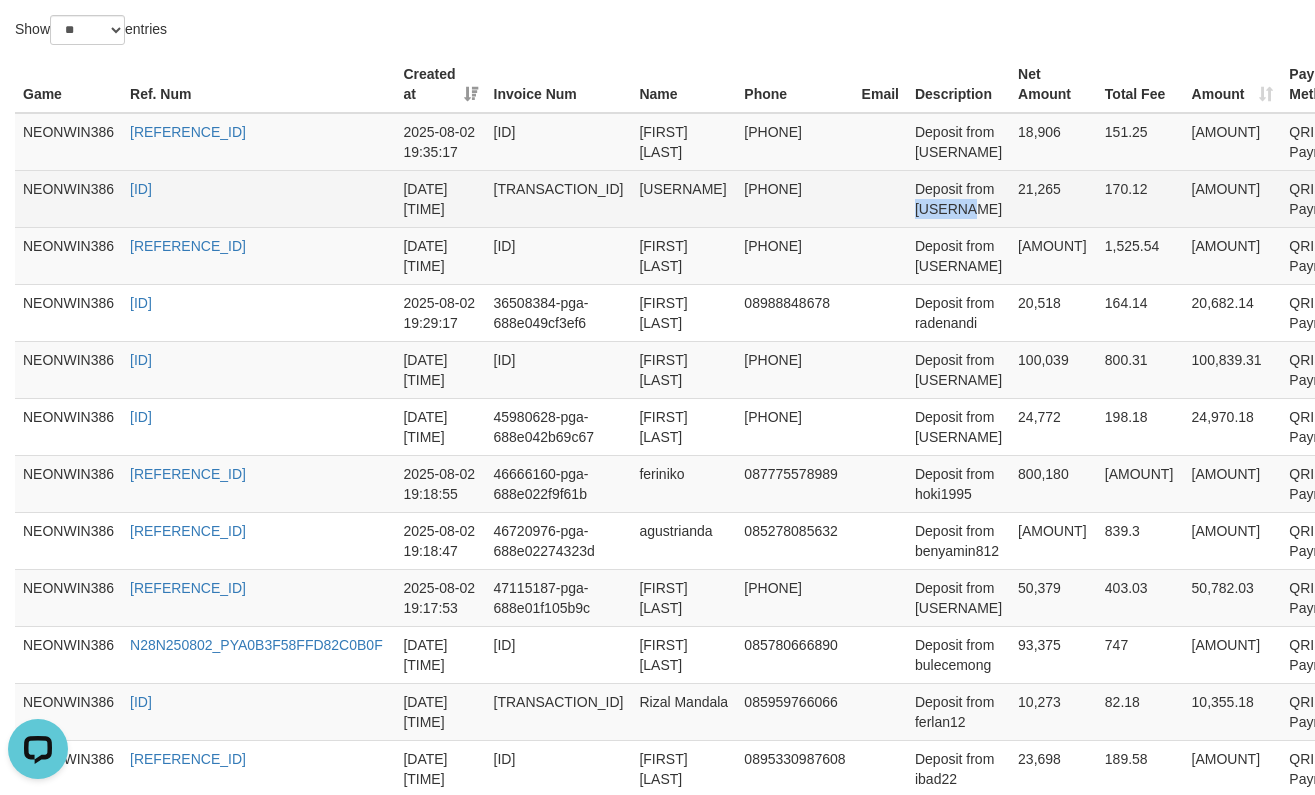 click on "Deposit from [USERNAME]" at bounding box center (958, 198) 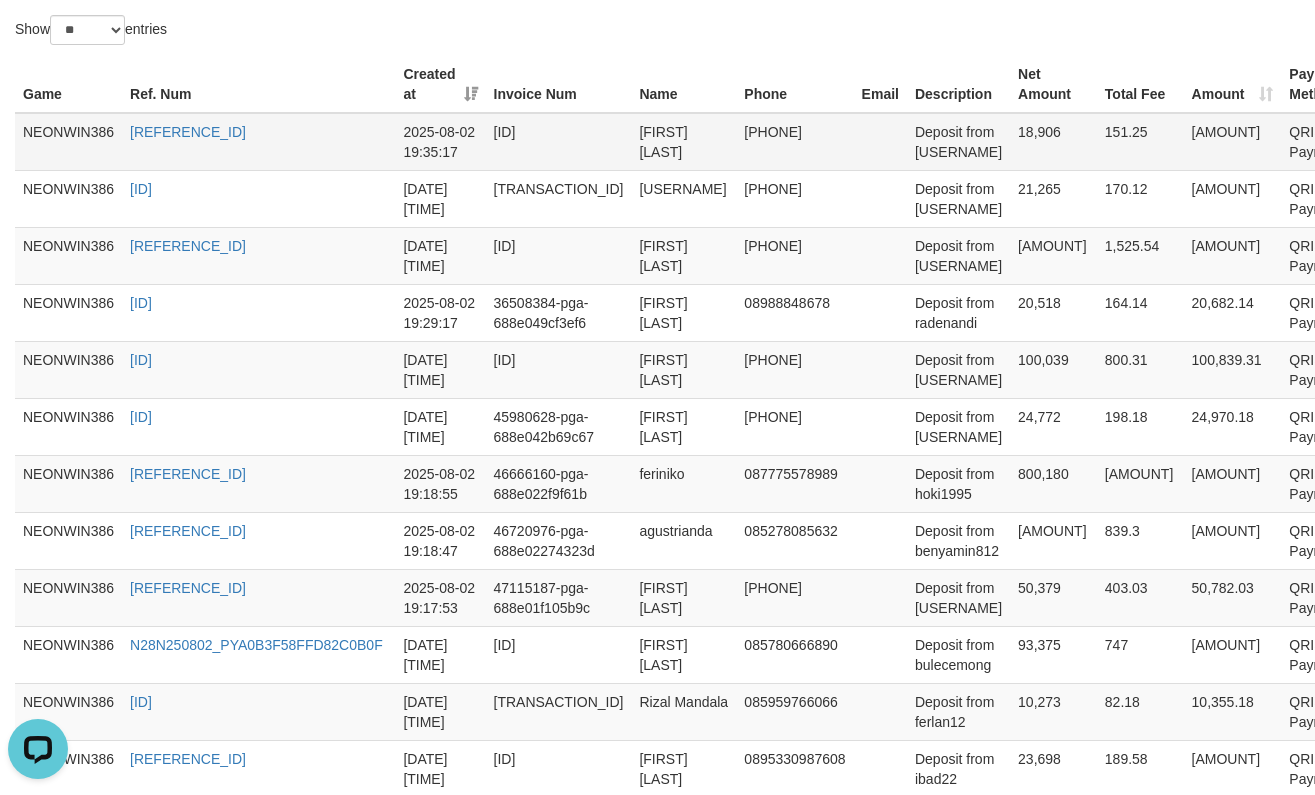click on "Deposit from [USERNAME]" at bounding box center (958, 142) 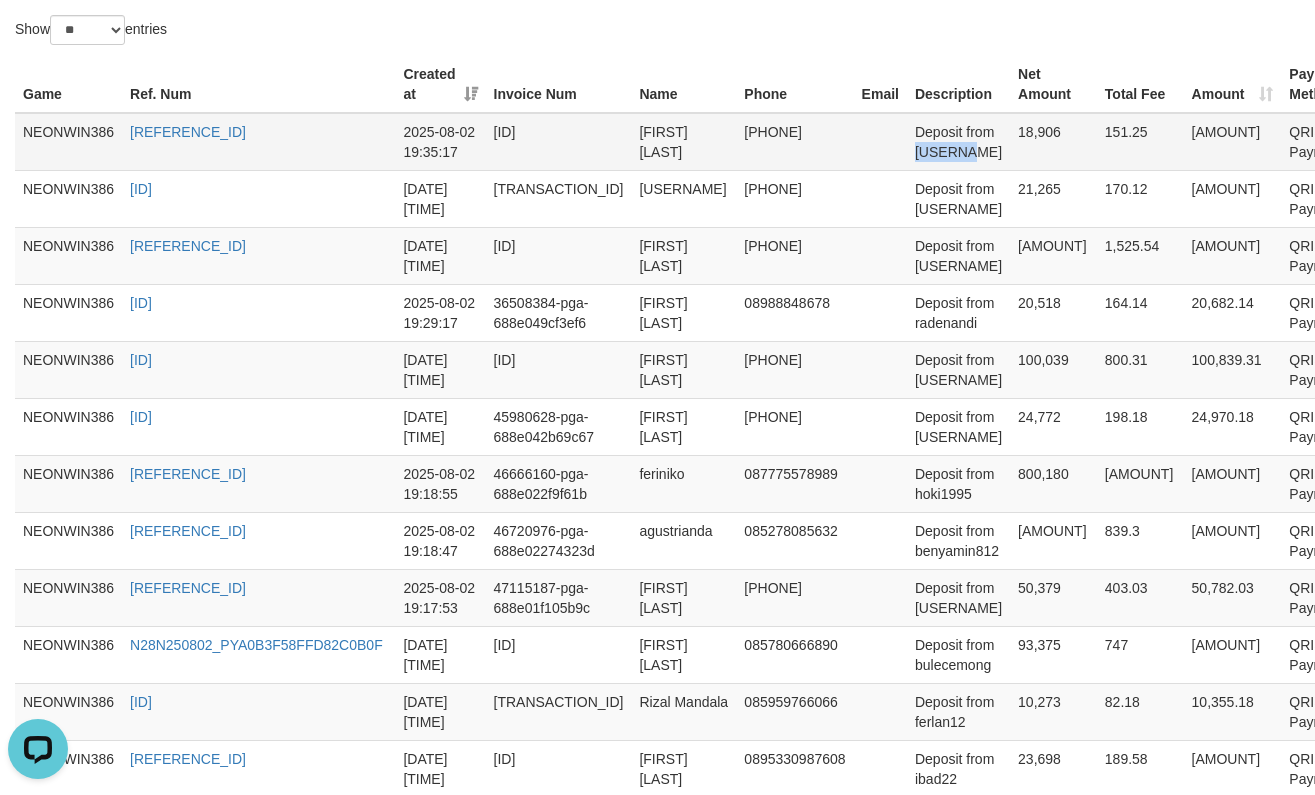 click on "Deposit from [USERNAME]" at bounding box center [958, 142] 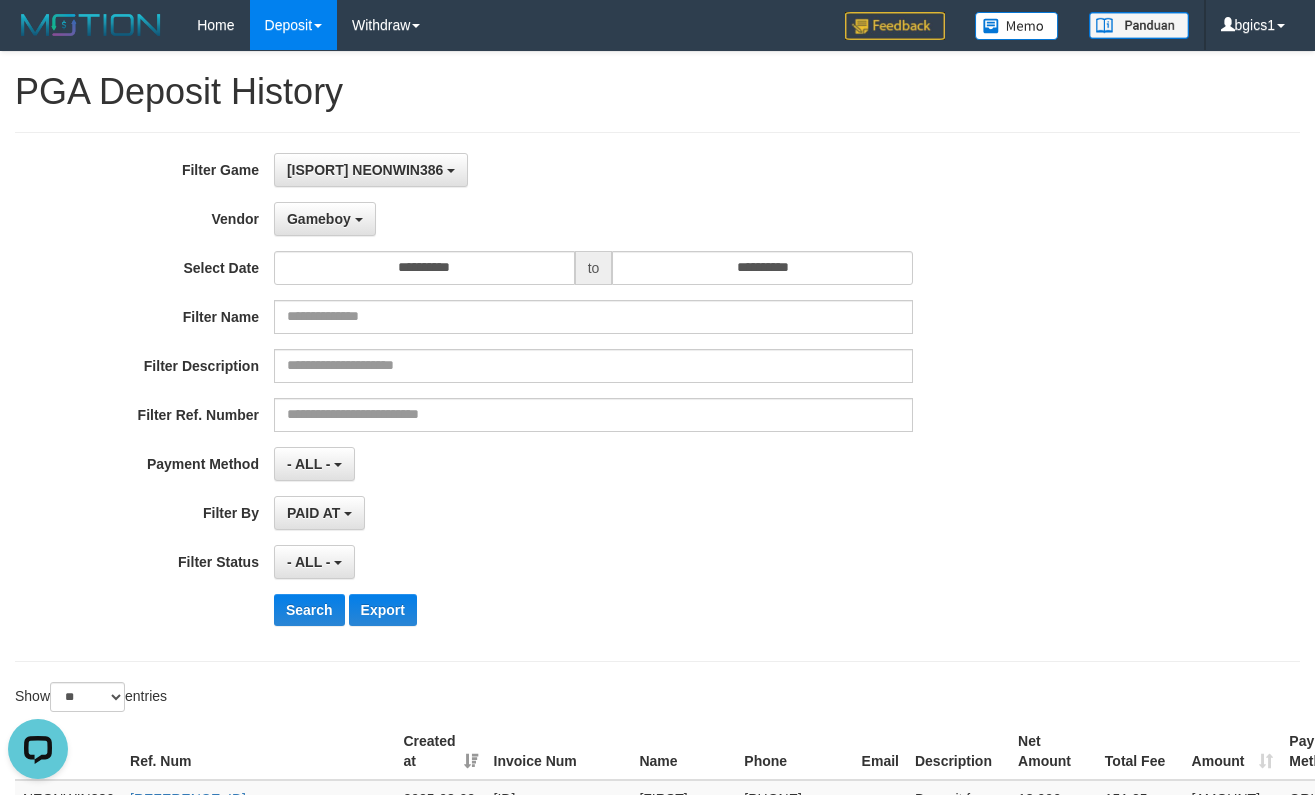 scroll, scrollTop: 334, scrollLeft: 0, axis: vertical 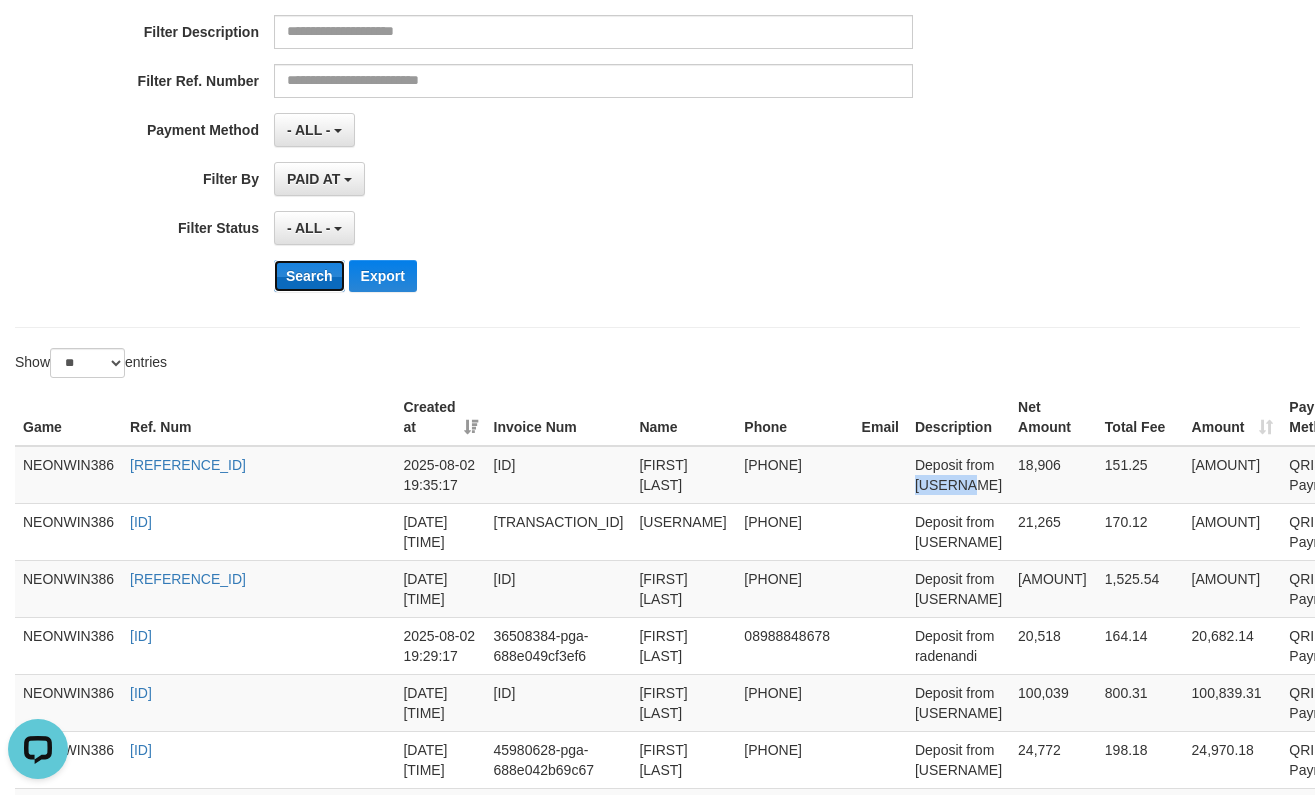 click on "Search" at bounding box center (309, 276) 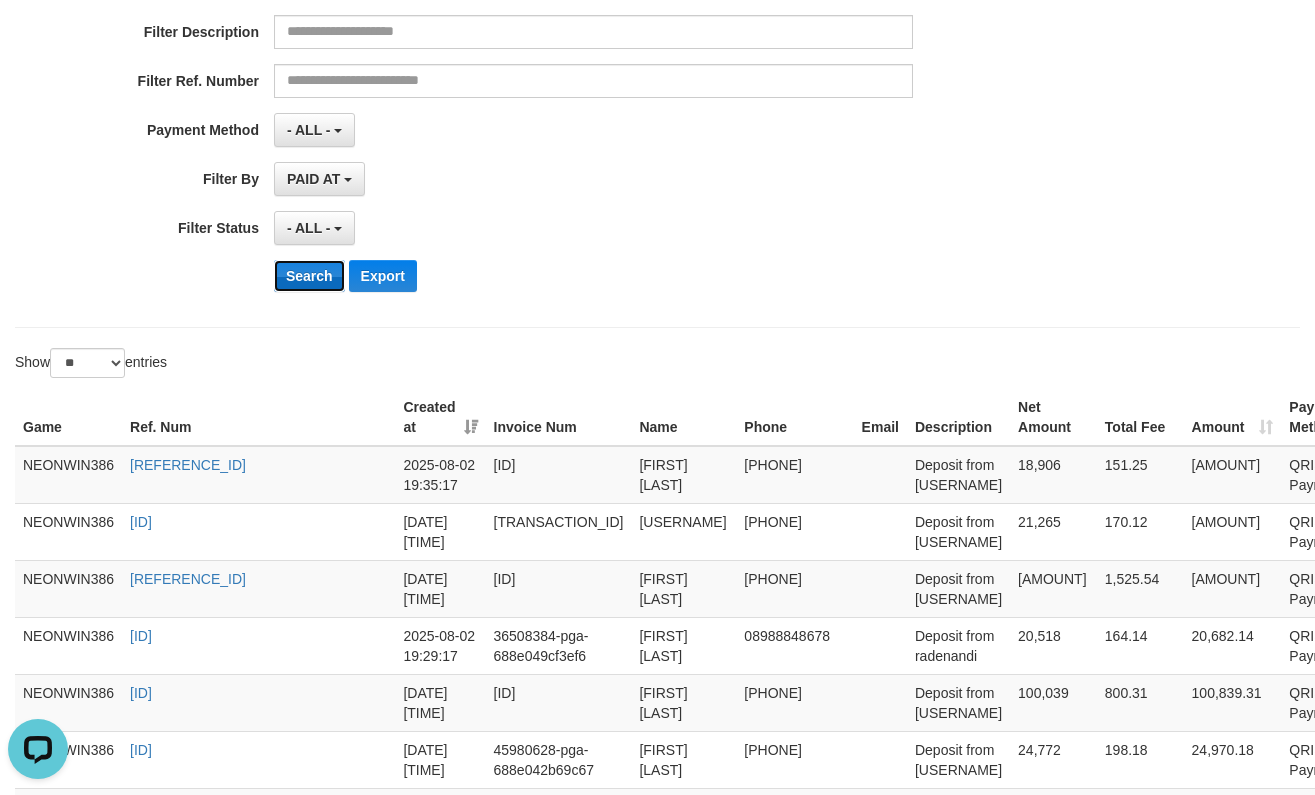 click on "Search" at bounding box center (309, 276) 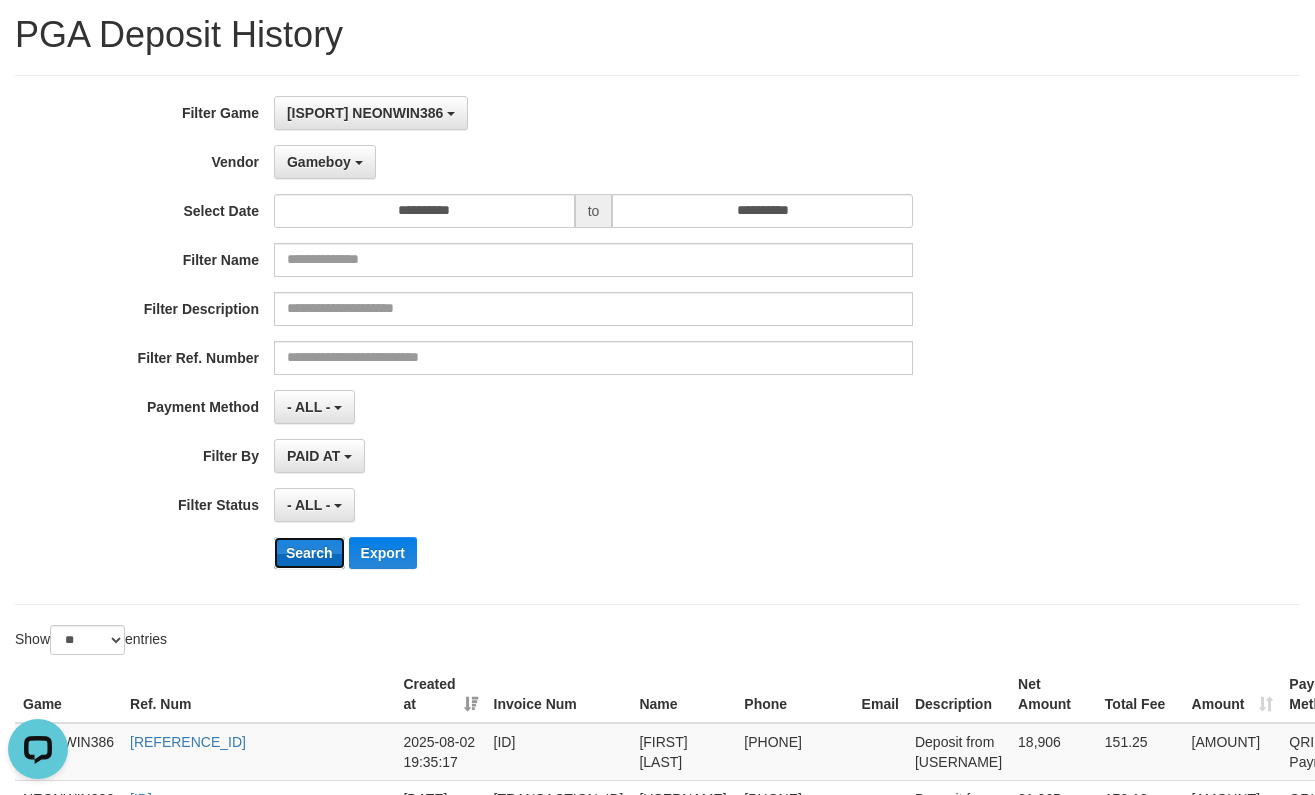 scroll, scrollTop: 0, scrollLeft: 0, axis: both 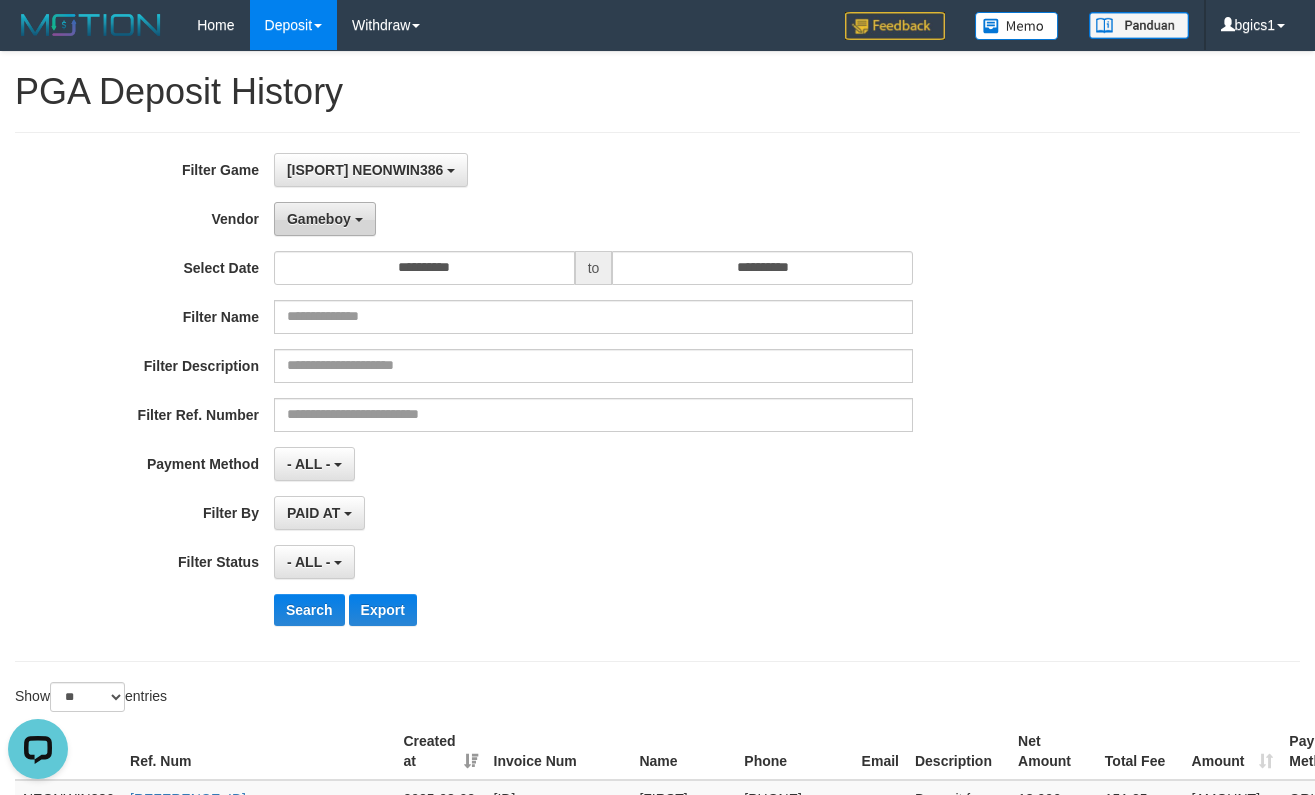 click on "Gameboy" at bounding box center (319, 219) 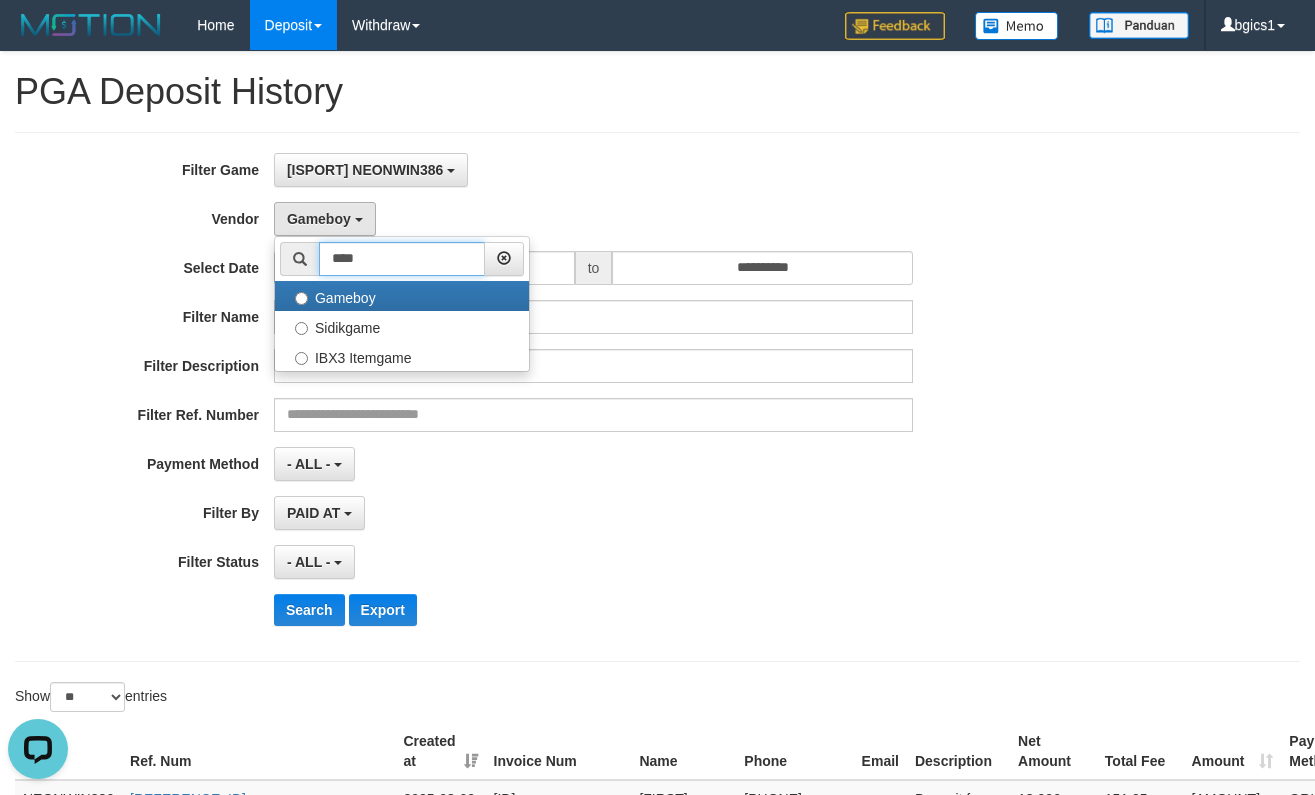 click on "****" at bounding box center [402, 259] 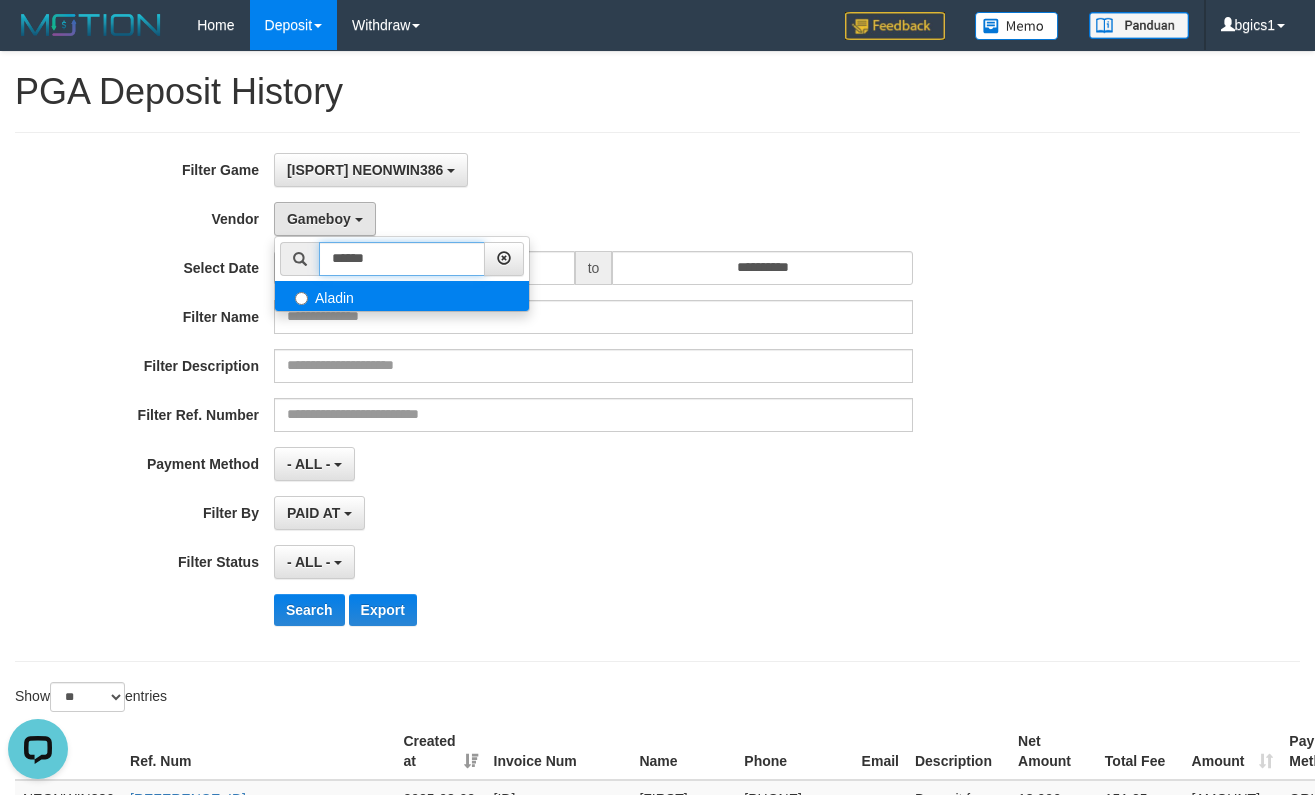 type on "******" 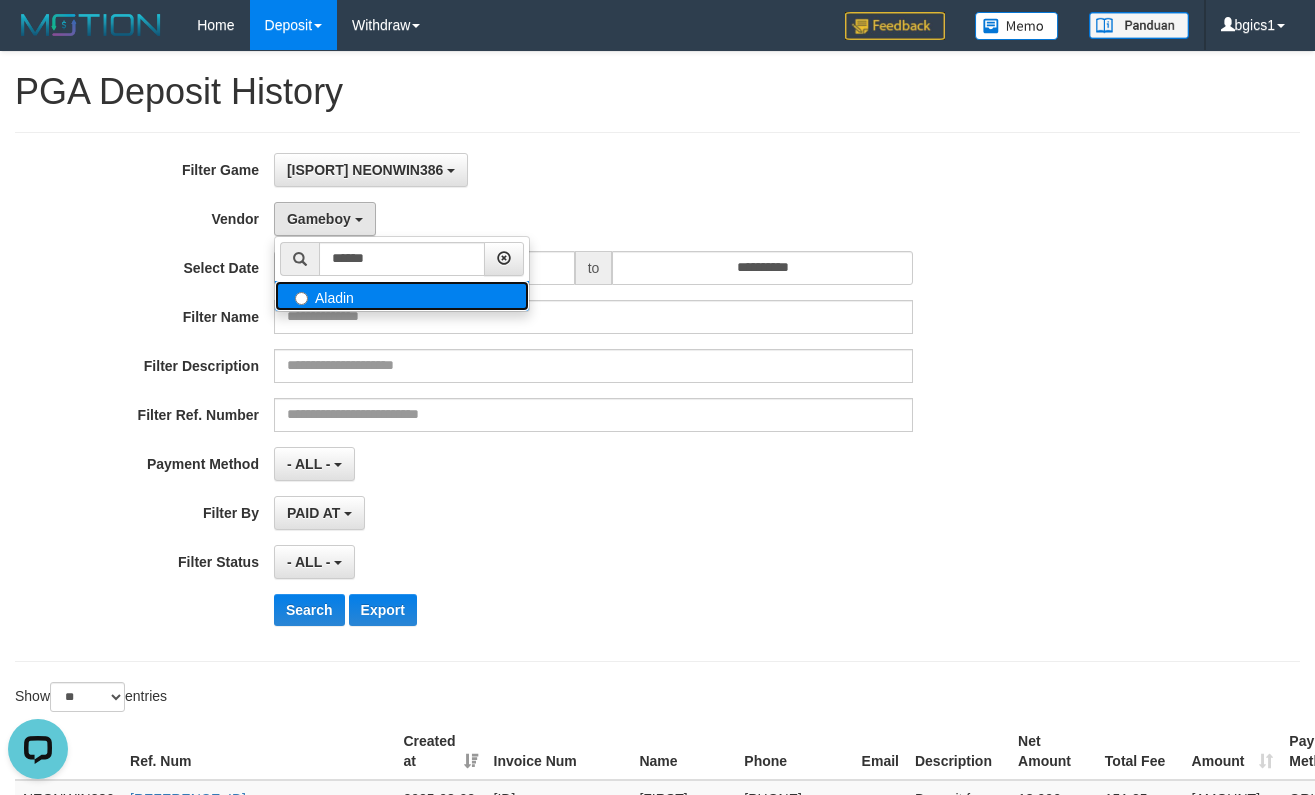 click on "Aladin" at bounding box center [402, 296] 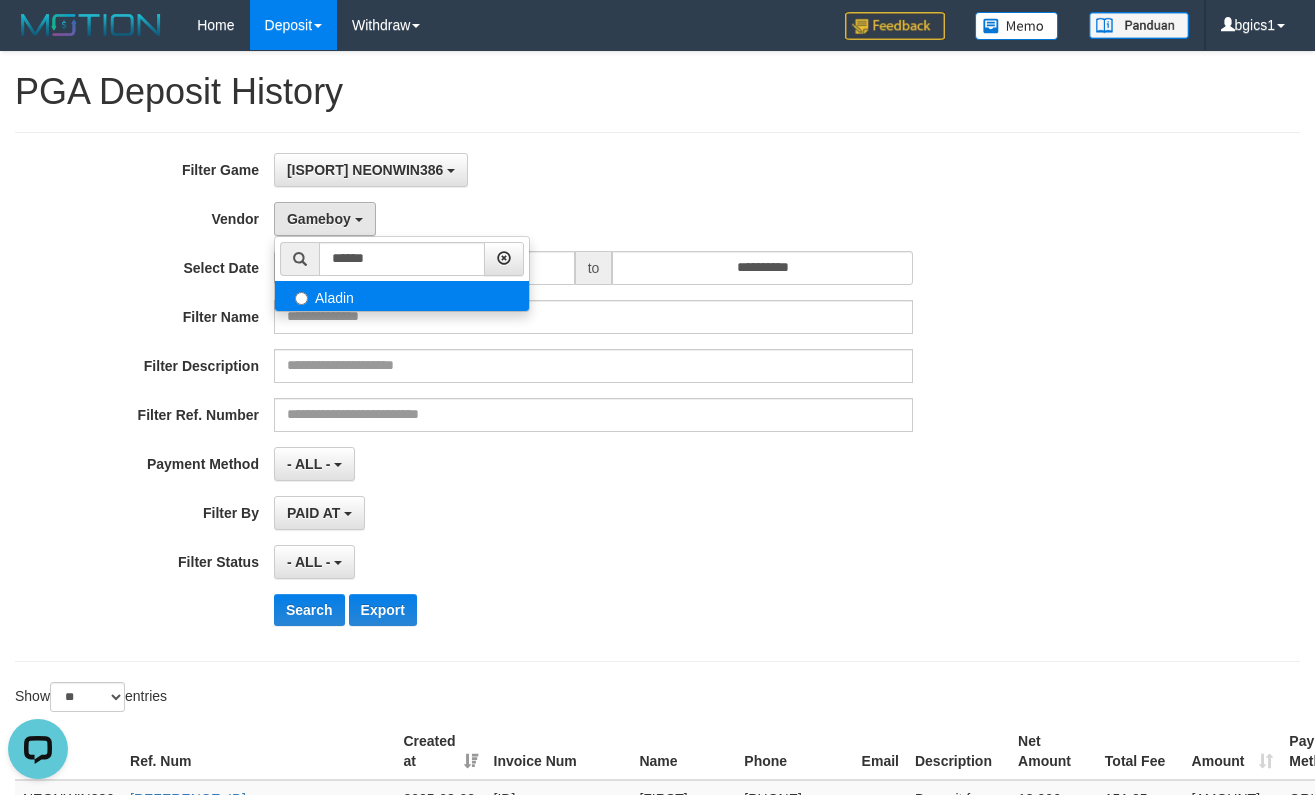 select on "**********" 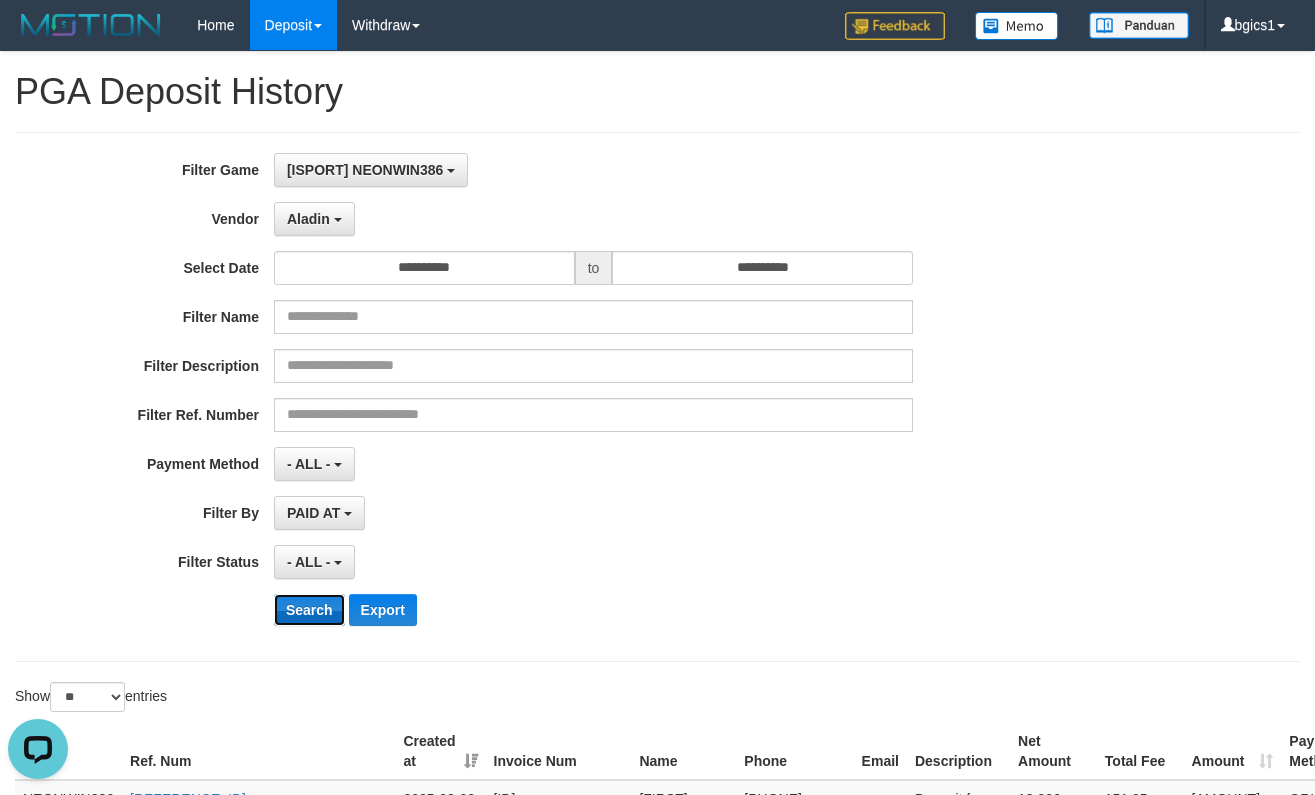 click on "Search" at bounding box center [309, 610] 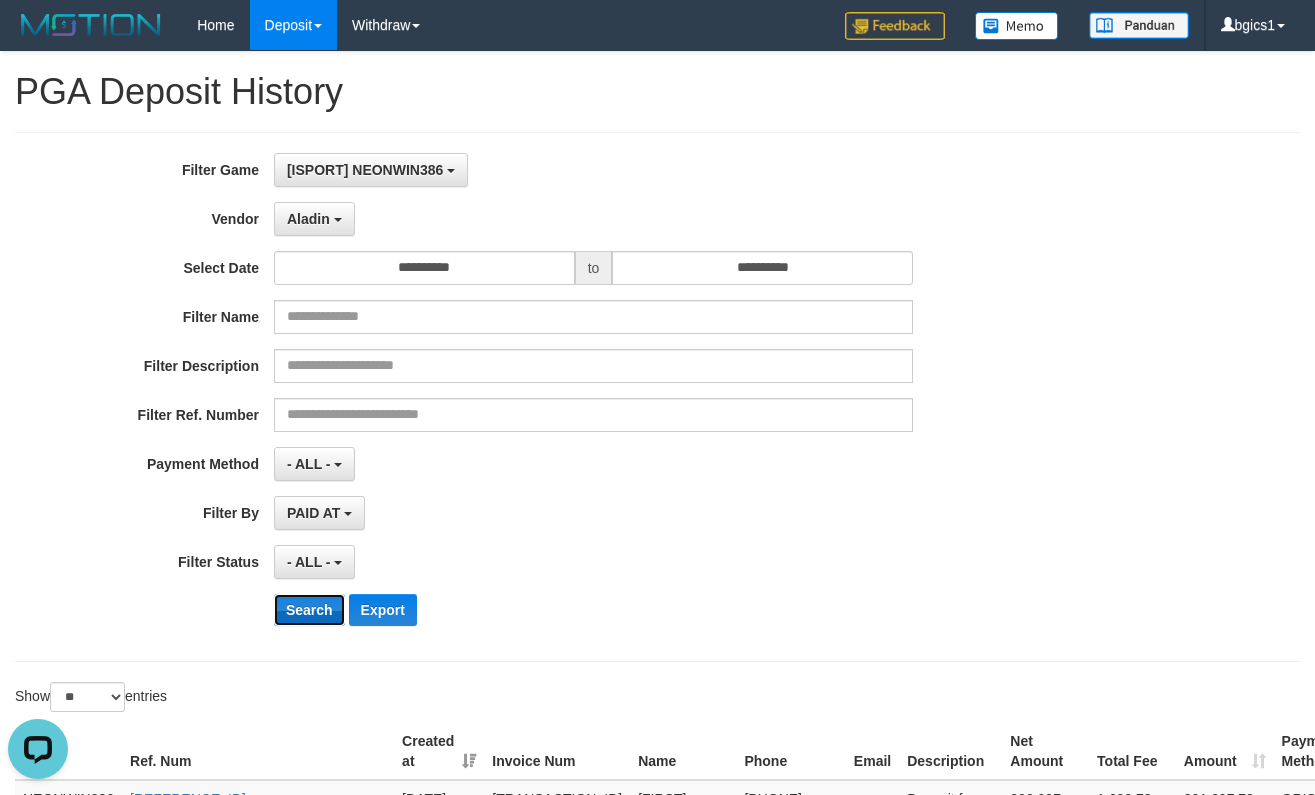 click on "Search" at bounding box center [309, 610] 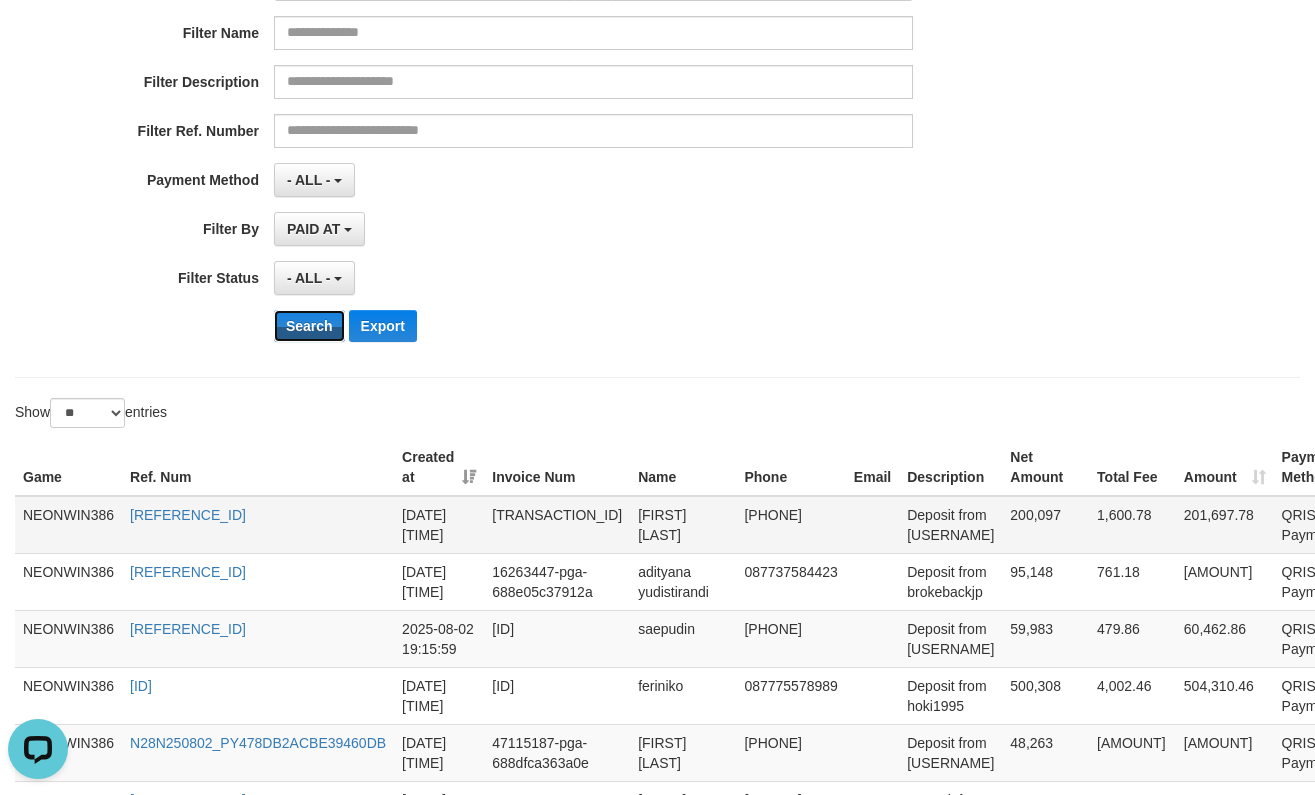 scroll, scrollTop: 333, scrollLeft: 0, axis: vertical 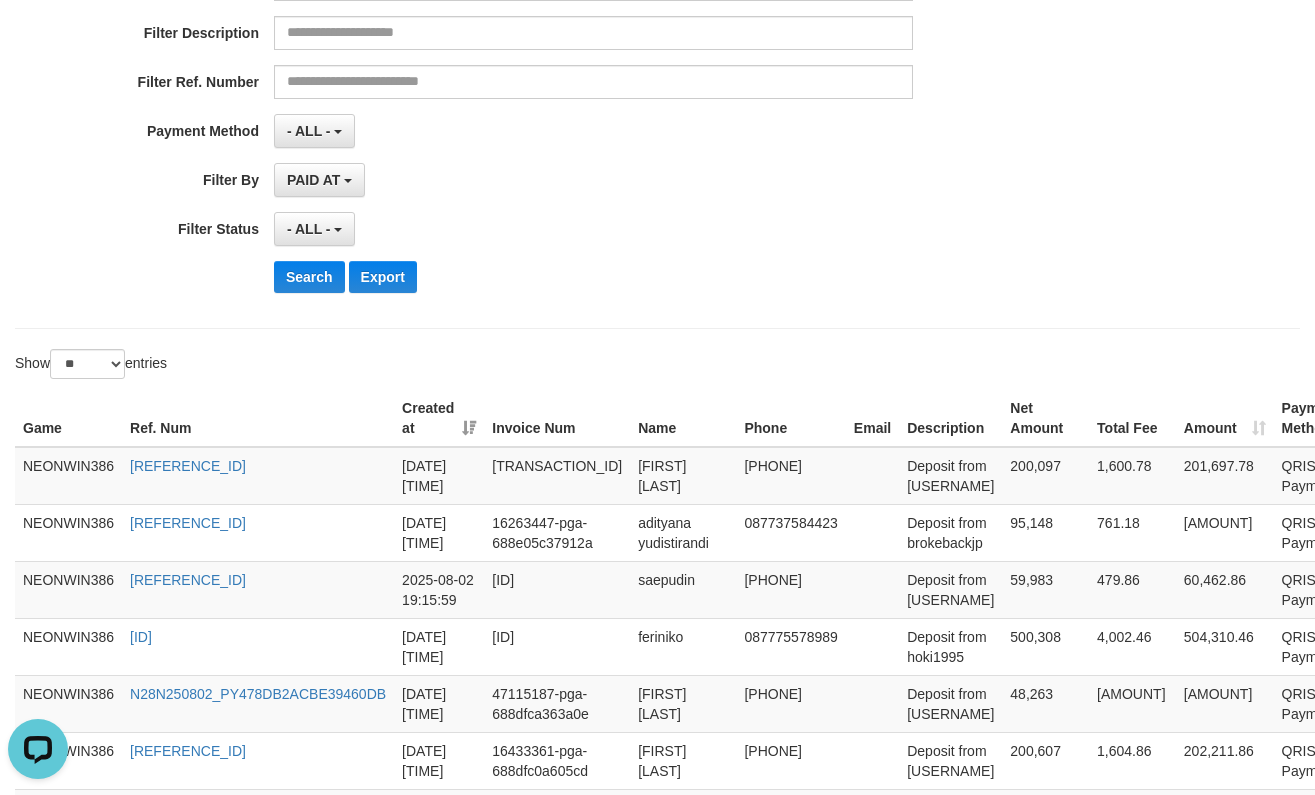 click on "Search
Export" at bounding box center (685, 277) 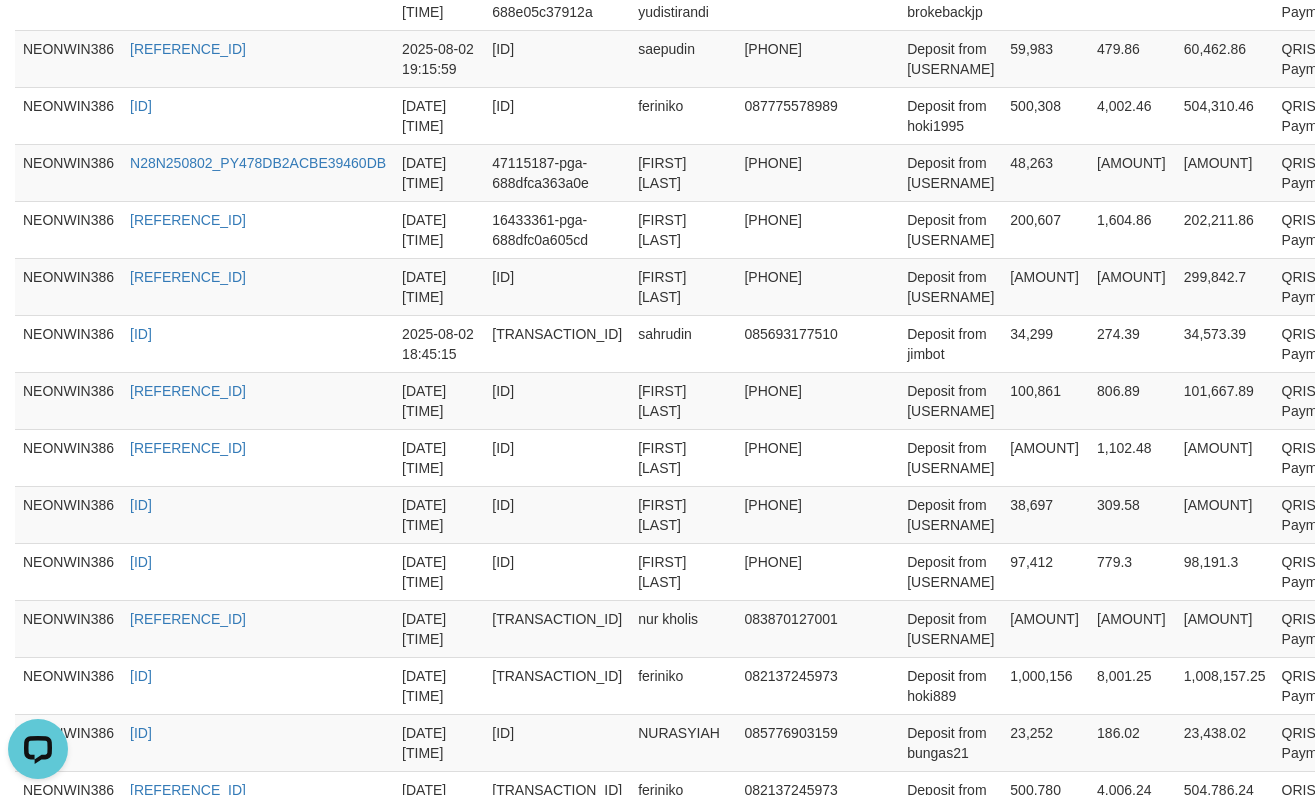 scroll, scrollTop: 0, scrollLeft: 0, axis: both 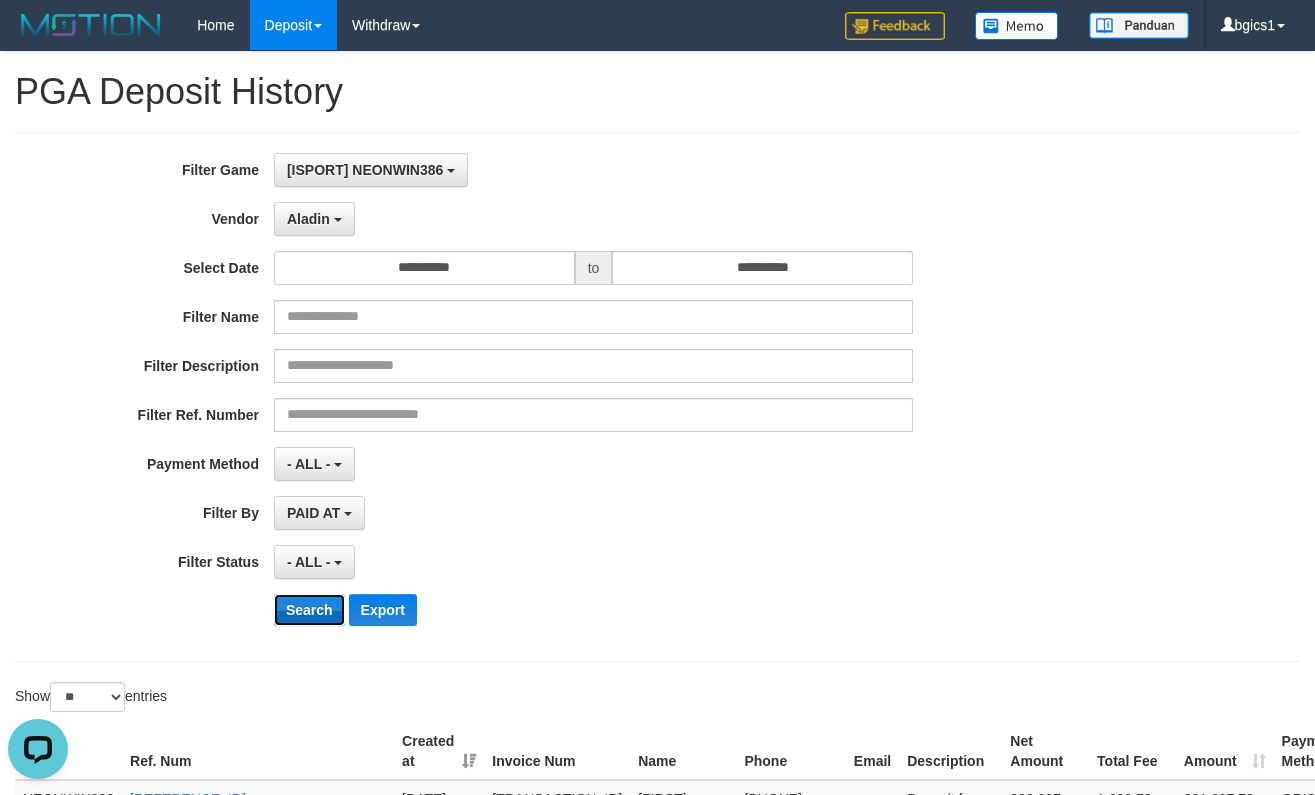 click on "Search" at bounding box center (309, 610) 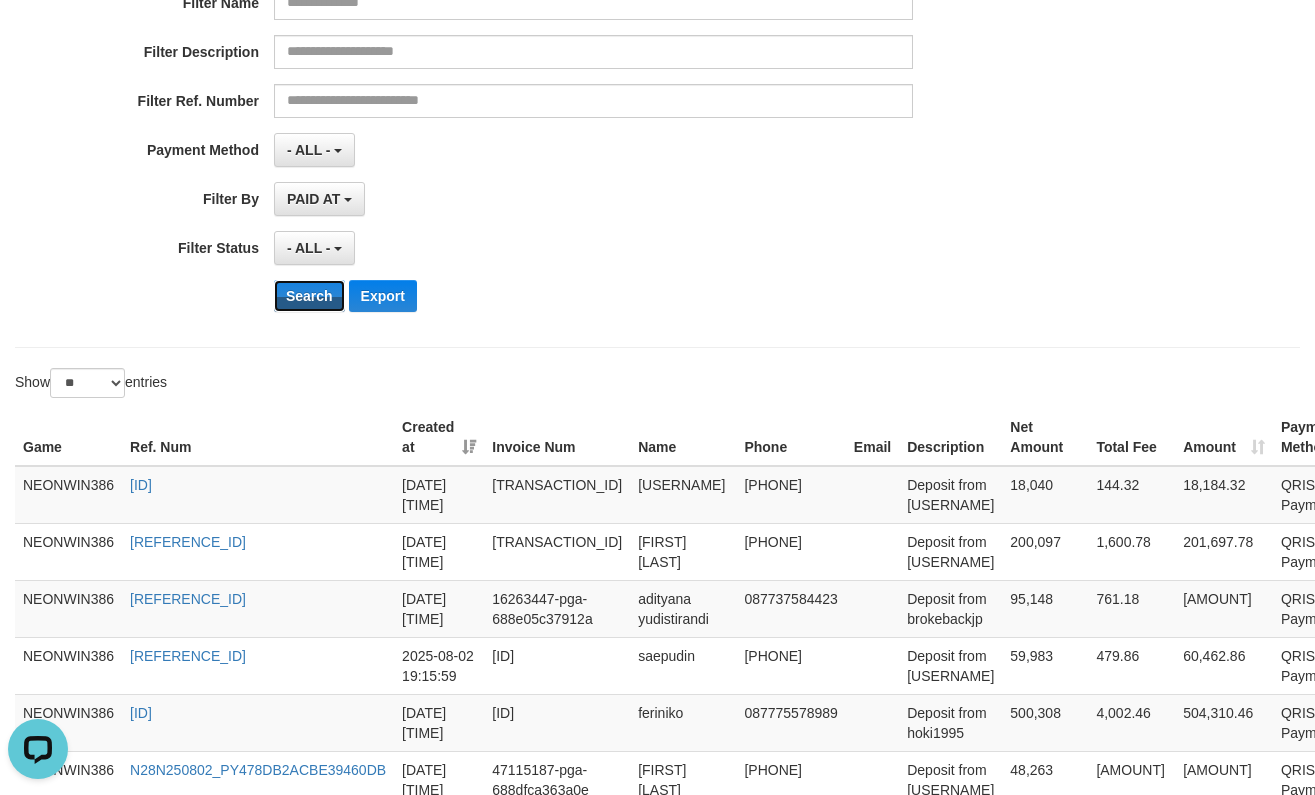 scroll, scrollTop: 333, scrollLeft: 0, axis: vertical 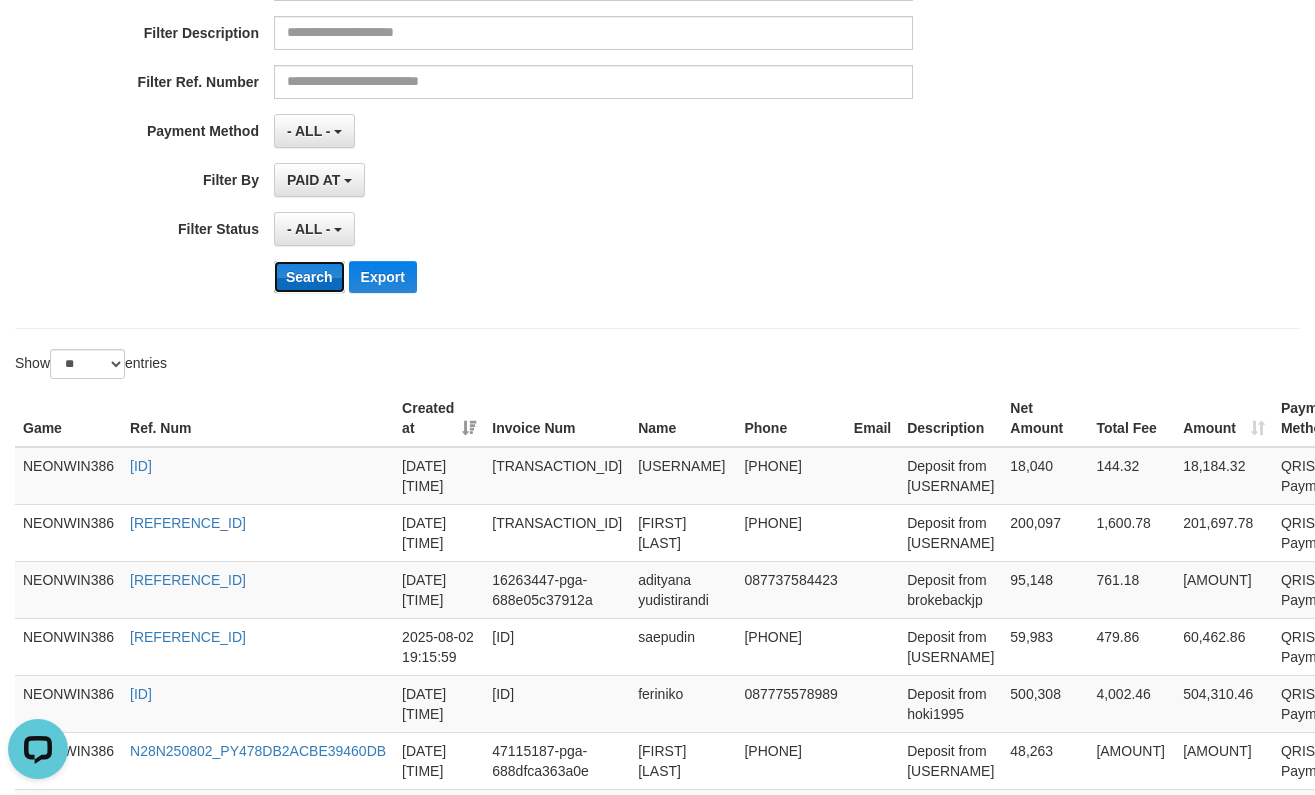 click on "Search" at bounding box center (309, 277) 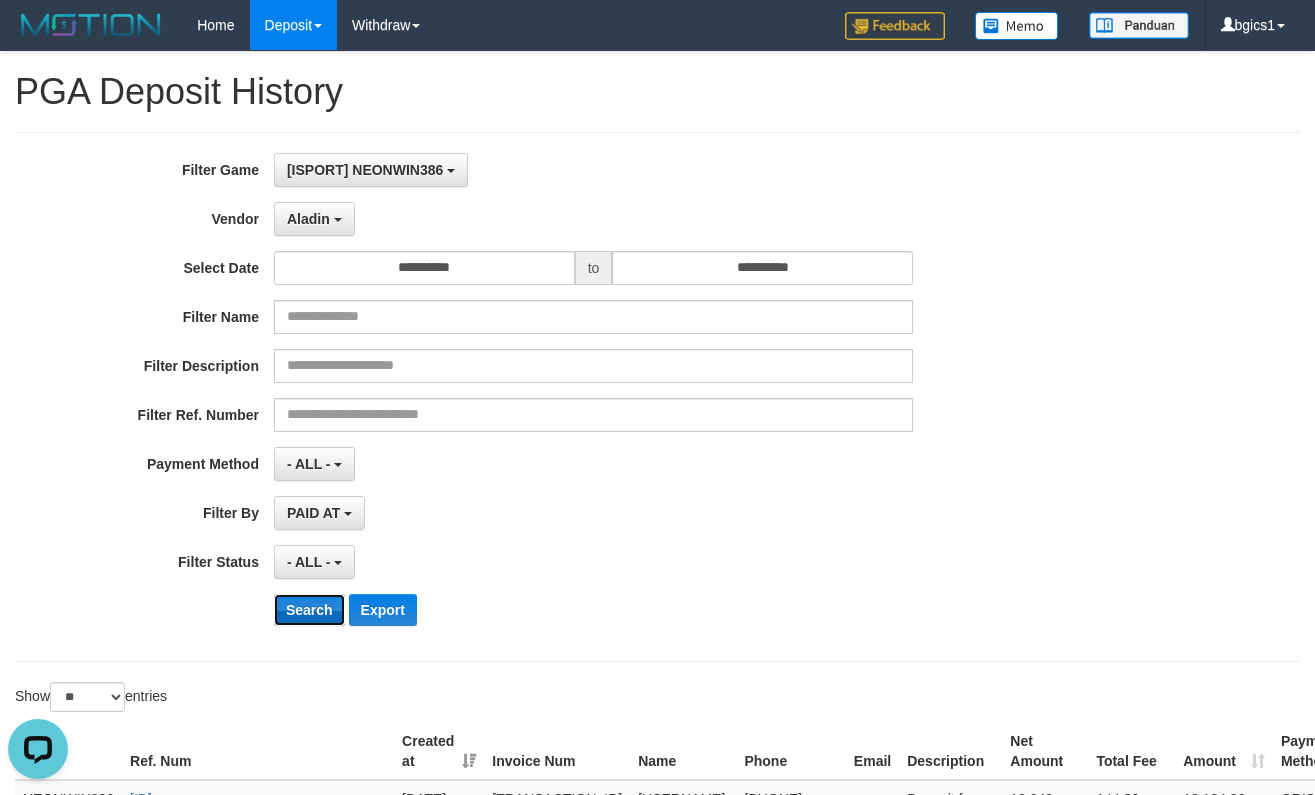 scroll, scrollTop: 333, scrollLeft: 0, axis: vertical 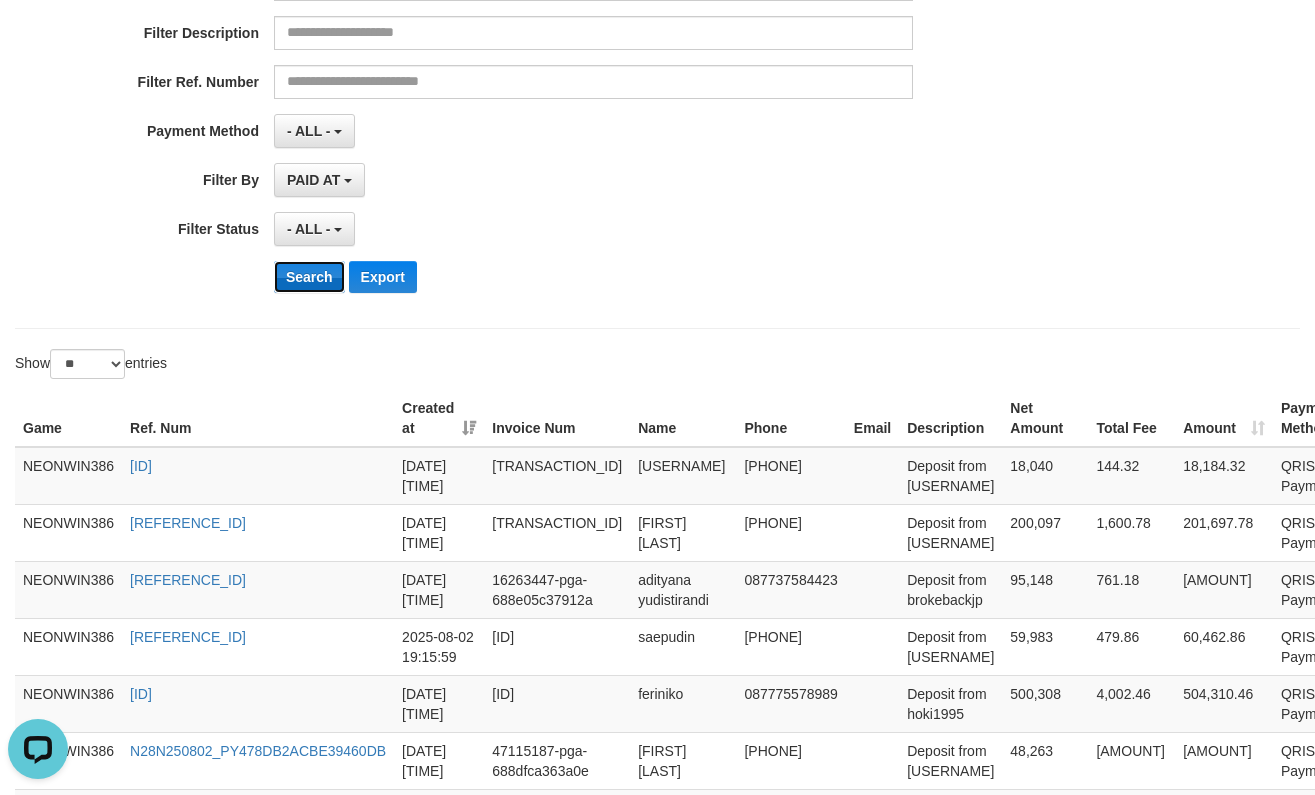 click on "Search" at bounding box center (309, 277) 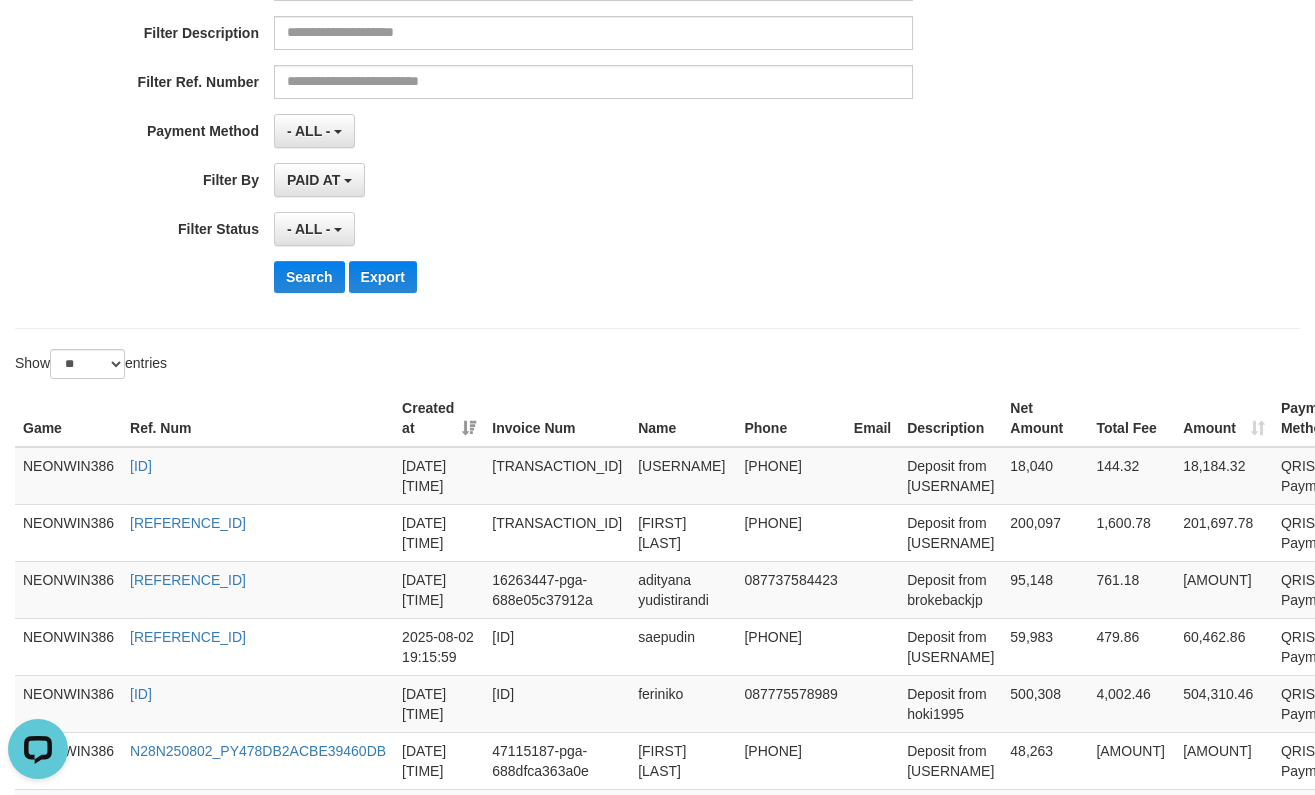 click on "**********" at bounding box center [548, 64] 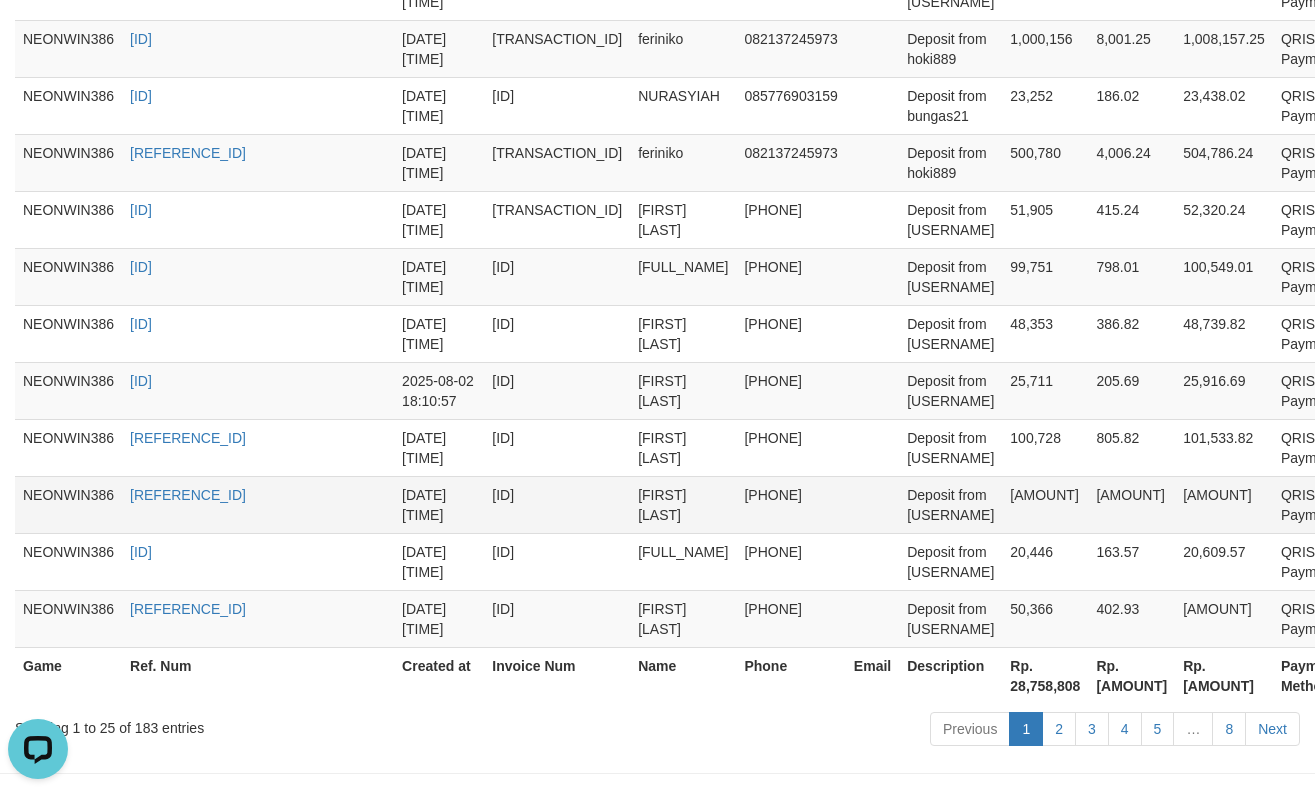 scroll, scrollTop: 1707, scrollLeft: 0, axis: vertical 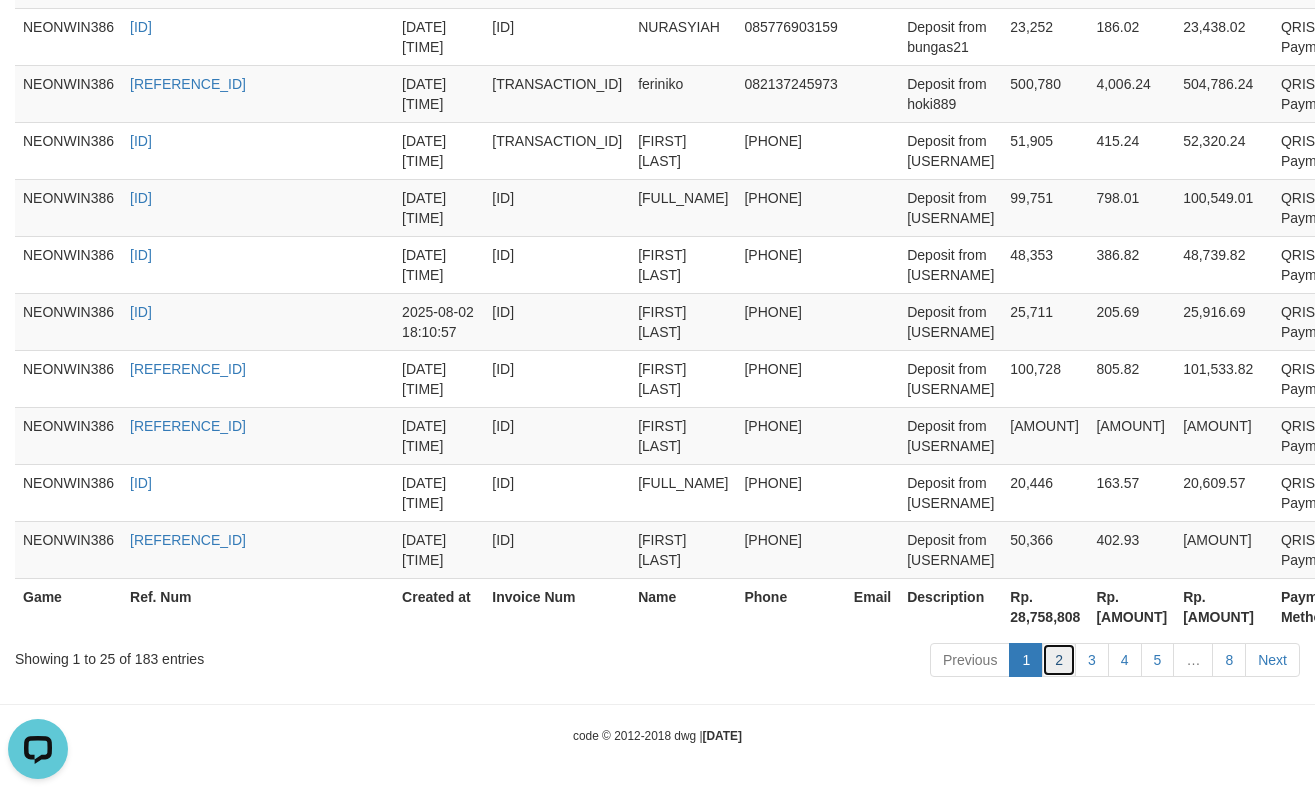 click on "2" at bounding box center [1059, 660] 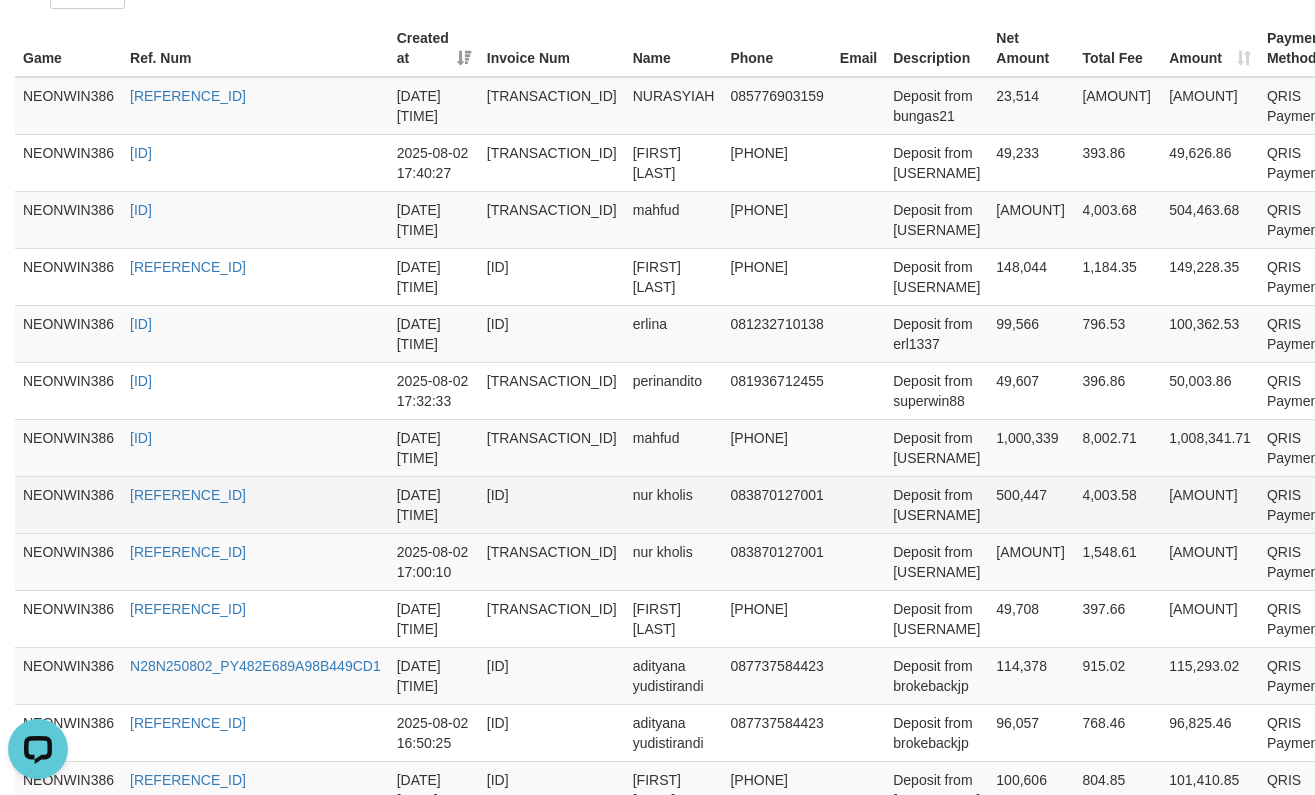 scroll, scrollTop: 684, scrollLeft: 0, axis: vertical 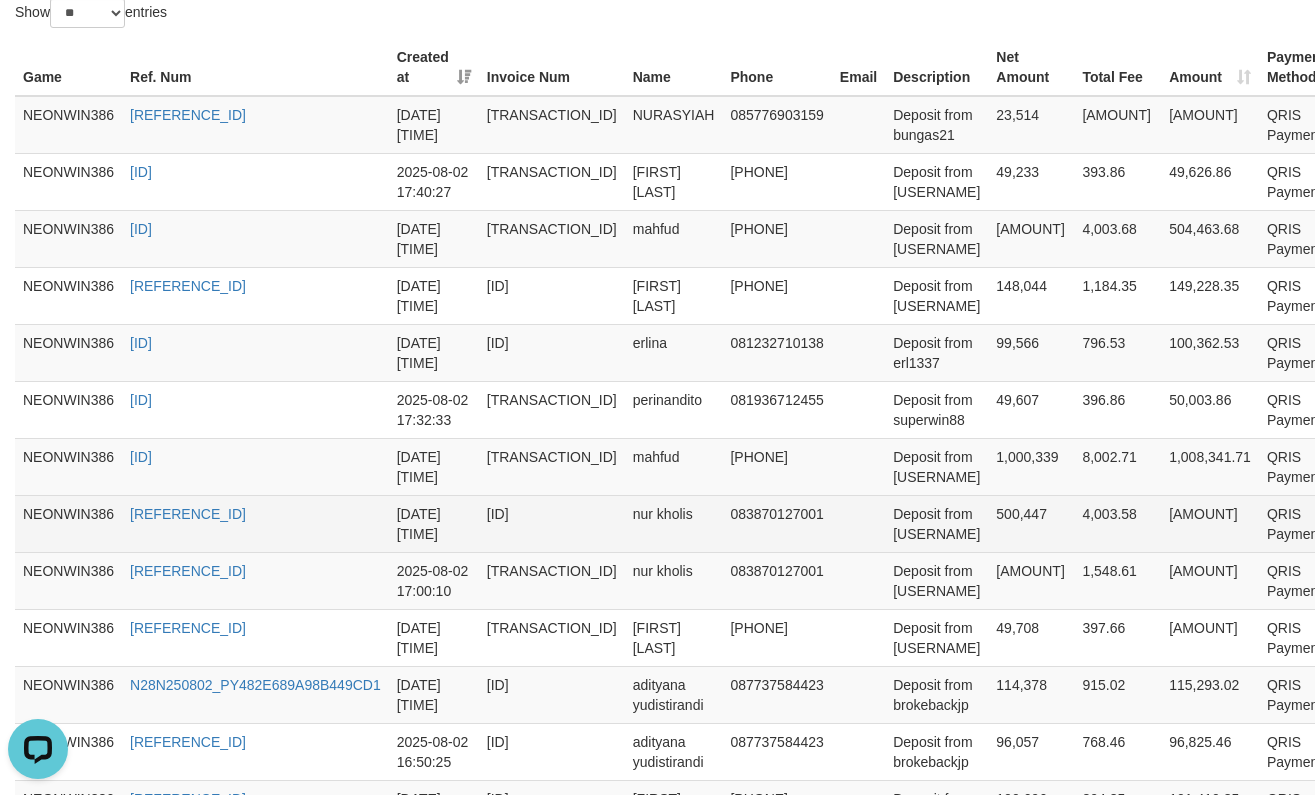 click on "500,447" at bounding box center (1031, 523) 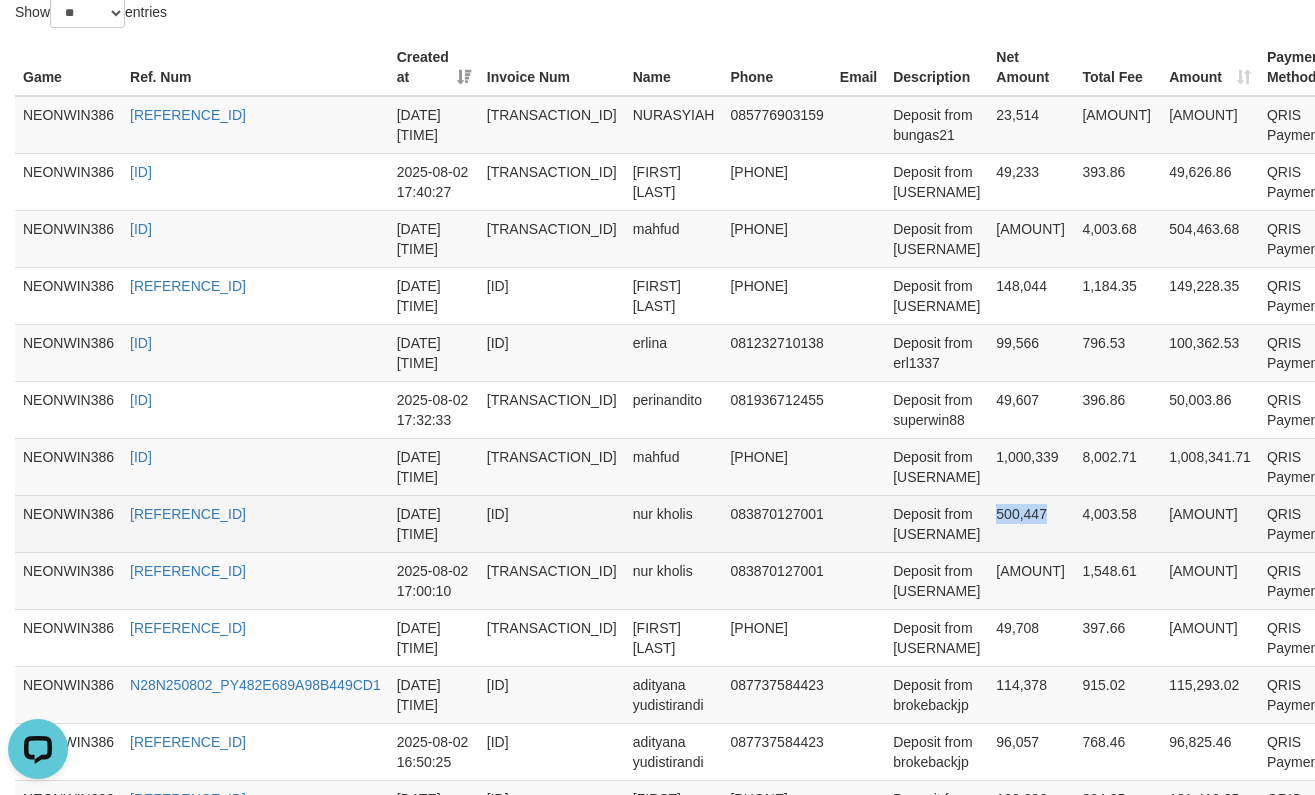 click on "500,447" at bounding box center [1031, 523] 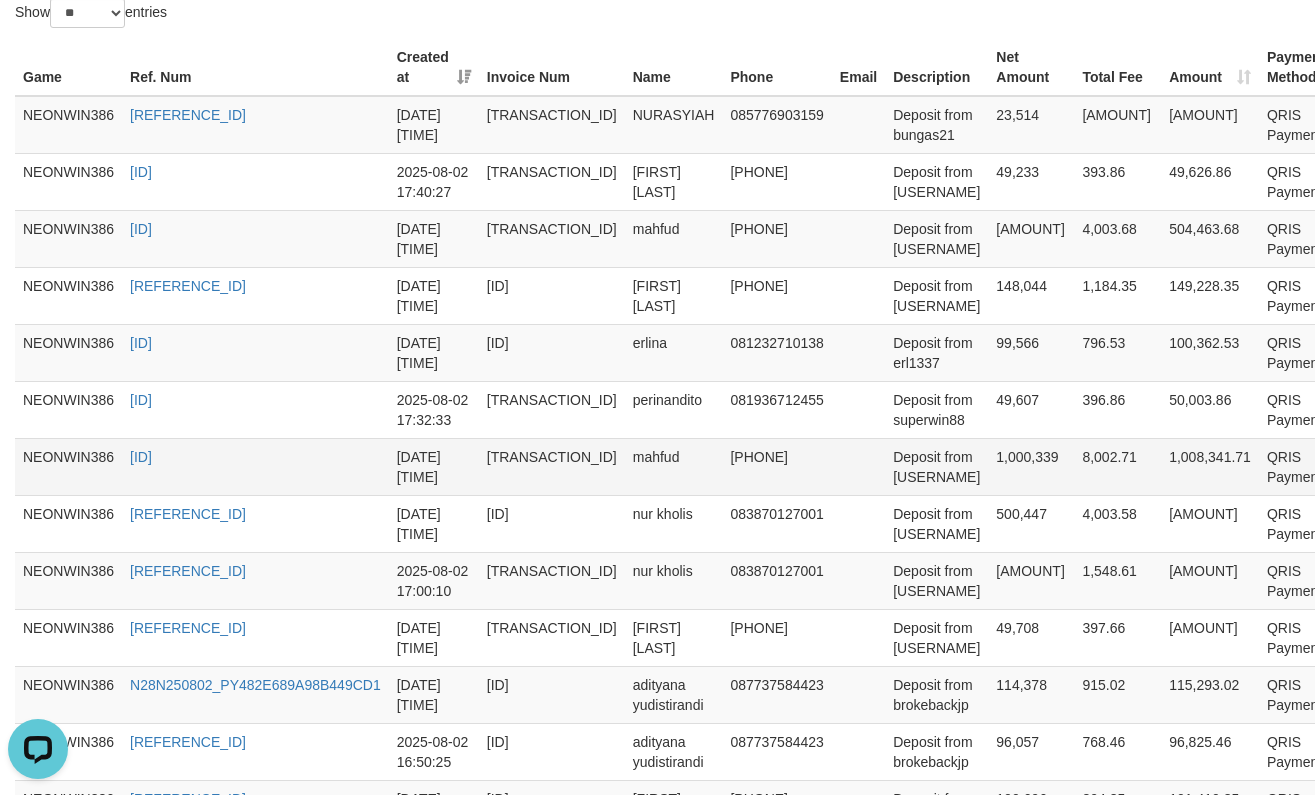 click on "1,000,339" at bounding box center (1031, 466) 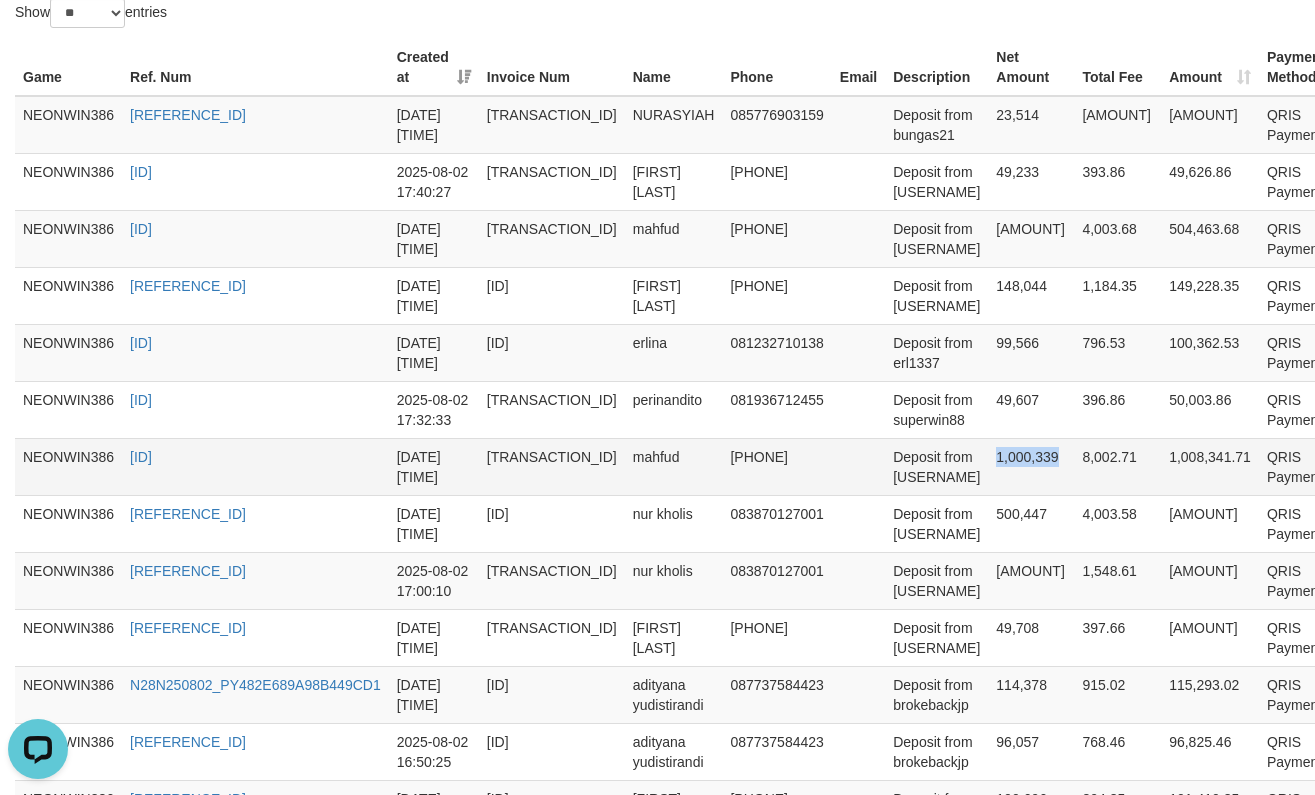 click on "1,000,339" at bounding box center [1031, 466] 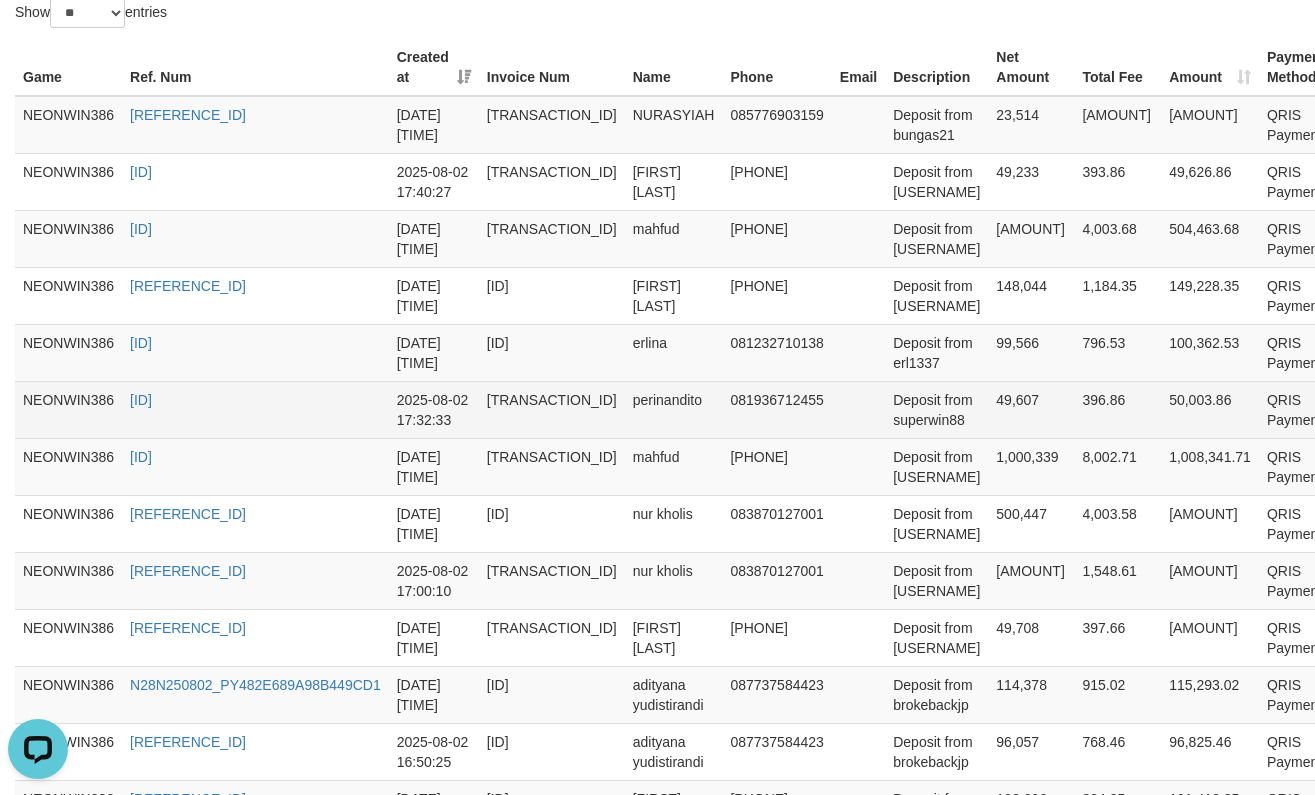 click on "49,607" at bounding box center [1031, 409] 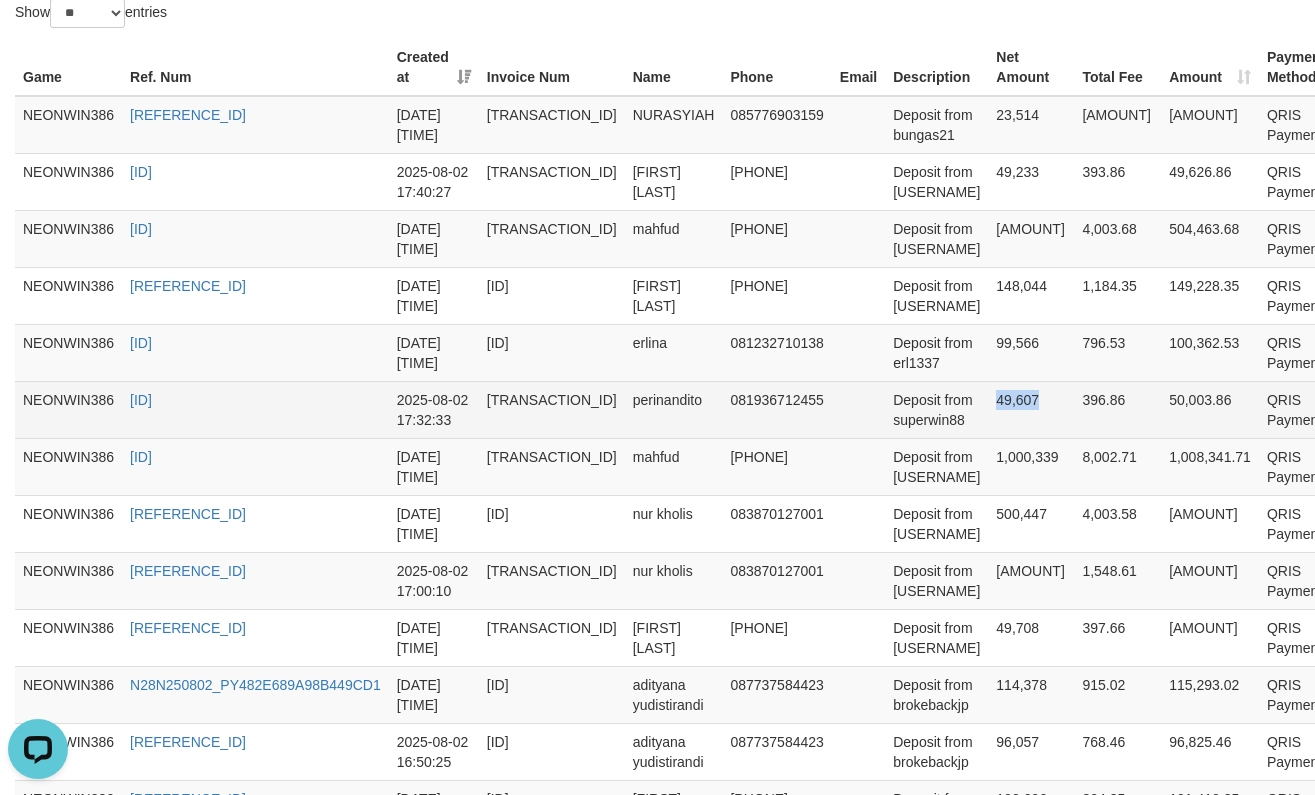 click on "49,607" at bounding box center (1031, 409) 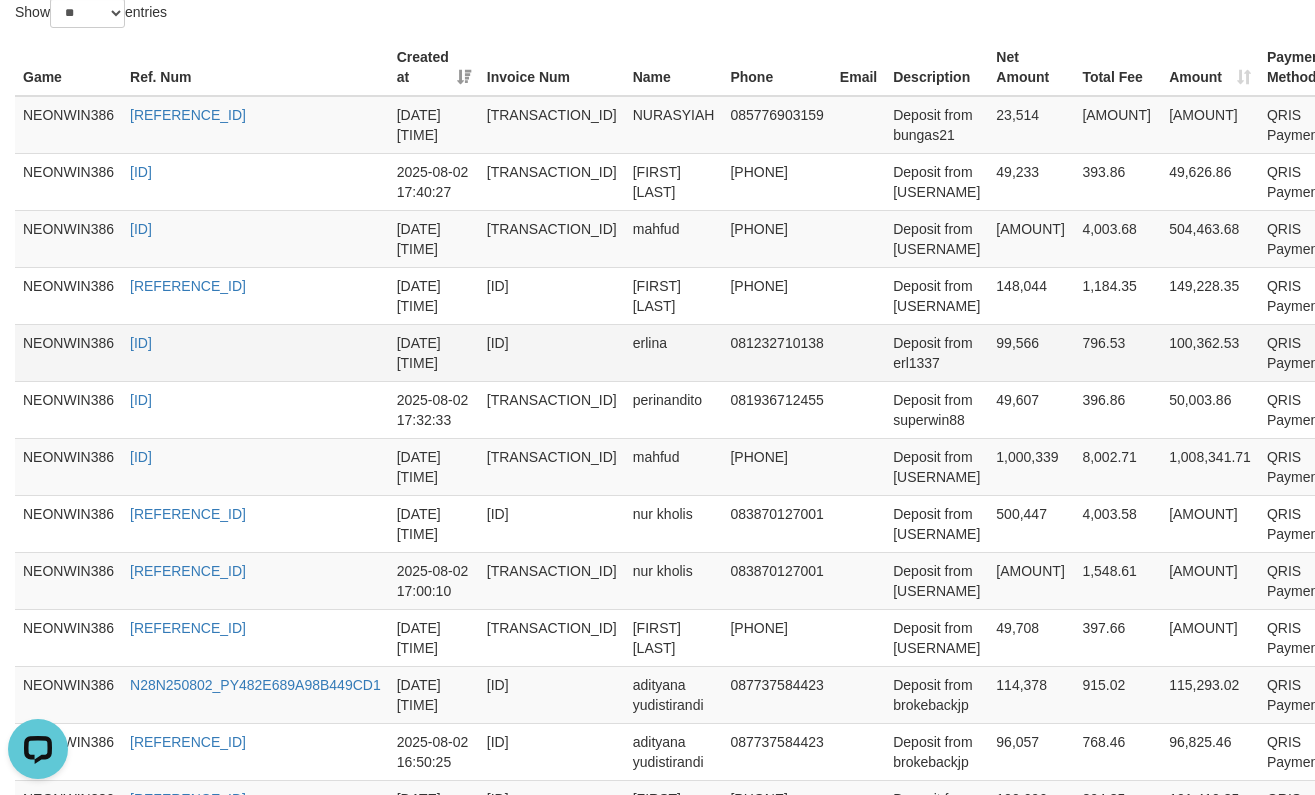 click on "99,566" at bounding box center (1031, 352) 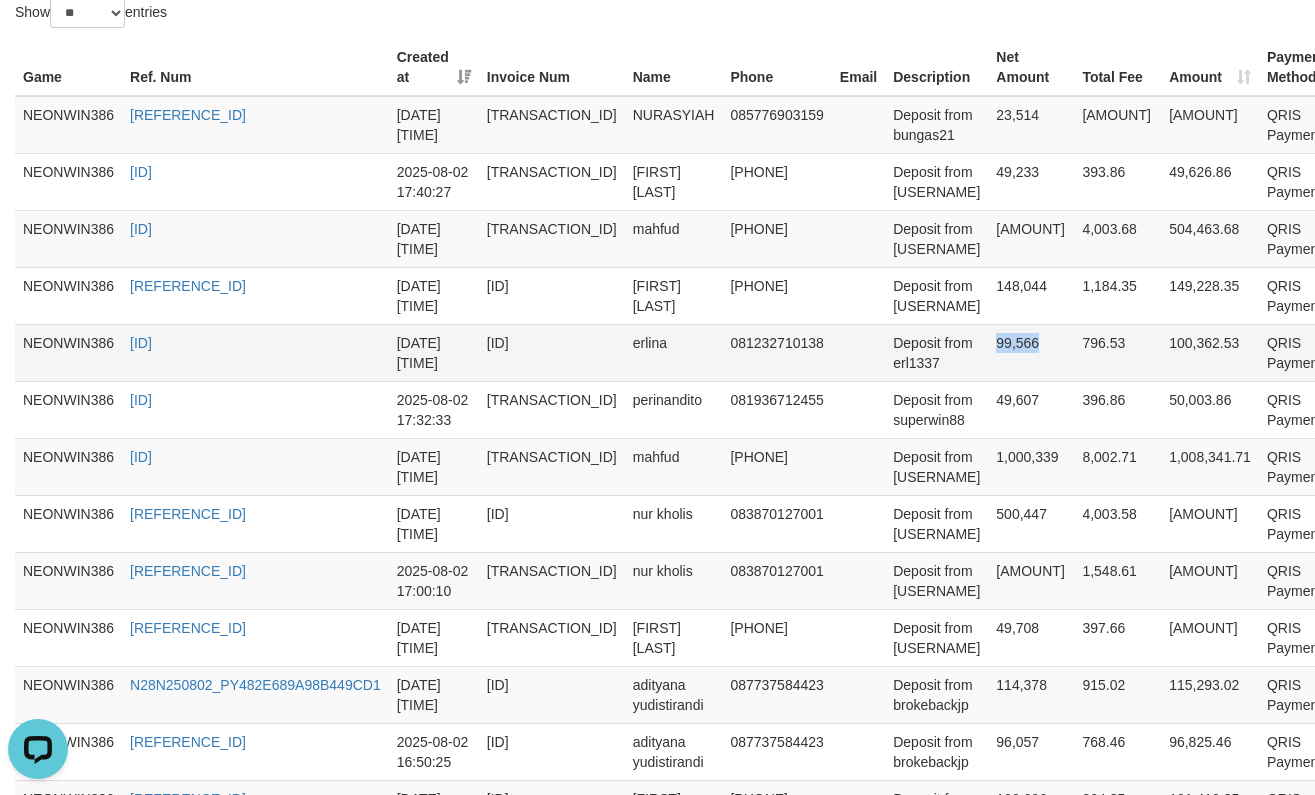 click on "99,566" at bounding box center (1031, 352) 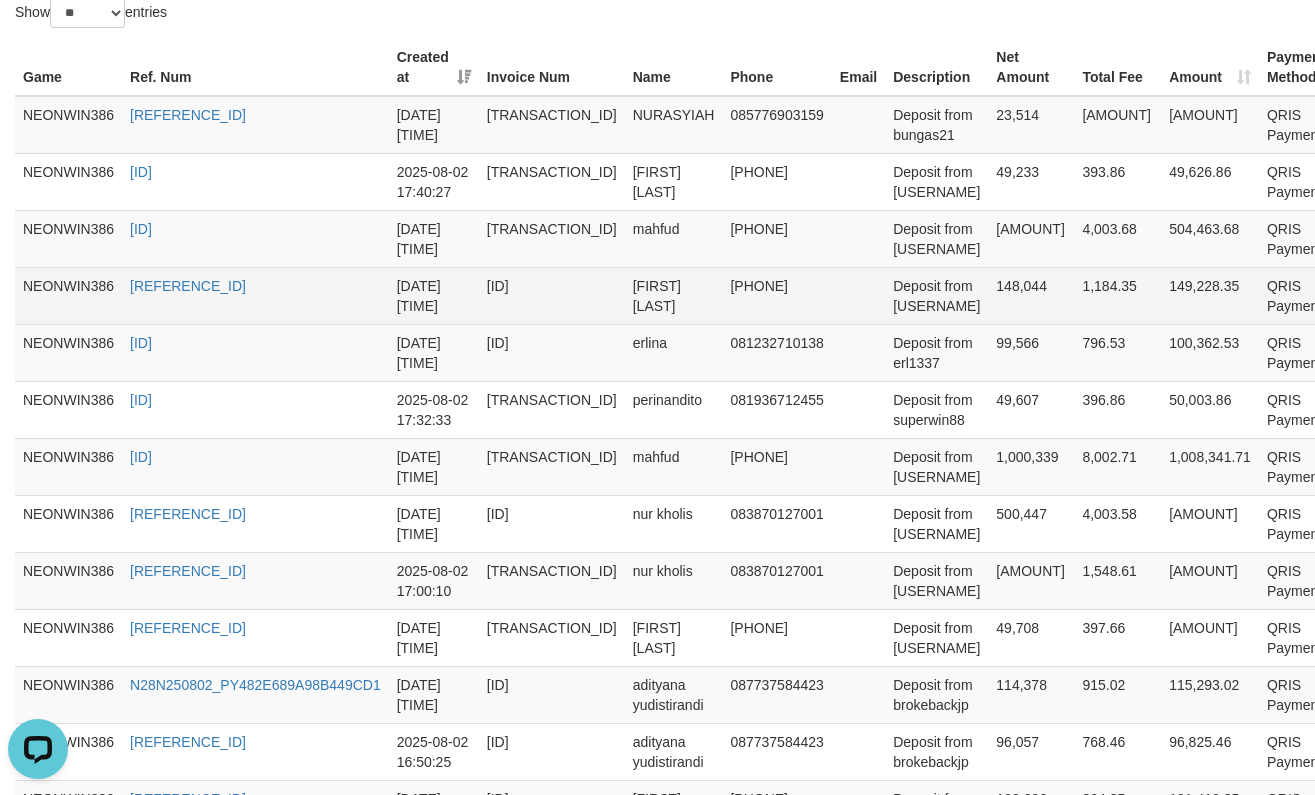 click on "148,044" at bounding box center (1031, 295) 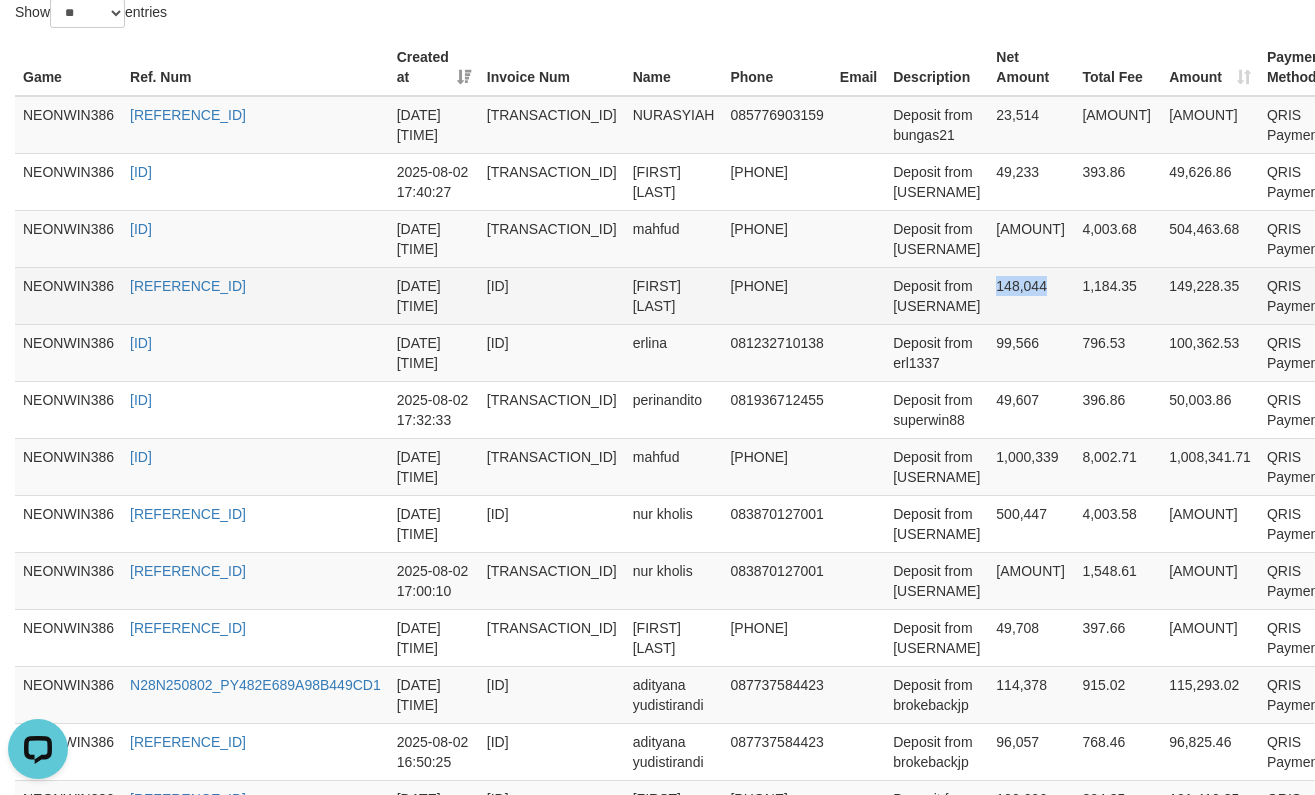 click on "148,044" at bounding box center (1031, 295) 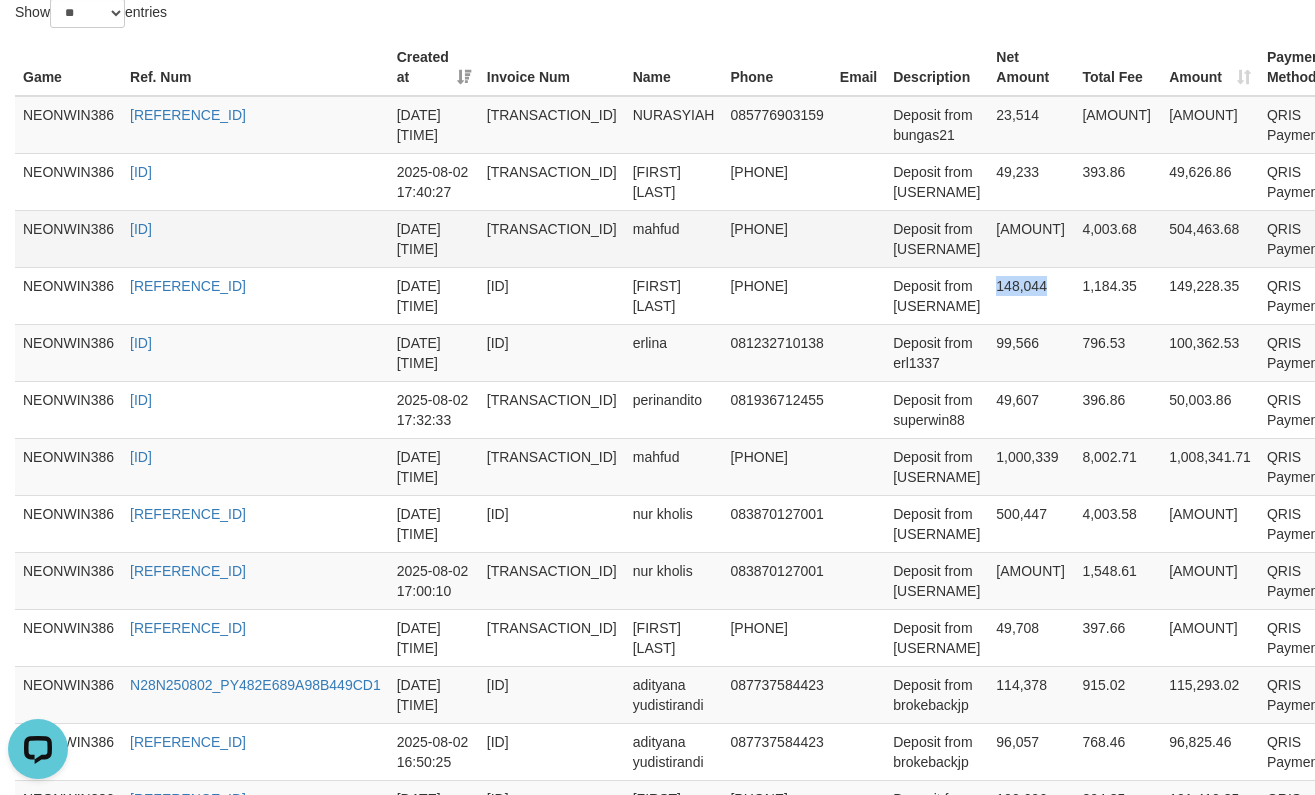 click on "[AMOUNT]" at bounding box center [1031, 238] 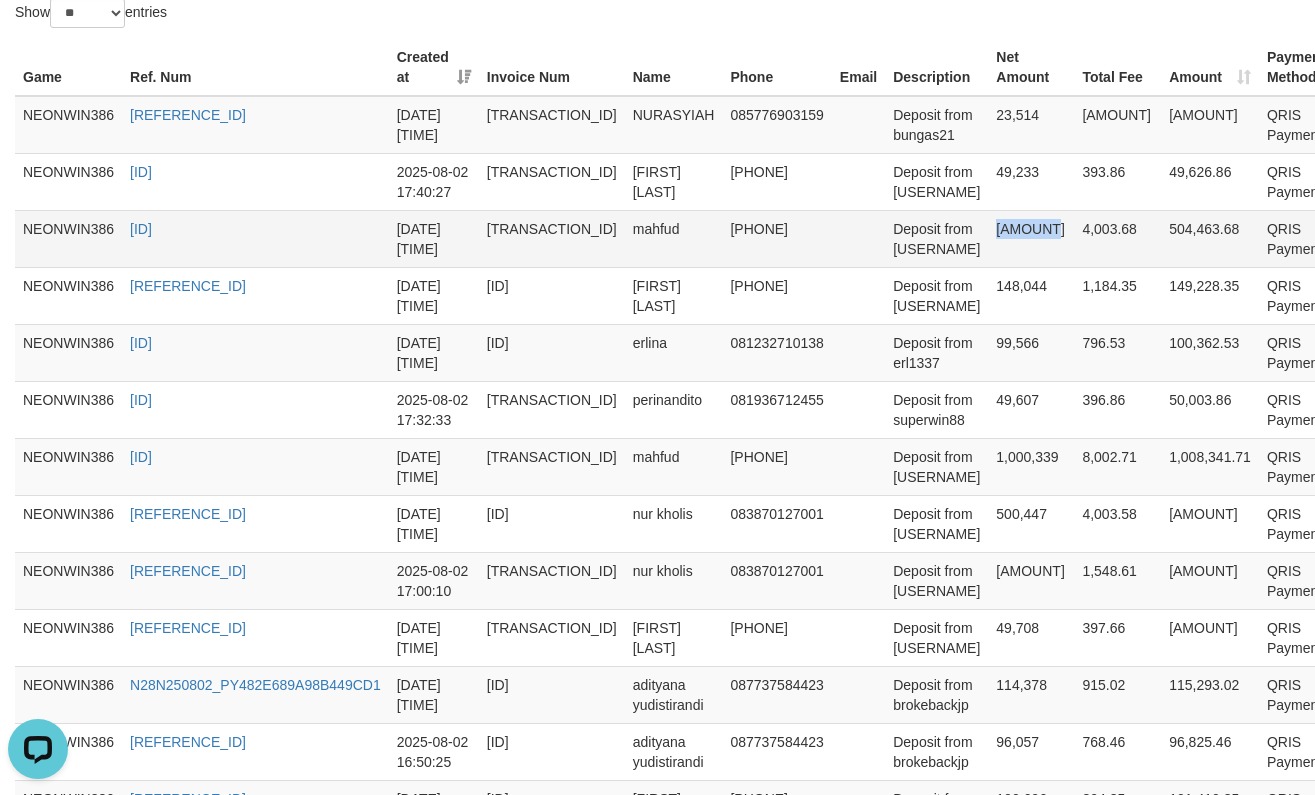 click on "[AMOUNT]" at bounding box center [1031, 238] 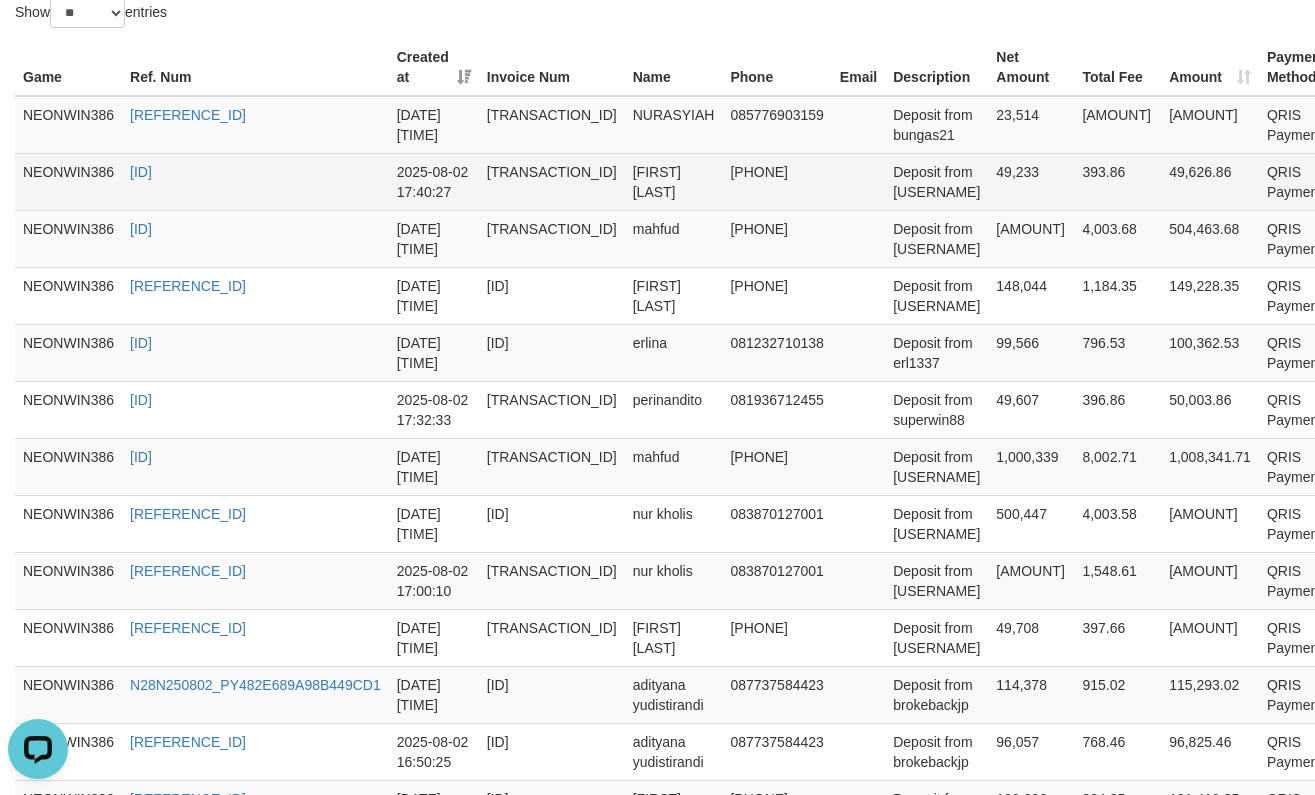 click on "49,233" at bounding box center (1031, 181) 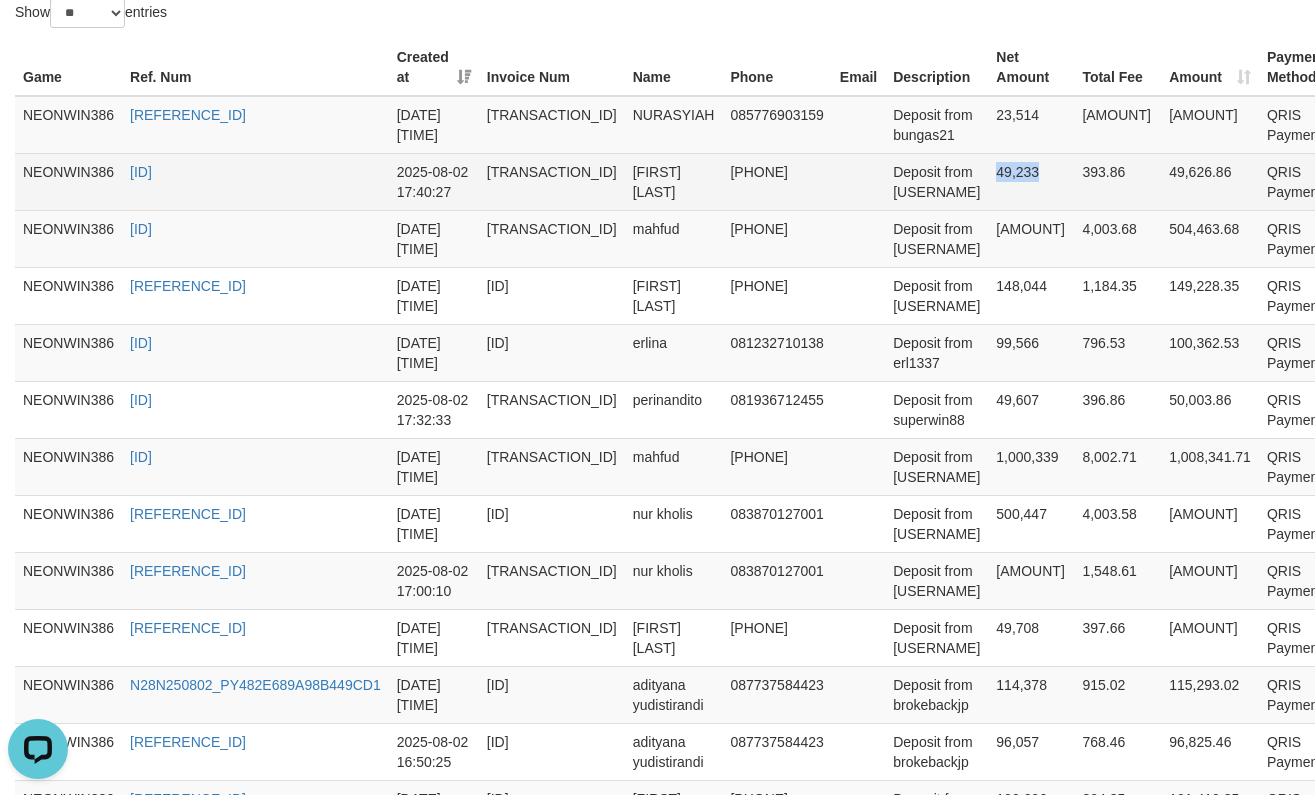 click on "49,233" at bounding box center [1031, 181] 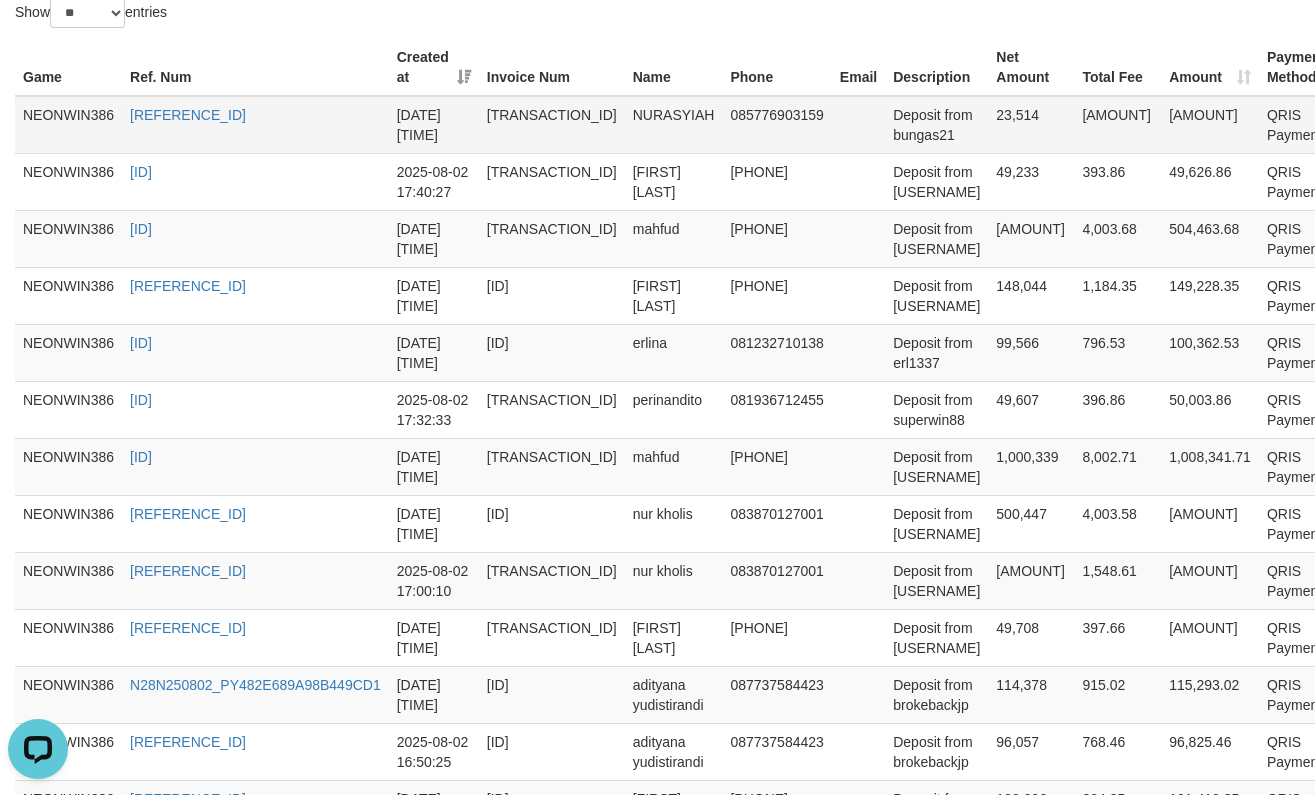 click on "23,514" at bounding box center (1031, 125) 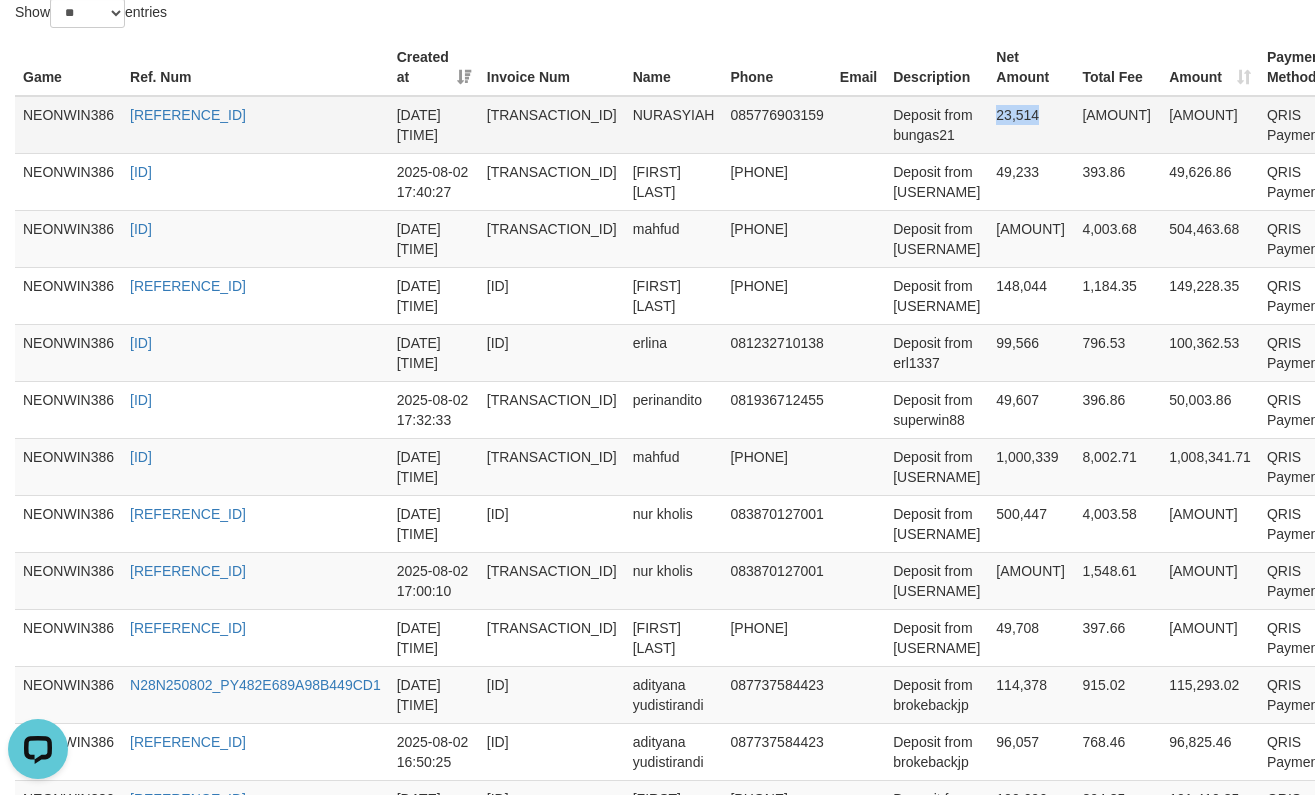 click on "23,514" at bounding box center (1031, 125) 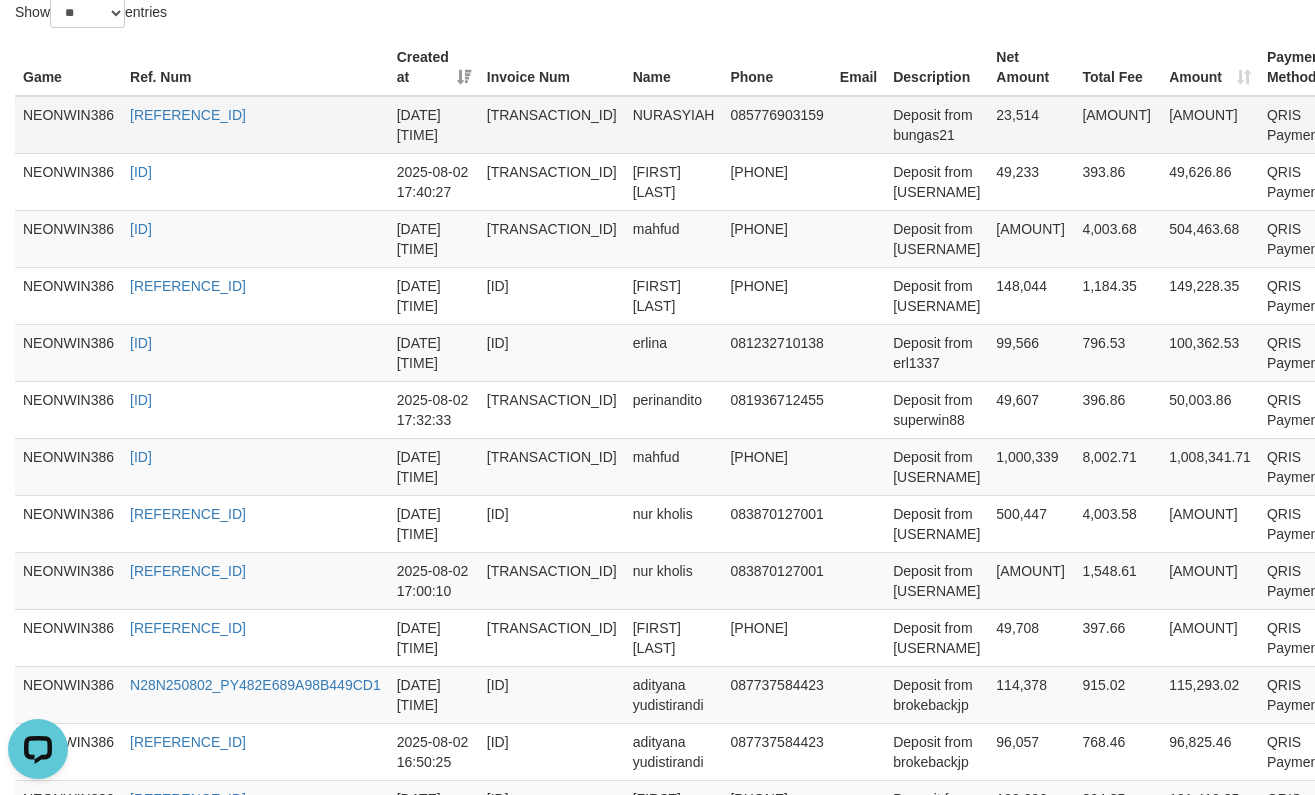click on "NURASYIAH" at bounding box center (674, 125) 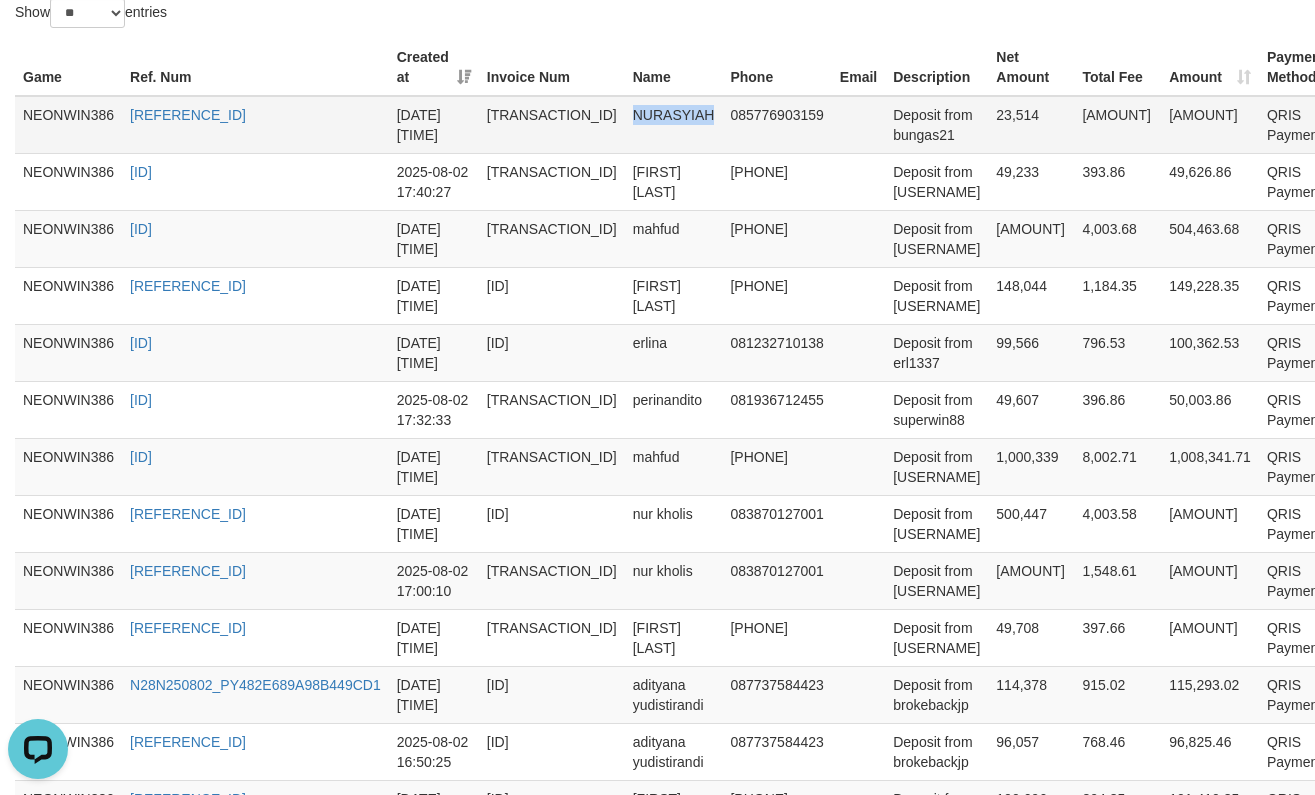 click on "NURASYIAH" at bounding box center [674, 125] 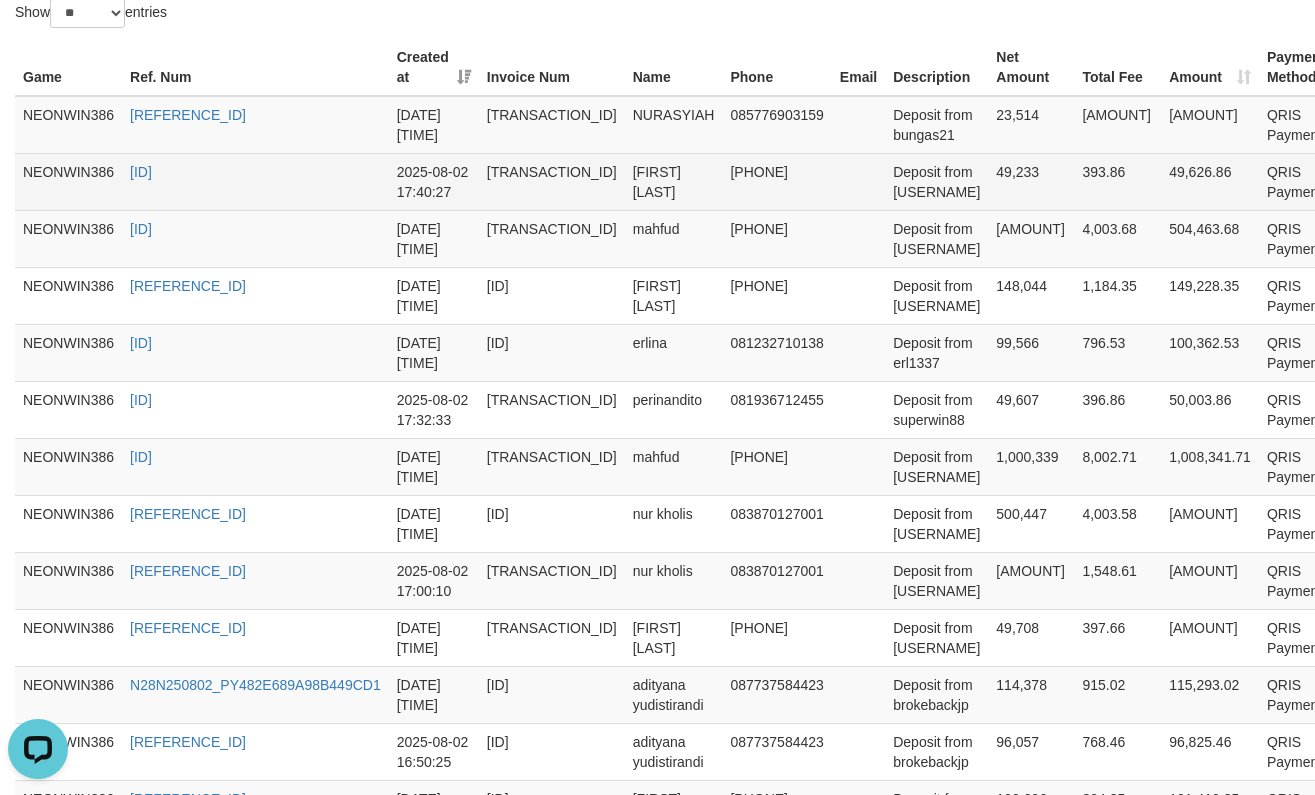 click on "[FIRST] [LAST]" at bounding box center [674, 181] 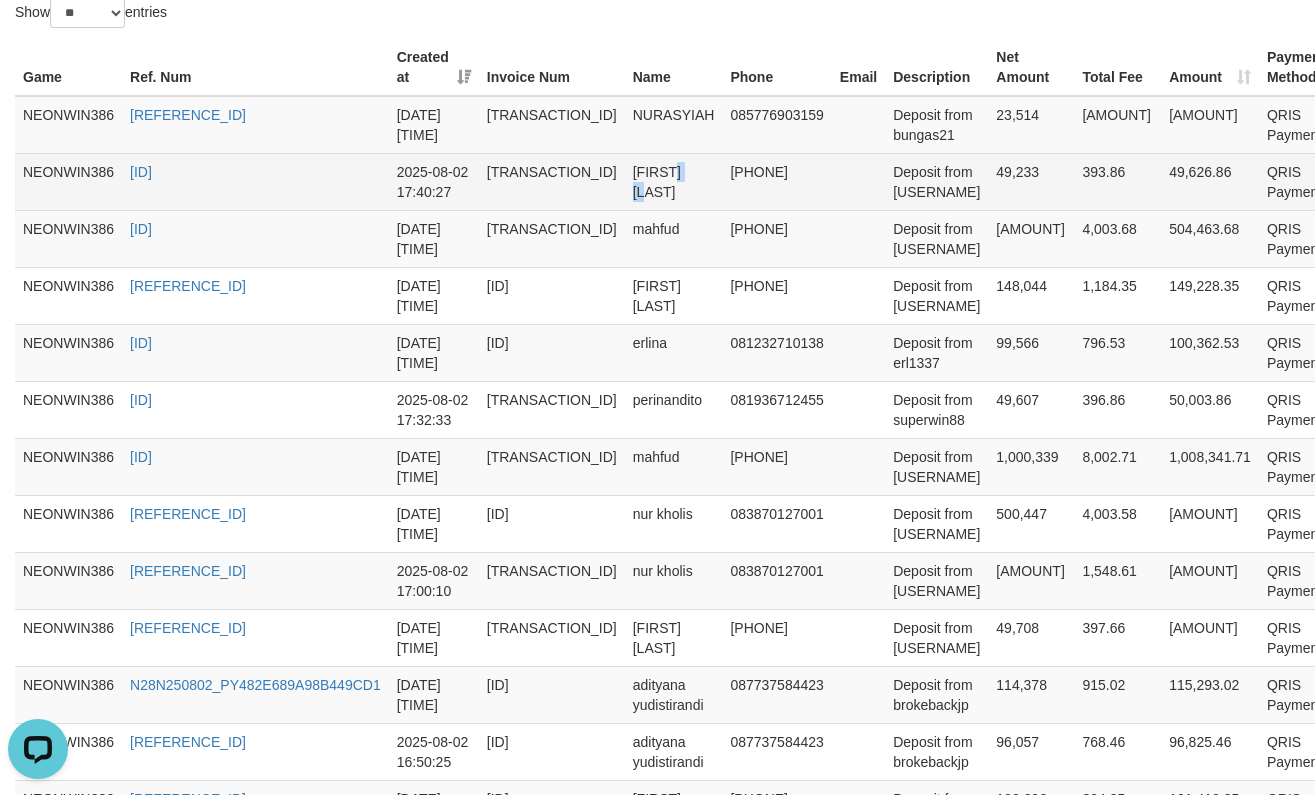 click on "[FIRST] [LAST]" at bounding box center [674, 181] 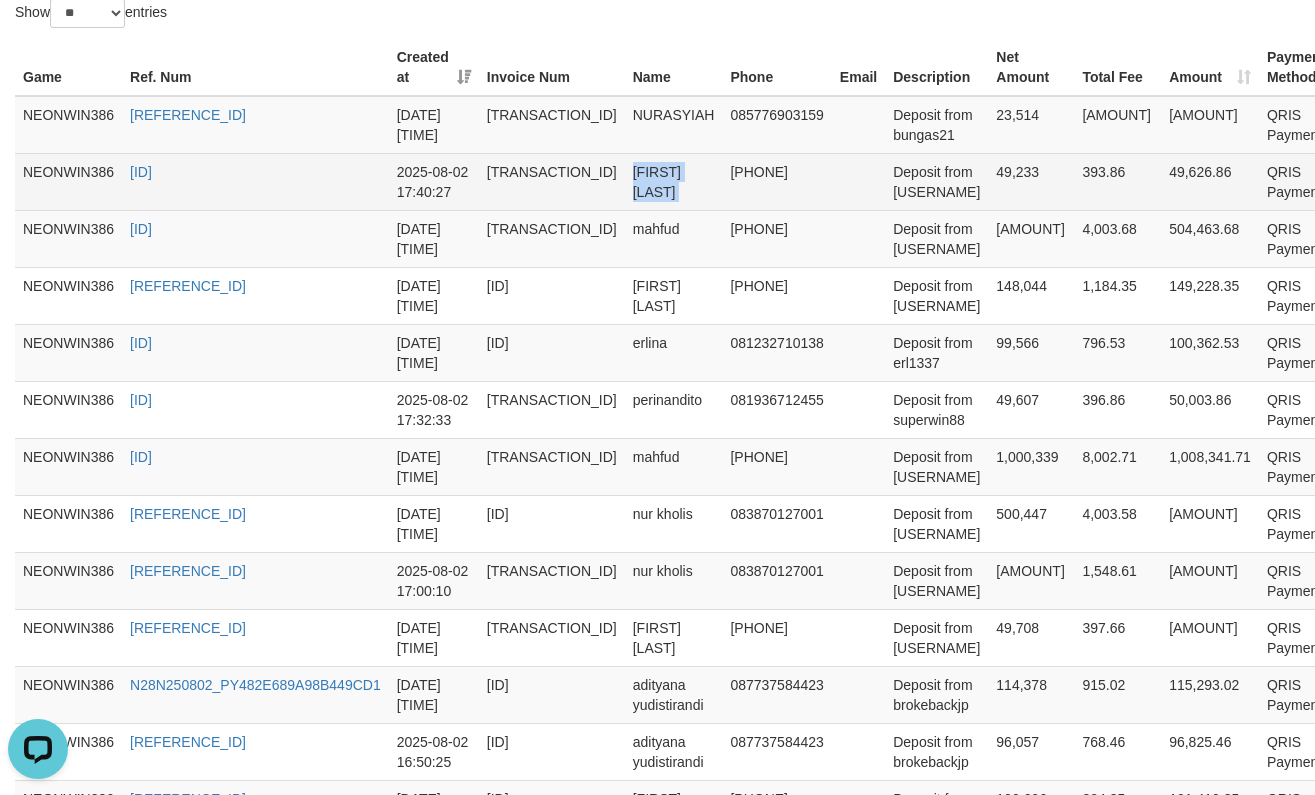 click on "[FIRST] [LAST]" at bounding box center (674, 181) 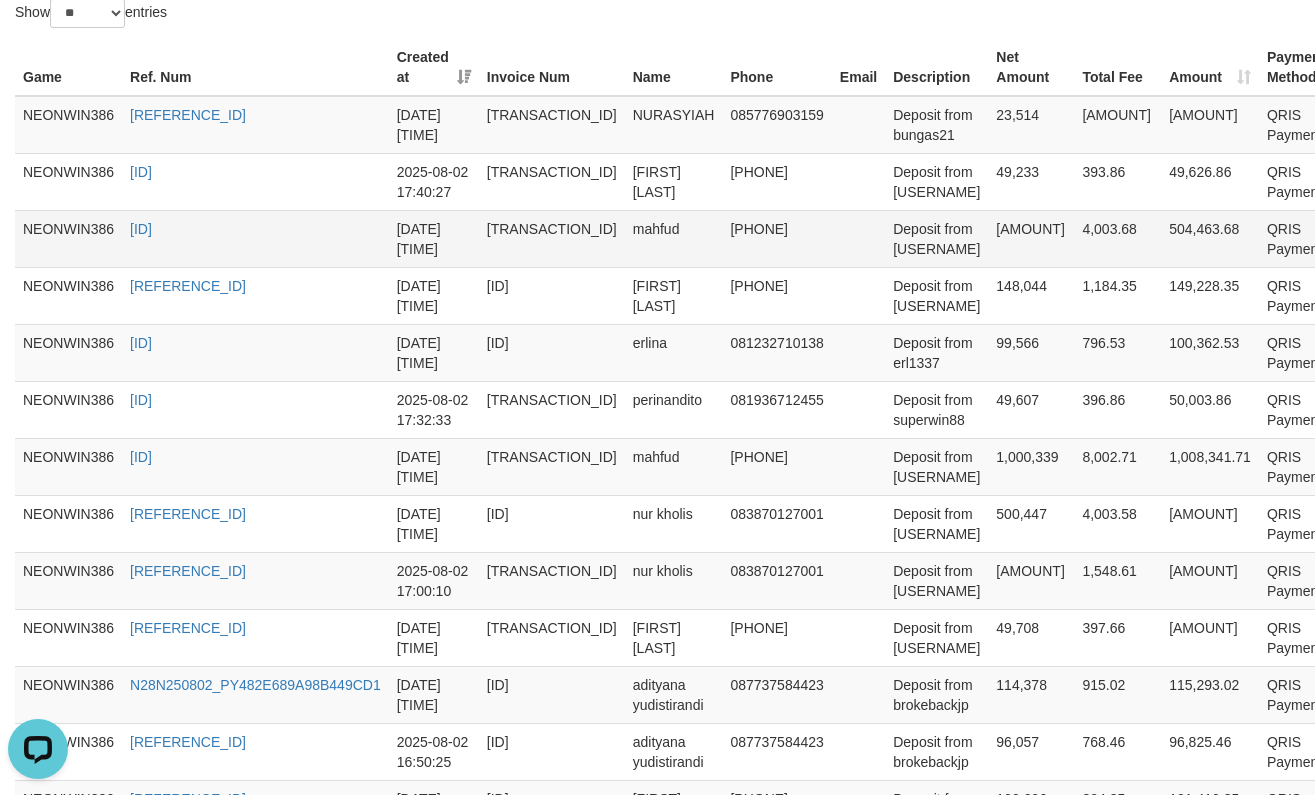 click on "mahfud" at bounding box center (674, 238) 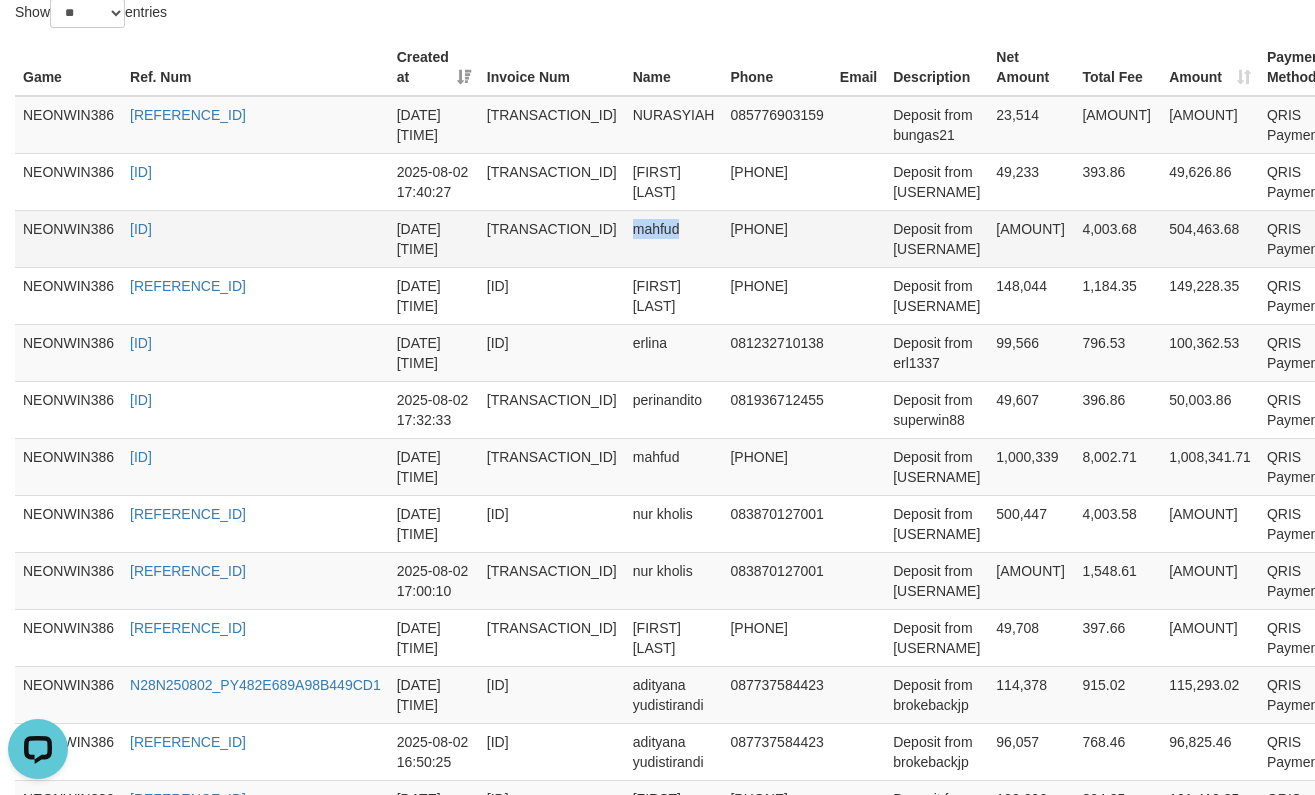 click on "mahfud" at bounding box center [674, 238] 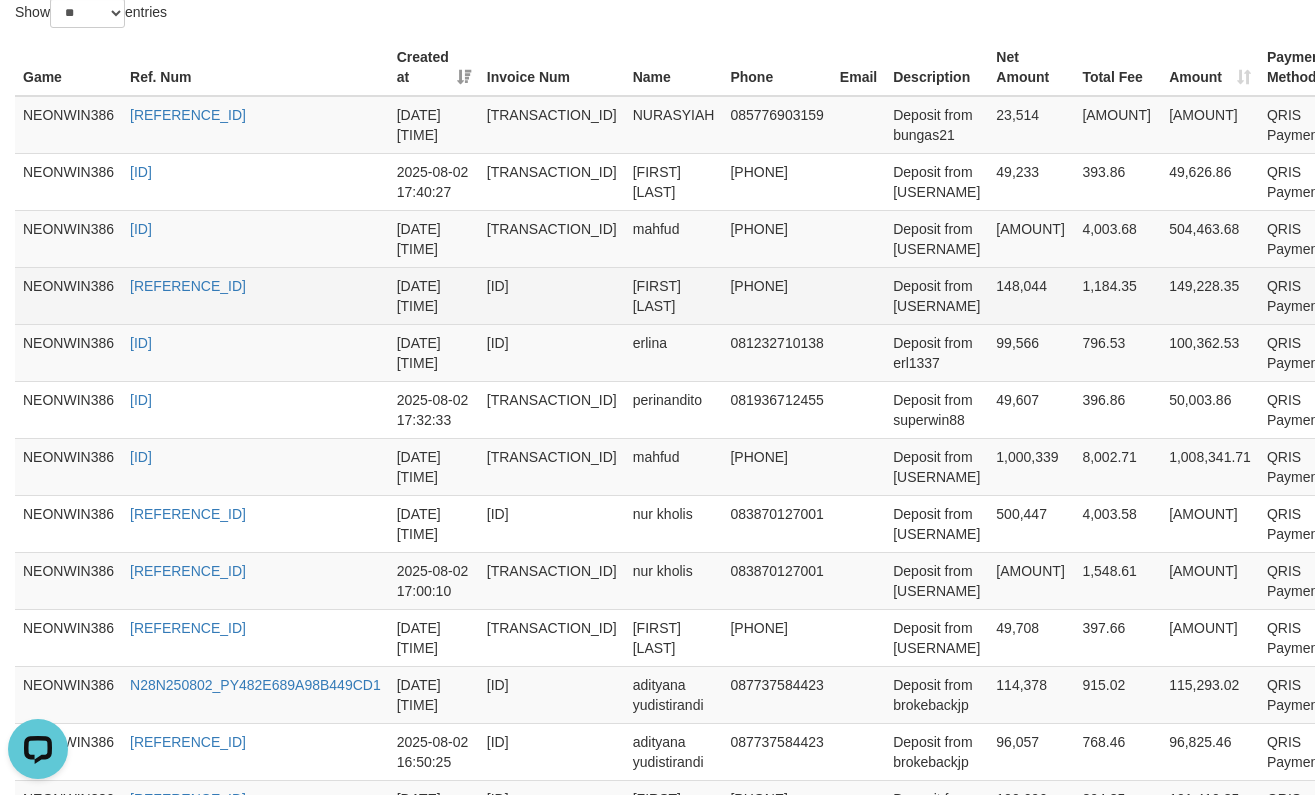 click on "[FIRST] [LAST]" at bounding box center [674, 295] 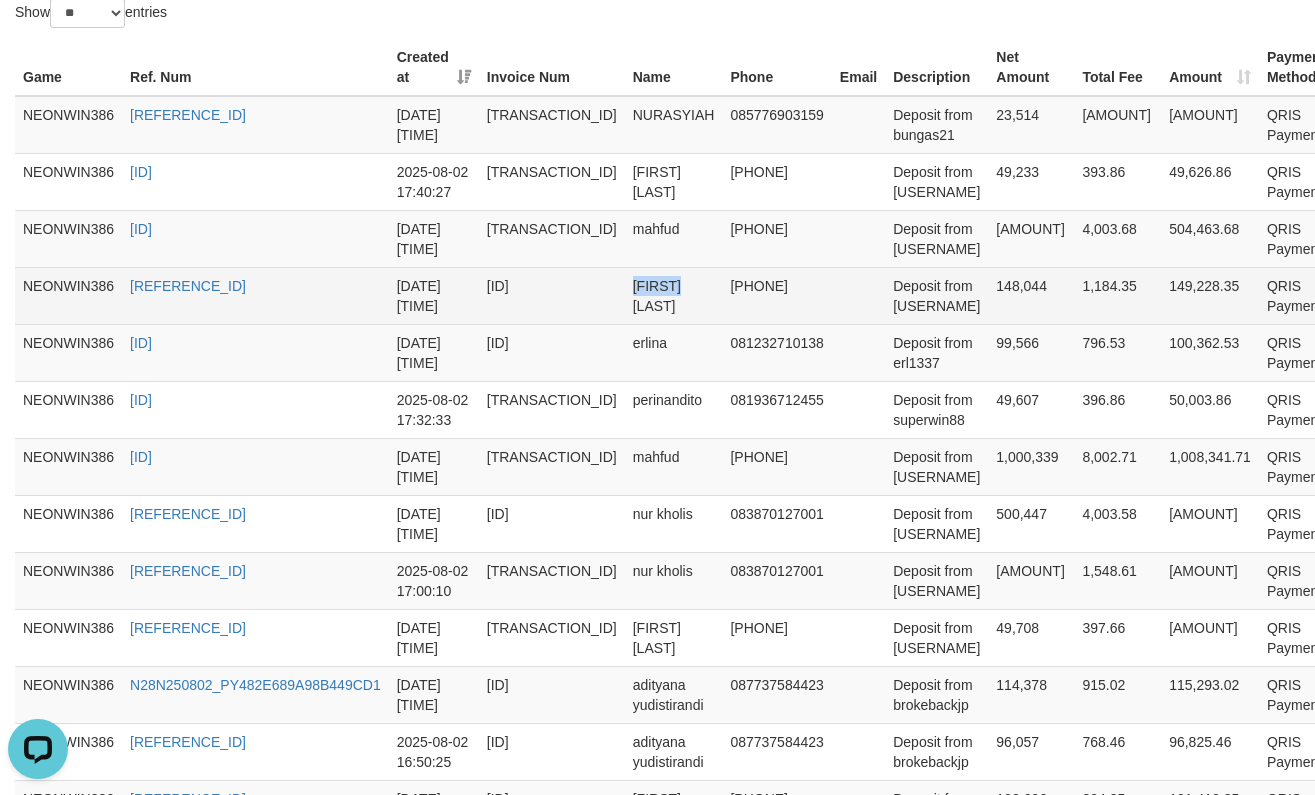 click on "[FIRST] [LAST]" at bounding box center (674, 295) 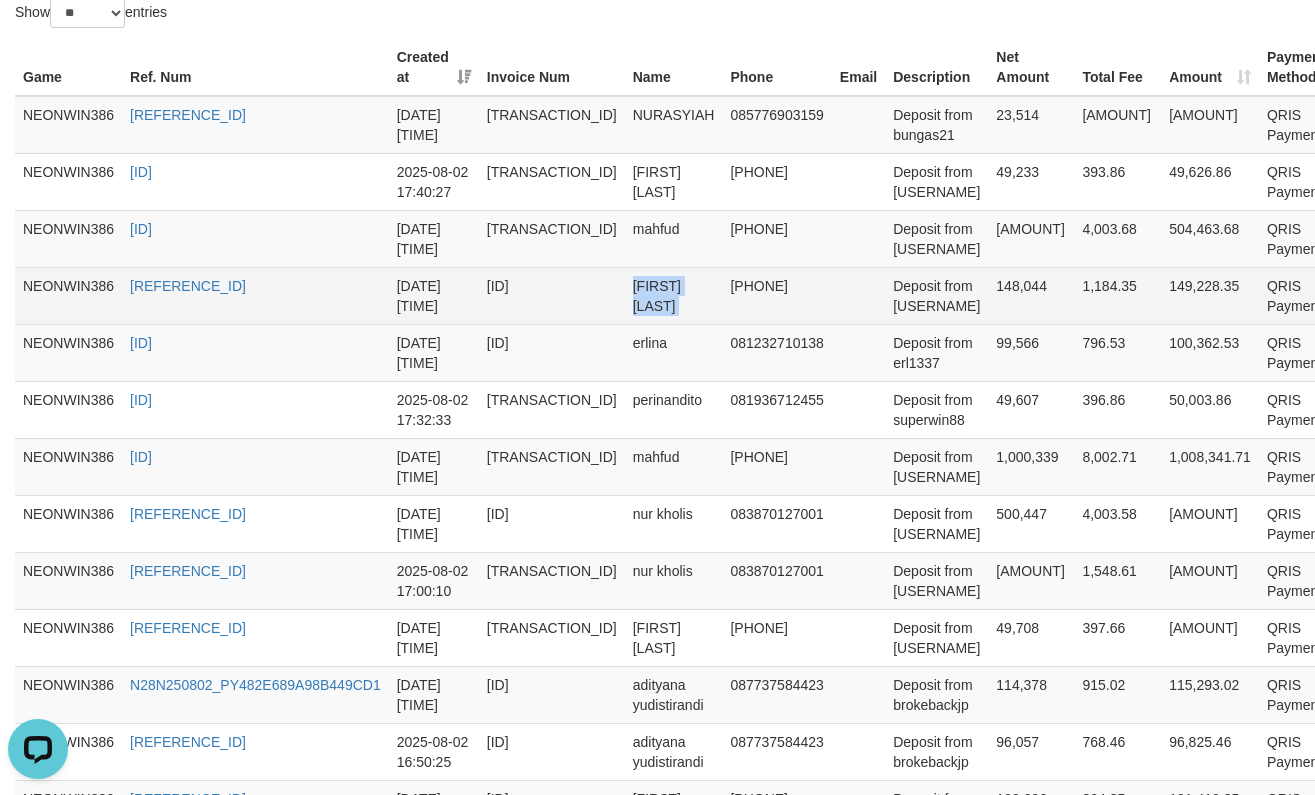 click on "[FIRST] [LAST]" at bounding box center [674, 295] 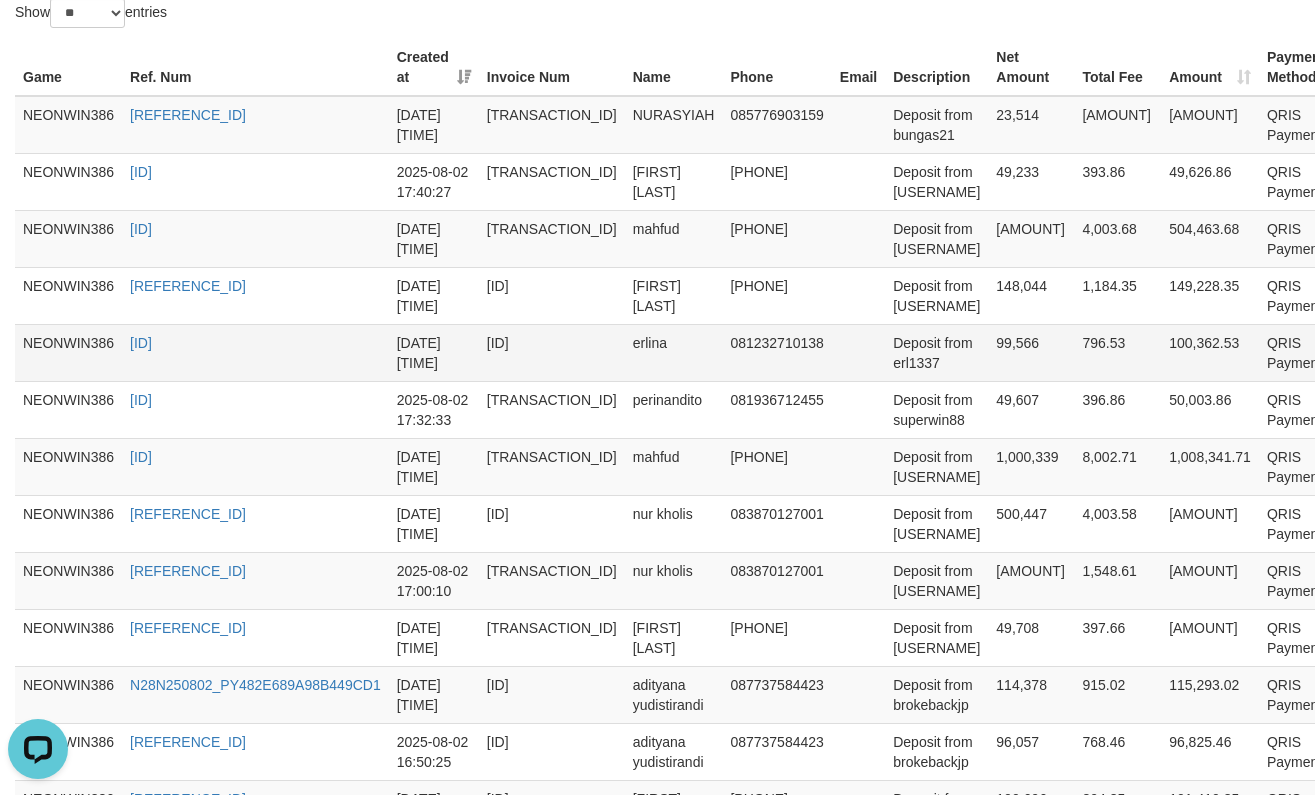 click on "erlina" at bounding box center (674, 352) 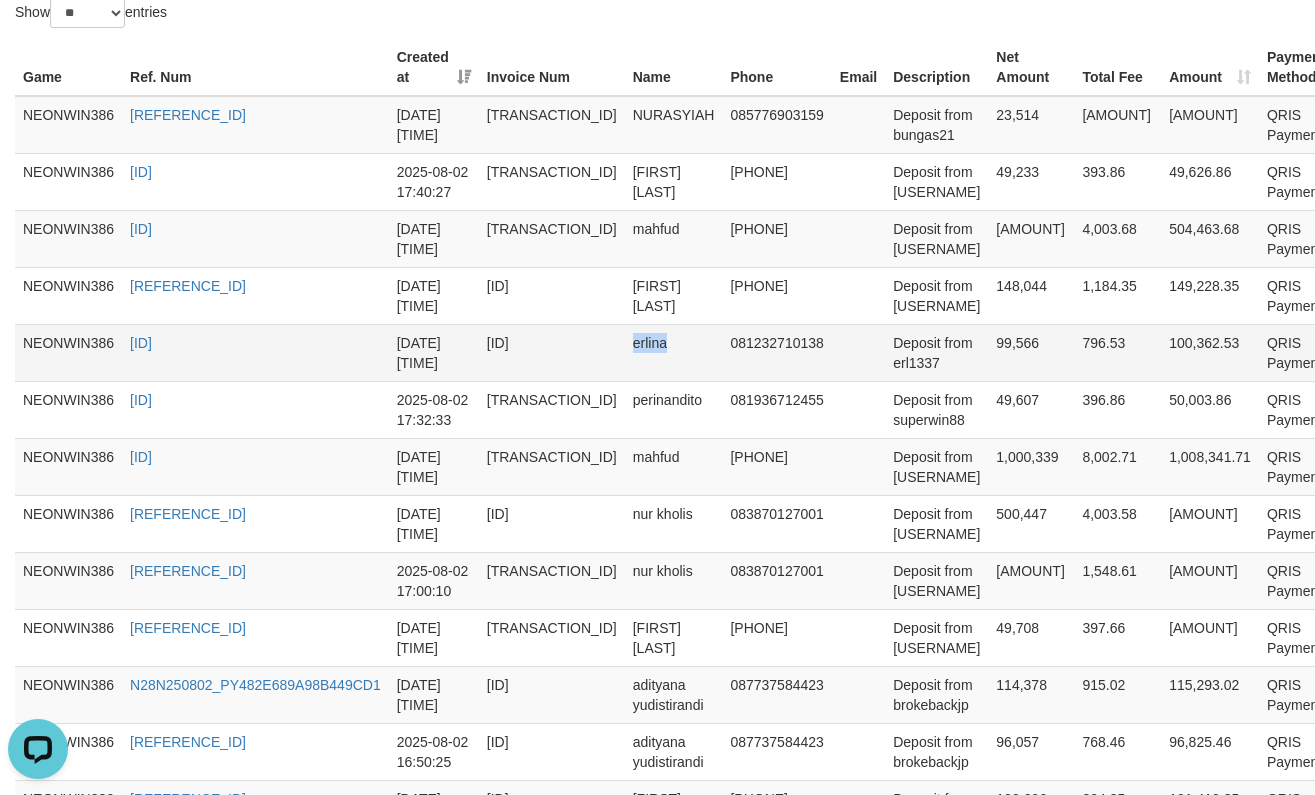 click on "erlina" at bounding box center [674, 352] 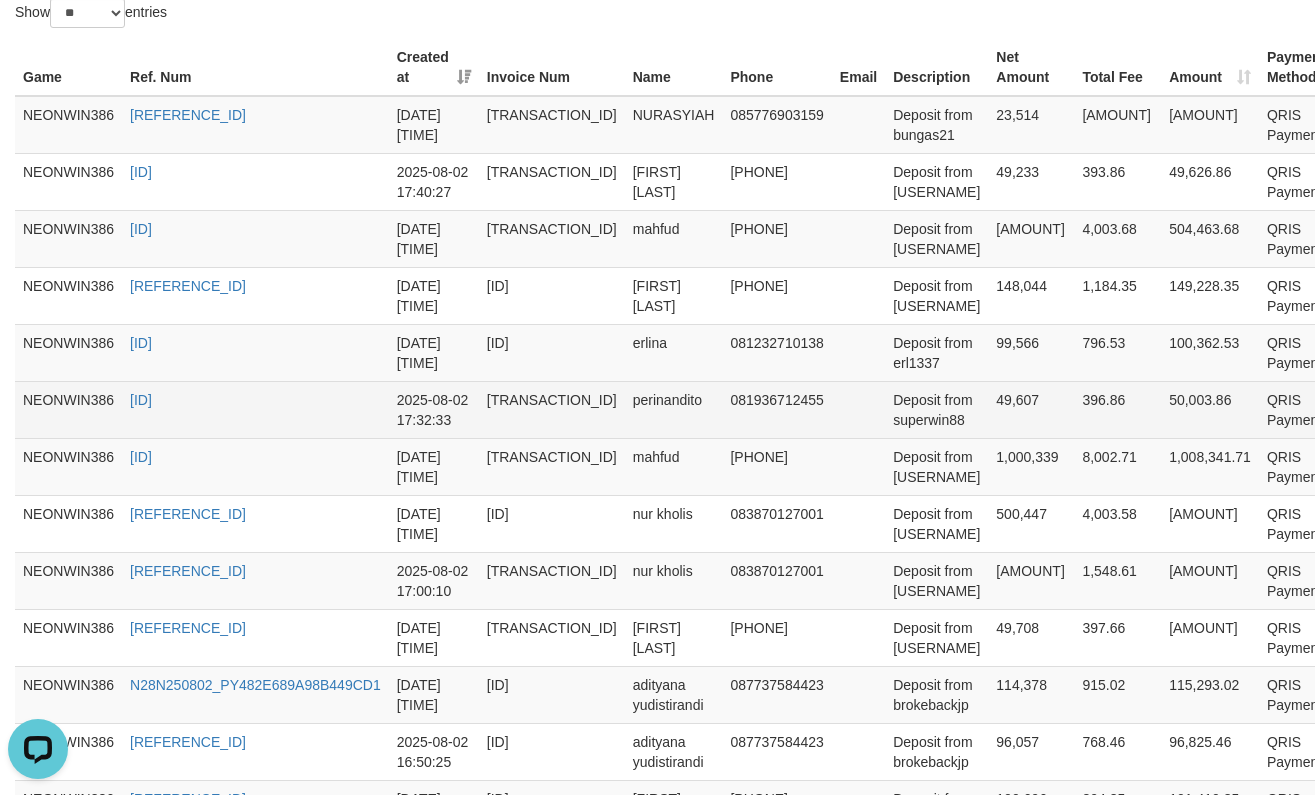 click on "perinandito" at bounding box center (674, 409) 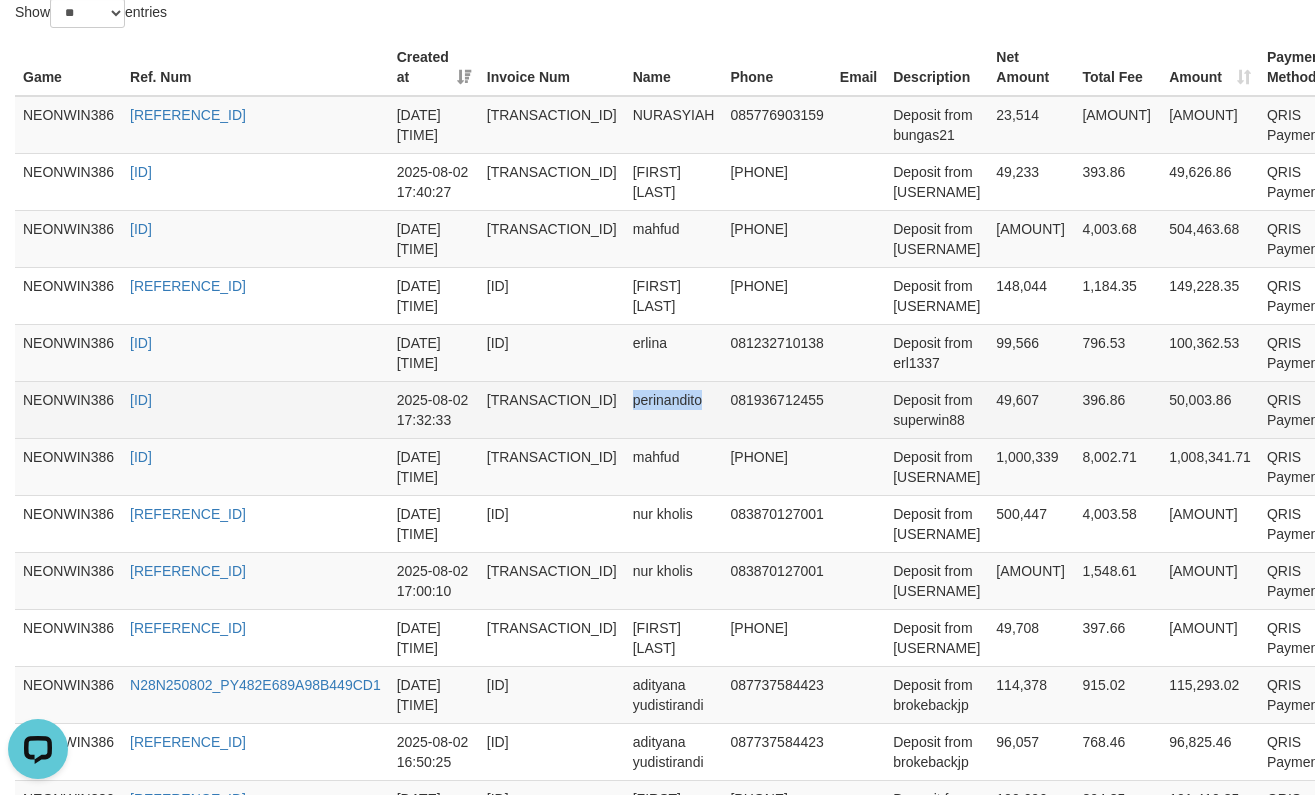 drag, startPoint x: 612, startPoint y: 505, endPoint x: 682, endPoint y: 507, distance: 70.028564 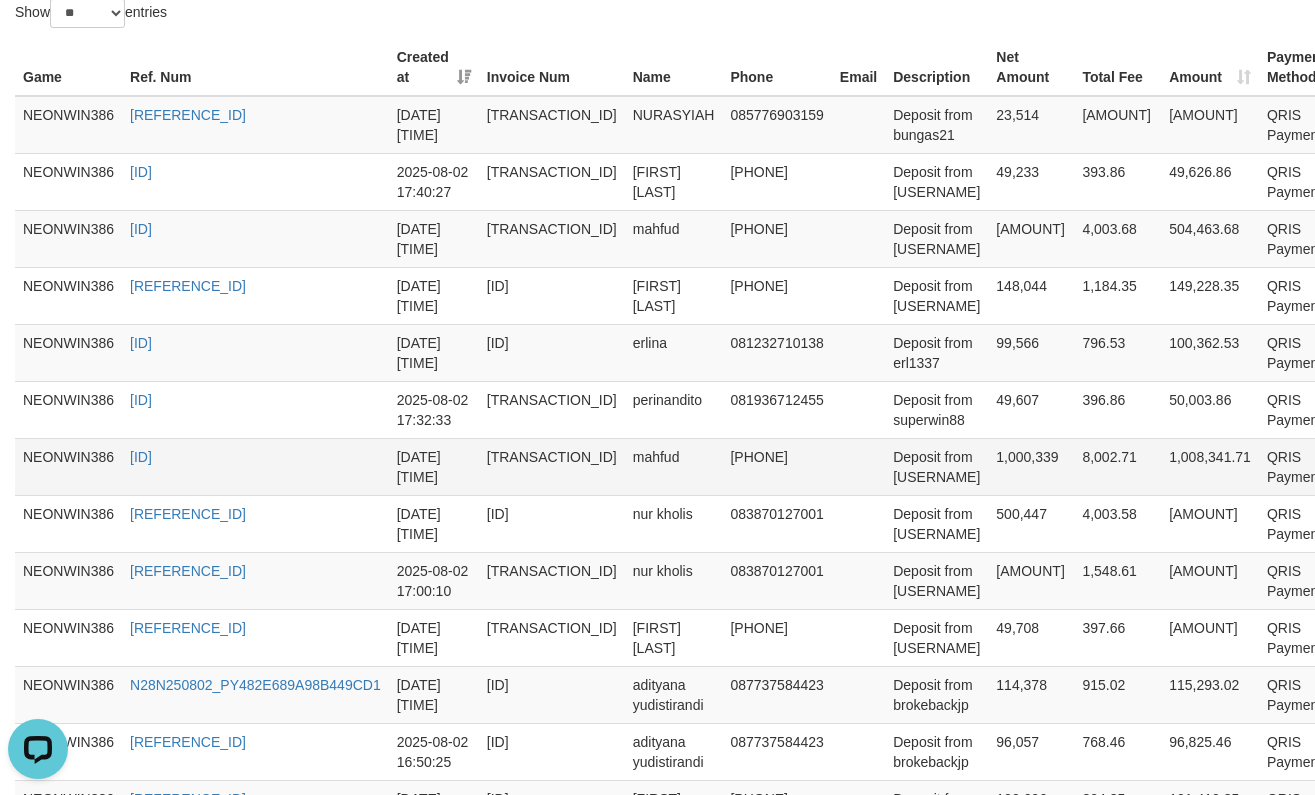 click on "mahfud" at bounding box center [674, 466] 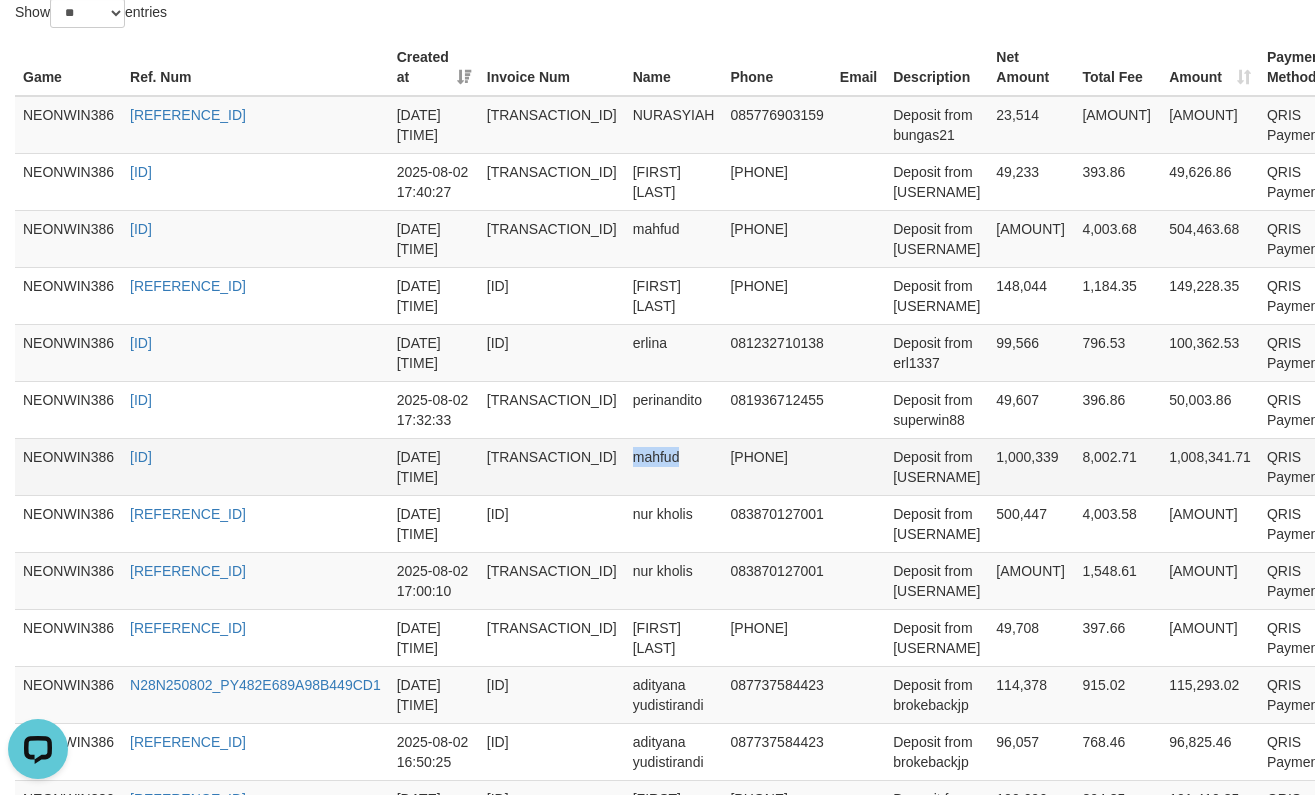click on "mahfud" at bounding box center (674, 466) 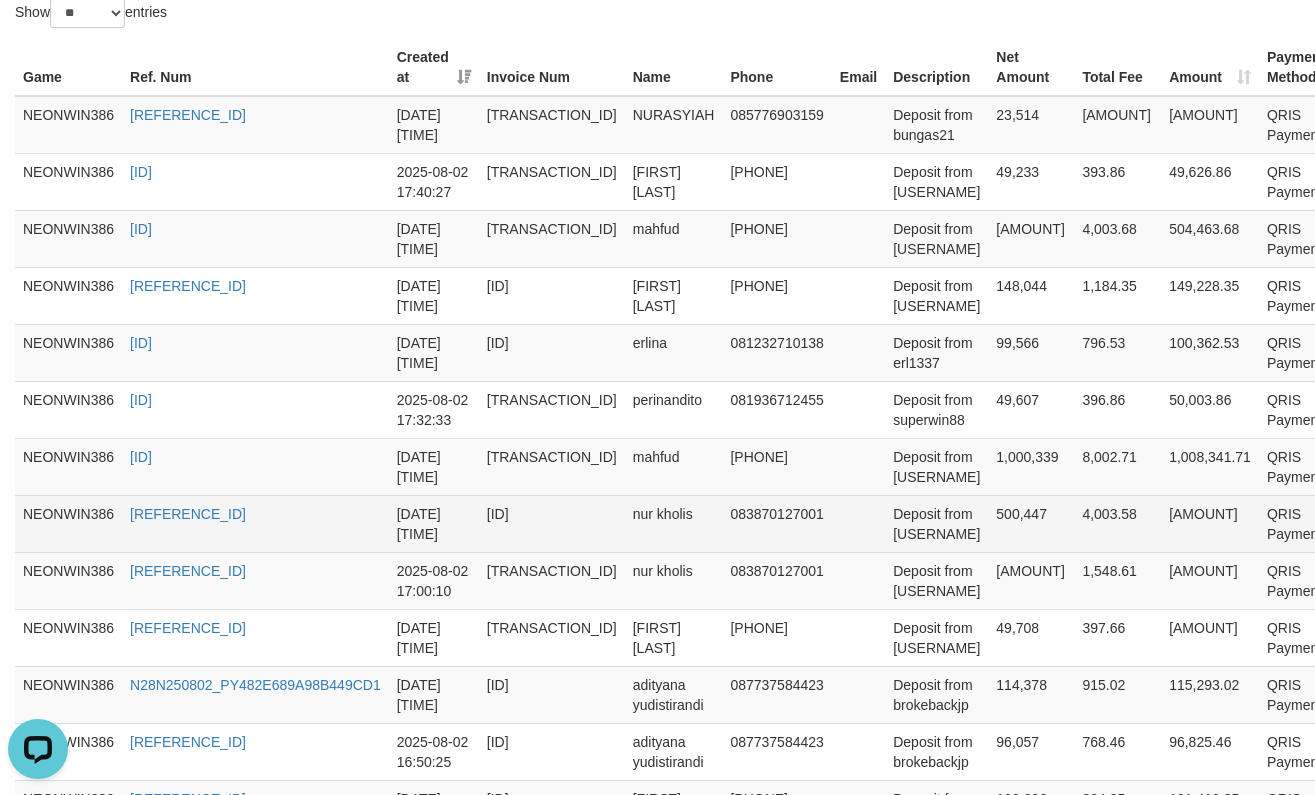 click on "nur kholis" at bounding box center (674, 523) 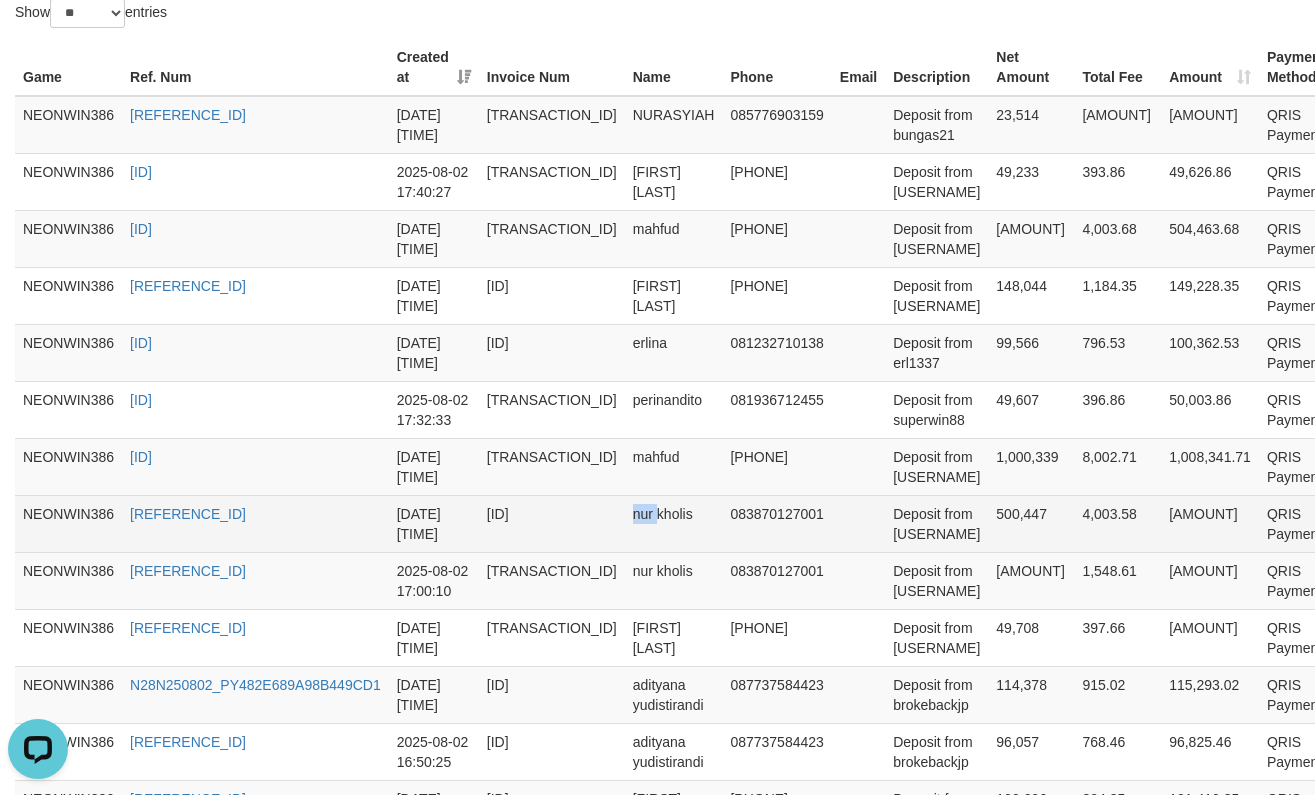 click on "nur kholis" at bounding box center (674, 523) 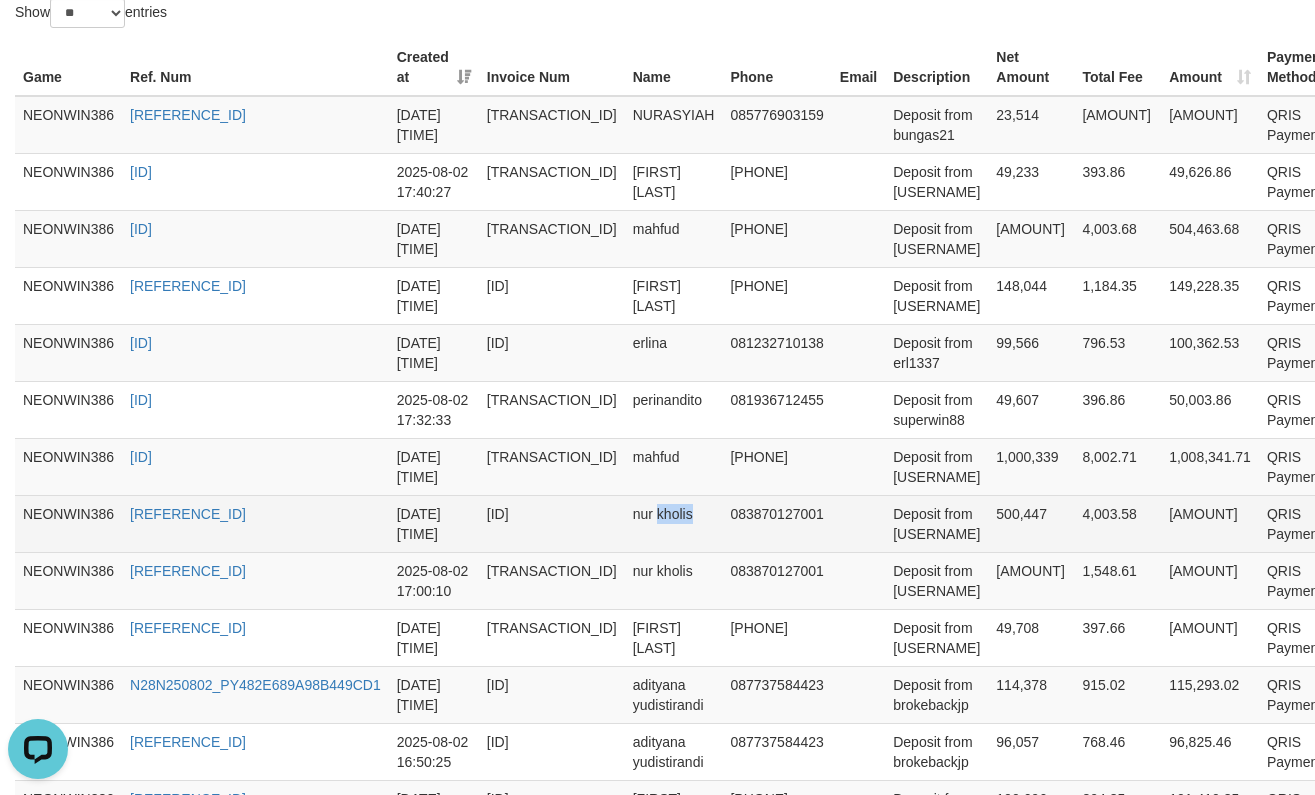 click on "nur kholis" at bounding box center (674, 523) 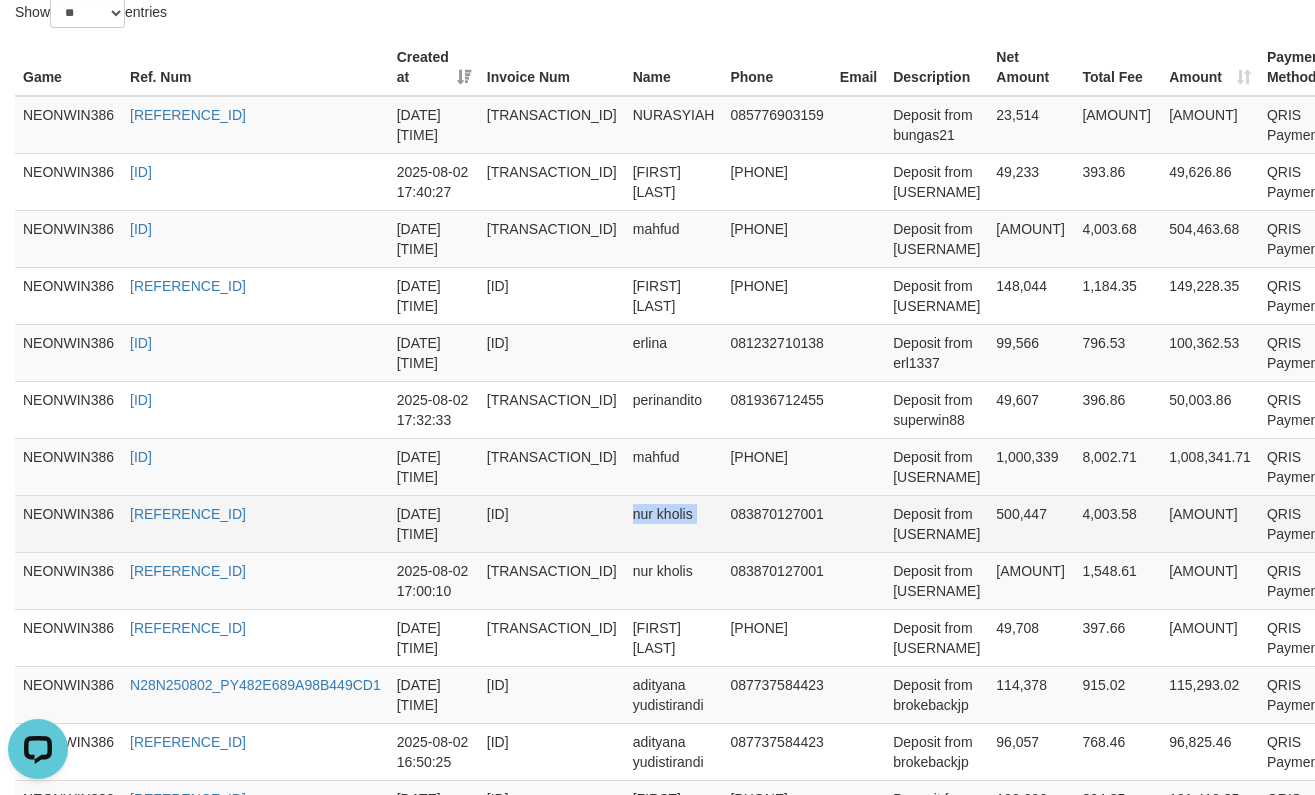click on "nur kholis" at bounding box center (674, 523) 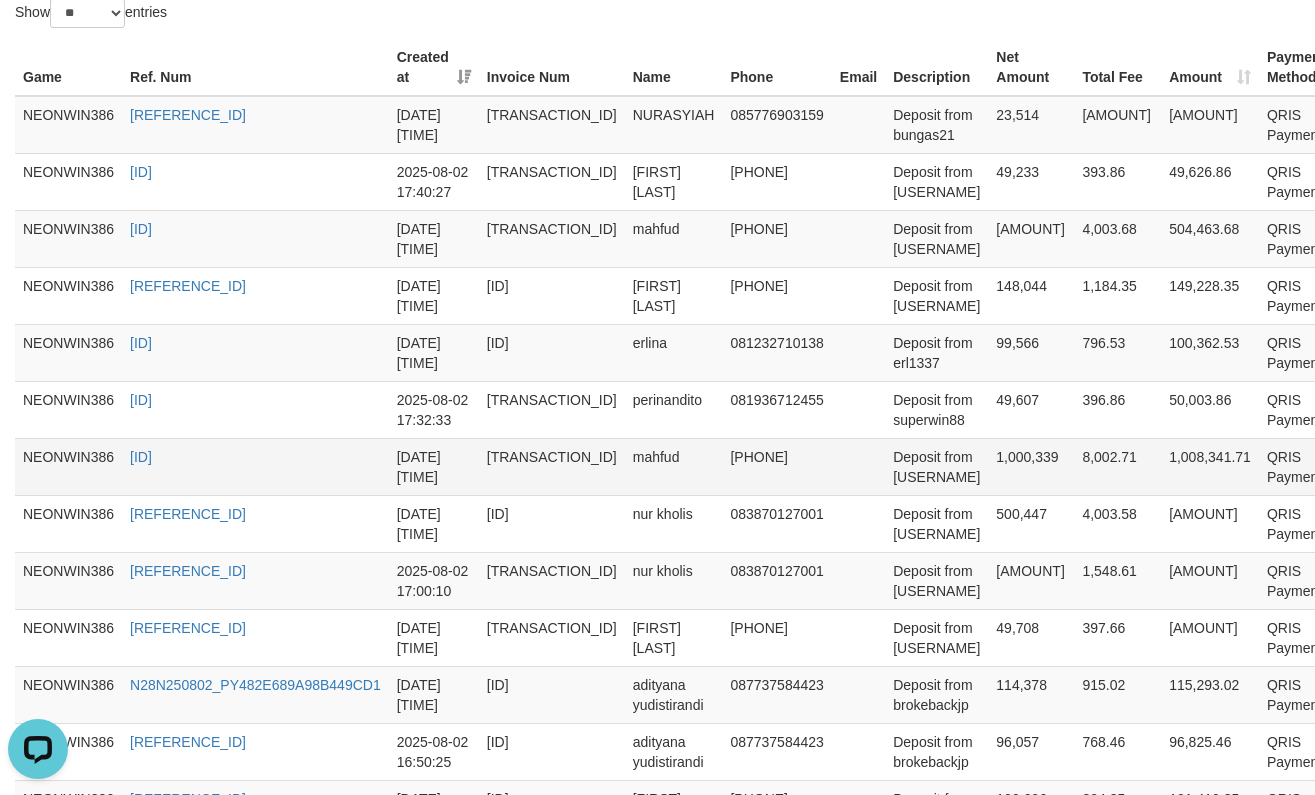 click on "Deposit from [USERNAME]" at bounding box center (936, 466) 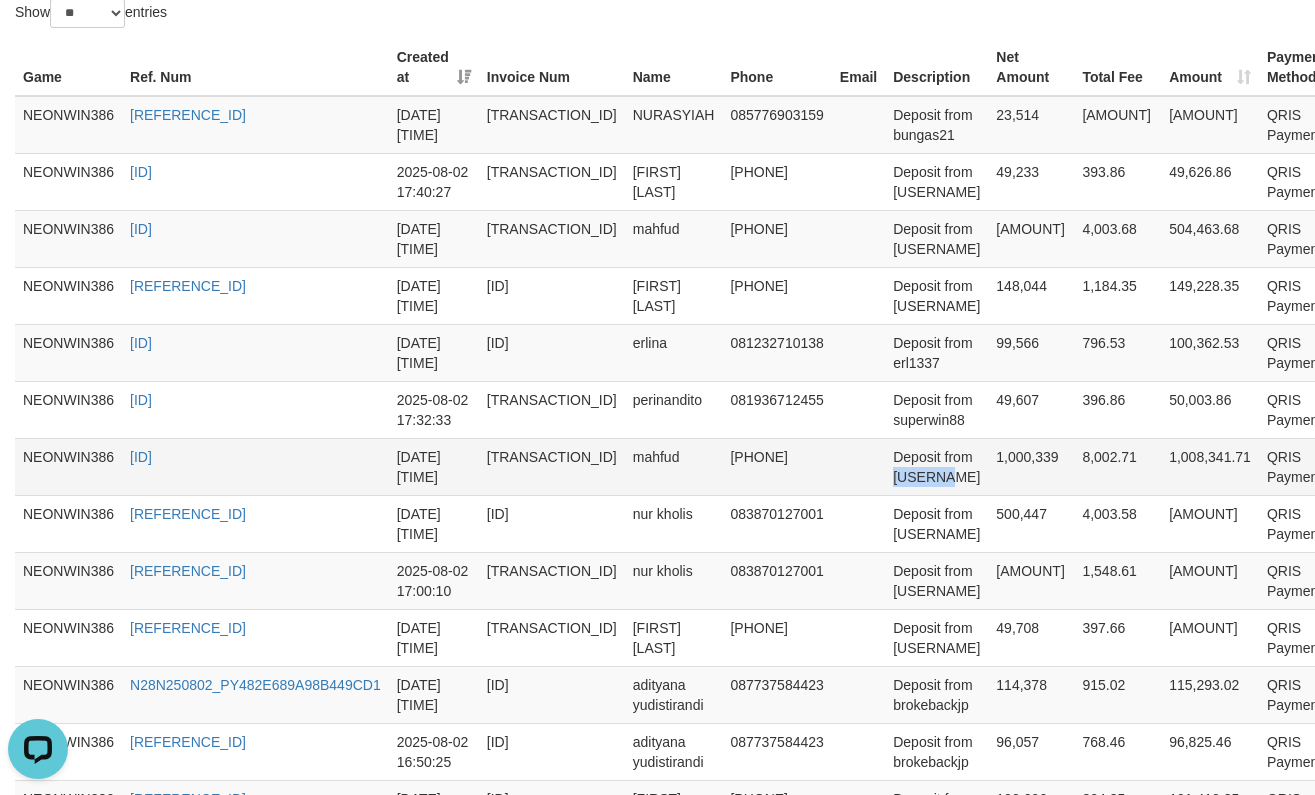 click on "Deposit from [USERNAME]" at bounding box center [936, 466] 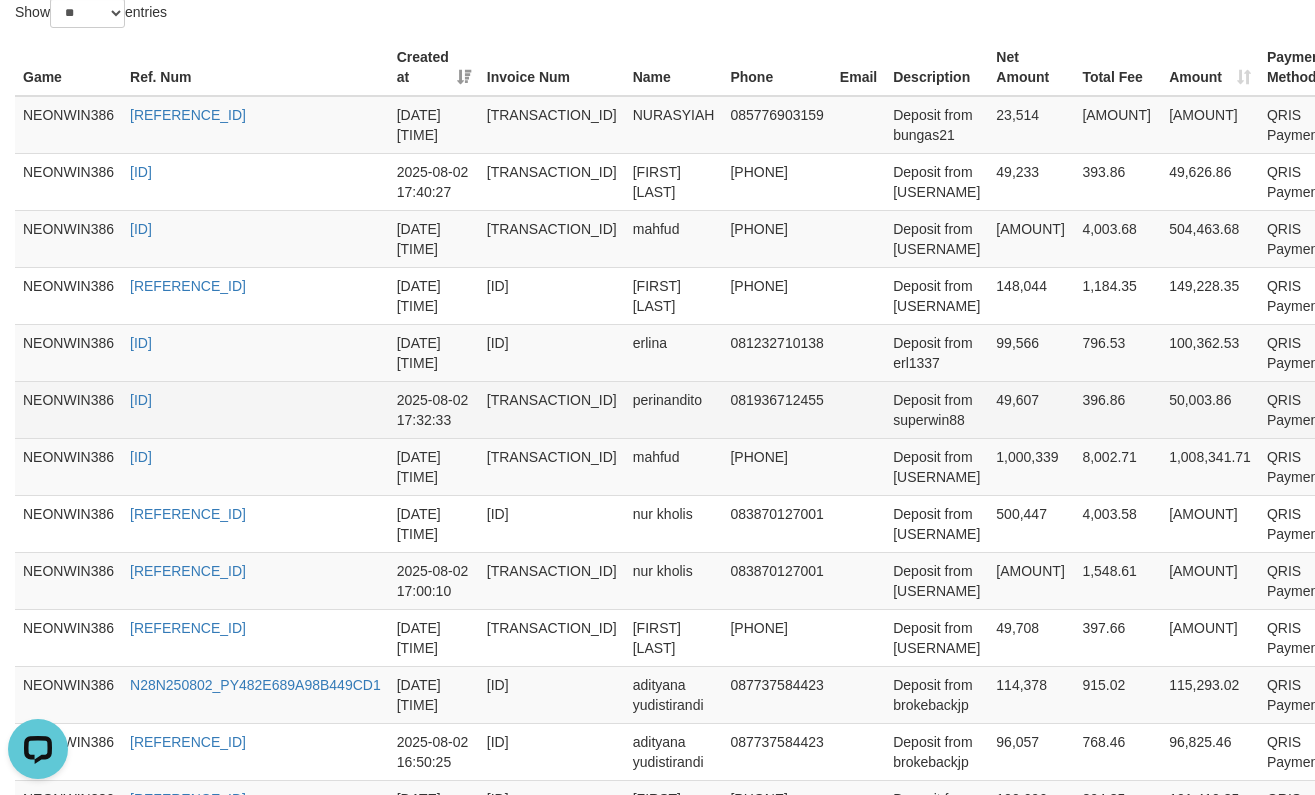 click on "Deposit from superwin88" at bounding box center (936, 409) 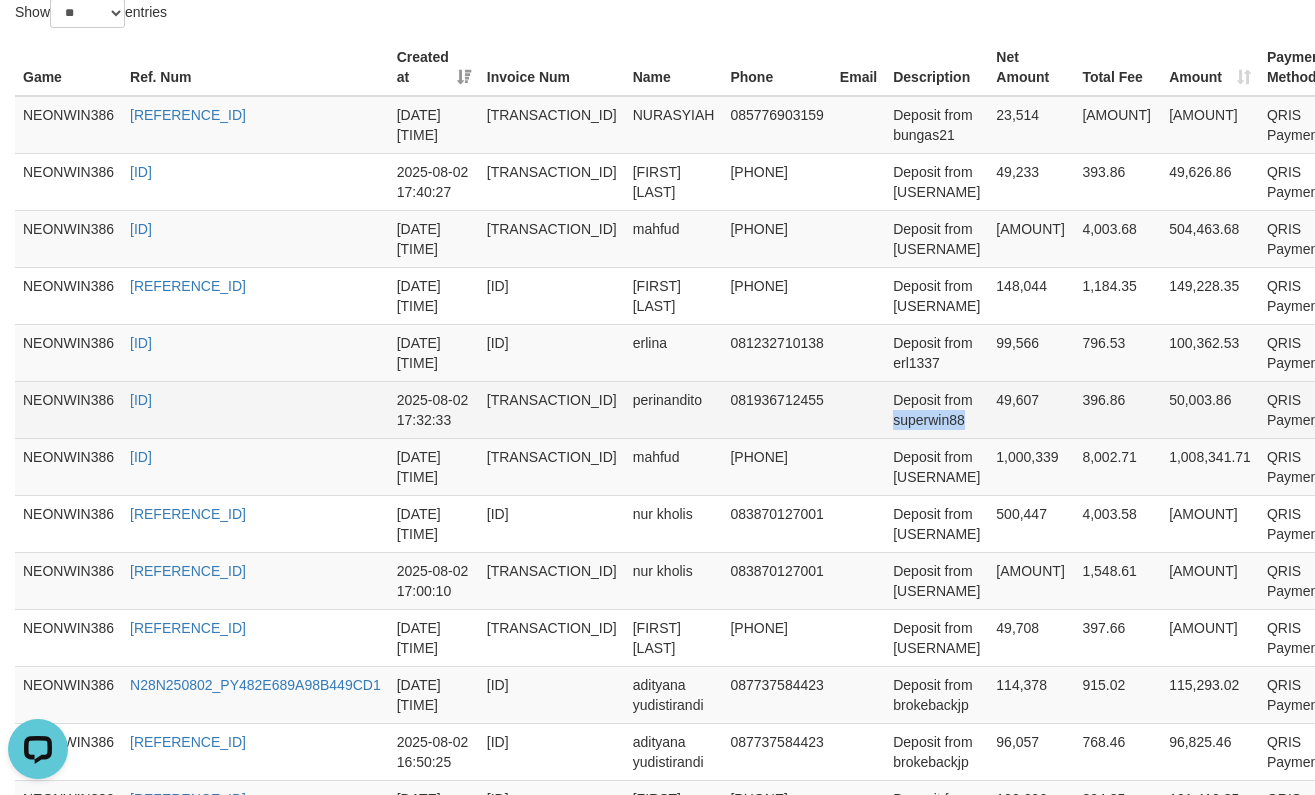 click on "Deposit from superwin88" at bounding box center [936, 409] 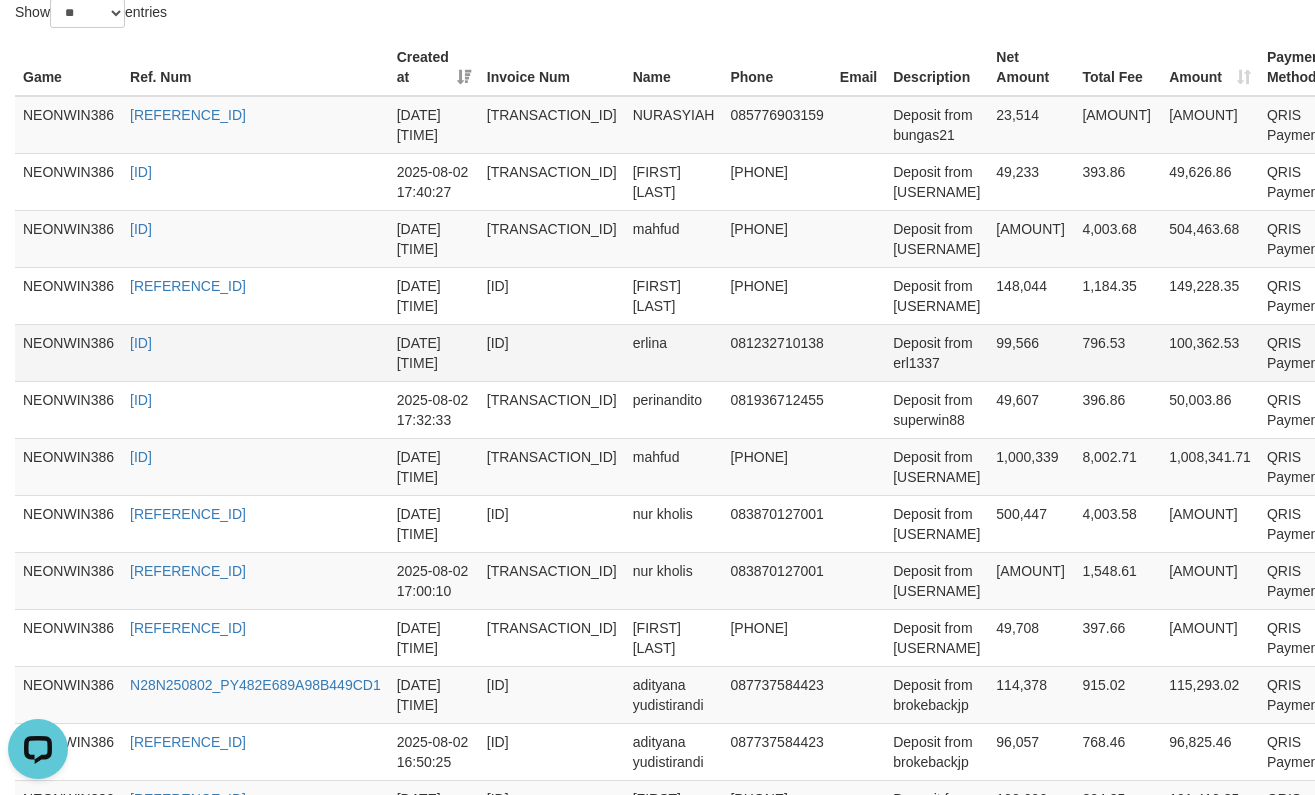 click on "Deposit from erl1337" at bounding box center [936, 352] 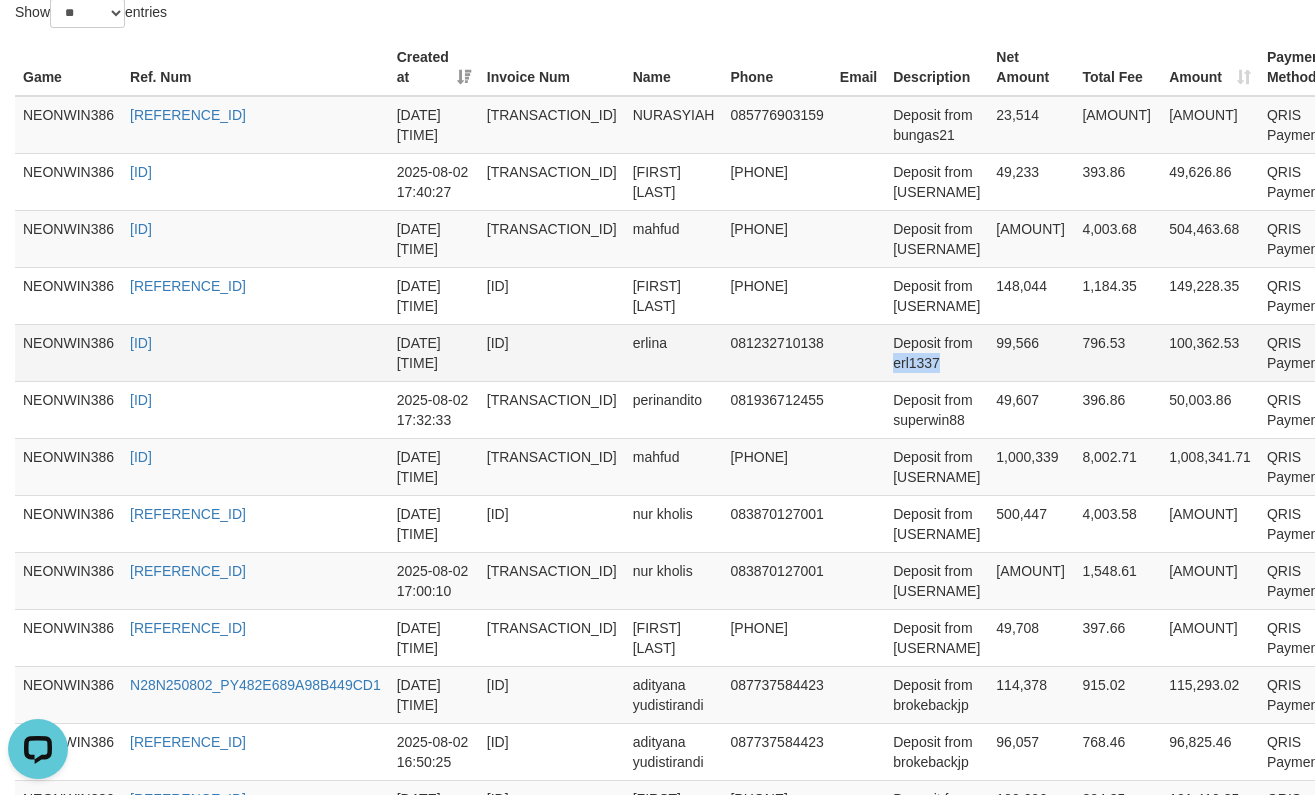 click on "Deposit from erl1337" at bounding box center (936, 352) 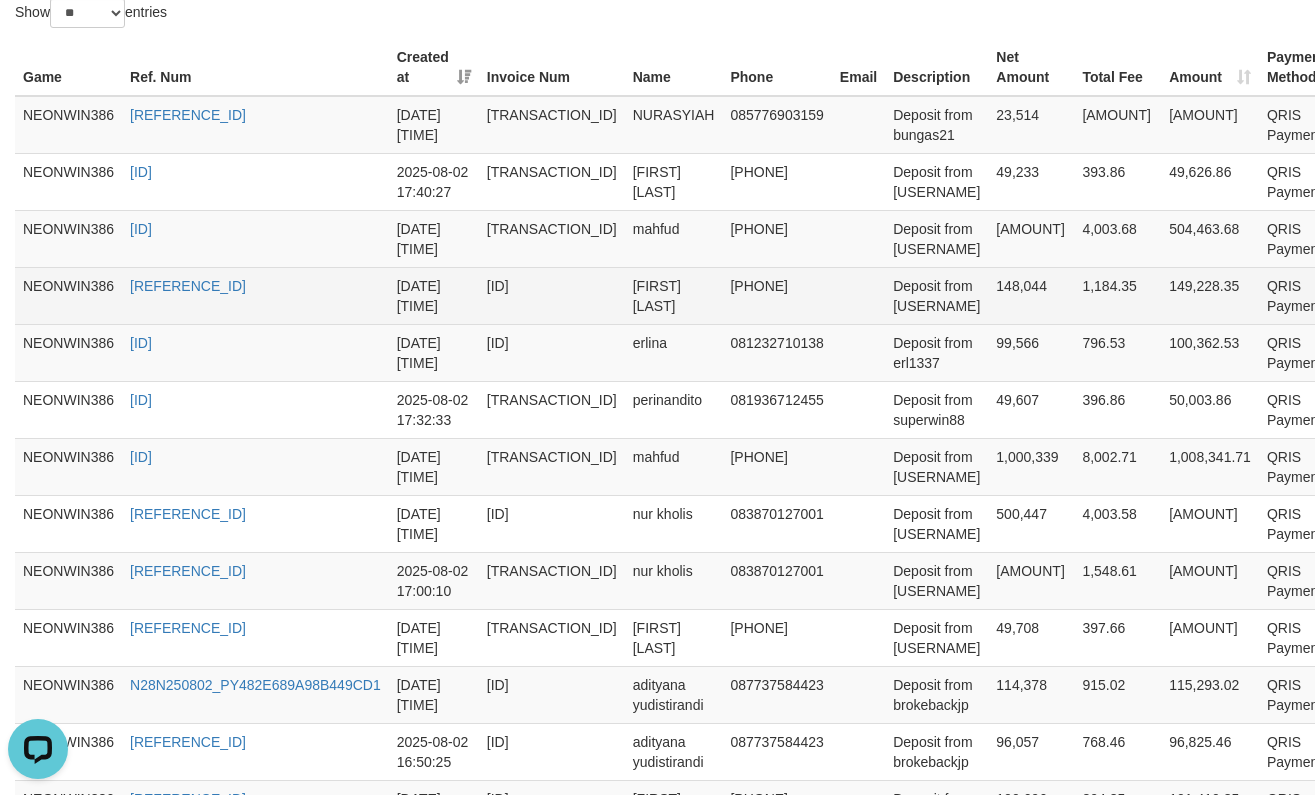 click on "Deposit from [USERNAME]" at bounding box center [936, 295] 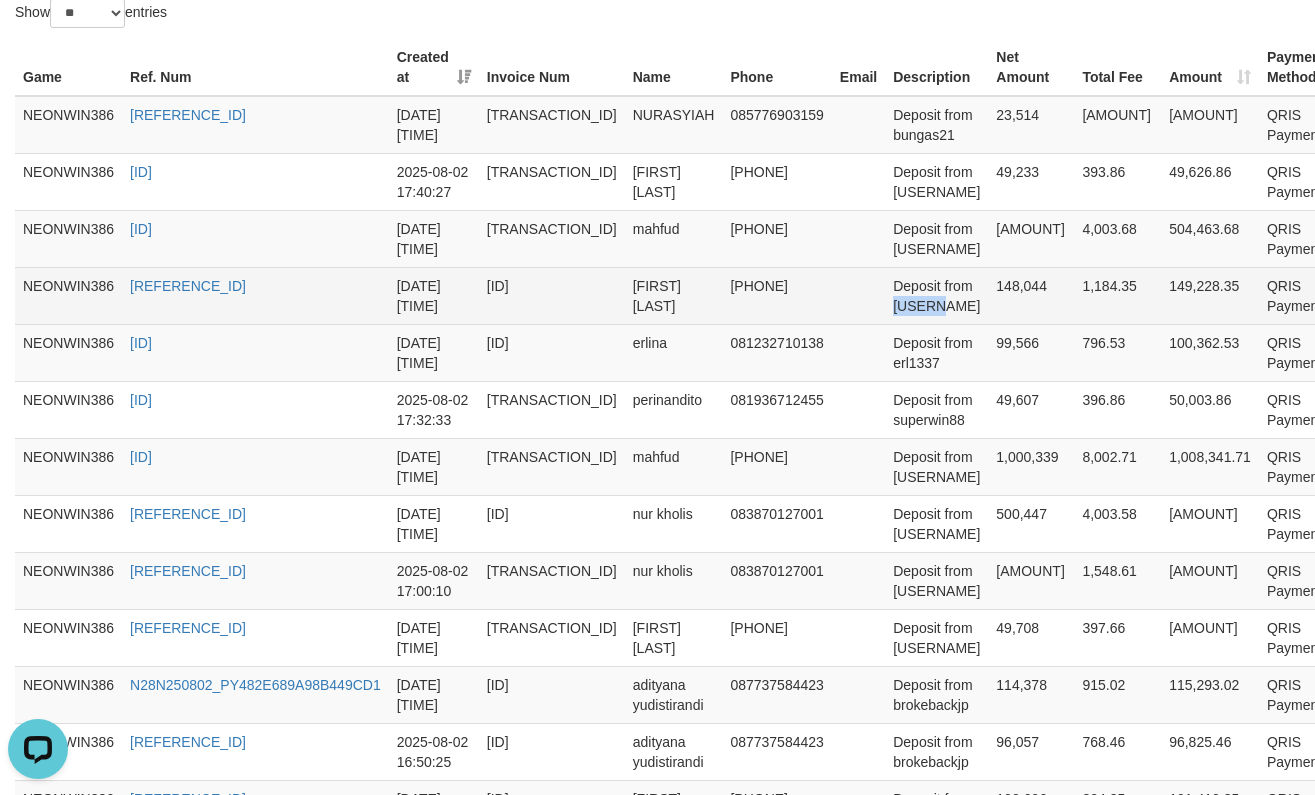 click on "Deposit from [USERNAME]" at bounding box center (936, 295) 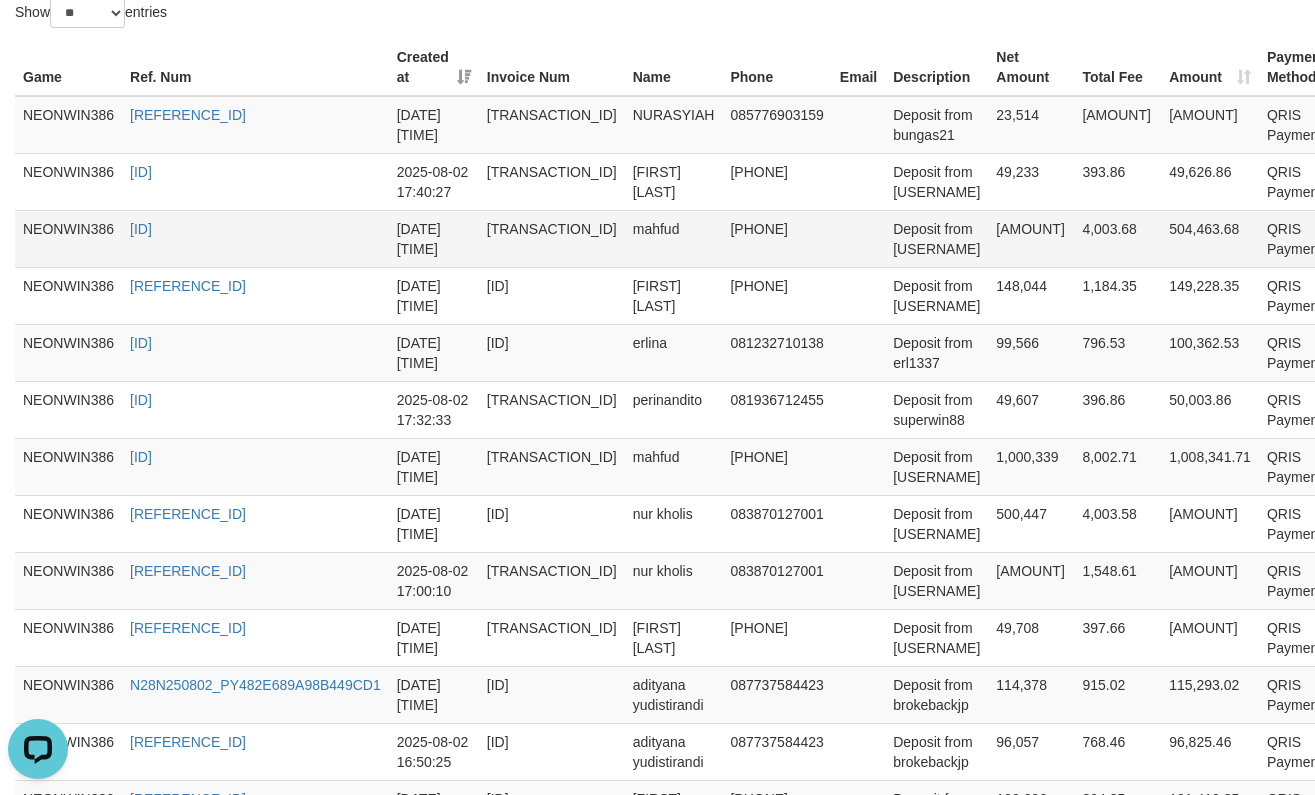 click on "Deposit from [USERNAME]" at bounding box center (936, 238) 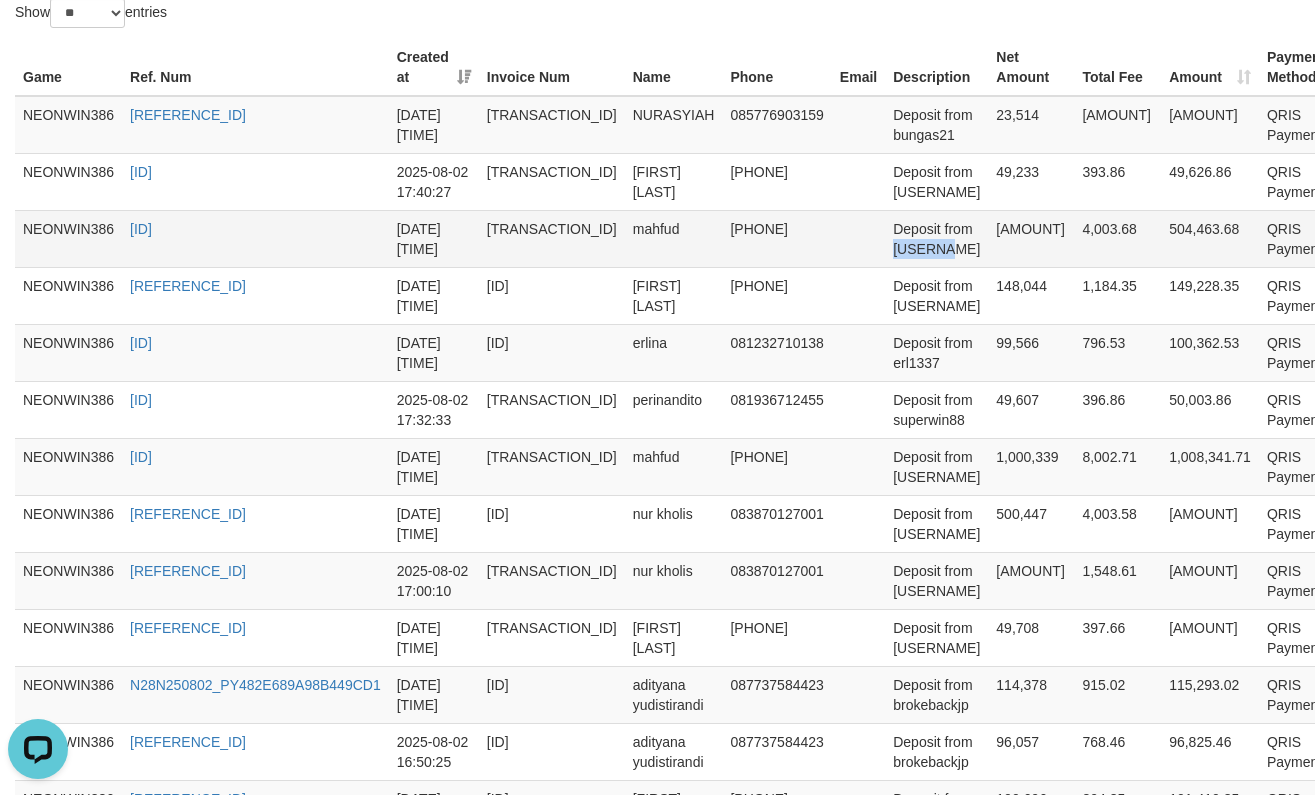click on "Deposit from [USERNAME]" at bounding box center [936, 238] 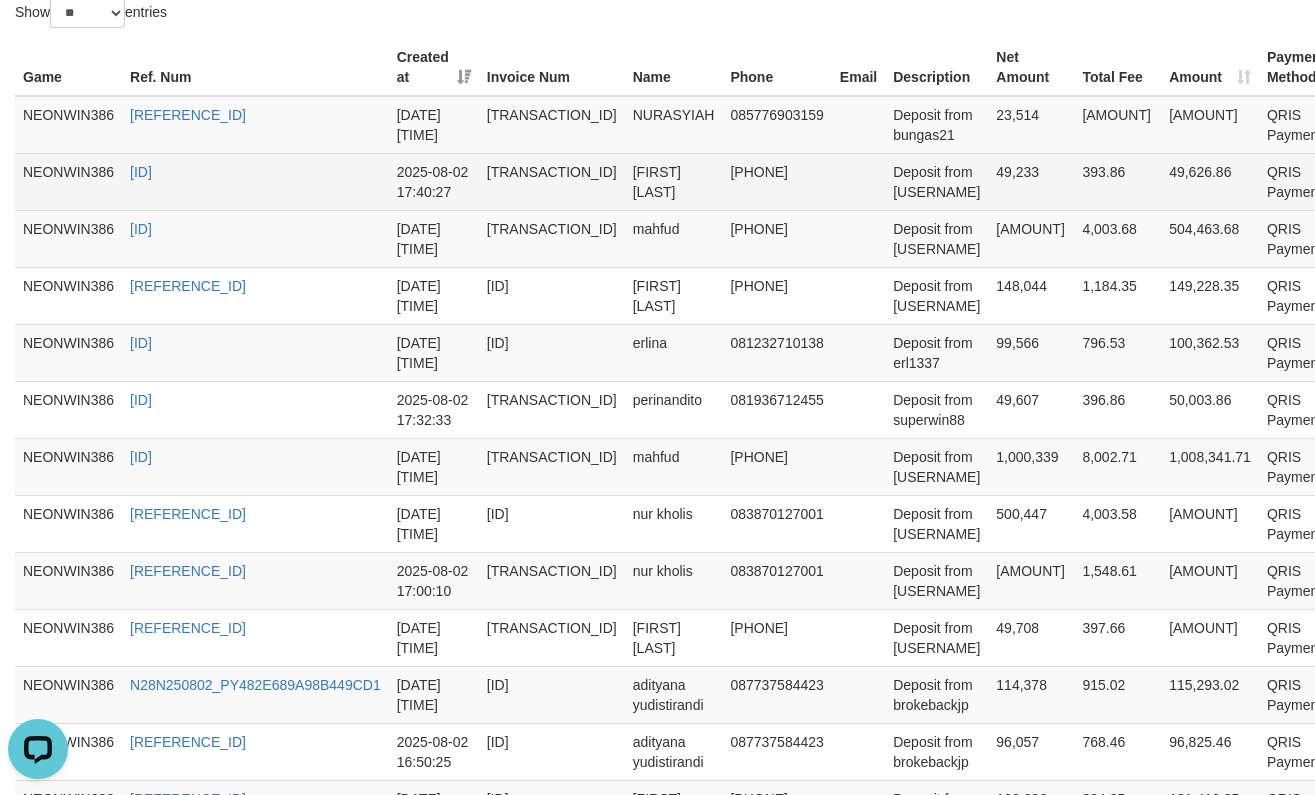 click on "Deposit from [USERNAME]" at bounding box center [936, 181] 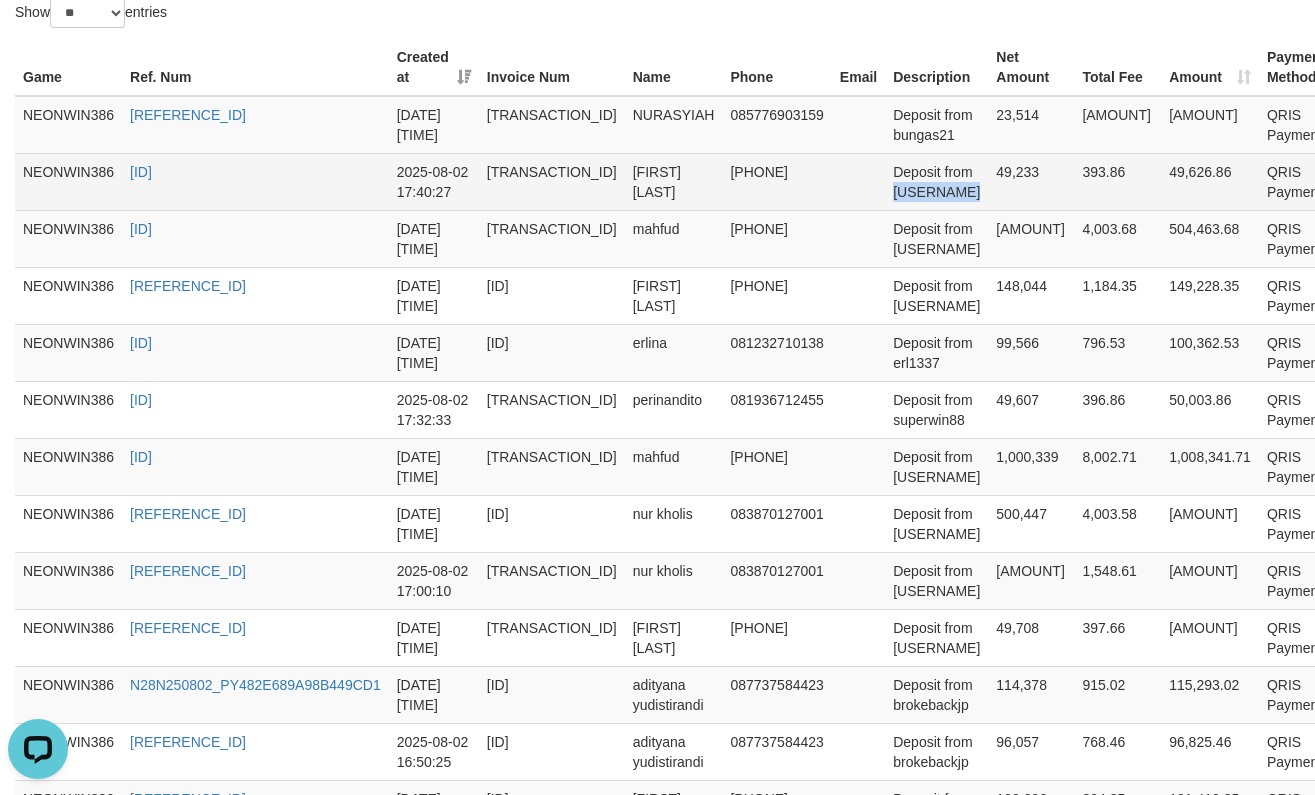 click on "Deposit from [USERNAME]" at bounding box center [936, 181] 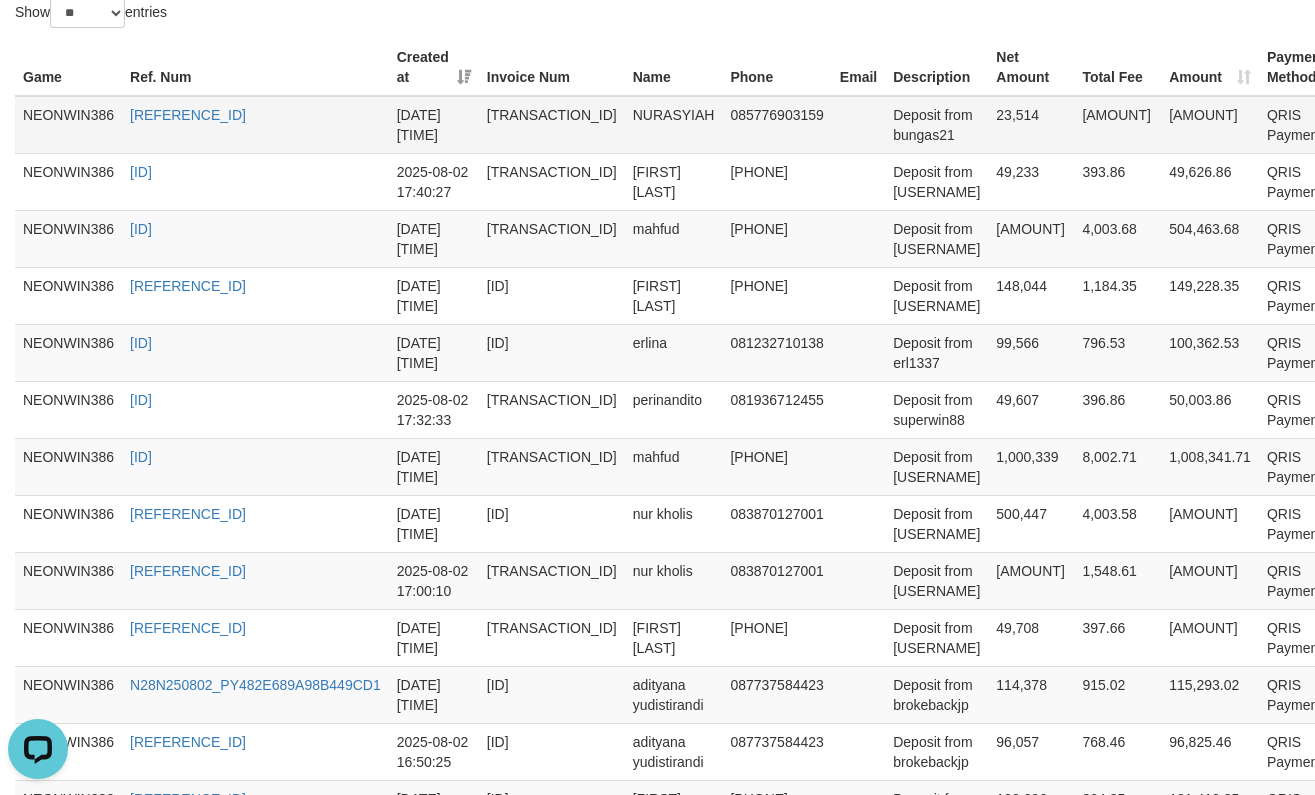 click on "Deposit from bungas21" at bounding box center (936, 125) 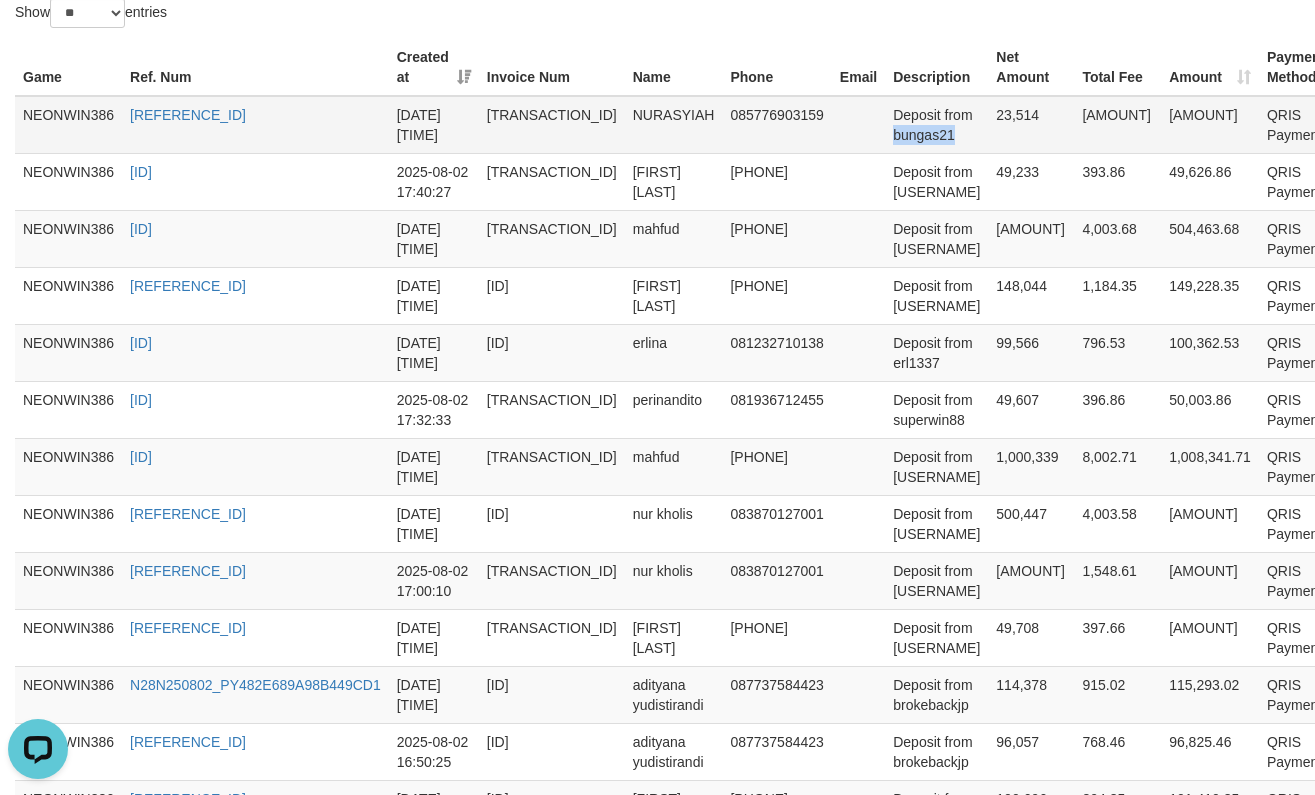 click on "Deposit from bungas21" at bounding box center [936, 125] 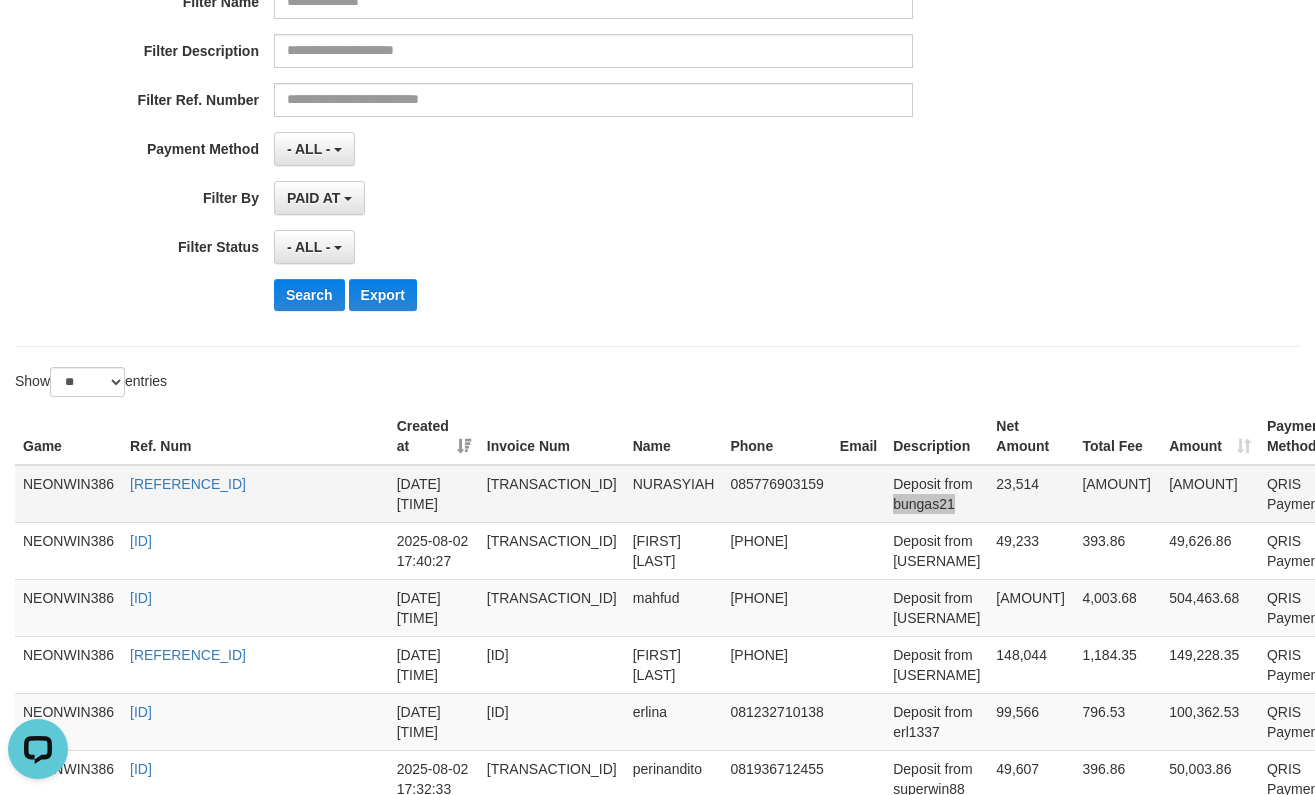 scroll, scrollTop: 333, scrollLeft: 0, axis: vertical 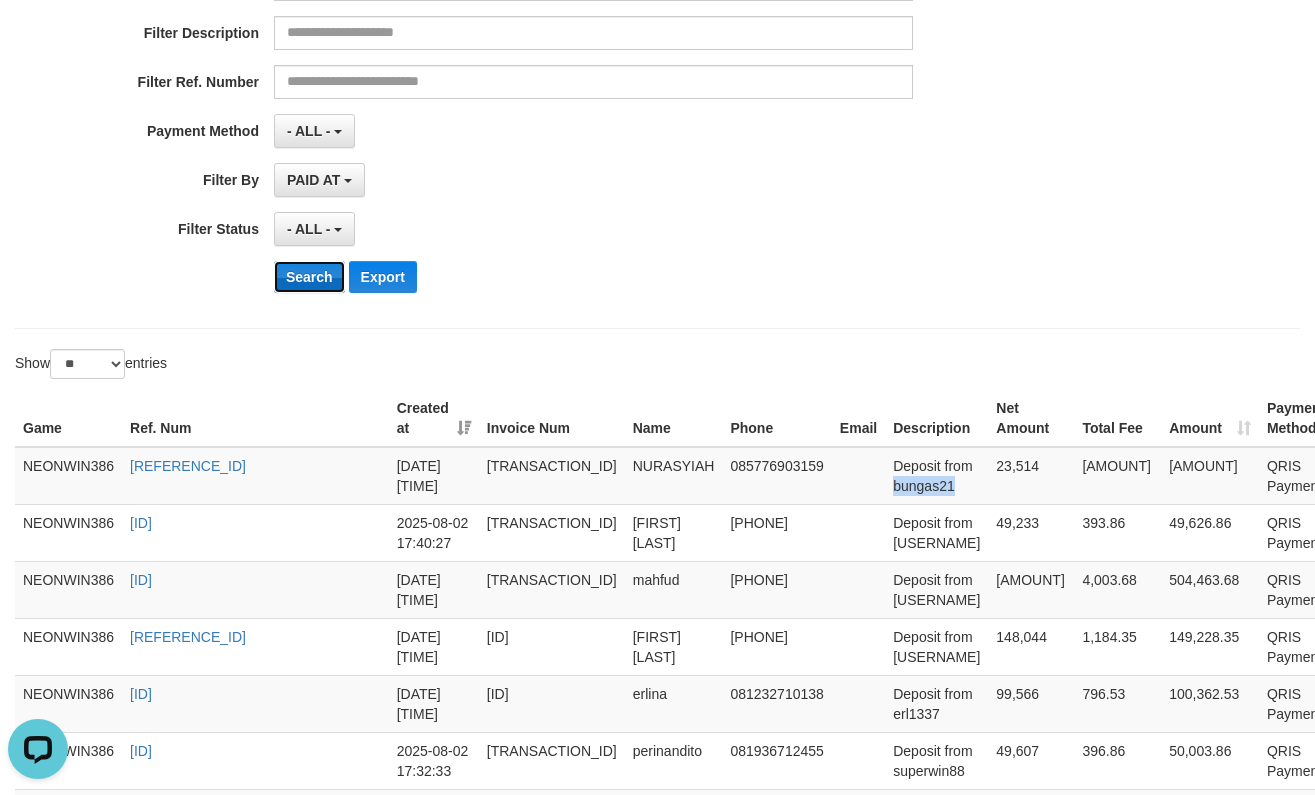 click on "Search" at bounding box center [309, 277] 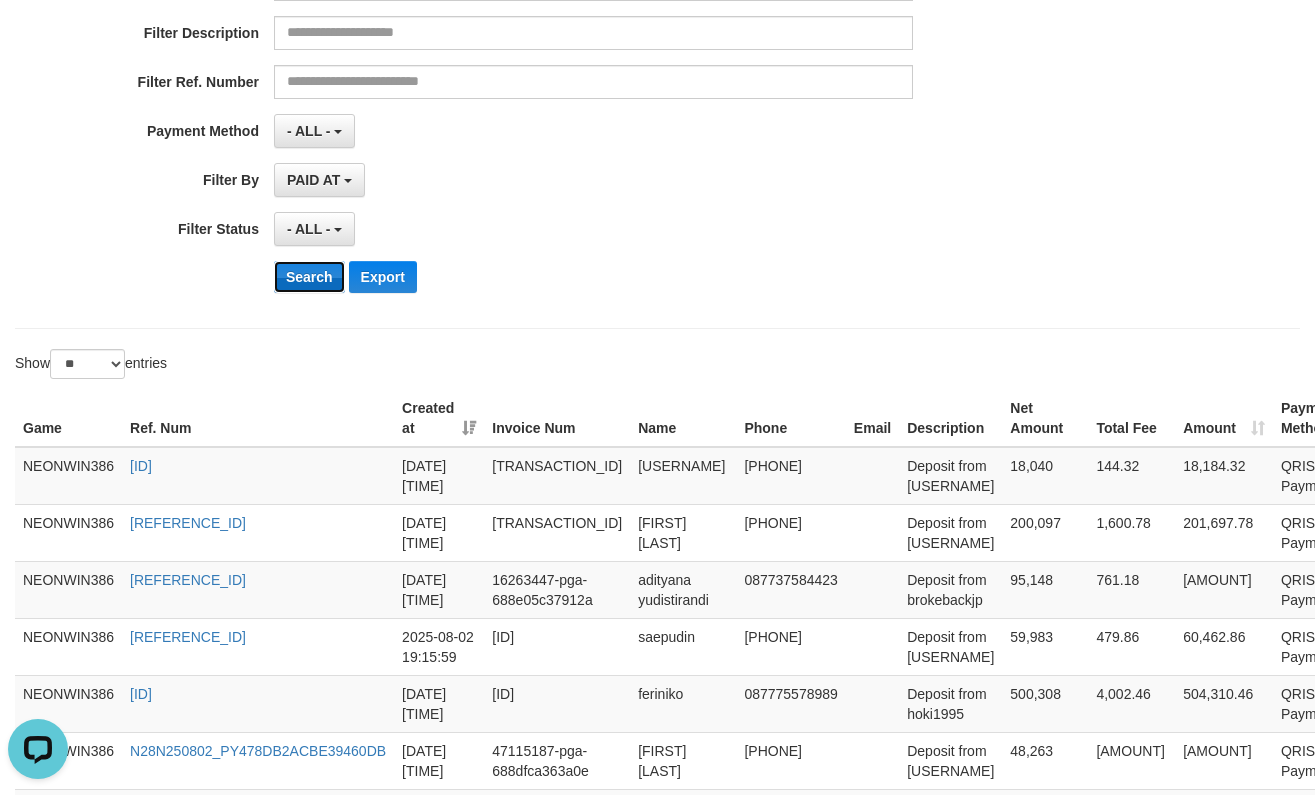 click on "Search" at bounding box center (309, 277) 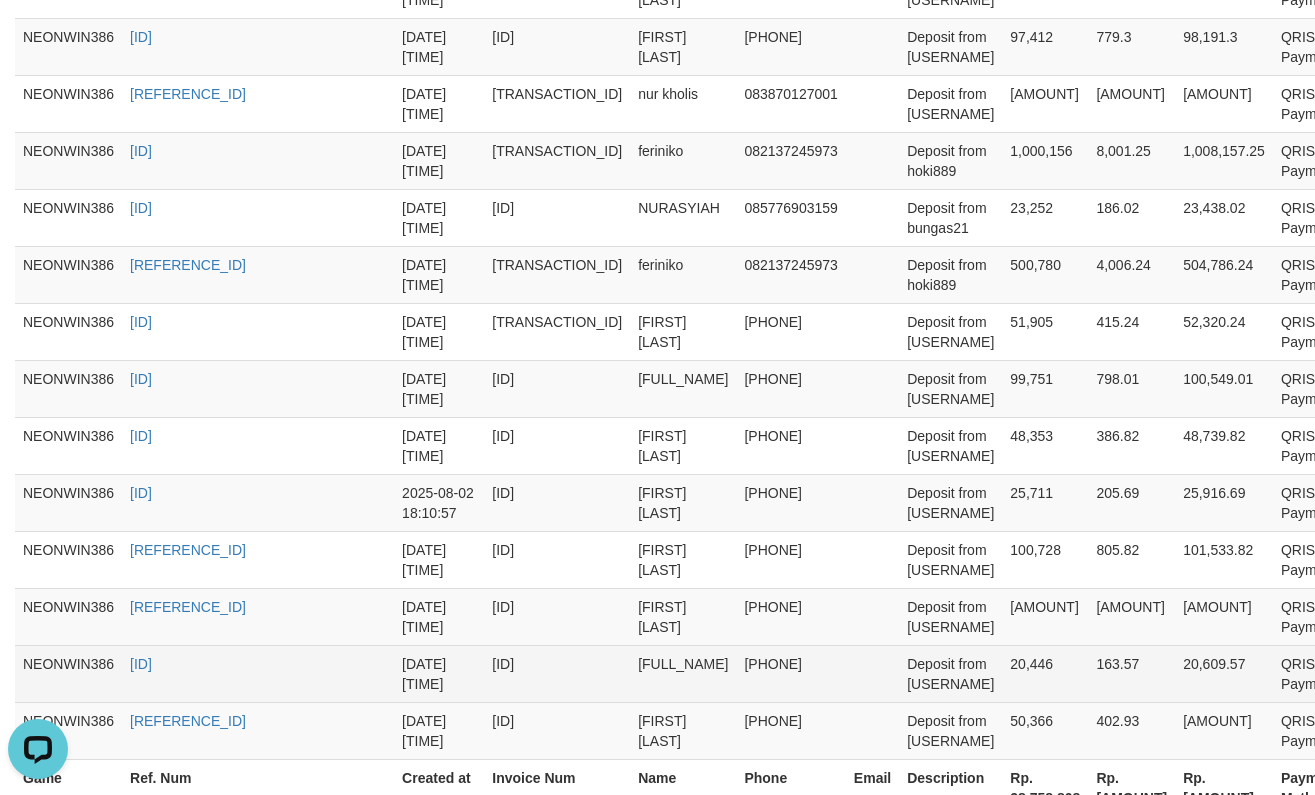 scroll, scrollTop: 1707, scrollLeft: 0, axis: vertical 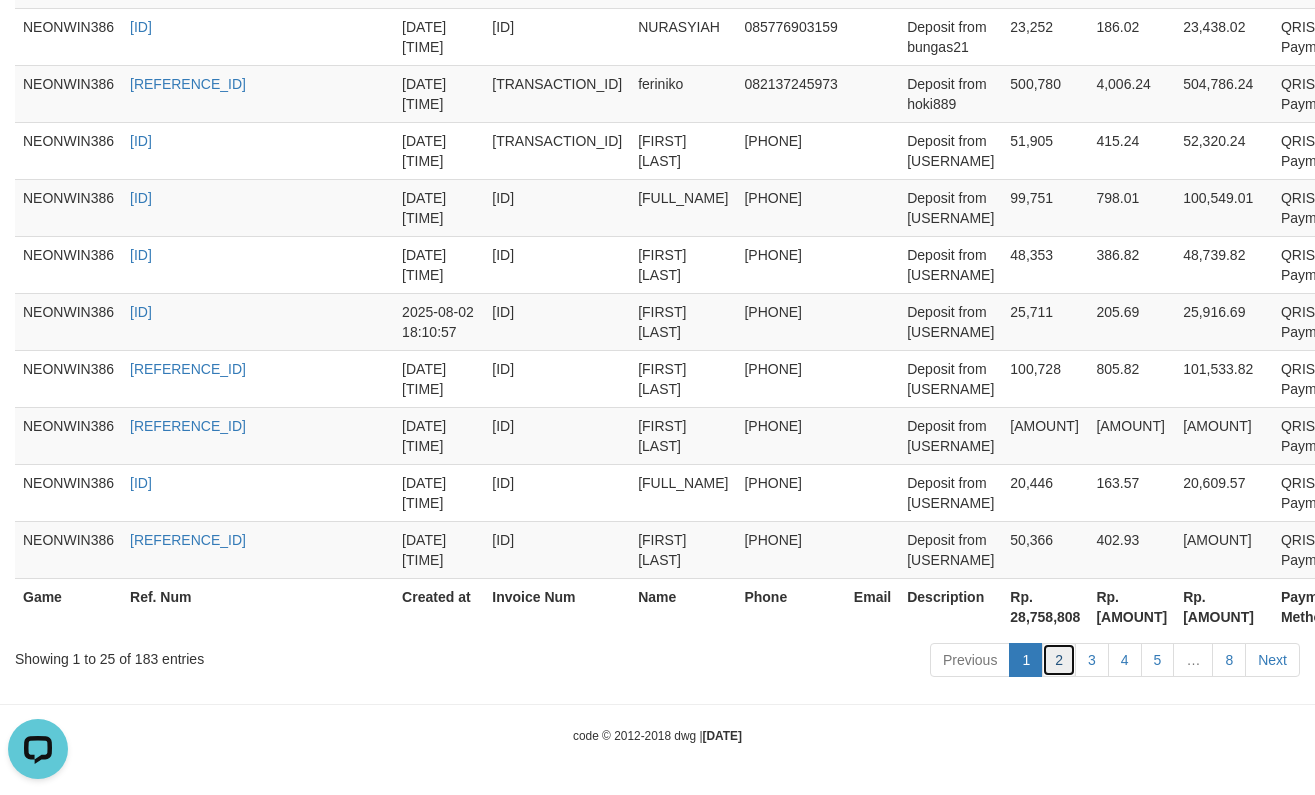 click on "2" at bounding box center [1059, 660] 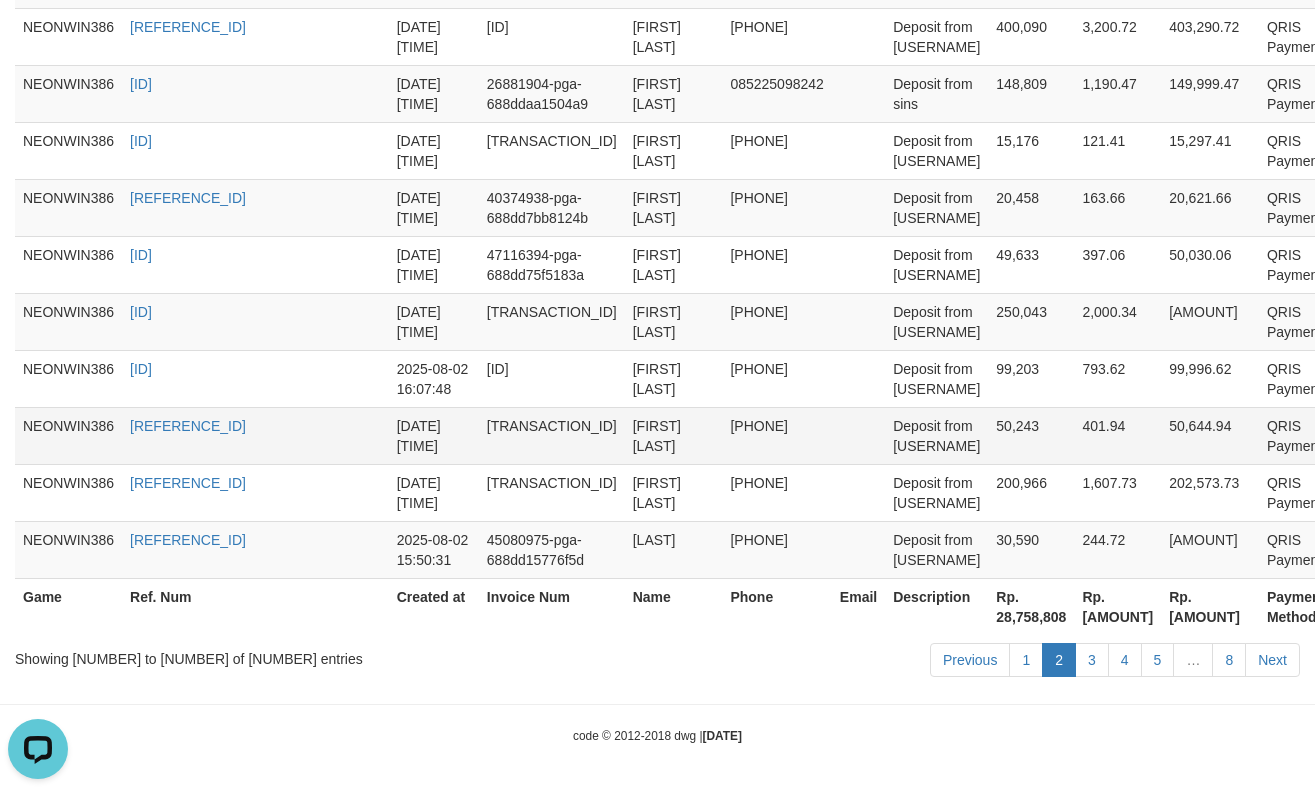 scroll, scrollTop: 2027, scrollLeft: 0, axis: vertical 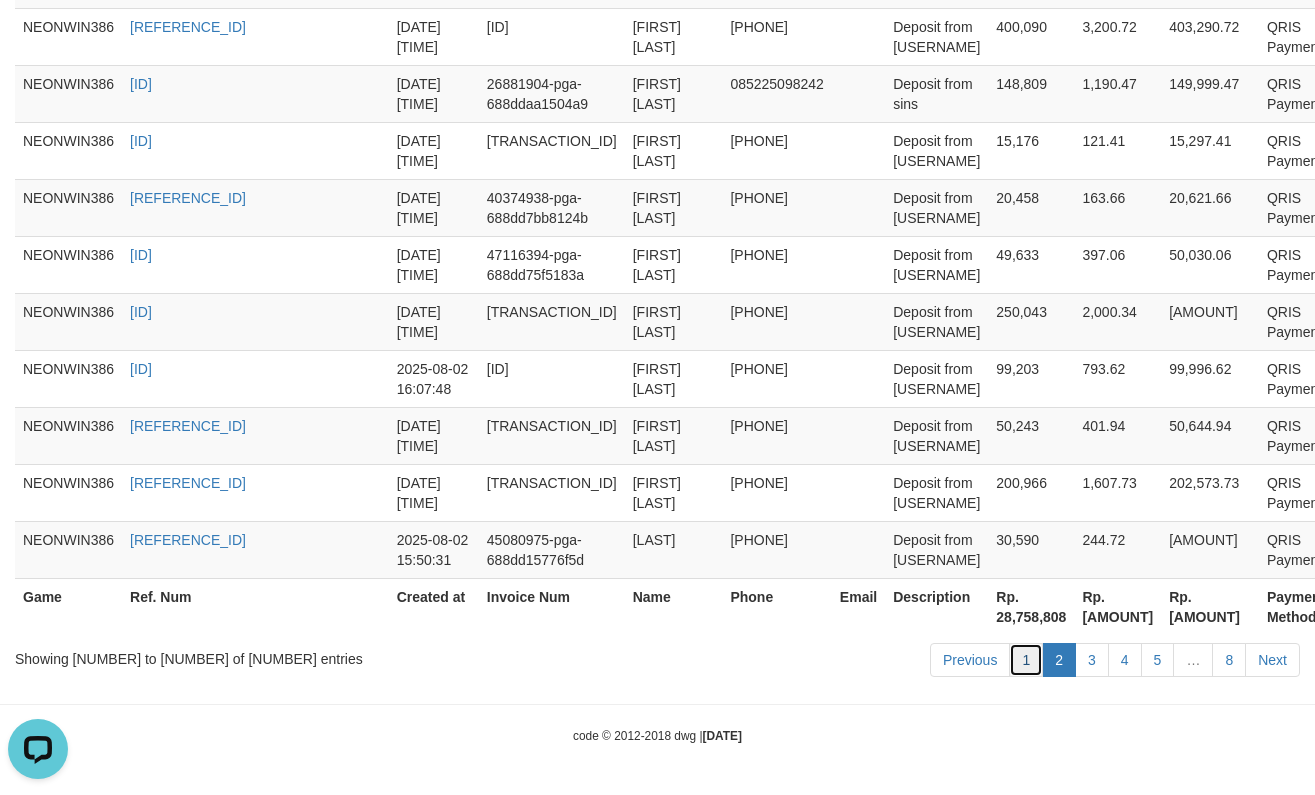 click on "1" at bounding box center [1026, 660] 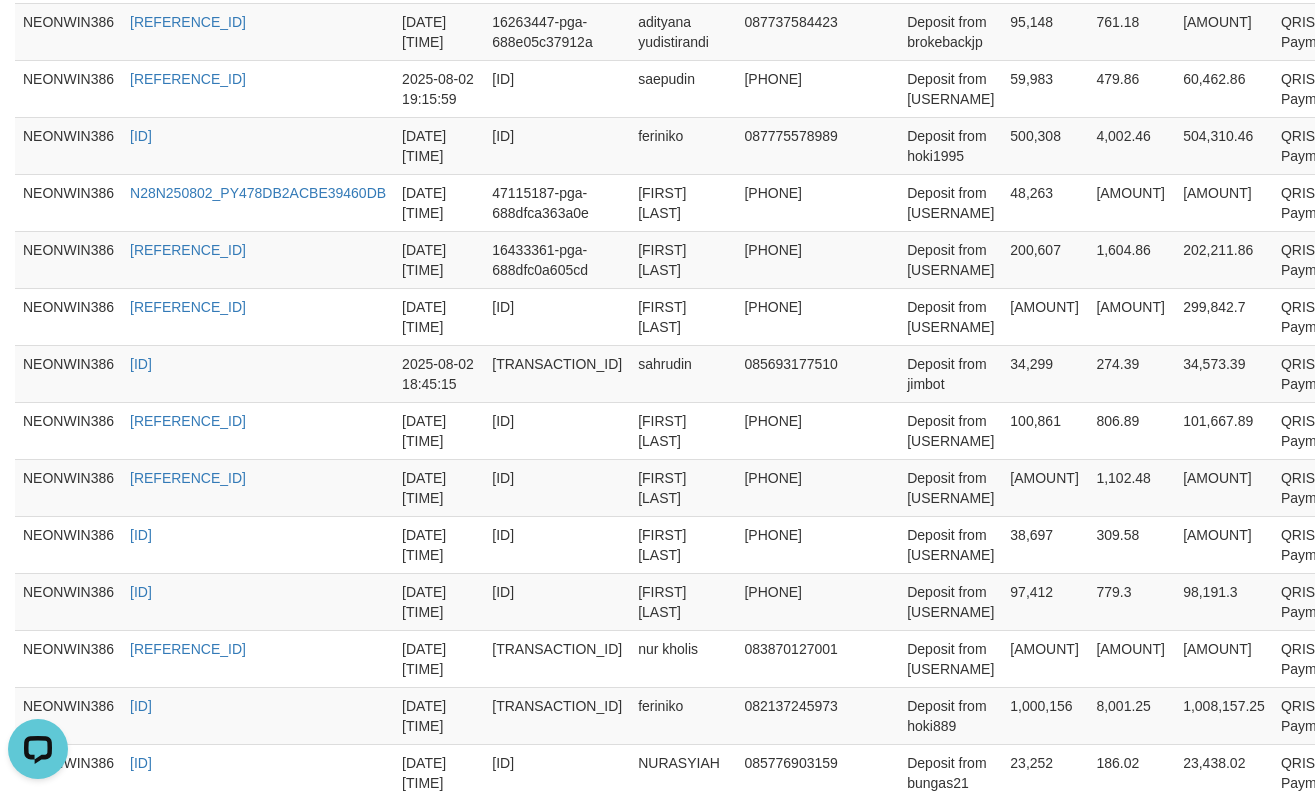 scroll, scrollTop: 374, scrollLeft: 0, axis: vertical 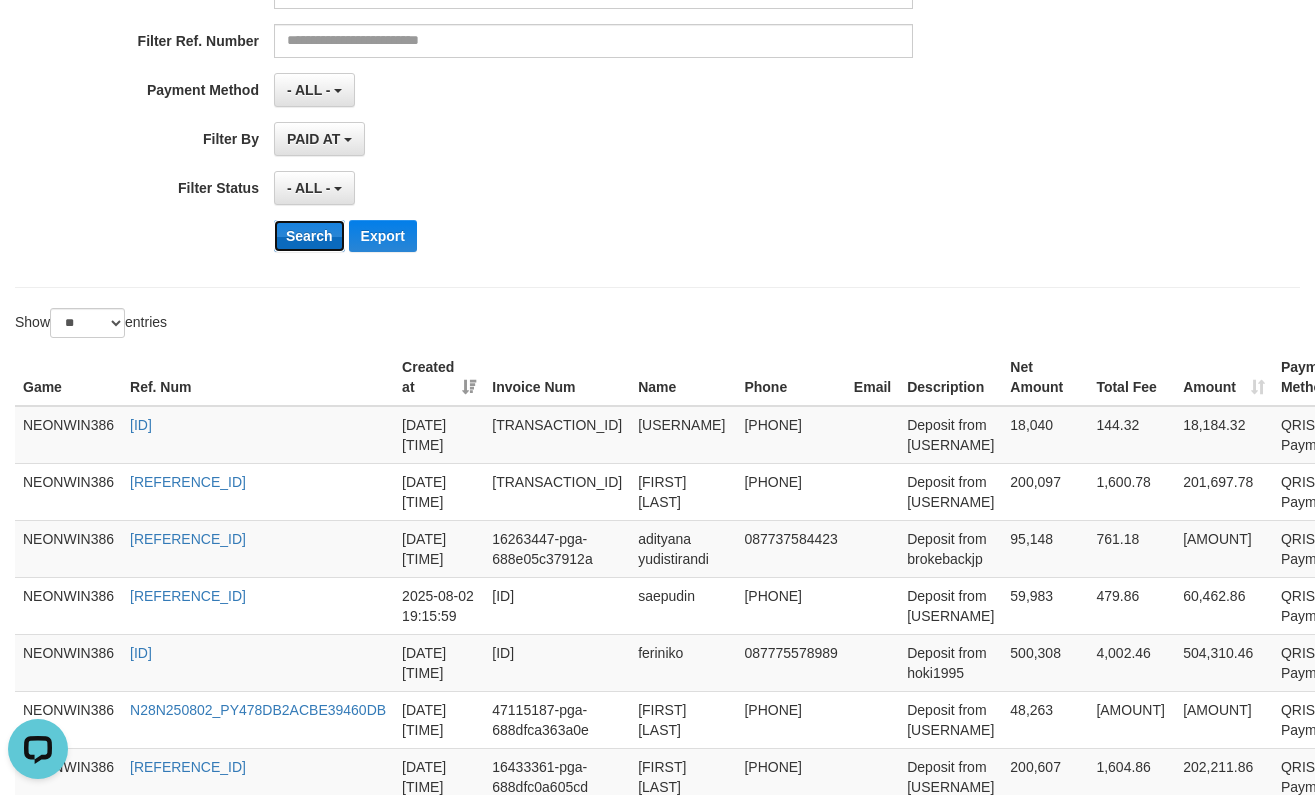 click on "Search" at bounding box center (309, 236) 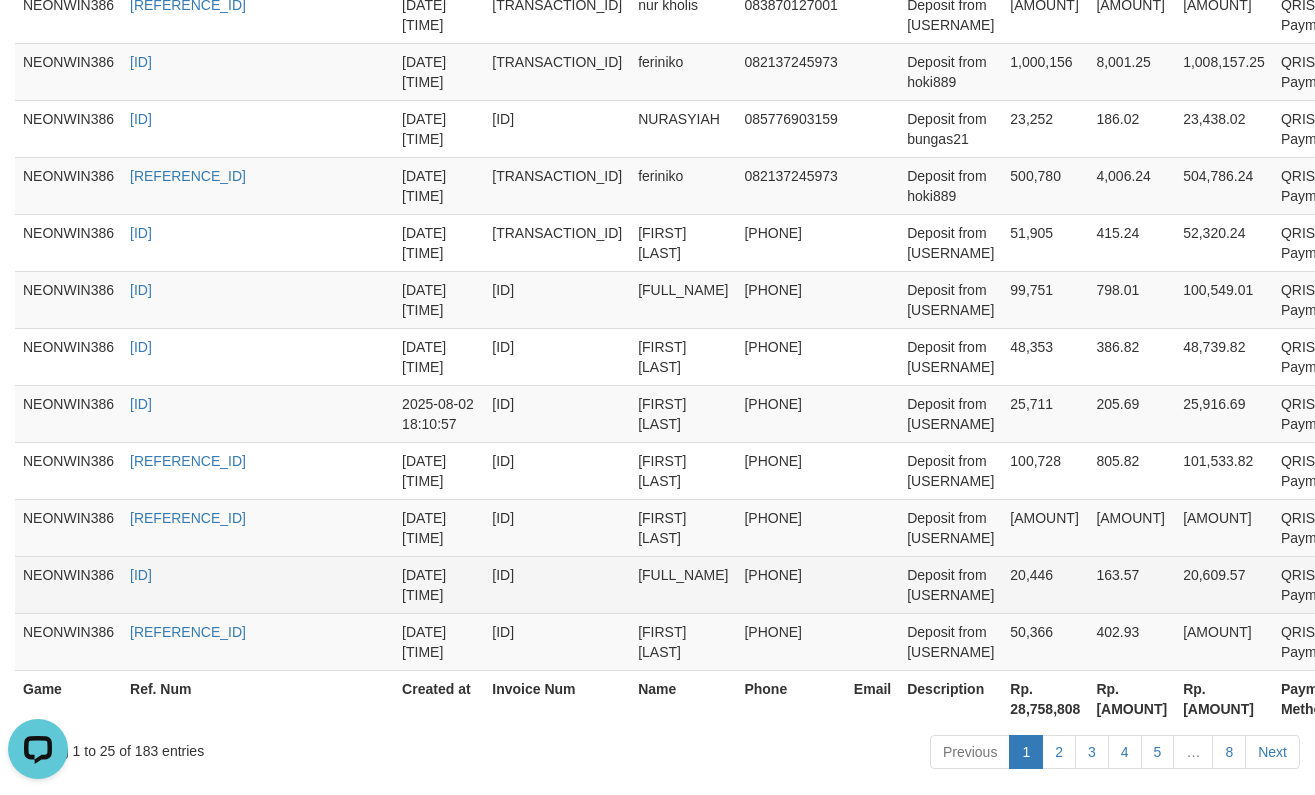 scroll, scrollTop: 1707, scrollLeft: 0, axis: vertical 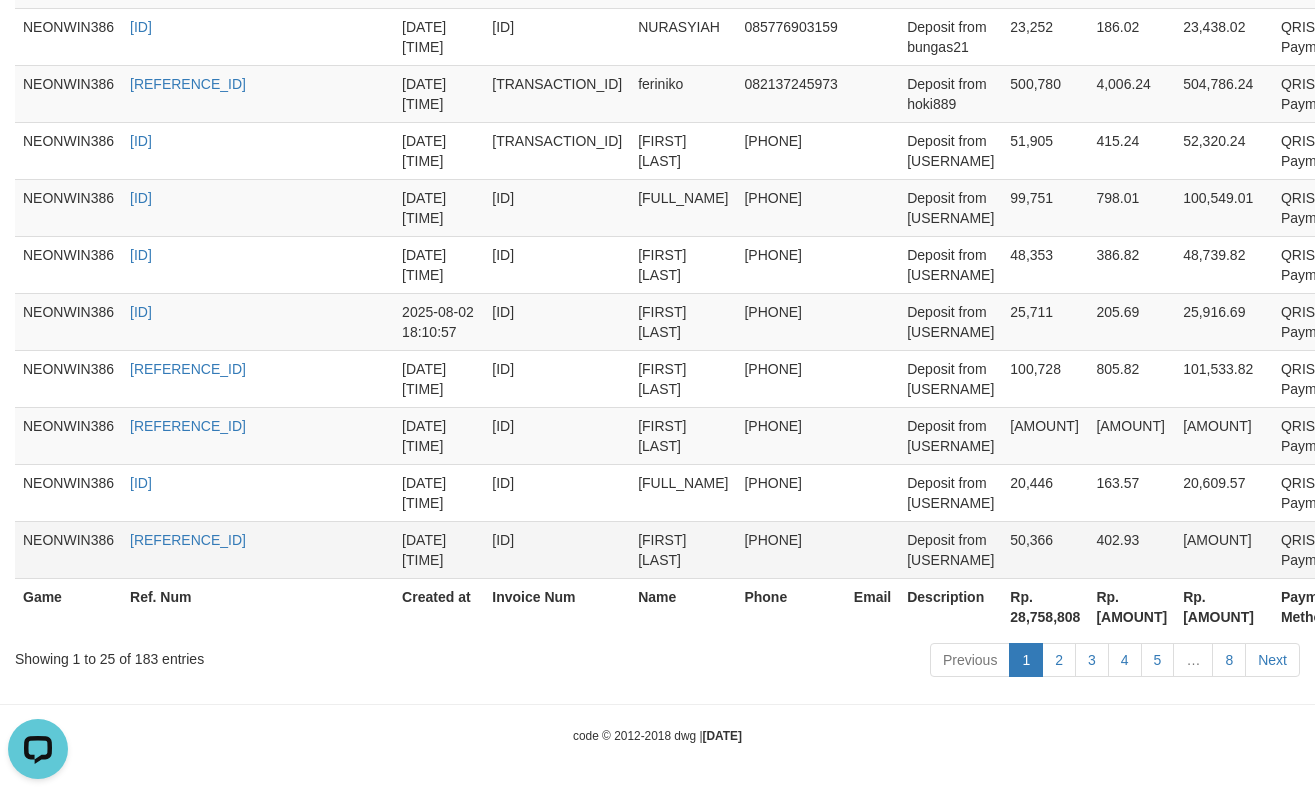 click on "50,366" at bounding box center [1045, 549] 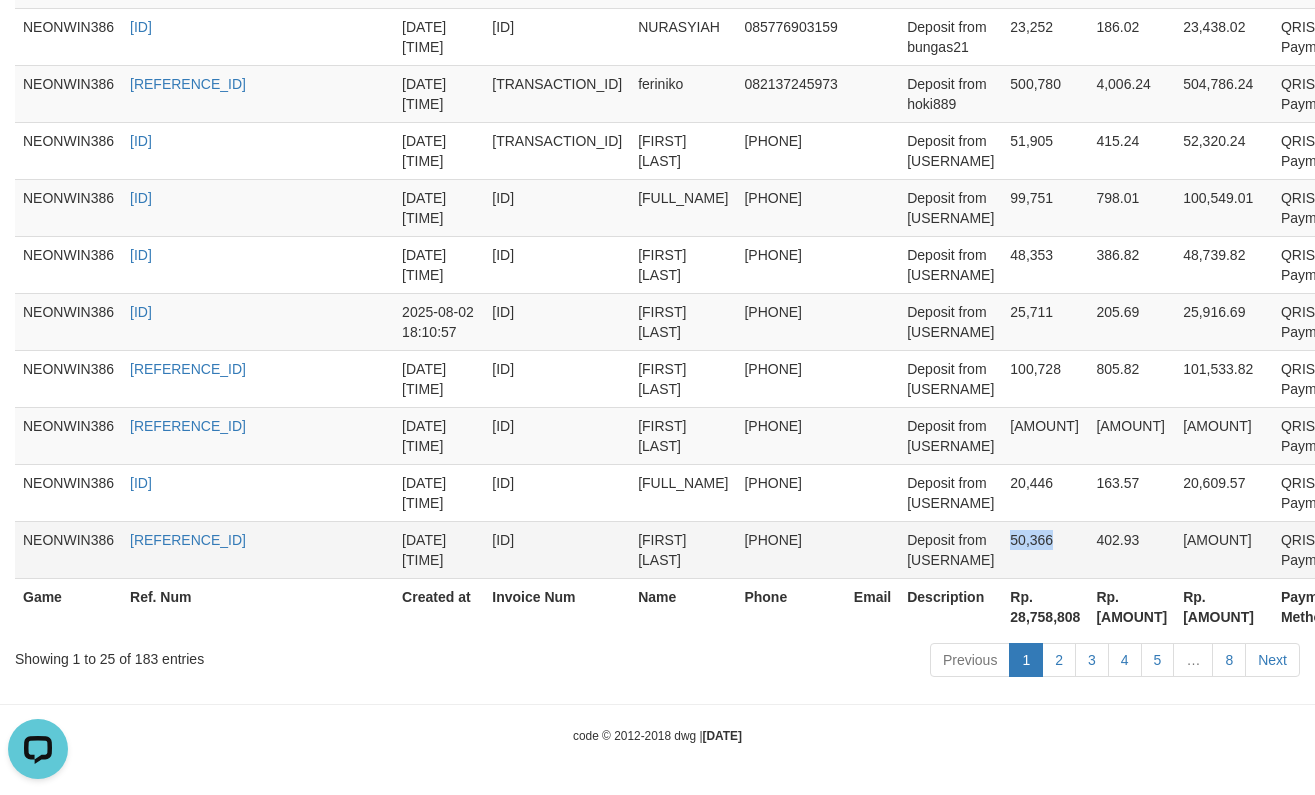 drag, startPoint x: 1021, startPoint y: 543, endPoint x: 1231, endPoint y: 543, distance: 210 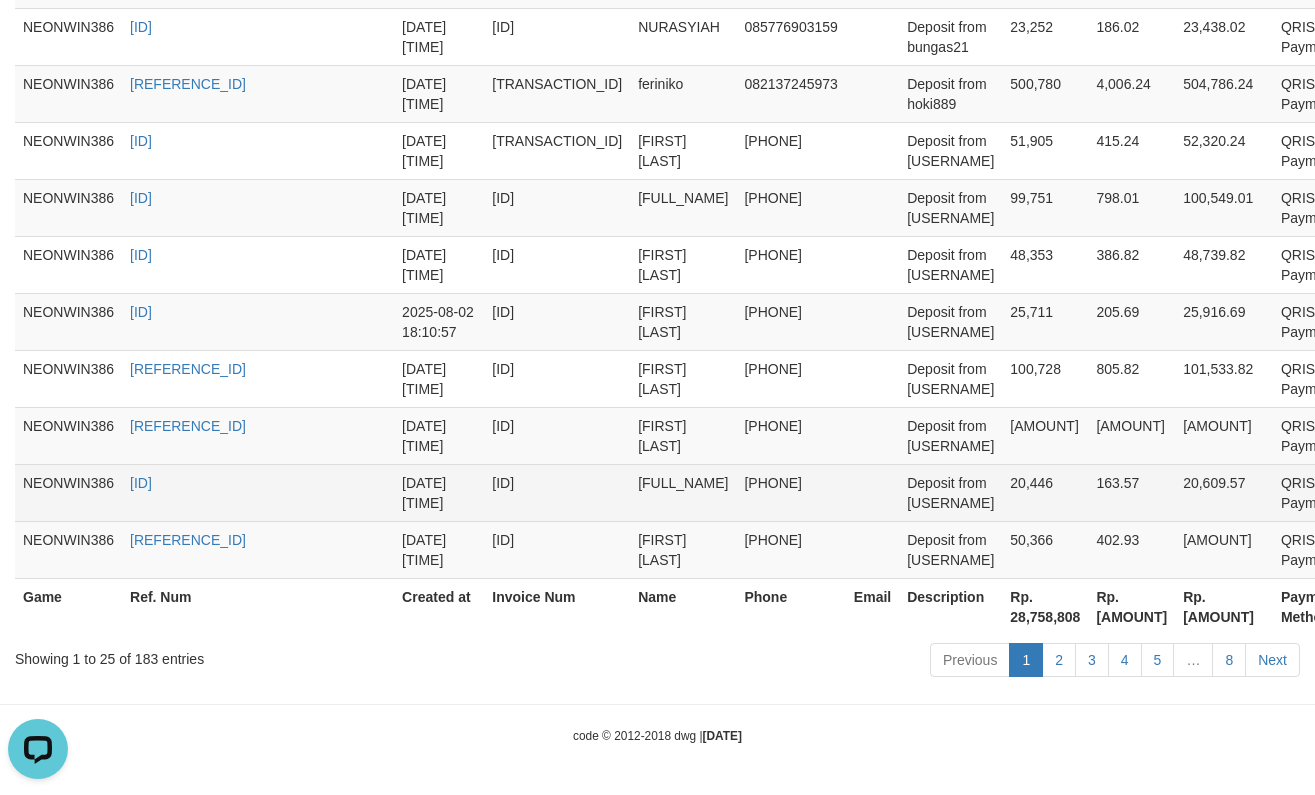 click on "20,446" at bounding box center (1045, 492) 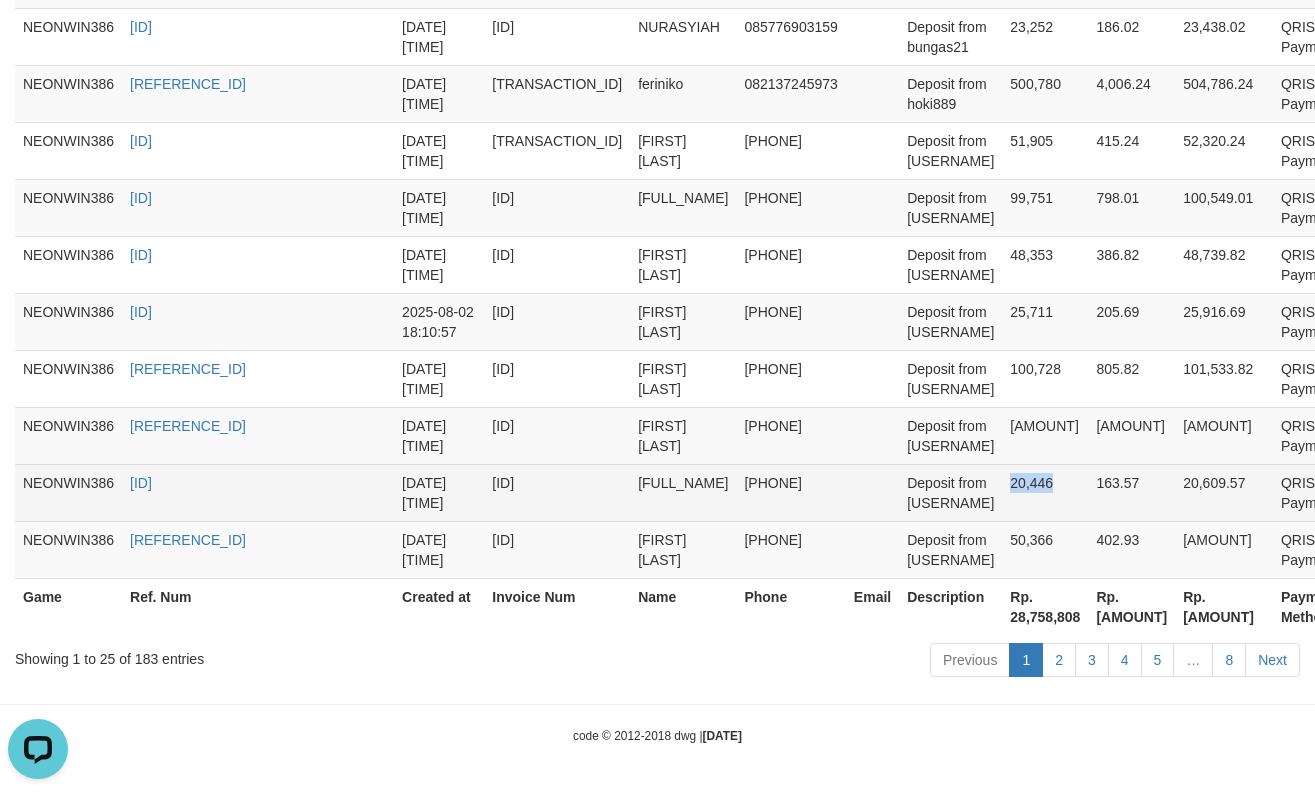 click on "20,446" at bounding box center [1045, 492] 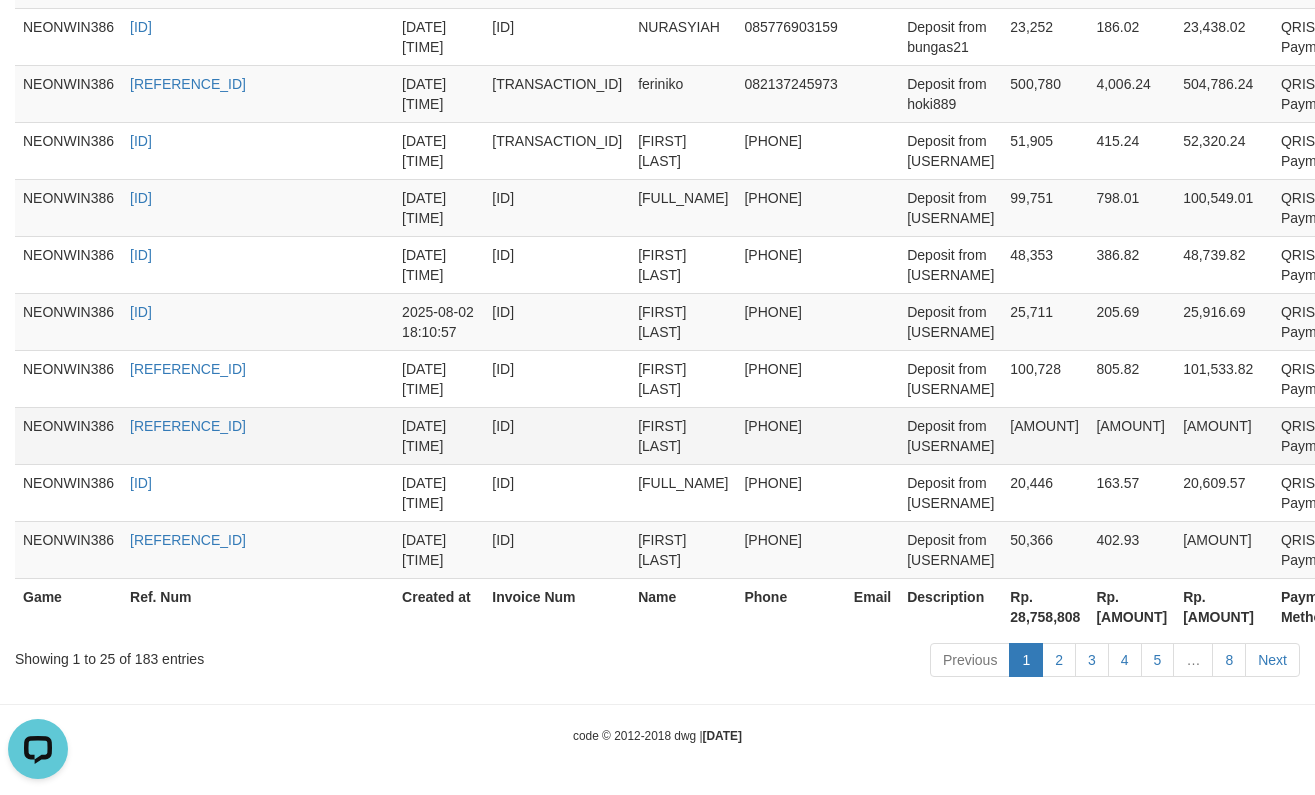 click on "[AMOUNT]" at bounding box center (1045, 435) 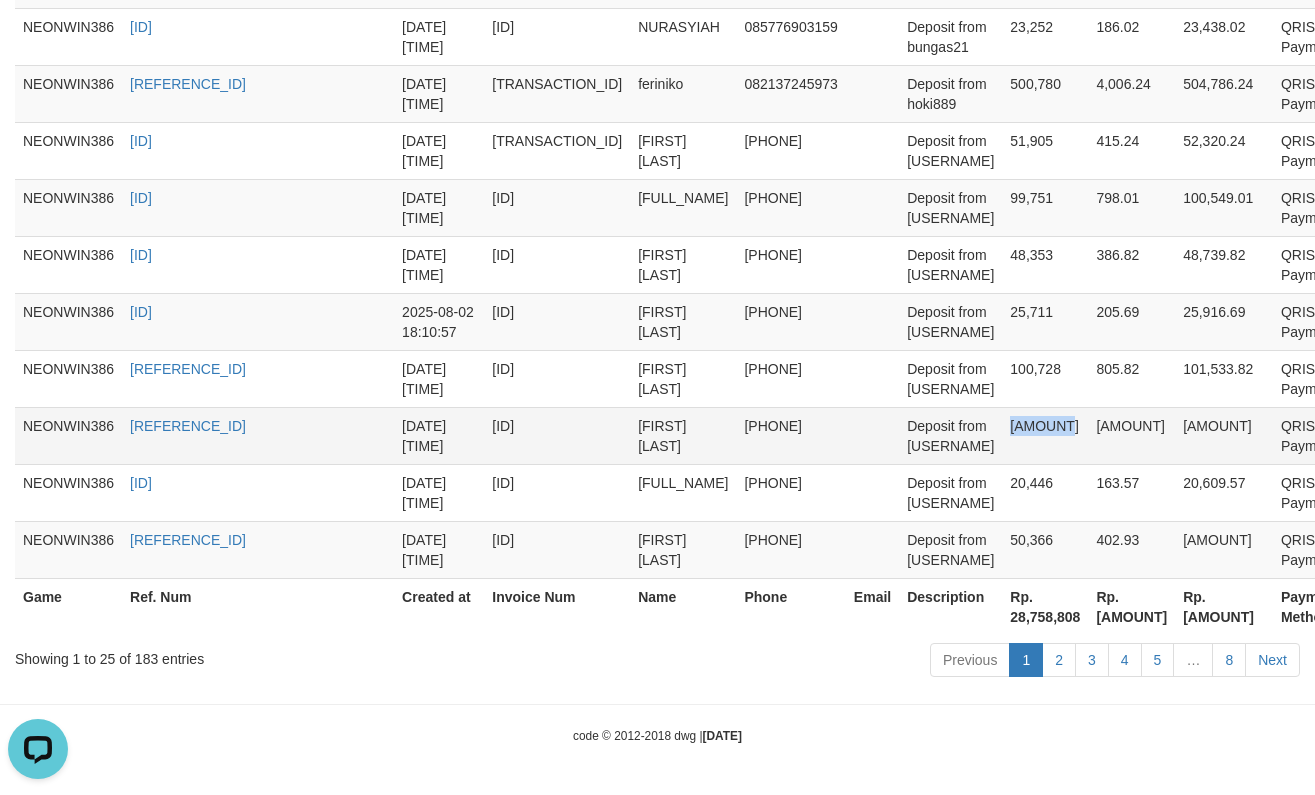 click on "[AMOUNT]" at bounding box center [1045, 435] 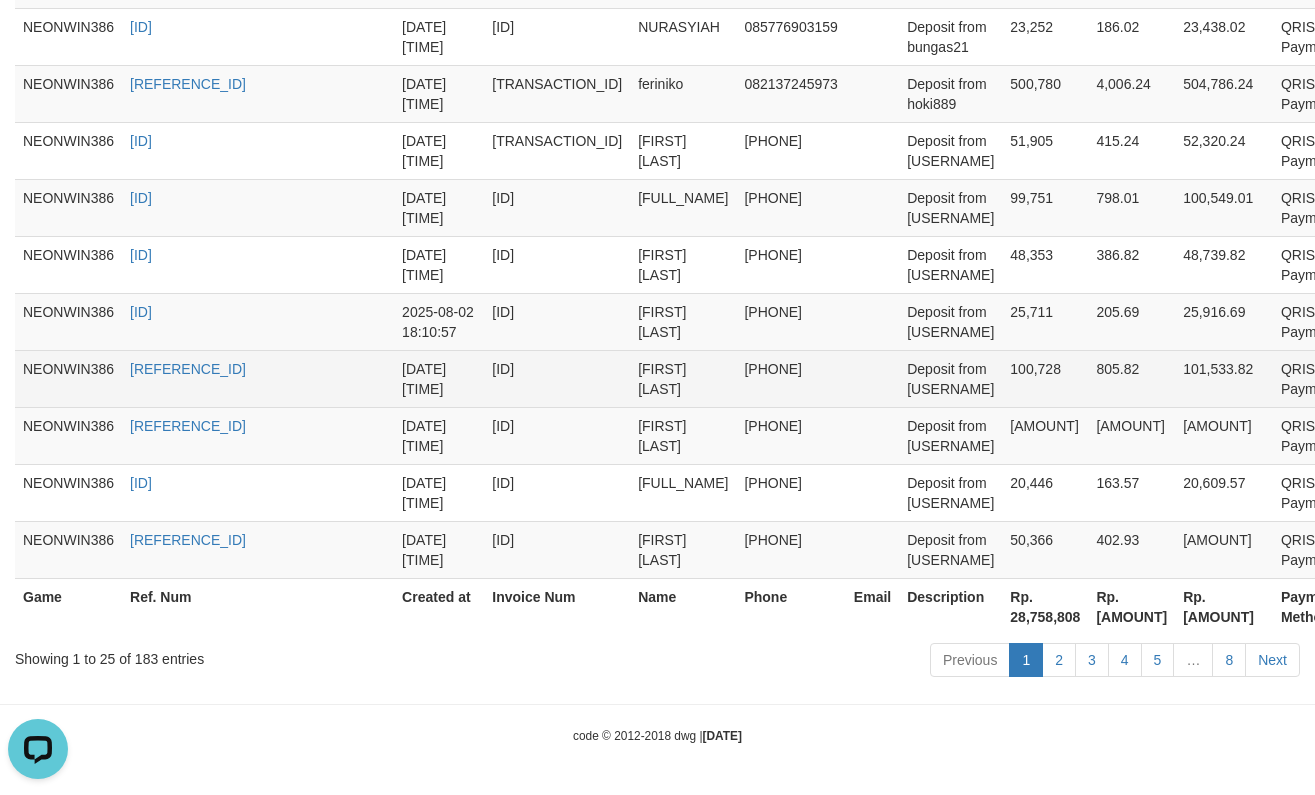click on "100,728" at bounding box center [1045, 378] 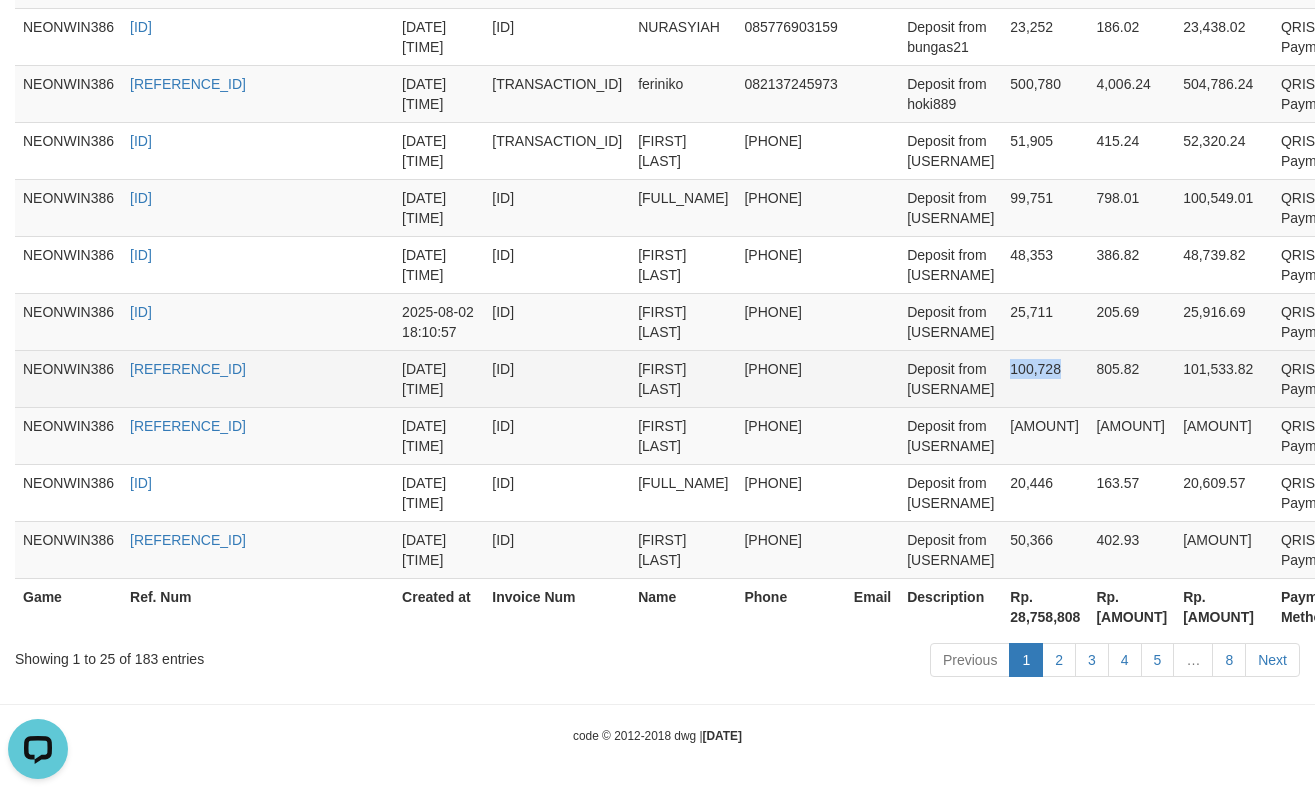 click on "100,728" at bounding box center [1045, 378] 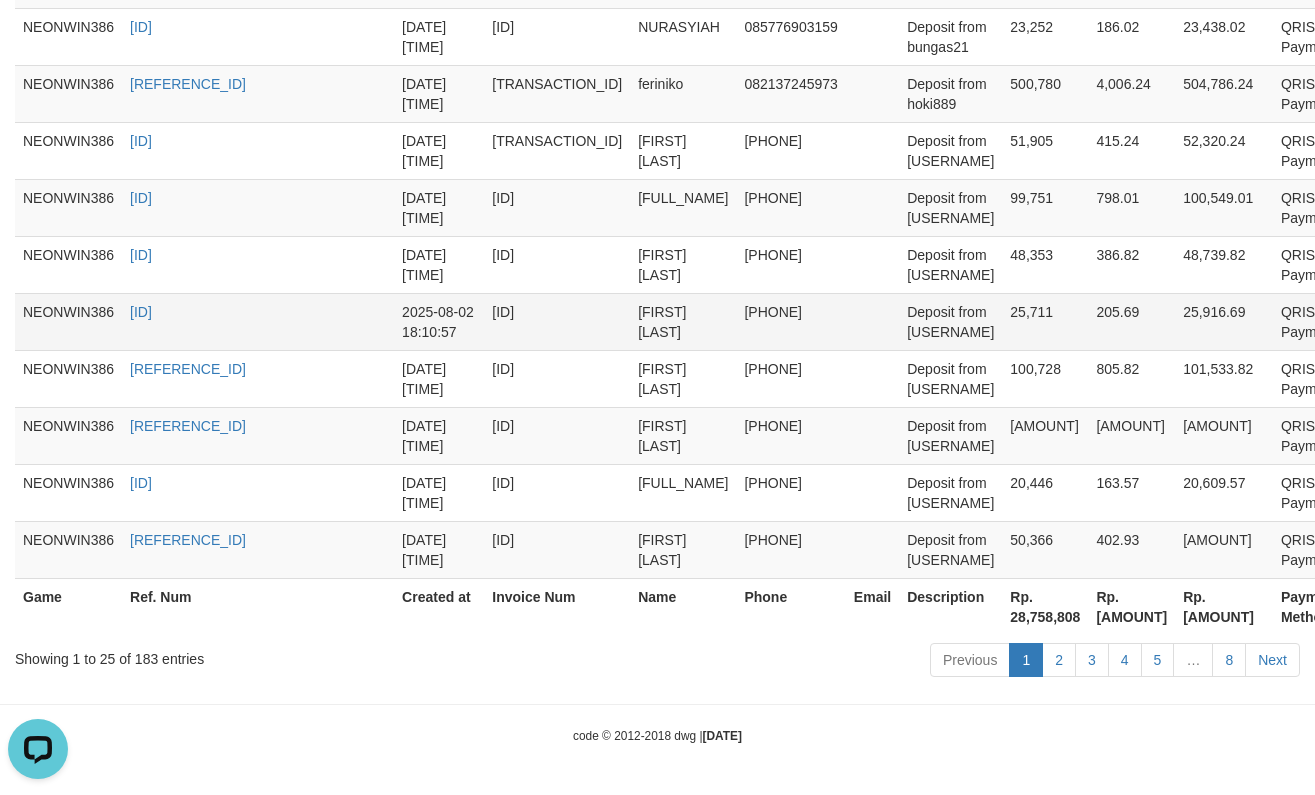 click on "25,711" at bounding box center (1045, 321) 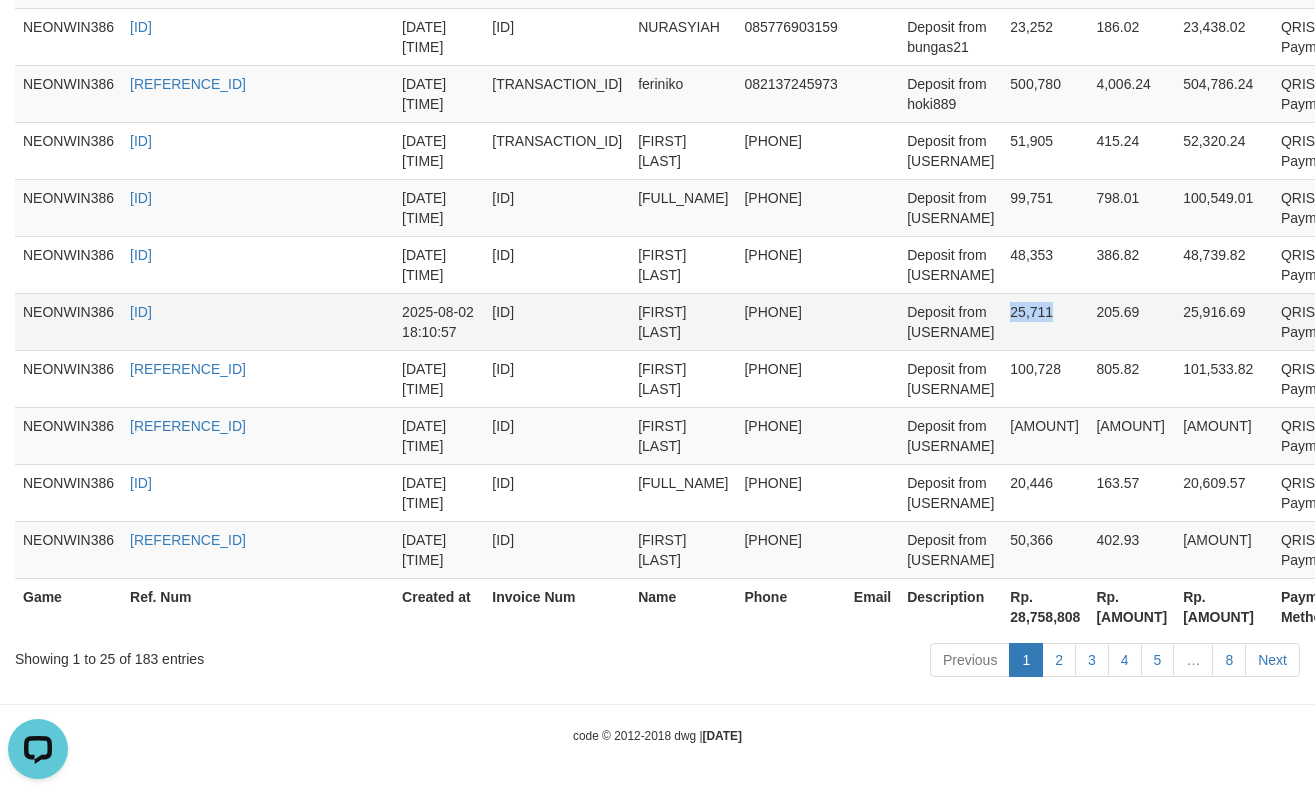 click on "25,711" at bounding box center (1045, 321) 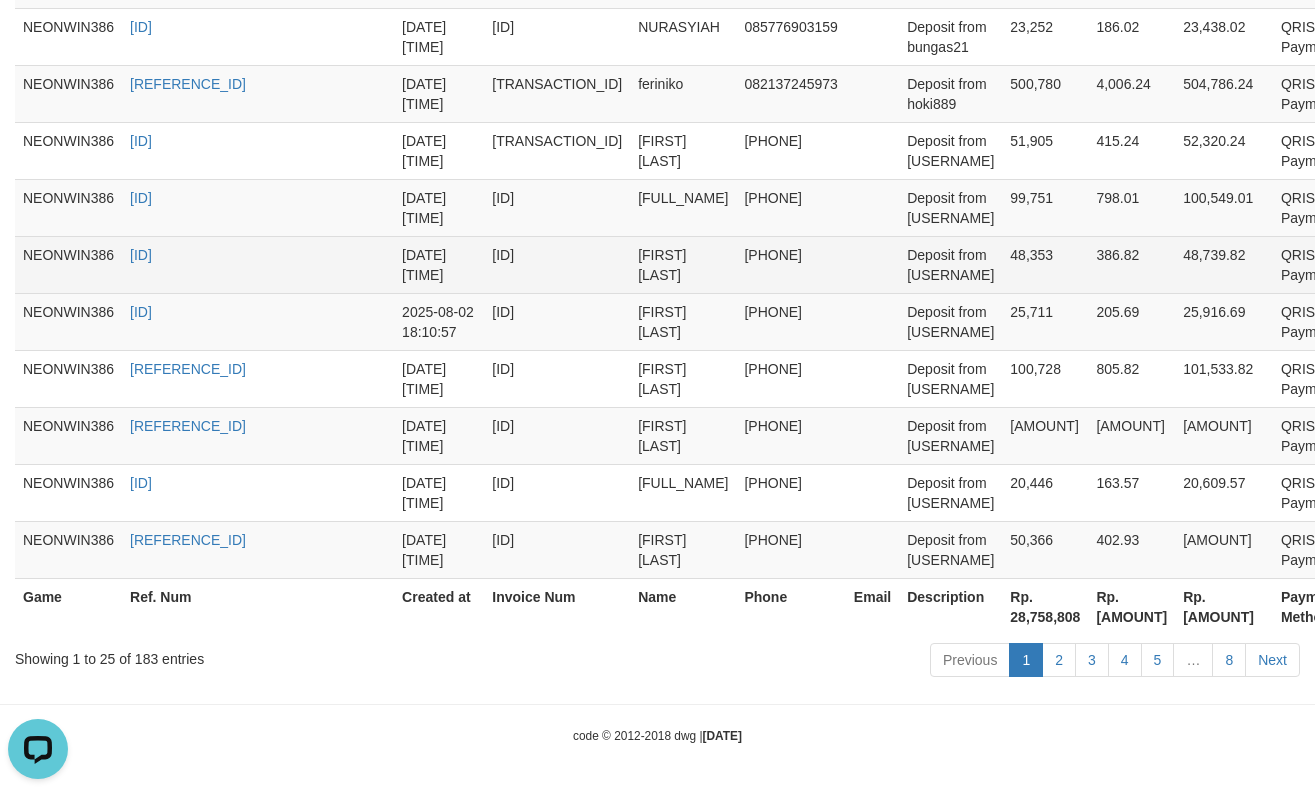 click on "48,353" at bounding box center [1045, 264] 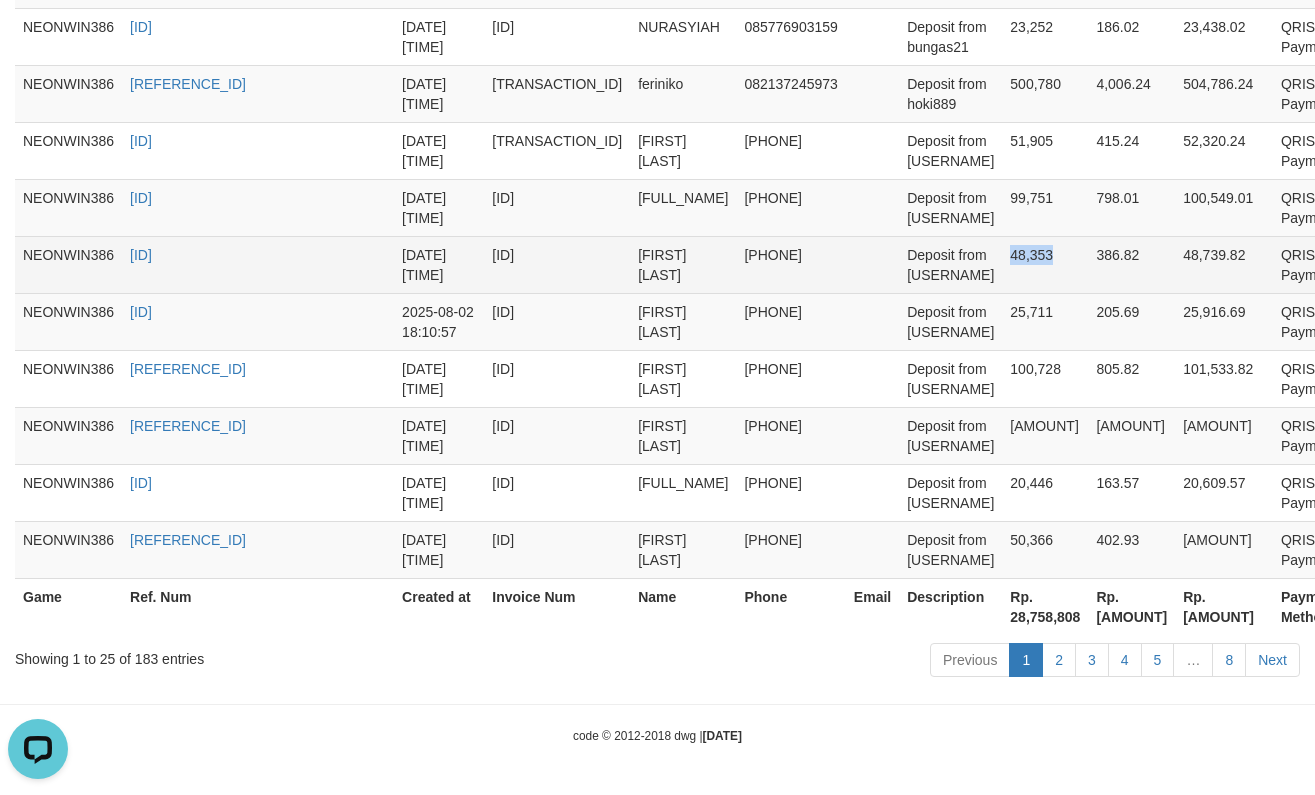 click on "48,353" at bounding box center [1045, 264] 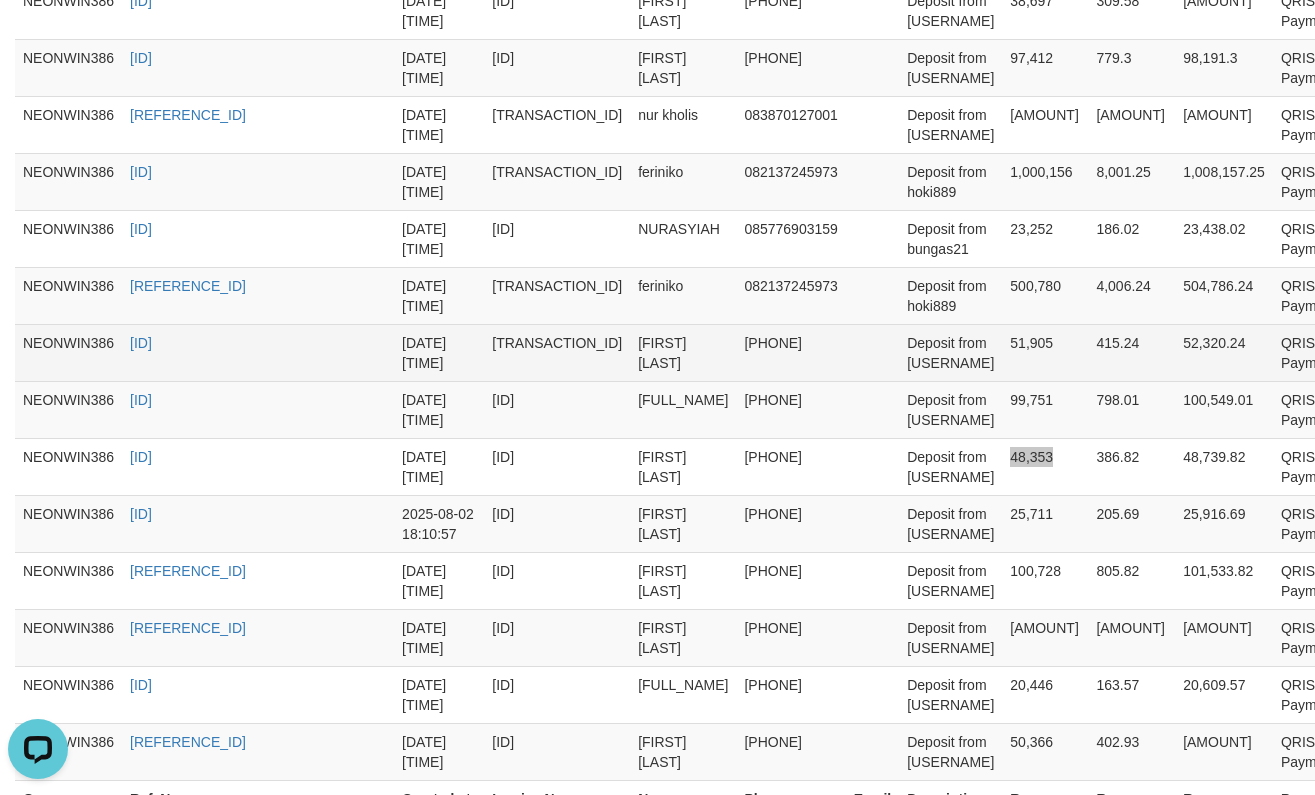 scroll, scrollTop: 1374, scrollLeft: 0, axis: vertical 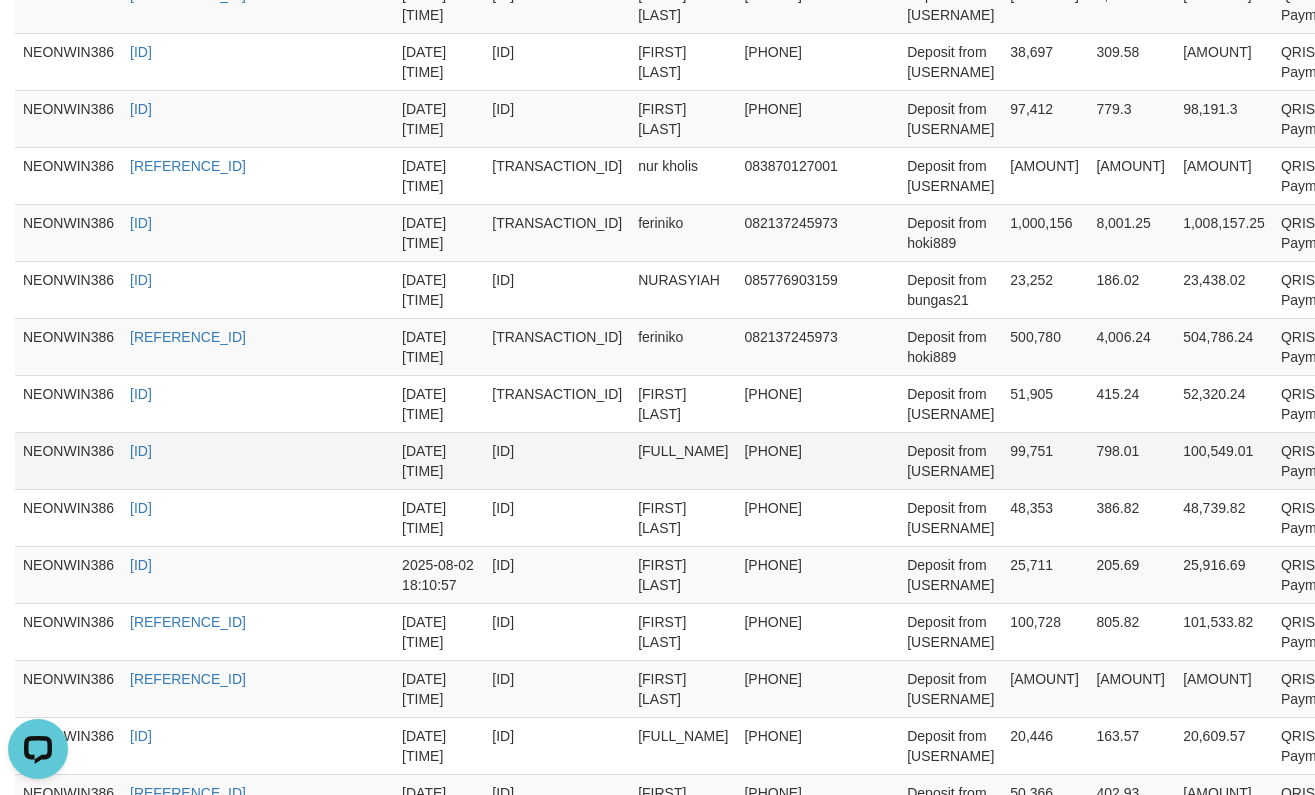 click on "99,751" at bounding box center (1045, 460) 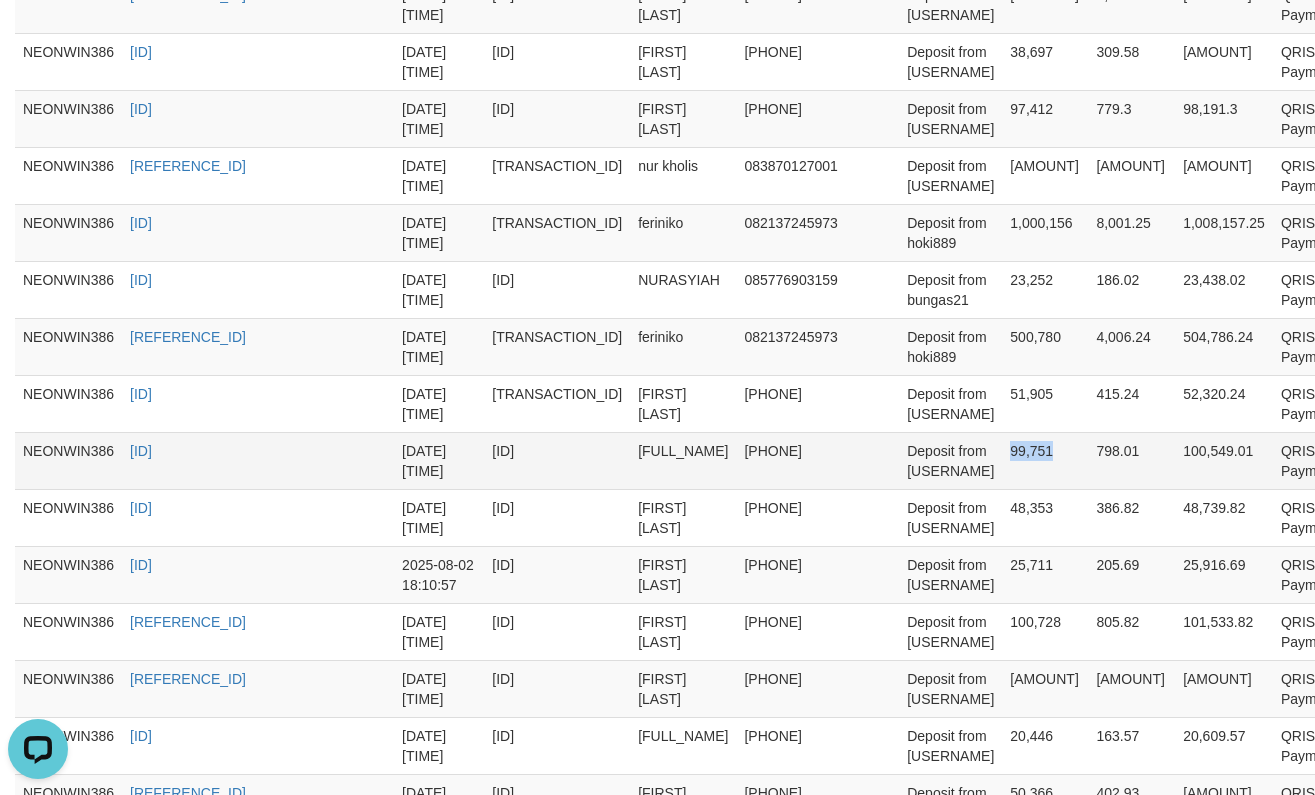 click on "99,751" at bounding box center [1045, 460] 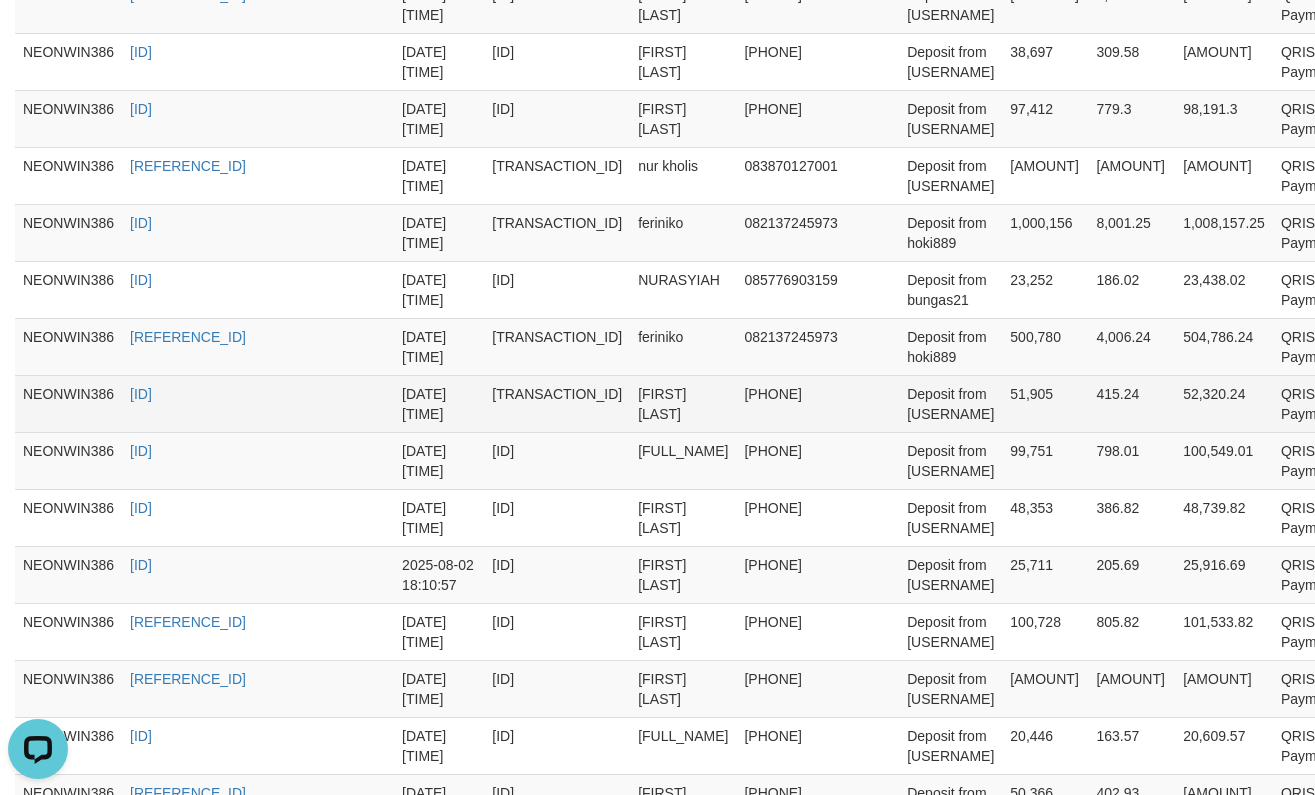 click on "51,905" at bounding box center (1045, 403) 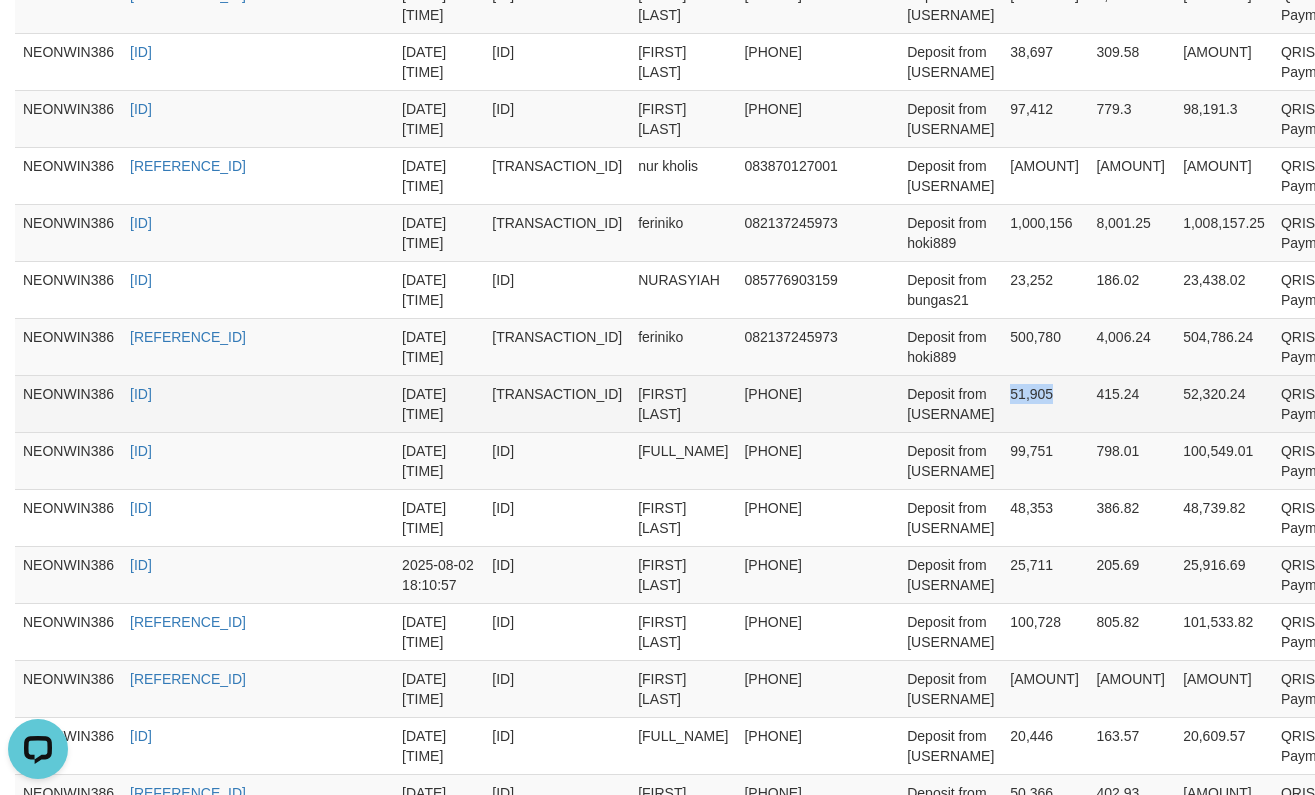 click on "51,905" at bounding box center [1045, 403] 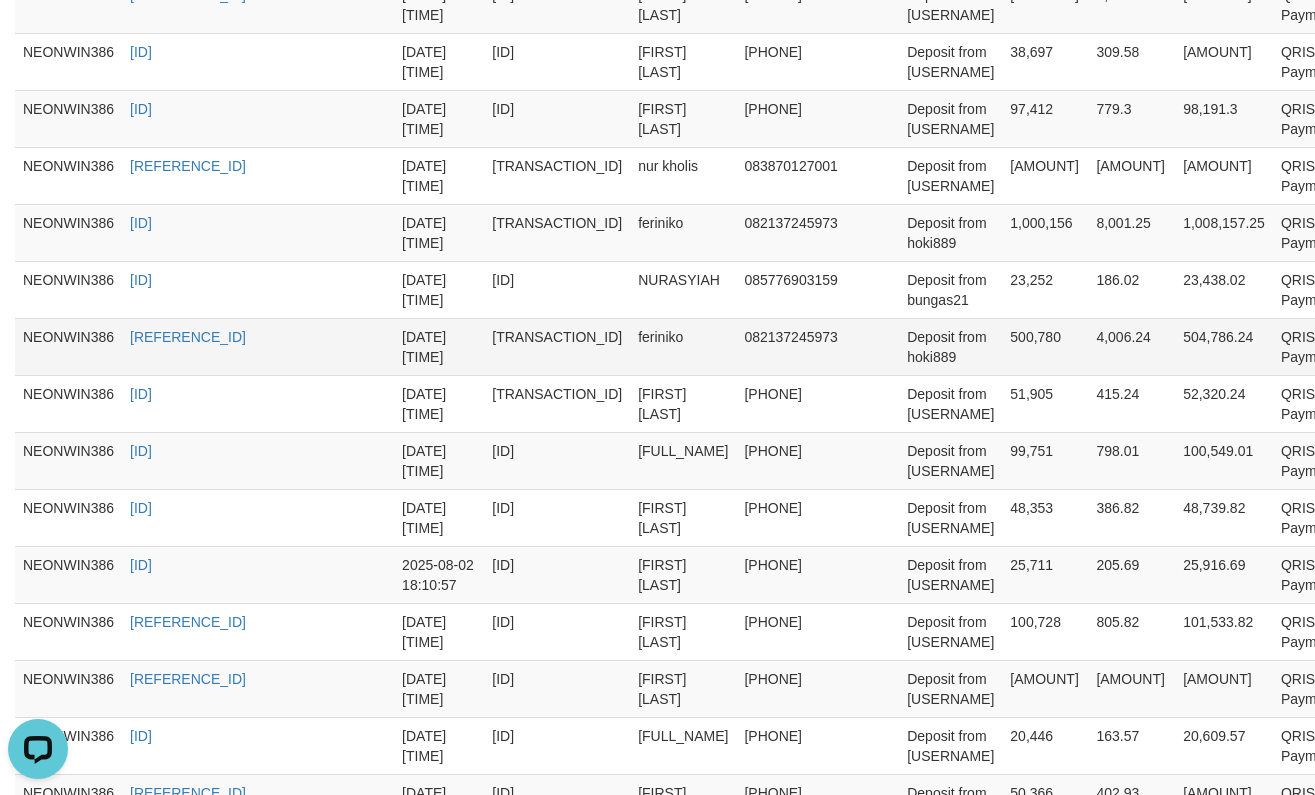 click on "500,780" at bounding box center (1045, 346) 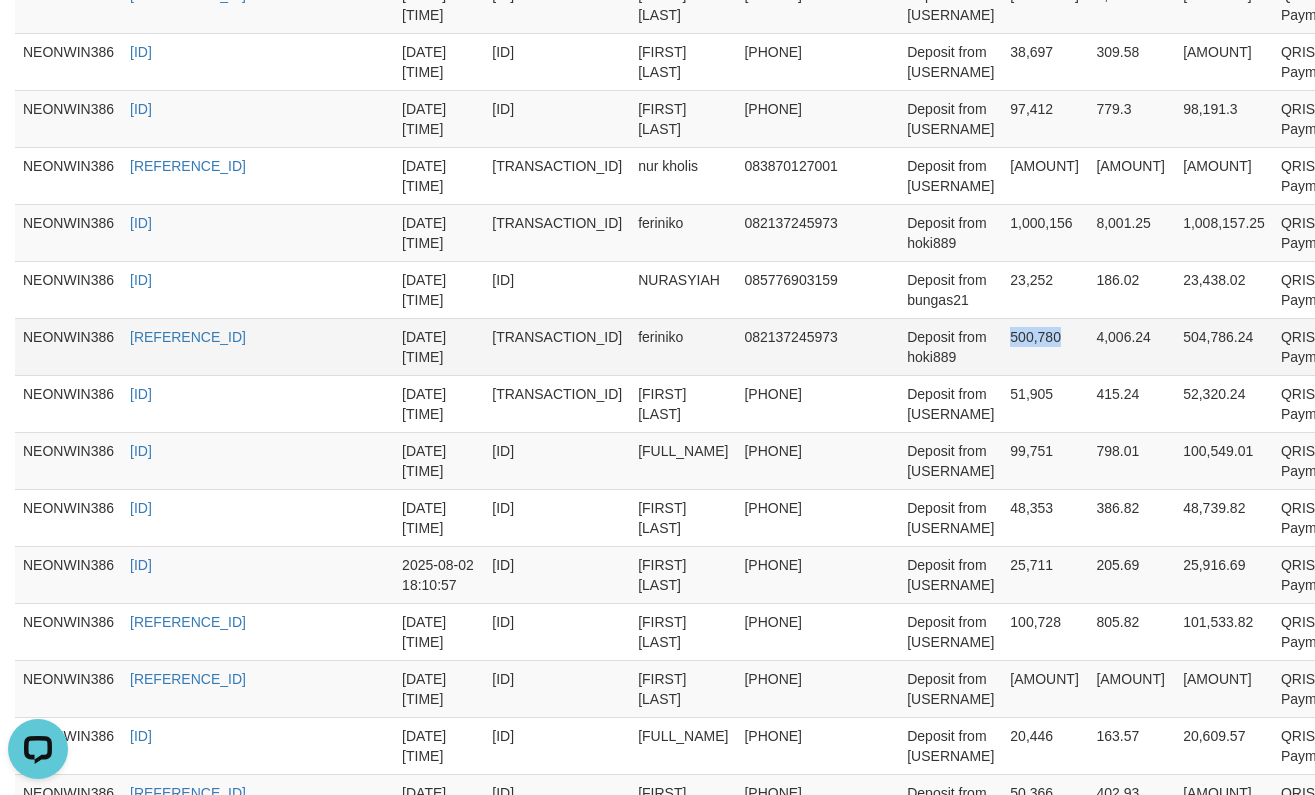 click on "500,780" at bounding box center (1045, 346) 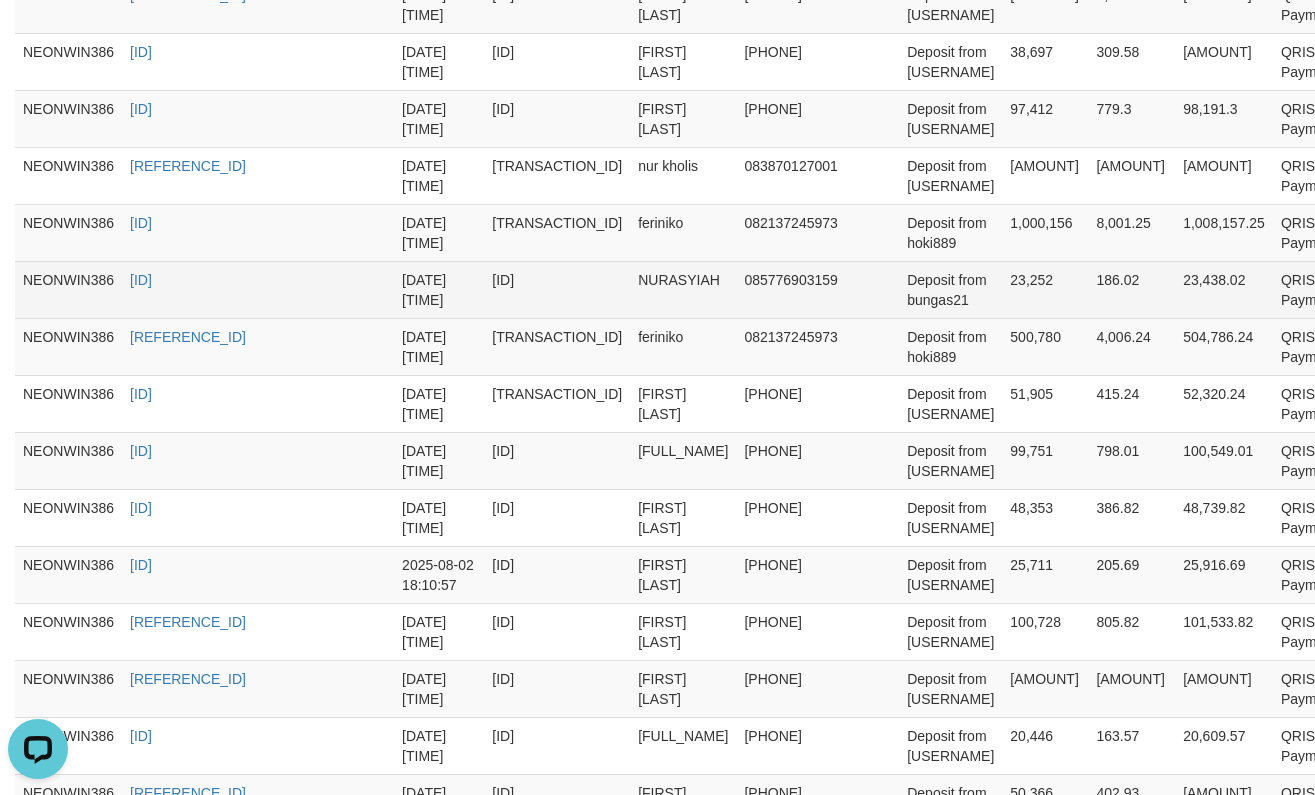 click on "23,252" at bounding box center [1045, 289] 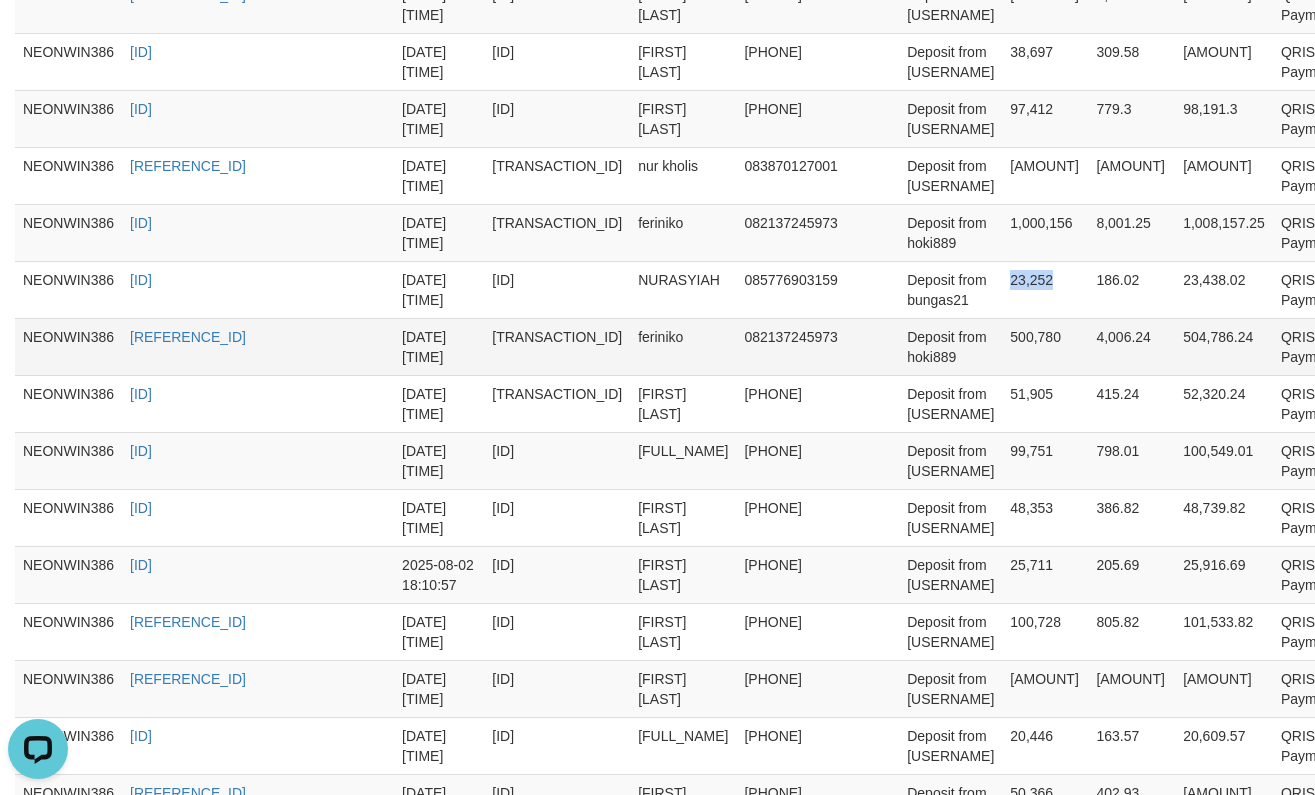 drag, startPoint x: 1015, startPoint y: 304, endPoint x: 1277, endPoint y: 368, distance: 269.70355 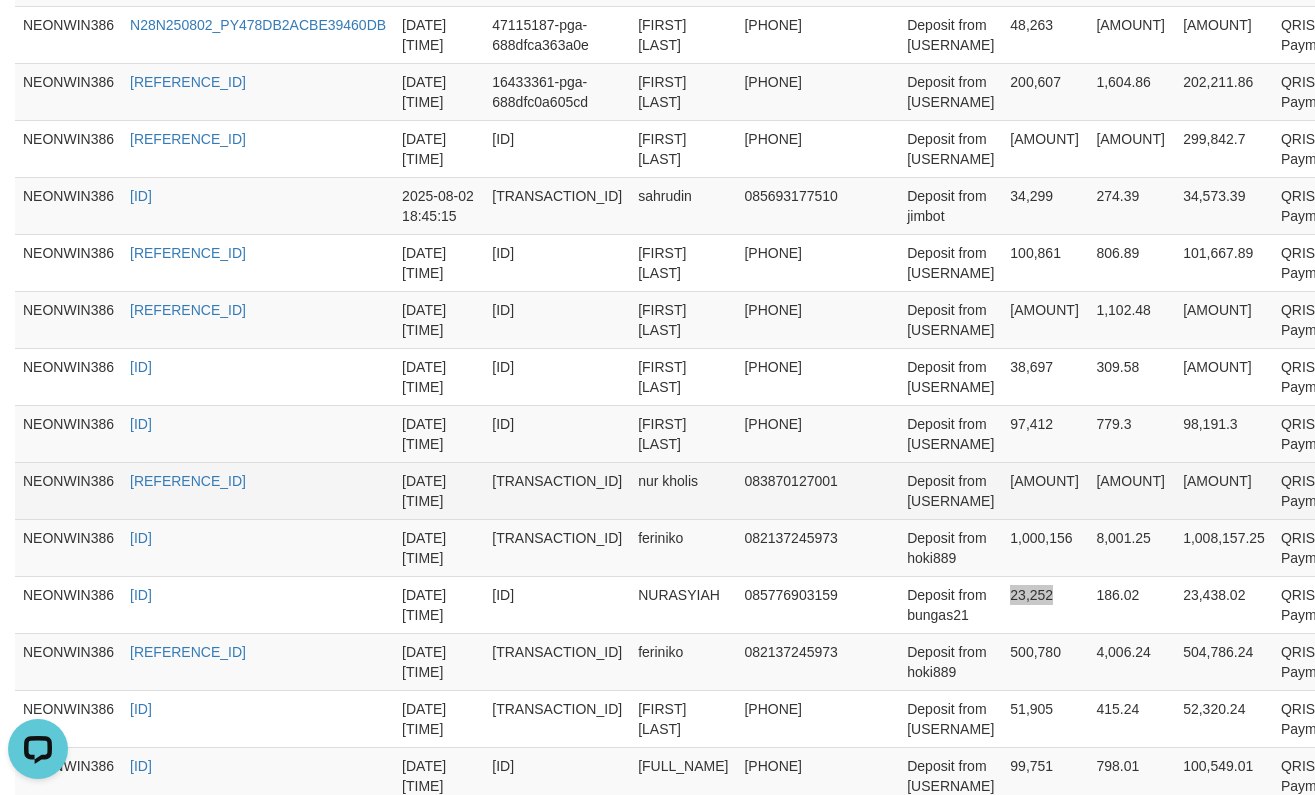 scroll, scrollTop: 1040, scrollLeft: 0, axis: vertical 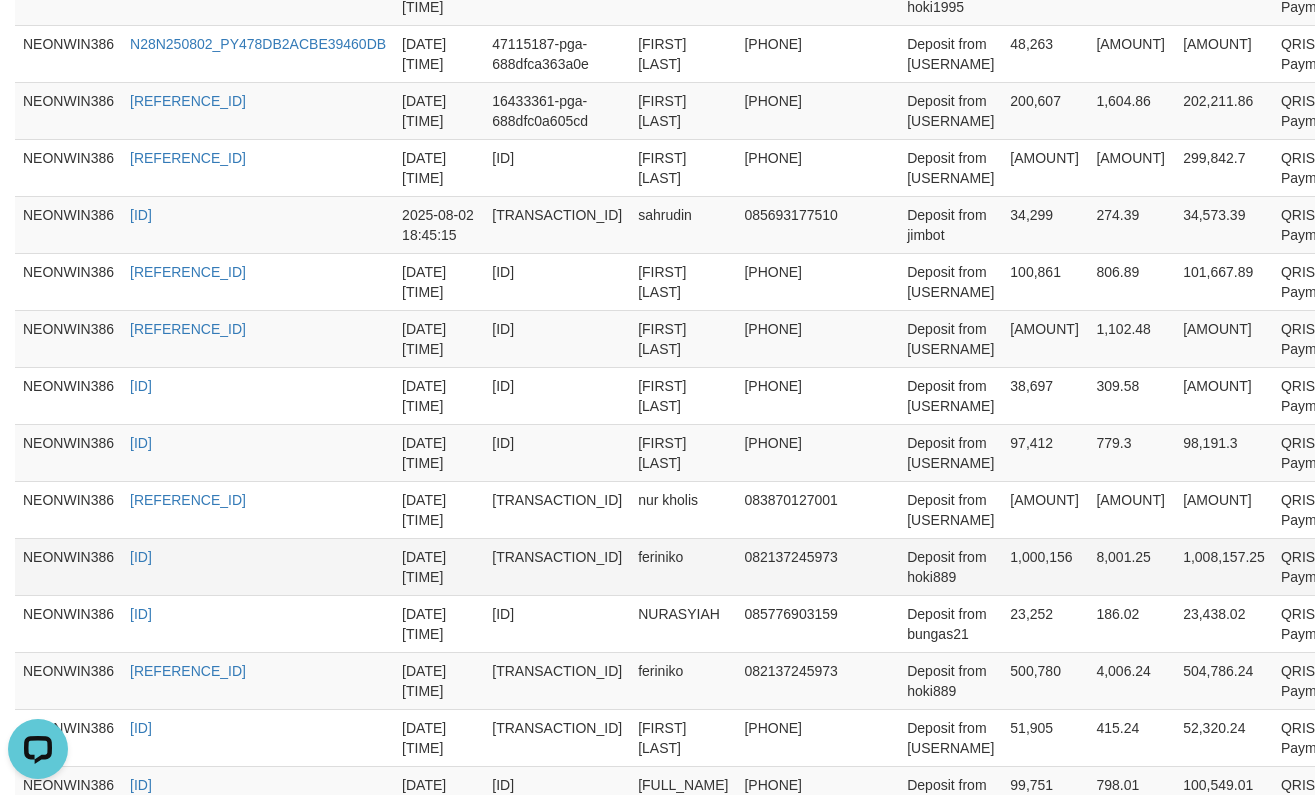 click on "1,000,156" at bounding box center (1045, 566) 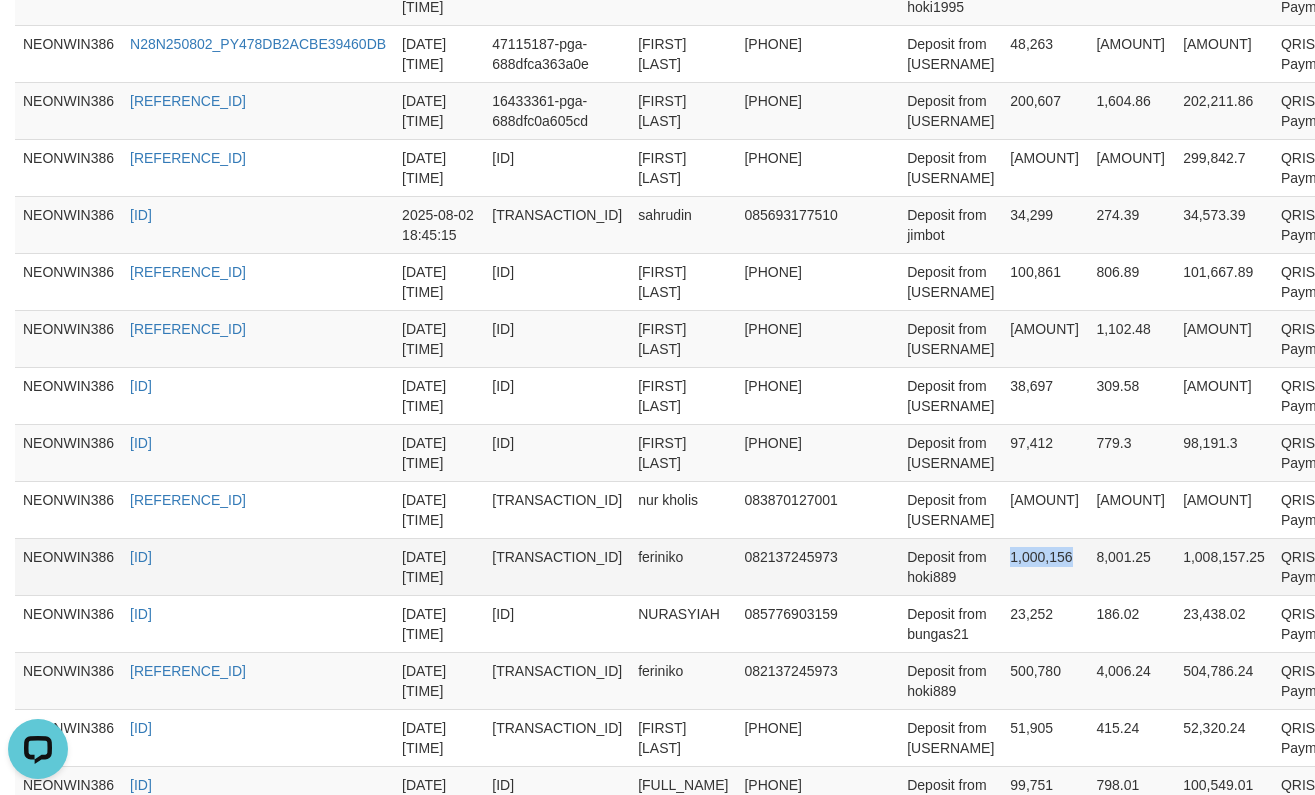 click on "1,000,156" at bounding box center [1045, 566] 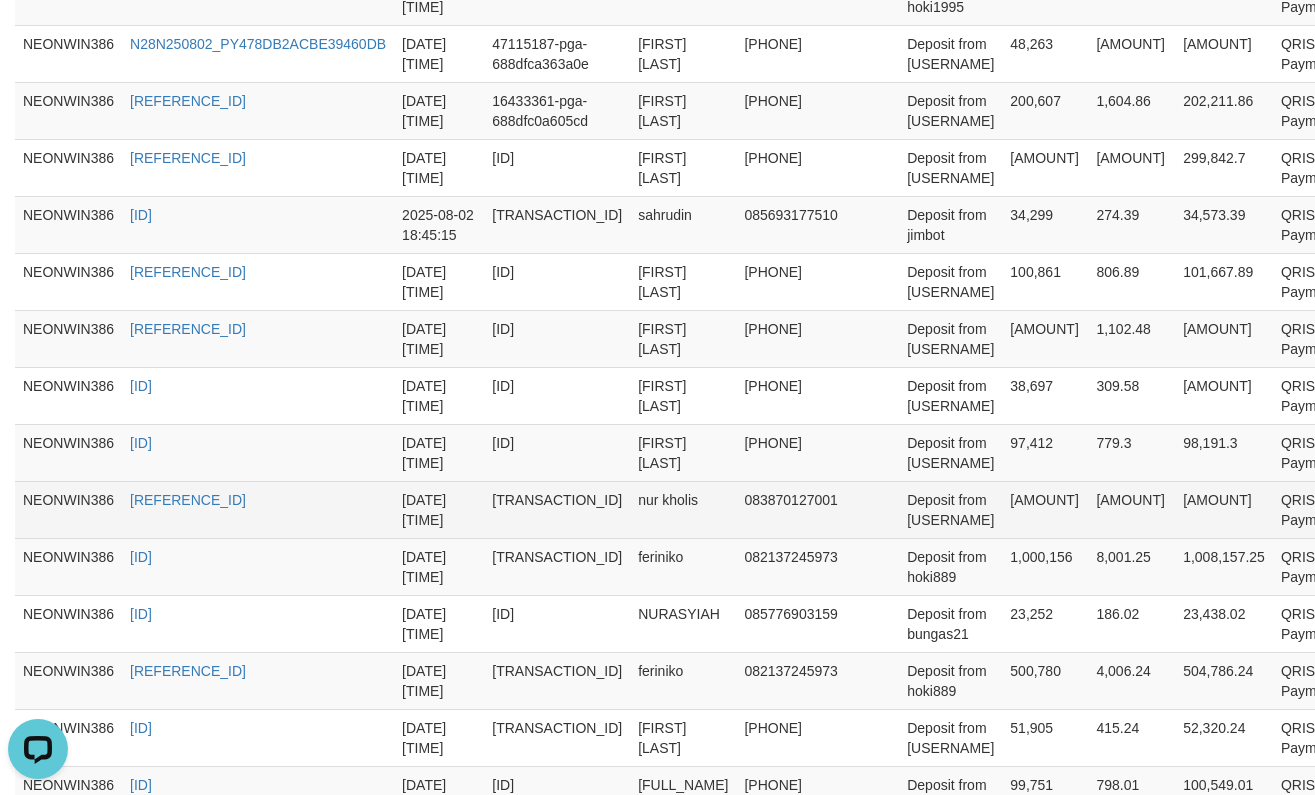 click on "[AMOUNT]" at bounding box center [1045, 509] 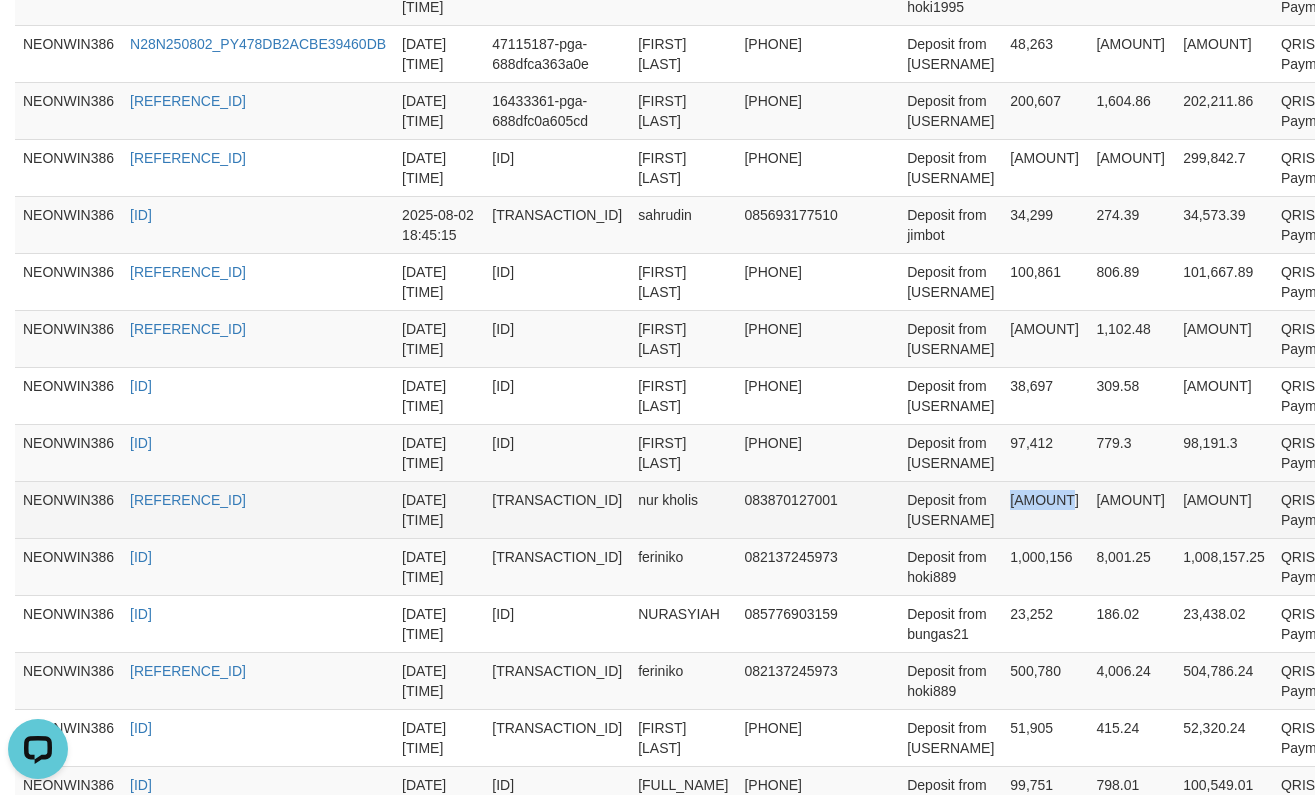 click on "[AMOUNT]" at bounding box center [1045, 509] 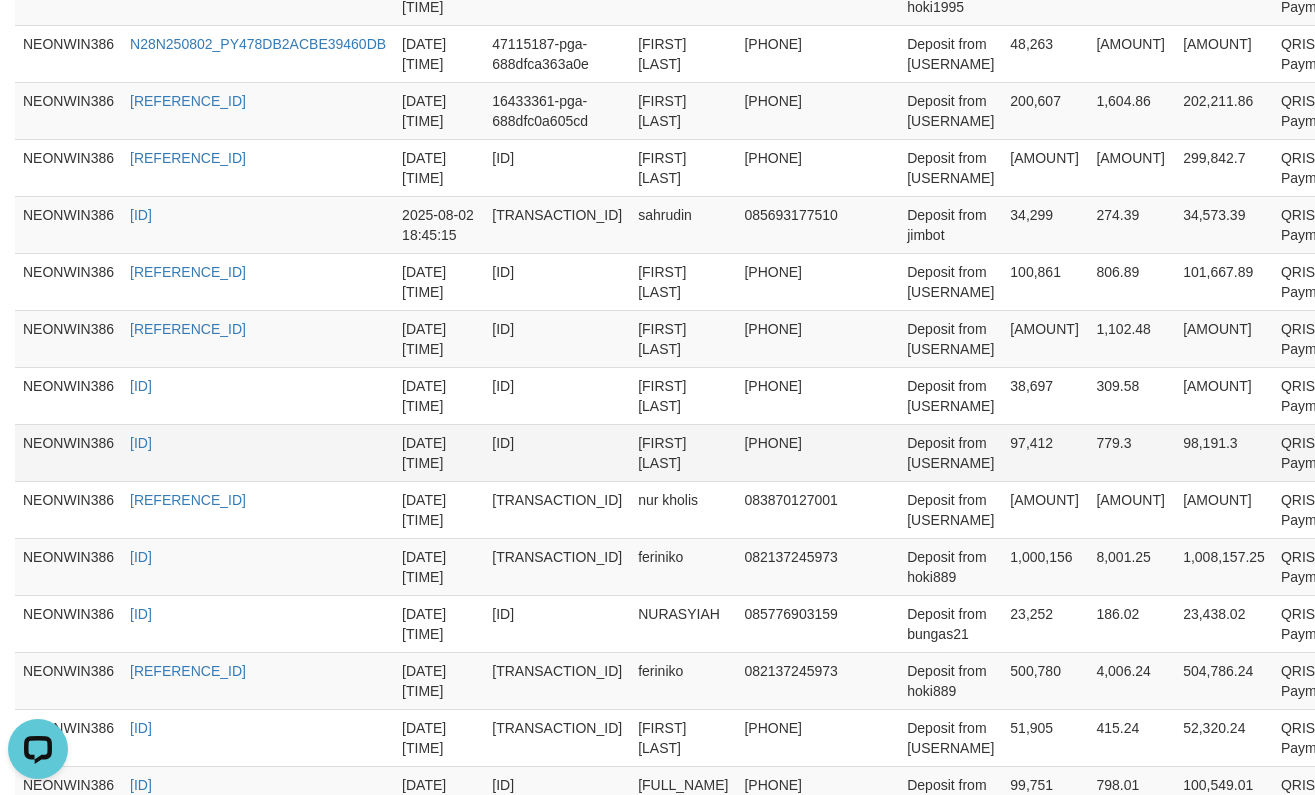 click on "97,412" at bounding box center [1045, 452] 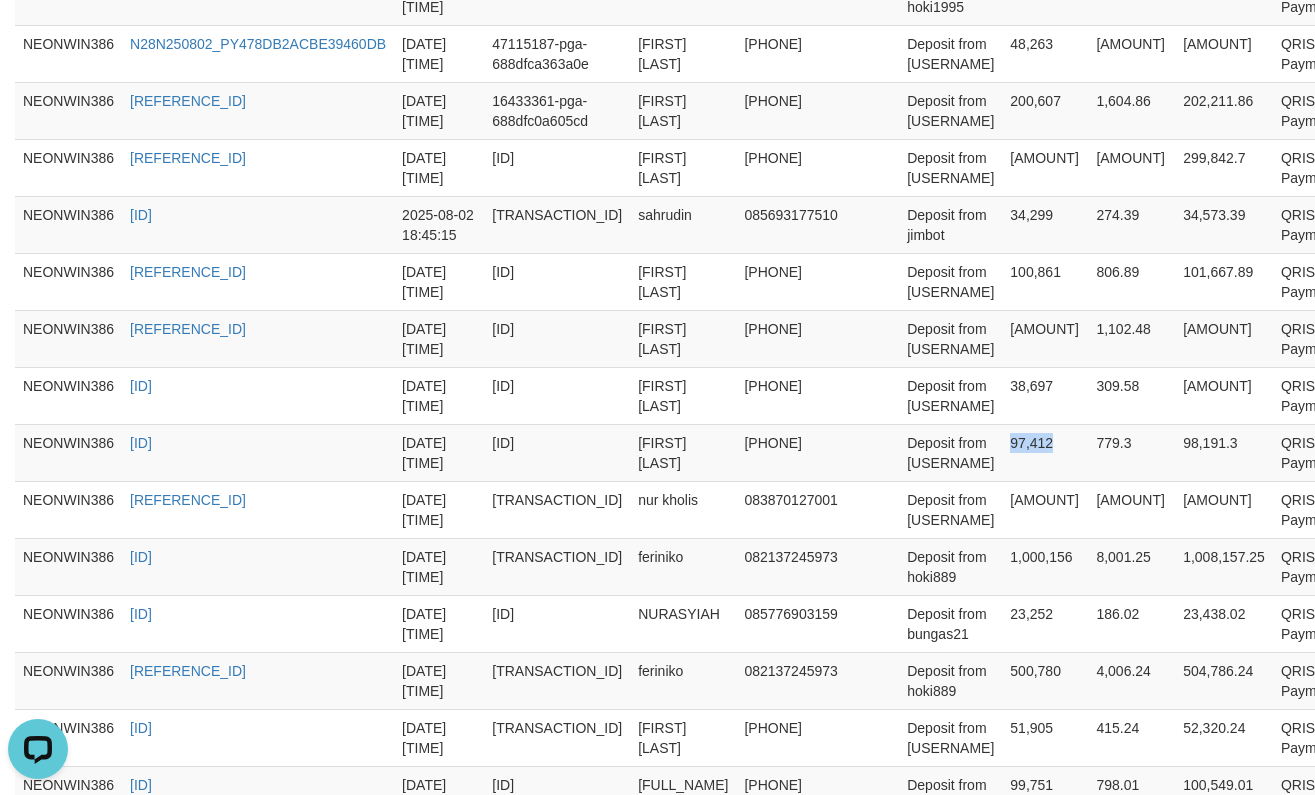drag, startPoint x: 1027, startPoint y: 452, endPoint x: 1320, endPoint y: 492, distance: 295.71777 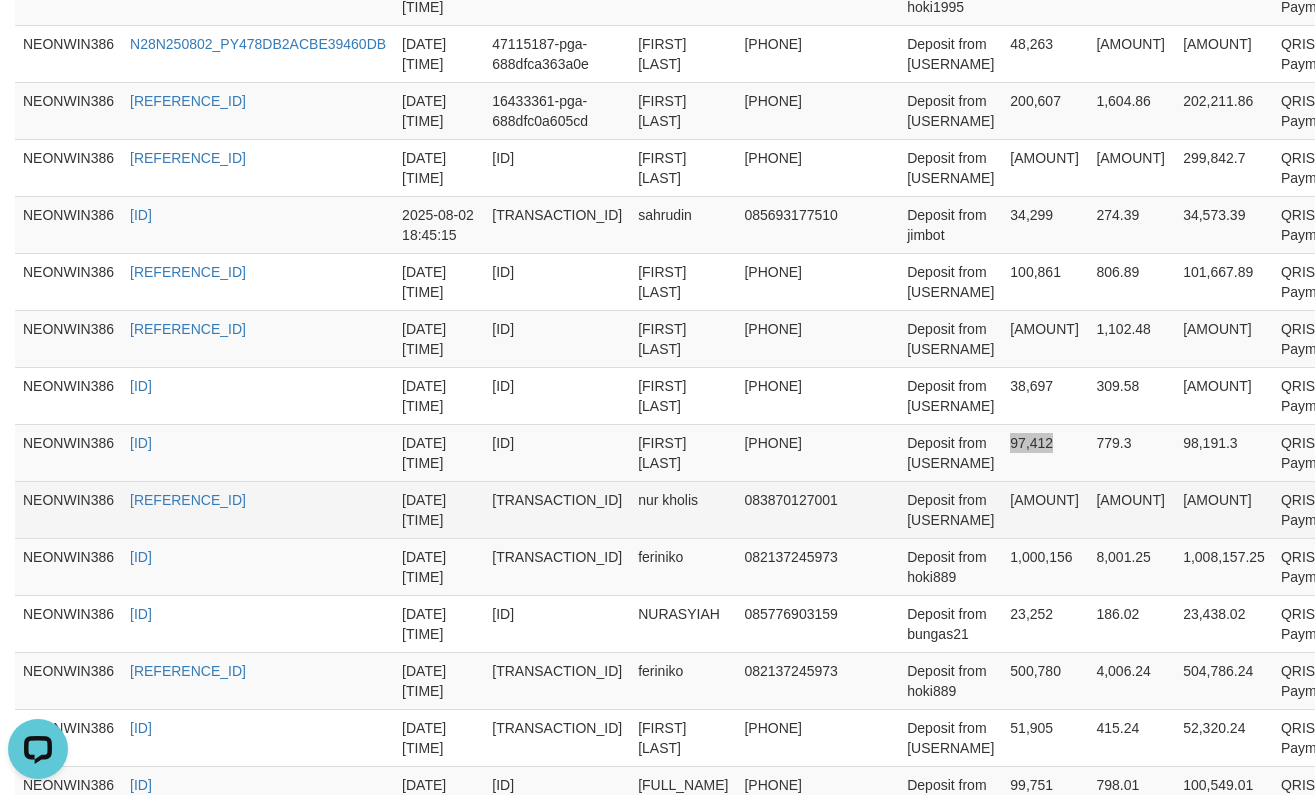 scroll, scrollTop: 707, scrollLeft: 0, axis: vertical 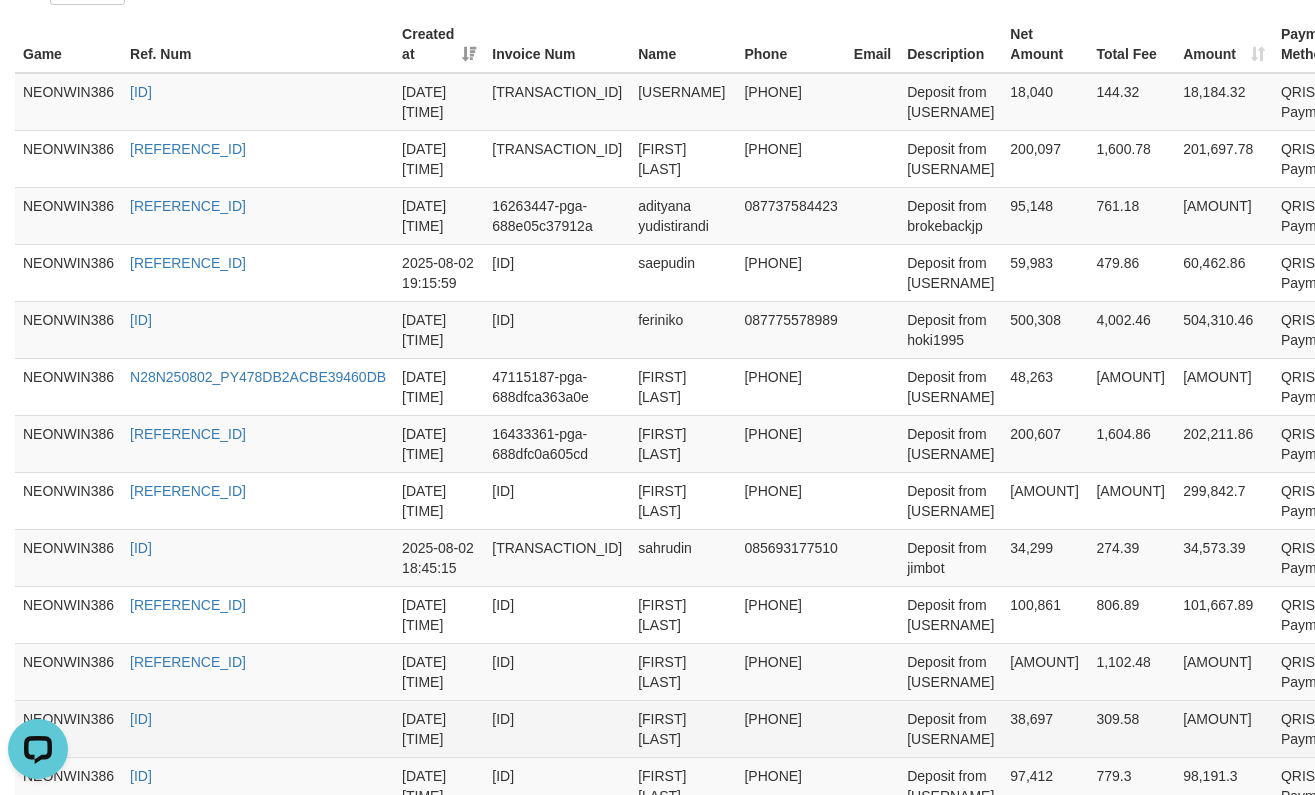 click on "38,697" at bounding box center [1045, 728] 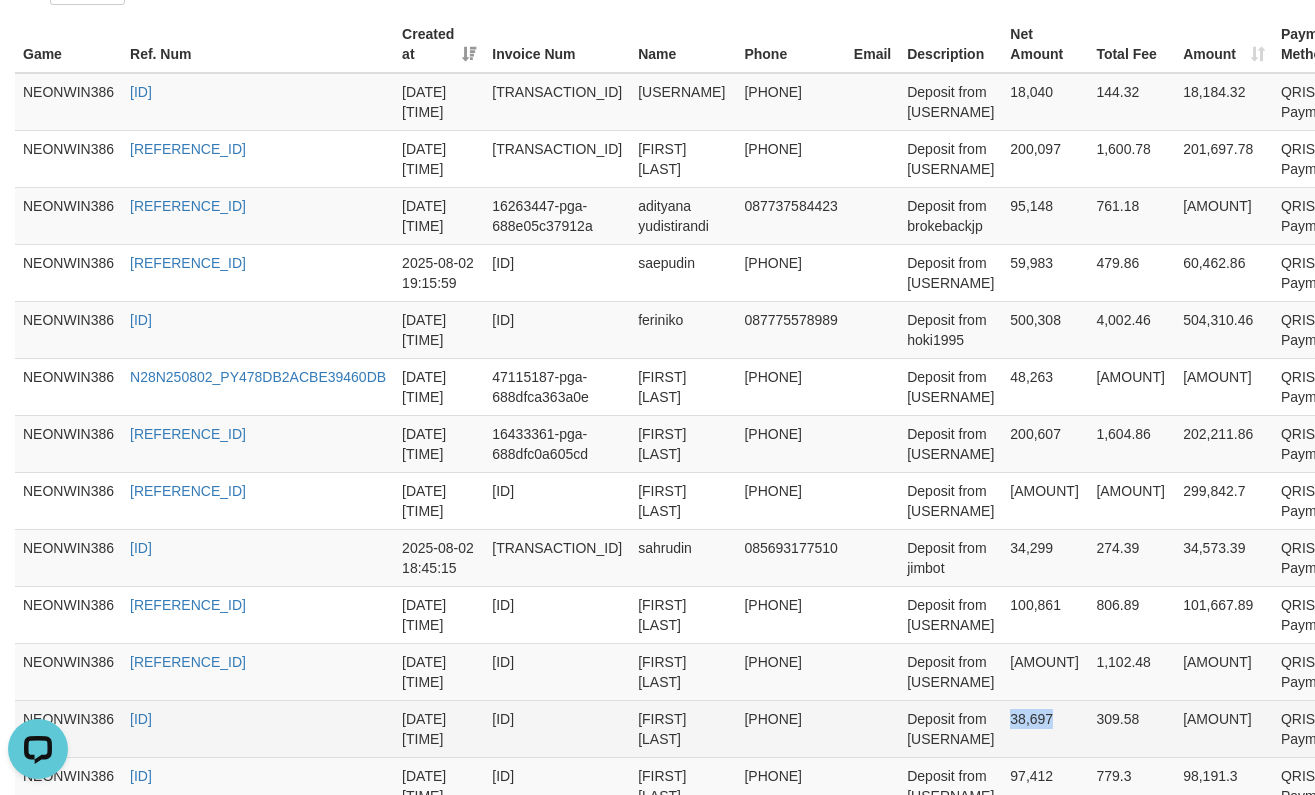 drag, startPoint x: 1017, startPoint y: 717, endPoint x: 1252, endPoint y: 717, distance: 235 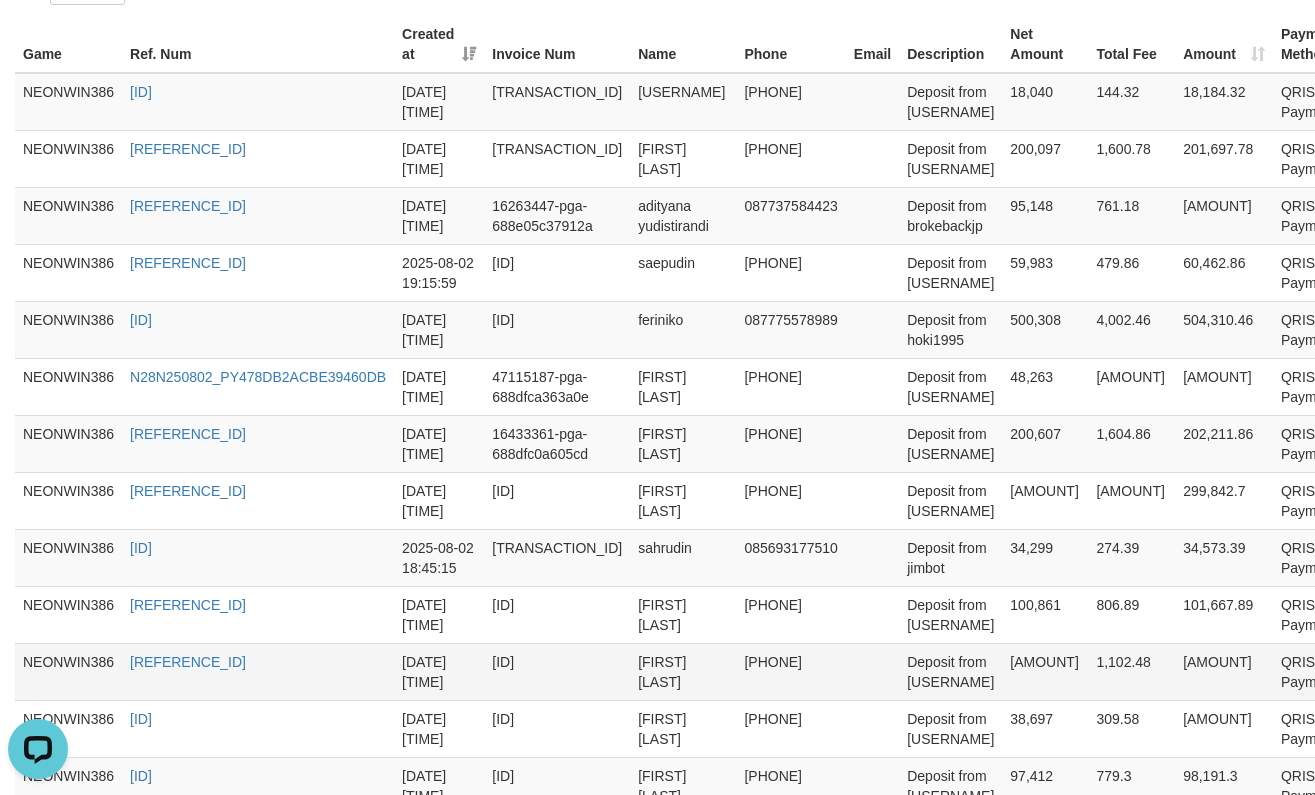click on "[AMOUNT]" at bounding box center (1045, 671) 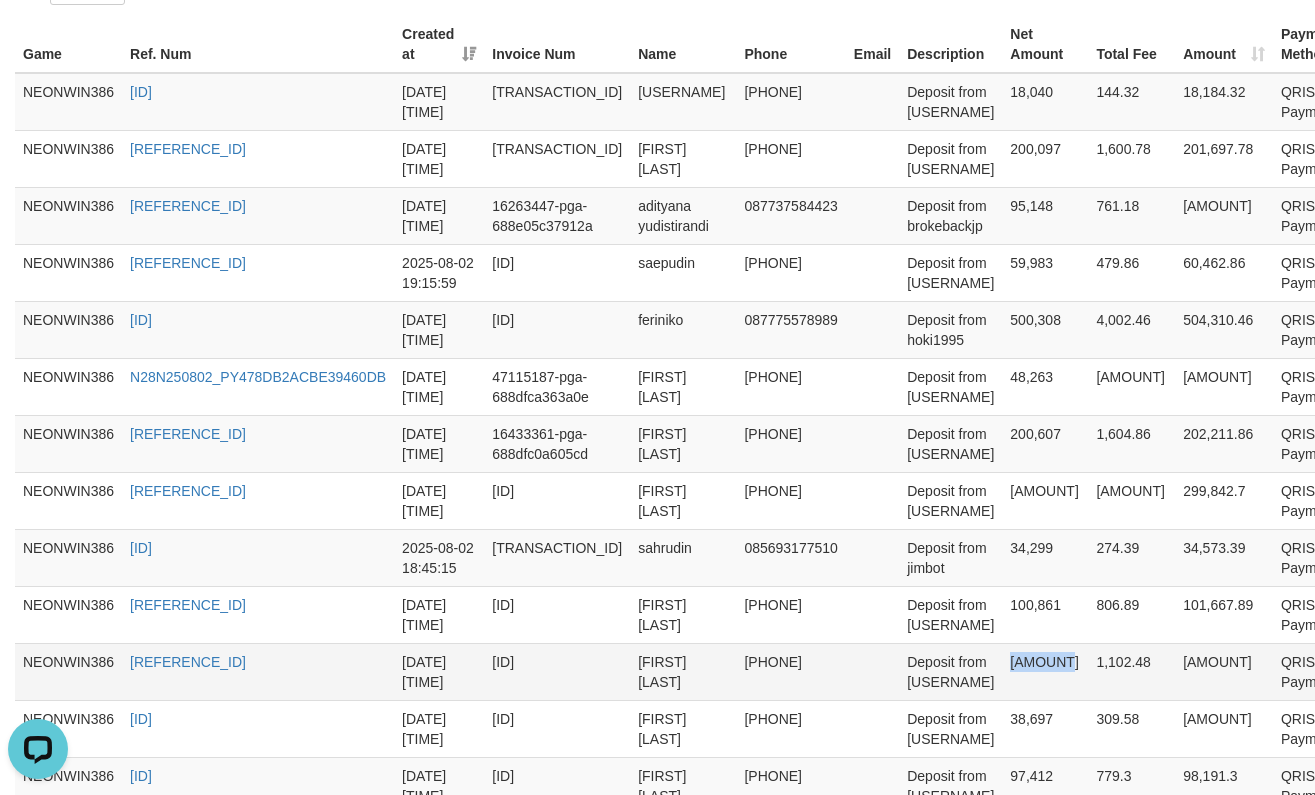 click on "[AMOUNT]" at bounding box center [1045, 671] 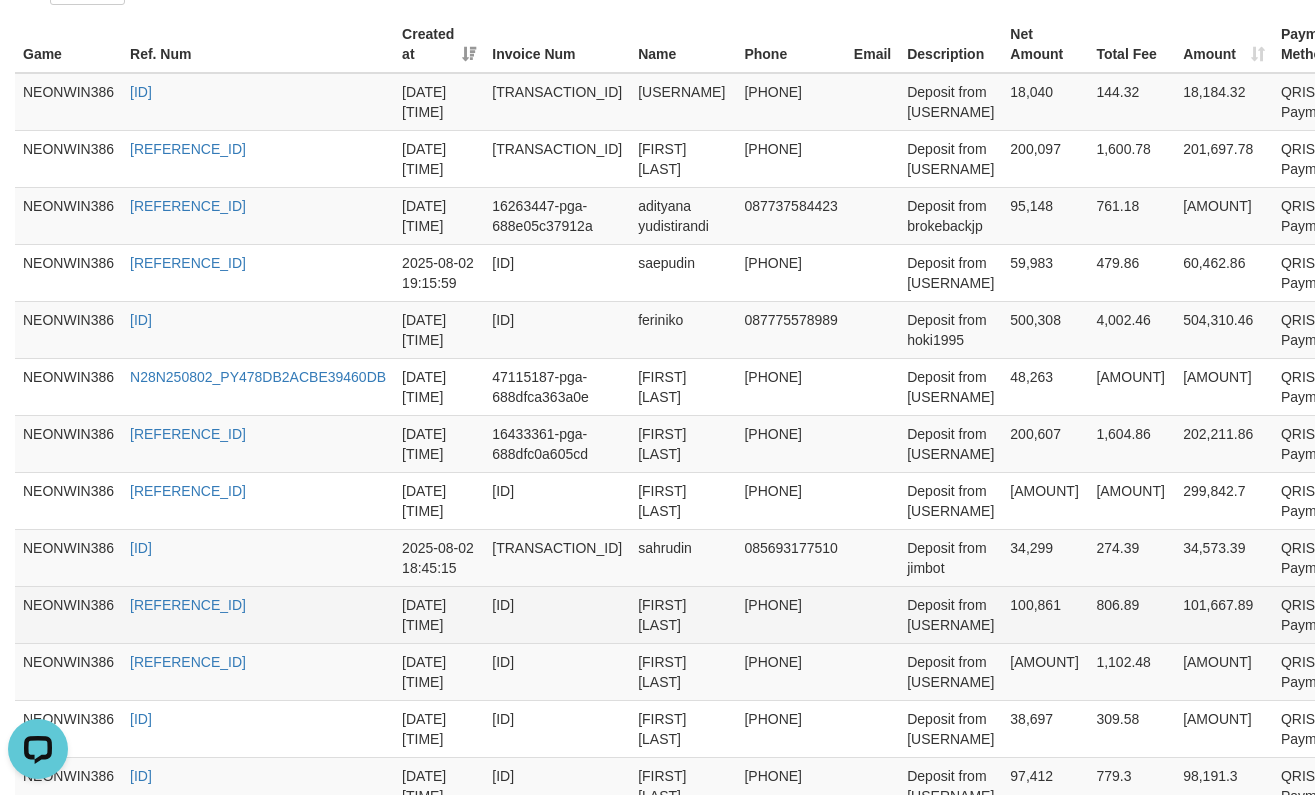 click on "100,861" at bounding box center [1045, 614] 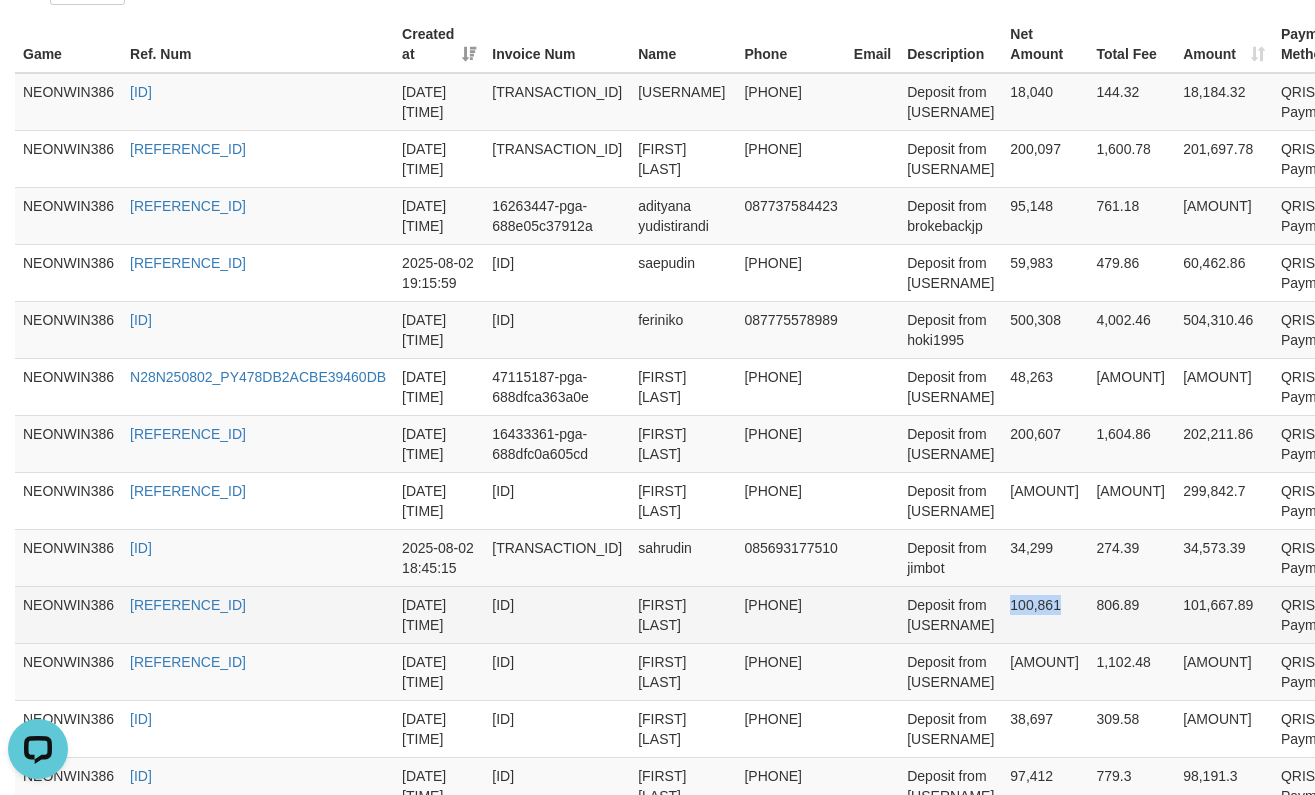 click on "100,861" at bounding box center (1045, 614) 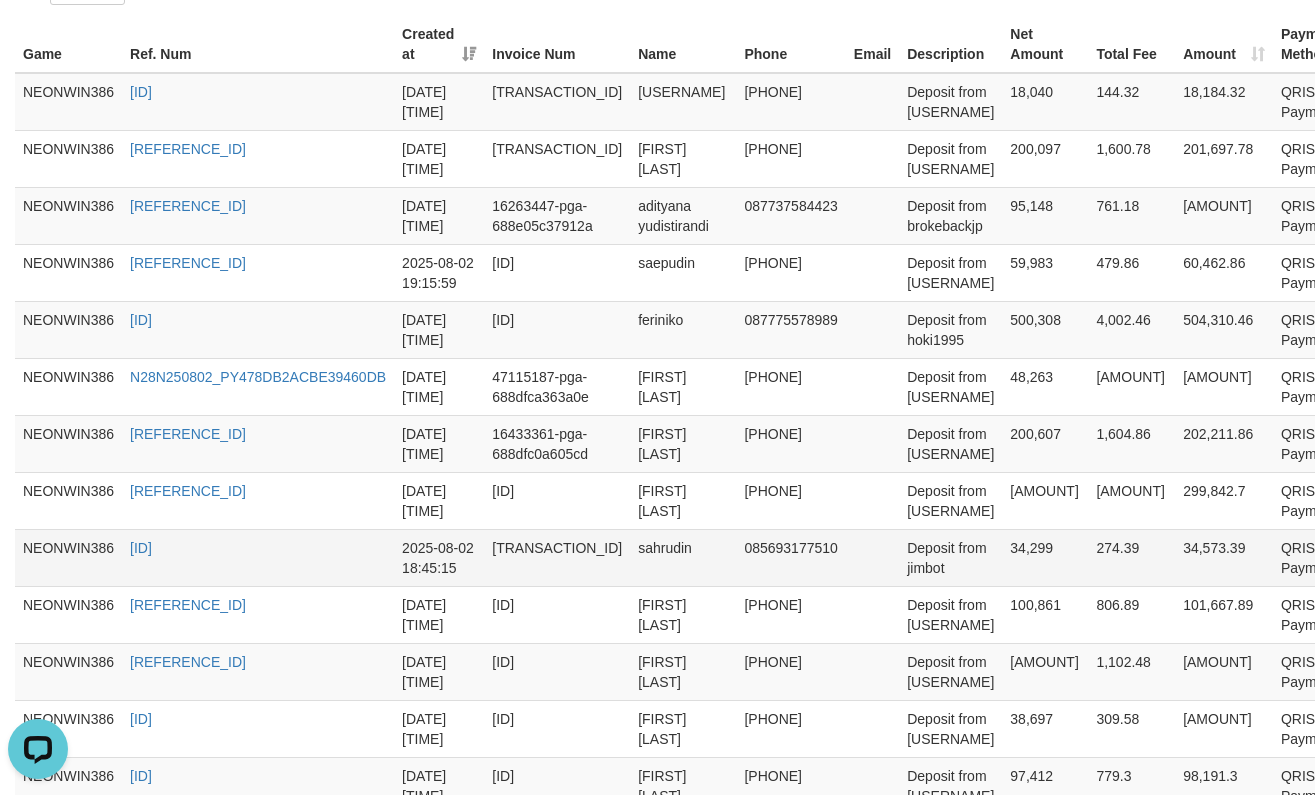 click on "34,299" at bounding box center [1045, 557] 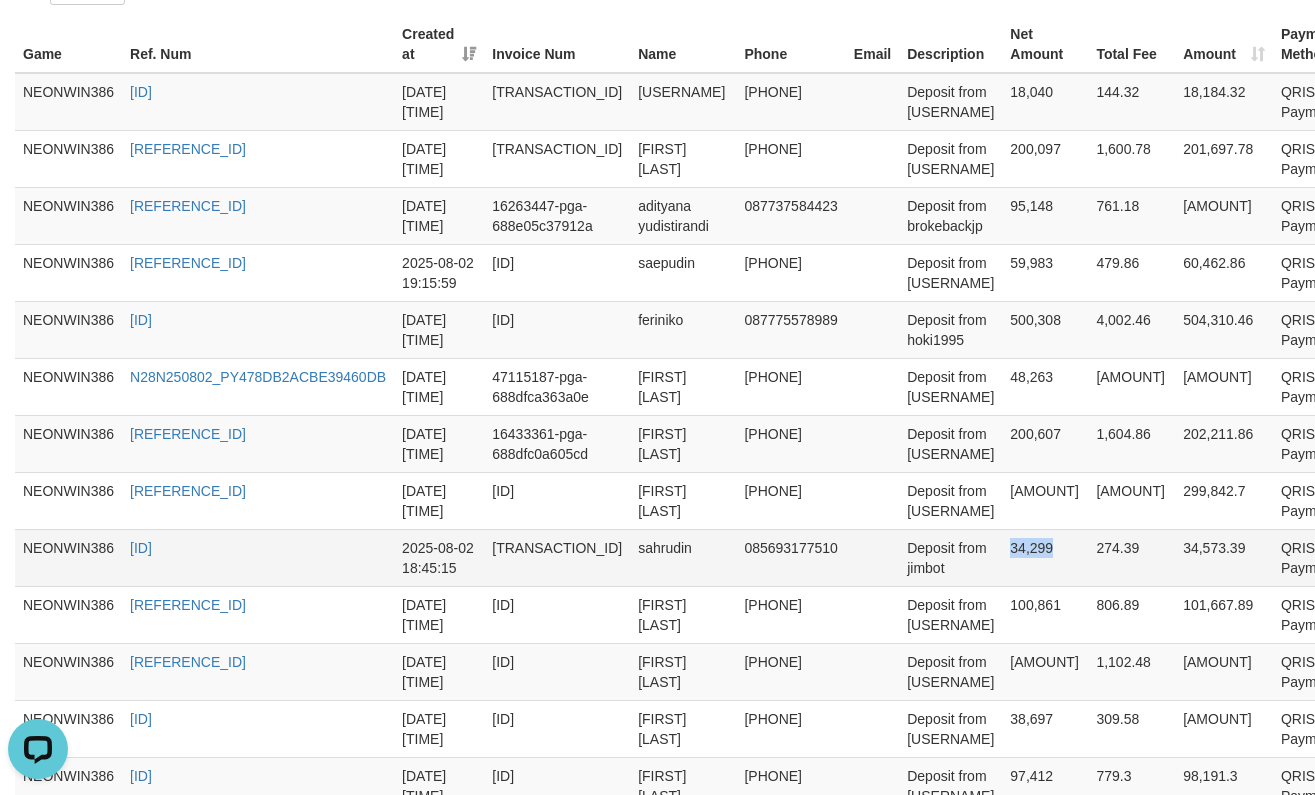 click on "34,299" at bounding box center [1045, 557] 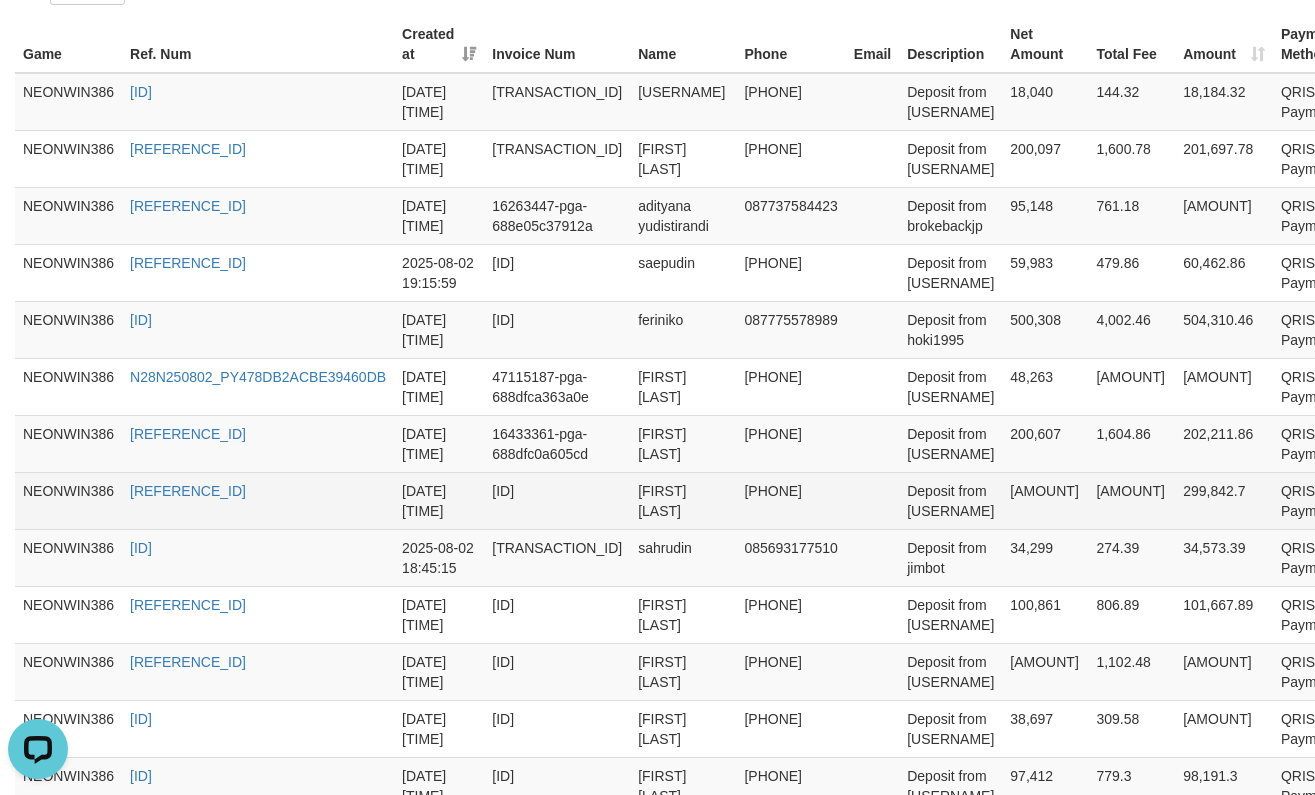 click on "[AMOUNT]" at bounding box center [1045, 500] 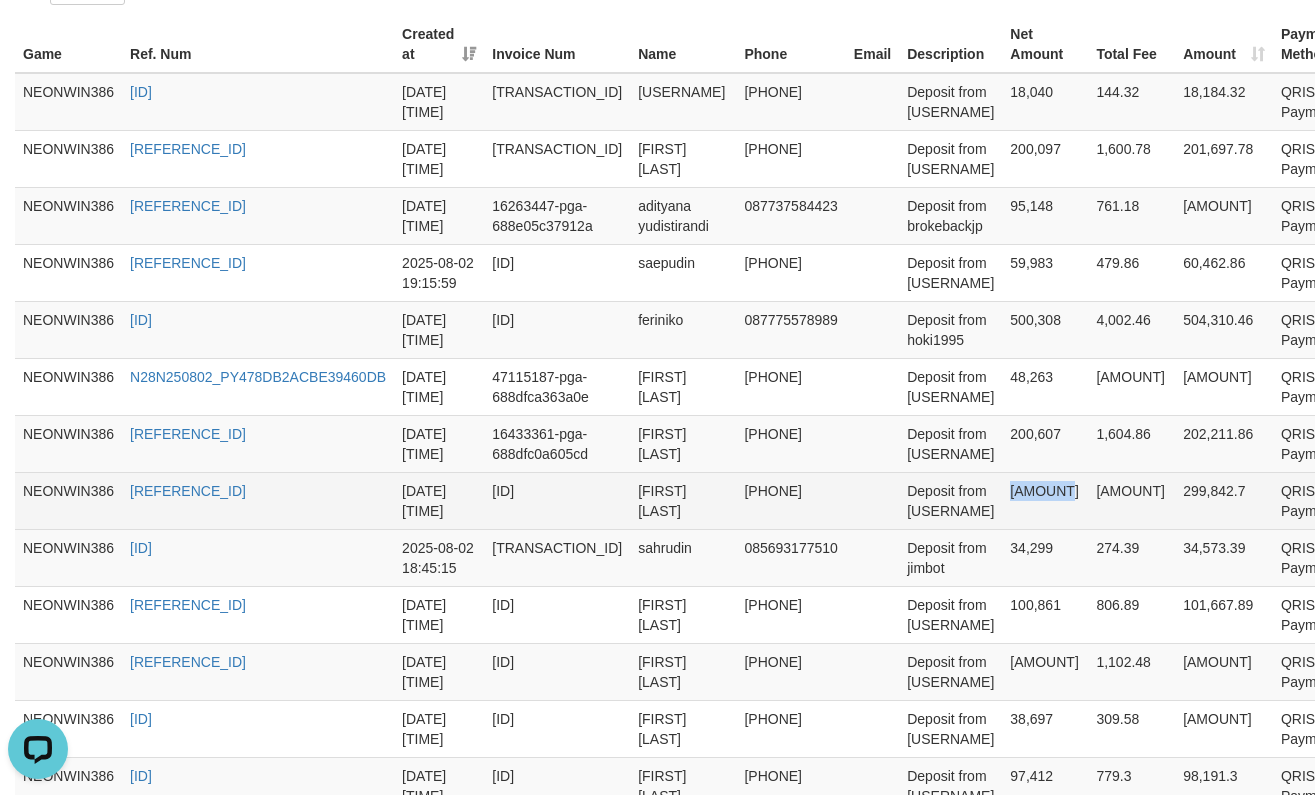 click on "[AMOUNT]" at bounding box center [1045, 500] 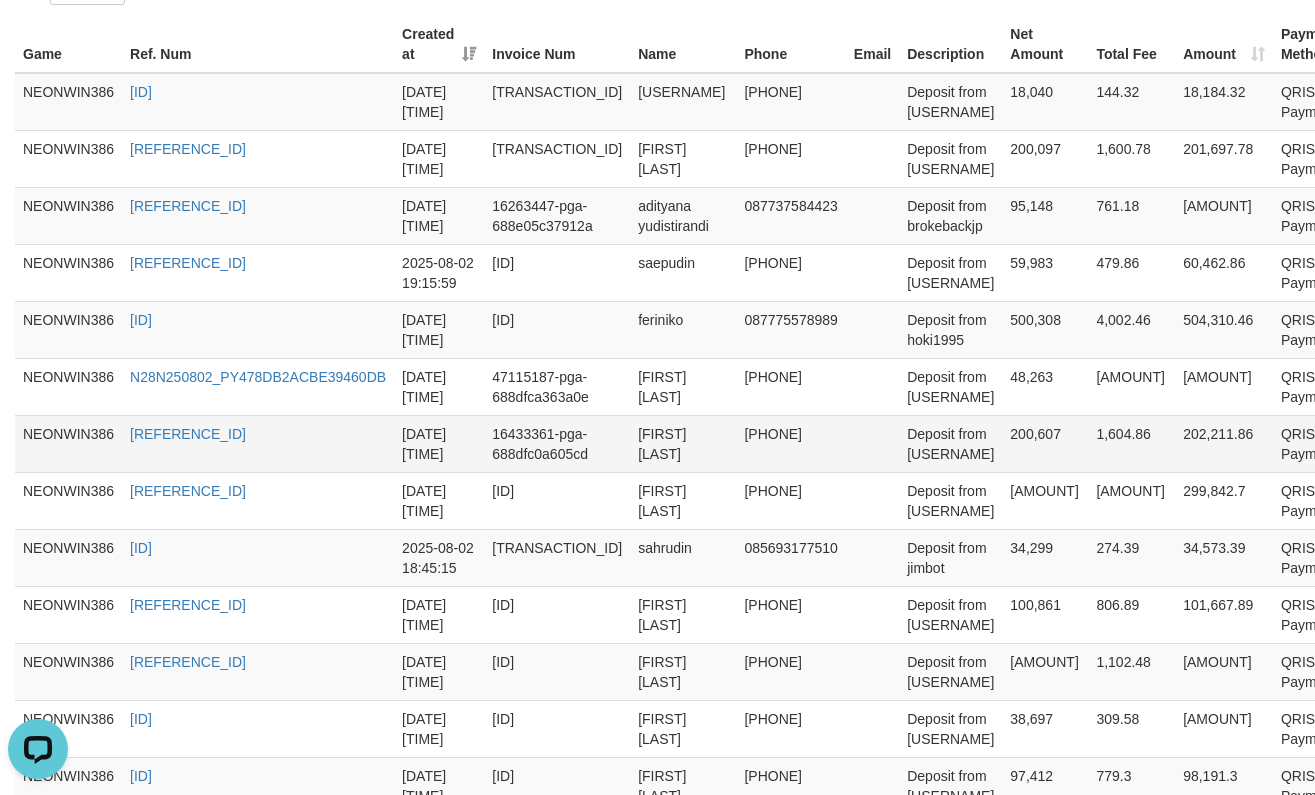 click on "200,607" at bounding box center (1045, 443) 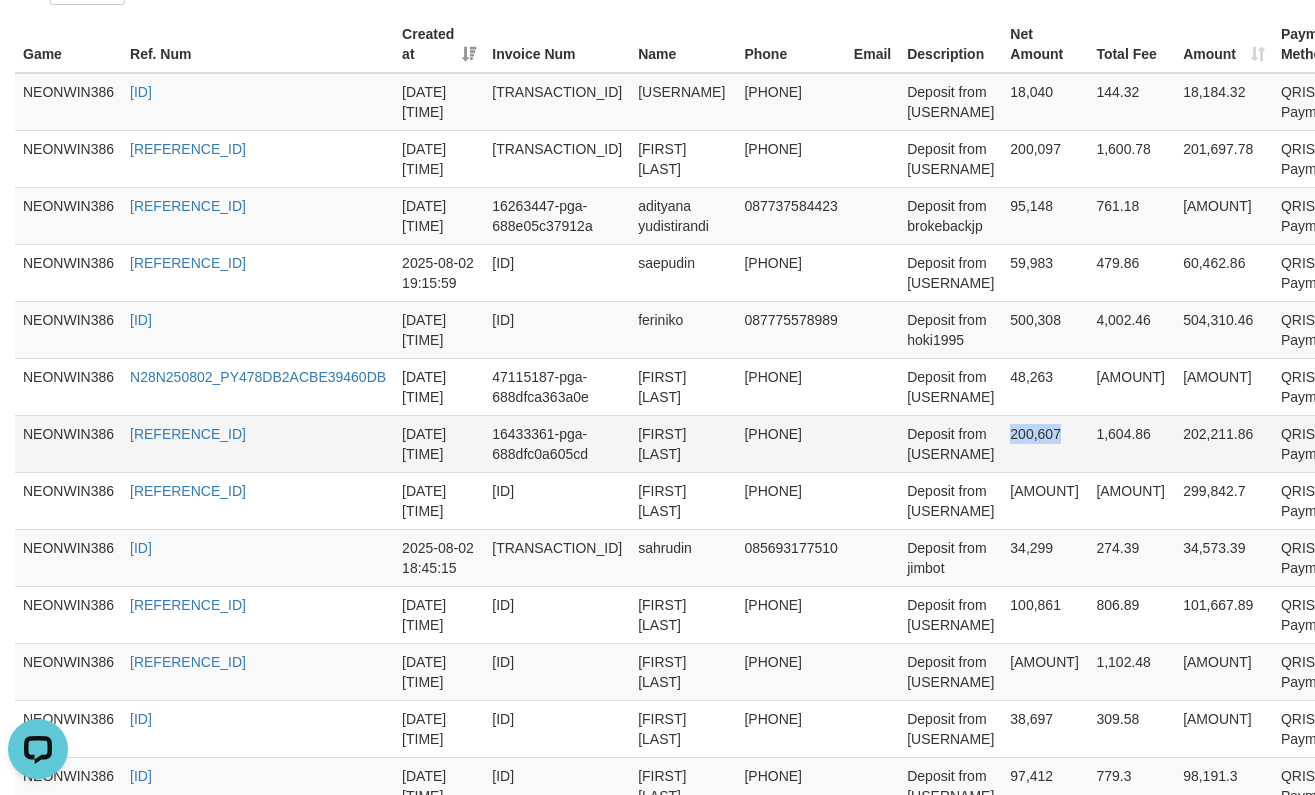 click on "200,607" at bounding box center [1045, 443] 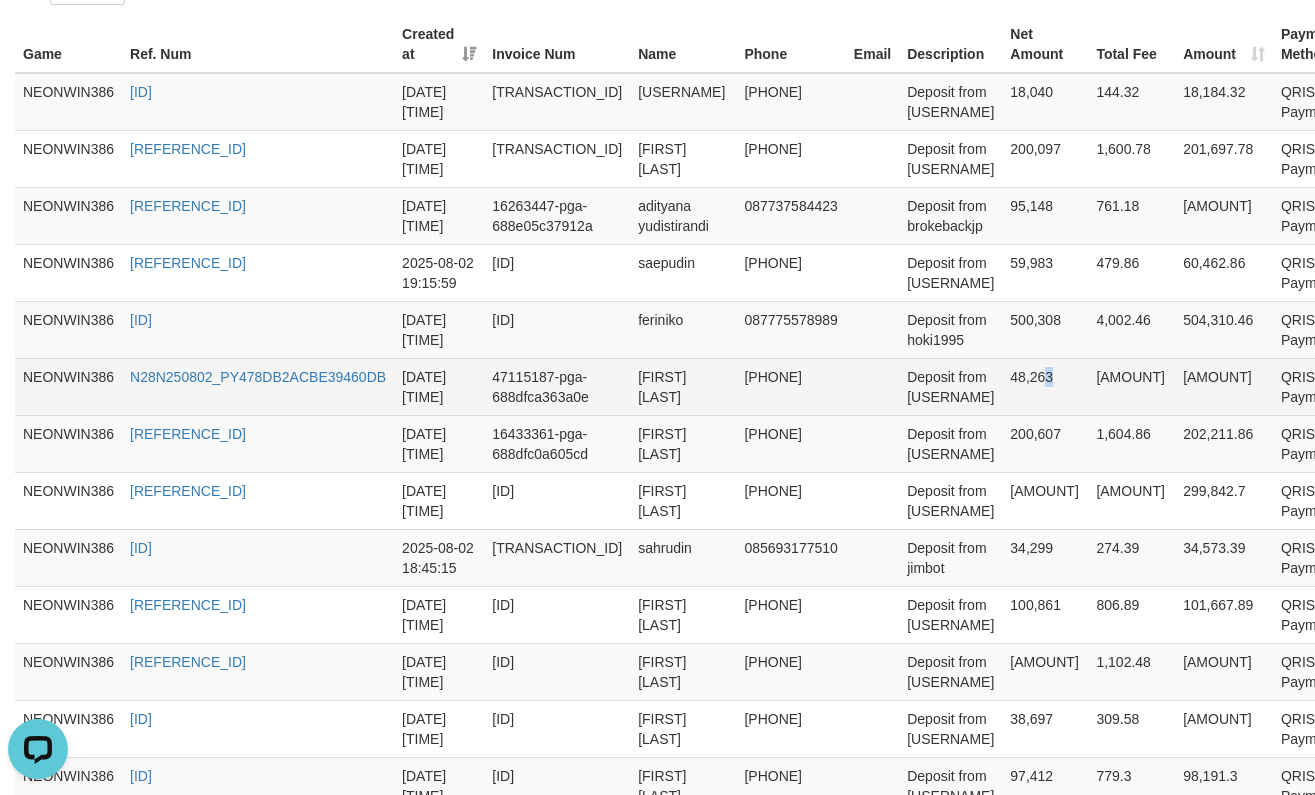 click on "48,263" at bounding box center (1045, 386) 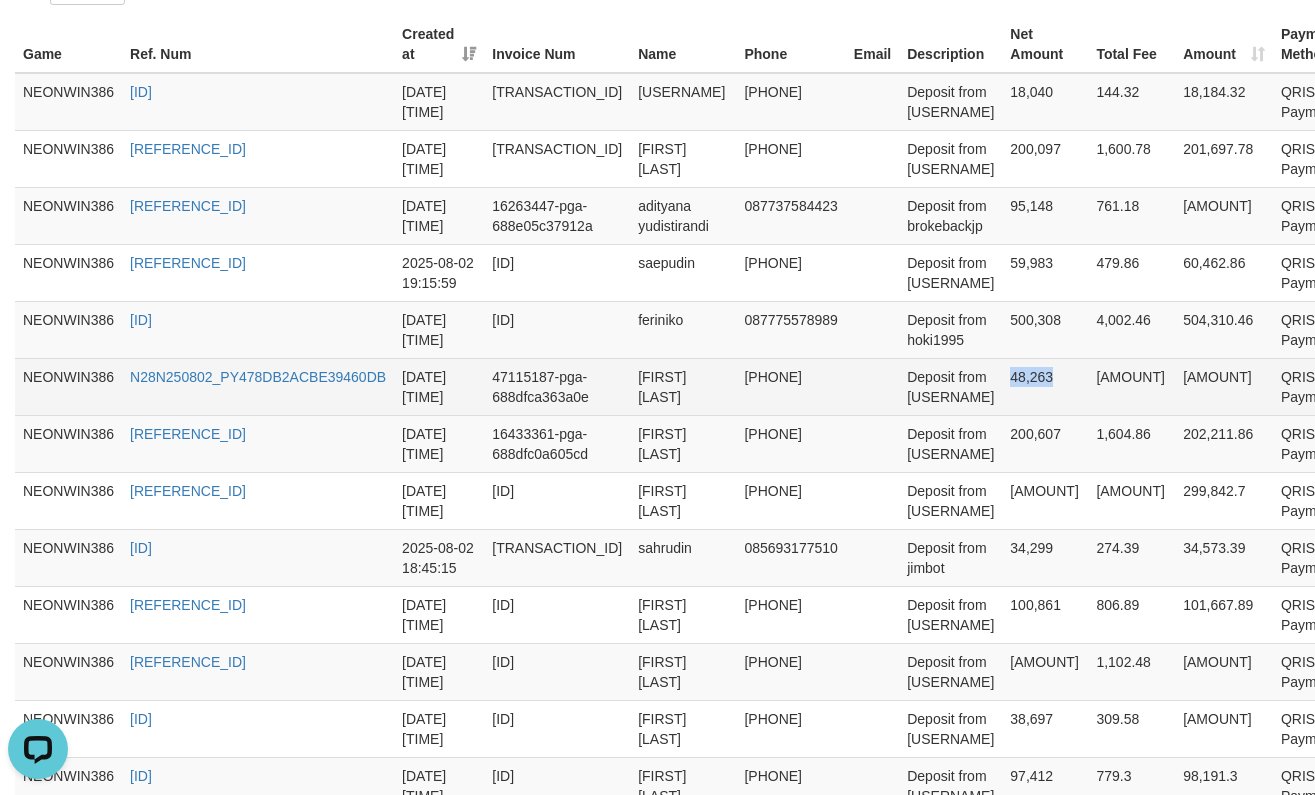 click on "48,263" at bounding box center (1045, 386) 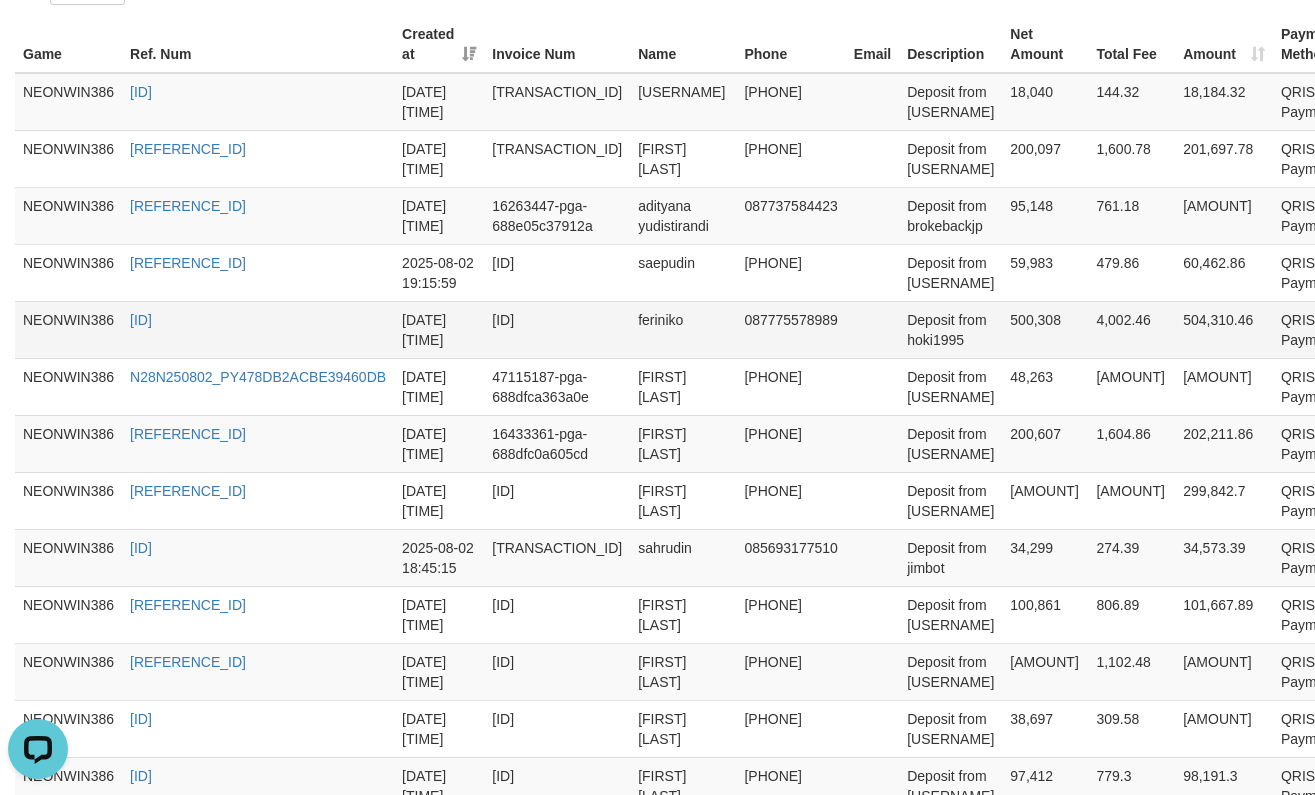 click on "500,308" at bounding box center [1045, 329] 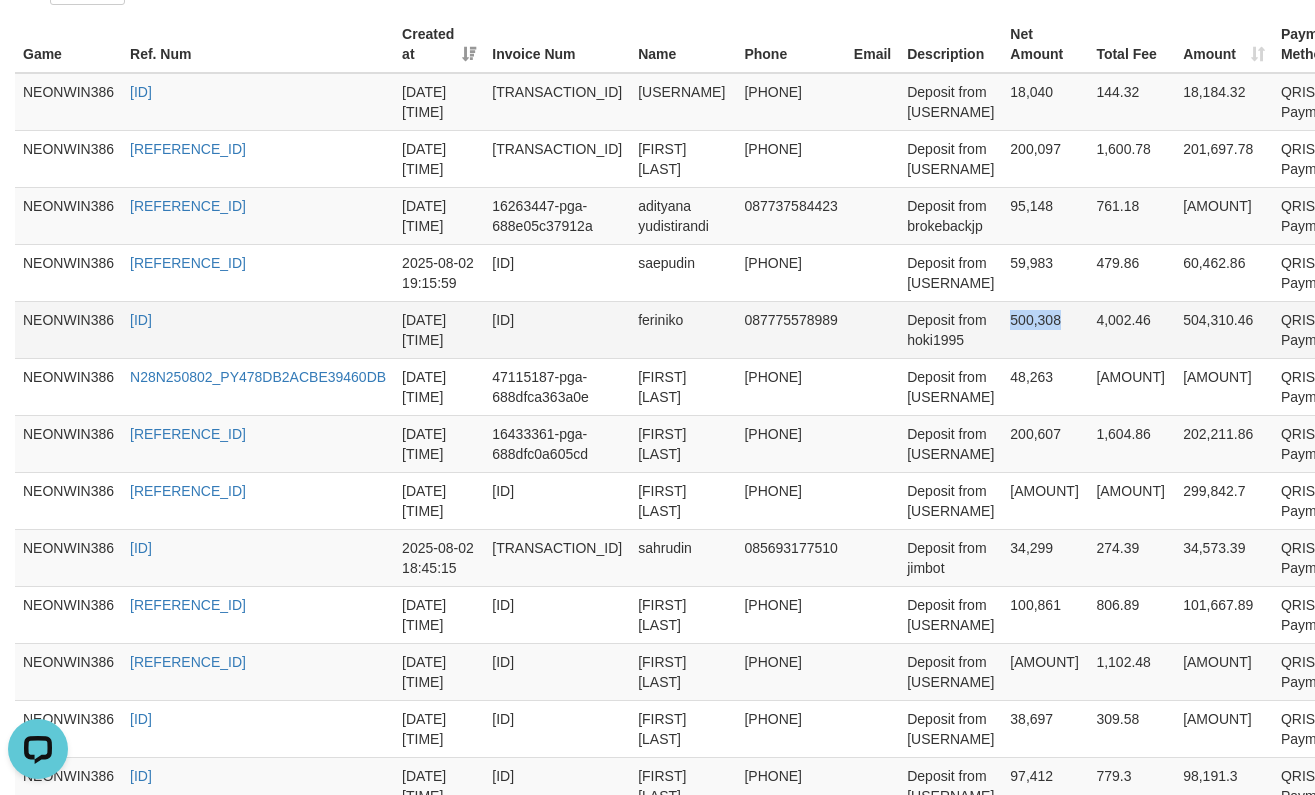 click on "500,308" at bounding box center (1045, 329) 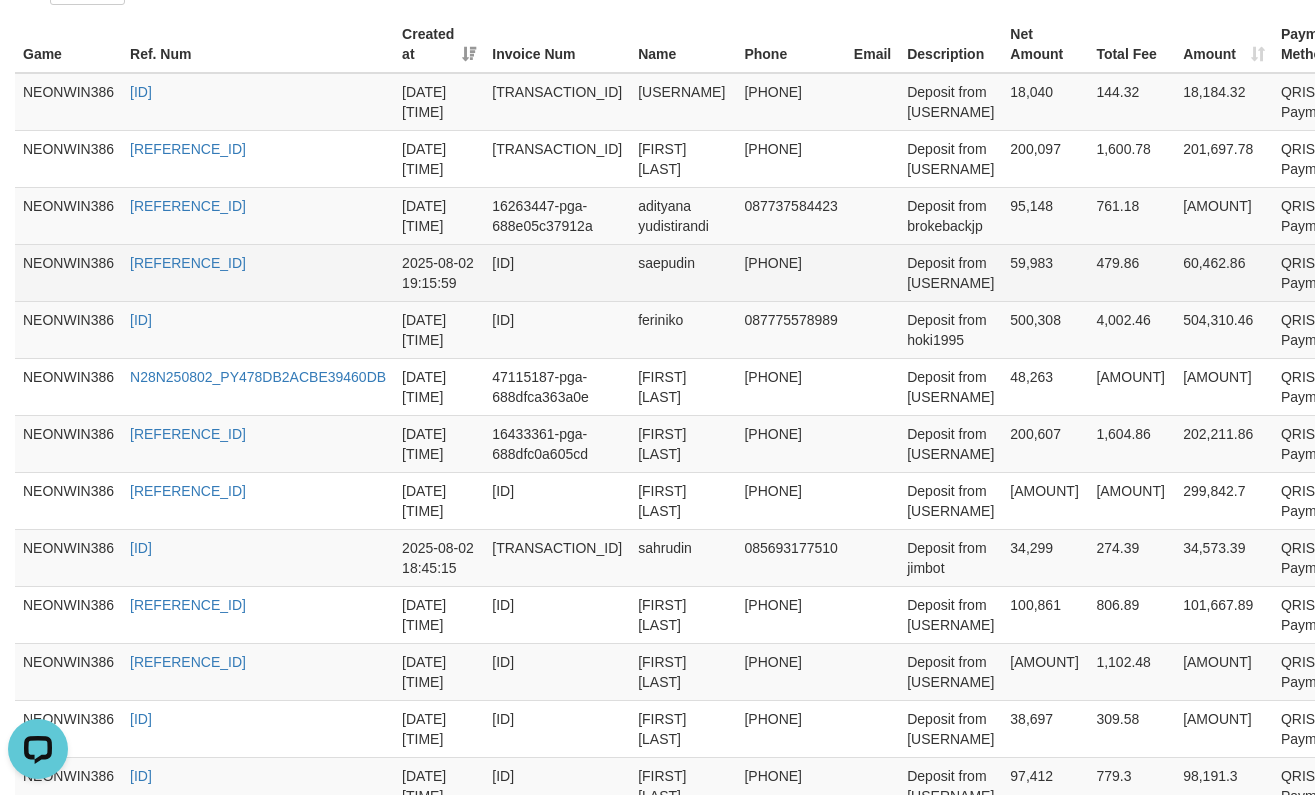 click on "59,983" at bounding box center [1045, 272] 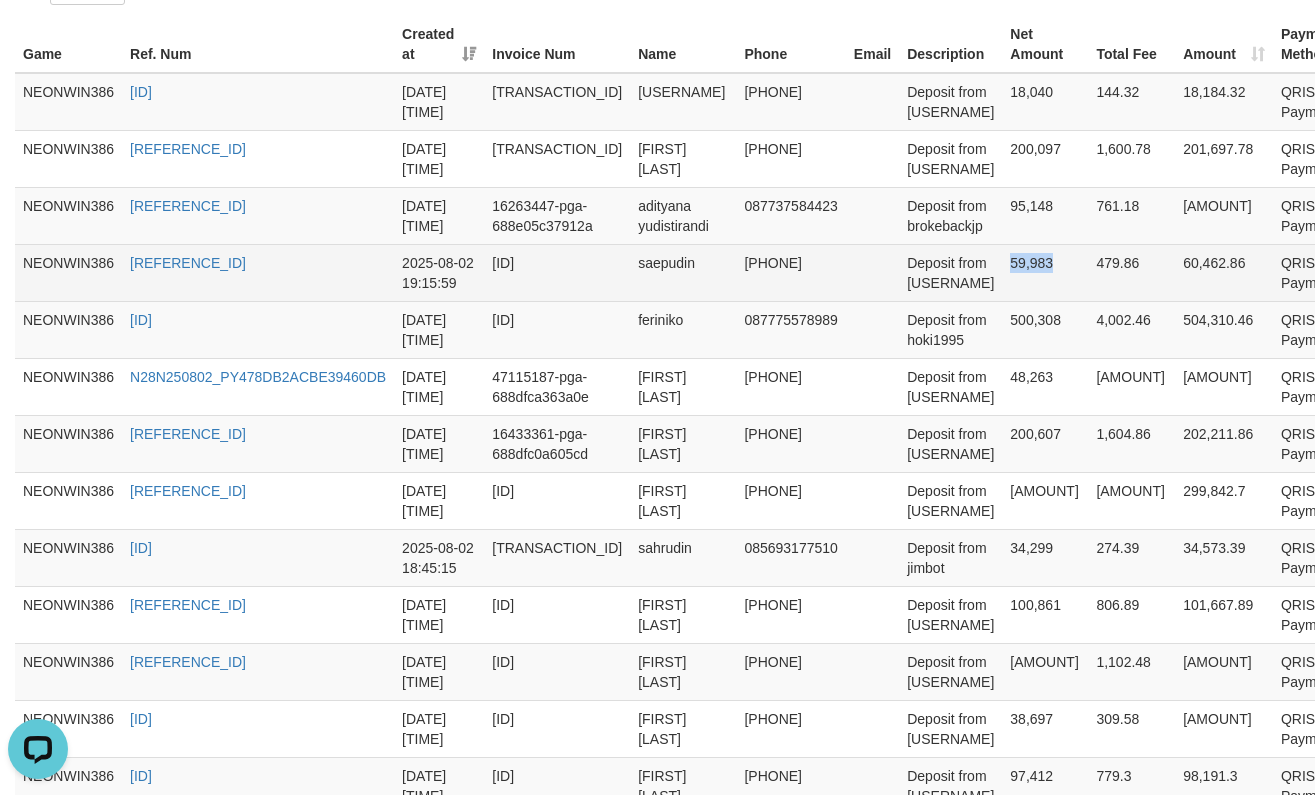 click on "59,983" at bounding box center [1045, 272] 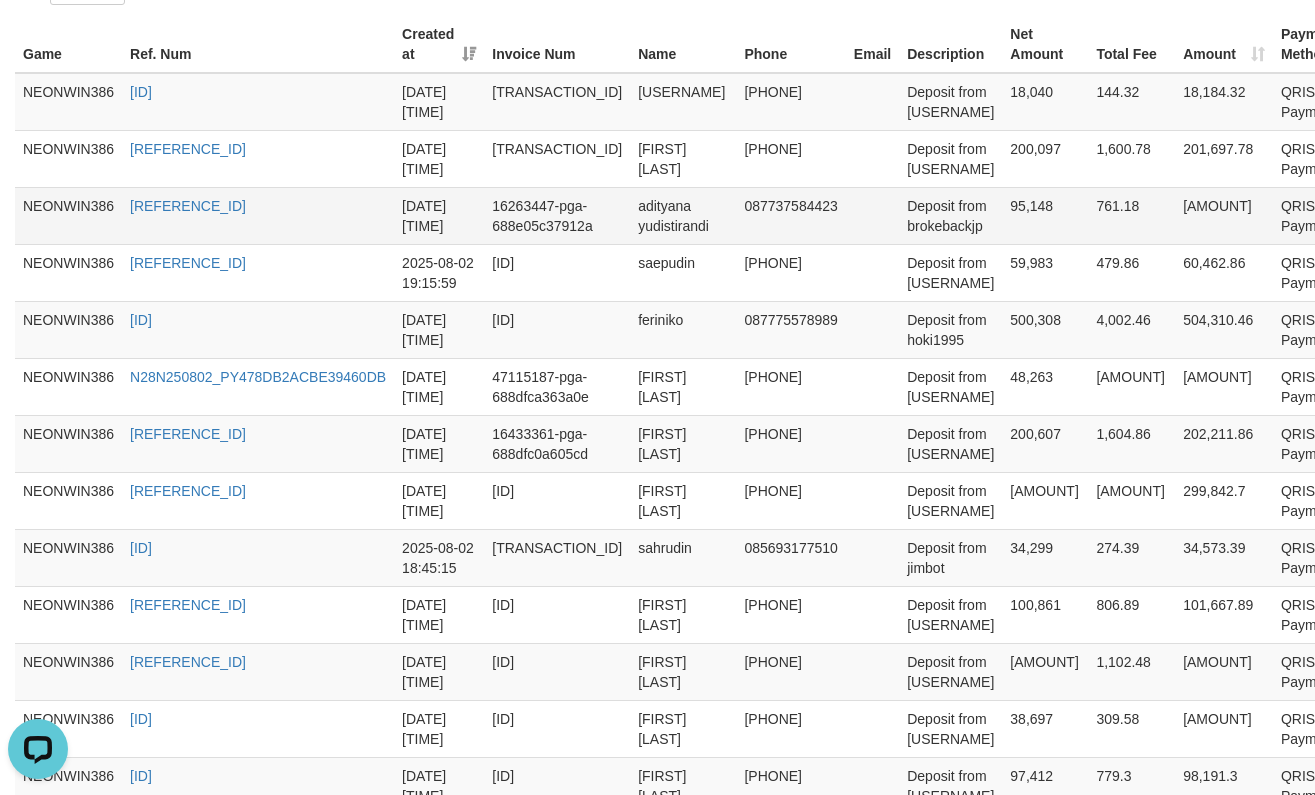click on "95,148" at bounding box center [1045, 215] 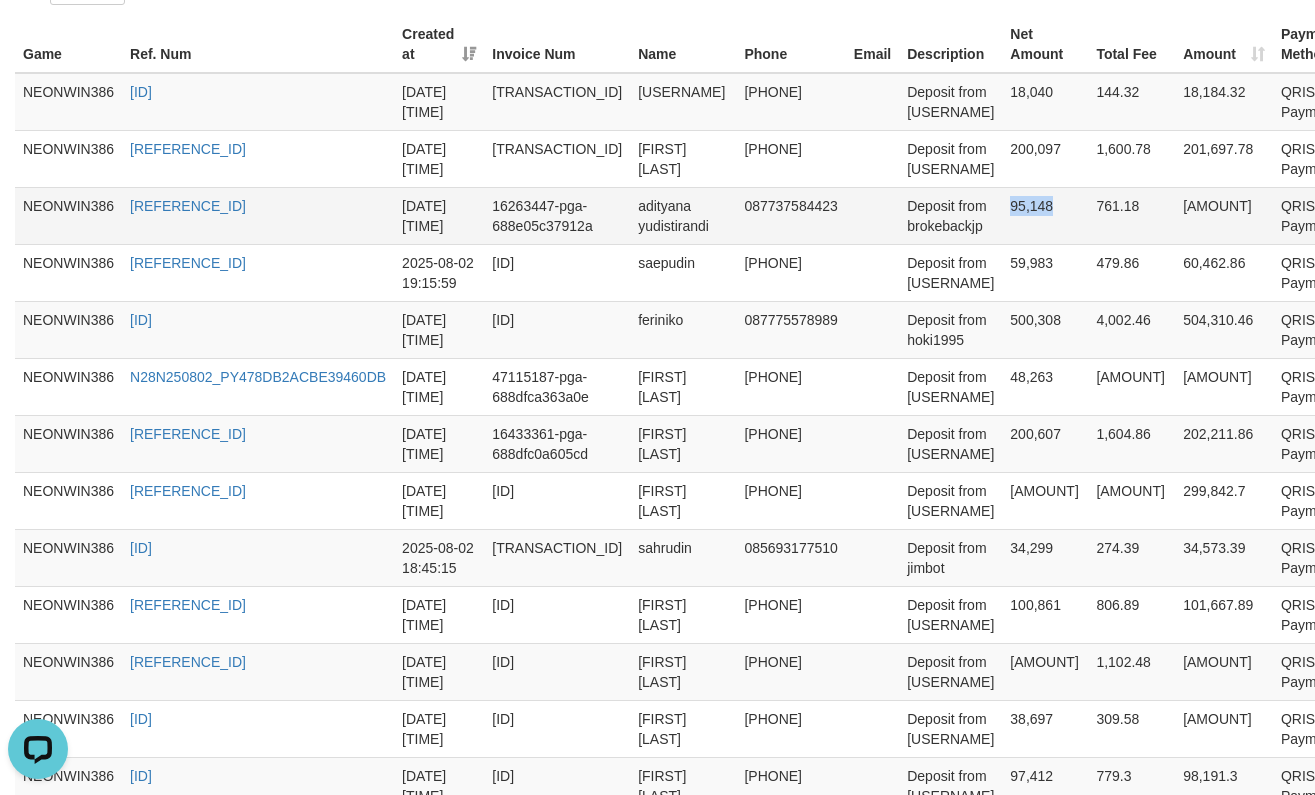 click on "95,148" at bounding box center (1045, 215) 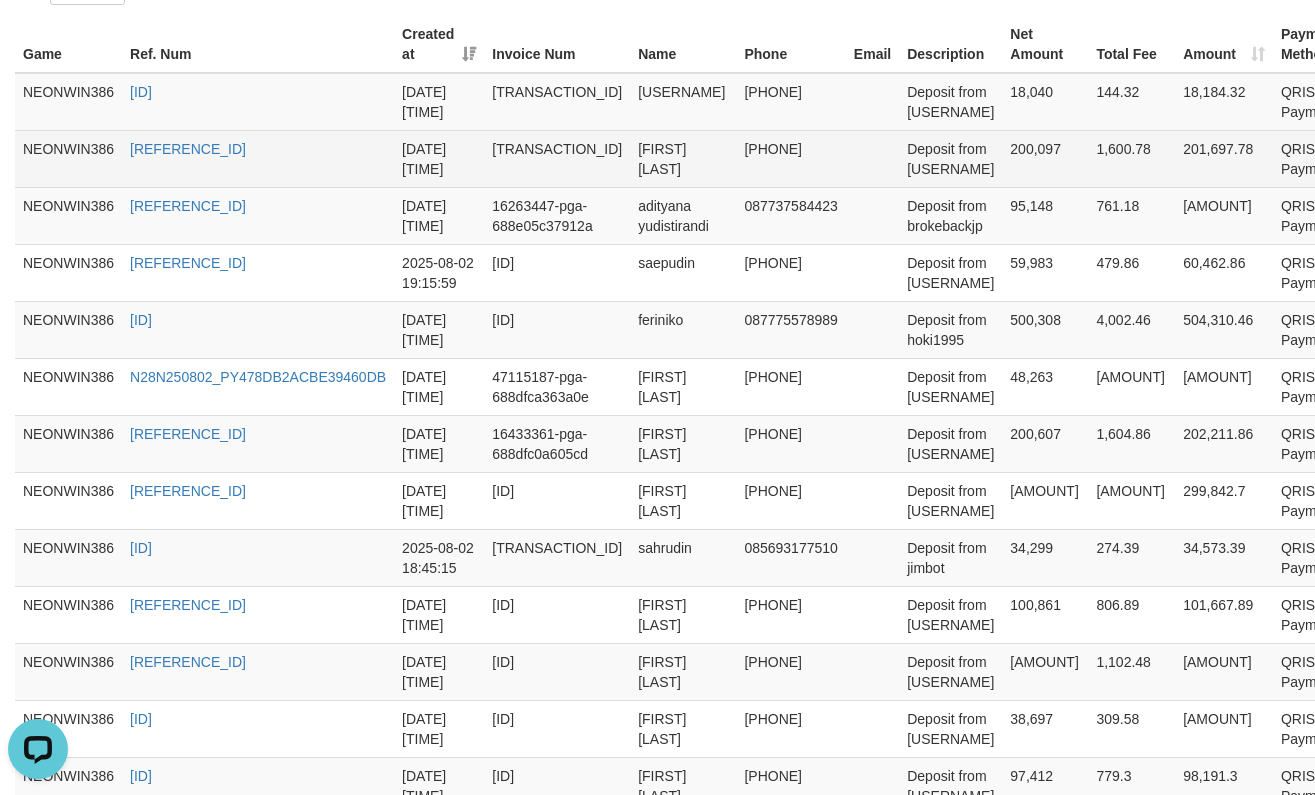 click on "200,097" at bounding box center [1045, 158] 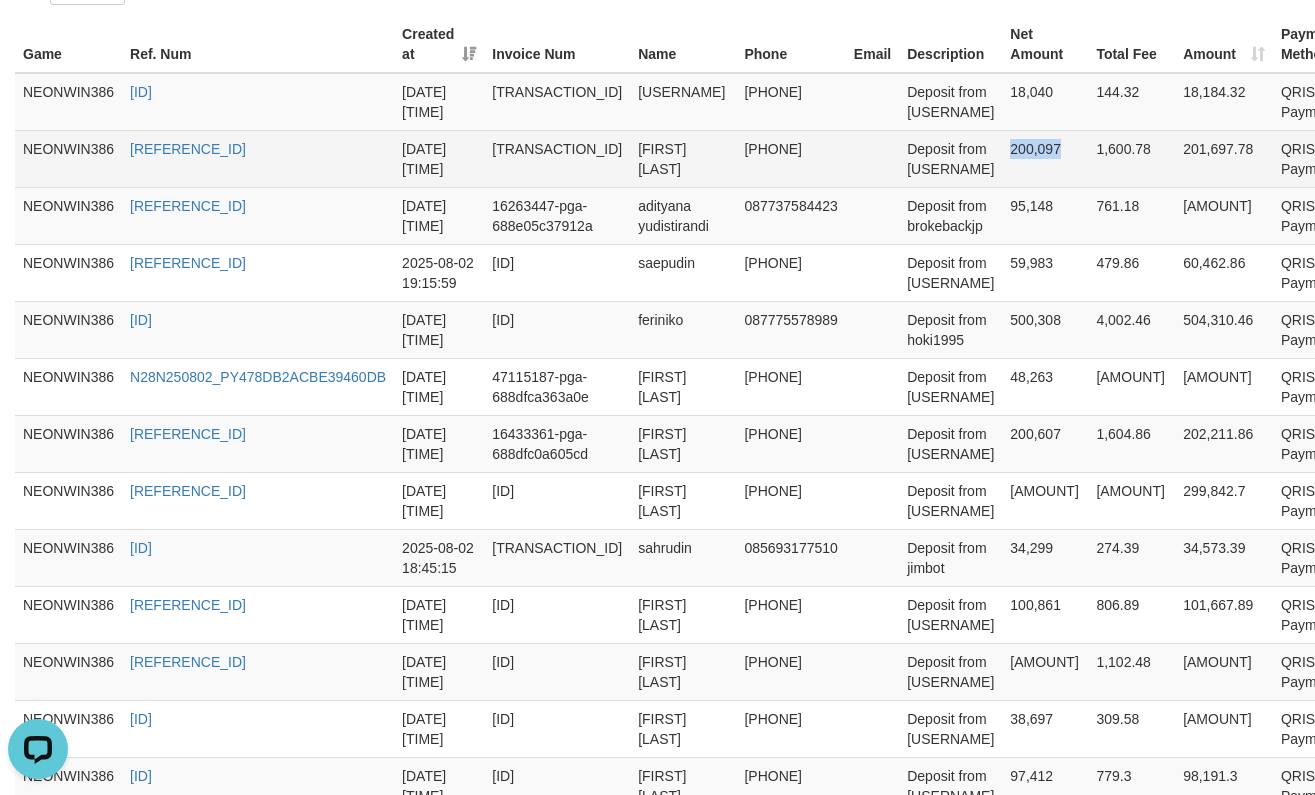 click on "200,097" at bounding box center [1045, 158] 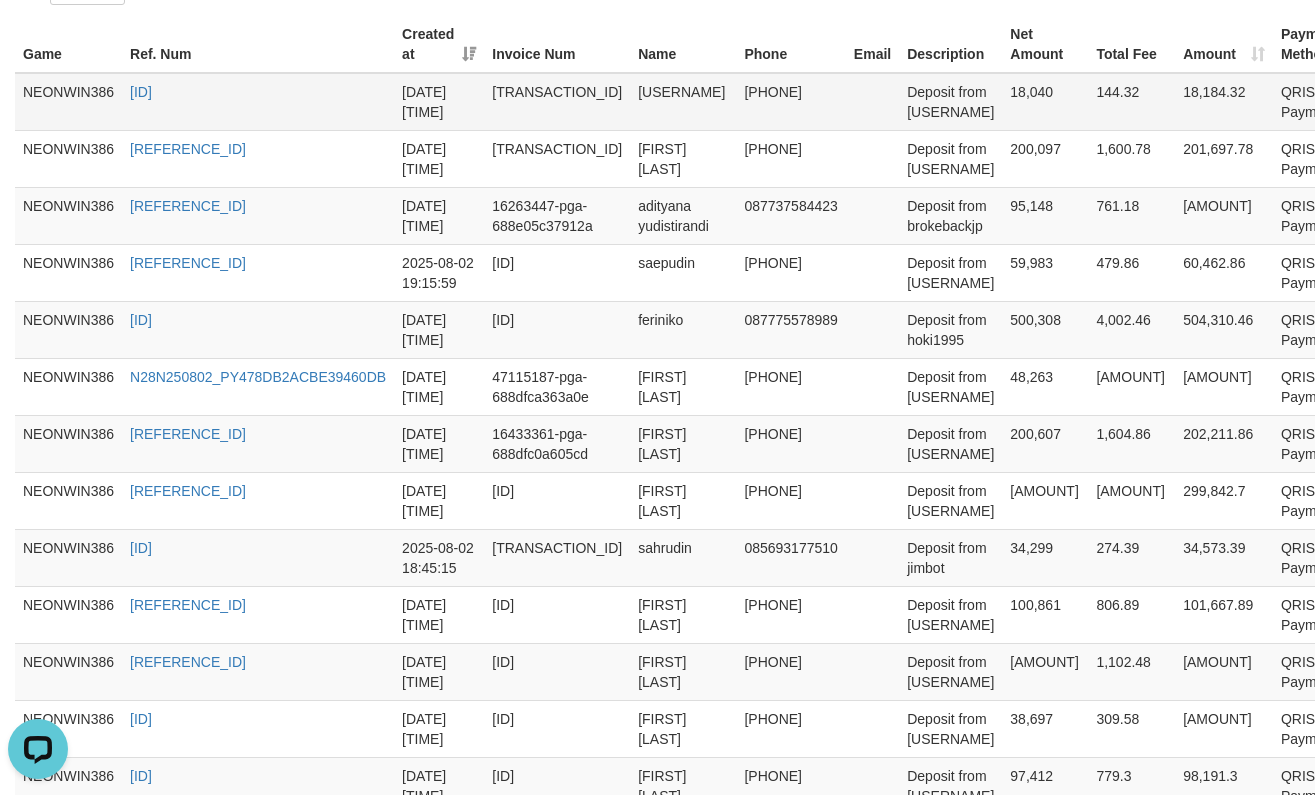 click on "18,040" at bounding box center [1045, 102] 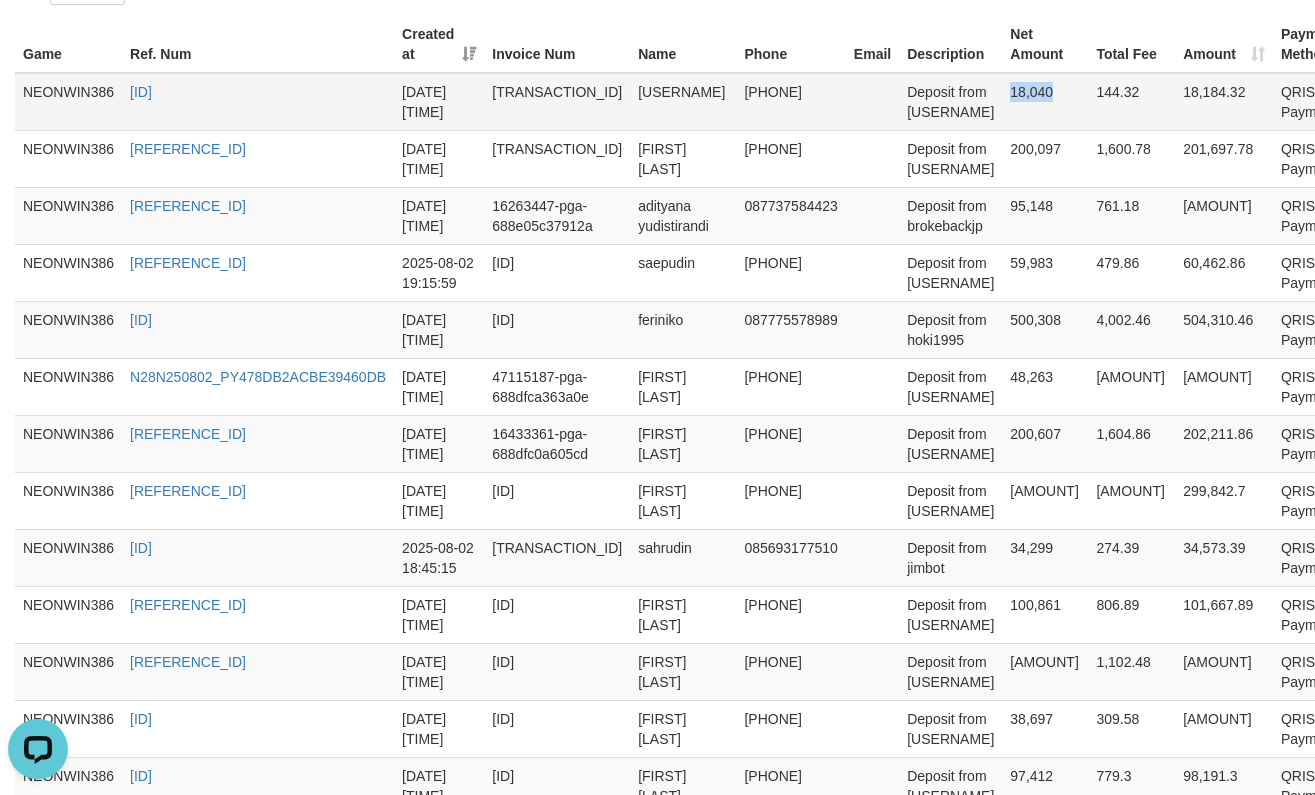 click on "18,040" at bounding box center (1045, 102) 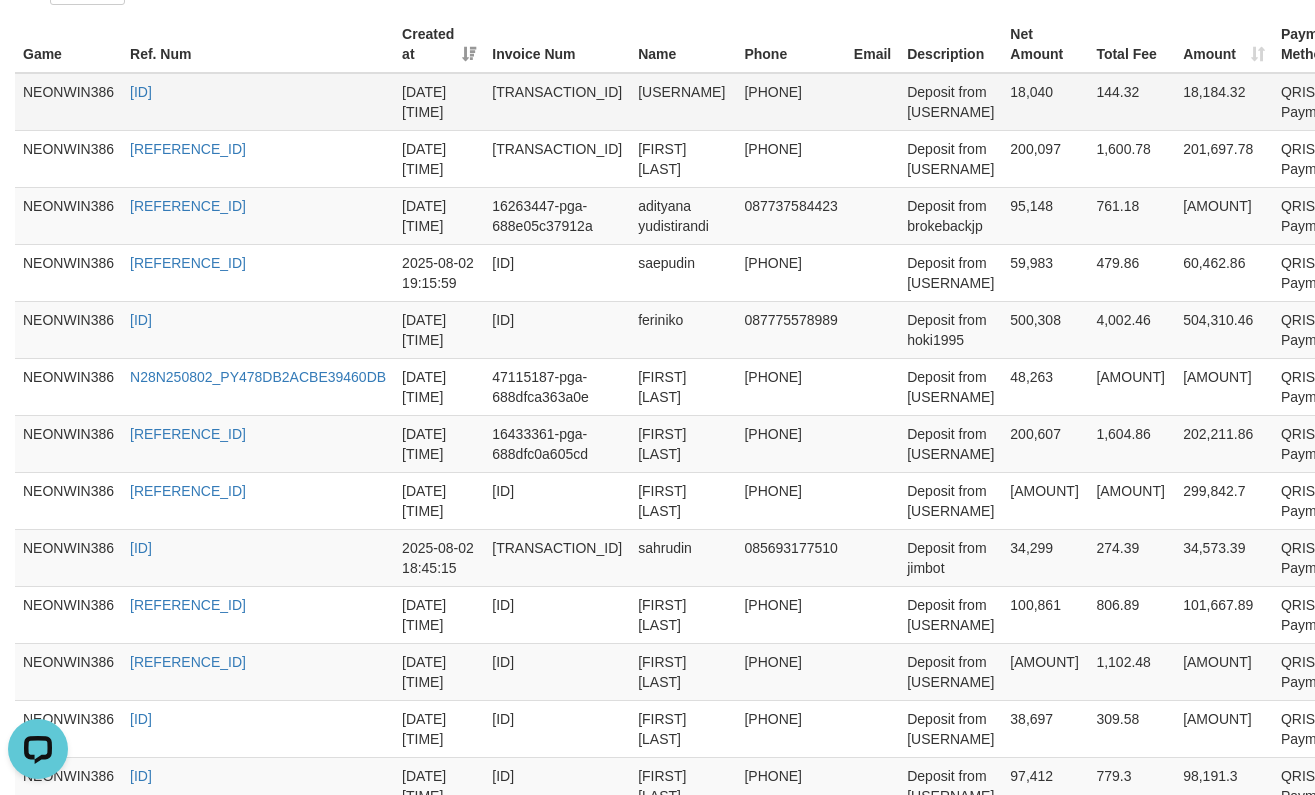click on "[USERNAME]" at bounding box center (683, 102) 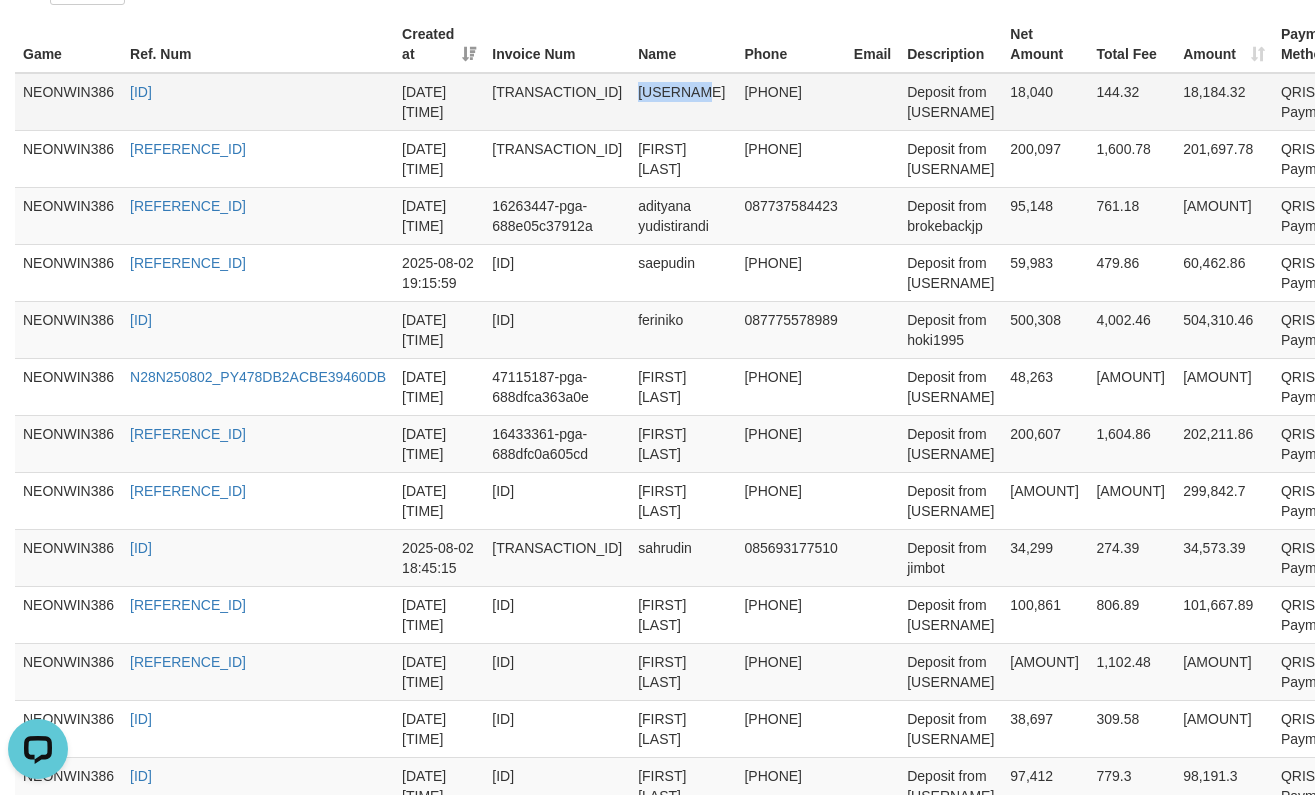 click on "[USERNAME]" at bounding box center (683, 102) 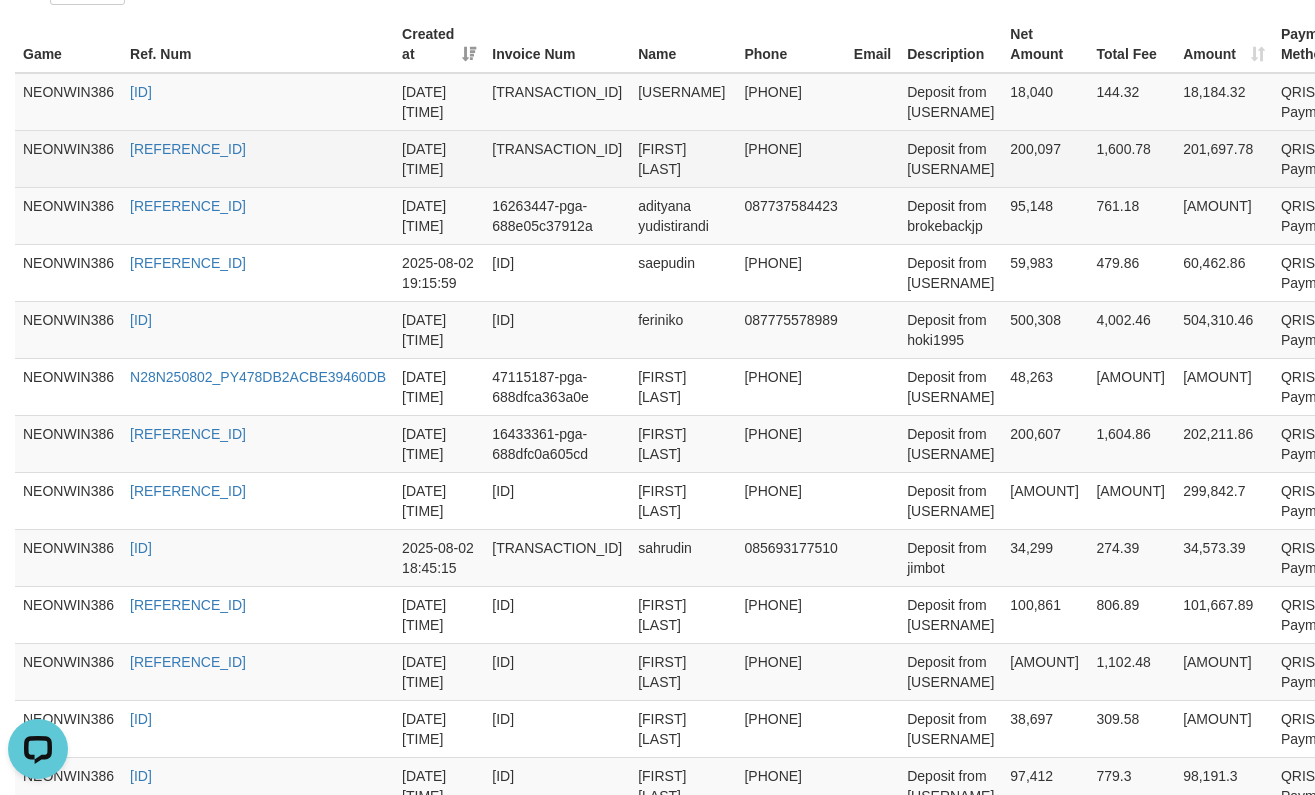 click on "[FIRST] [LAST]" at bounding box center (683, 158) 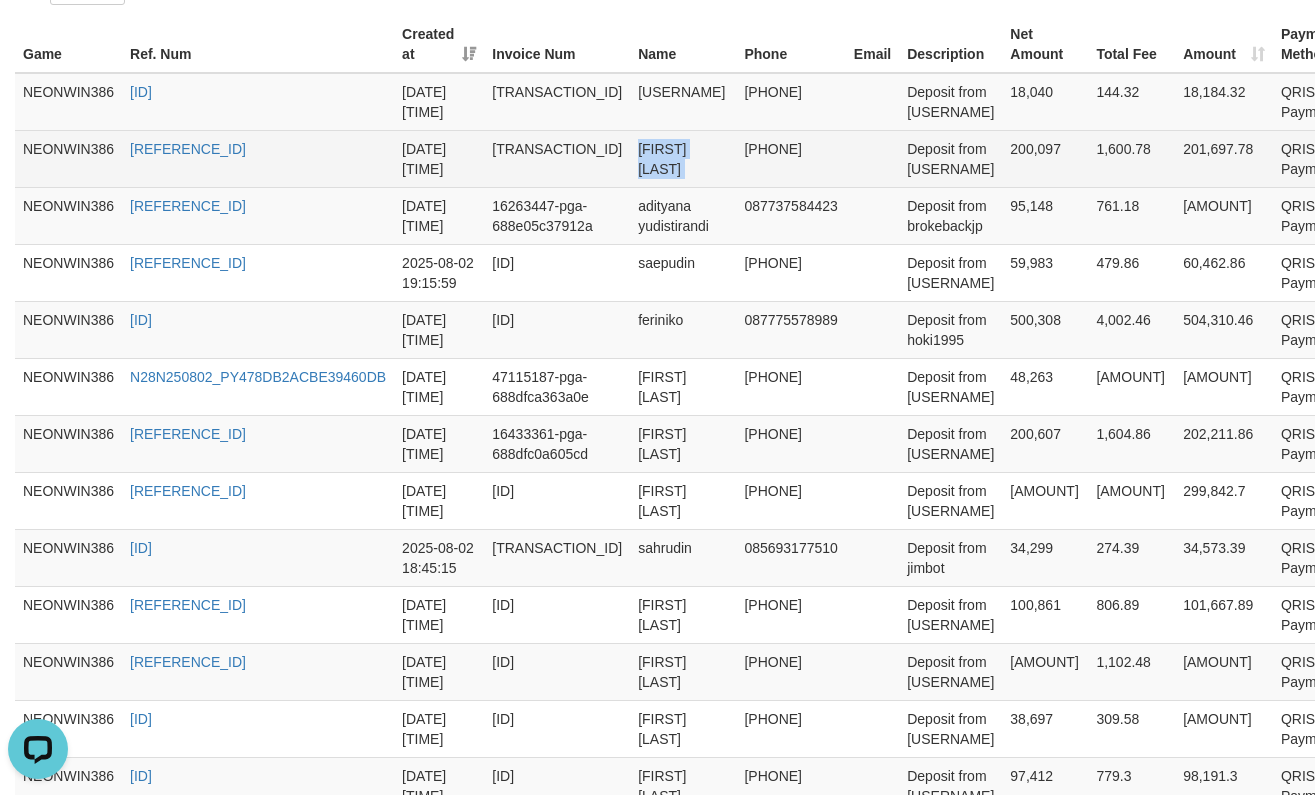 click on "[FIRST] [LAST]" at bounding box center (683, 158) 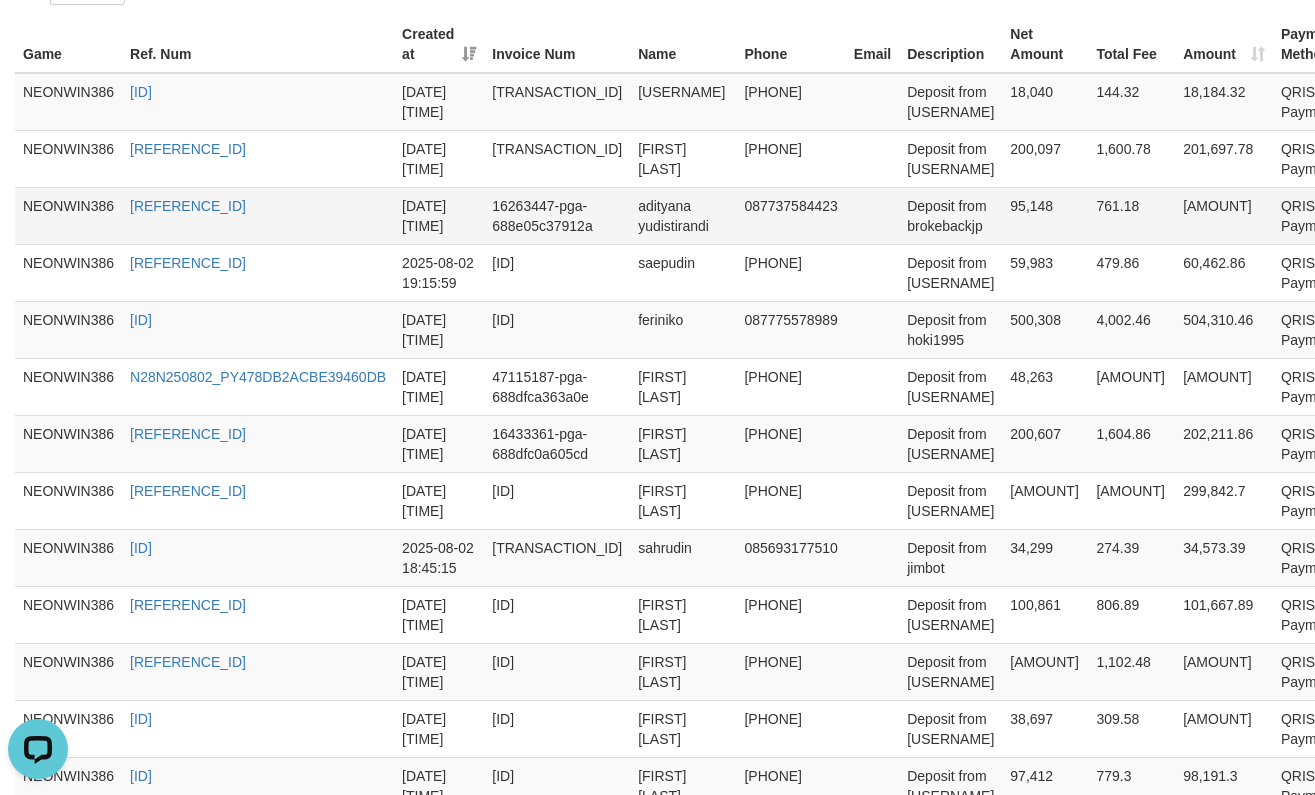 click on "adityana yudistirandi" at bounding box center (683, 215) 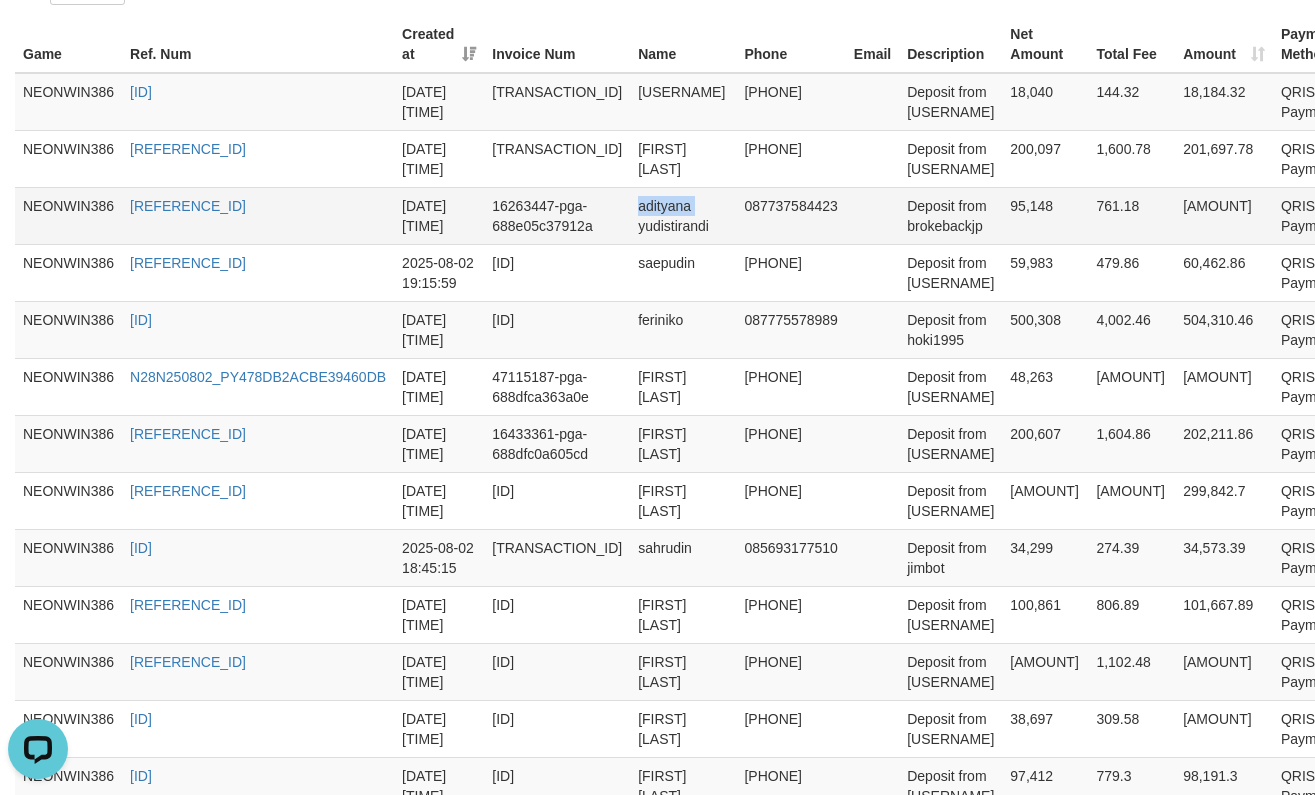 click on "adityana yudistirandi" at bounding box center [683, 215] 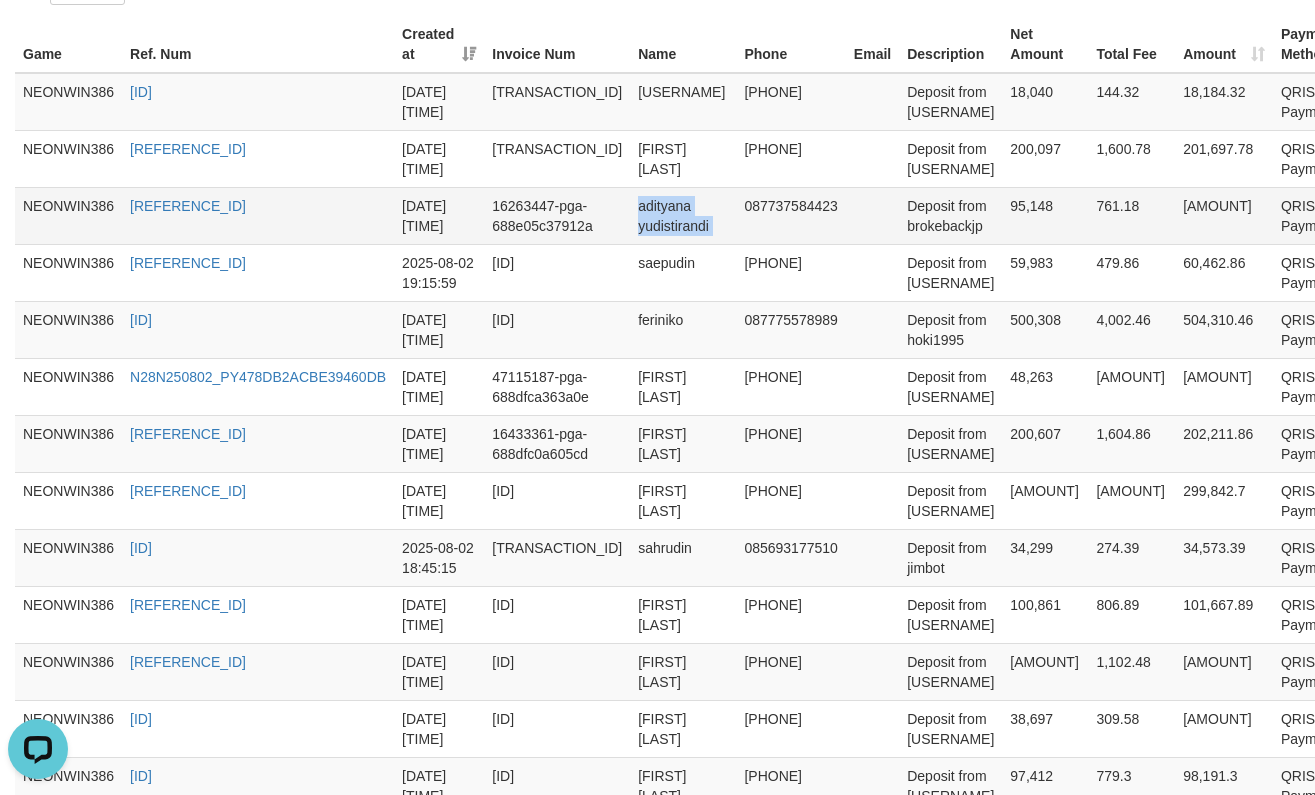 click on "adityana yudistirandi" at bounding box center [683, 215] 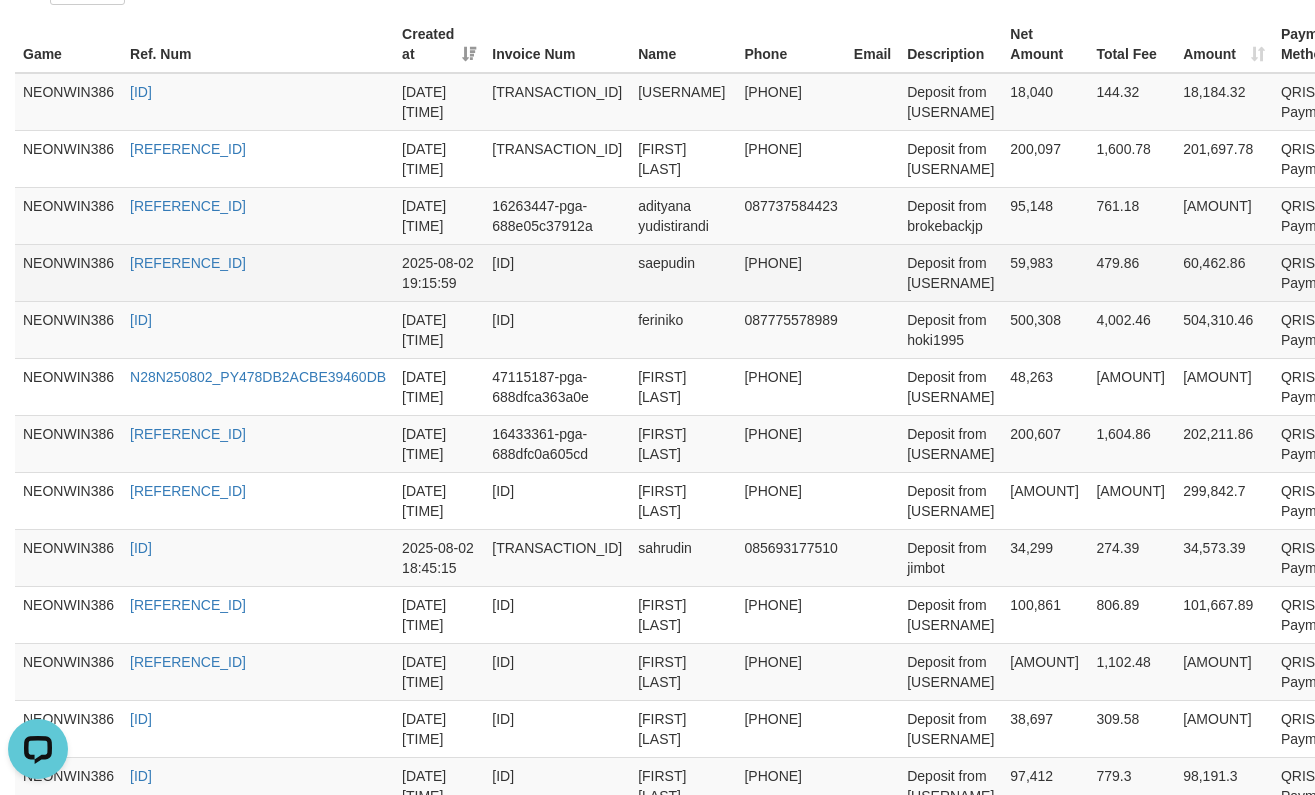 click on "saepudin" at bounding box center [683, 272] 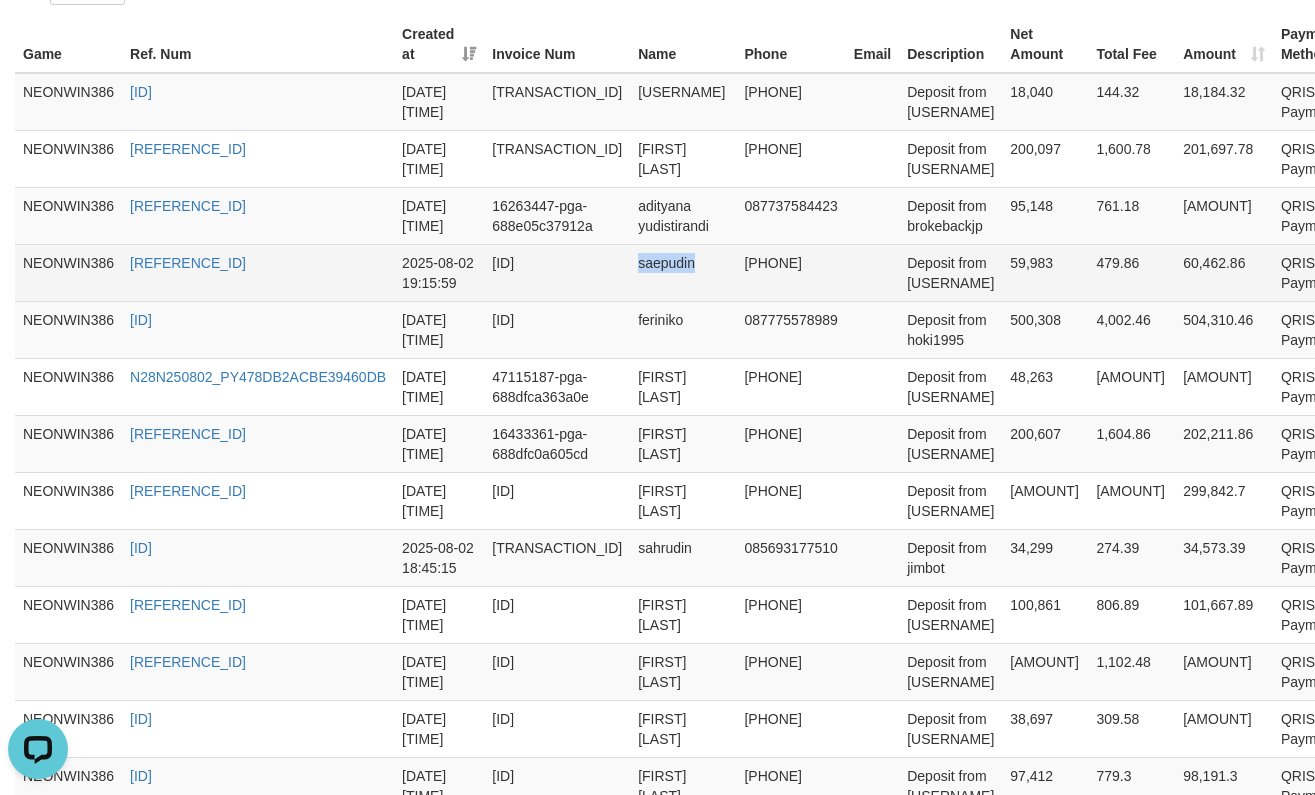 click on "saepudin" at bounding box center (683, 272) 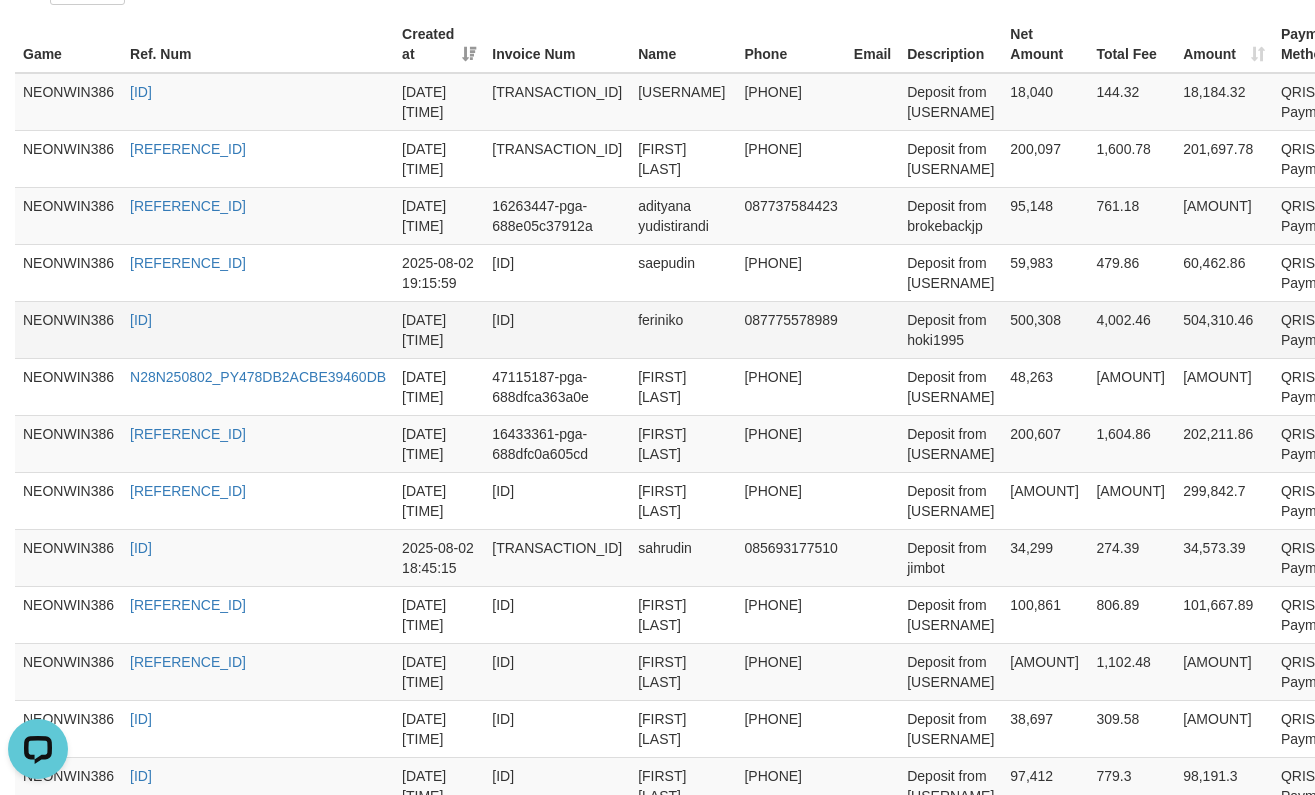 click on "feriniko" at bounding box center [683, 329] 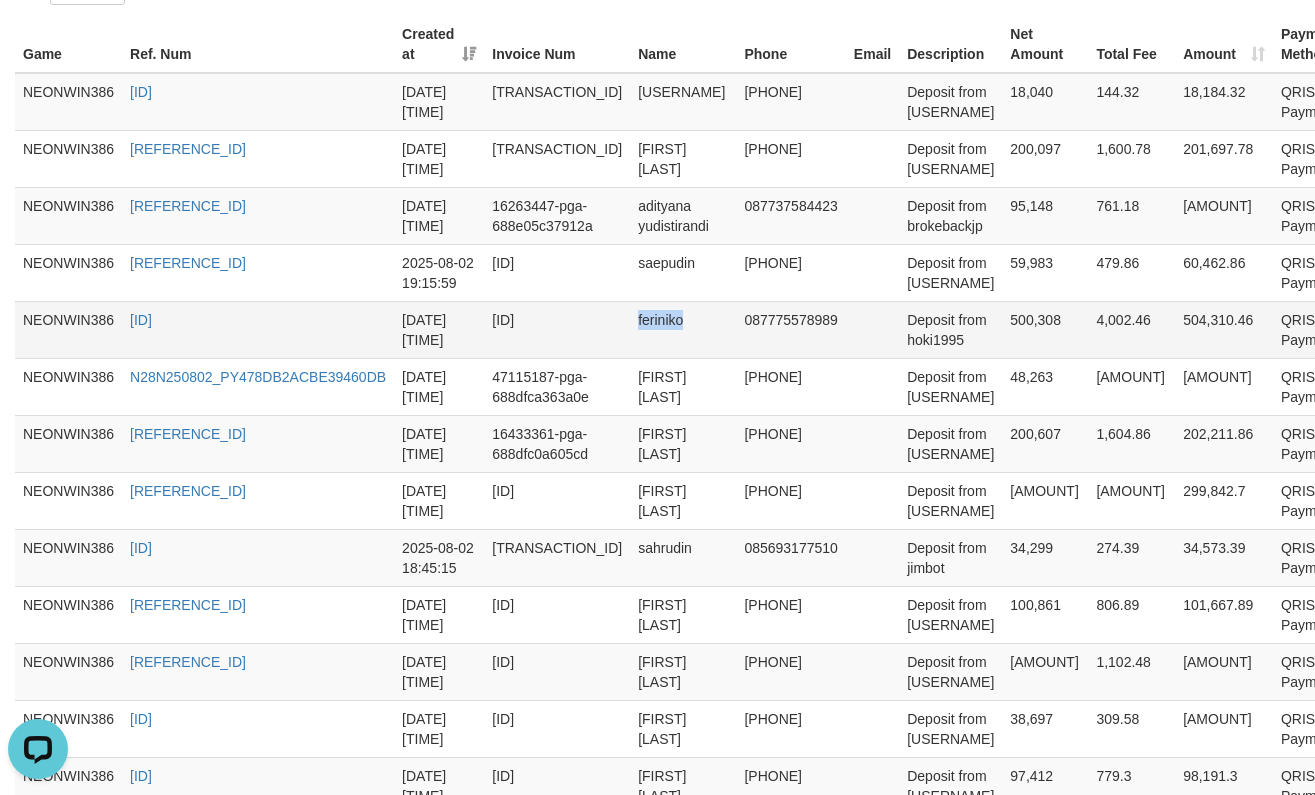 click on "feriniko" at bounding box center (683, 329) 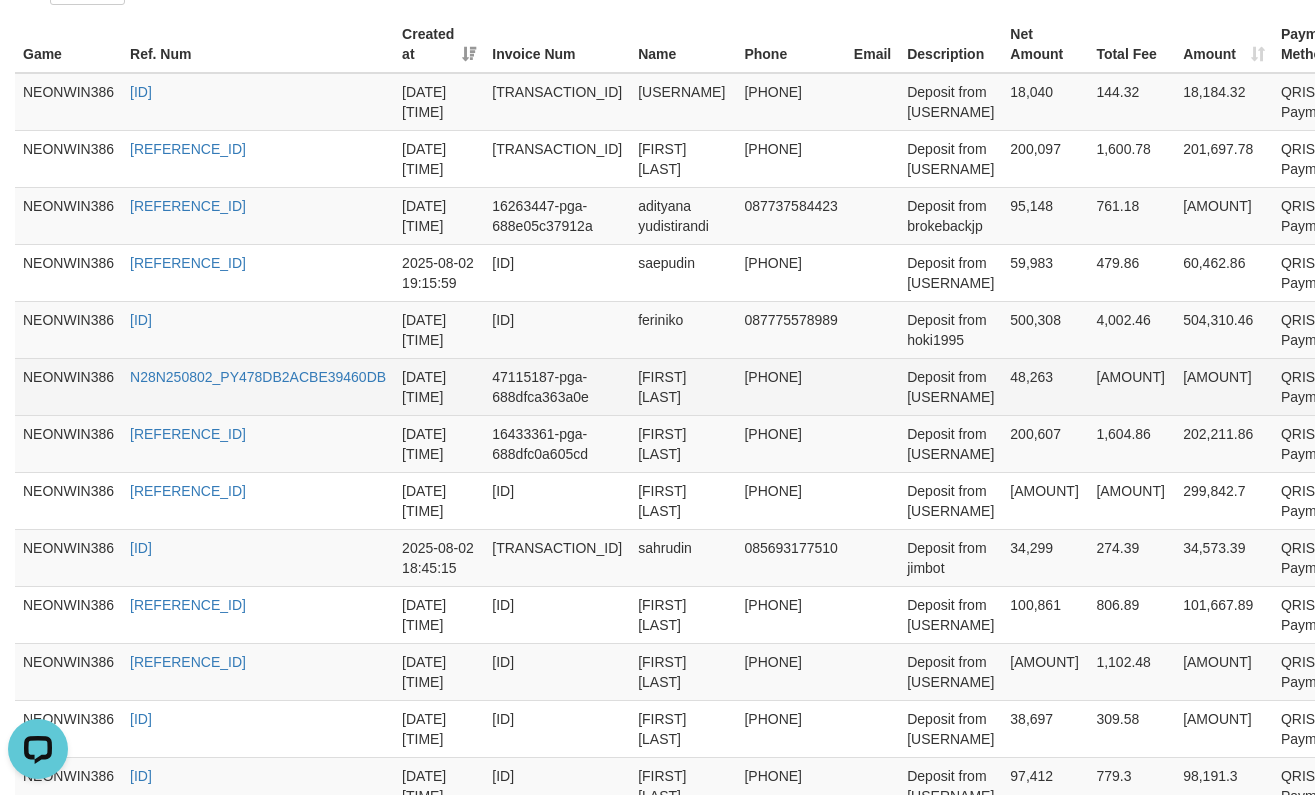 click on "[FIRST] [LAST]" at bounding box center (683, 386) 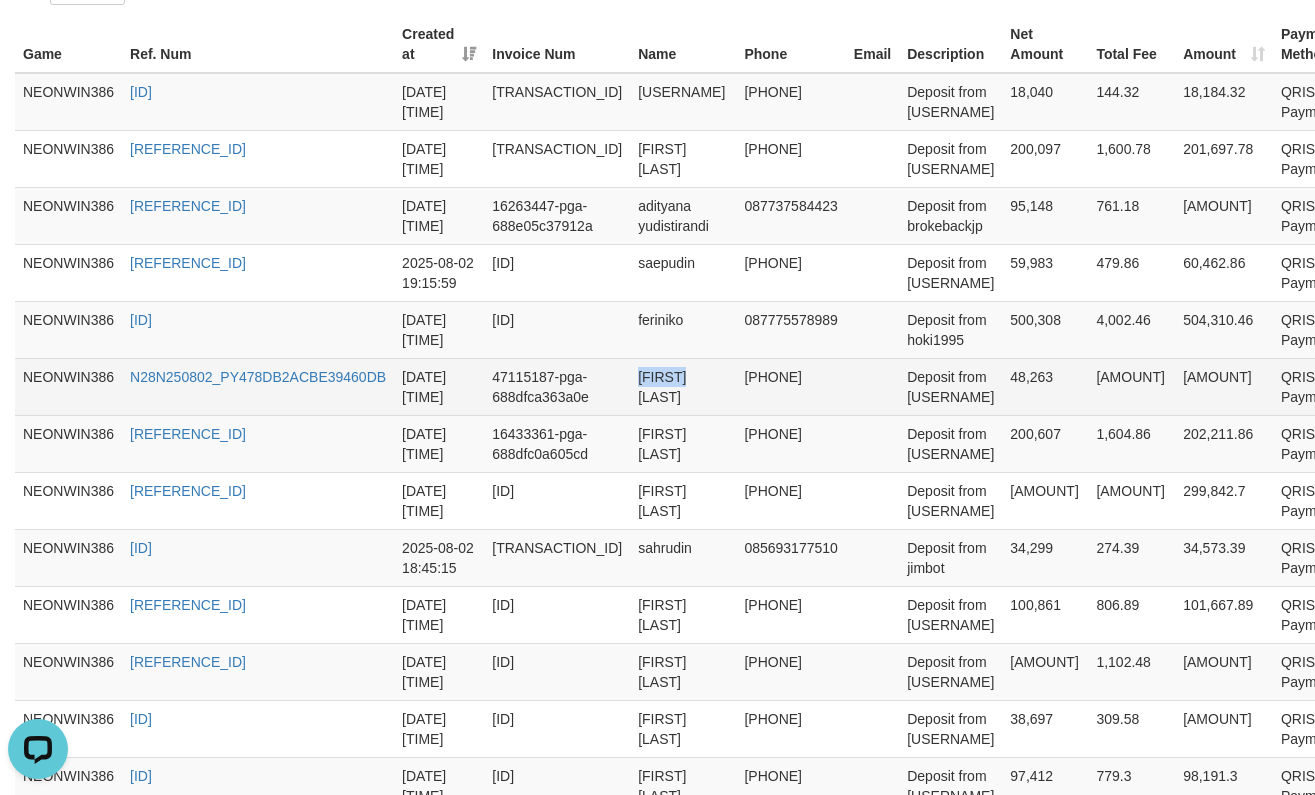 click on "[FIRST] [LAST]" at bounding box center [683, 386] 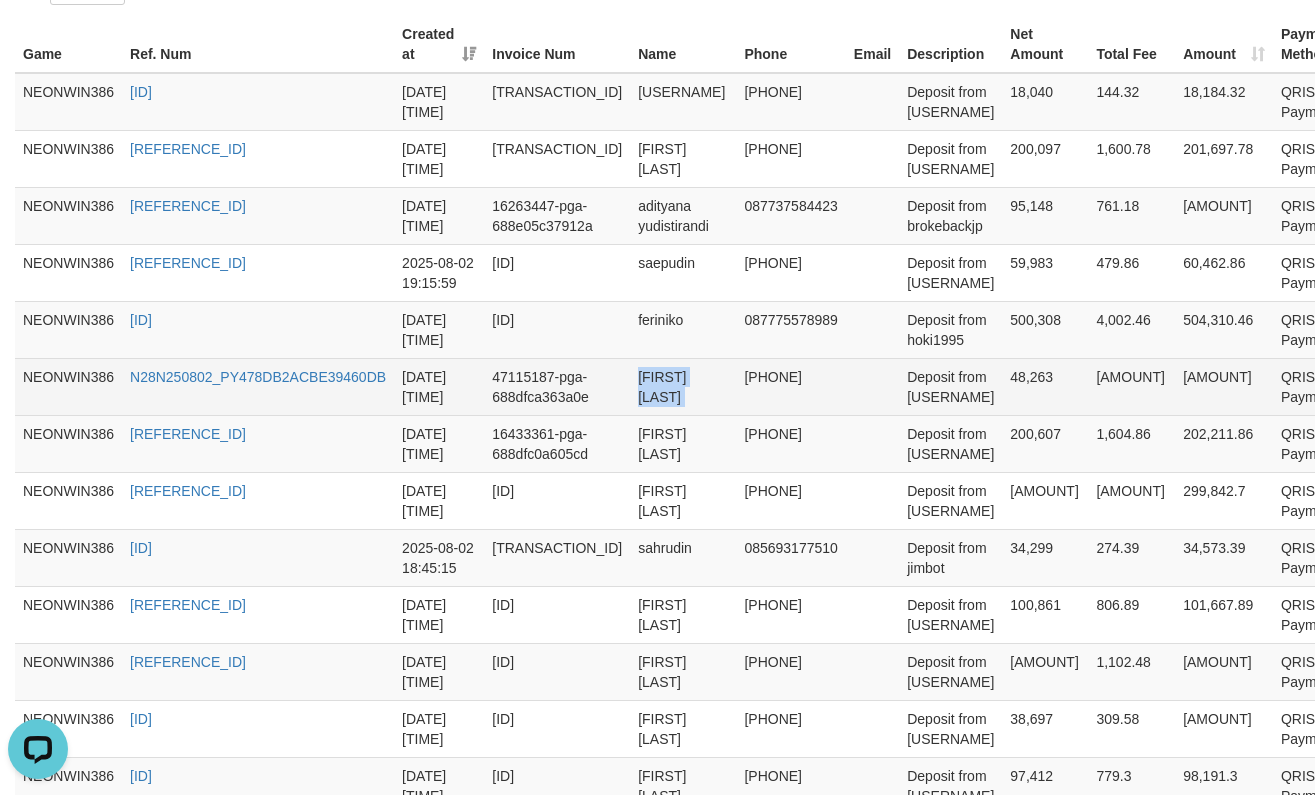 click on "[FIRST] [LAST]" at bounding box center [683, 386] 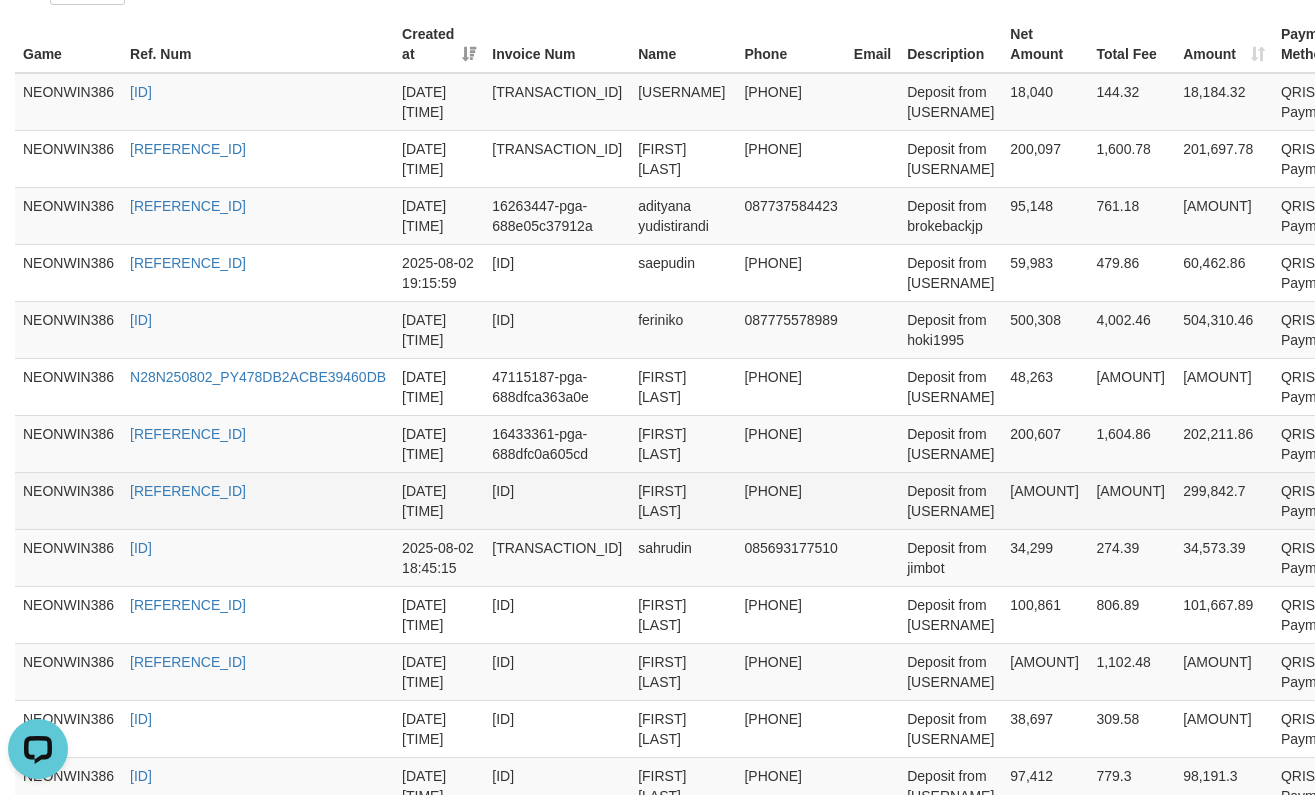 click on "[FIRST] [LAST]" at bounding box center (683, 500) 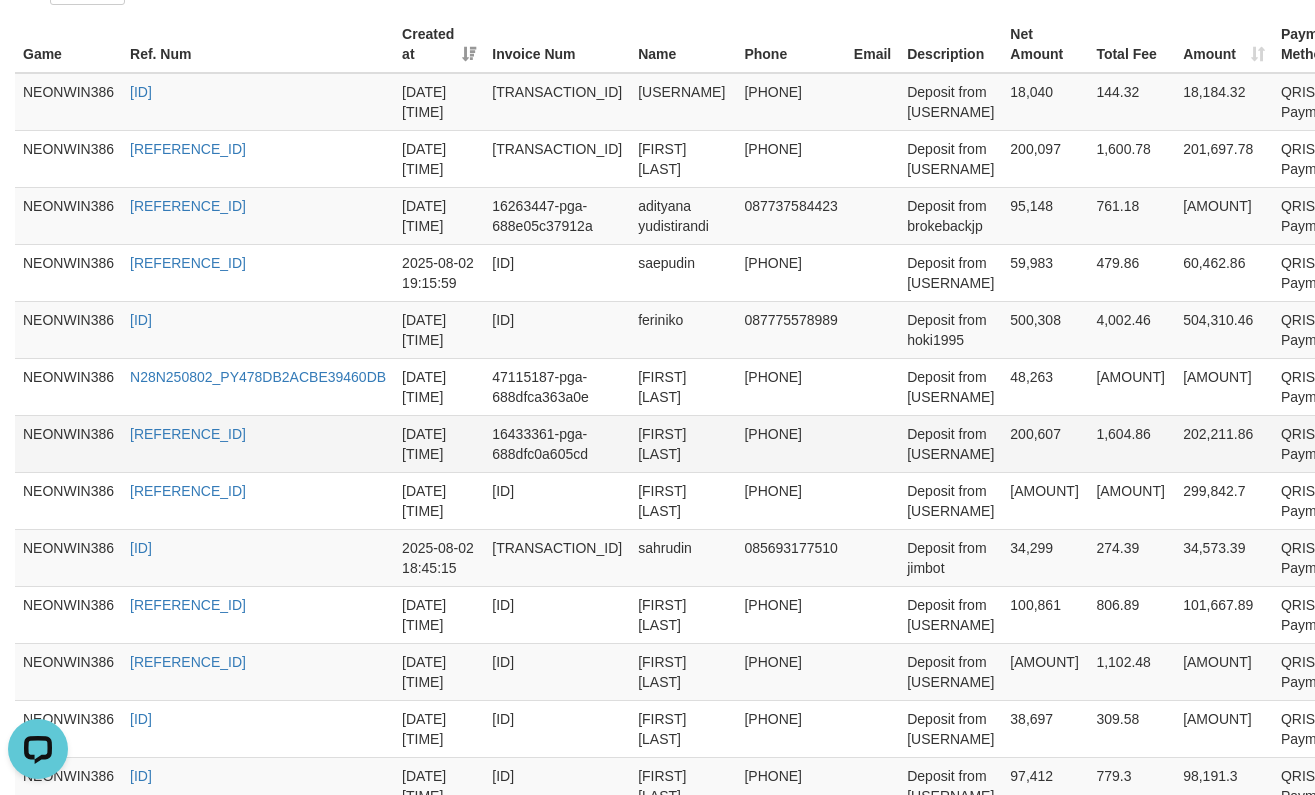 click on "[FIRST] [LAST]" at bounding box center (683, 443) 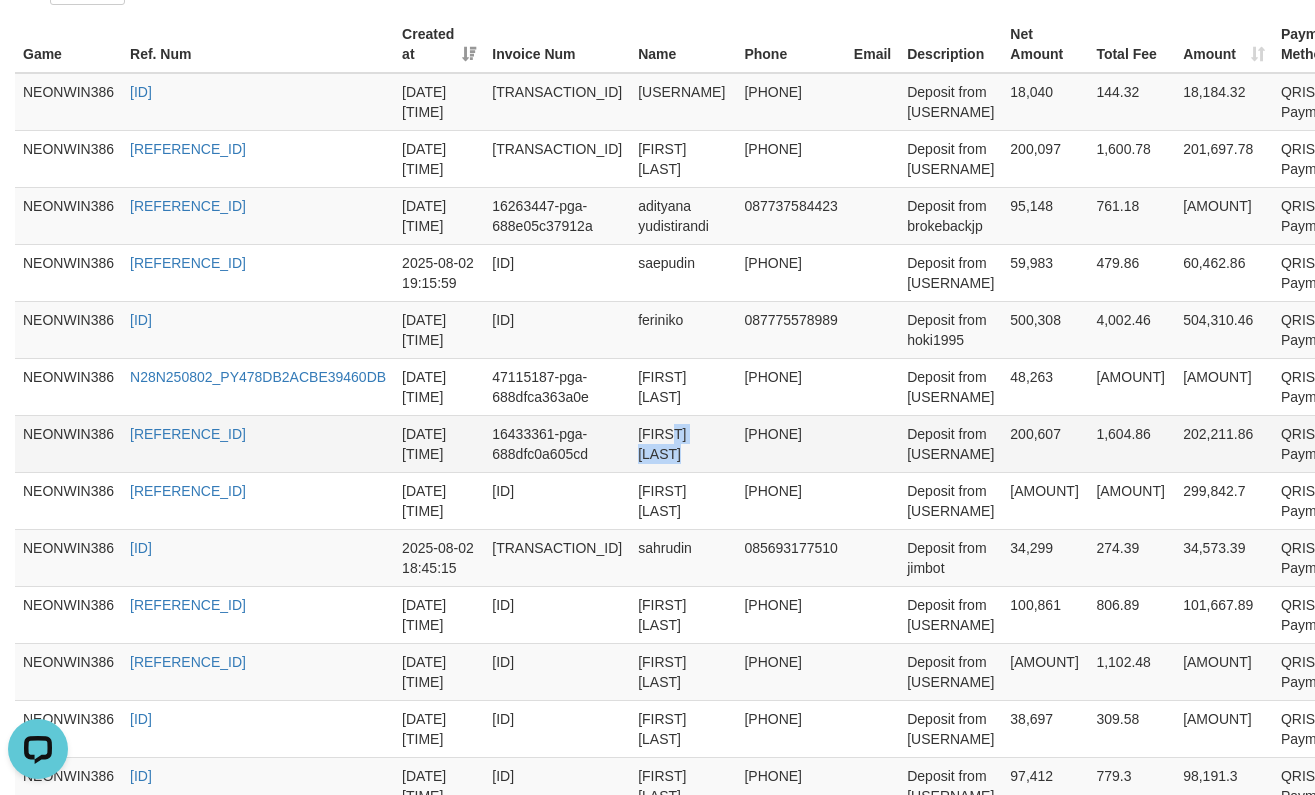 click on "[FIRST] [LAST]" at bounding box center [683, 443] 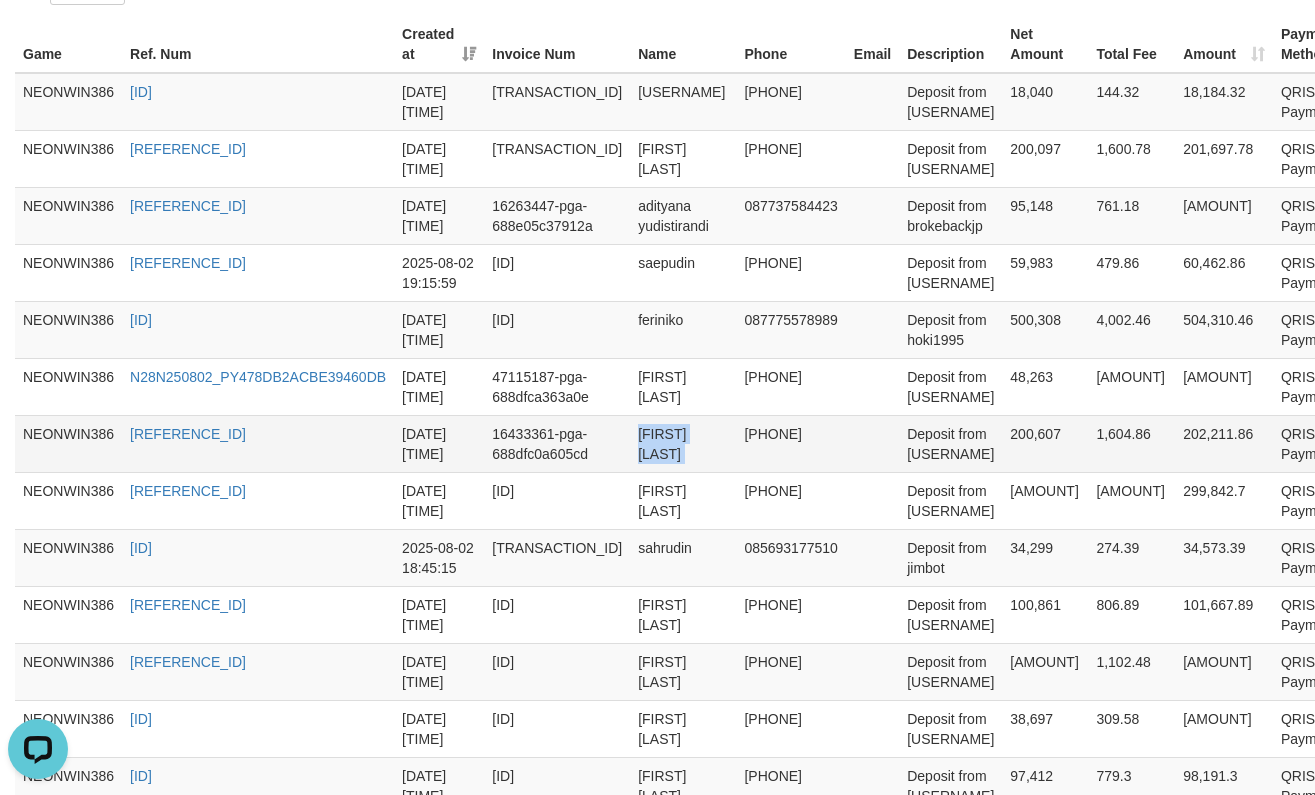 click on "[FIRST] [LAST]" at bounding box center (683, 443) 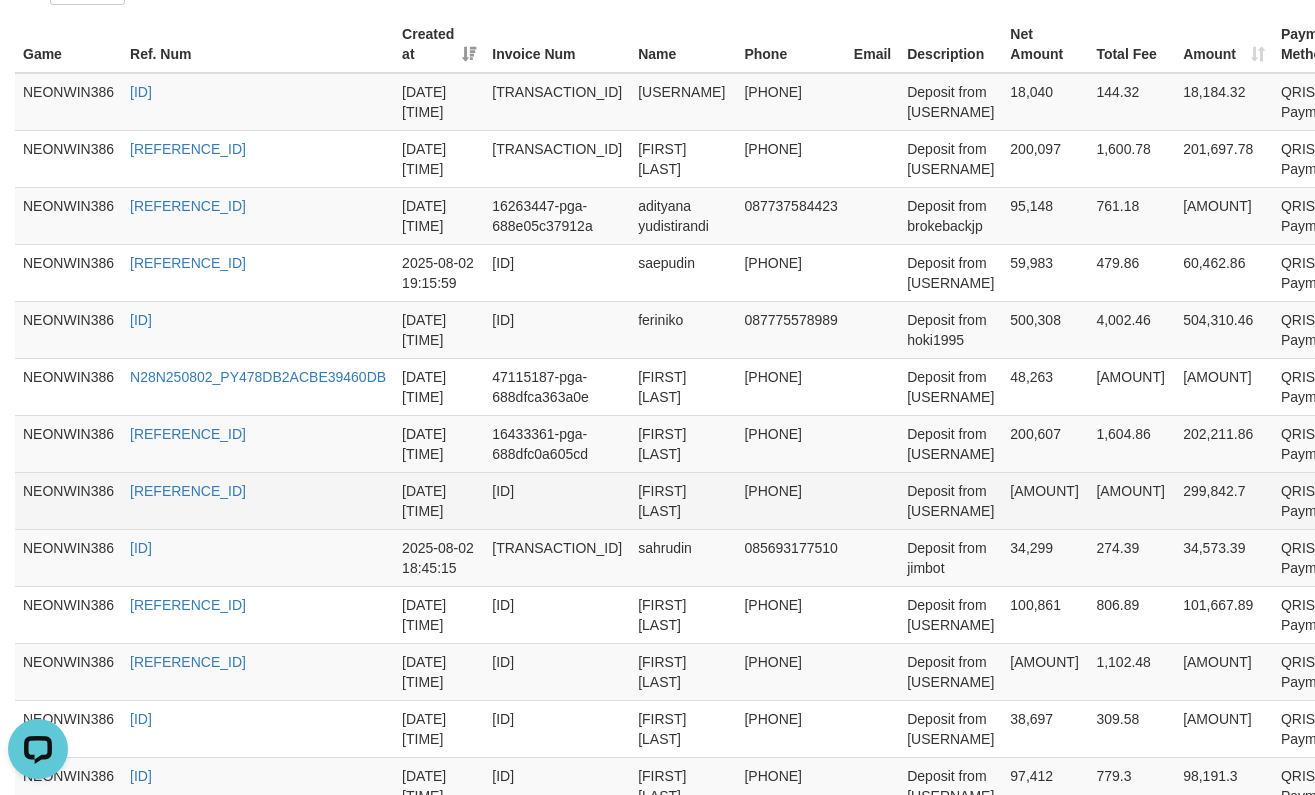 click on "[FIRST] [LAST]" at bounding box center [683, 500] 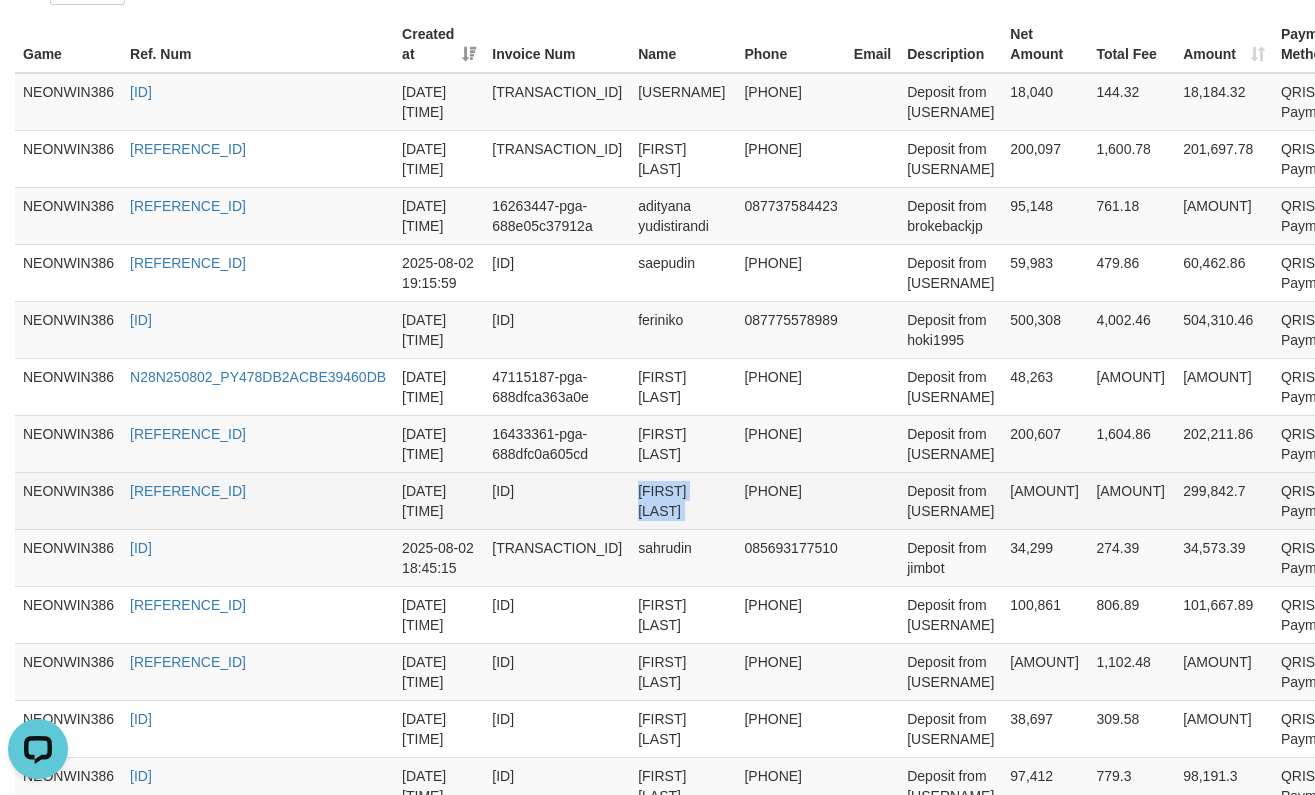 click on "[FIRST] [LAST]" at bounding box center [683, 500] 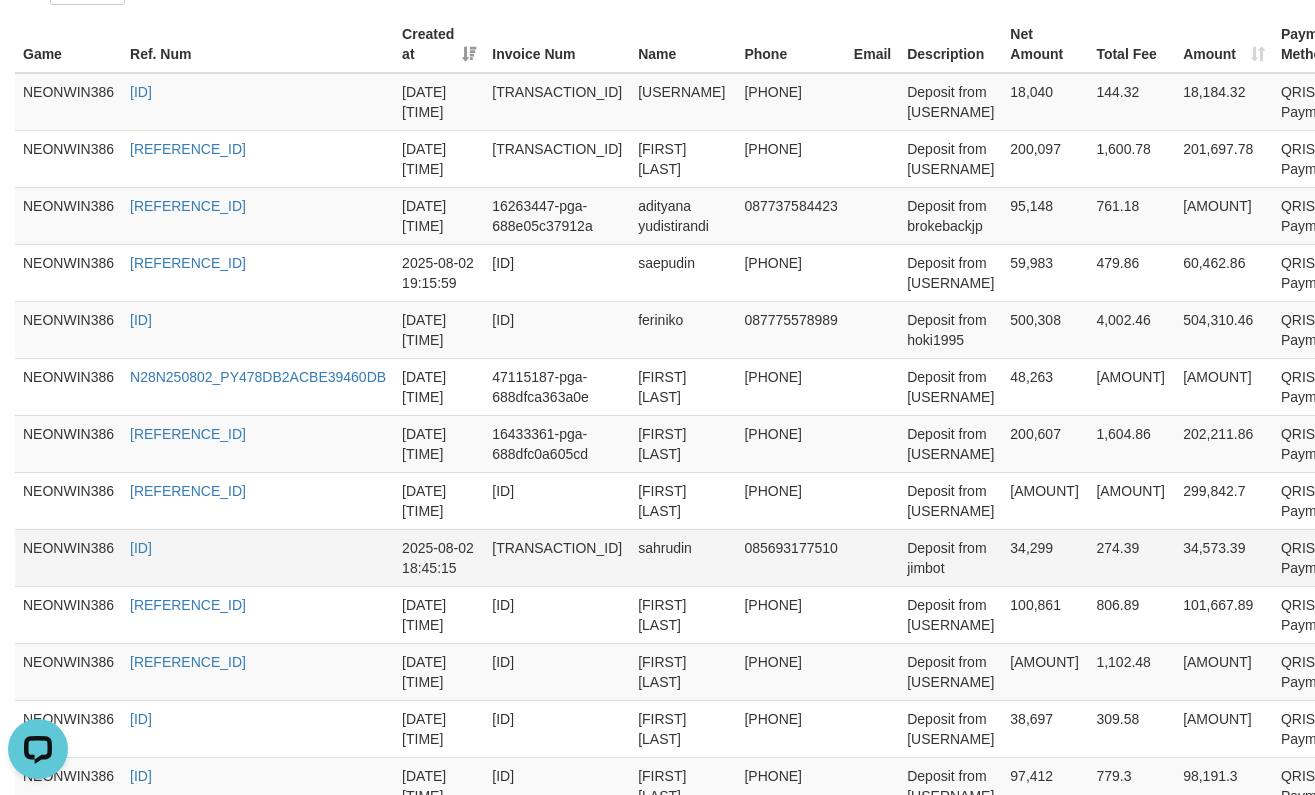 click on "sahrudin" at bounding box center (683, 557) 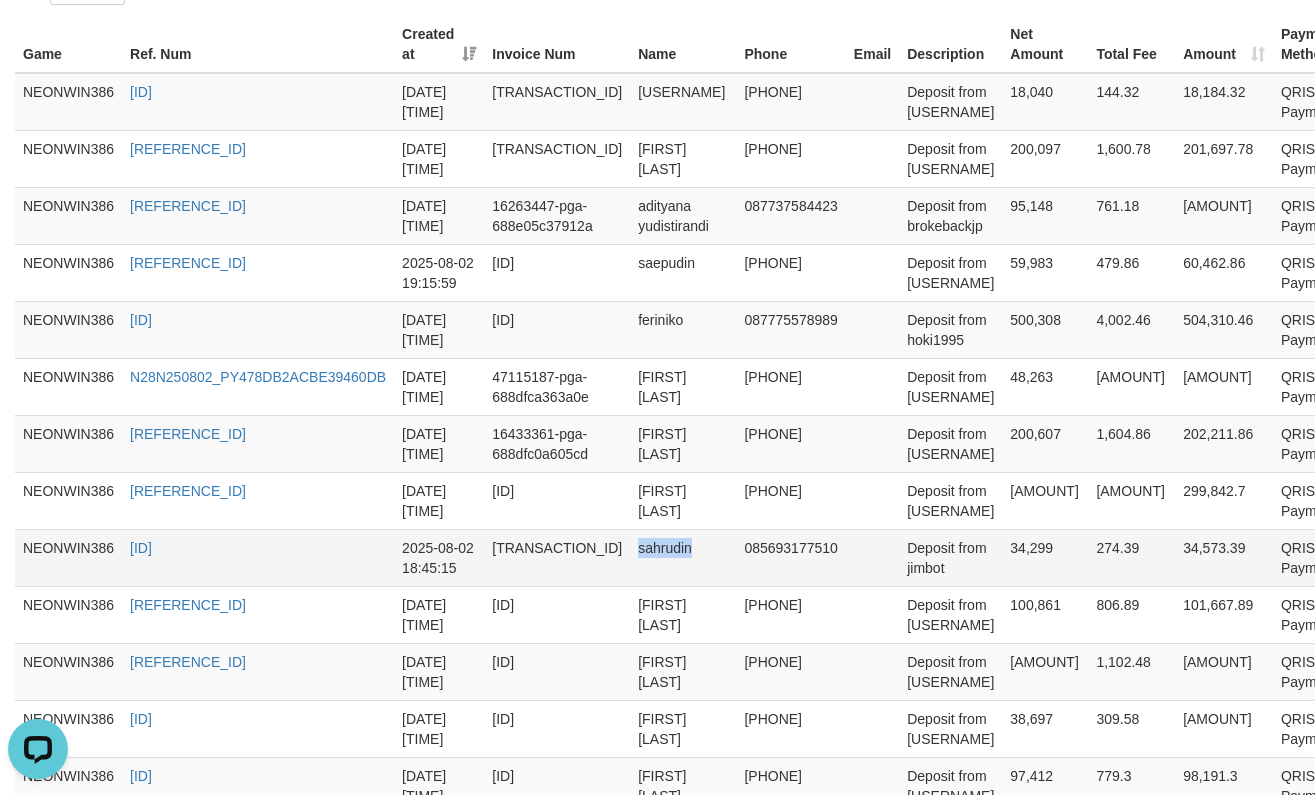 click on "sahrudin" at bounding box center [683, 557] 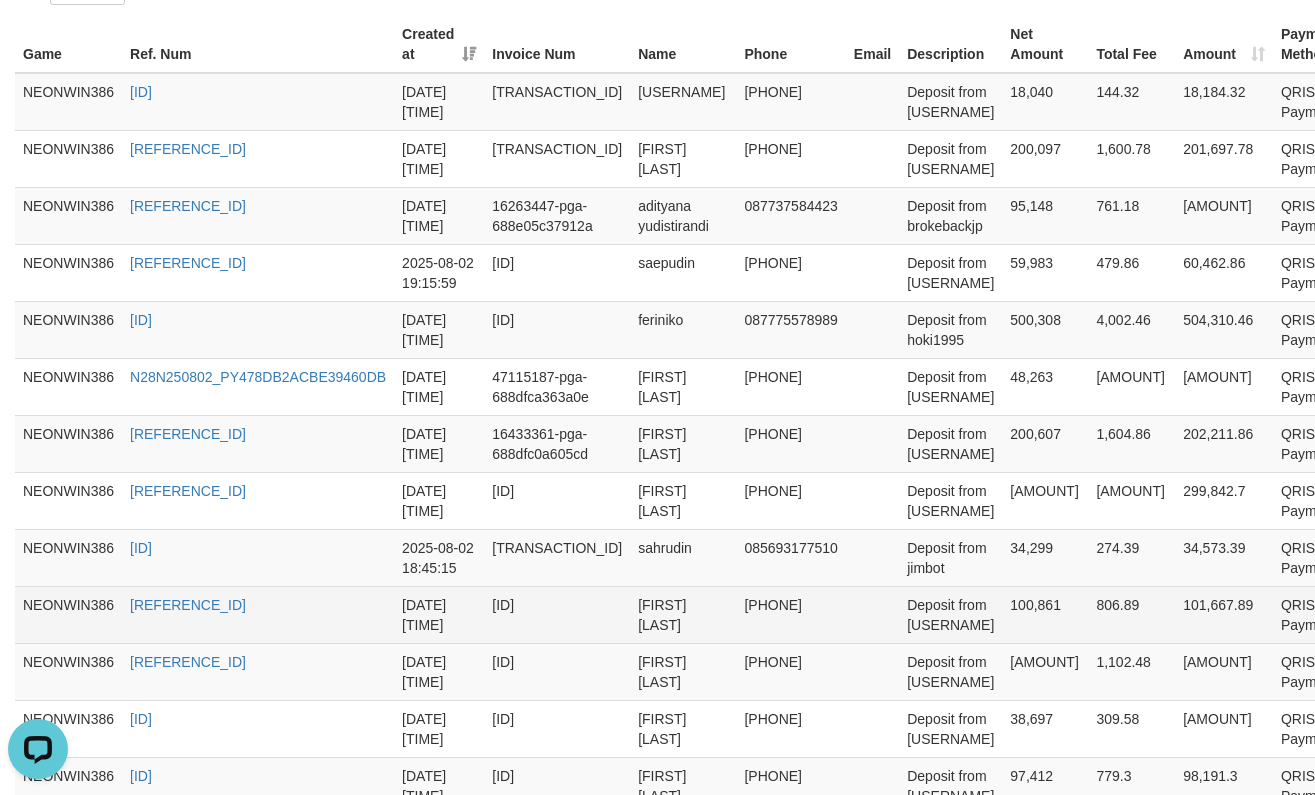 click on "[FIRST] [LAST]" at bounding box center [683, 614] 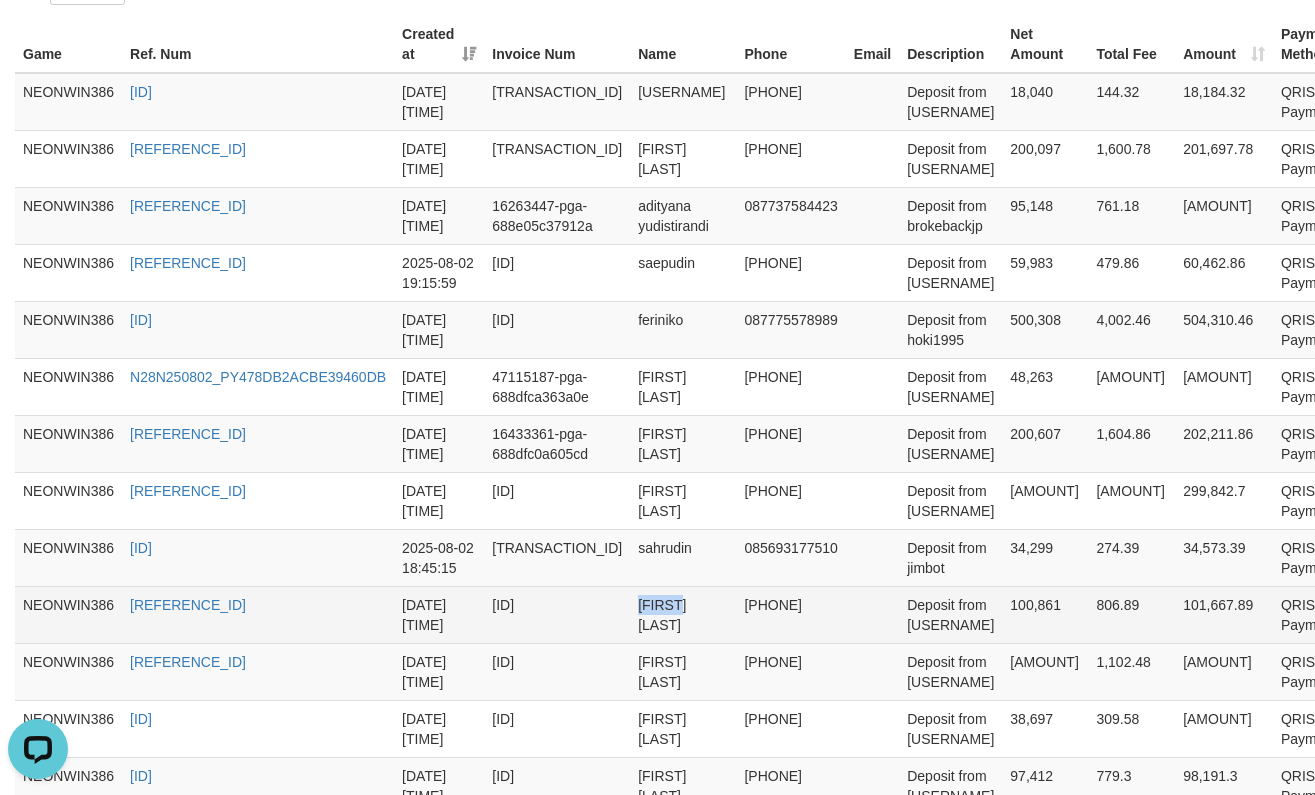 click on "[FIRST] [LAST]" at bounding box center (683, 614) 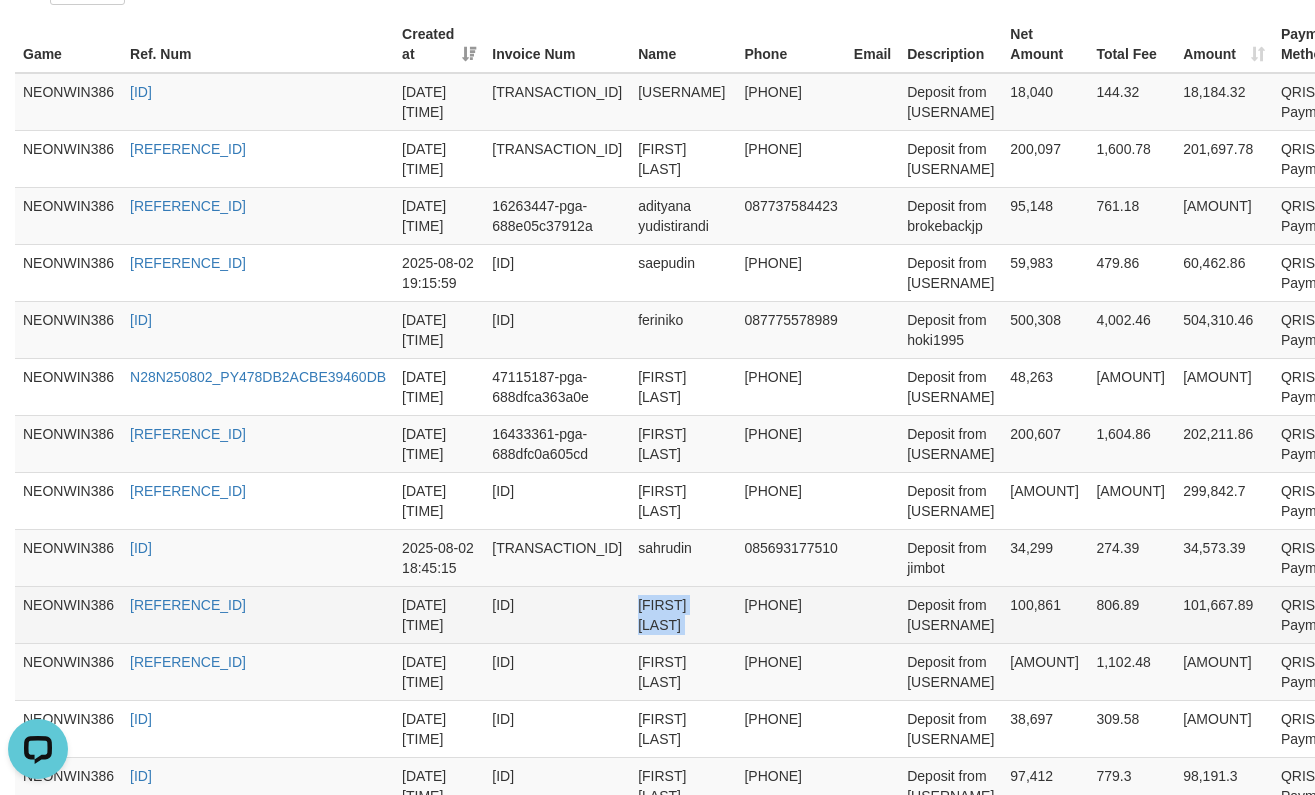 click on "[FIRST] [LAST]" at bounding box center (683, 614) 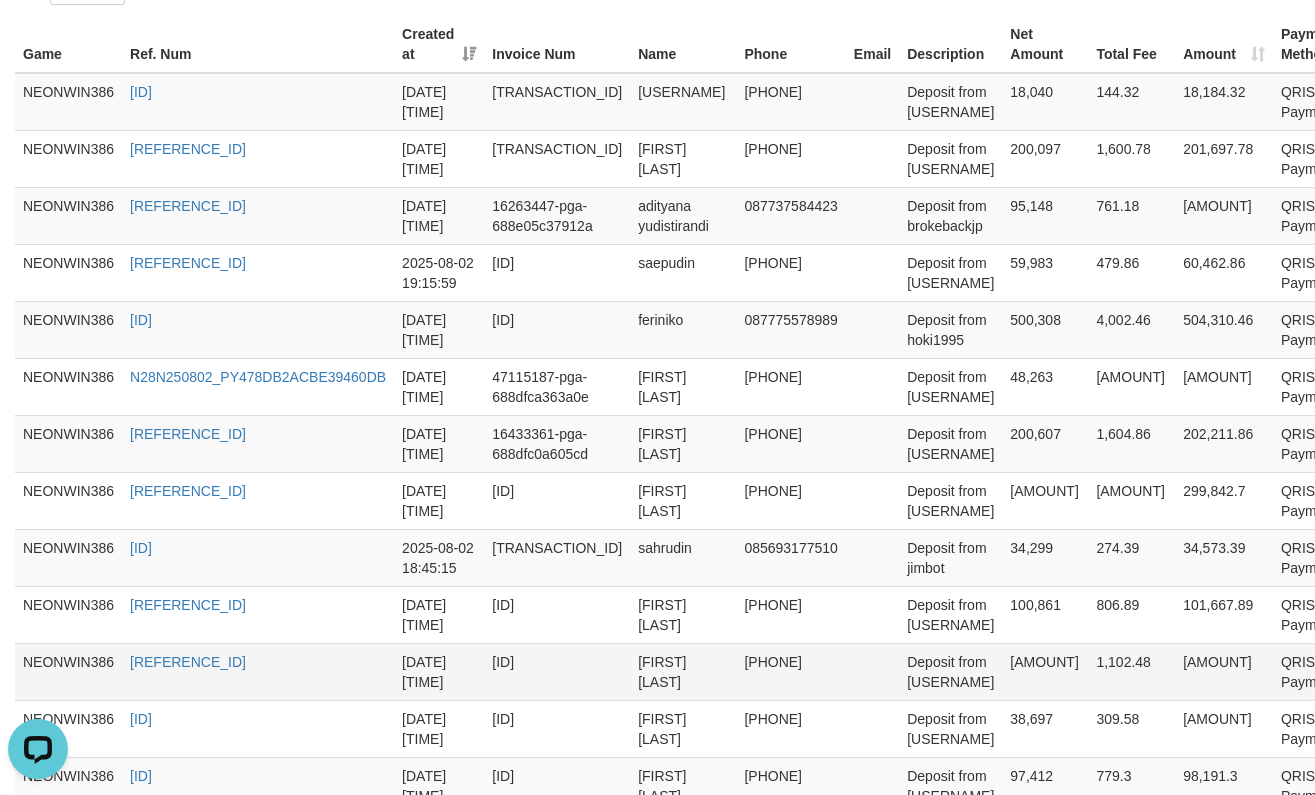click on "[FIRST] [LAST]" at bounding box center [683, 671] 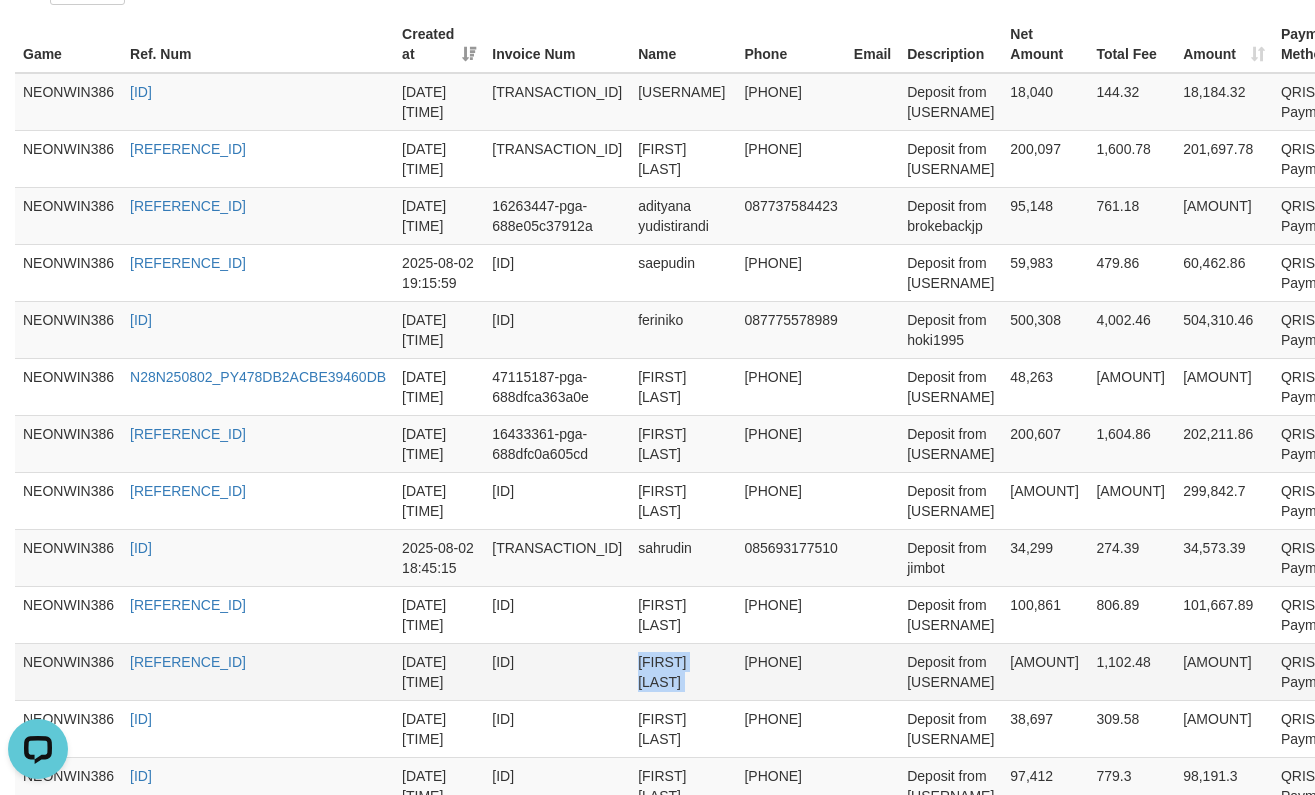 click on "[FIRST] [LAST]" at bounding box center (683, 671) 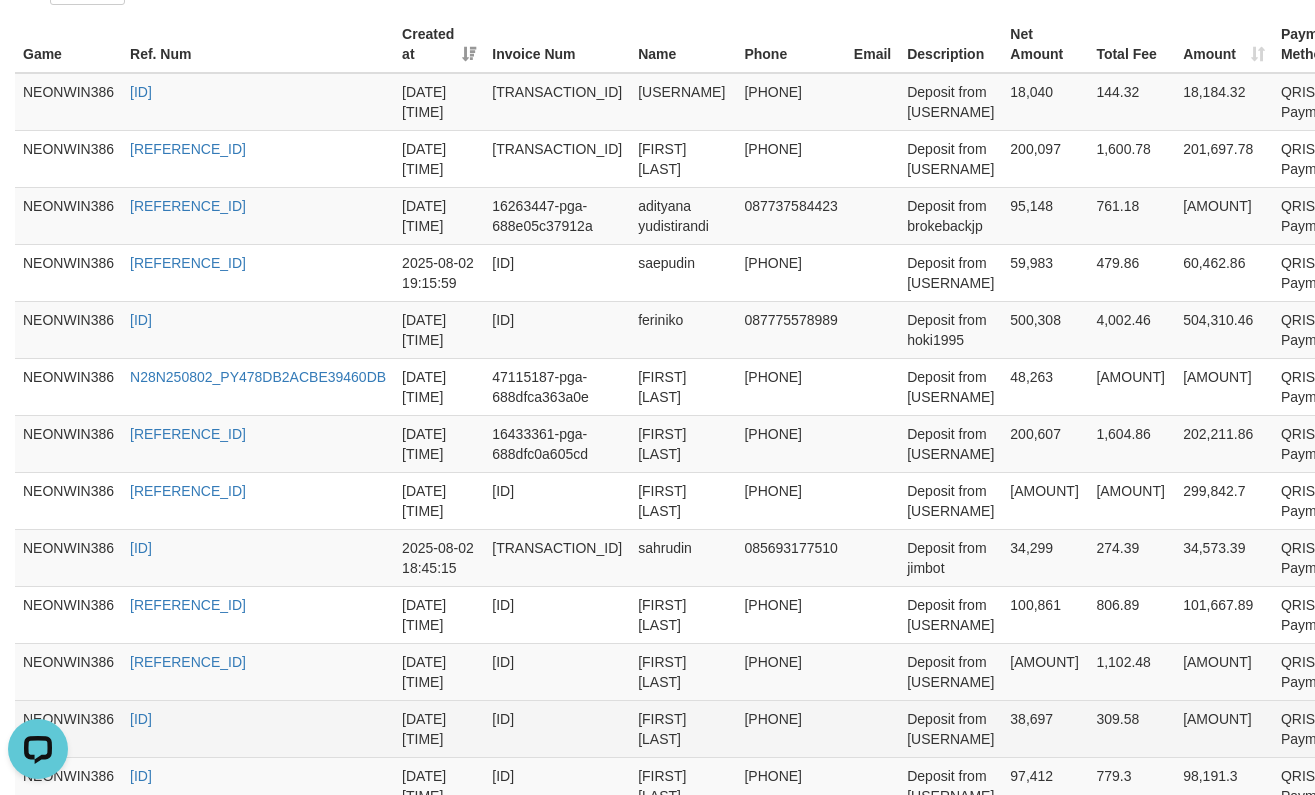 click on "[FIRST] [LAST]" at bounding box center (683, 728) 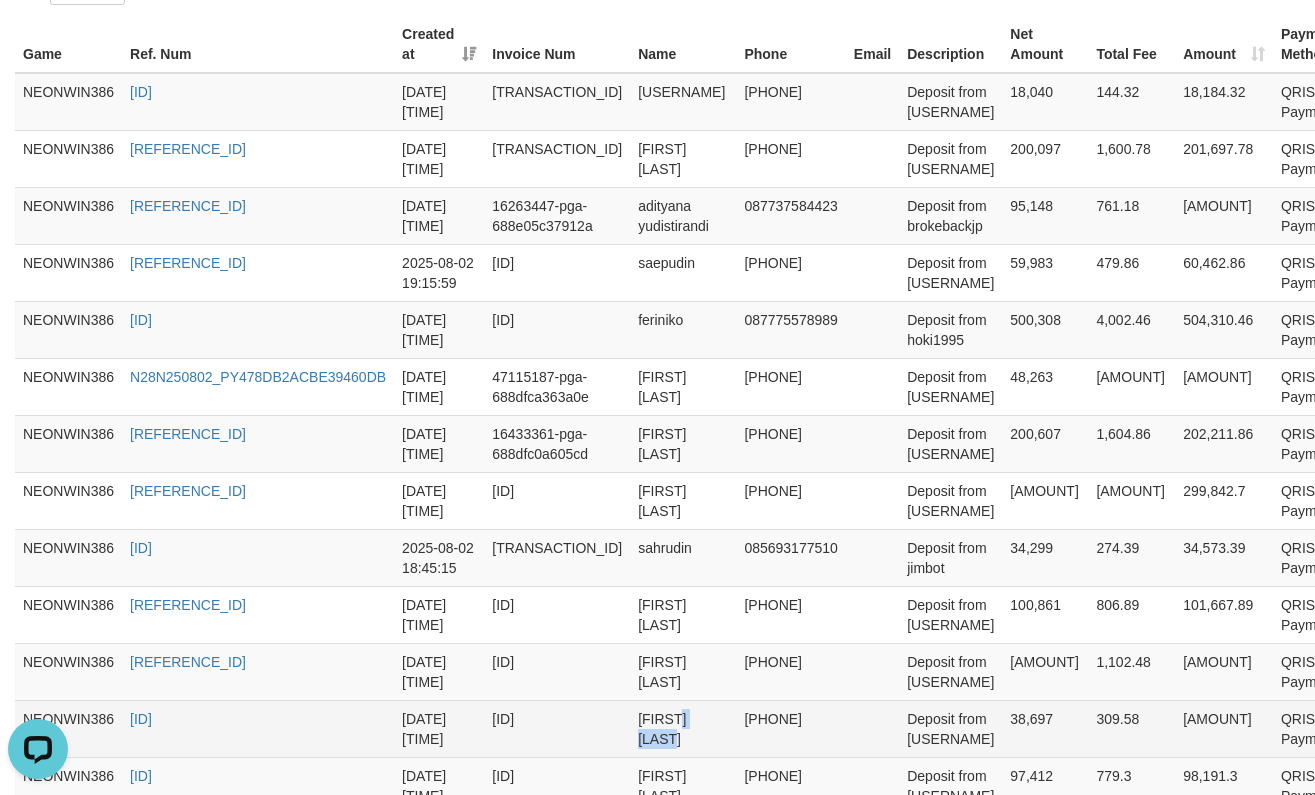 click on "[FIRST] [LAST]" at bounding box center [683, 728] 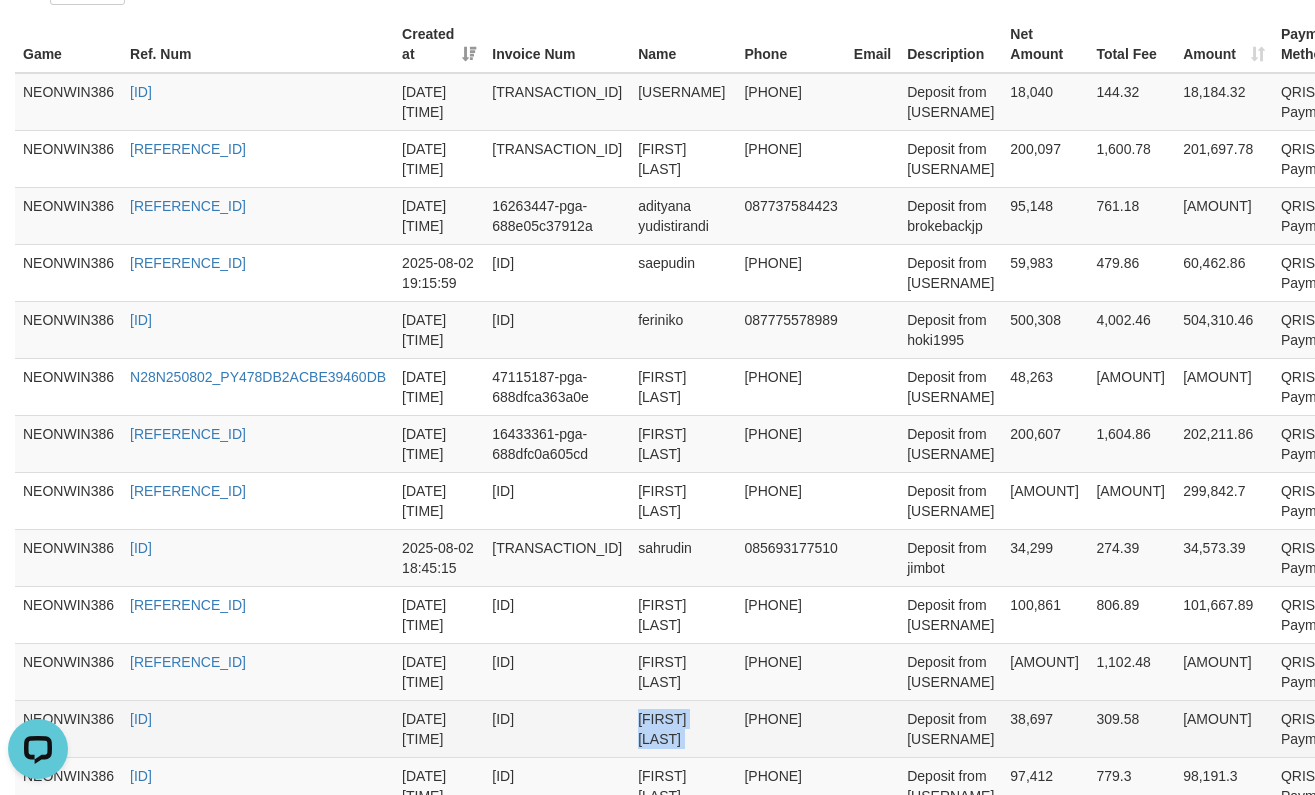 click on "[FIRST] [LAST]" at bounding box center (683, 728) 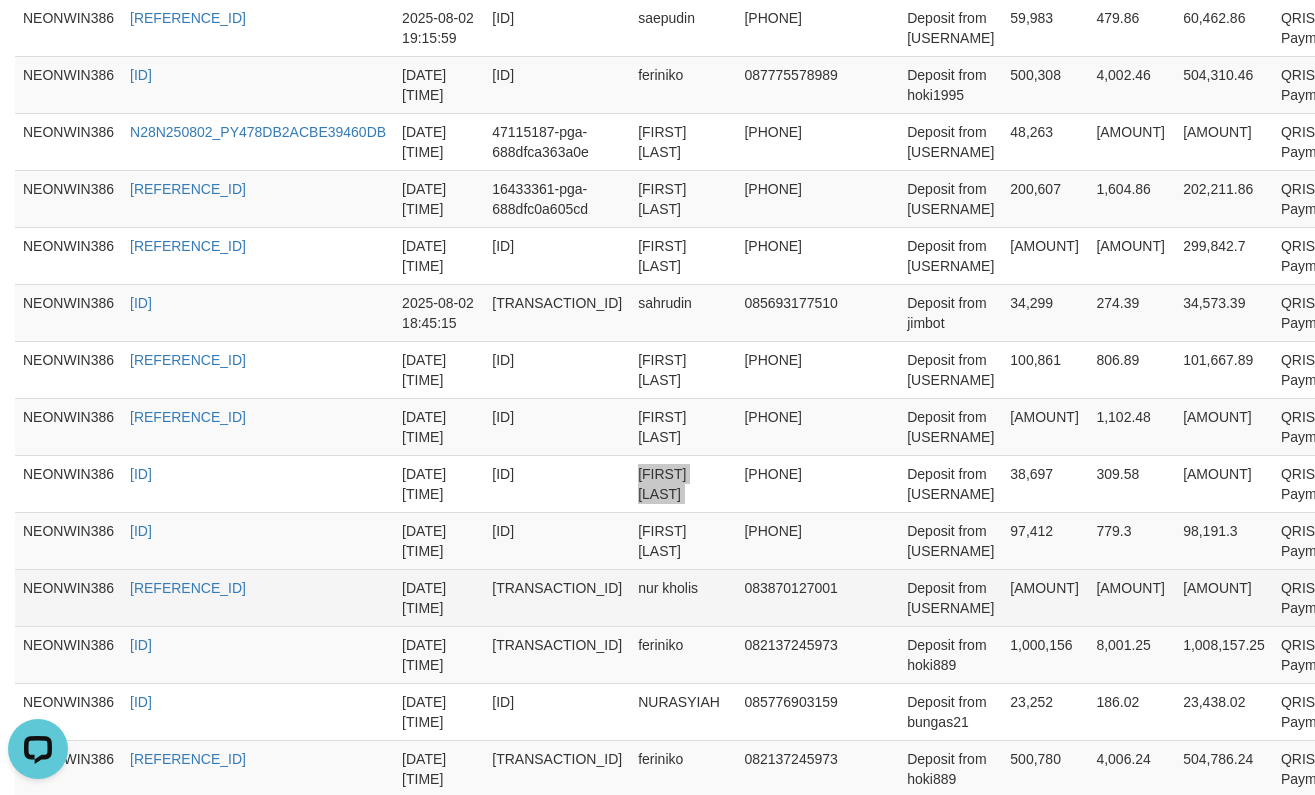 scroll, scrollTop: 1040, scrollLeft: 0, axis: vertical 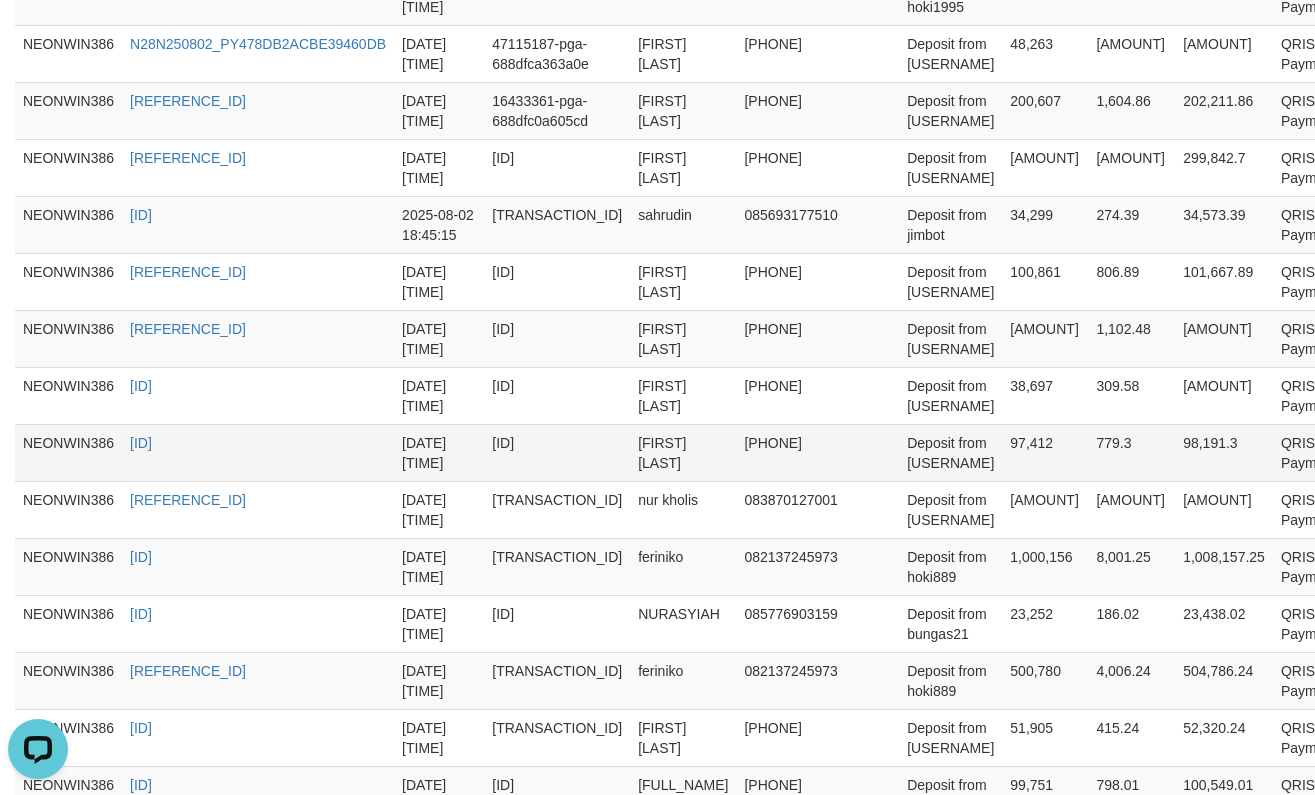click on "[FIRST] [LAST]" at bounding box center [683, 452] 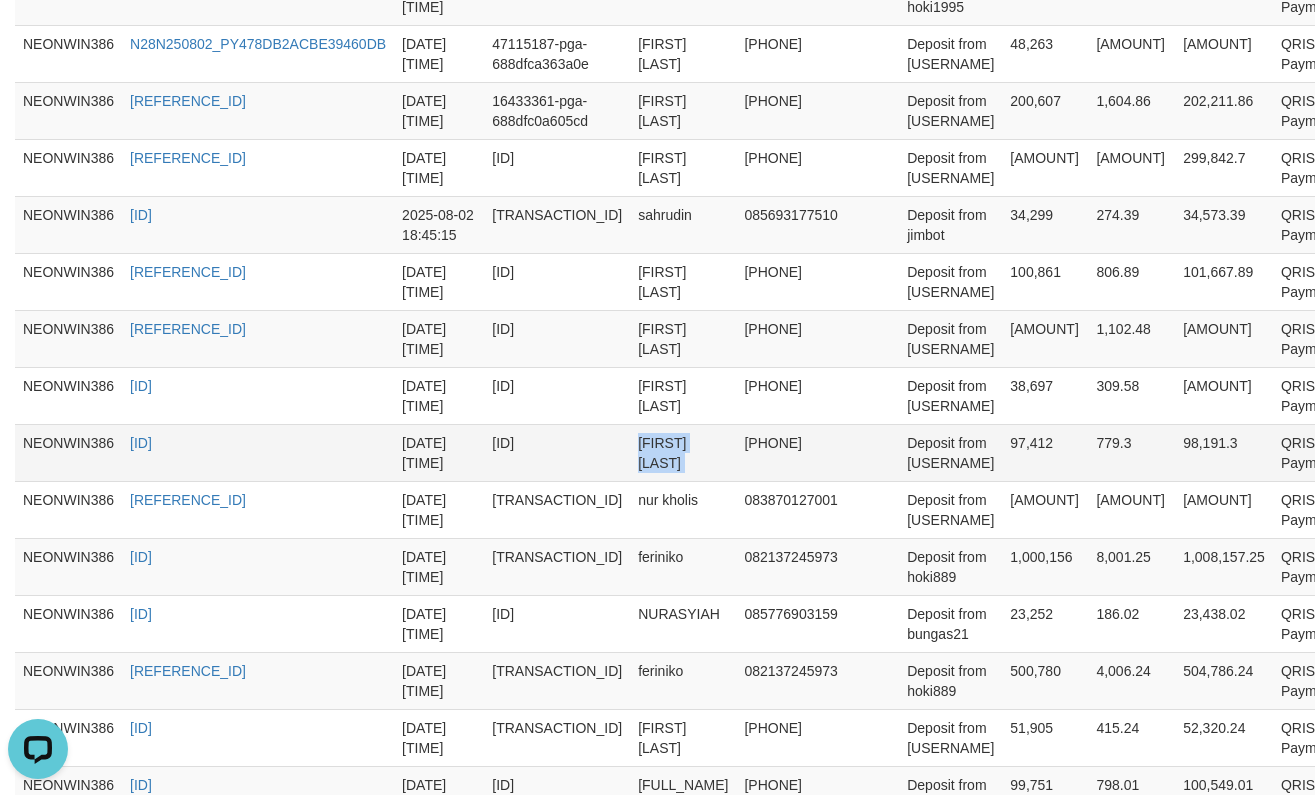 click on "[FIRST] [LAST]" at bounding box center [683, 452] 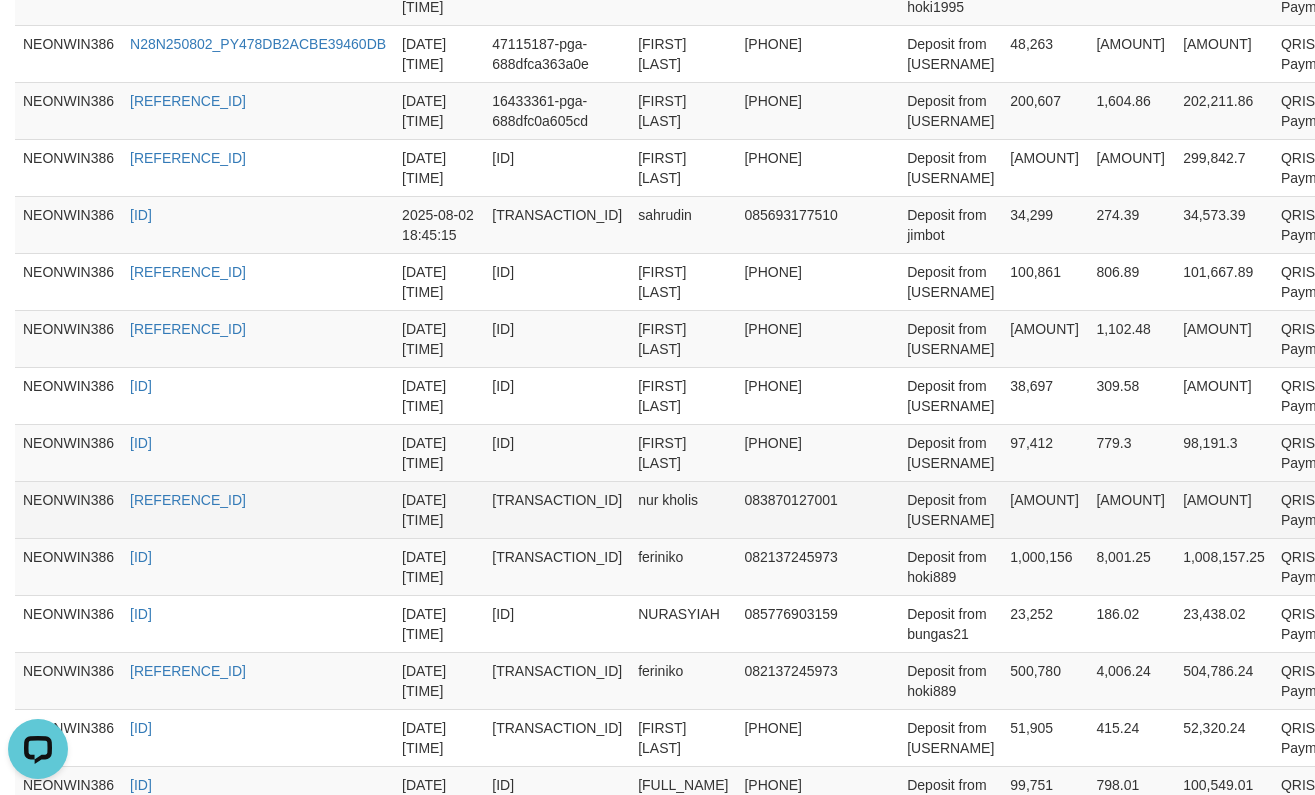 click on "nur kholis" at bounding box center [683, 509] 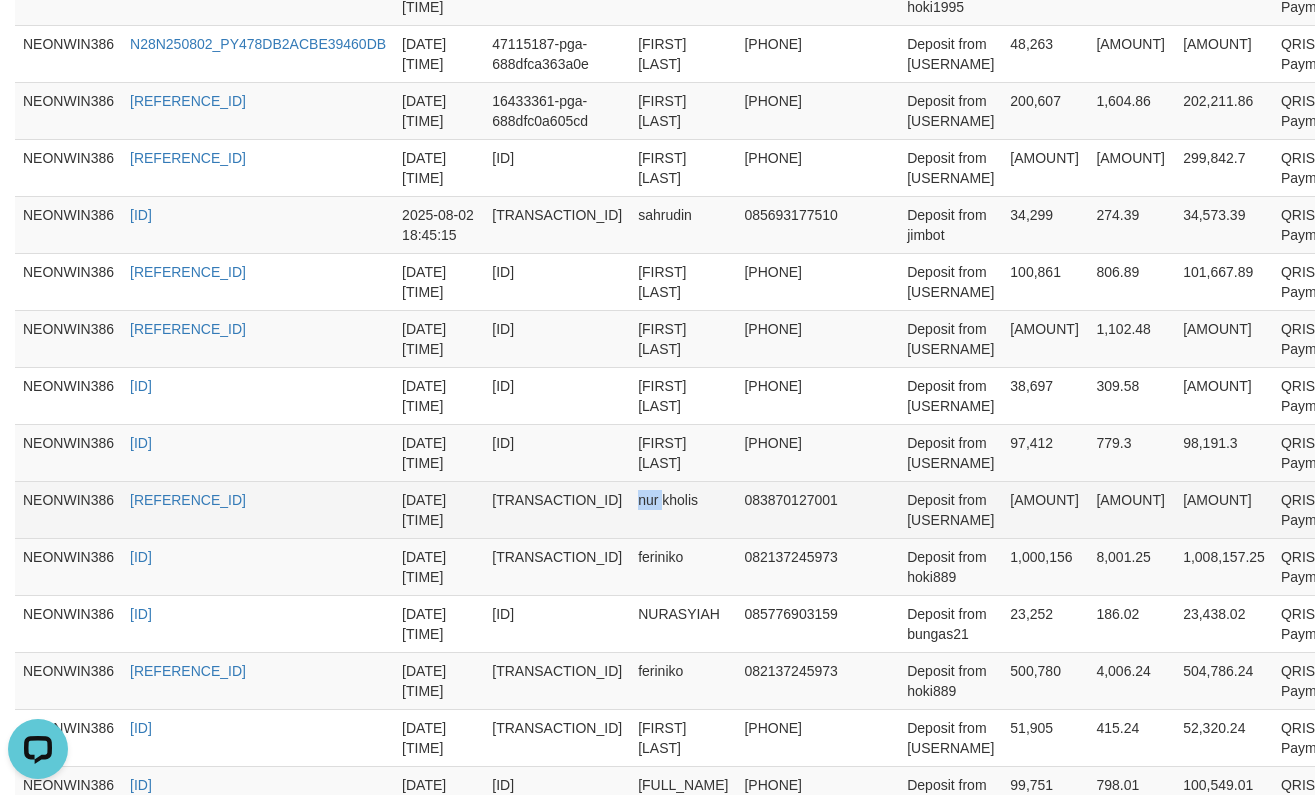 click on "nur kholis" at bounding box center [683, 509] 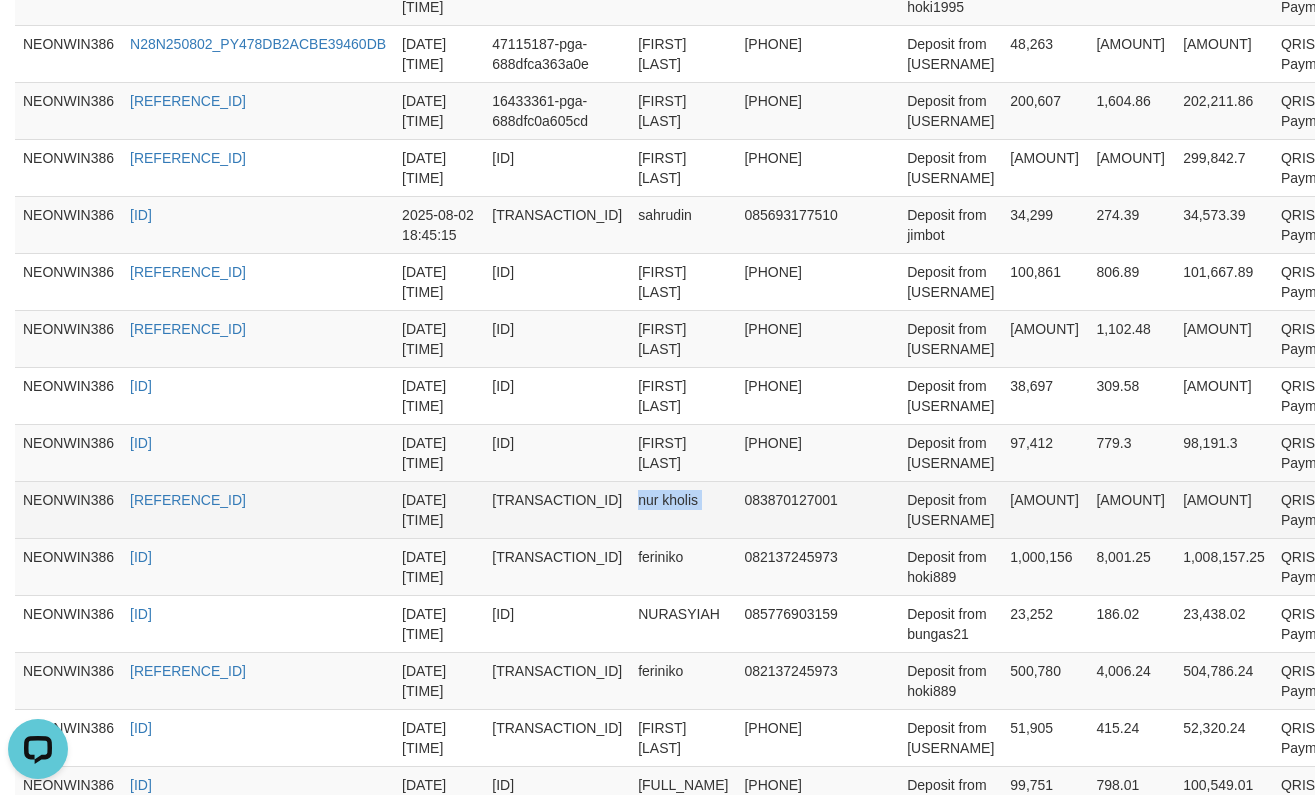 click on "nur kholis" at bounding box center (683, 509) 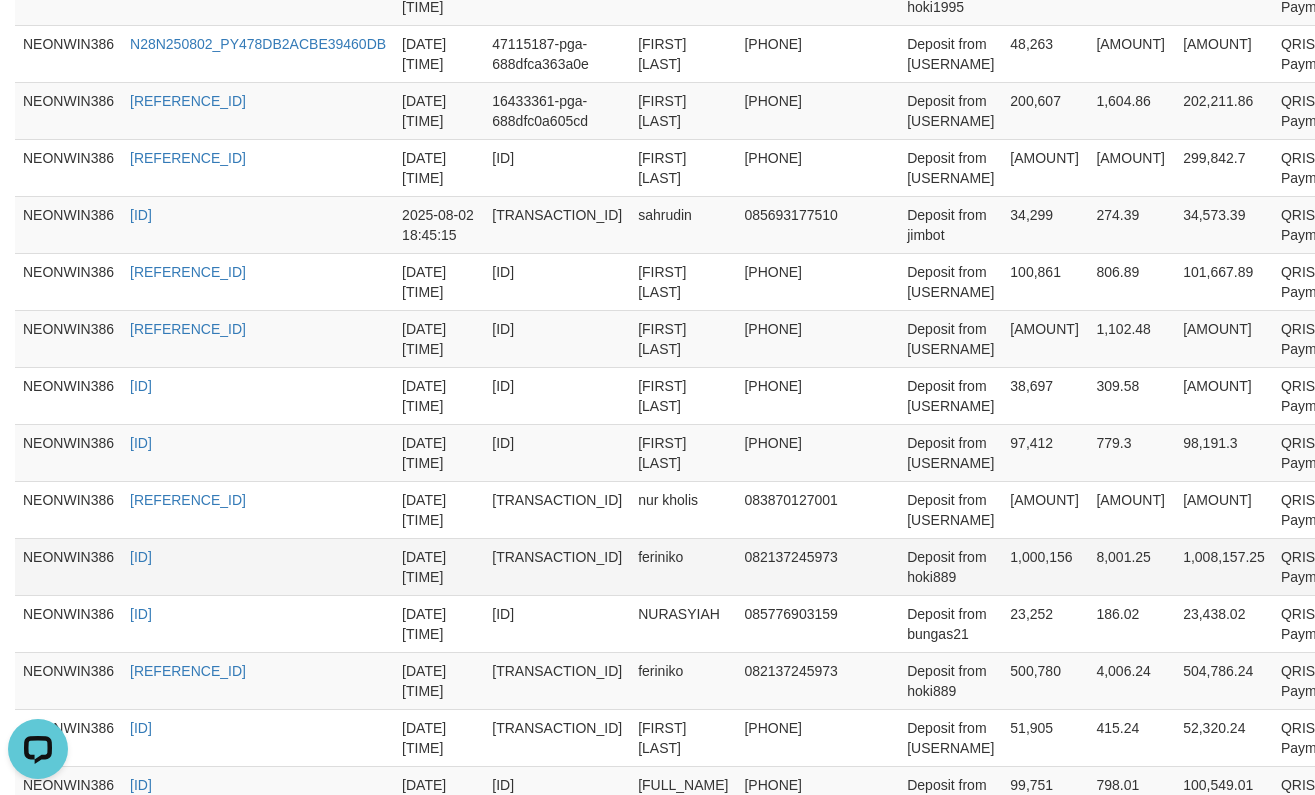 click on "feriniko" at bounding box center (683, 566) 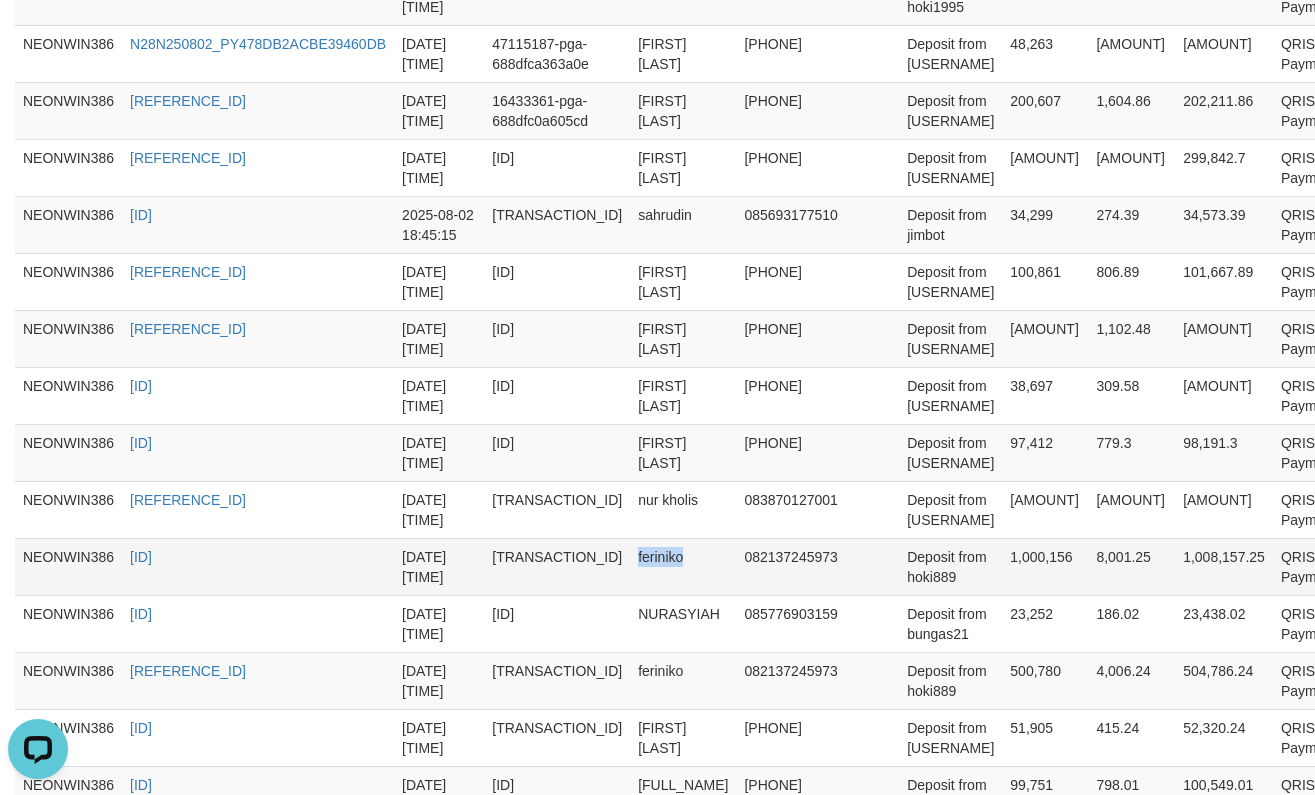 click on "feriniko" at bounding box center [683, 566] 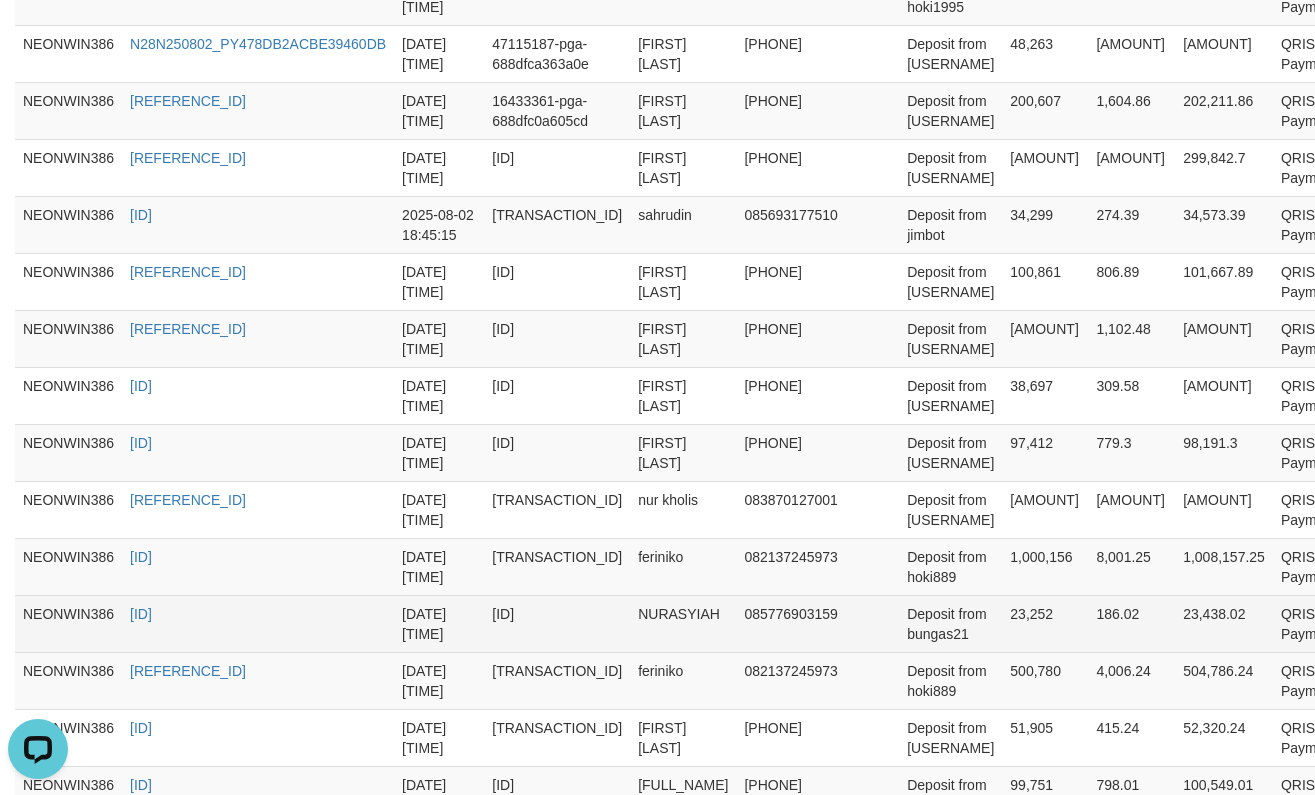 click on "NURASYIAH" at bounding box center [683, 623] 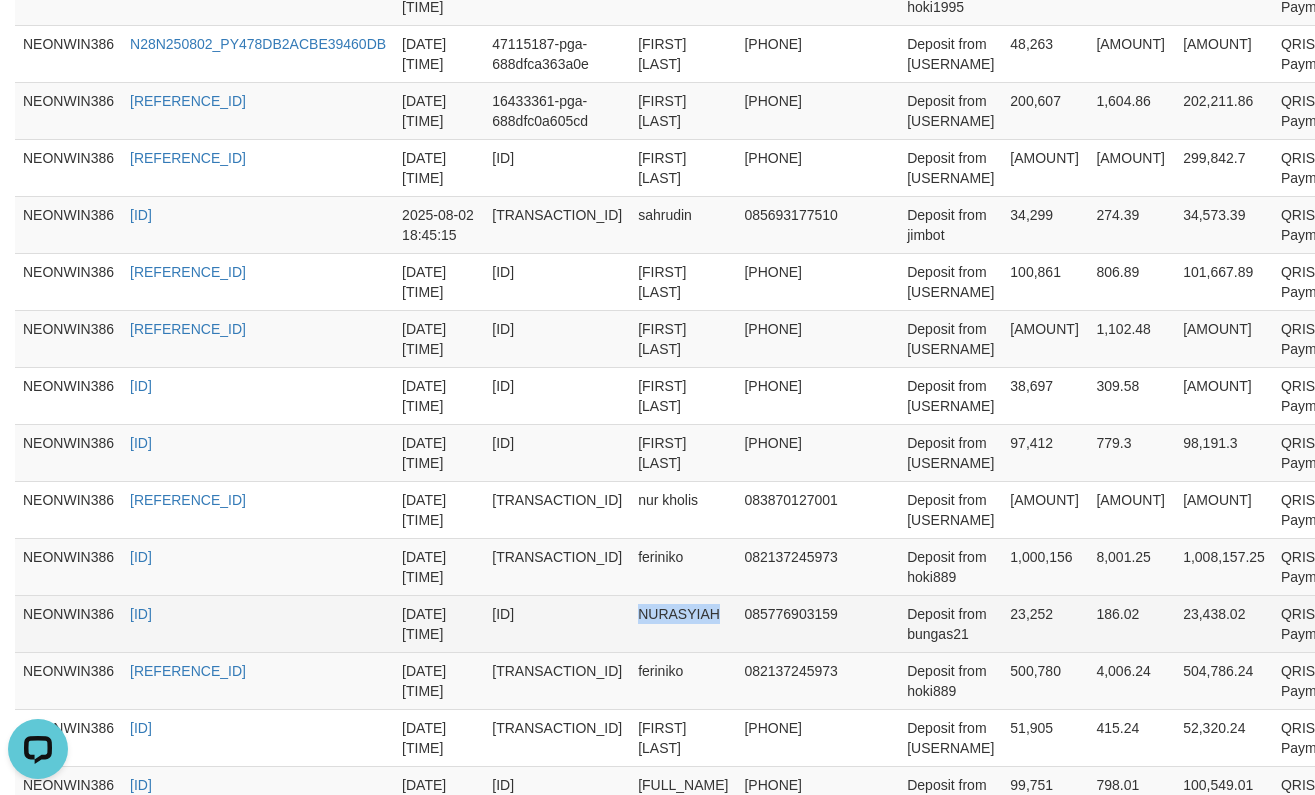 click on "NURASYIAH" at bounding box center (683, 623) 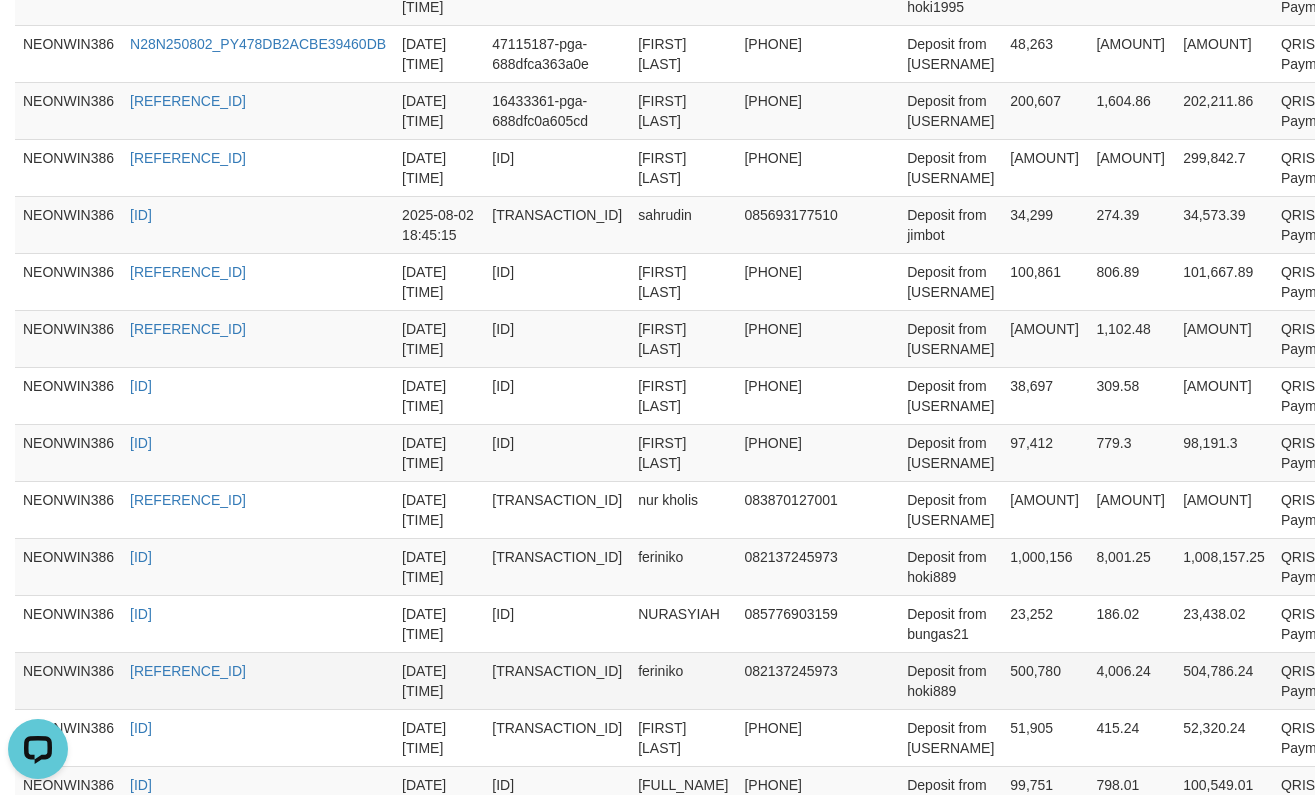 click on "feriniko" at bounding box center (683, 680) 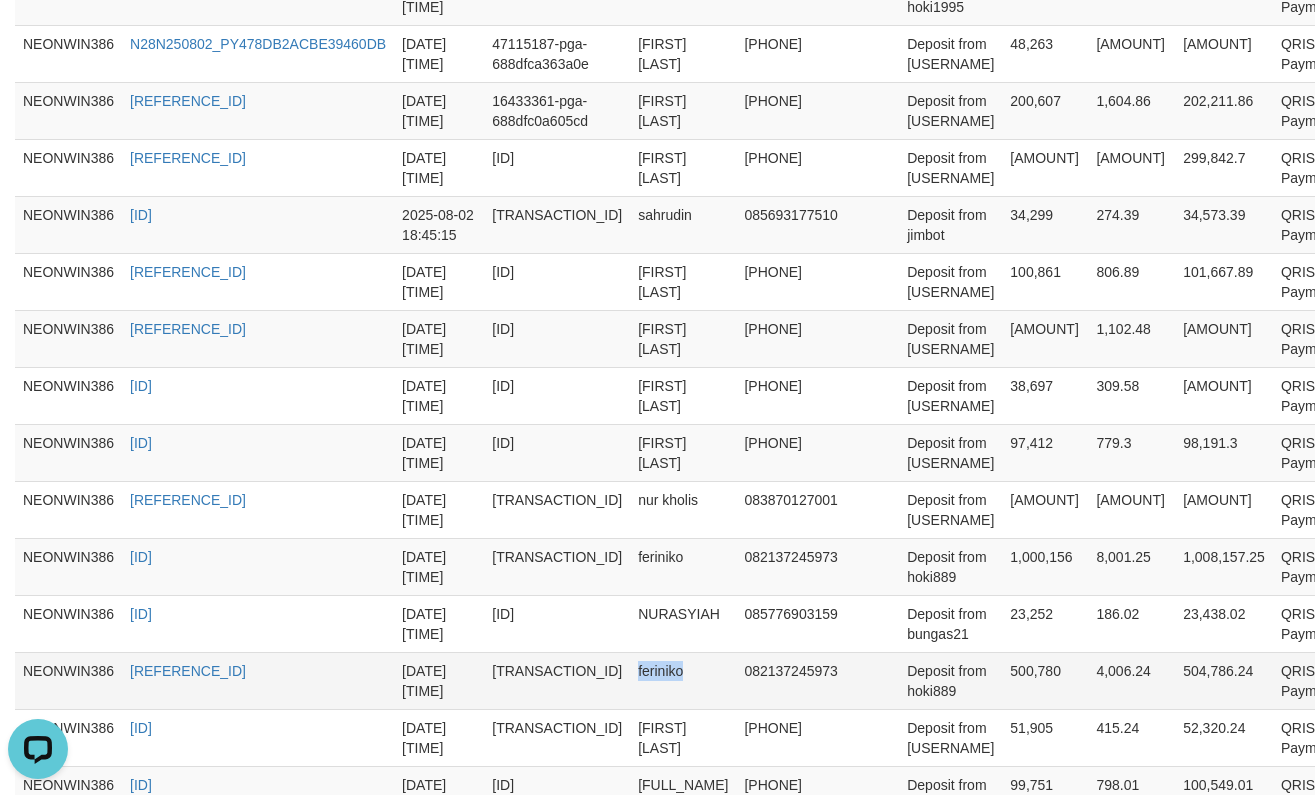 click on "feriniko" at bounding box center (683, 680) 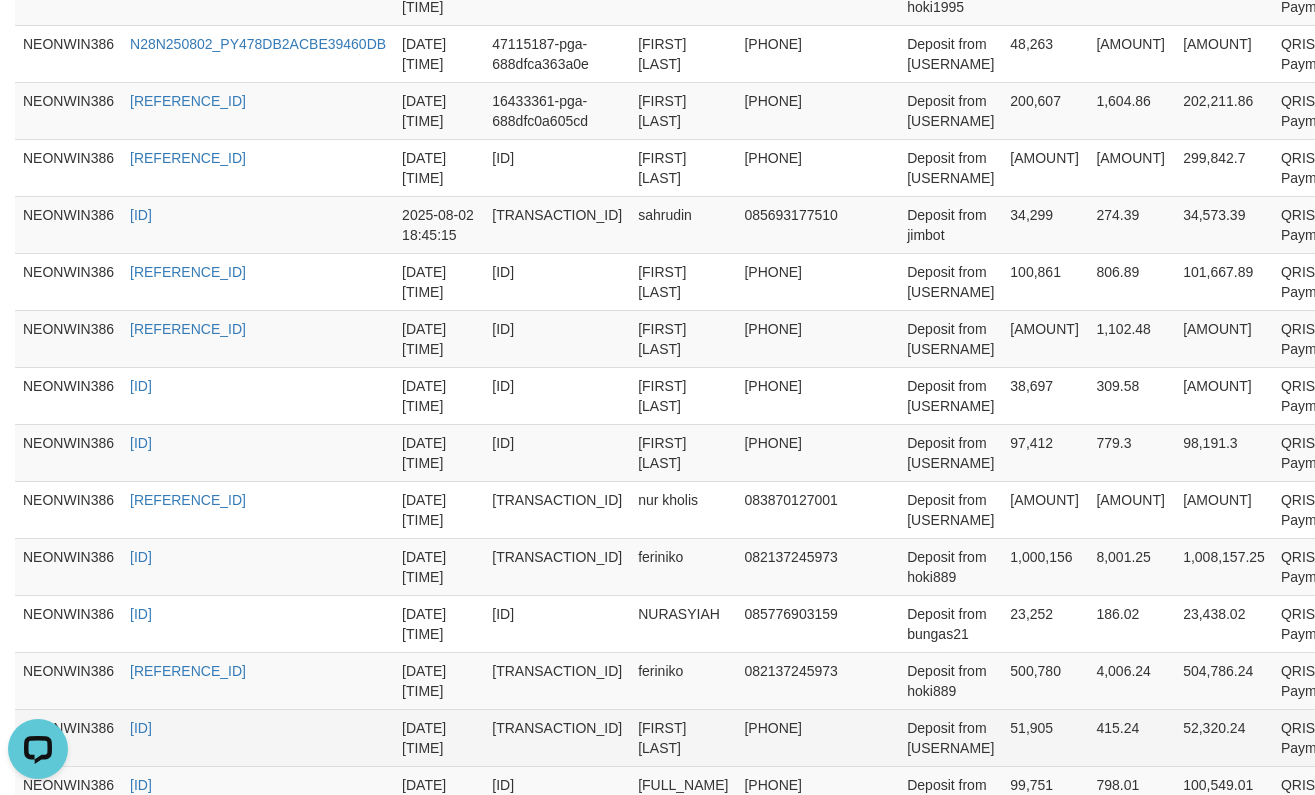 click on "[FIRST] [LAST]" at bounding box center [683, 737] 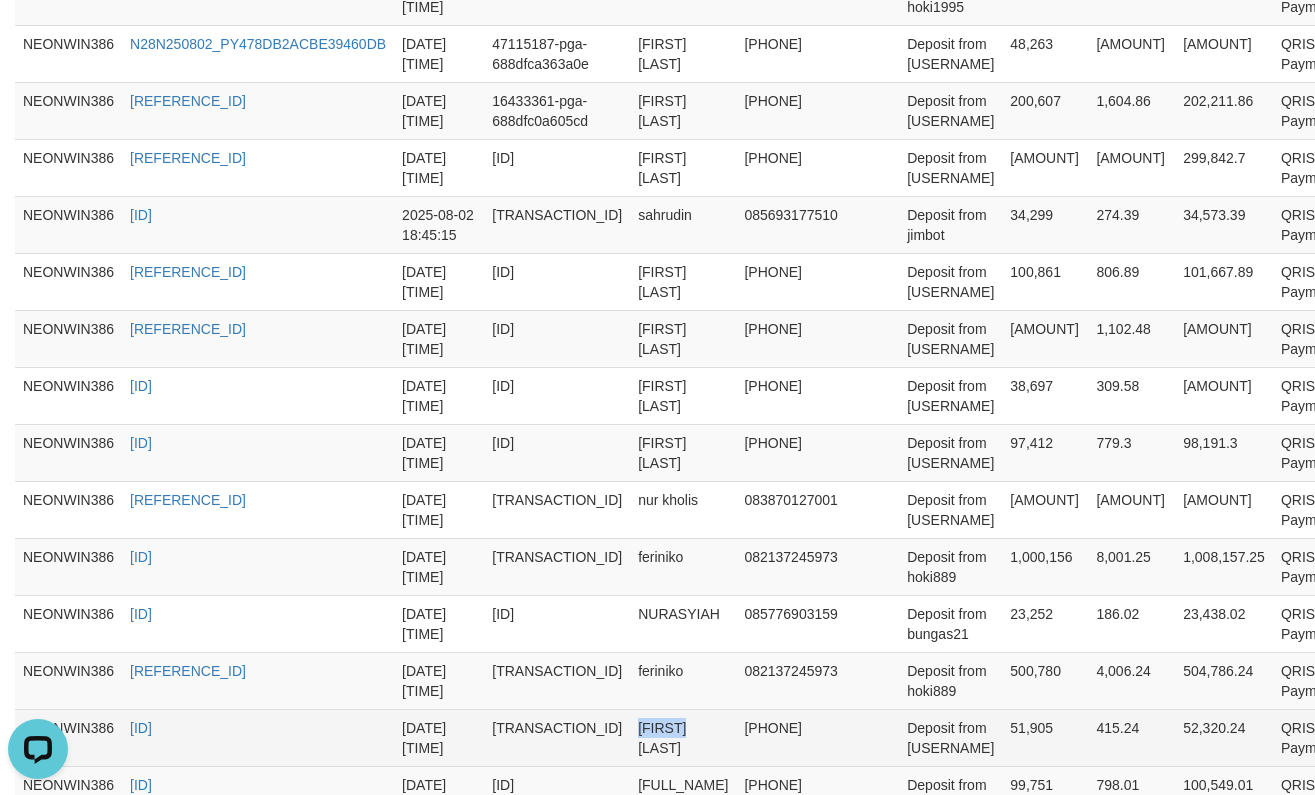 click on "[FIRST] [LAST]" at bounding box center (683, 737) 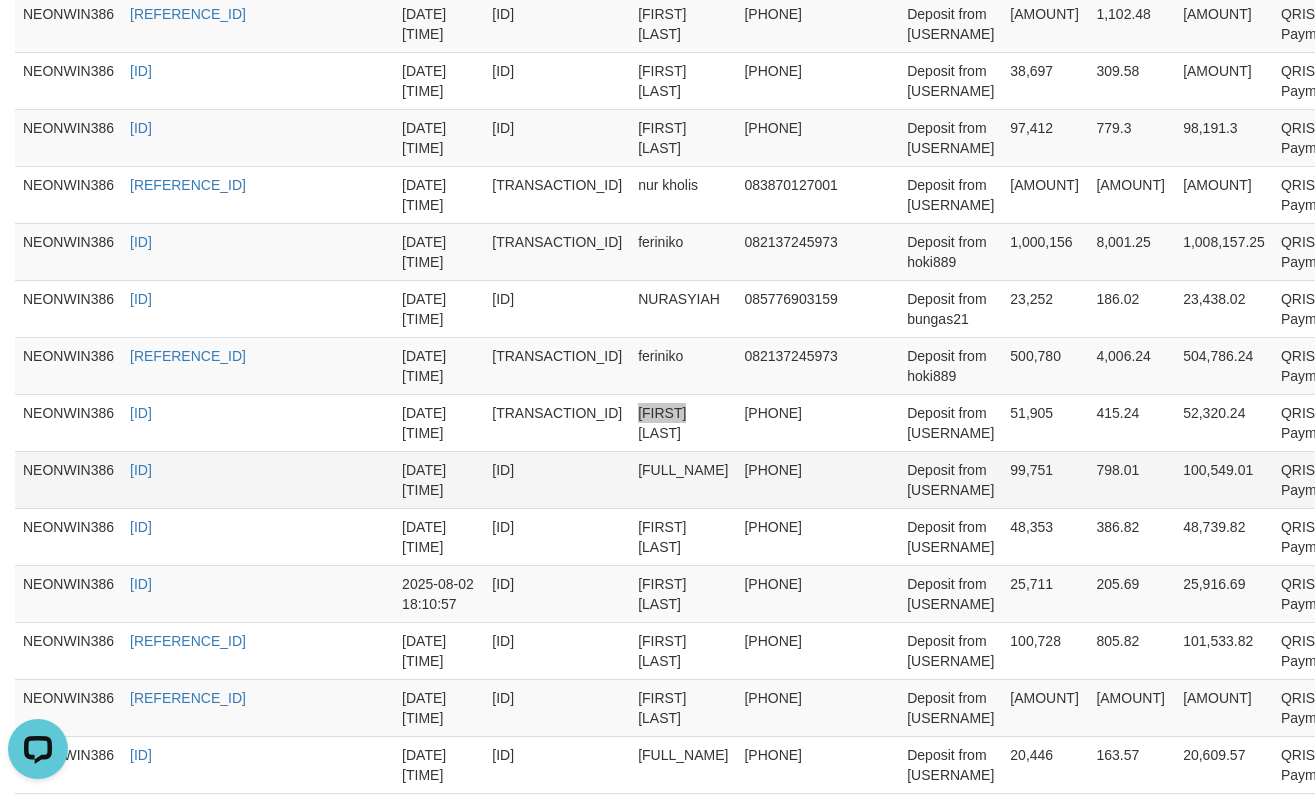 scroll, scrollTop: 1374, scrollLeft: 0, axis: vertical 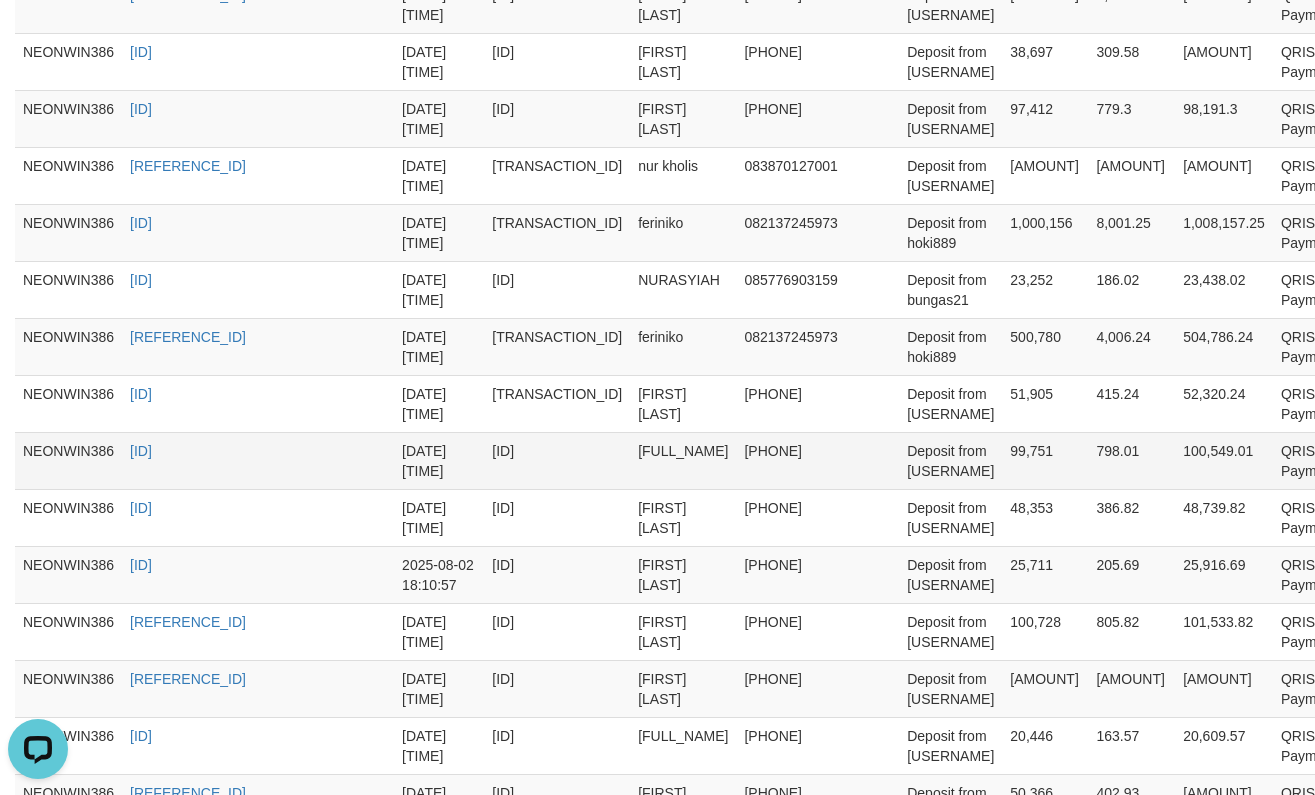click on "[FULL_NAME]" at bounding box center (683, 460) 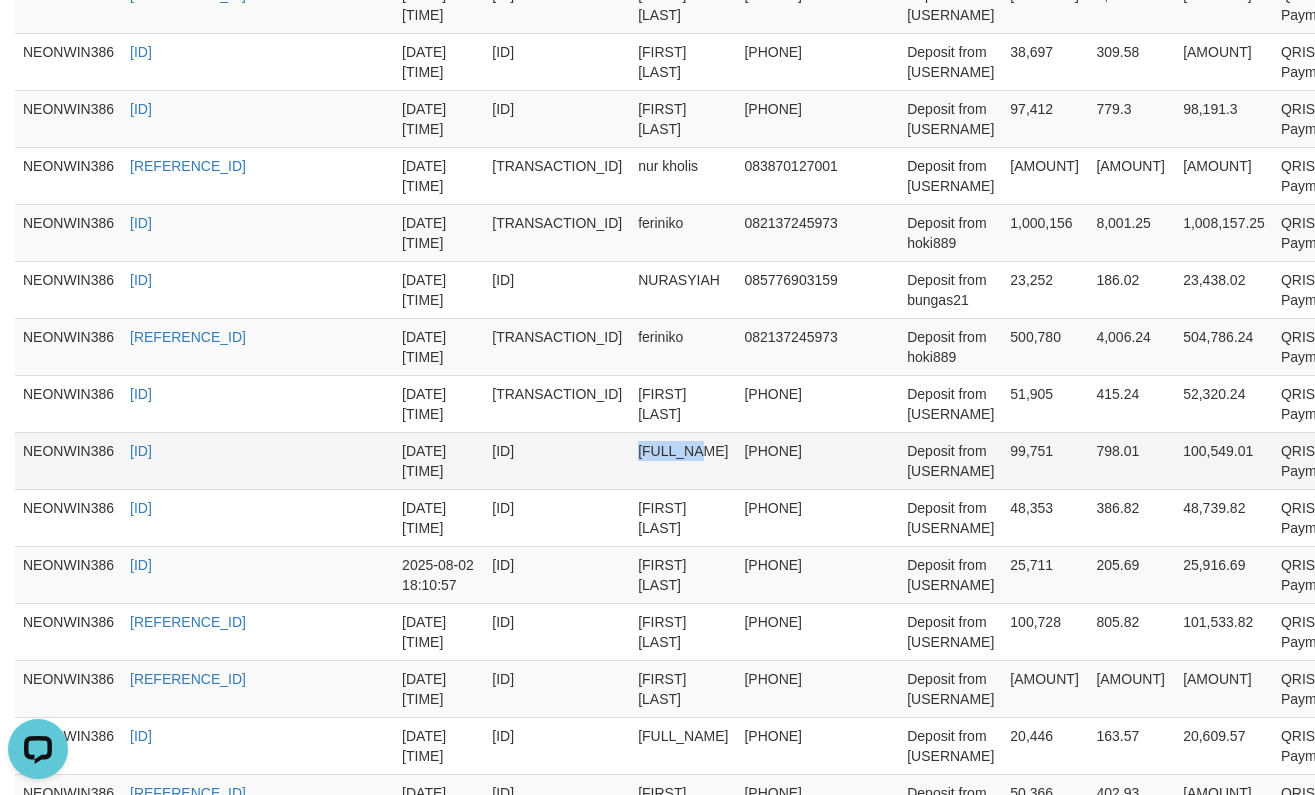 click on "[FULL_NAME]" at bounding box center (683, 460) 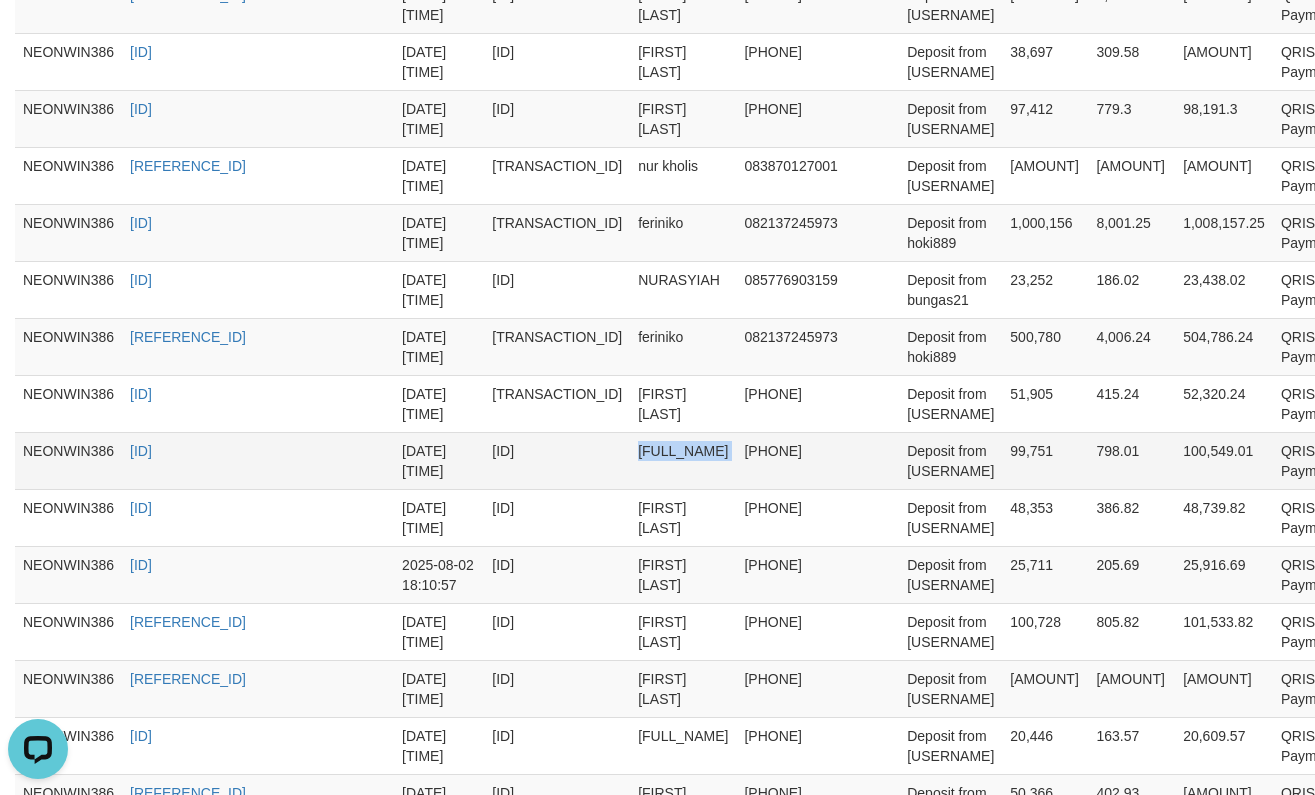 click on "[FULL_NAME]" at bounding box center (683, 460) 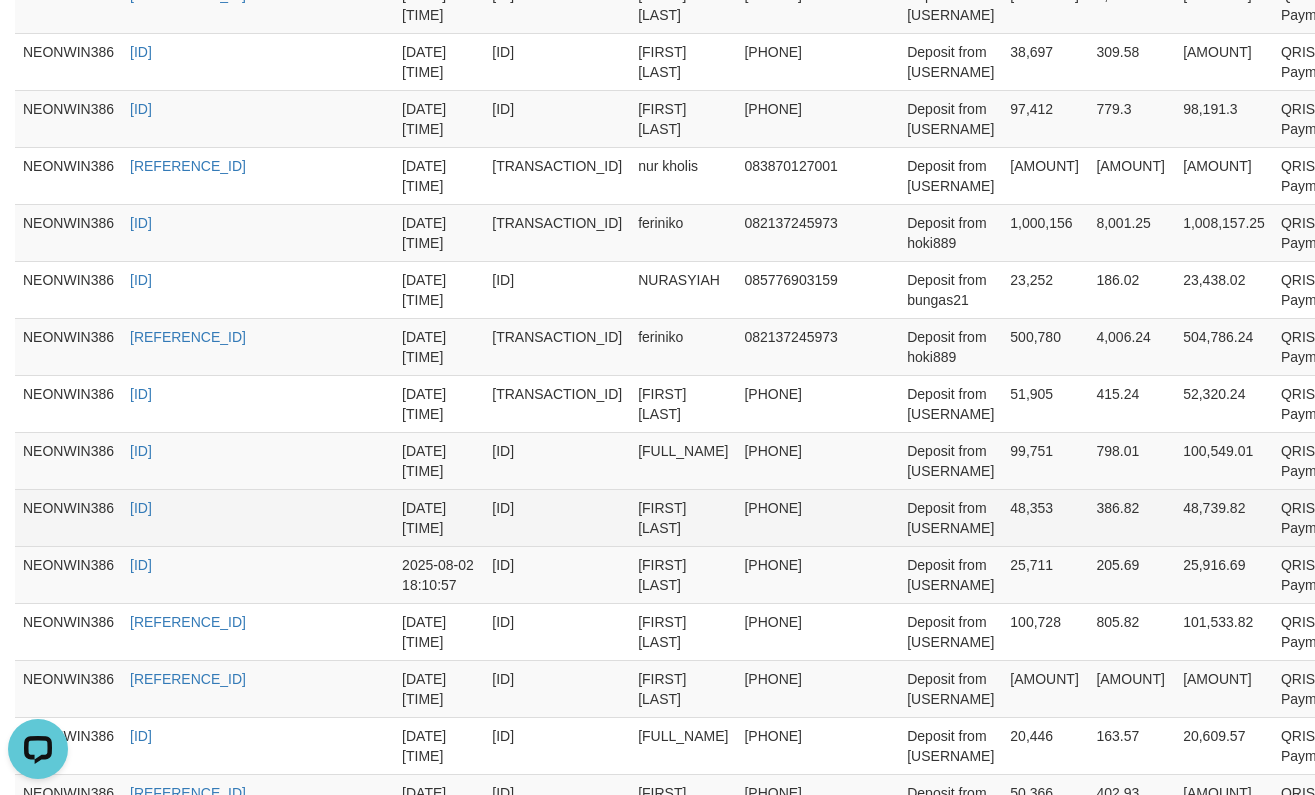 click on "[FIRST] [LAST]" at bounding box center [683, 517] 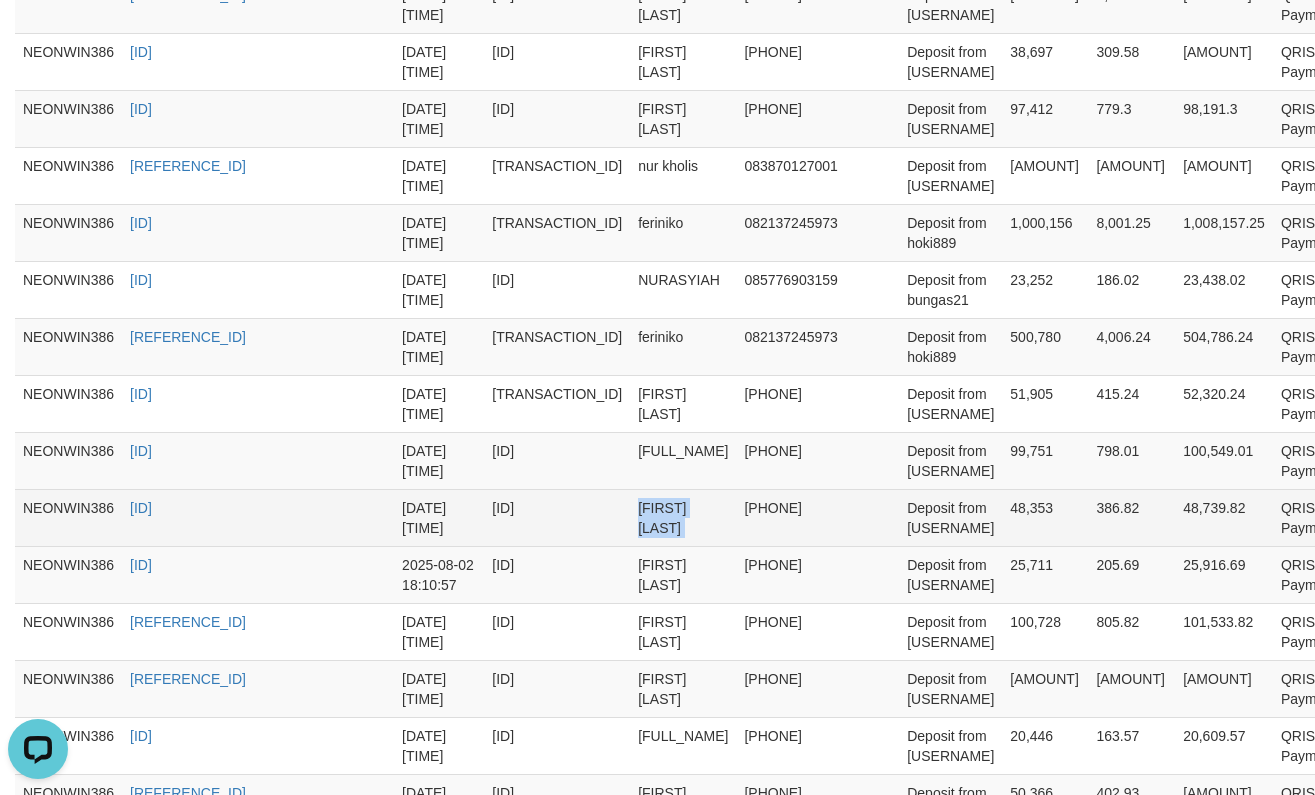 click on "[FIRST] [LAST]" at bounding box center [683, 517] 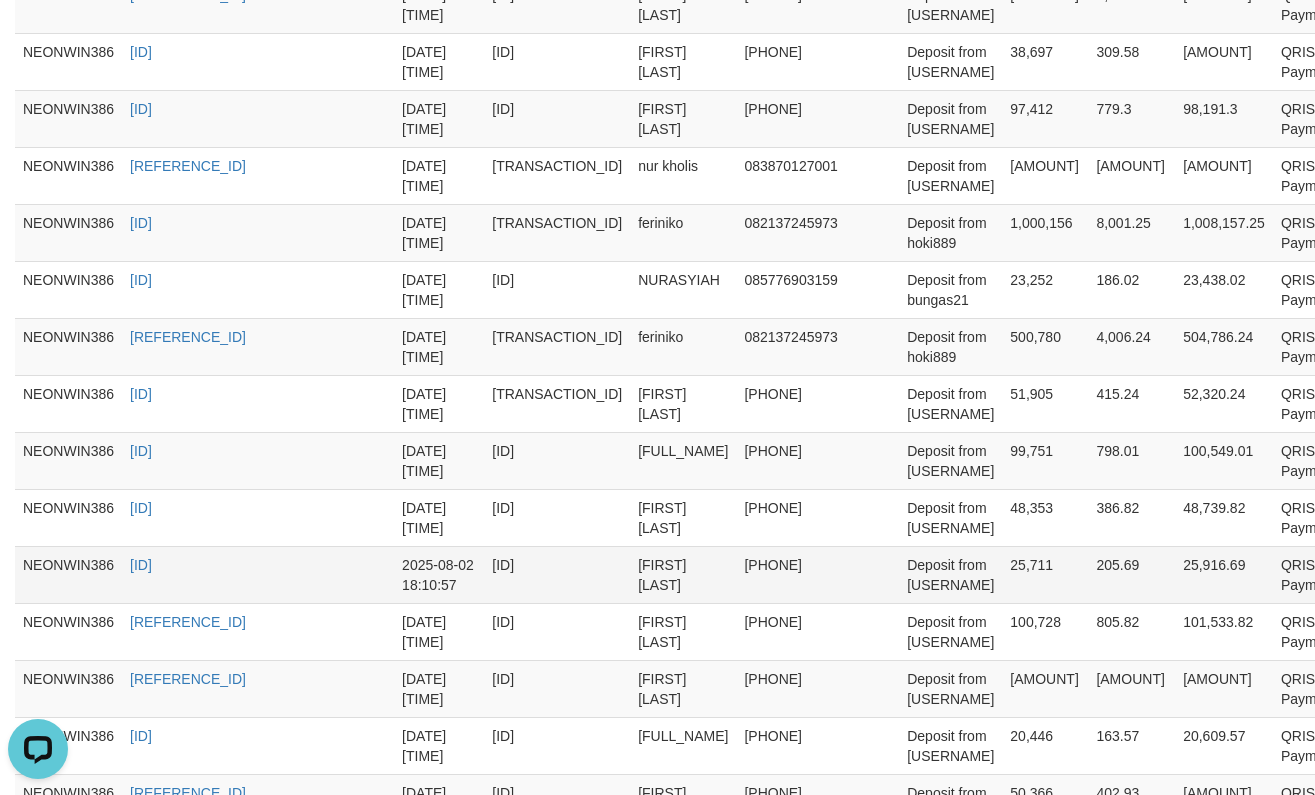 click on "[FIRST] [LAST]" at bounding box center [683, 574] 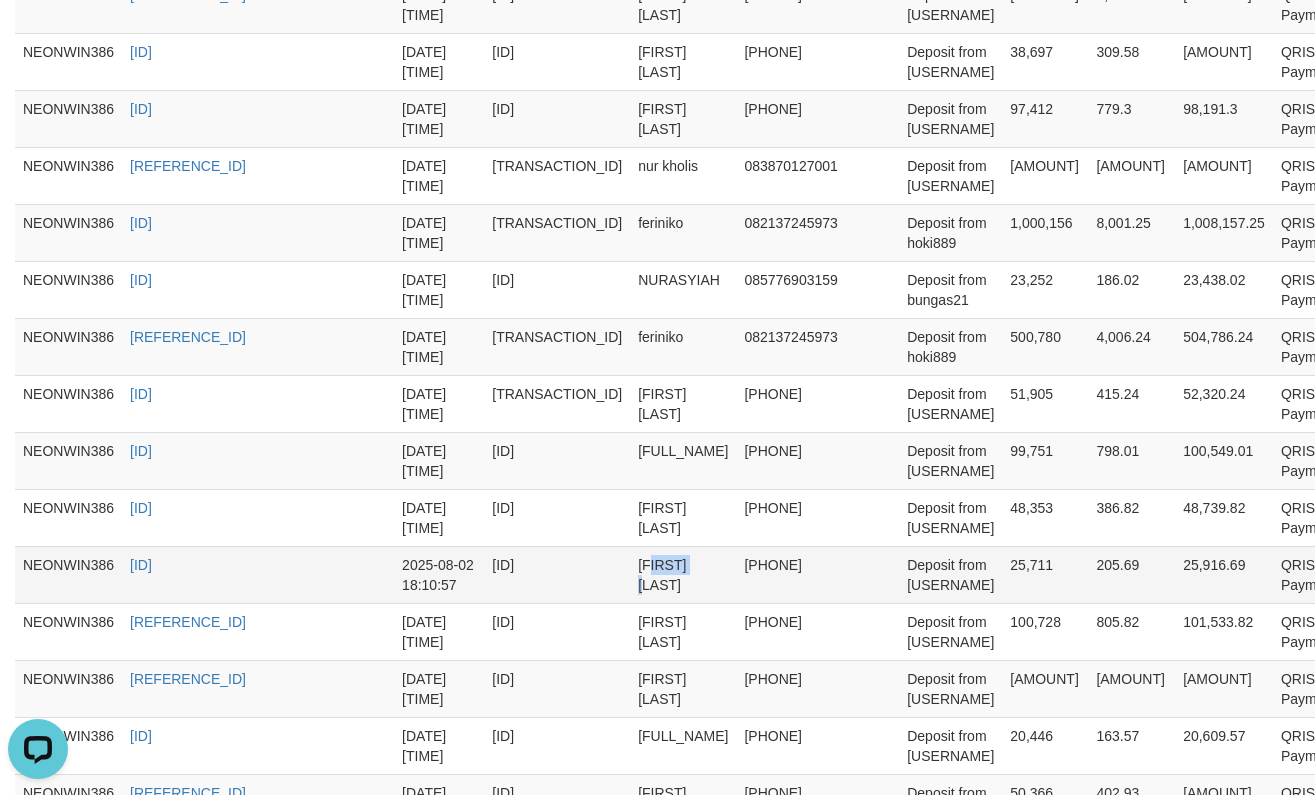 click on "[FIRST] [LAST]" at bounding box center [683, 574] 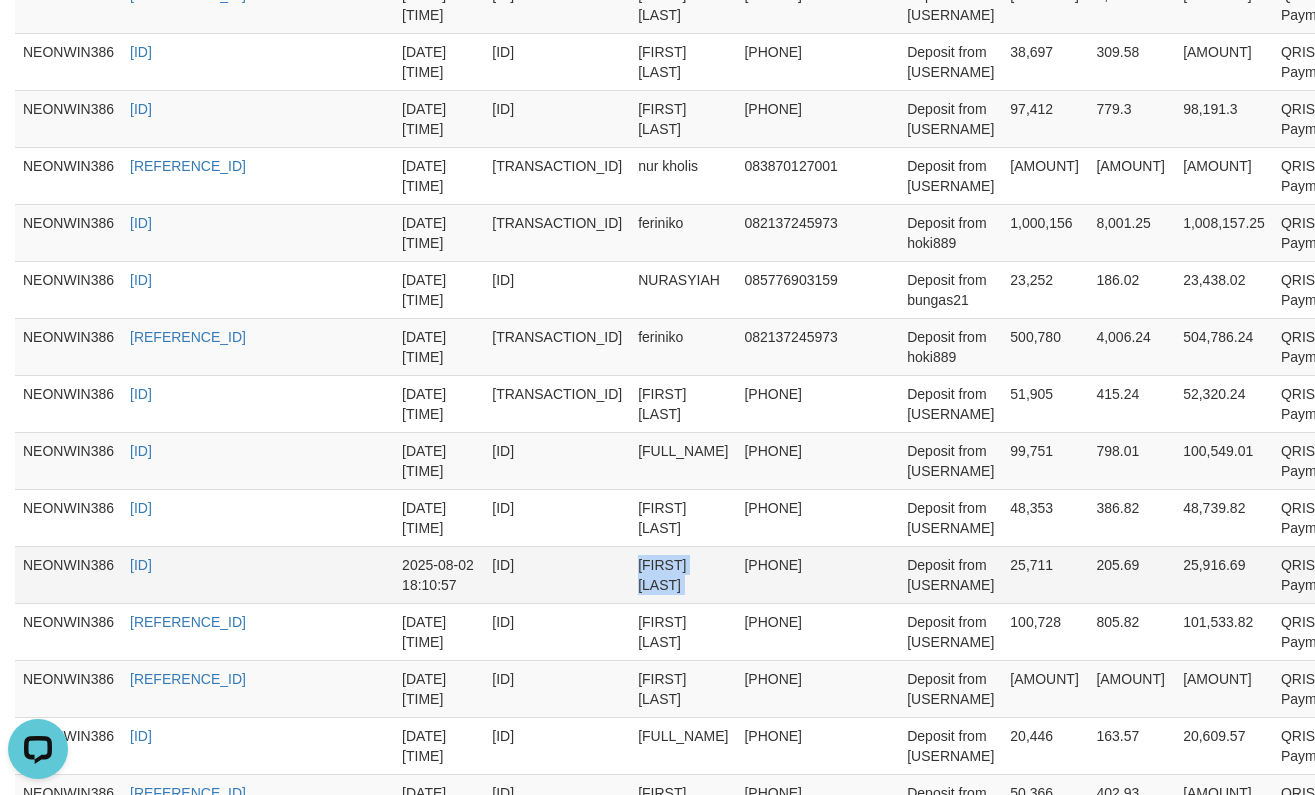 click on "[FIRST] [LAST]" at bounding box center [683, 574] 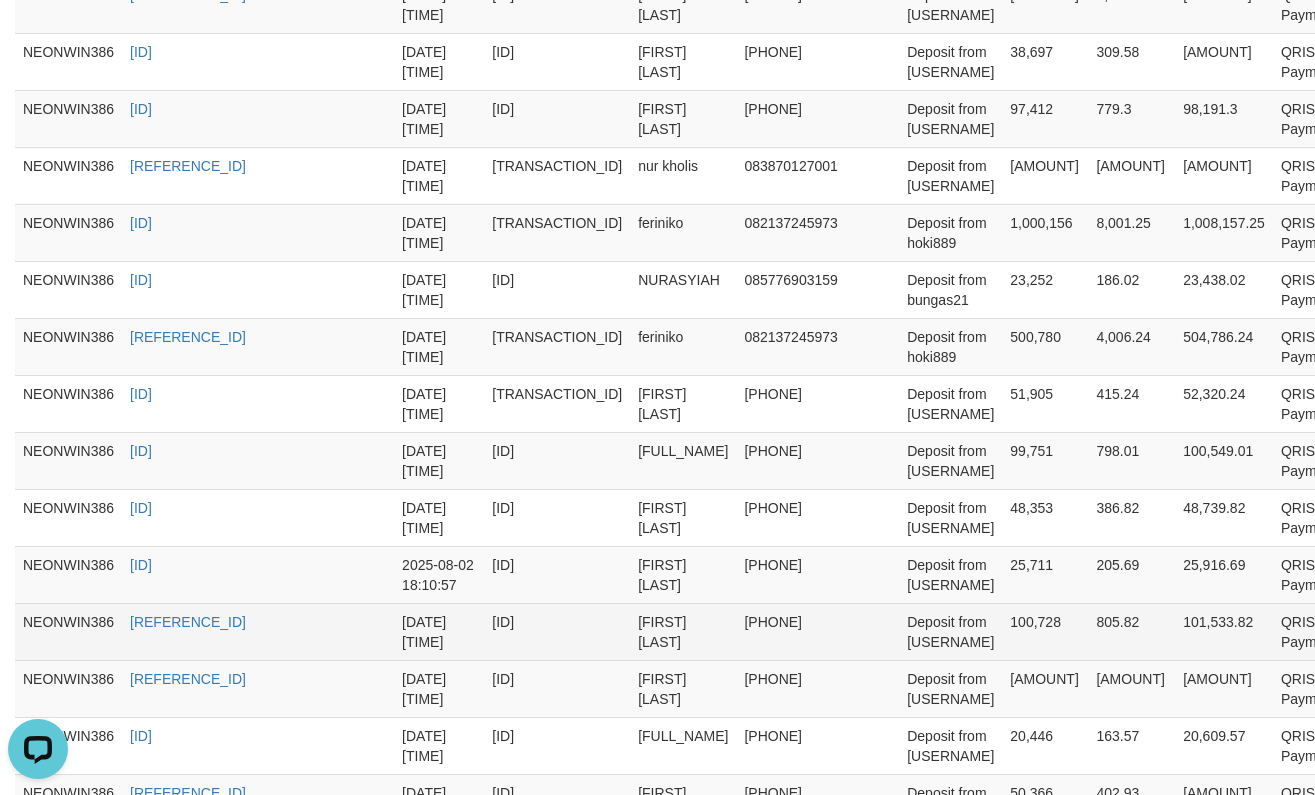 click on "[FIRST] [LAST]" at bounding box center [683, 631] 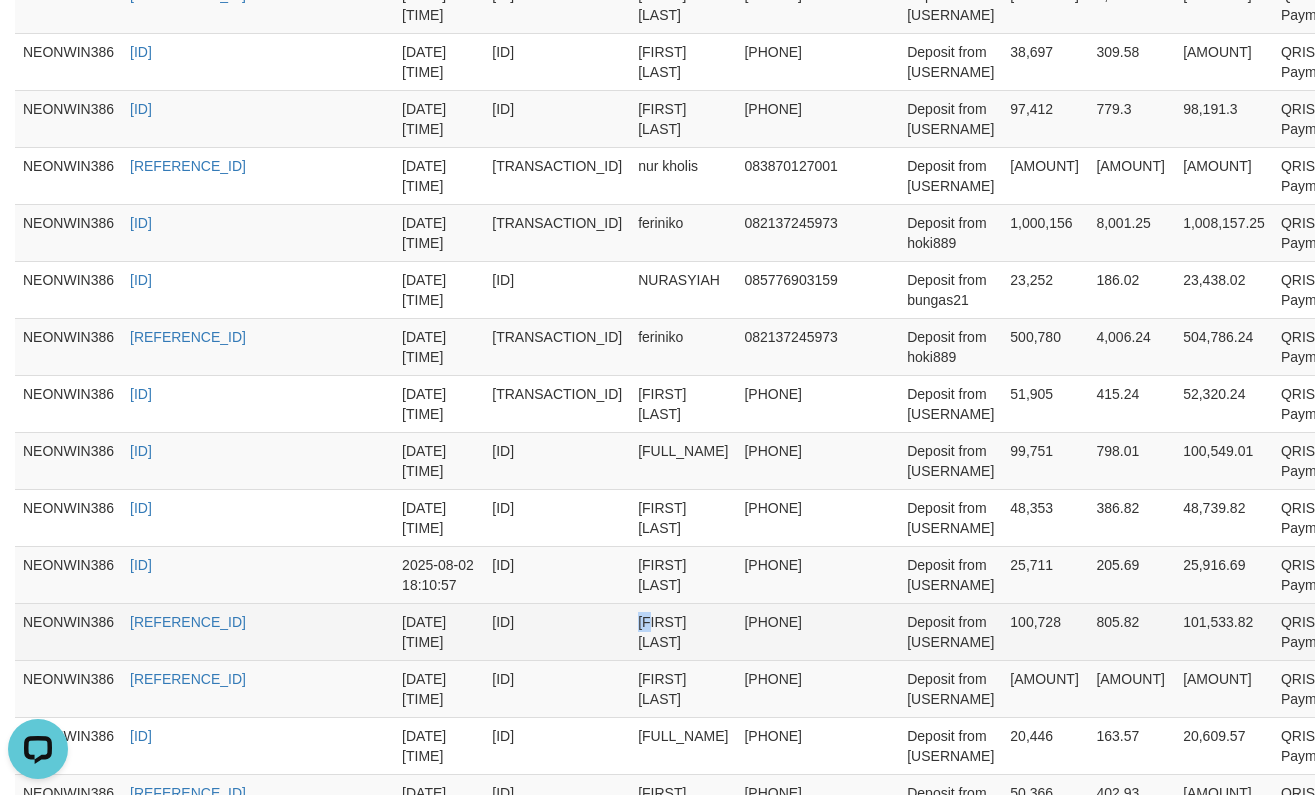 click on "[FIRST] [LAST]" at bounding box center [683, 631] 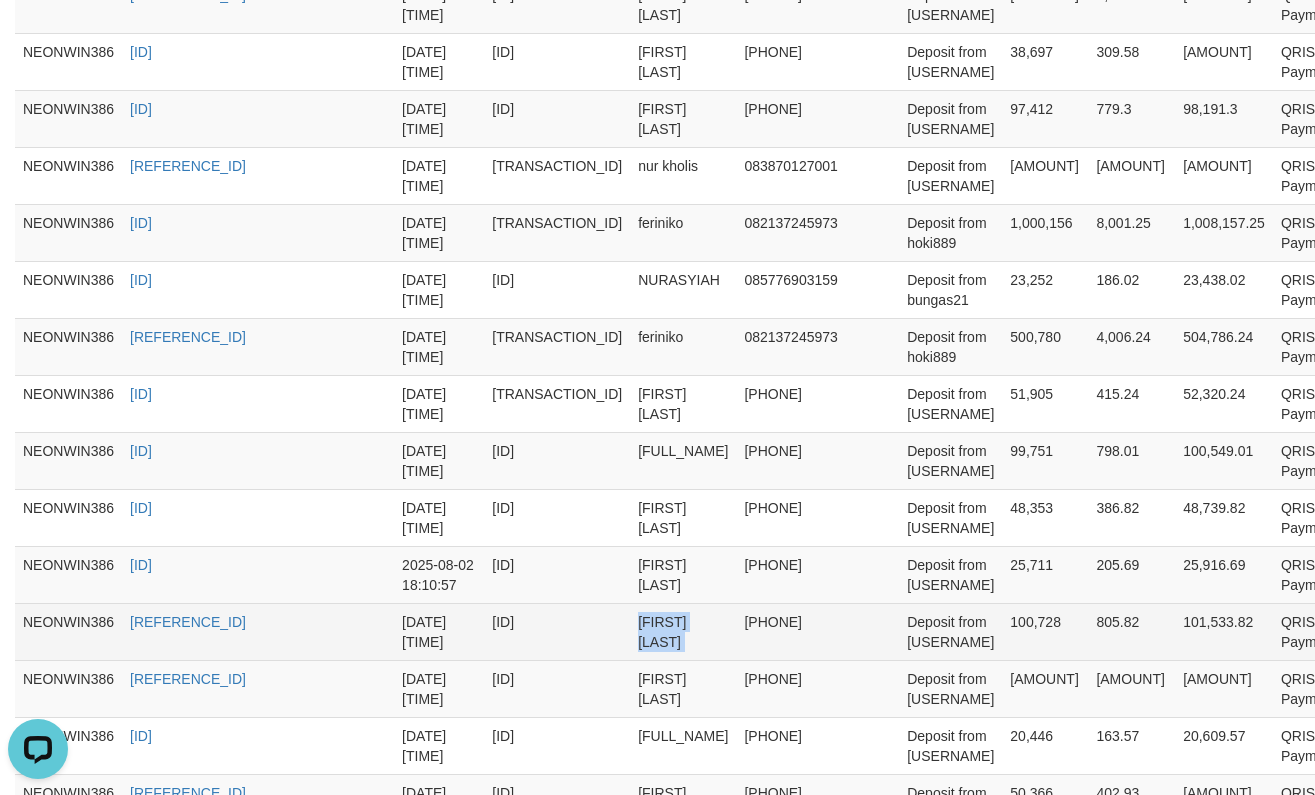 click on "[FIRST] [LAST]" at bounding box center (683, 631) 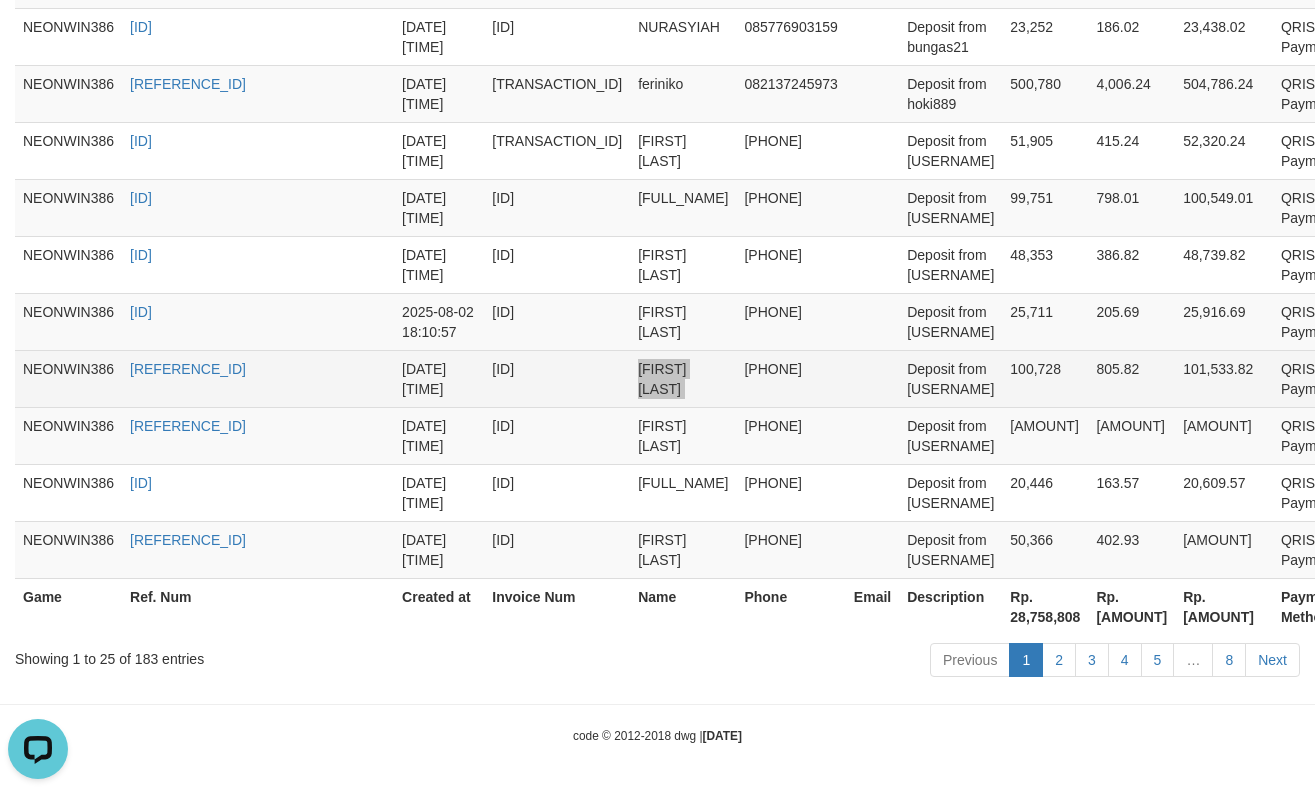 scroll, scrollTop: 1707, scrollLeft: 0, axis: vertical 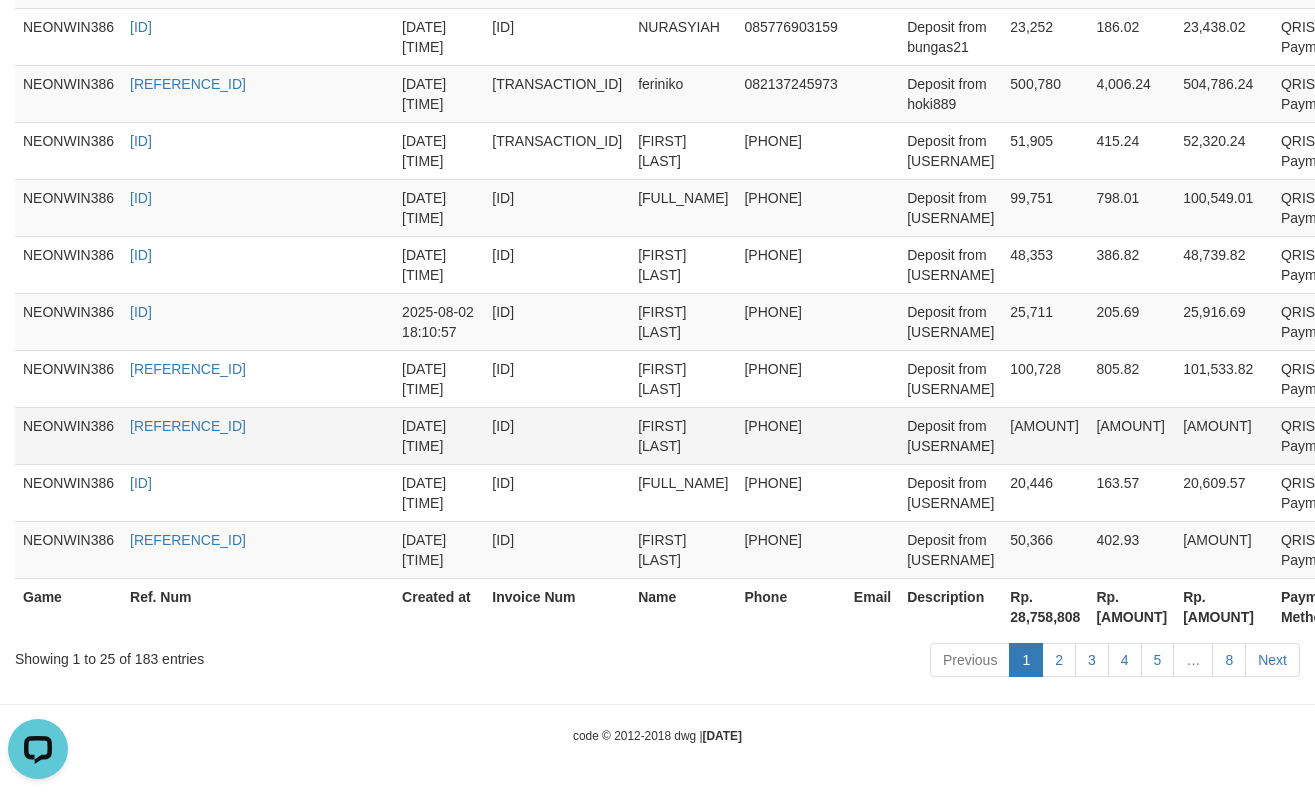 click on "[FIRST] [LAST]" at bounding box center [683, 435] 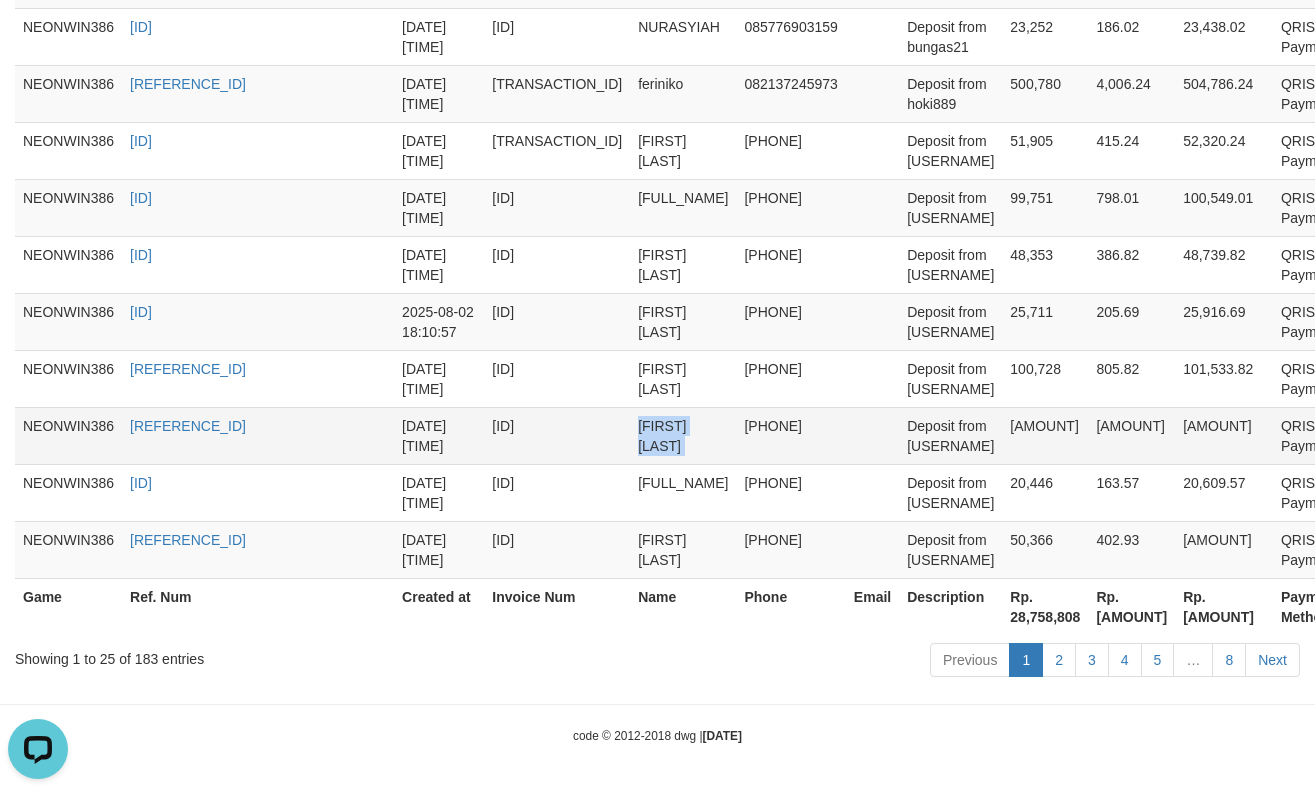 click on "[FIRST] [LAST]" at bounding box center [683, 435] 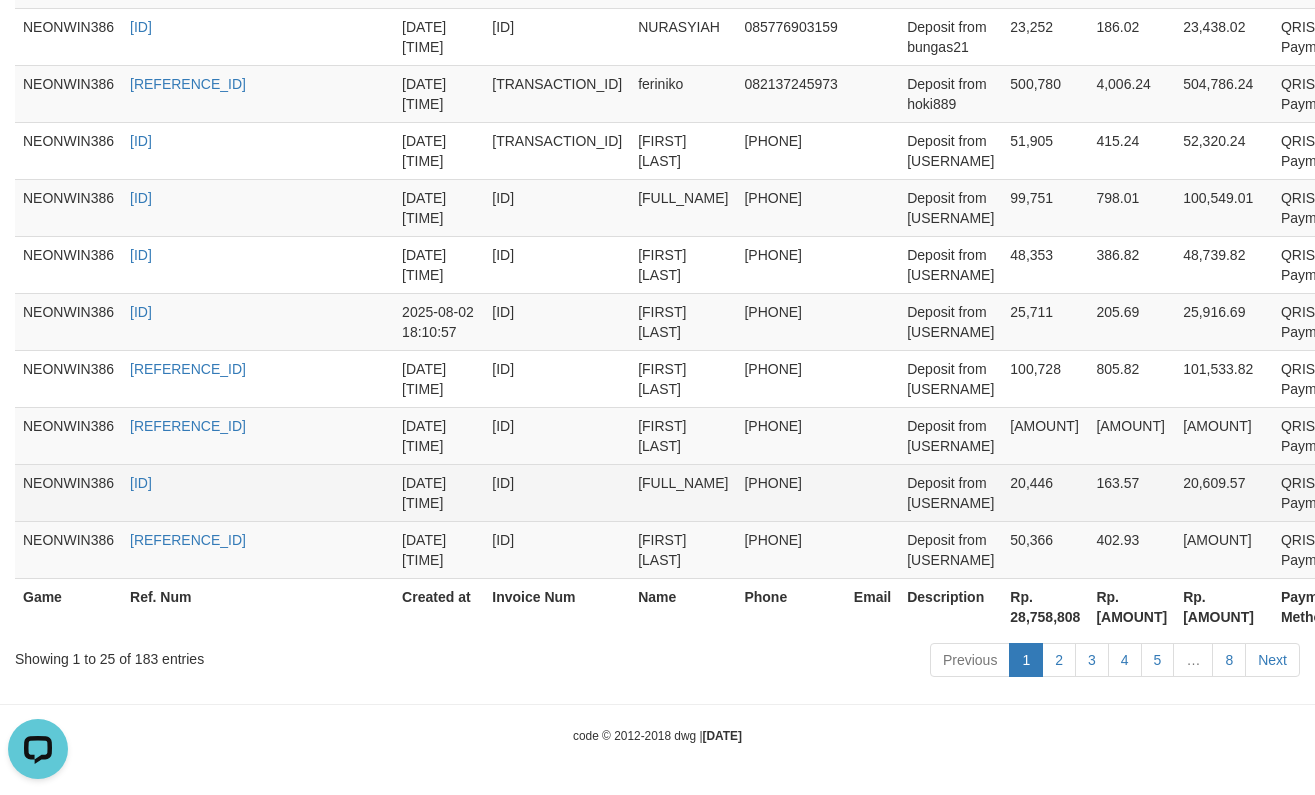 click on "[FULL_NAME]" at bounding box center [683, 492] 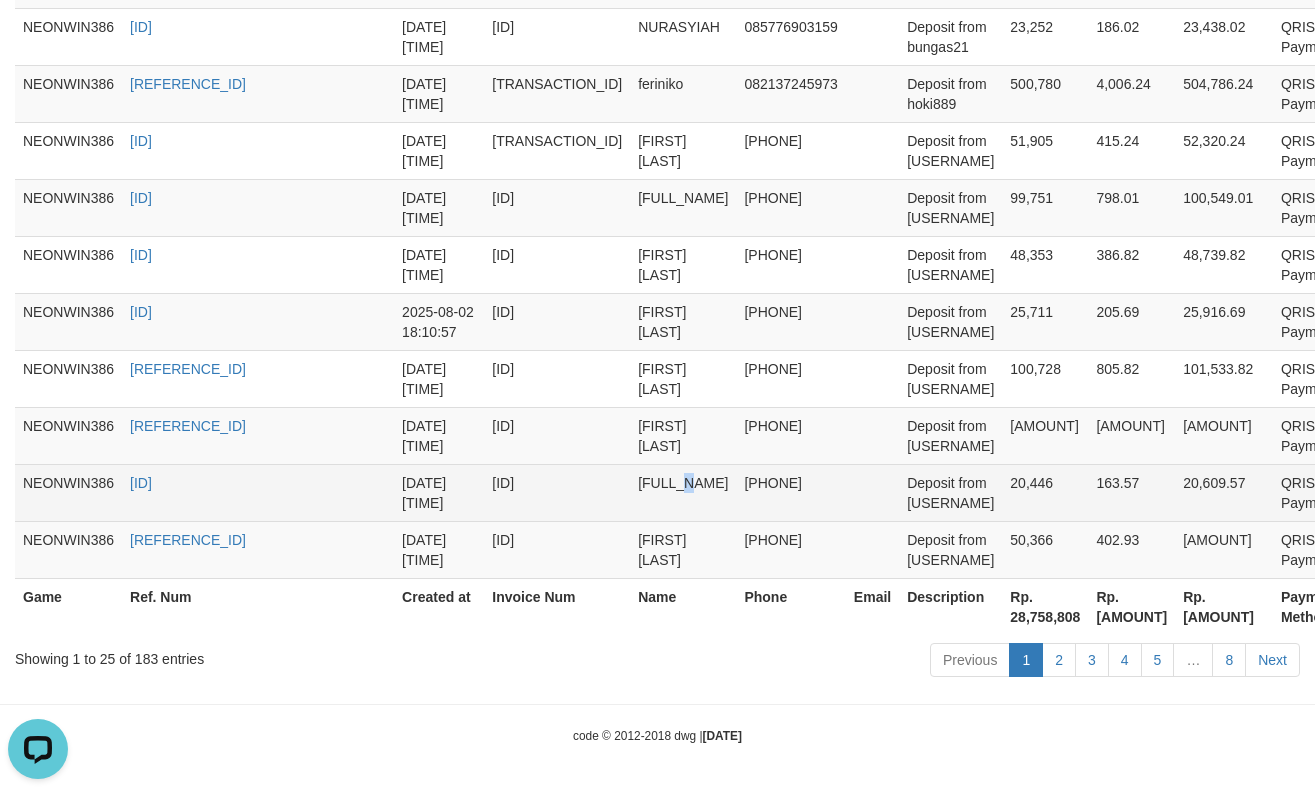 click on "[FULL_NAME]" at bounding box center (683, 492) 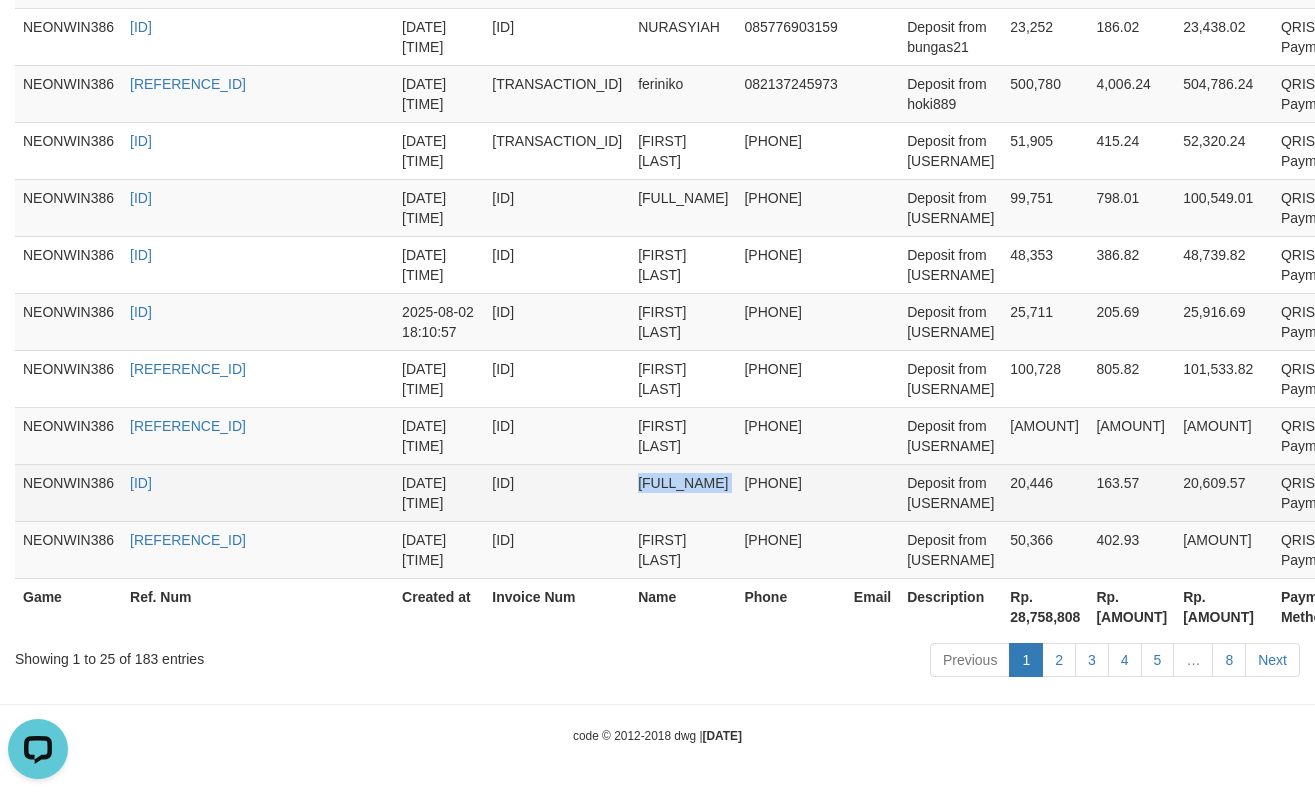 click on "[FULL_NAME]" at bounding box center [683, 492] 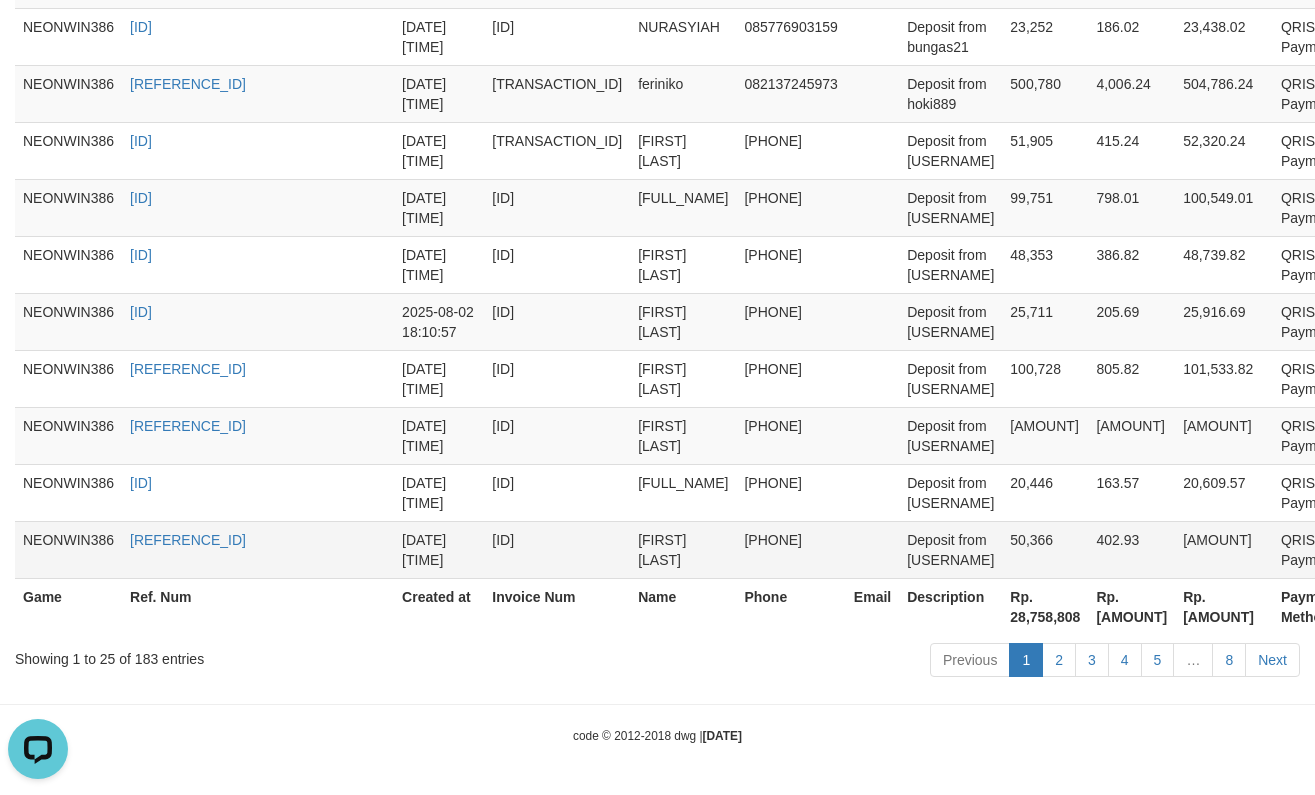 click on "[FIRST] [LAST]" at bounding box center [683, 549] 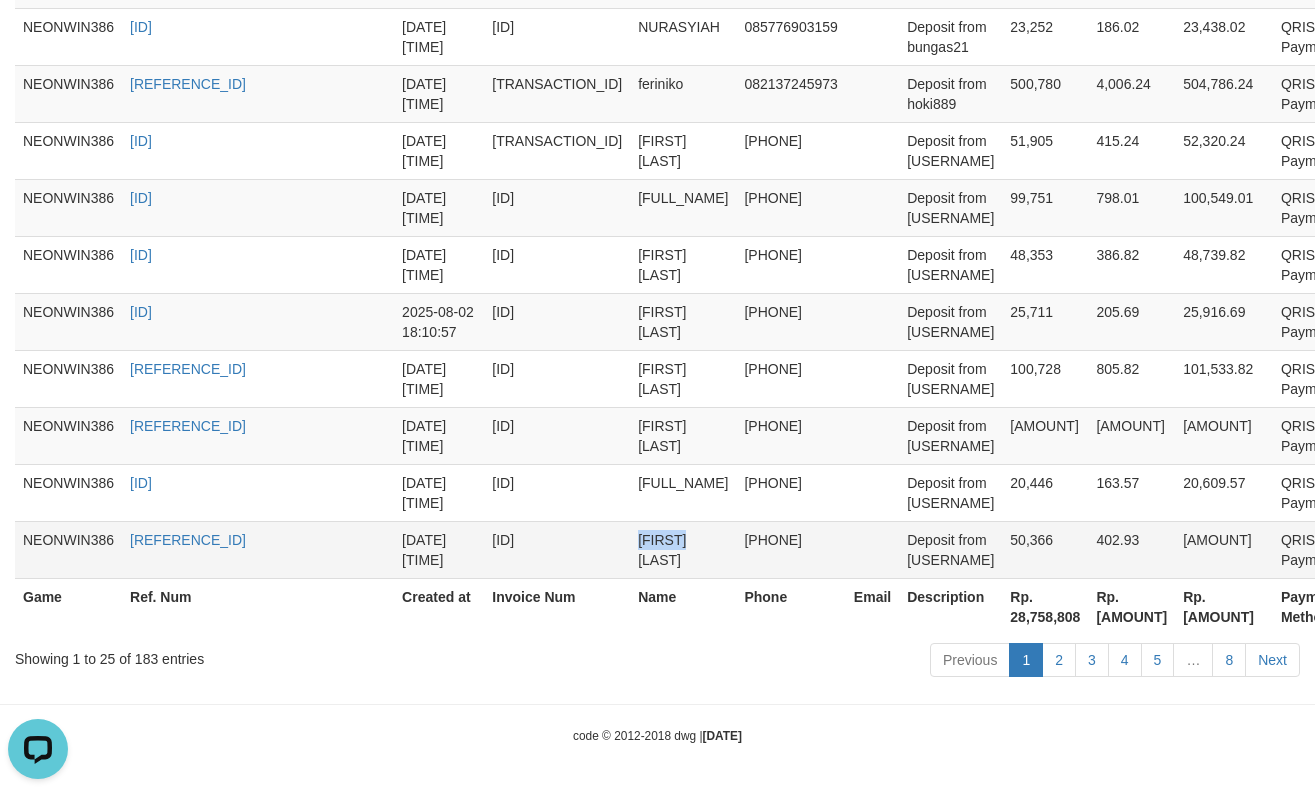 click on "[FIRST] [LAST]" at bounding box center [683, 549] 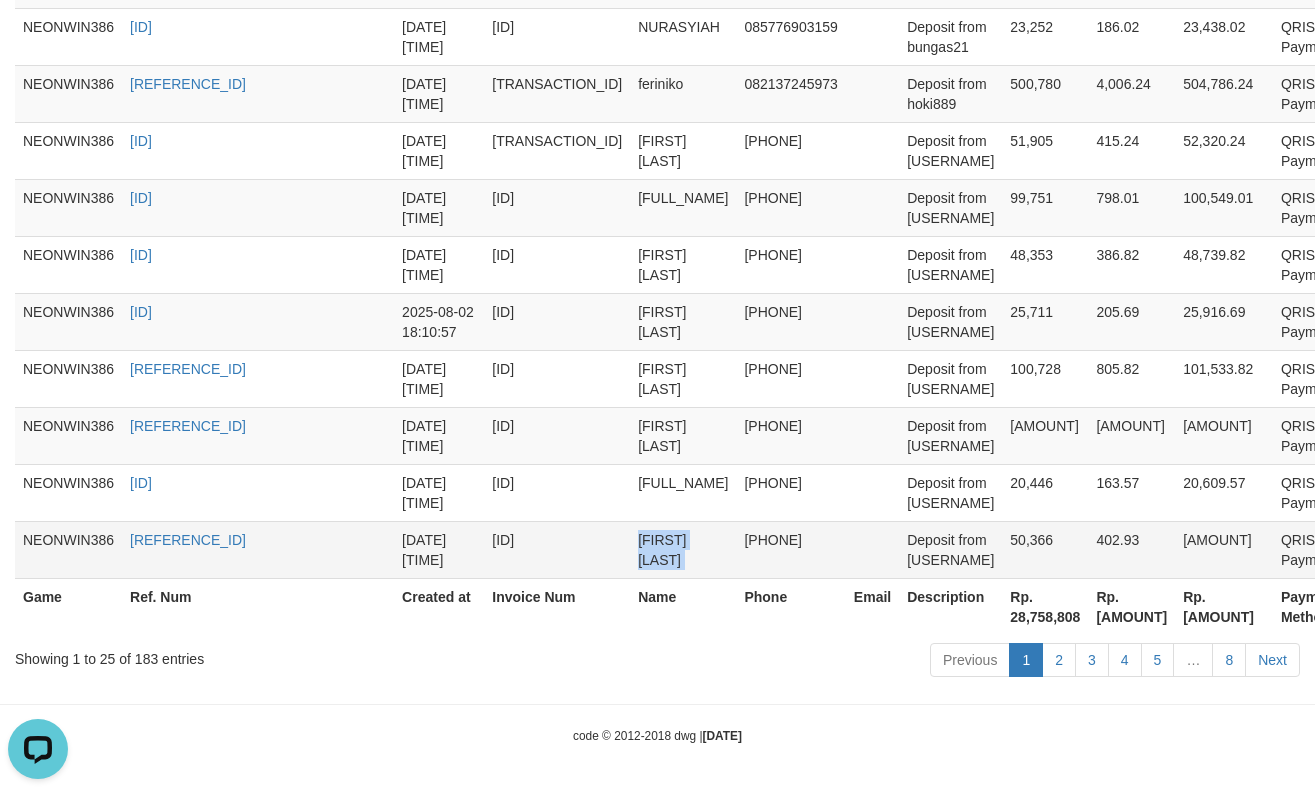 click on "[FIRST] [LAST]" at bounding box center [683, 549] 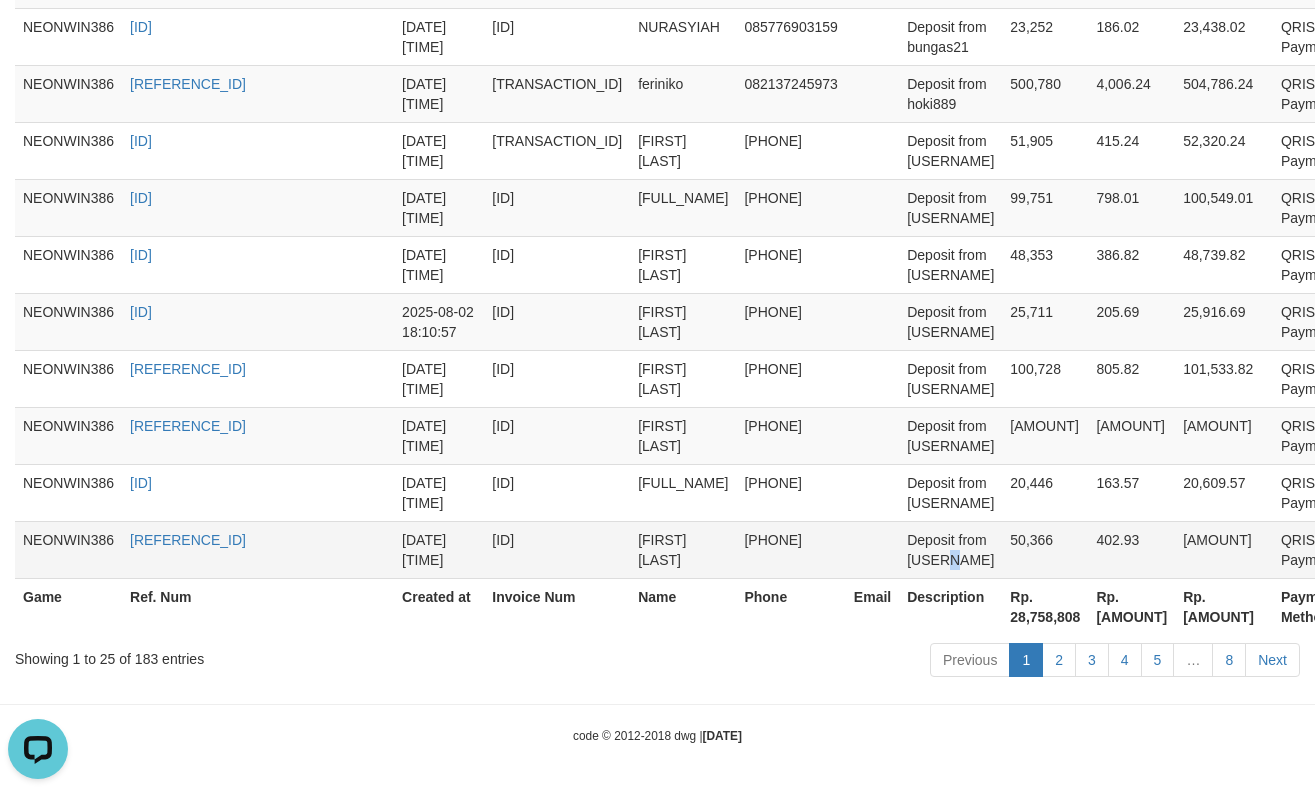 click on "Deposit from [USERNAME]" at bounding box center (950, 549) 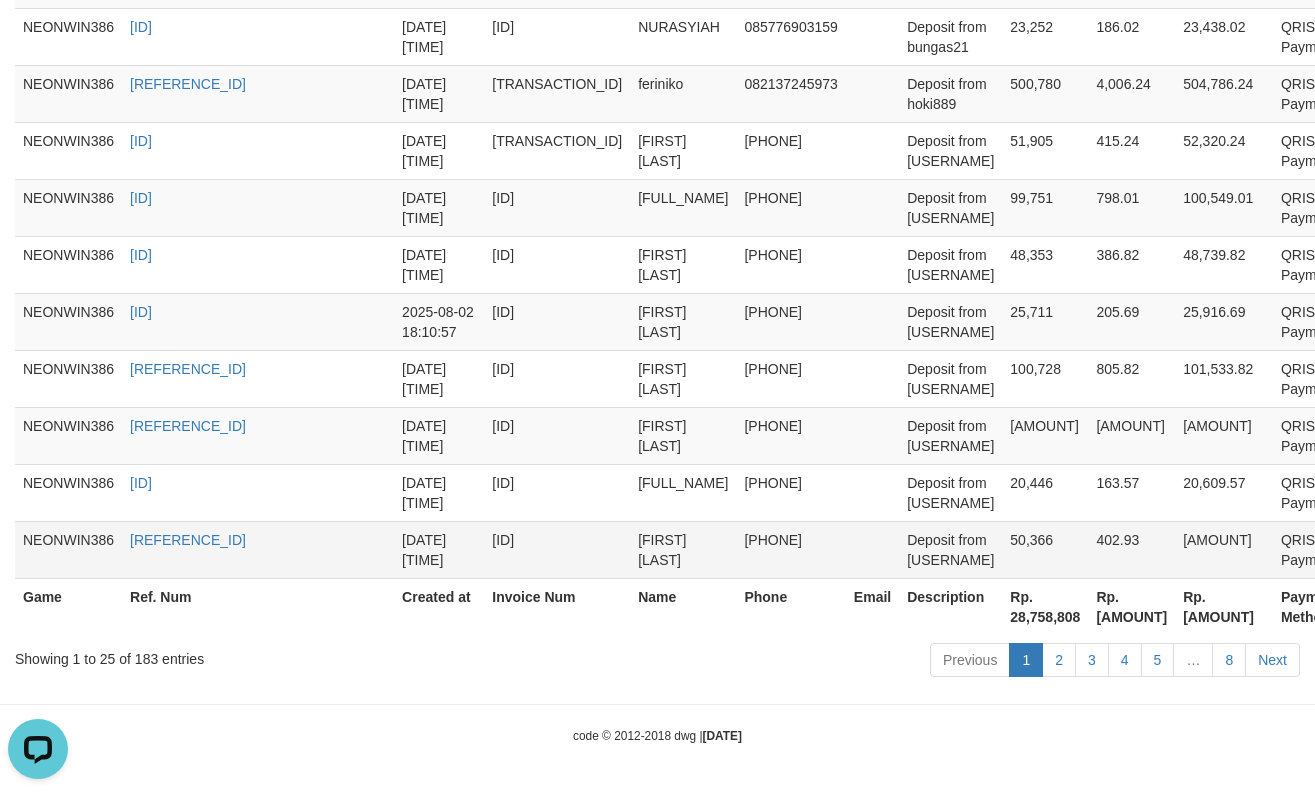 click on "Deposit from [USERNAME]" at bounding box center [950, 549] 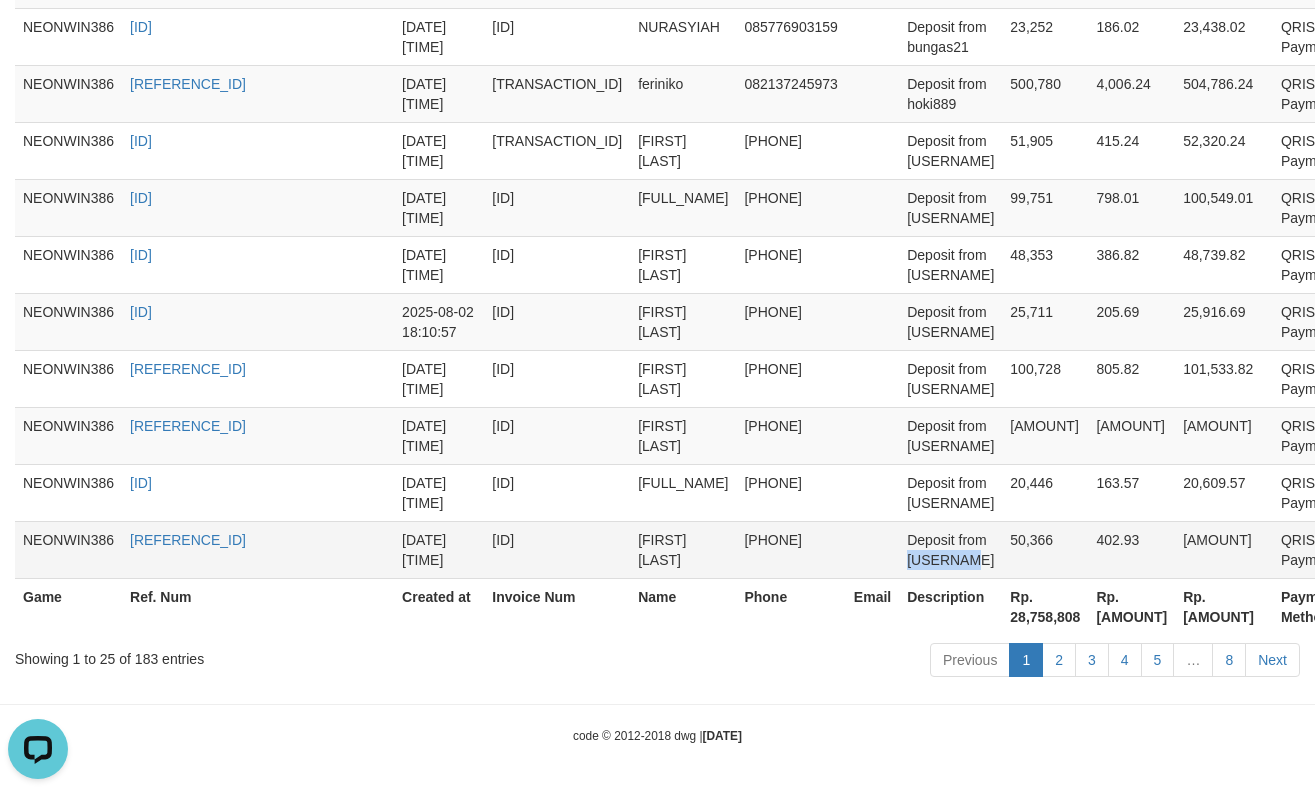 click on "Deposit from [USERNAME]" at bounding box center (950, 549) 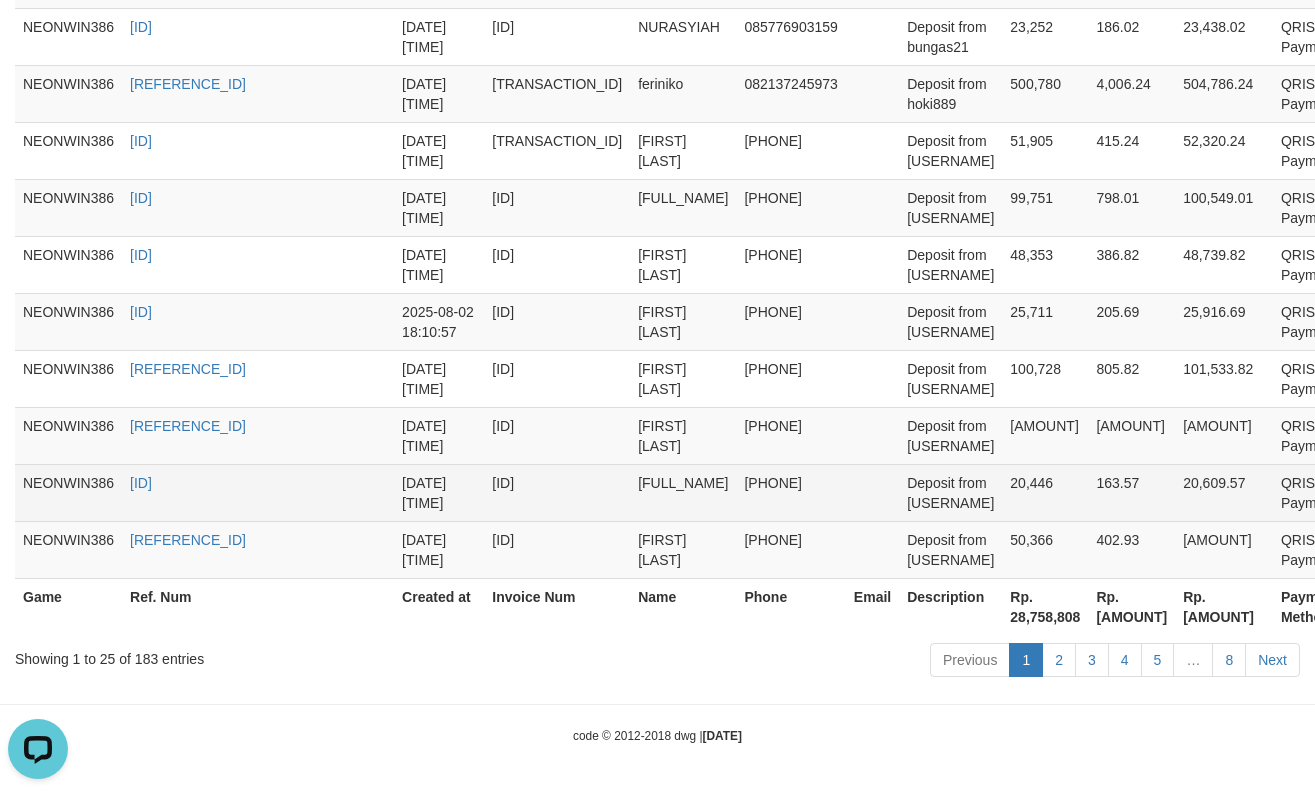 click on "Deposit from [USERNAME]" at bounding box center (950, 492) 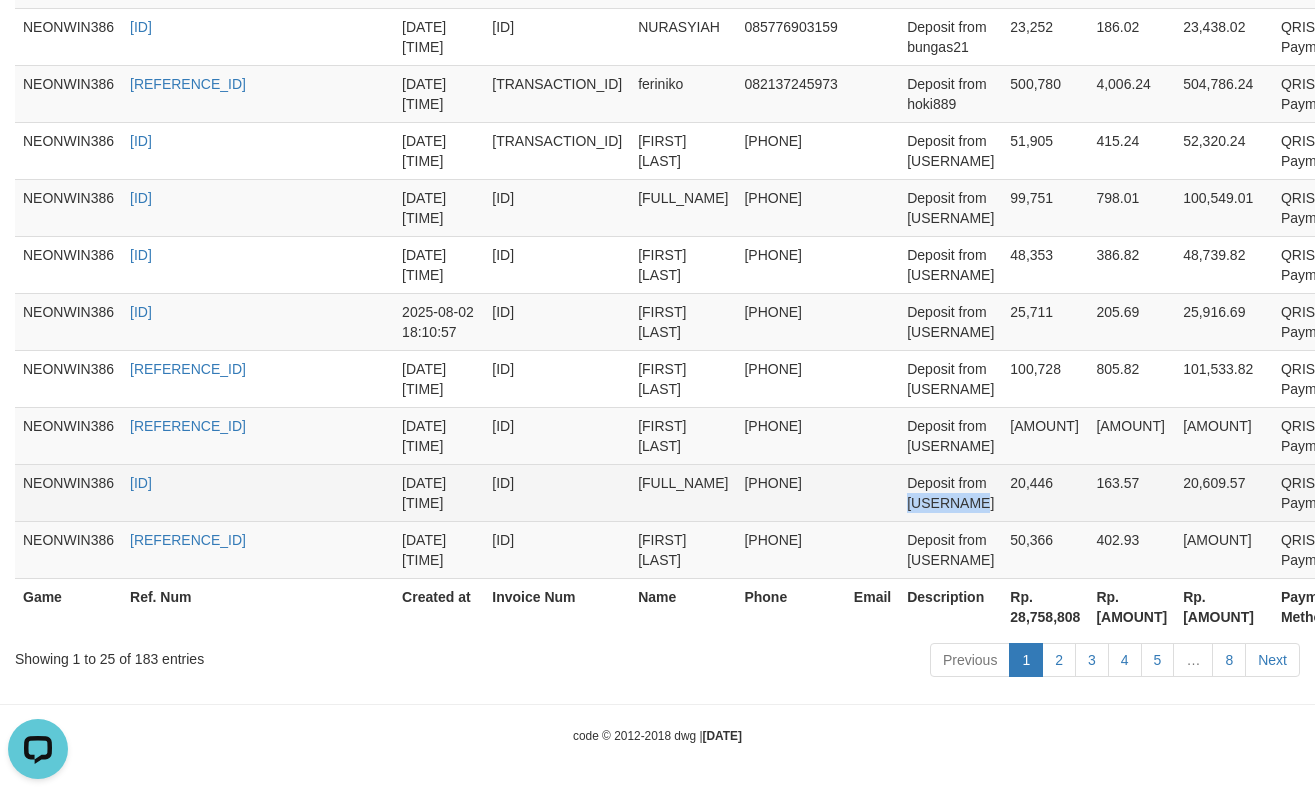 click on "Deposit from [USERNAME]" at bounding box center (950, 492) 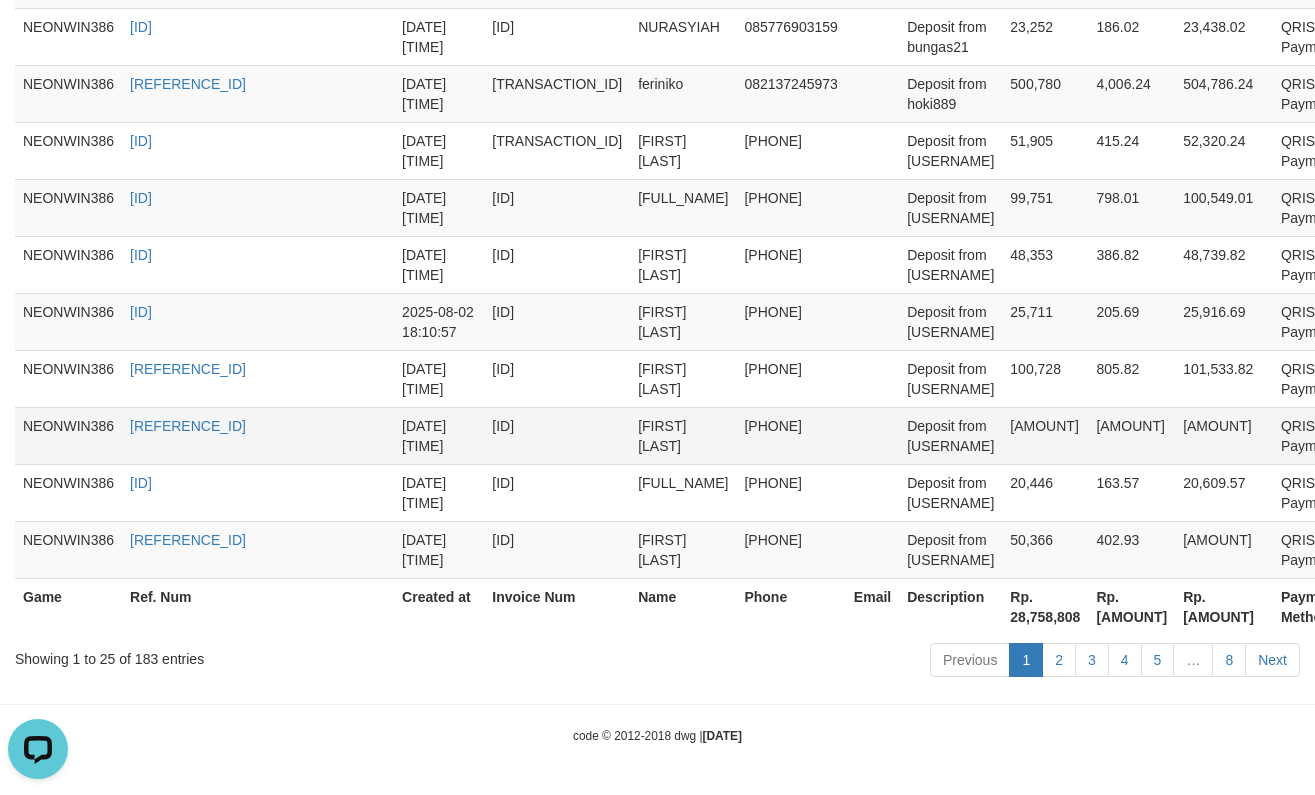 click on "Deposit from [USERNAME]" at bounding box center [950, 435] 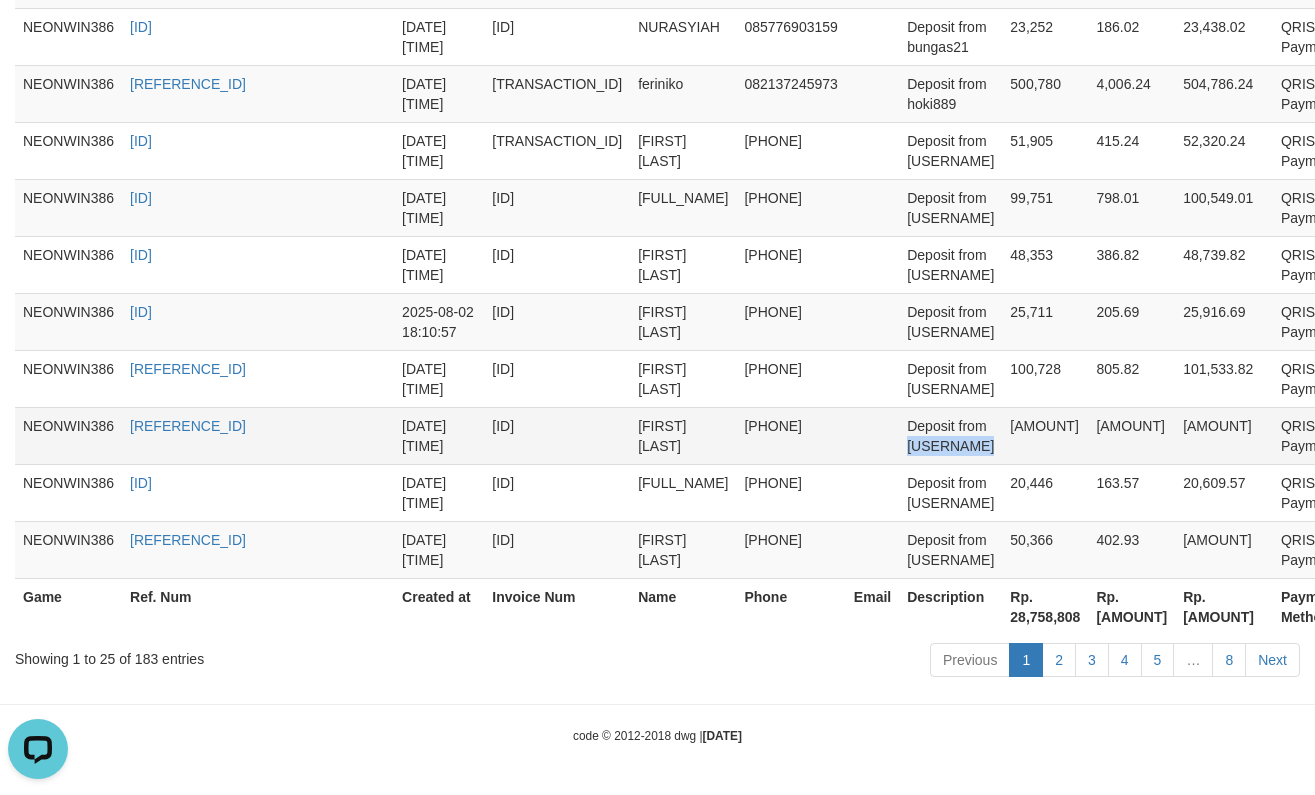 click on "Deposit from [USERNAME]" at bounding box center (950, 435) 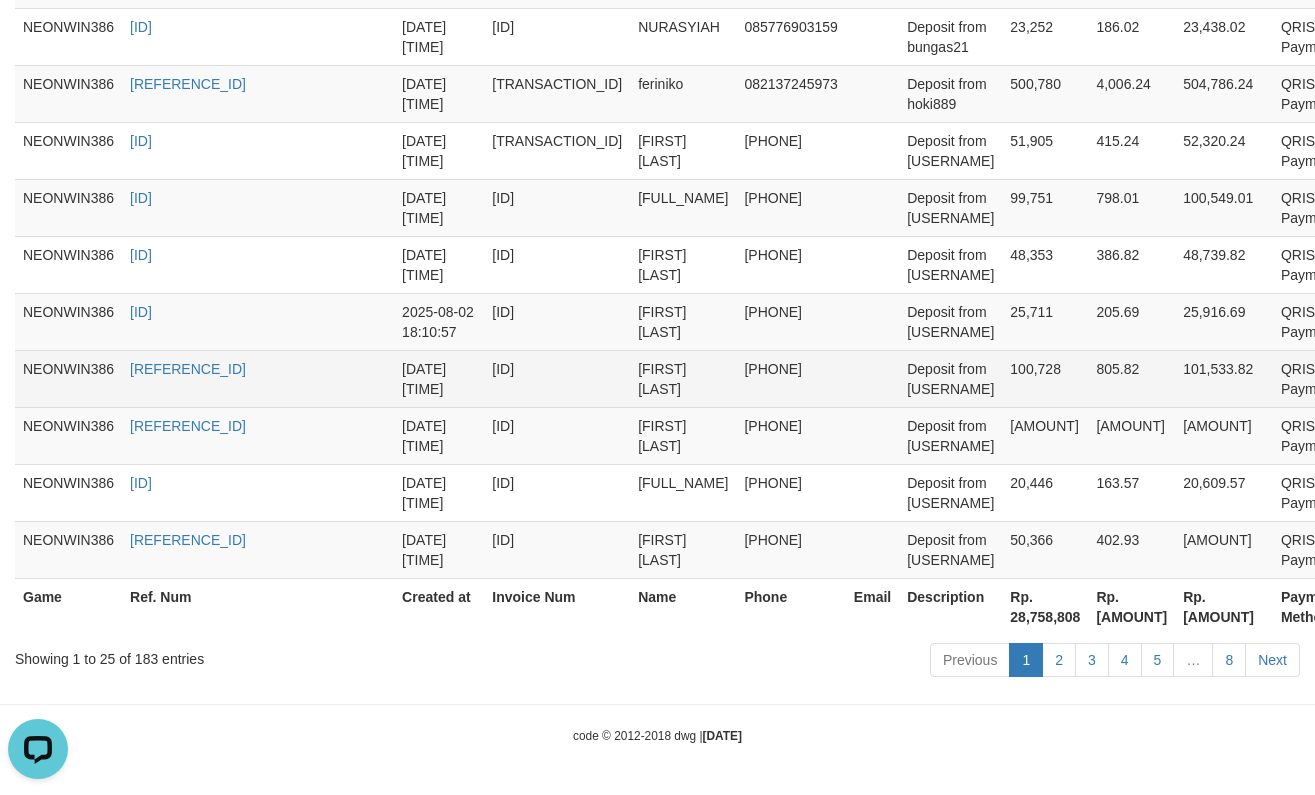 click on "Deposit from [USERNAME]" at bounding box center (950, 378) 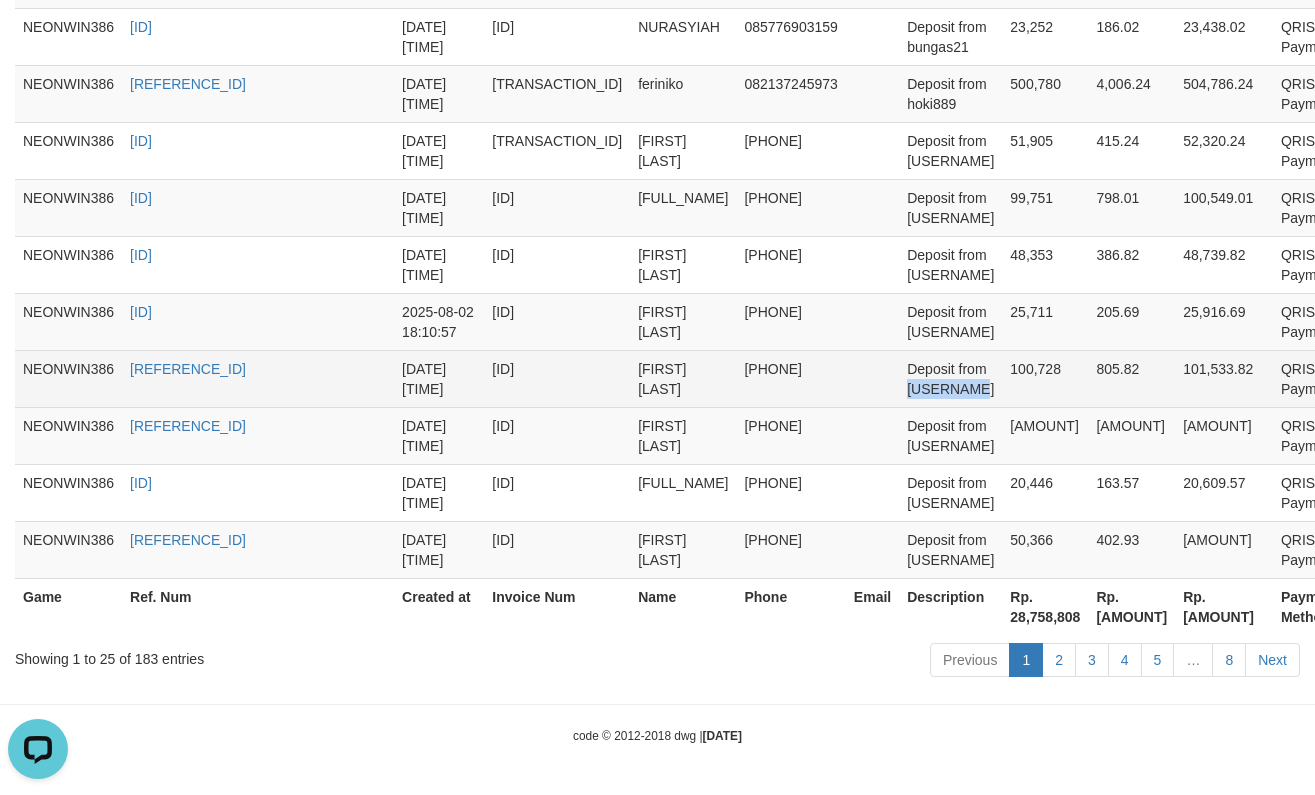 click on "Deposit from [USERNAME]" at bounding box center [950, 378] 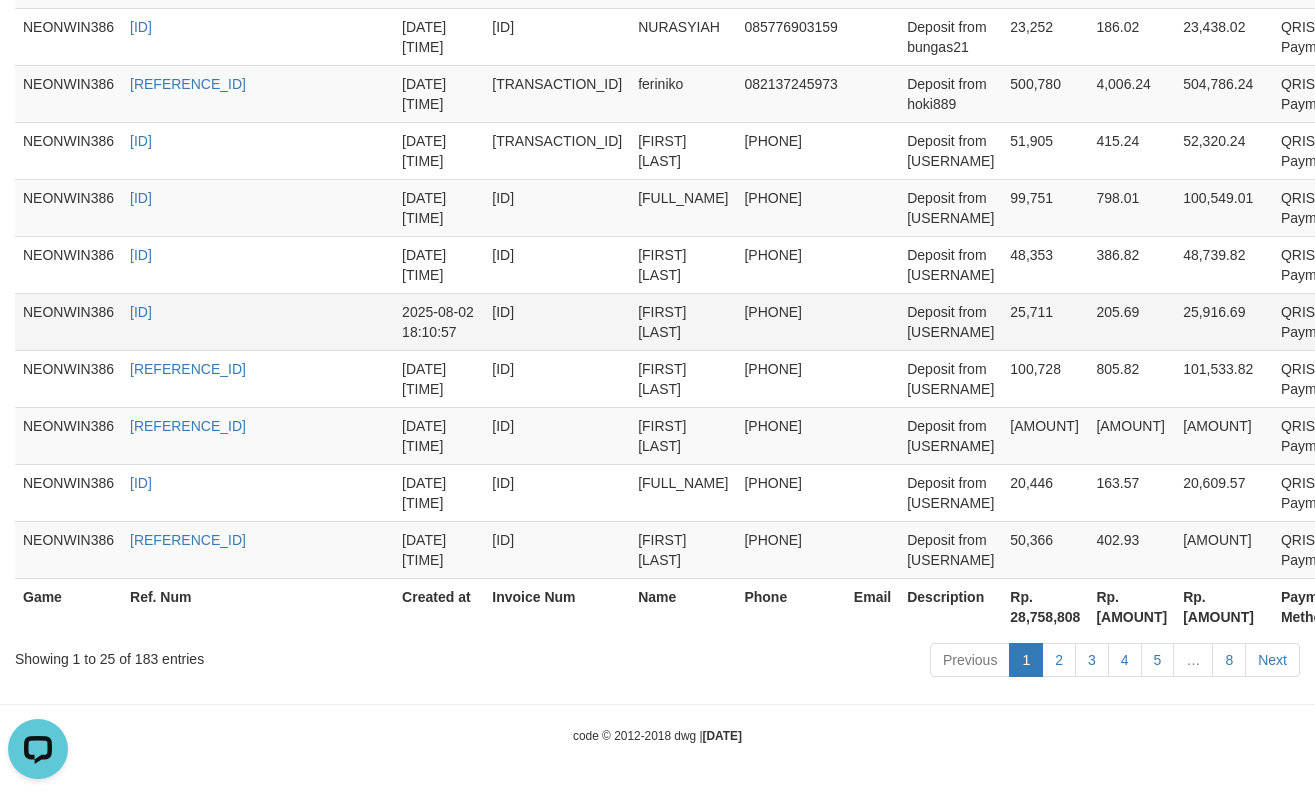 click on "Deposit from [USERNAME]" at bounding box center [950, 321] 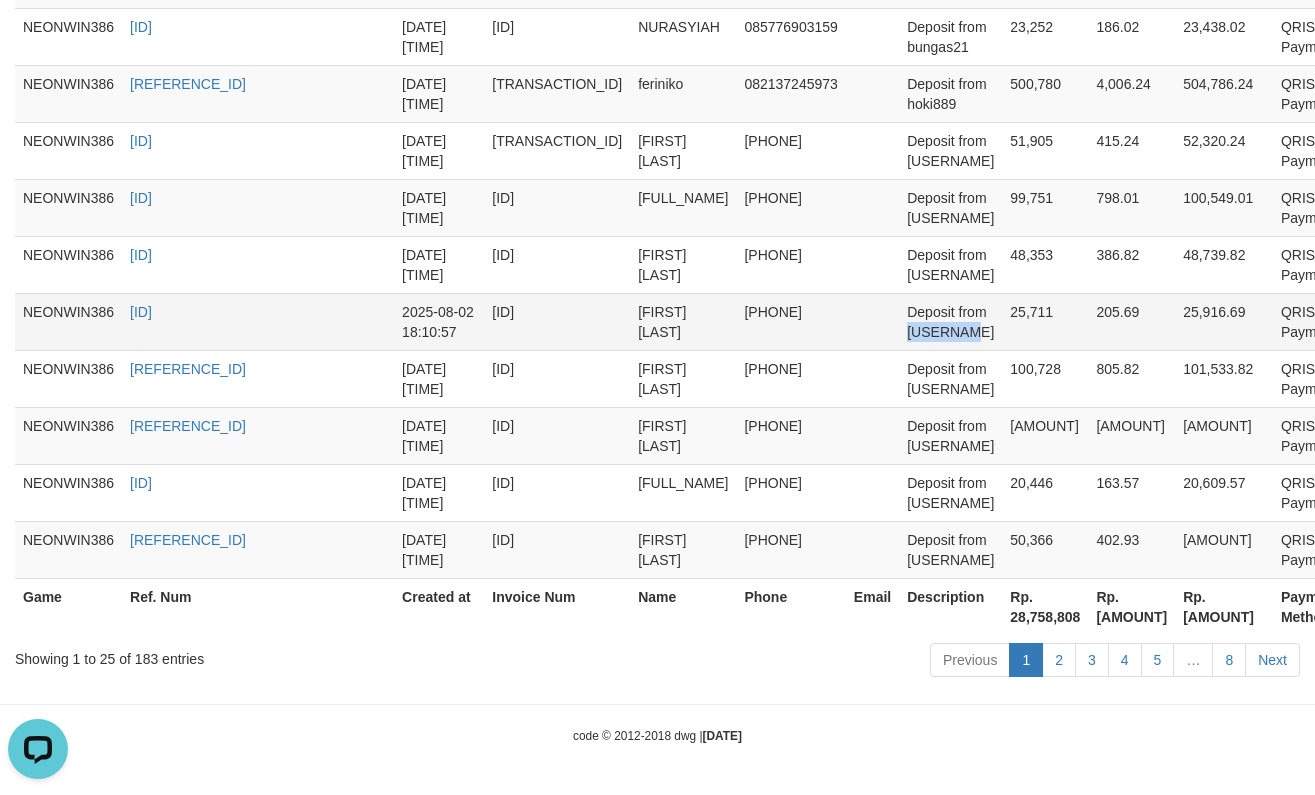 click on "Deposit from [USERNAME]" at bounding box center (950, 321) 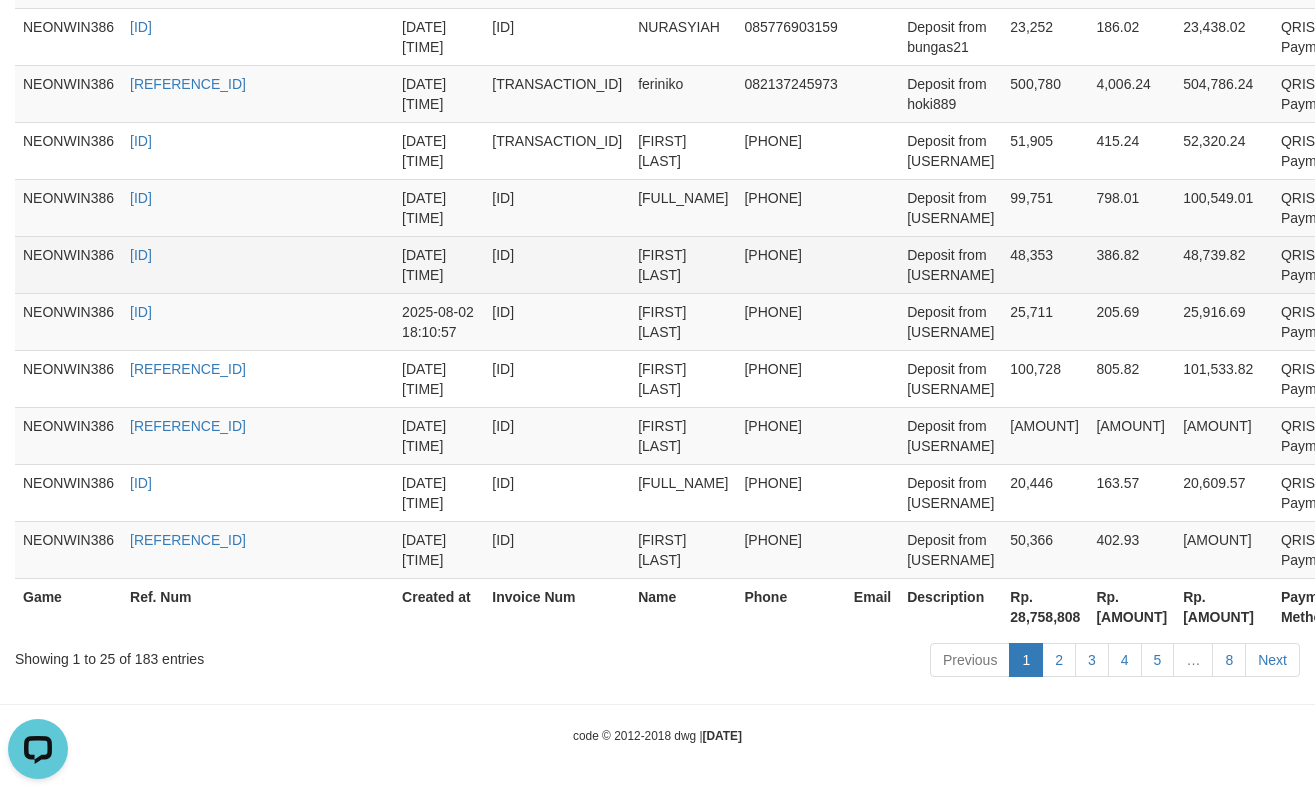 click on "Deposit from [USERNAME]" at bounding box center (950, 264) 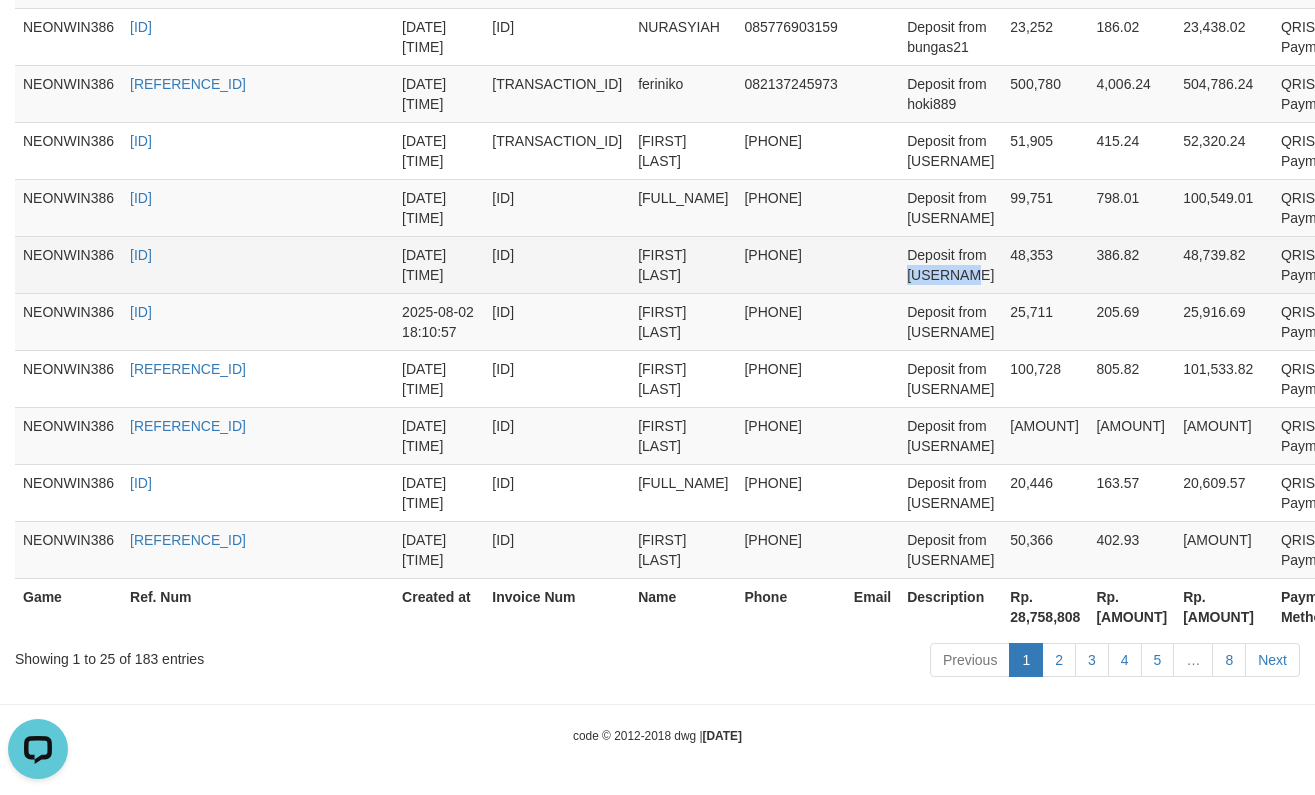 click on "Deposit from [USERNAME]" at bounding box center (950, 264) 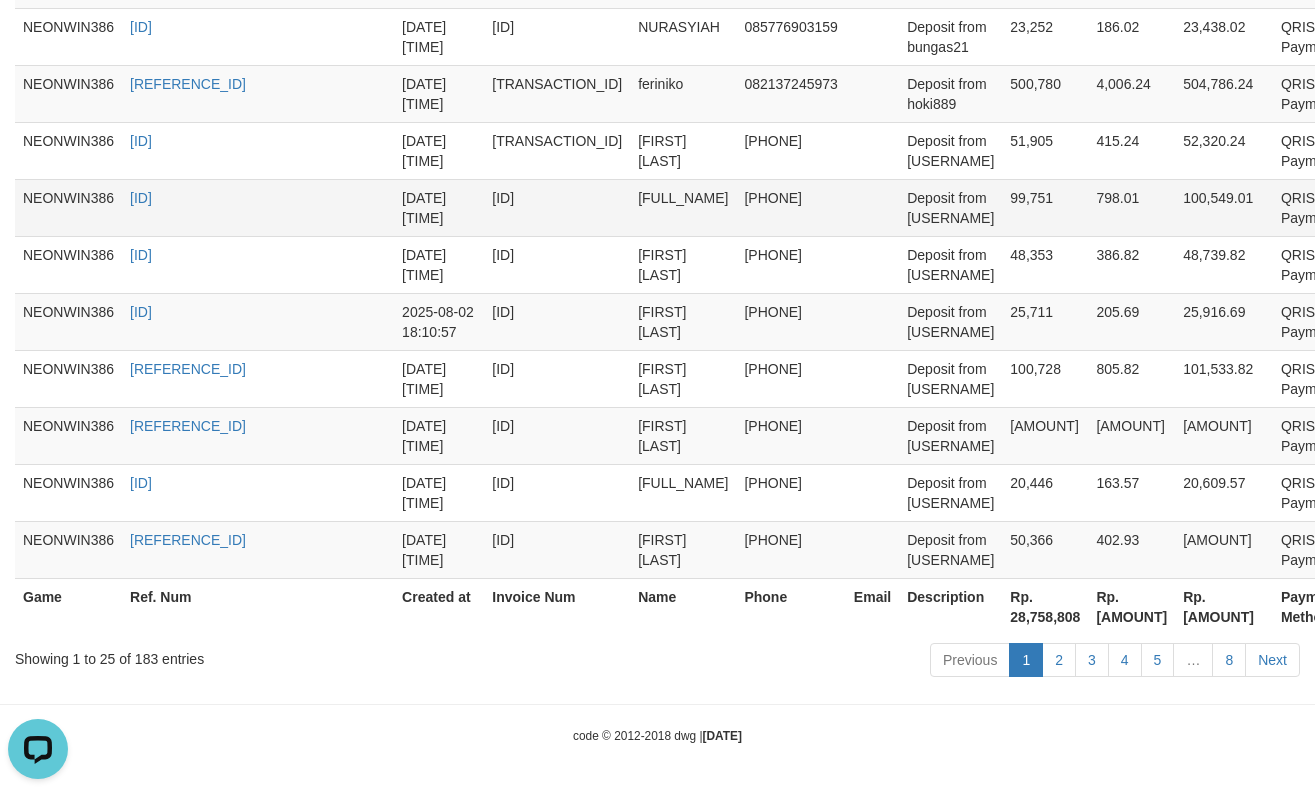 click on "Deposit from [USERNAME]" at bounding box center [950, 207] 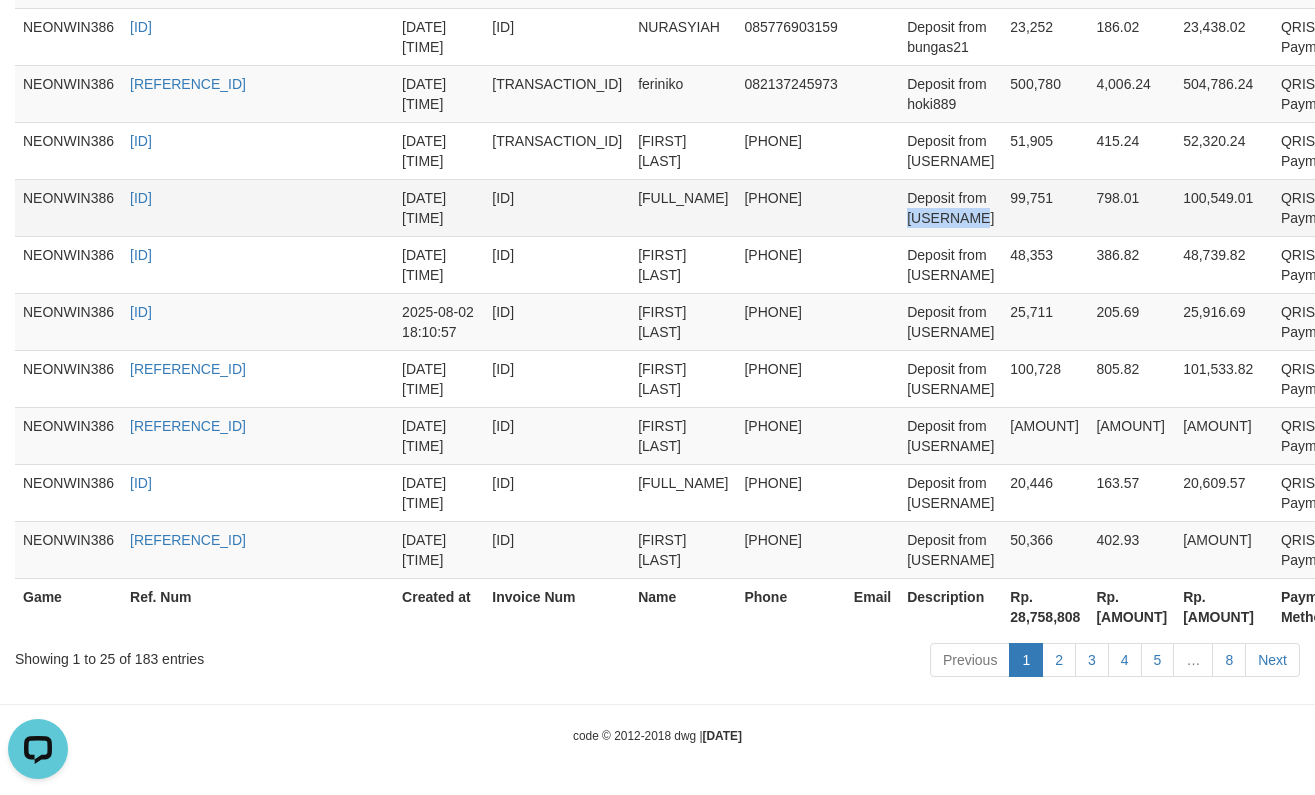 click on "Deposit from [USERNAME]" at bounding box center (950, 207) 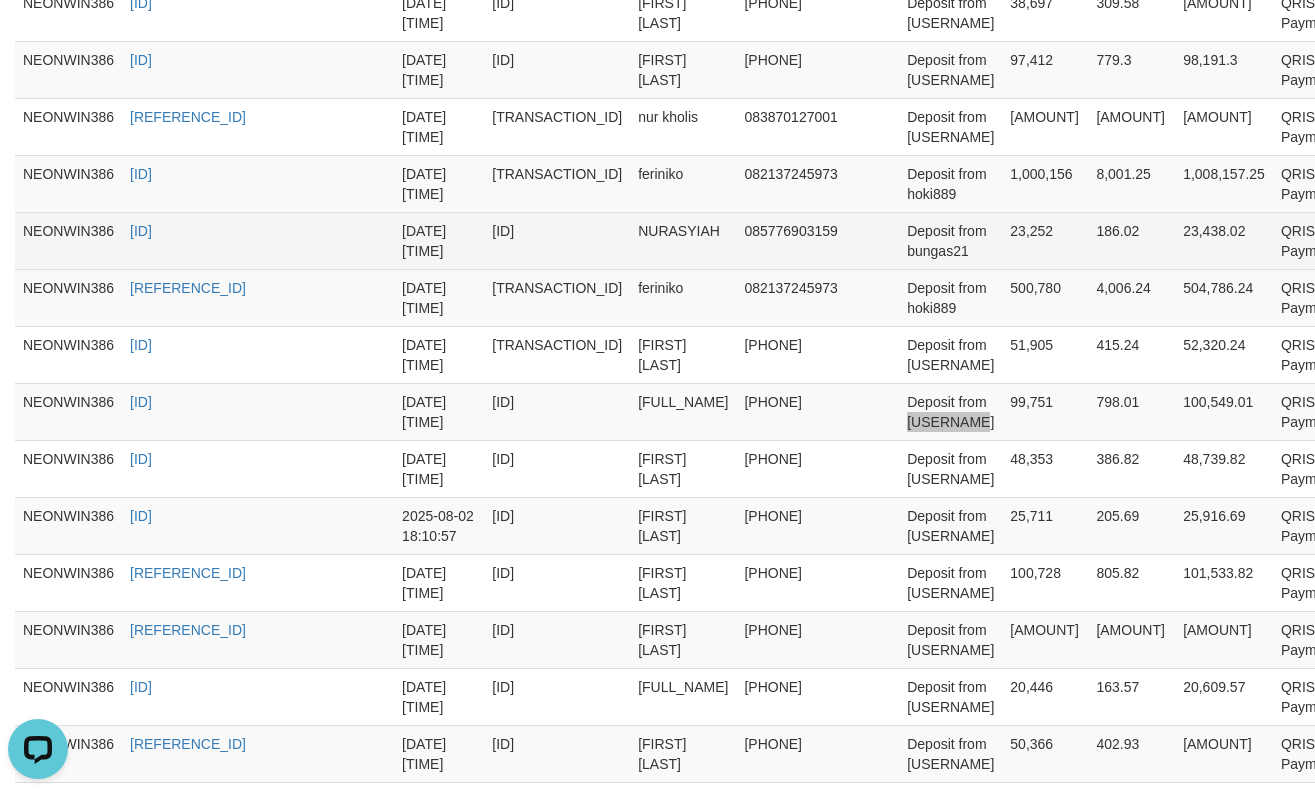 scroll, scrollTop: 1374, scrollLeft: 0, axis: vertical 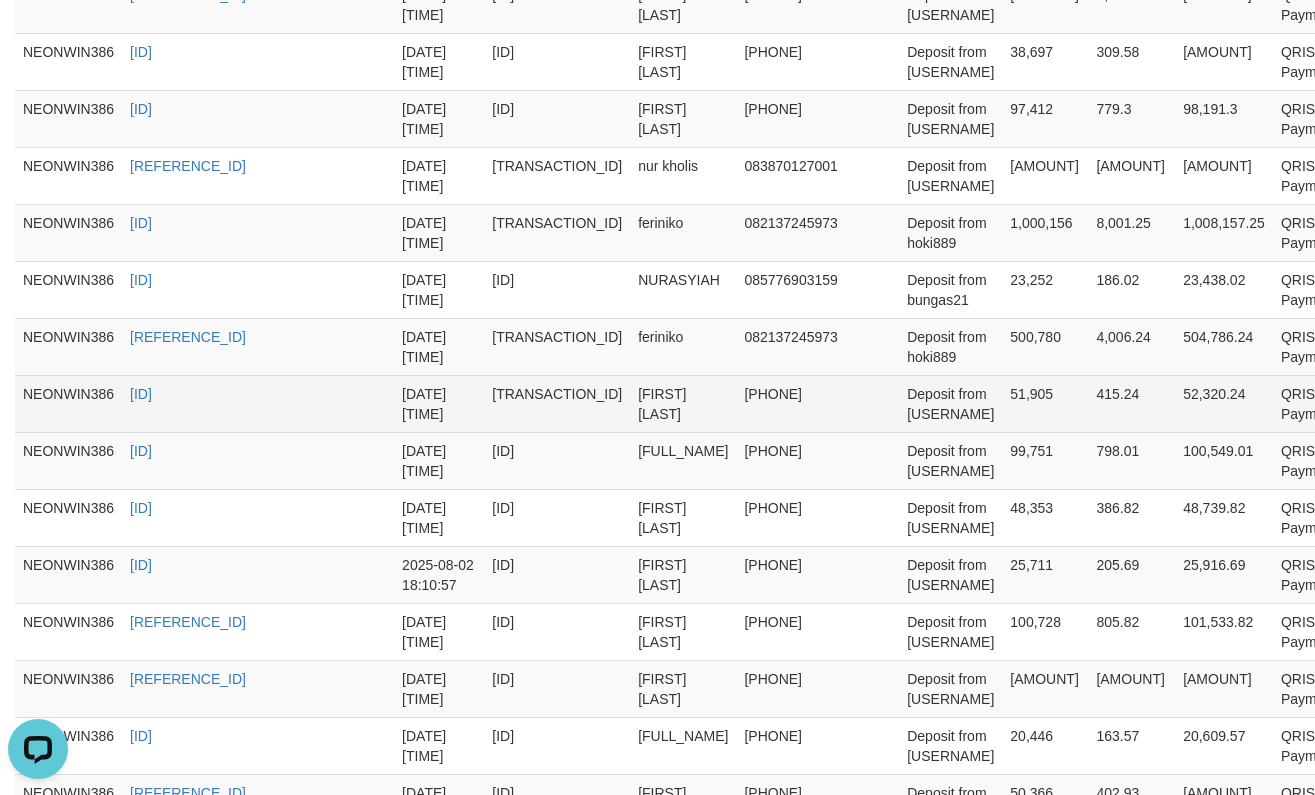 click on "Deposit from [USERNAME]" at bounding box center (950, 403) 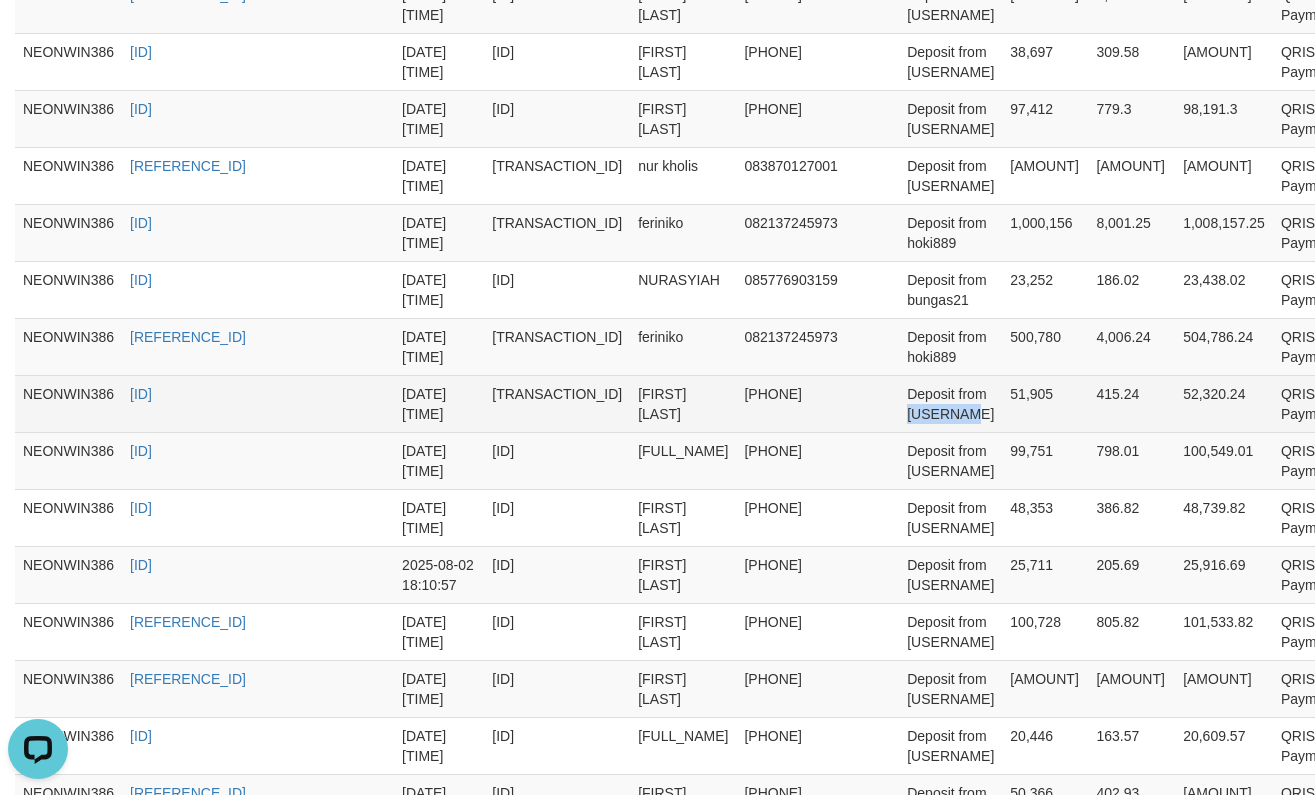 click on "Deposit from [USERNAME]" at bounding box center [950, 403] 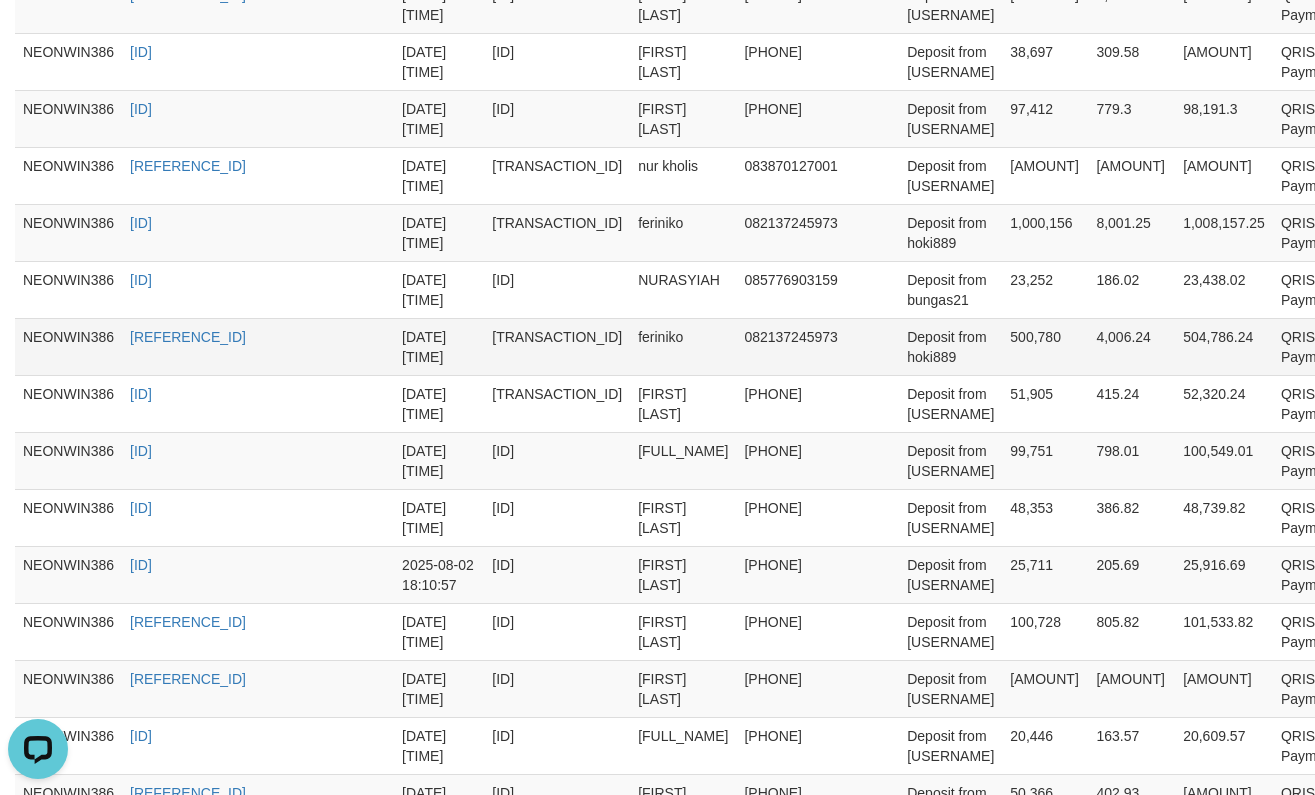 click on "Deposit from hoki889" at bounding box center [950, 346] 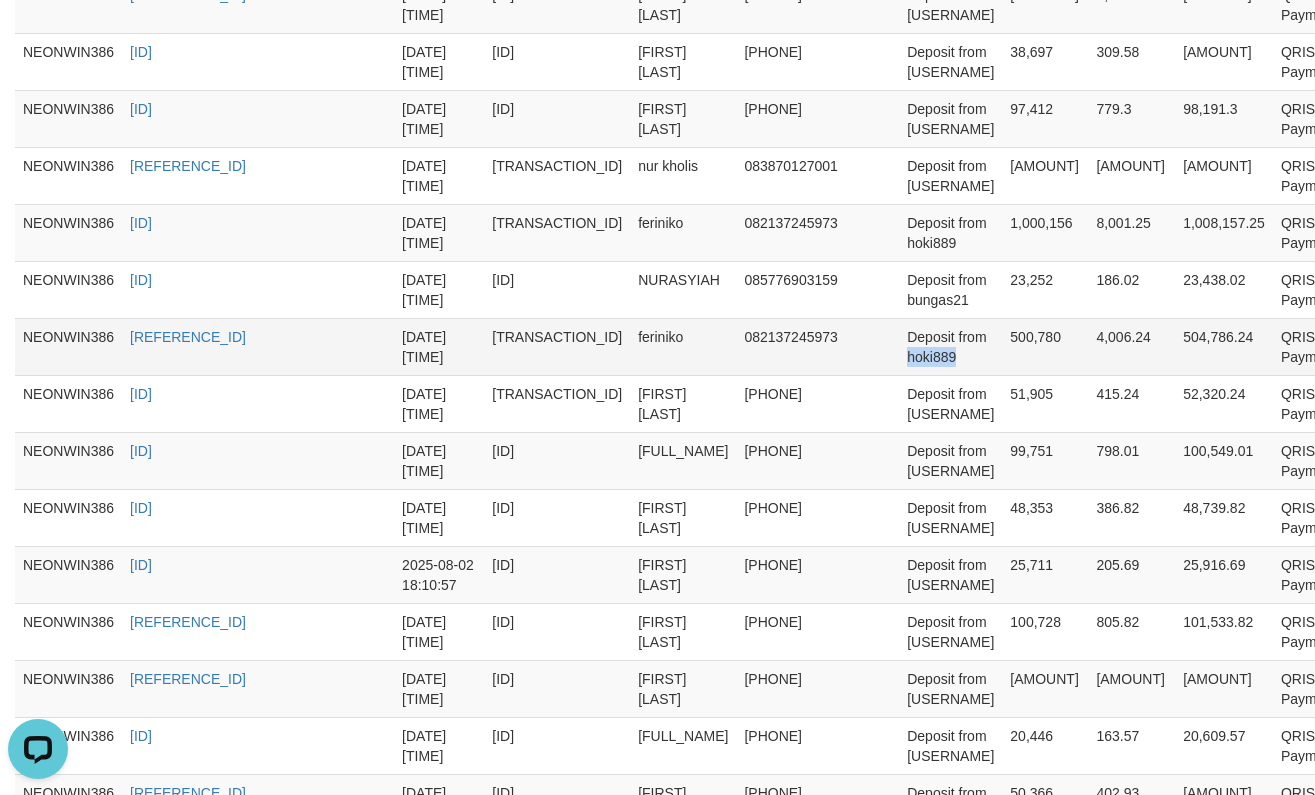click on "Deposit from hoki889" at bounding box center (950, 346) 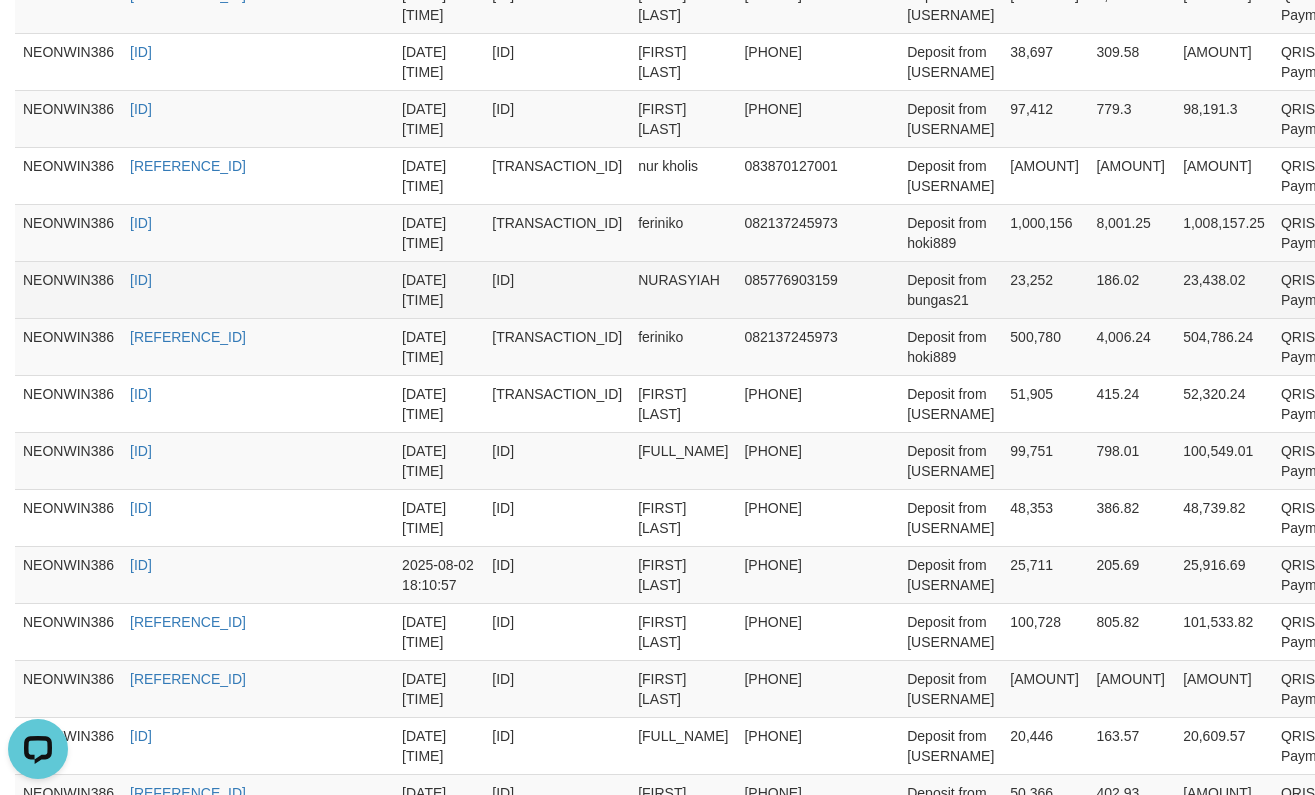click on "Deposit from bungas21" at bounding box center (950, 289) 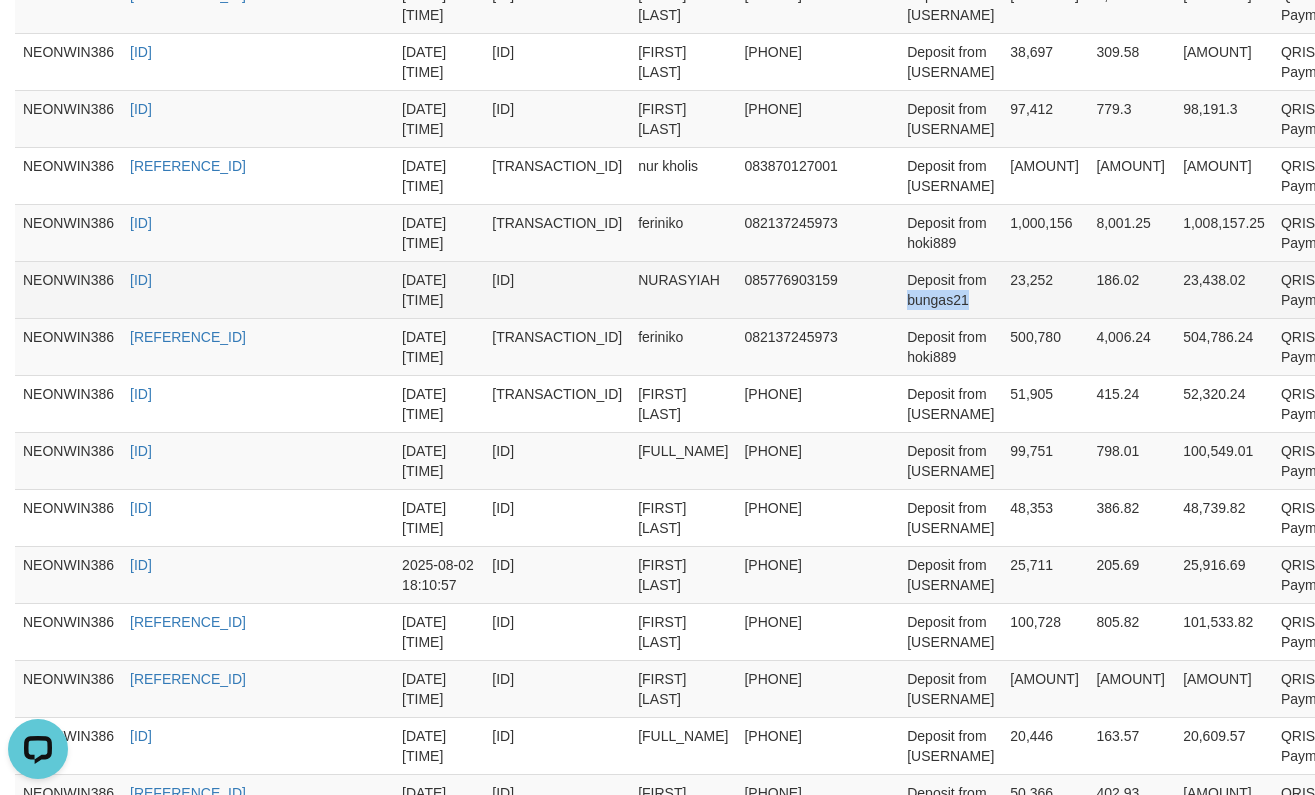 click on "Deposit from bungas21" at bounding box center (950, 289) 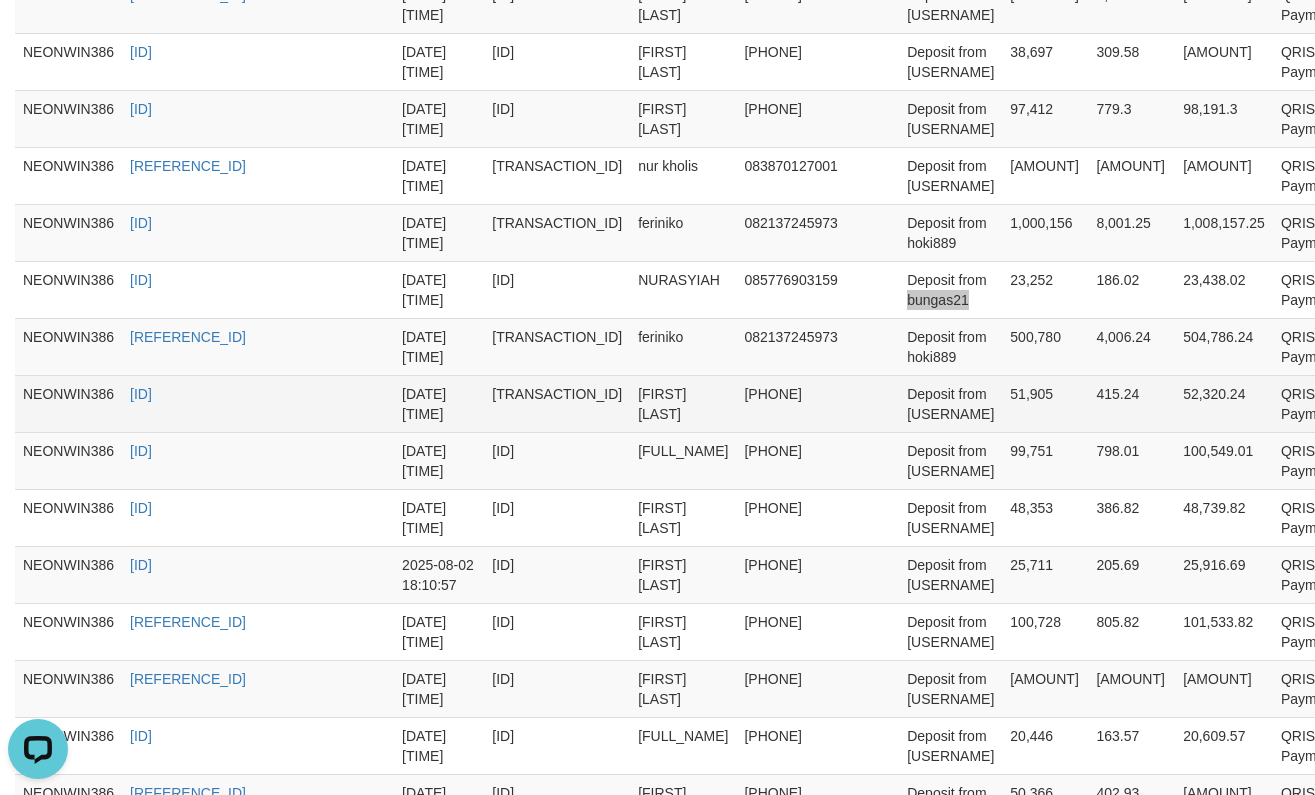 scroll, scrollTop: 1040, scrollLeft: 0, axis: vertical 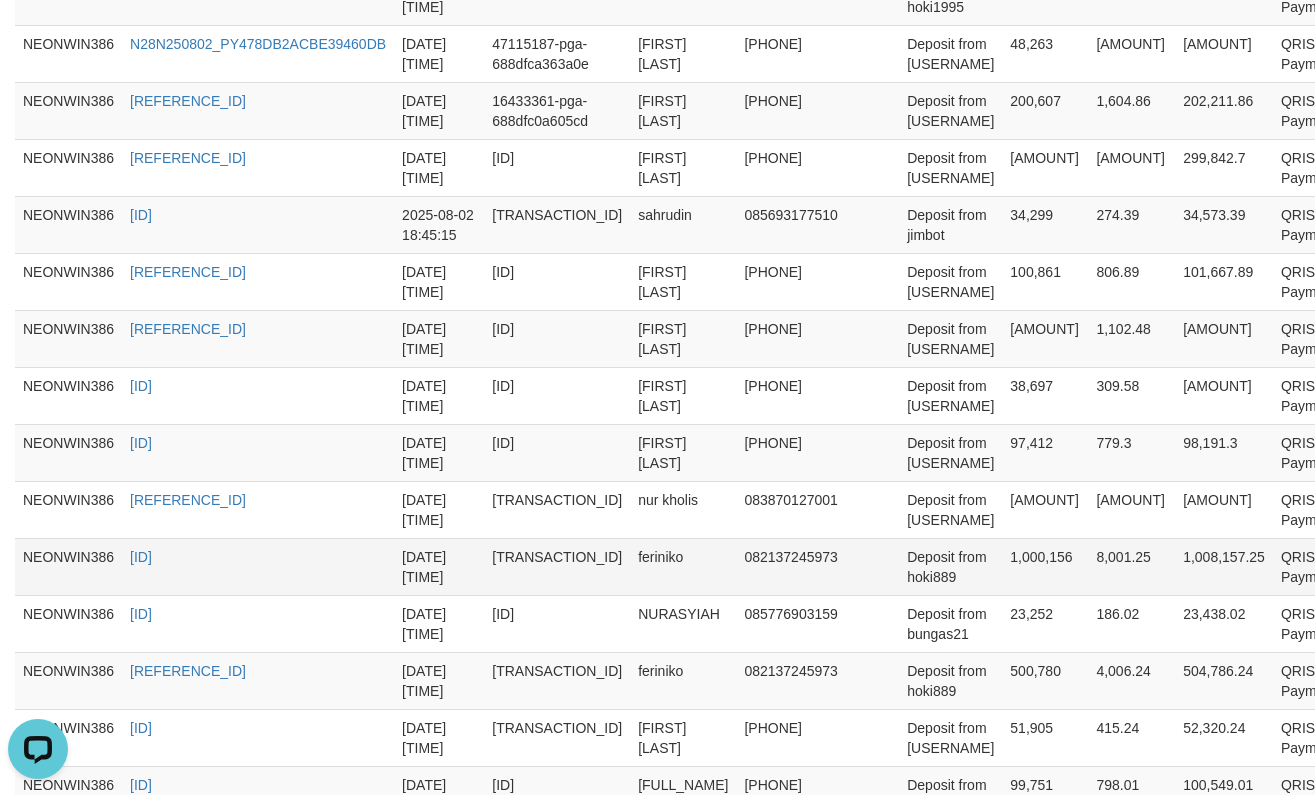 click on "Deposit from hoki889" at bounding box center [950, 566] 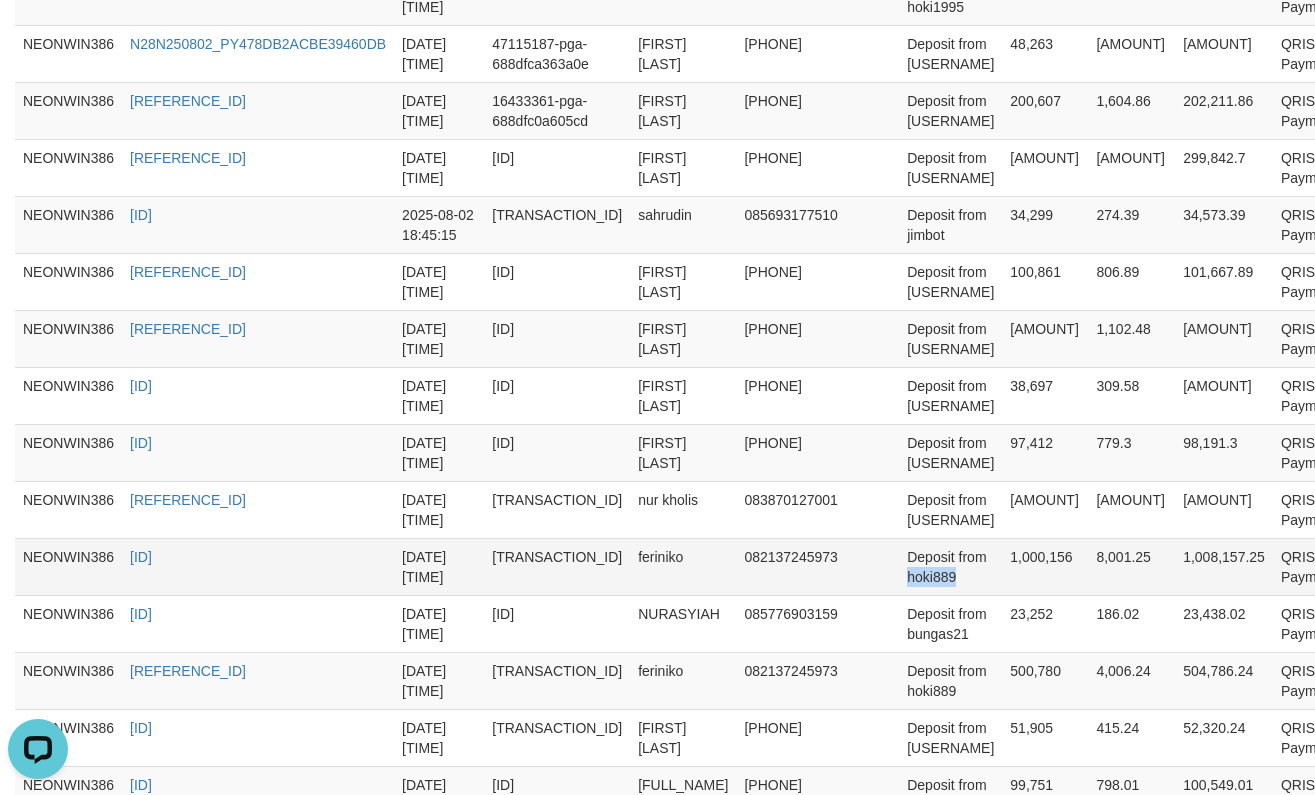 click on "Deposit from hoki889" at bounding box center (950, 566) 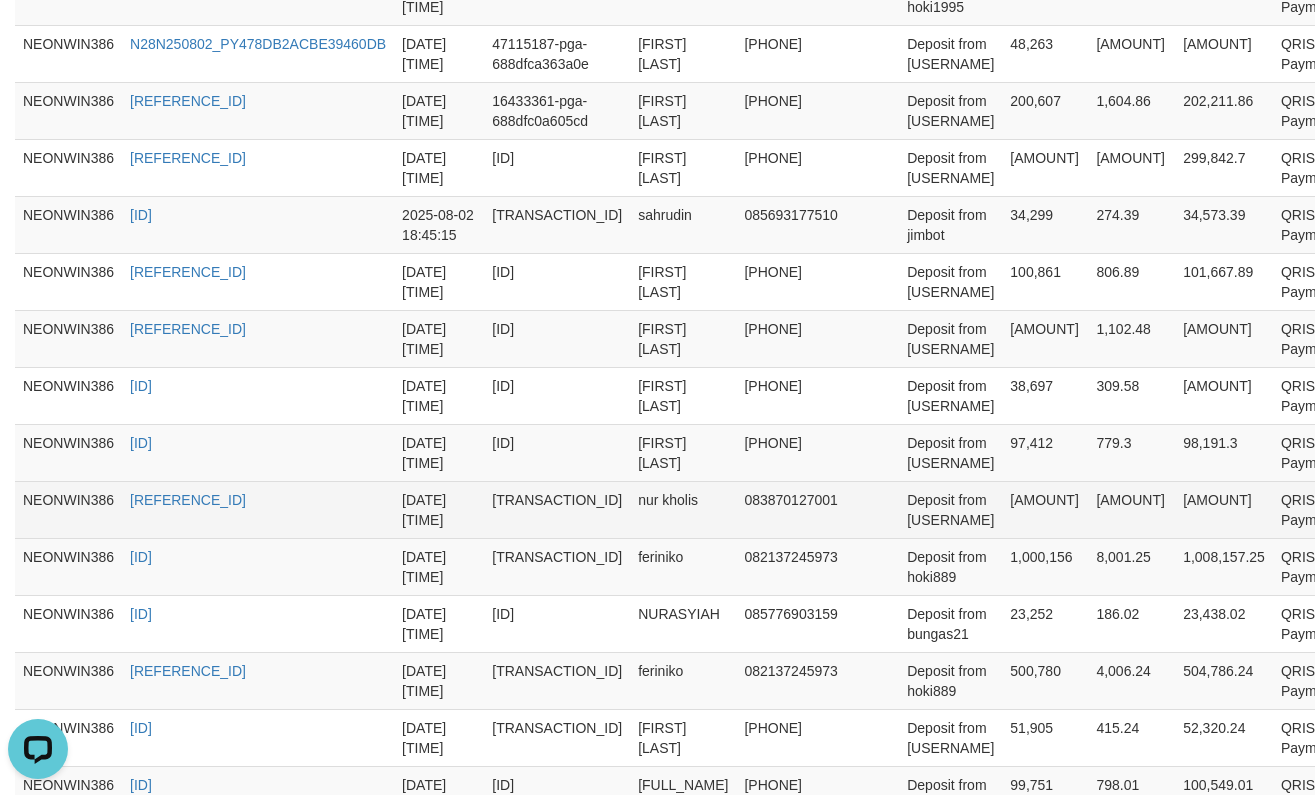click on "Deposit from [USERNAME]" at bounding box center [950, 509] 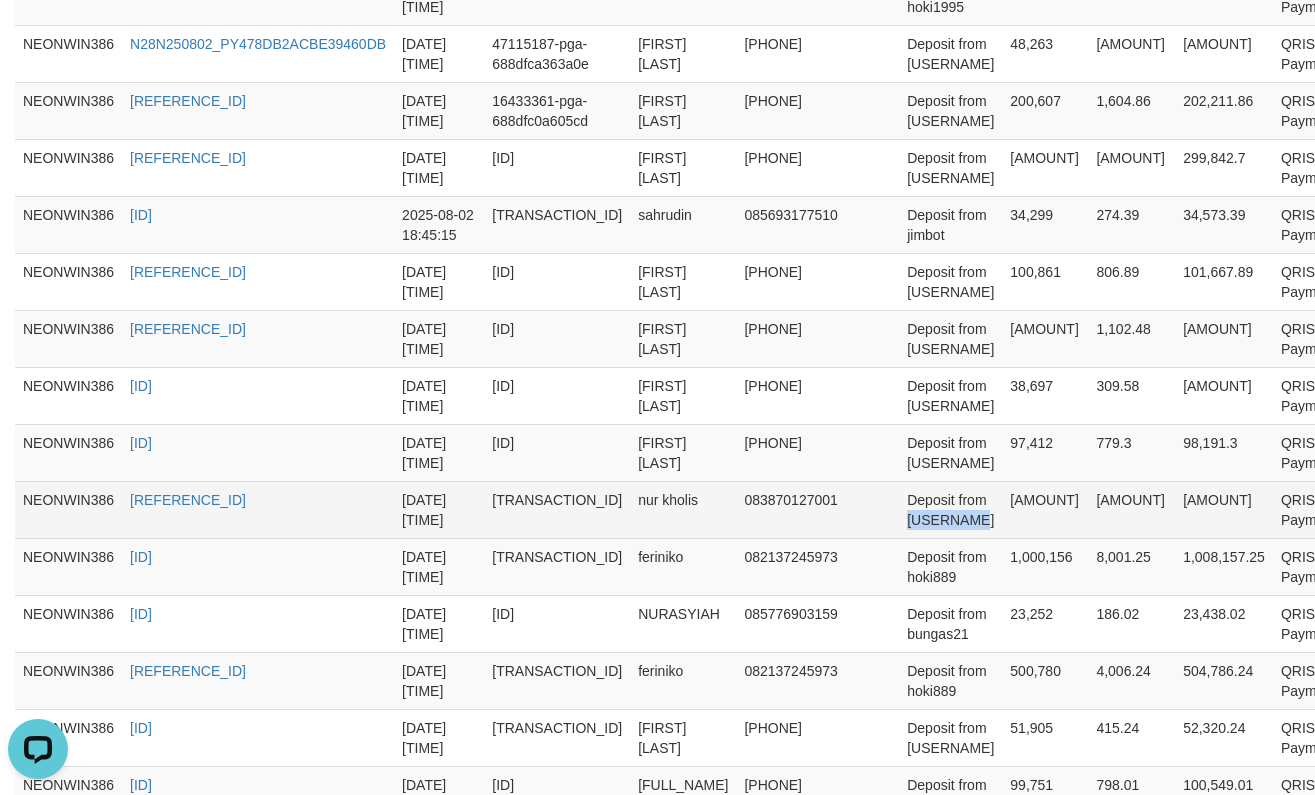 click on "Deposit from [USERNAME]" at bounding box center (950, 509) 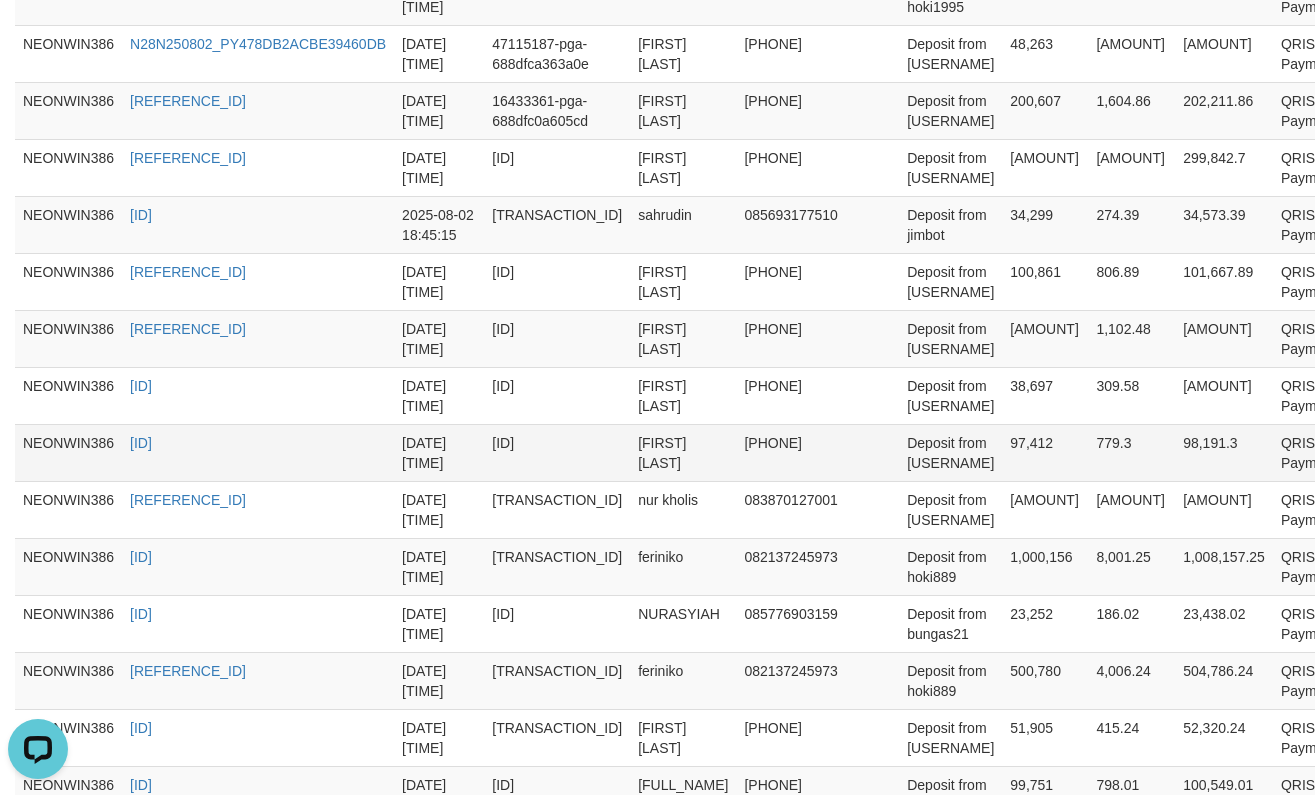 click on "Deposit from [USERNAME]" at bounding box center [950, 452] 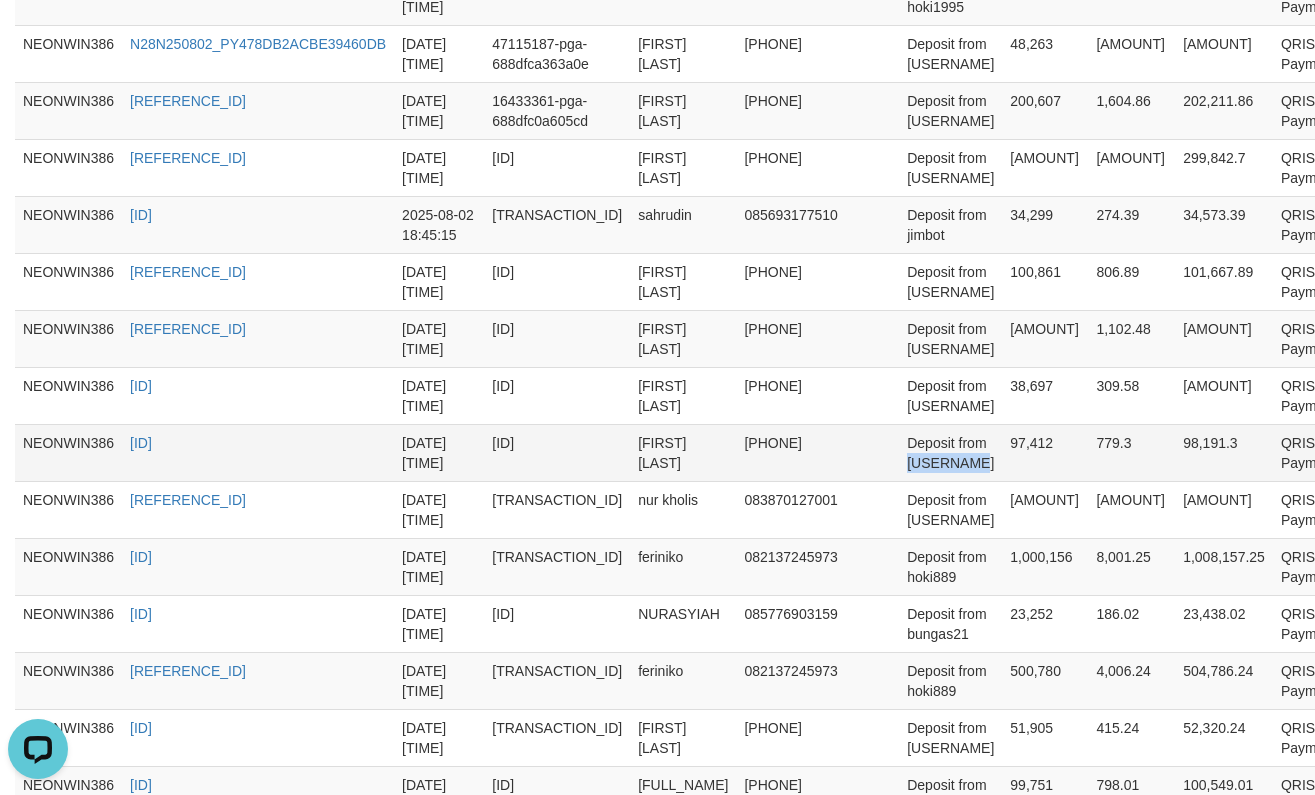 click on "Deposit from [USERNAME]" at bounding box center (950, 452) 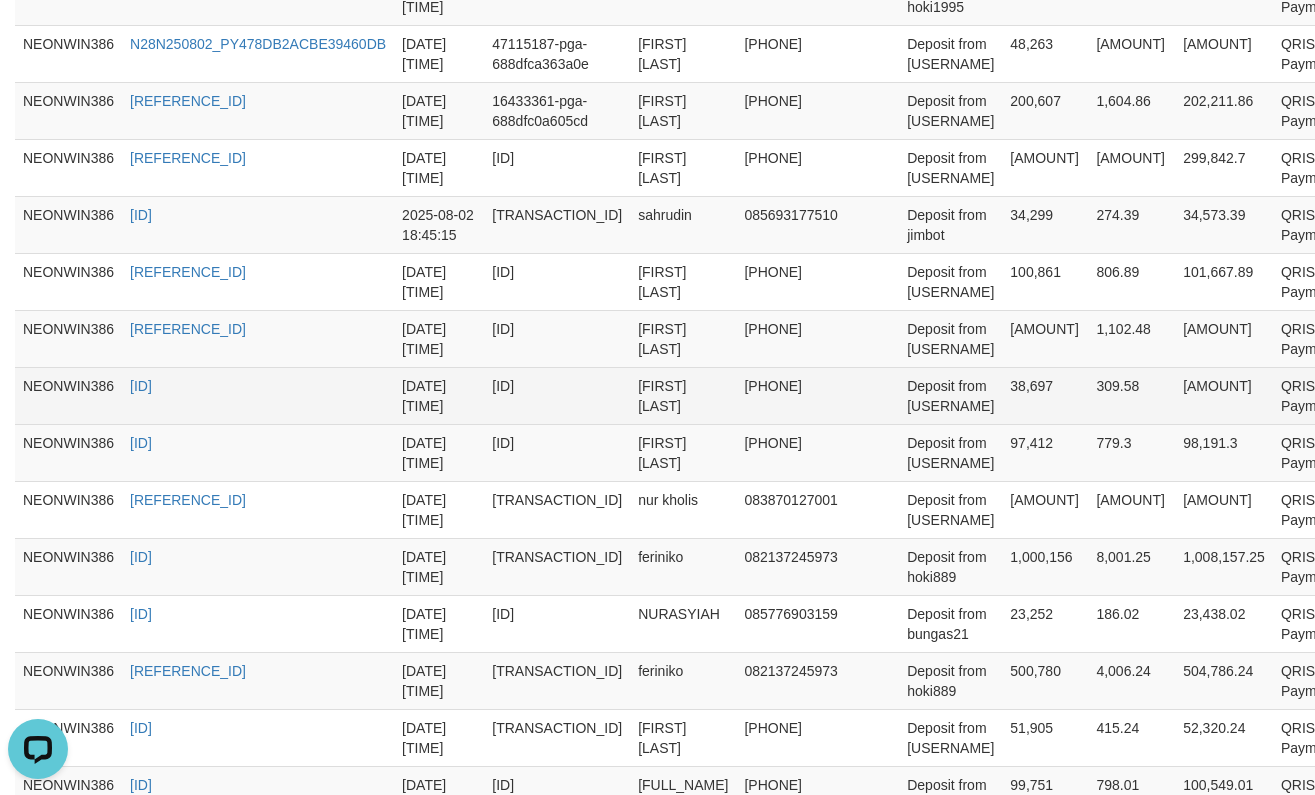click on "Deposit from [USERNAME]" at bounding box center [950, 395] 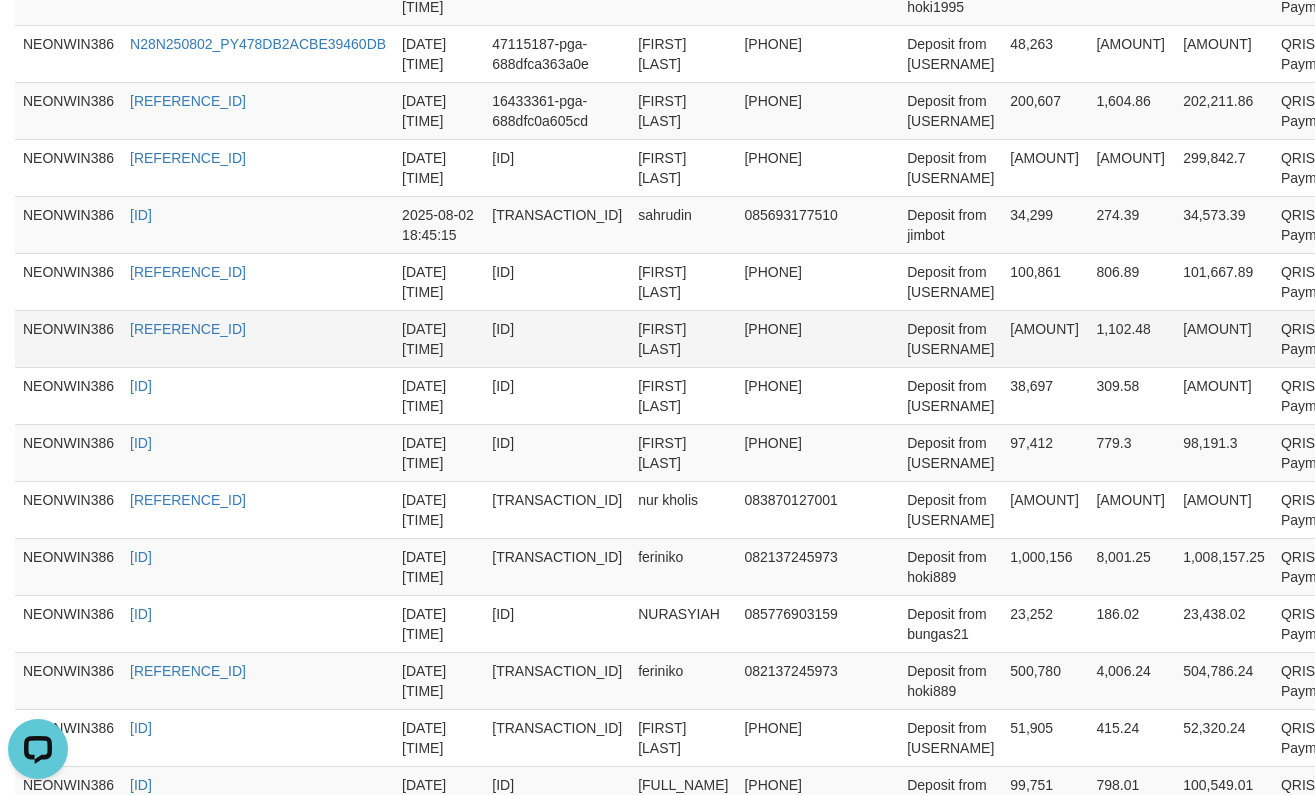 click on "Deposit from [USERNAME]" at bounding box center (950, 338) 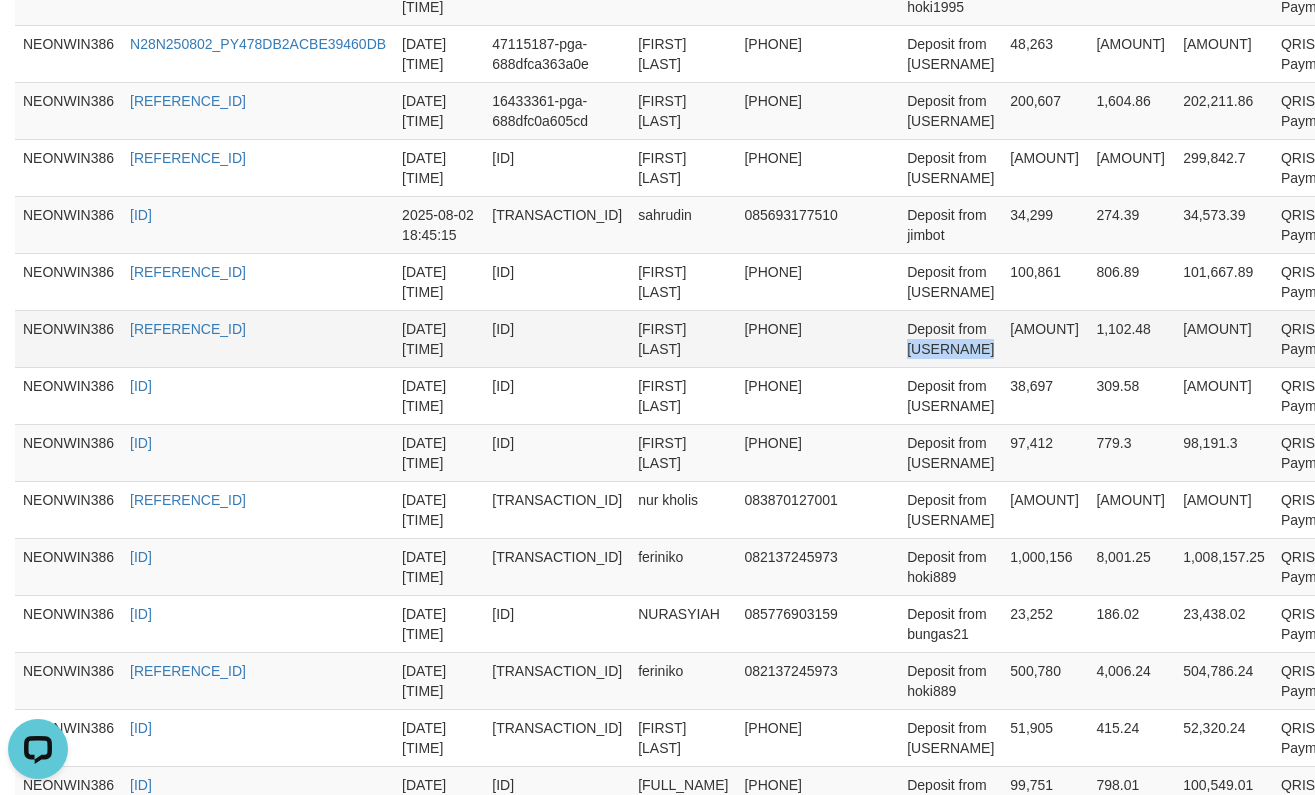 click on "Deposit from [USERNAME]" at bounding box center [950, 338] 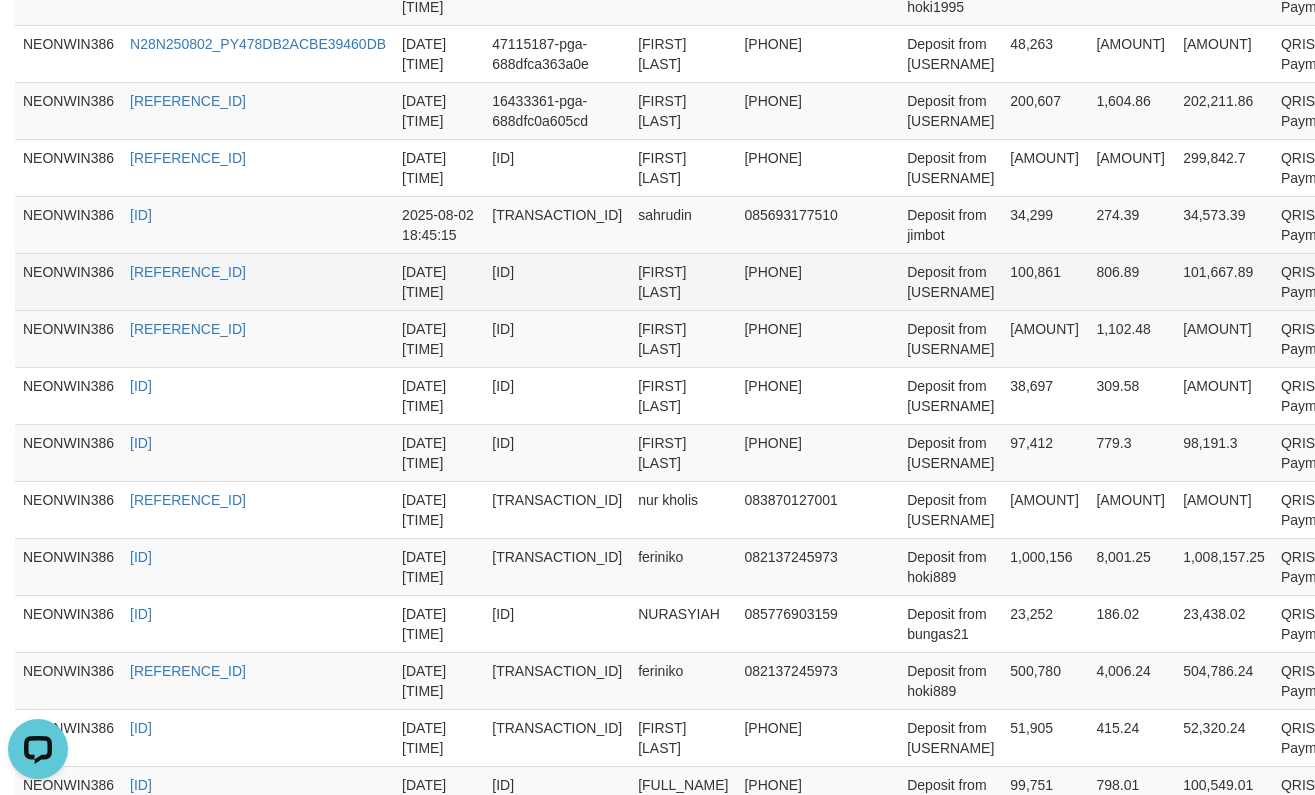 click on "Deposit from [USERNAME]" at bounding box center [950, 281] 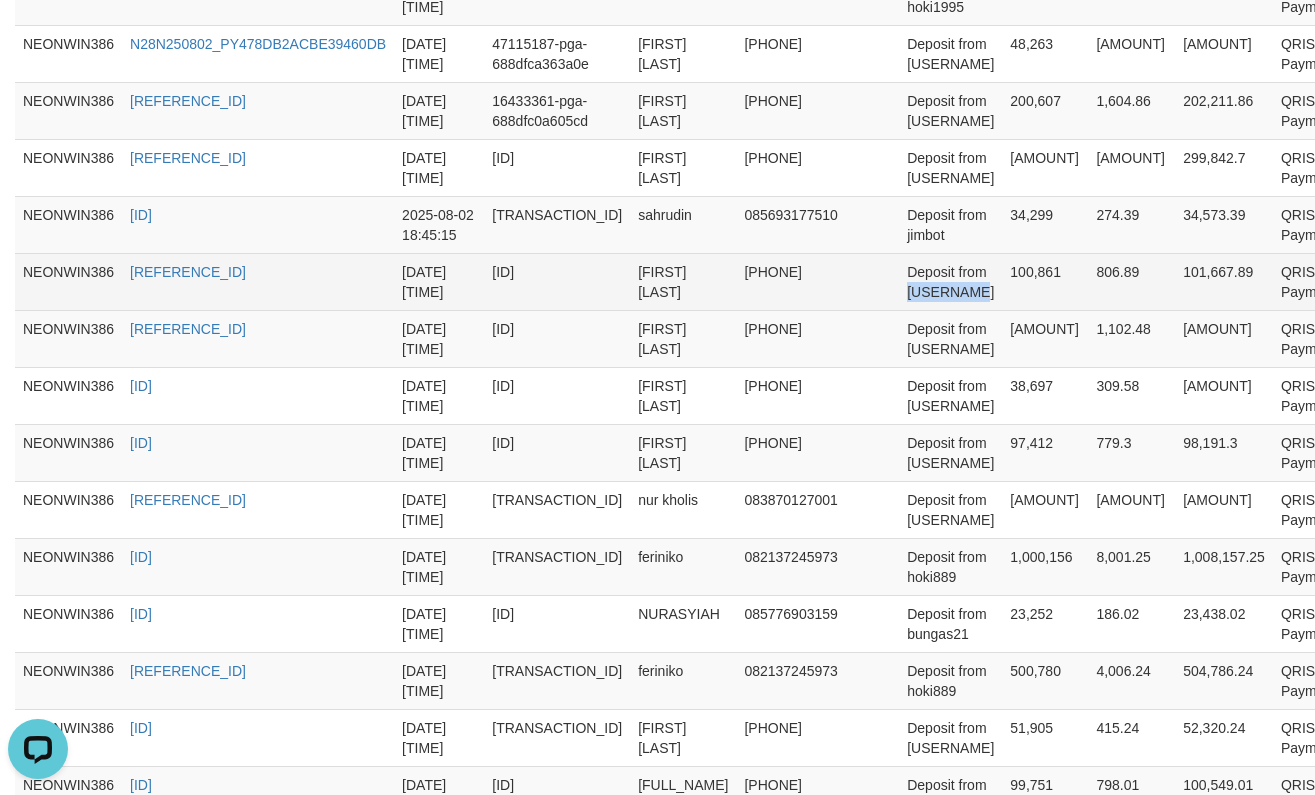 click on "Deposit from [USERNAME]" at bounding box center [950, 281] 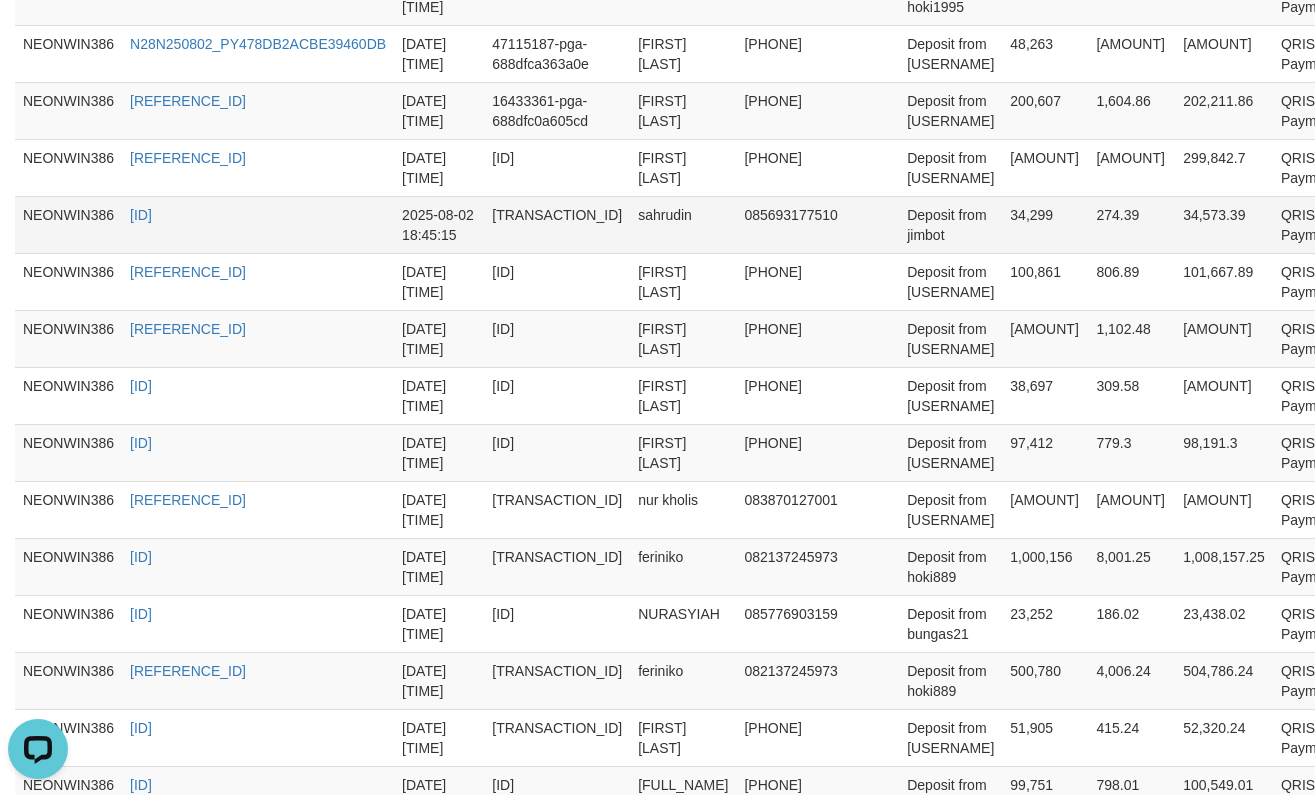 click on "Deposit from jimbot" at bounding box center [950, 224] 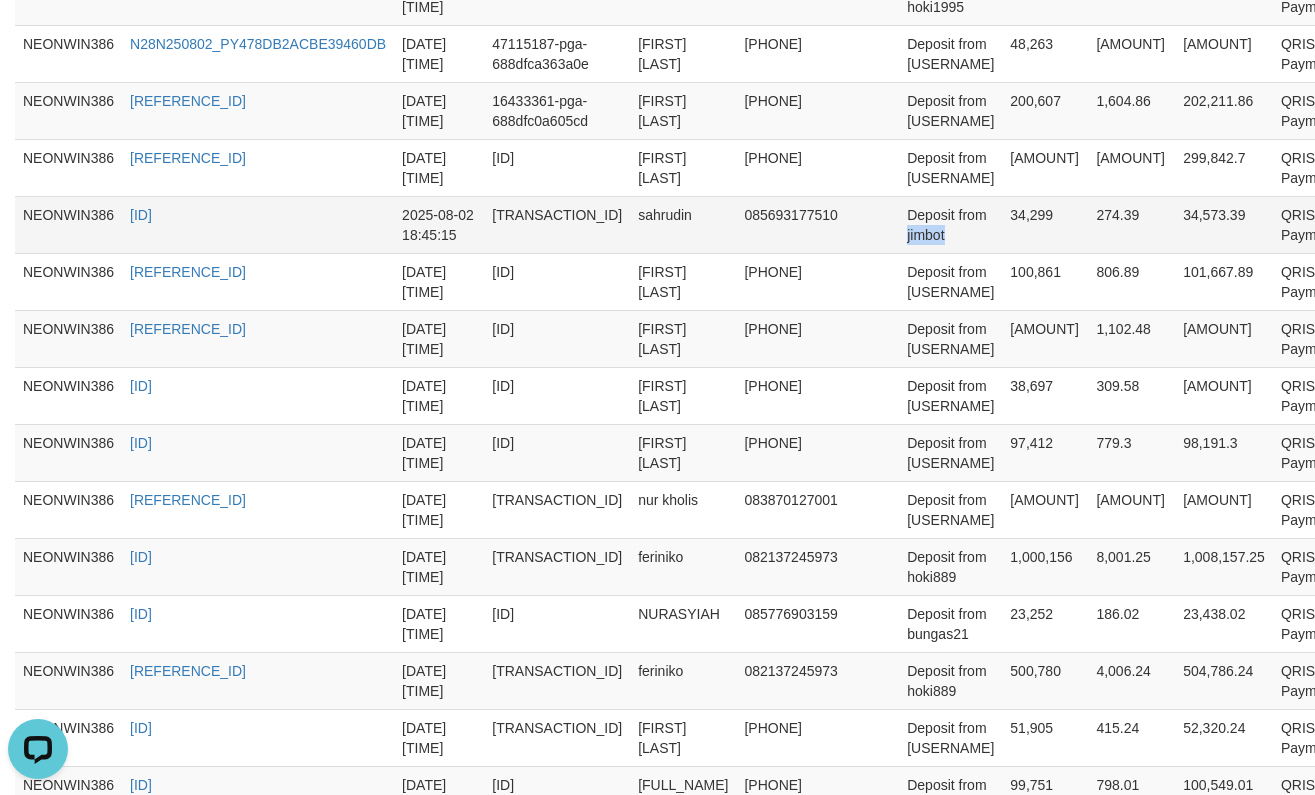 click on "Deposit from jimbot" at bounding box center [950, 224] 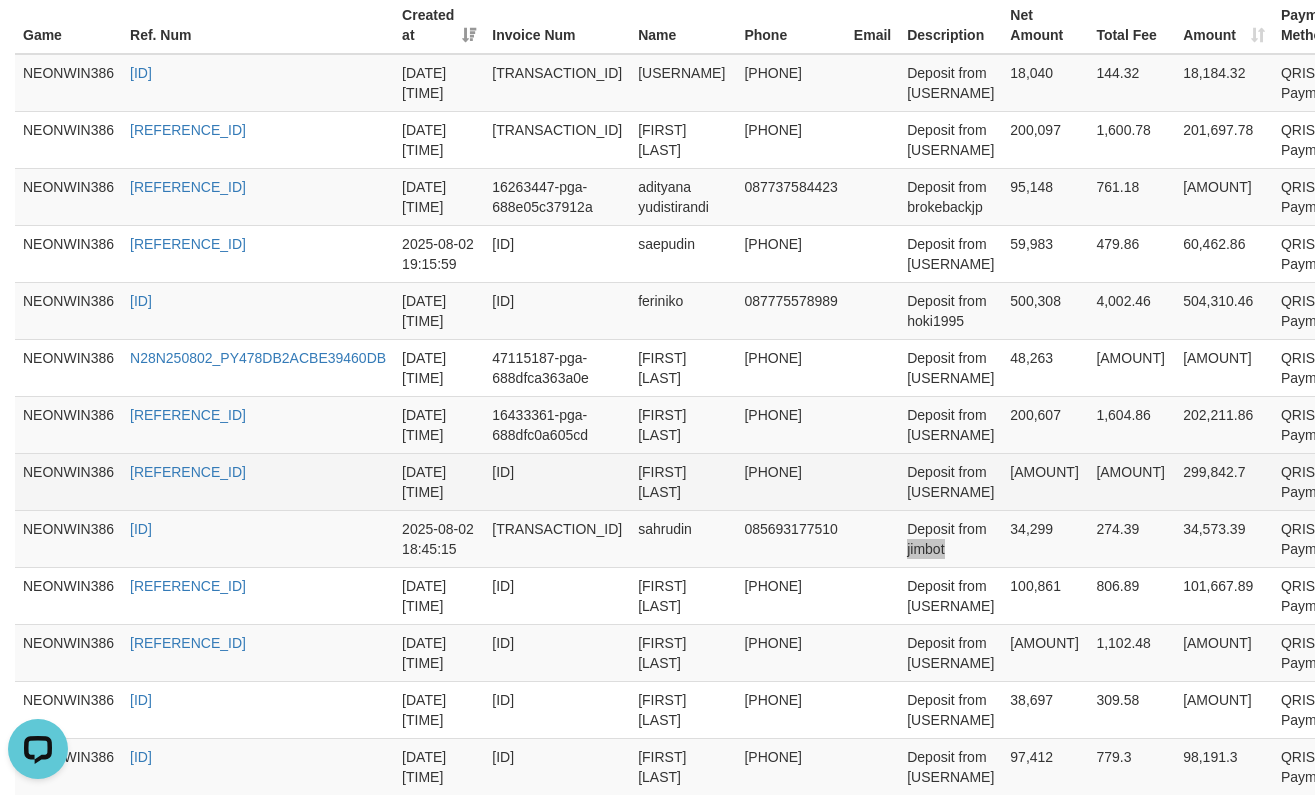 scroll, scrollTop: 707, scrollLeft: 0, axis: vertical 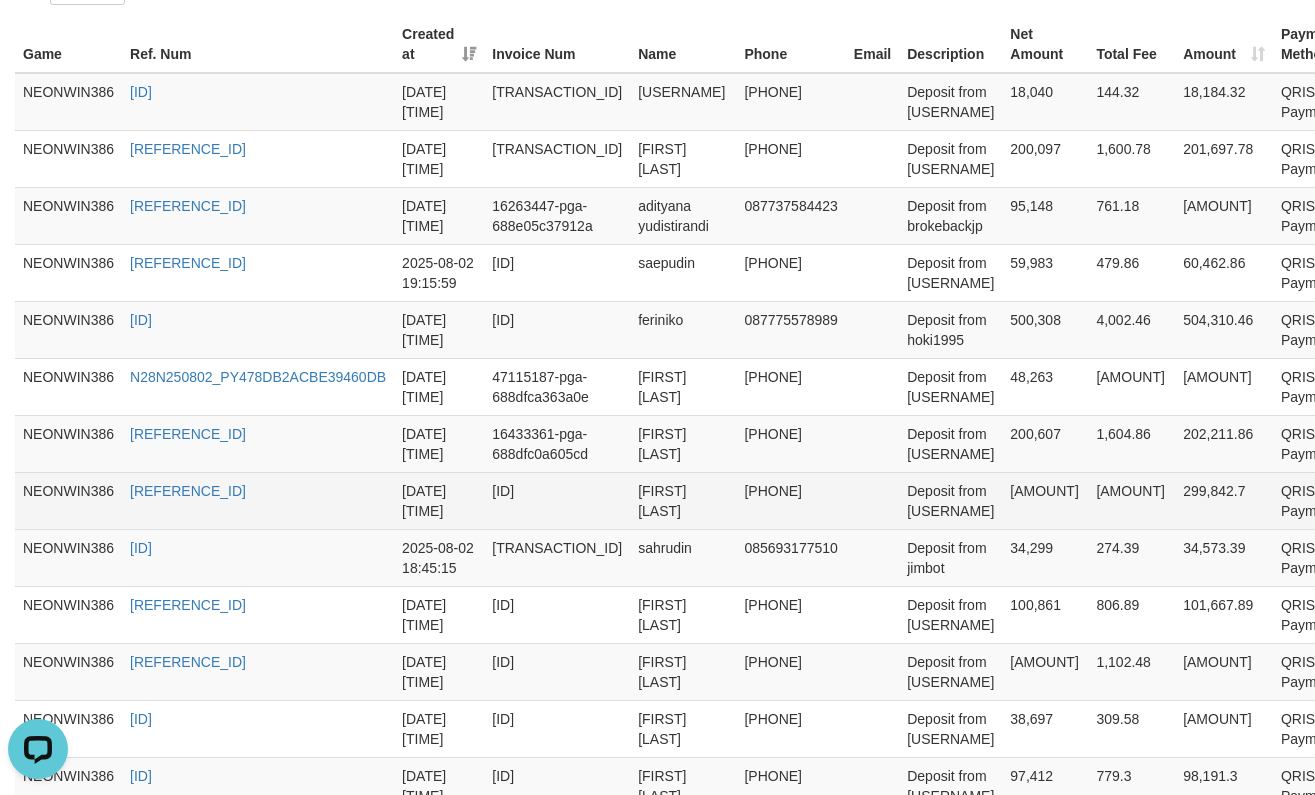 click on "Deposit from [USERNAME]" at bounding box center [950, 500] 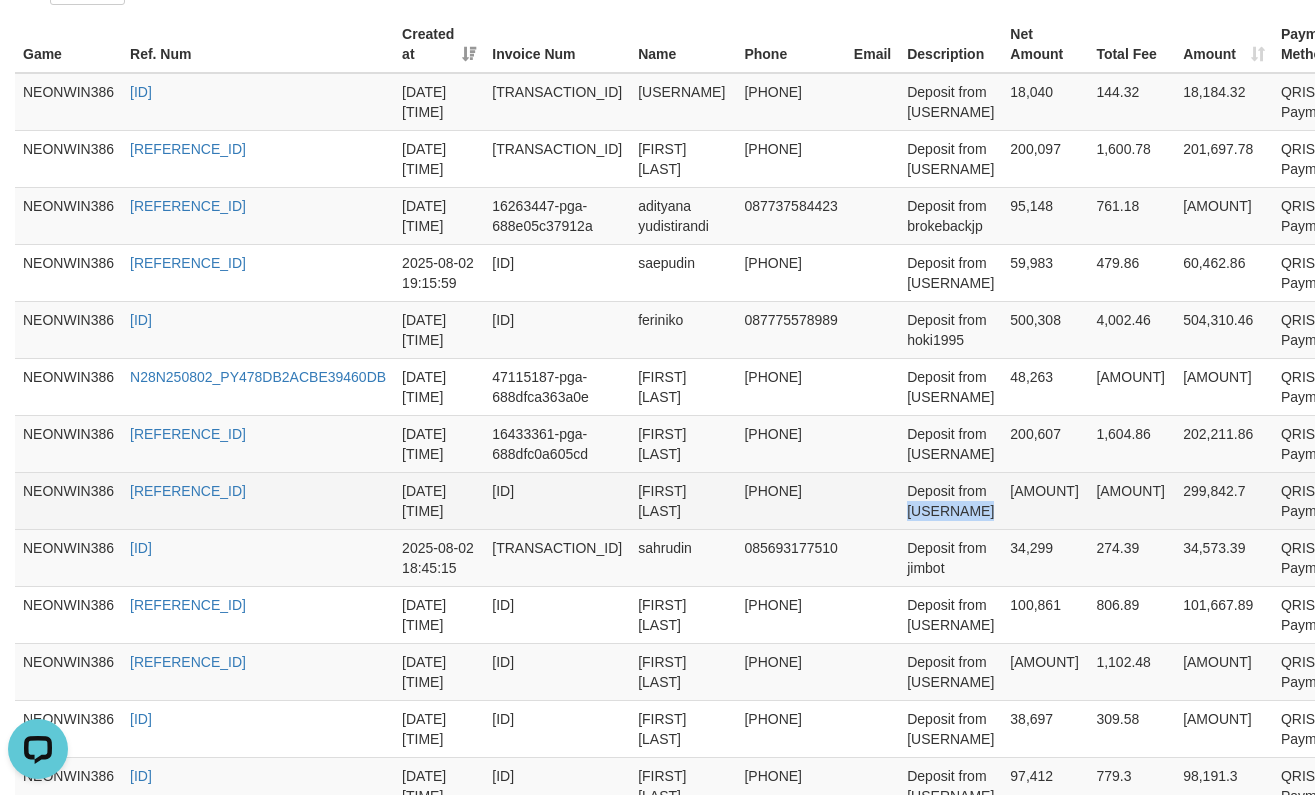 click on "Deposit from [USERNAME]" at bounding box center [950, 500] 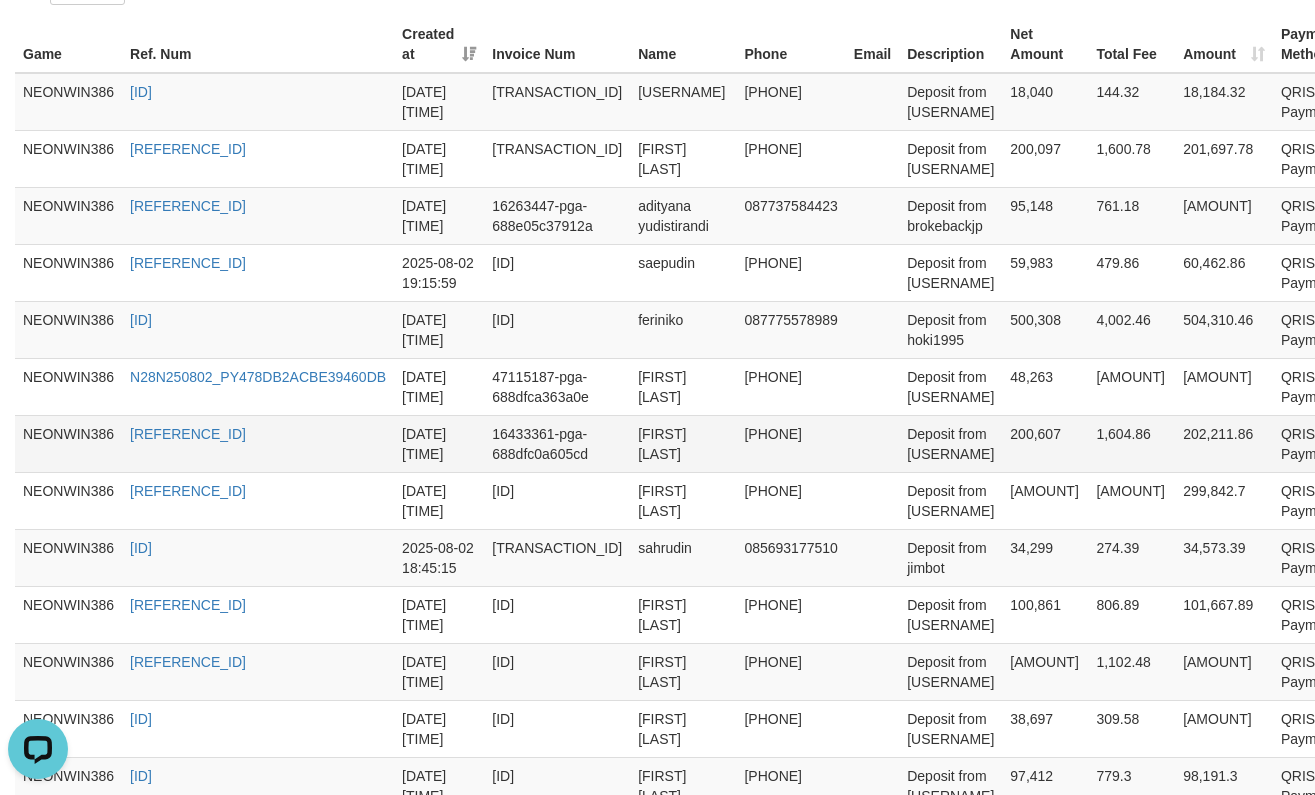 click on "Deposit from [USERNAME]" at bounding box center [950, 443] 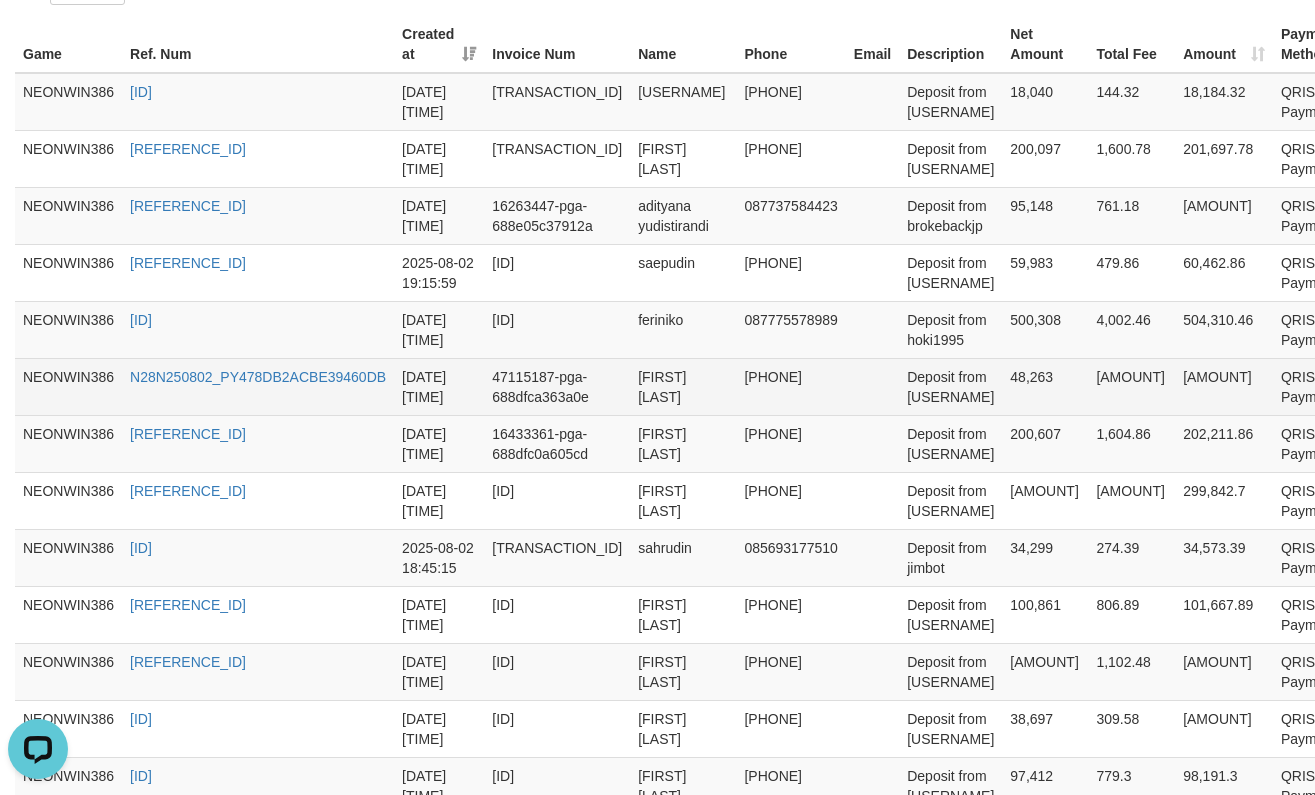 click on "Deposit from [USERNAME]" at bounding box center [950, 386] 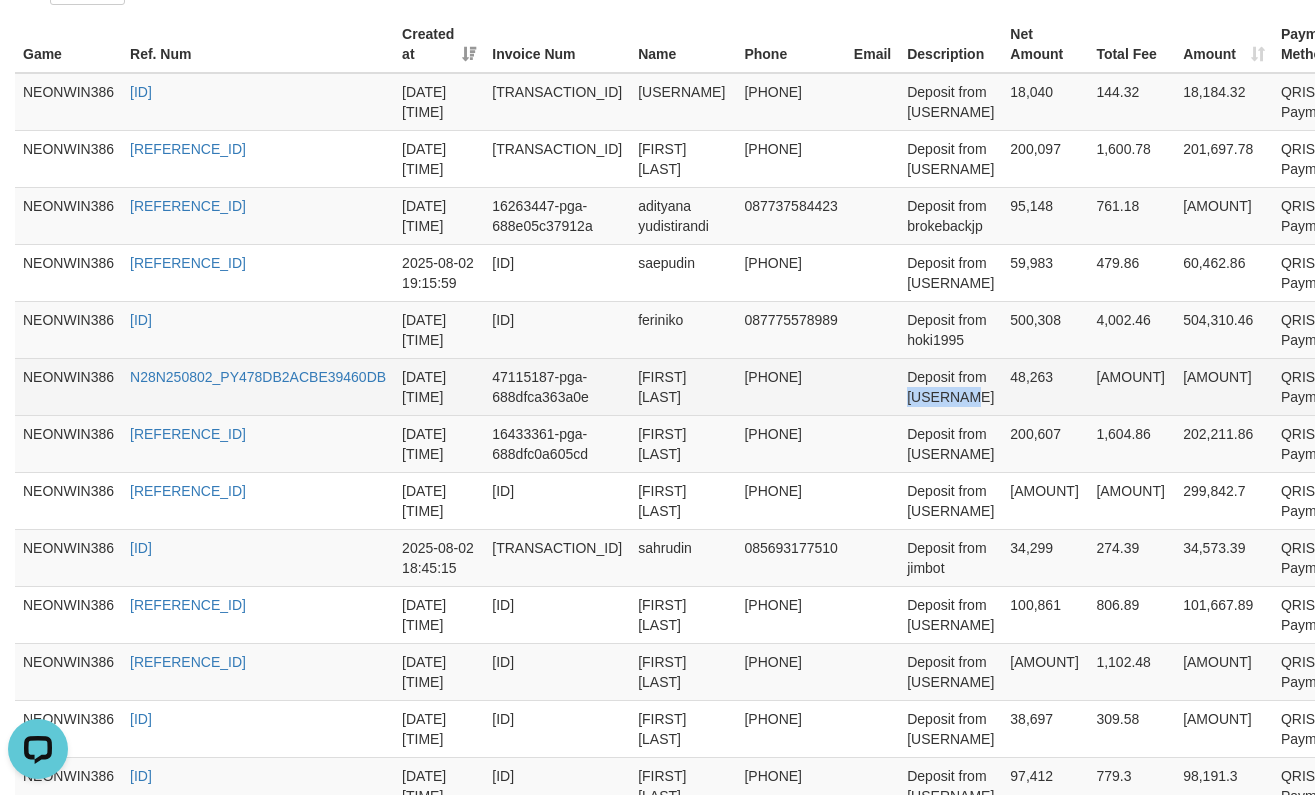 click on "Deposit from [USERNAME]" at bounding box center [950, 386] 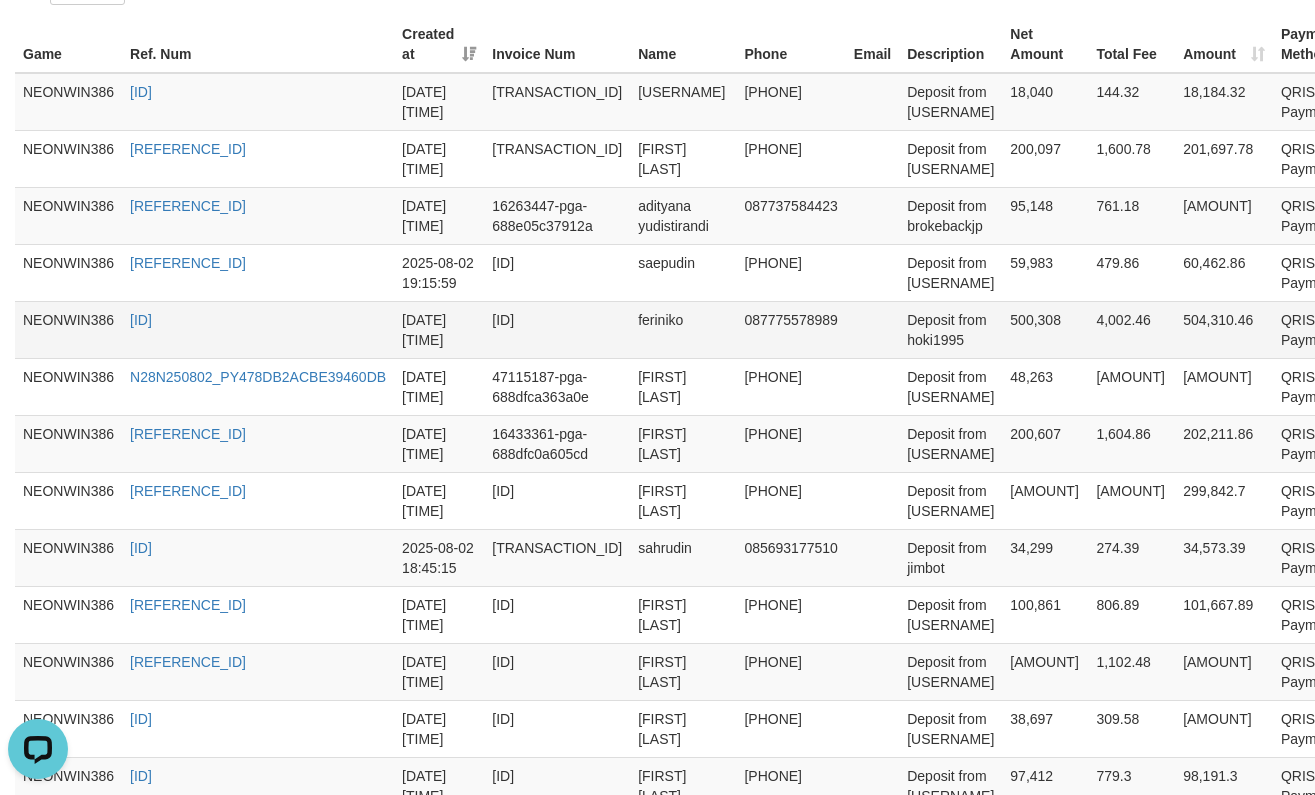click on "Deposit from hoki1995" at bounding box center [950, 329] 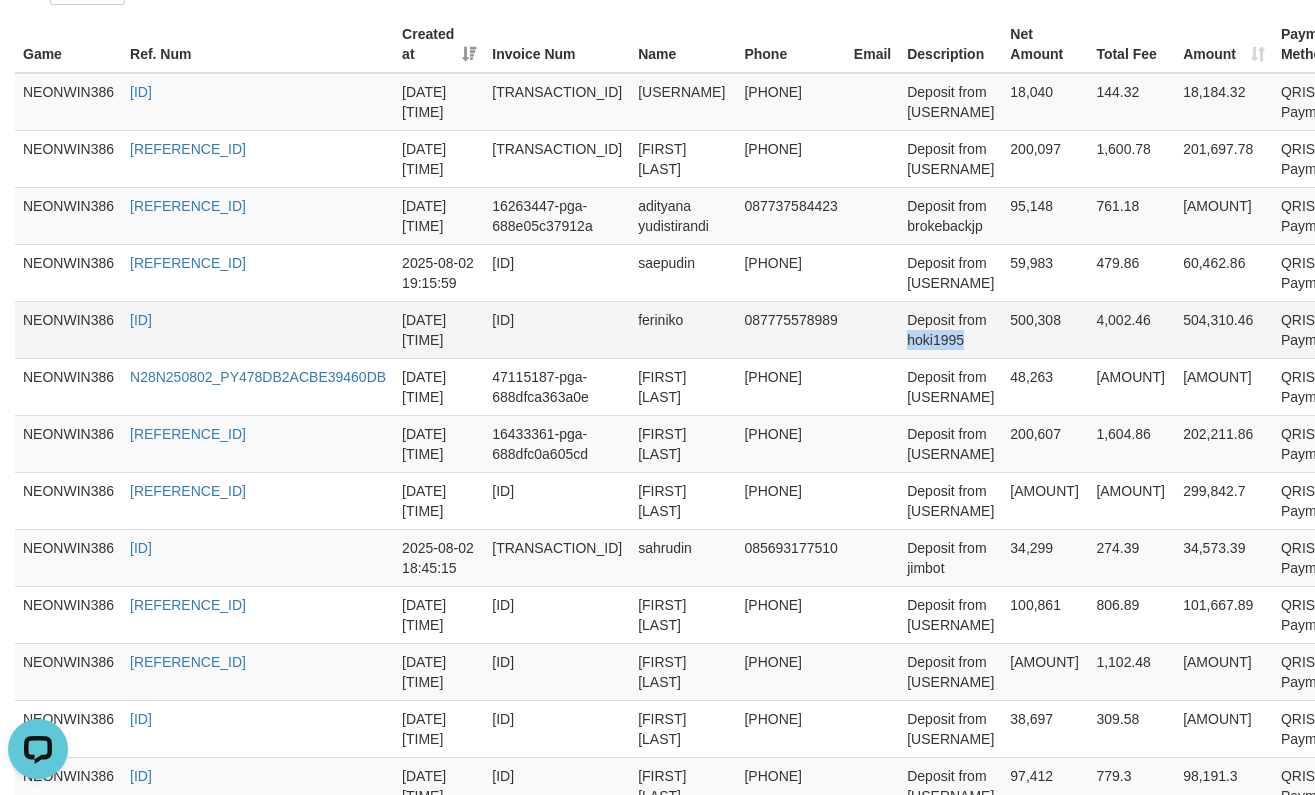 click on "Deposit from hoki1995" at bounding box center [950, 329] 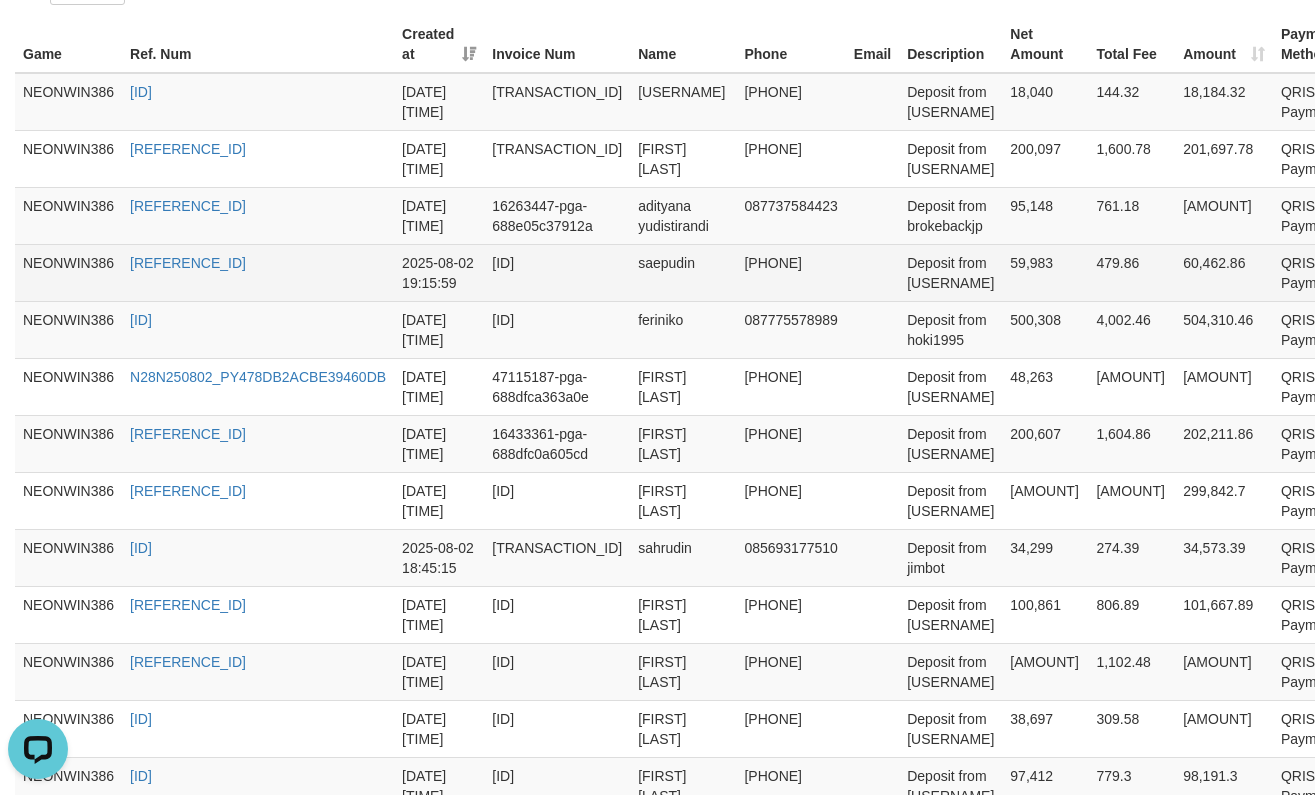 click at bounding box center [872, 272] 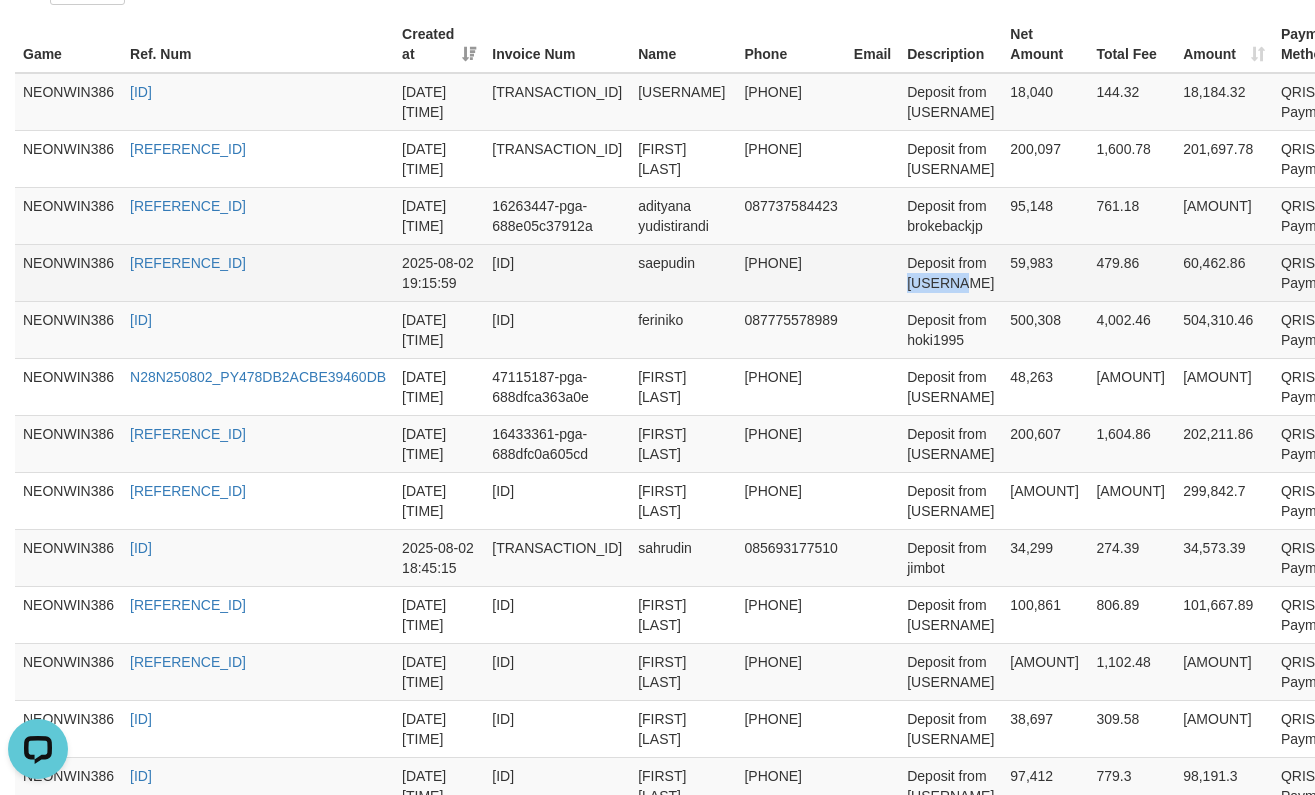 click on "Deposit from [USERNAME]" at bounding box center [950, 272] 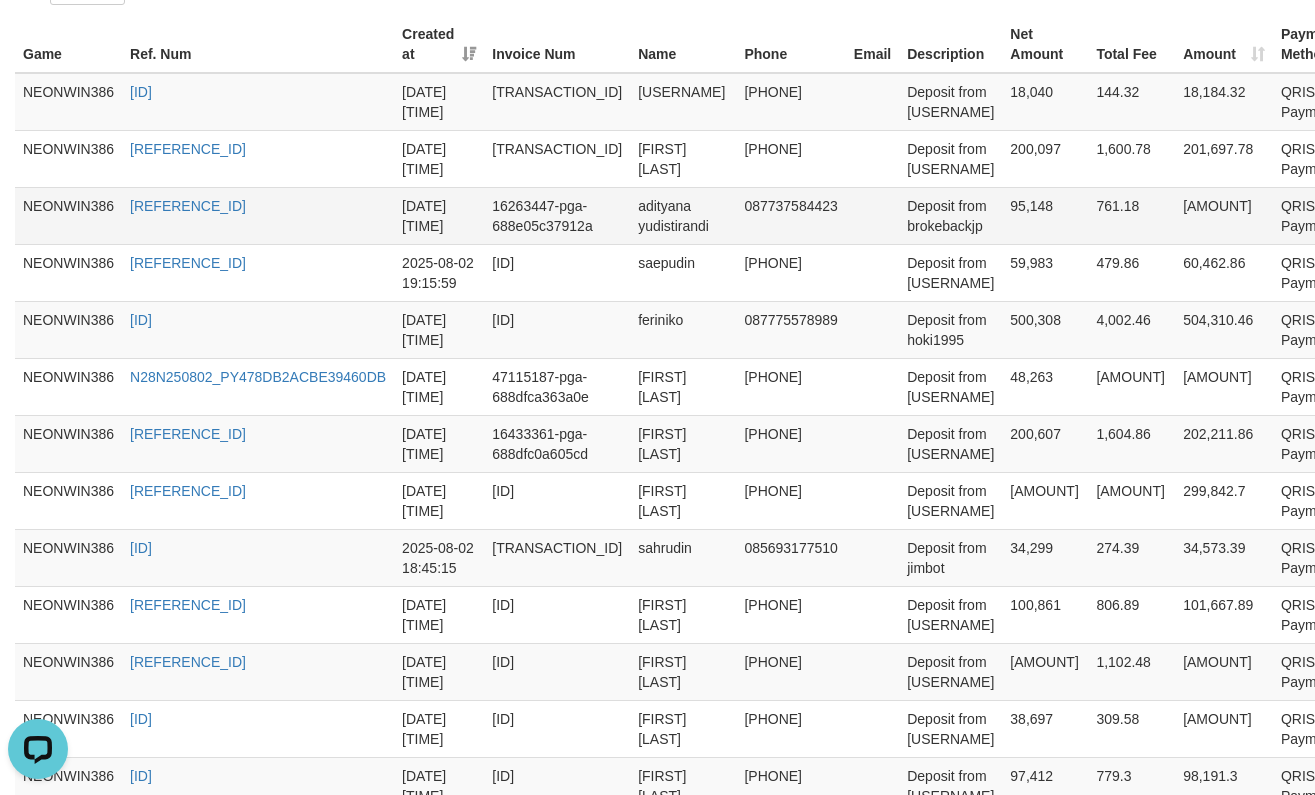 click on "Deposit from brokebackjp" at bounding box center (950, 215) 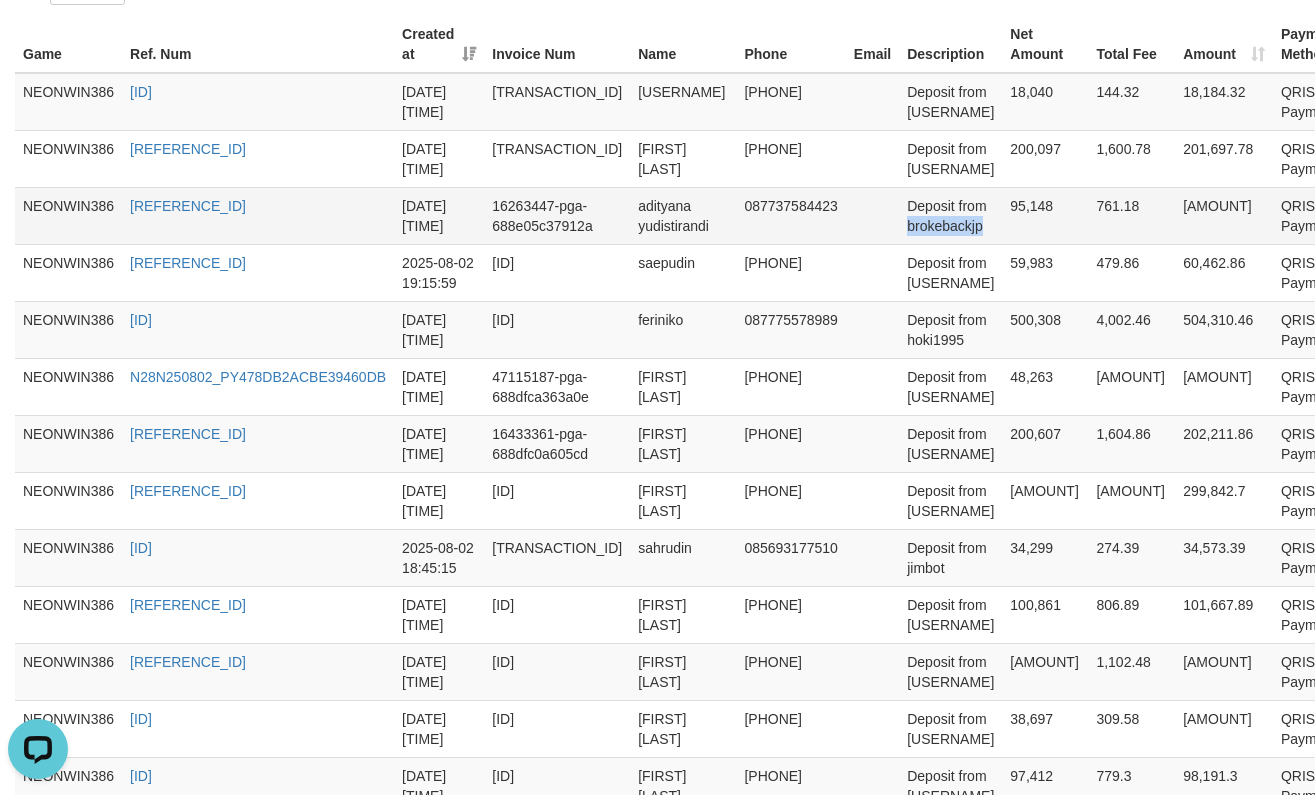 click on "Deposit from brokebackjp" at bounding box center (950, 215) 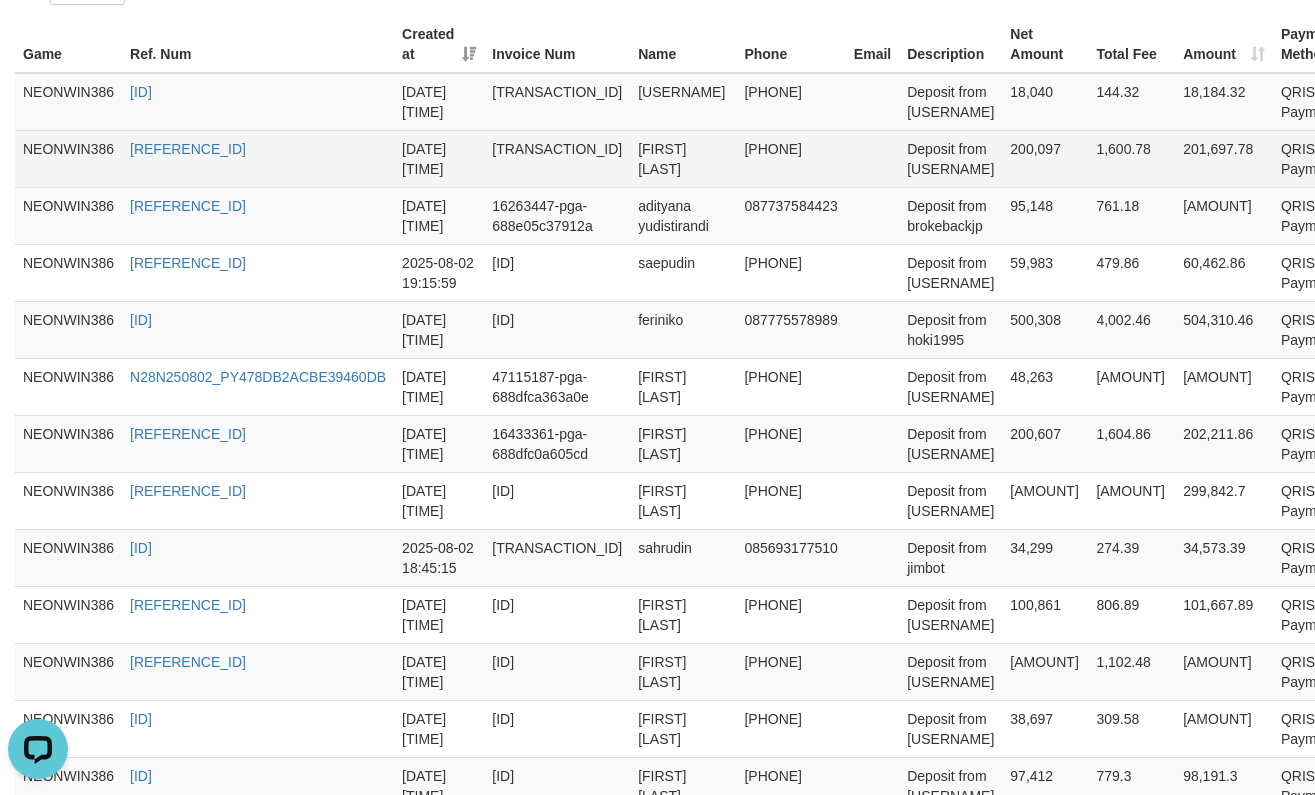 click on "Deposit from [USERNAME]" at bounding box center (950, 158) 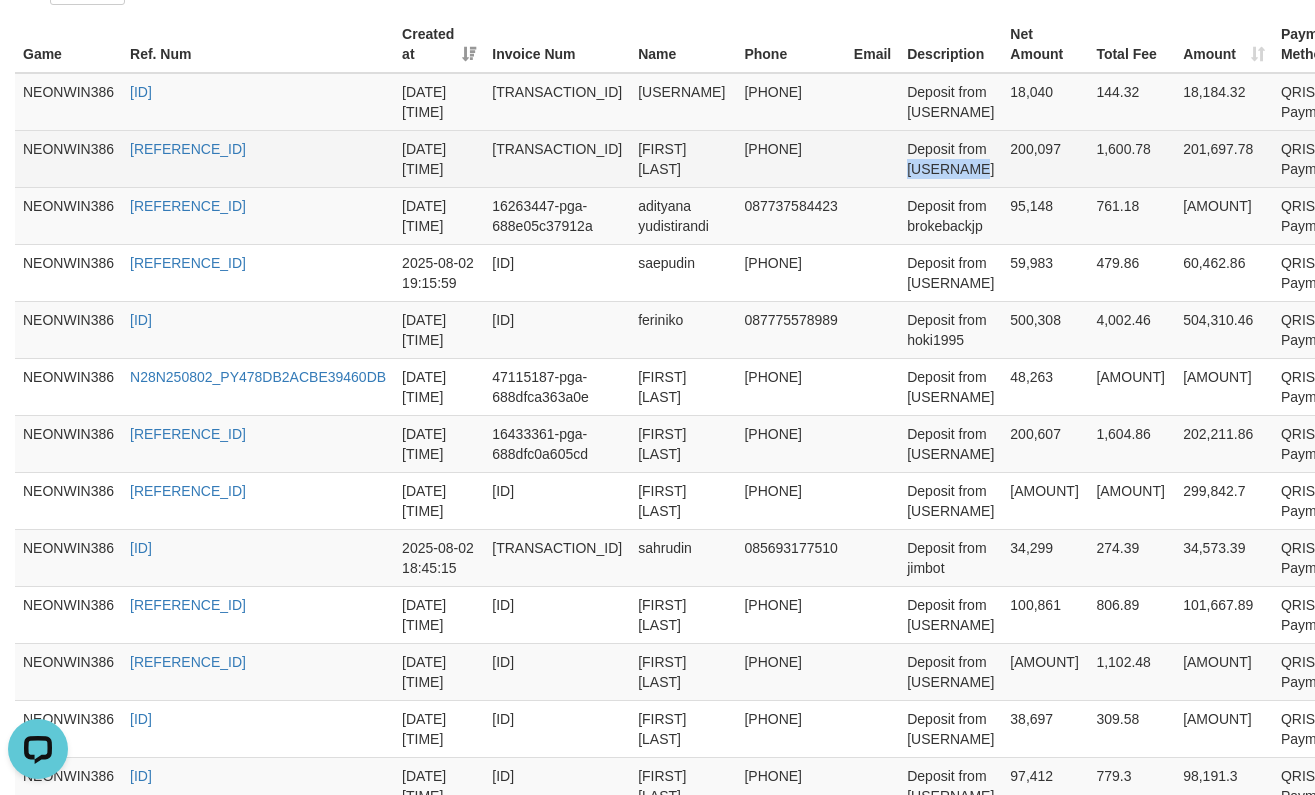click on "Deposit from [USERNAME]" at bounding box center (950, 158) 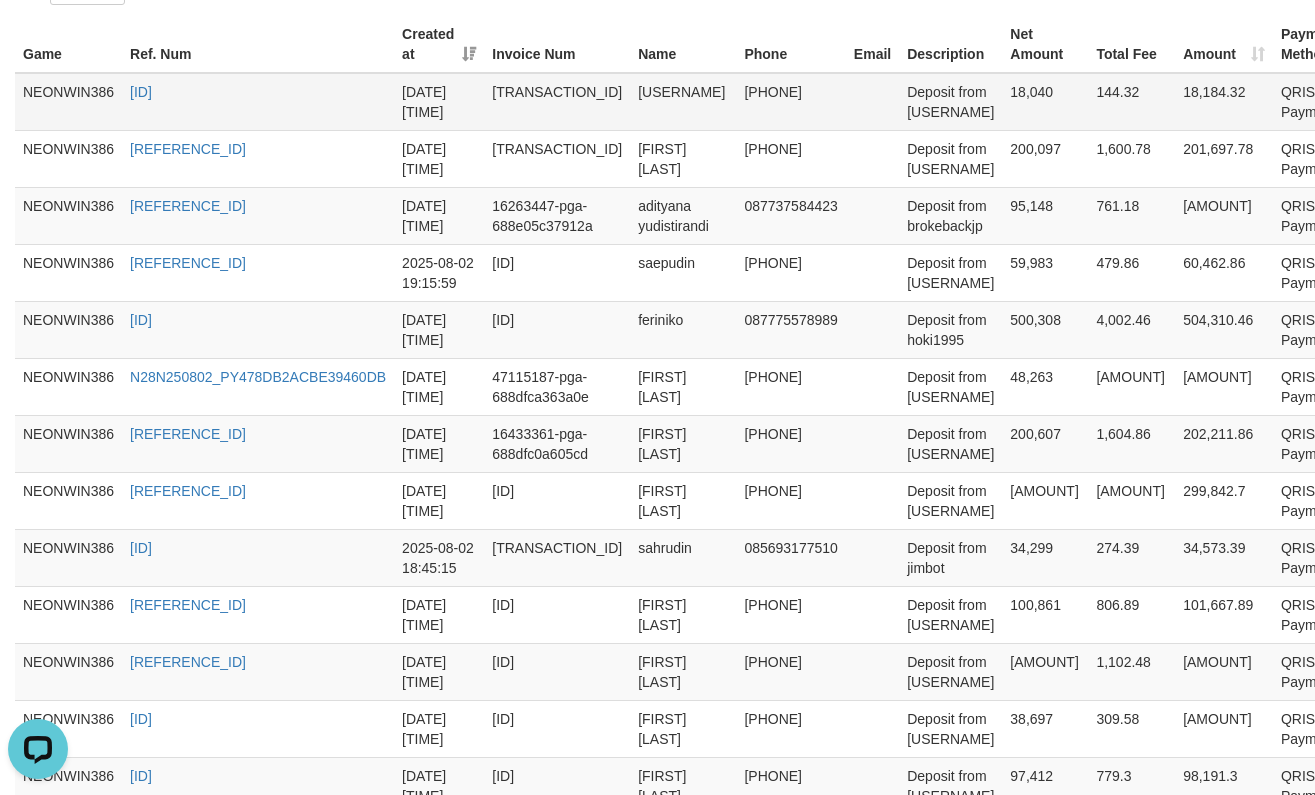 click on "Deposit from [USERNAME]" at bounding box center [950, 102] 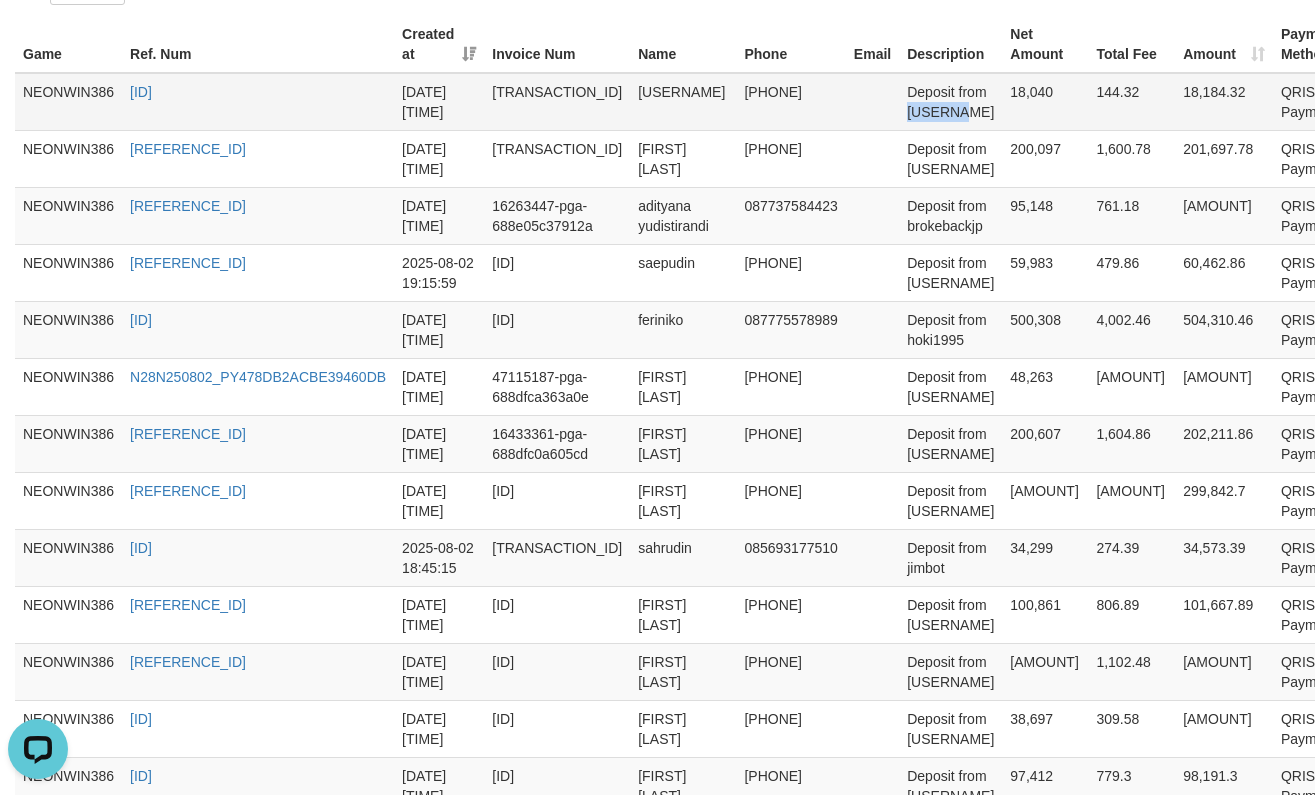click on "Deposit from [USERNAME]" at bounding box center (950, 102) 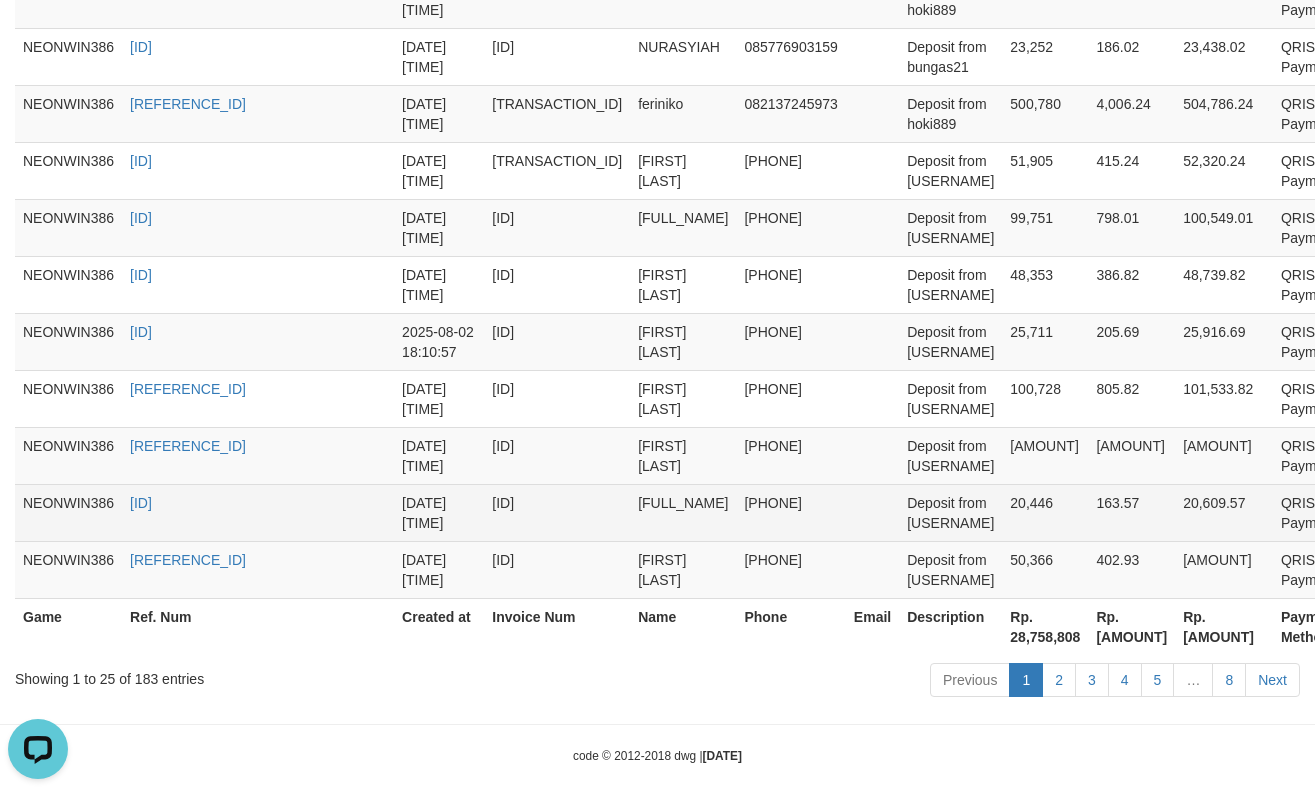 scroll, scrollTop: 1707, scrollLeft: 0, axis: vertical 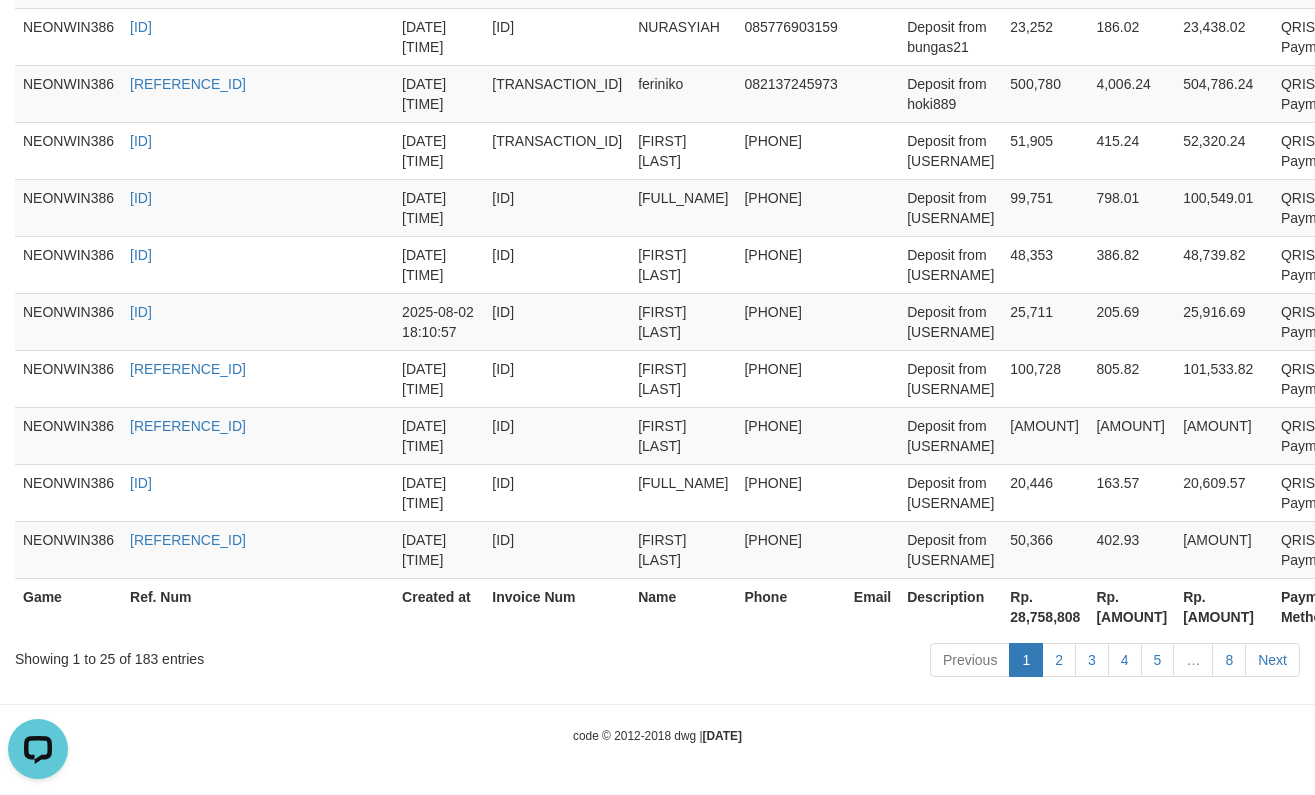 click on "Rp. 28,758,808" at bounding box center (1045, 606) 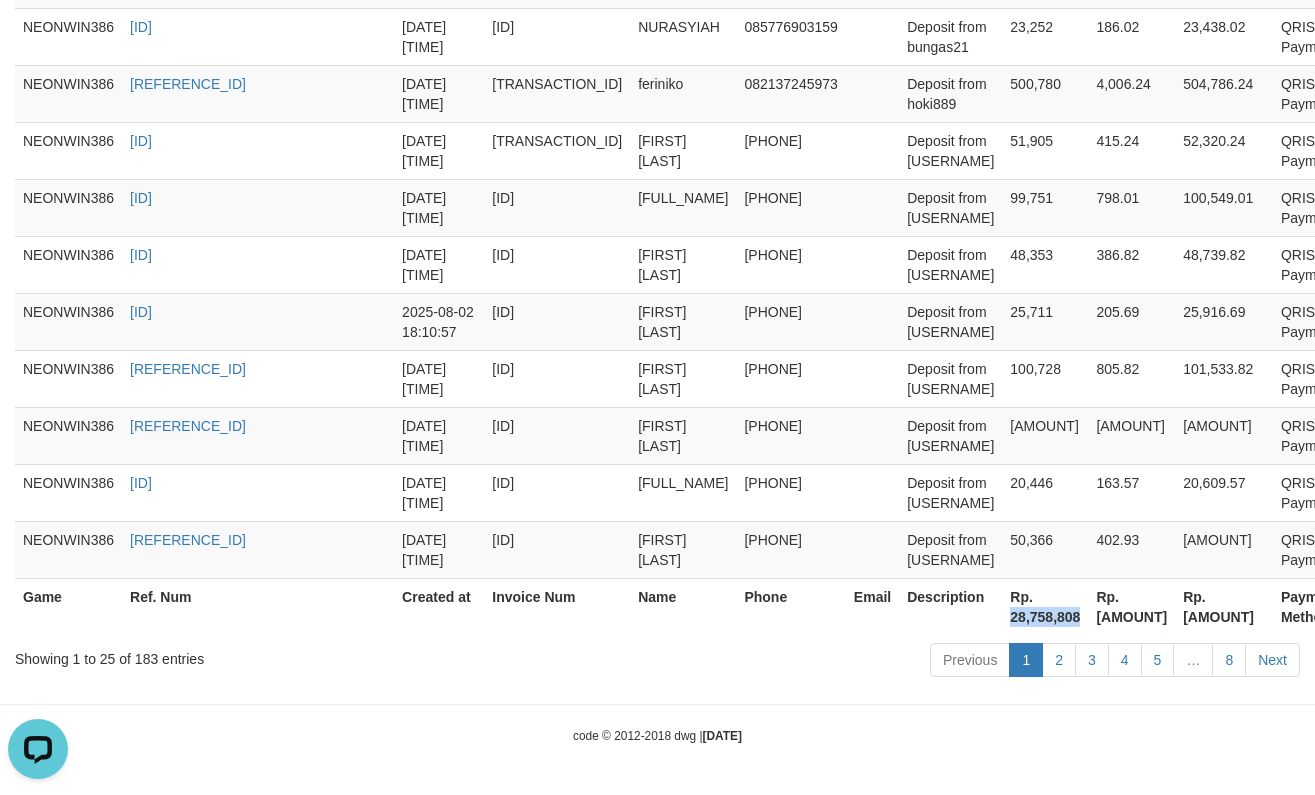 click on "Rp. 28,758,808" at bounding box center [1045, 606] 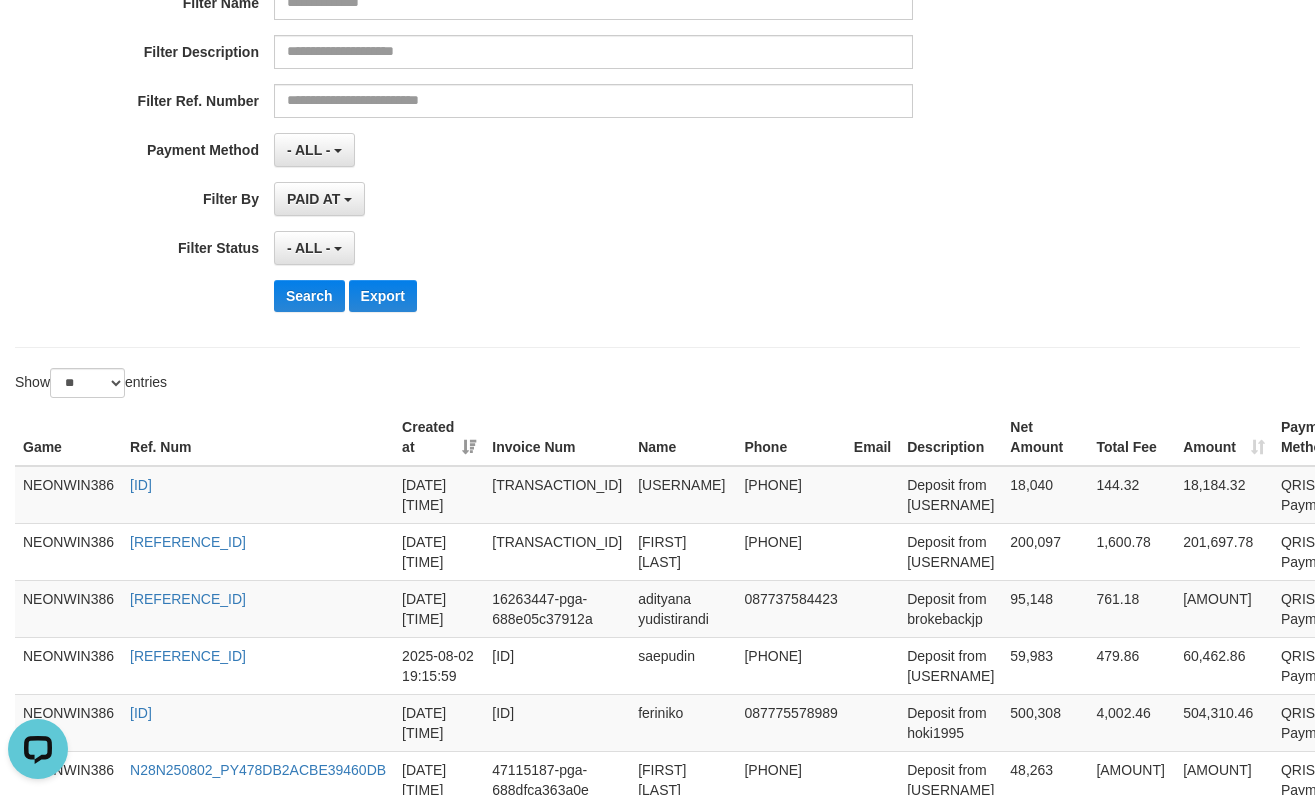 scroll, scrollTop: 333, scrollLeft: 0, axis: vertical 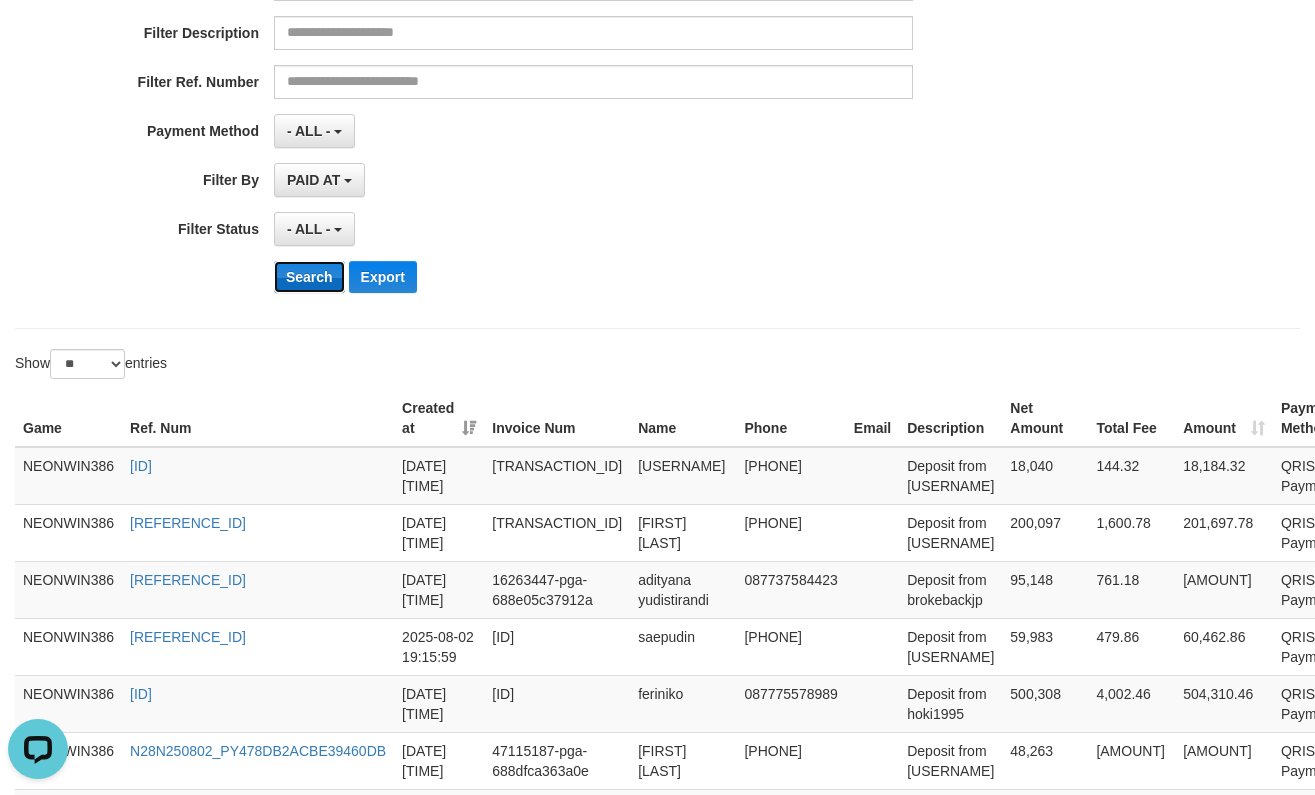 click on "Search" at bounding box center (309, 277) 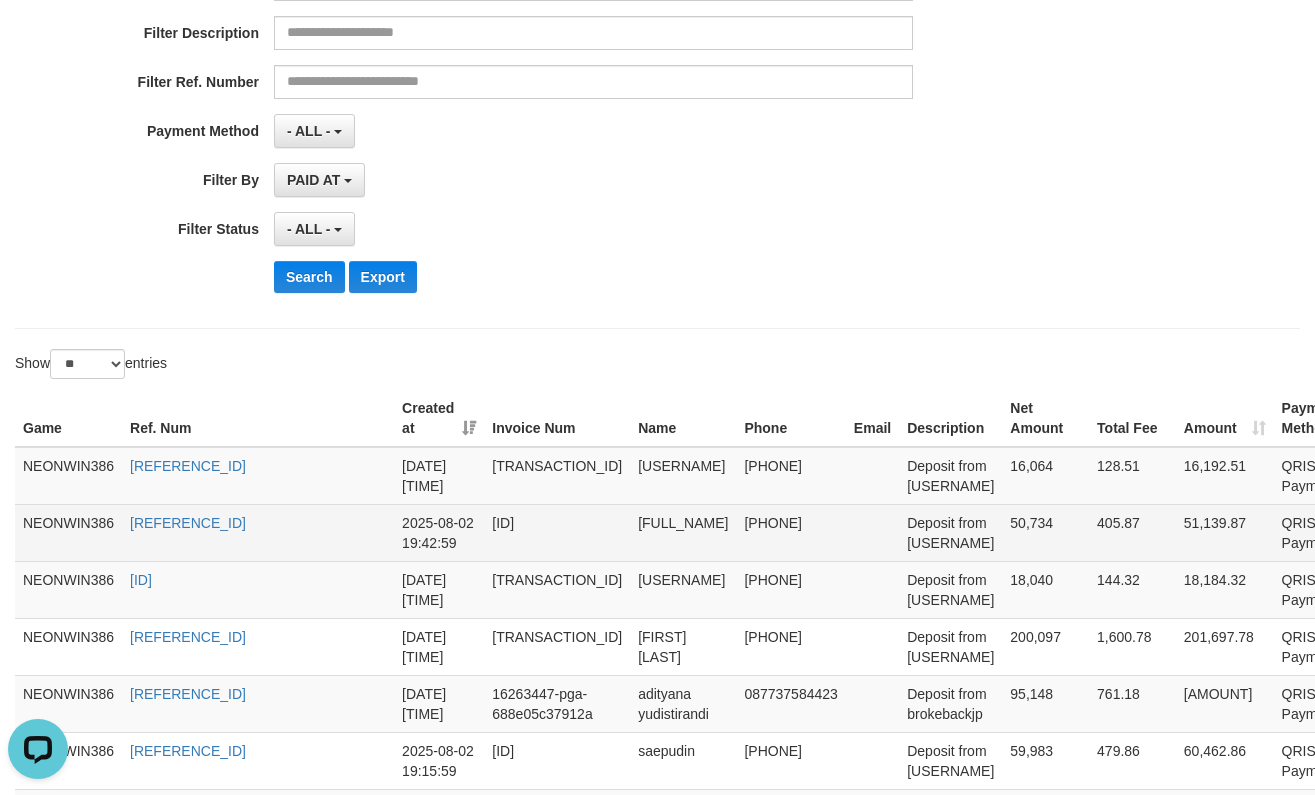 click on "Deposit from [USERNAME]" at bounding box center [950, 532] 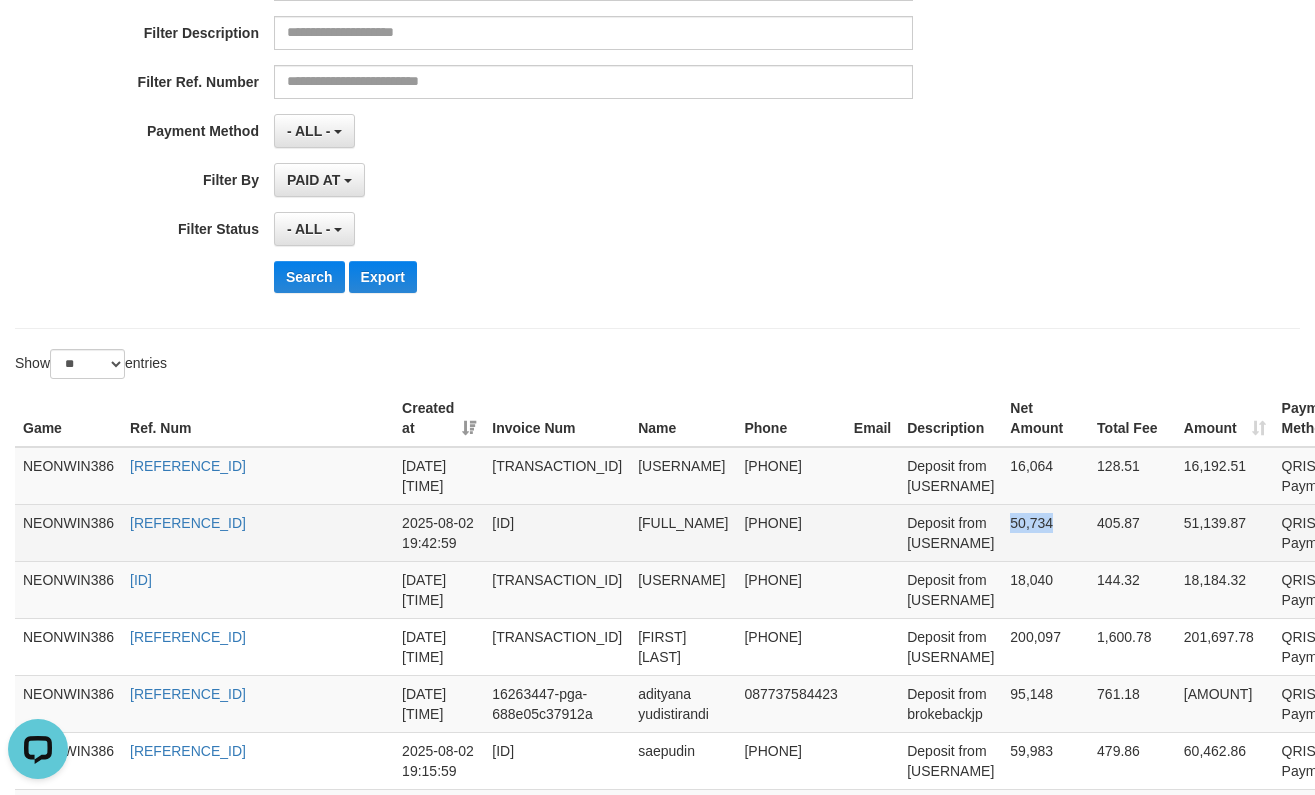click on "50,734" at bounding box center [1045, 532] 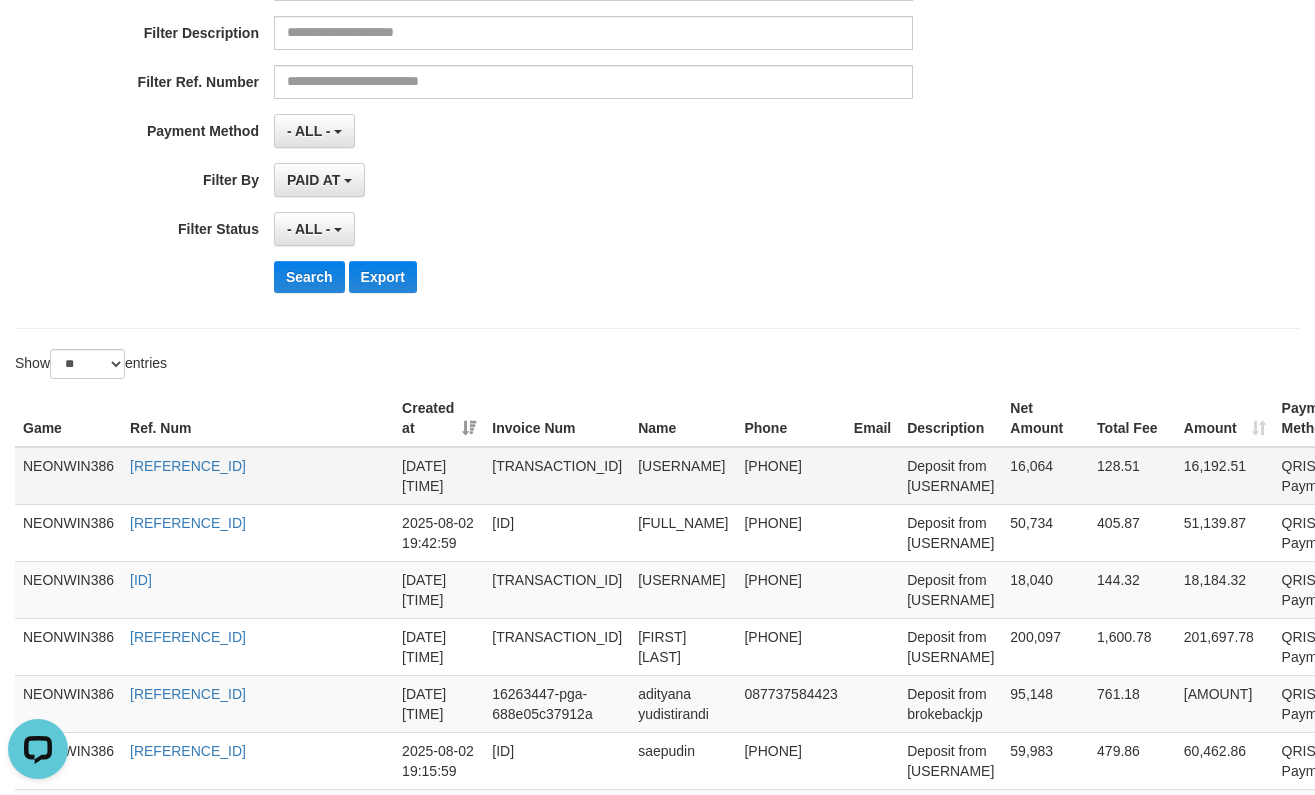 click on "16,064" at bounding box center [1045, 476] 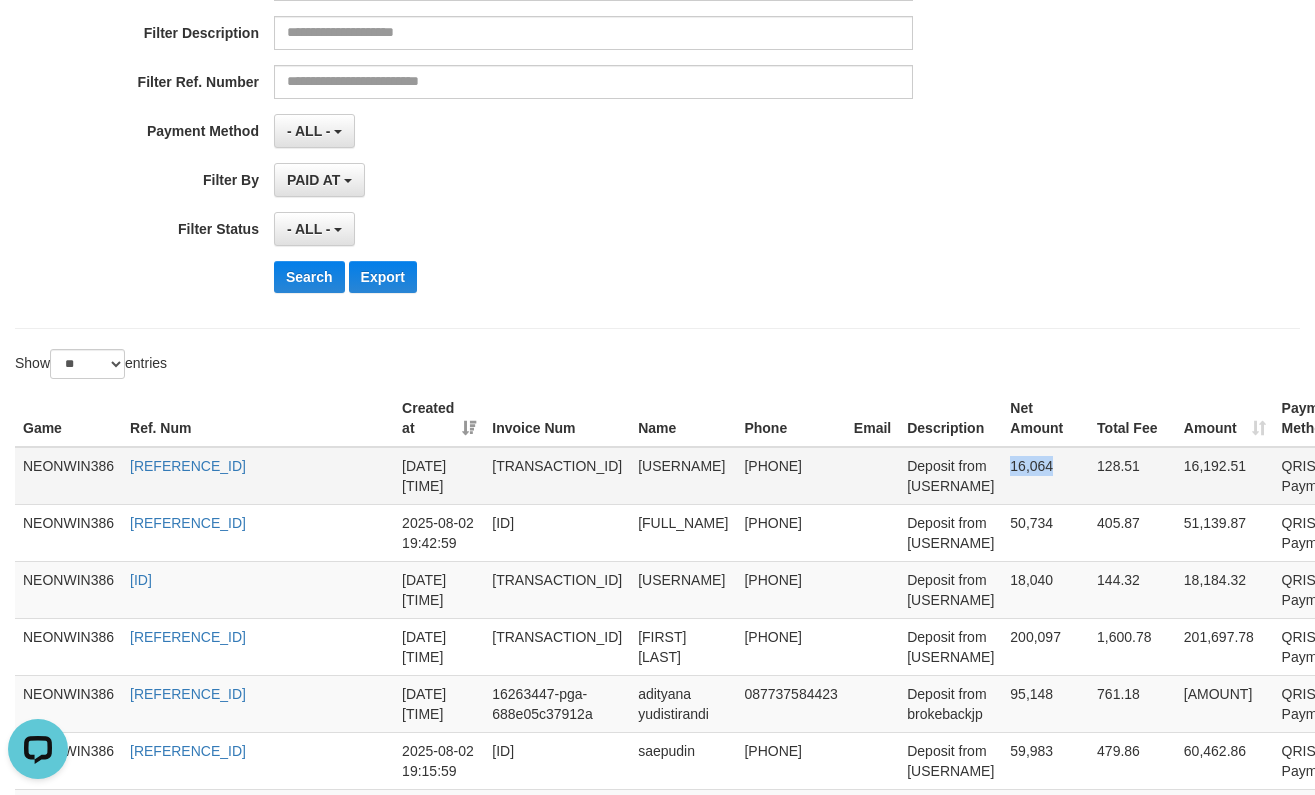 click on "16,064" at bounding box center [1045, 476] 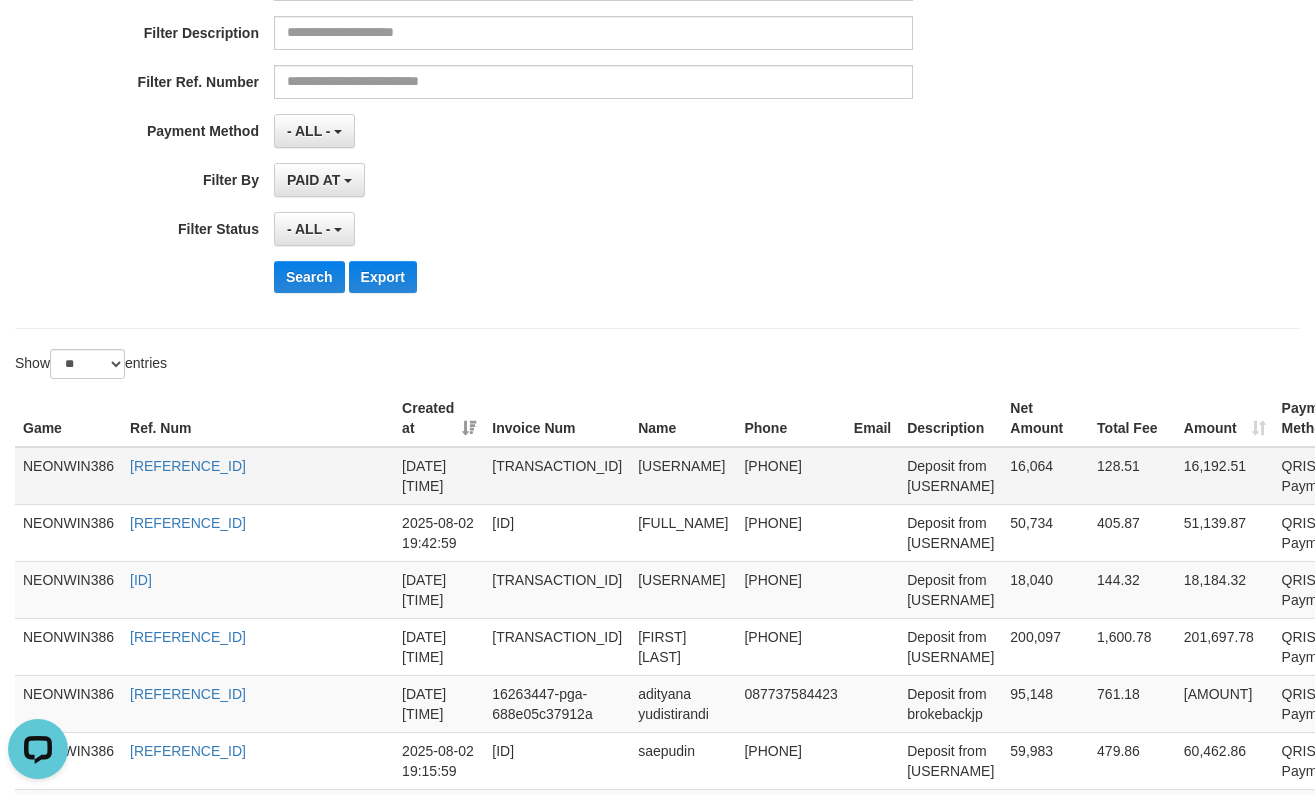 click on "[USERNAME]" at bounding box center [683, 476] 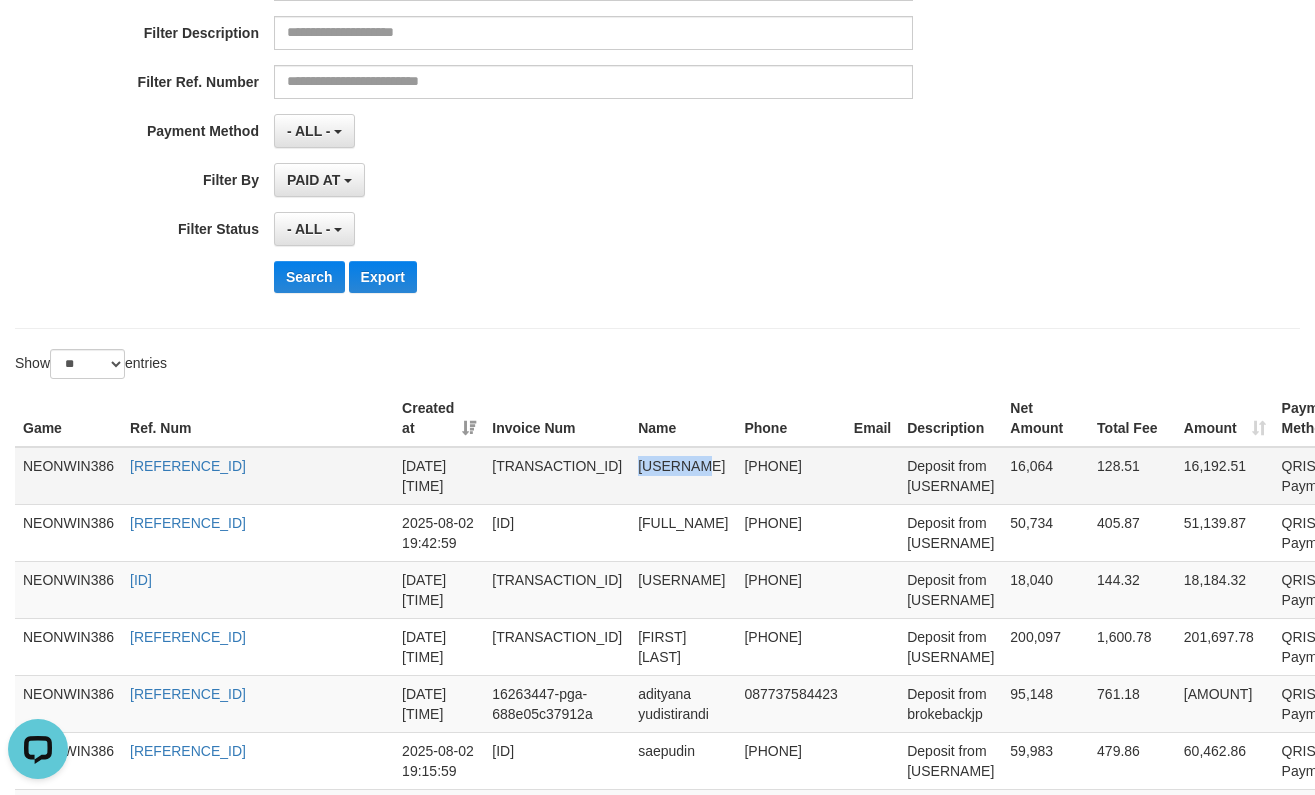 click on "[USERNAME]" at bounding box center (683, 476) 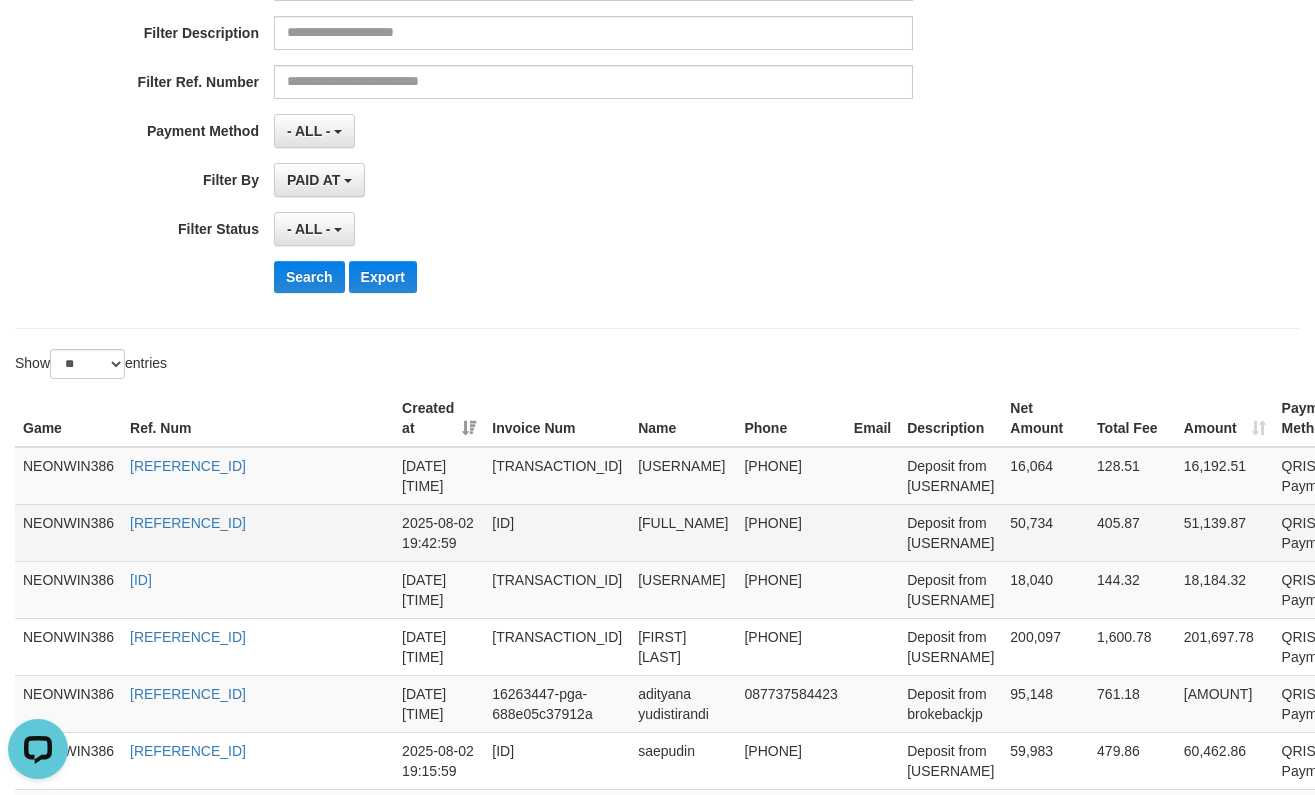click on "[FULL_NAME]" at bounding box center [683, 532] 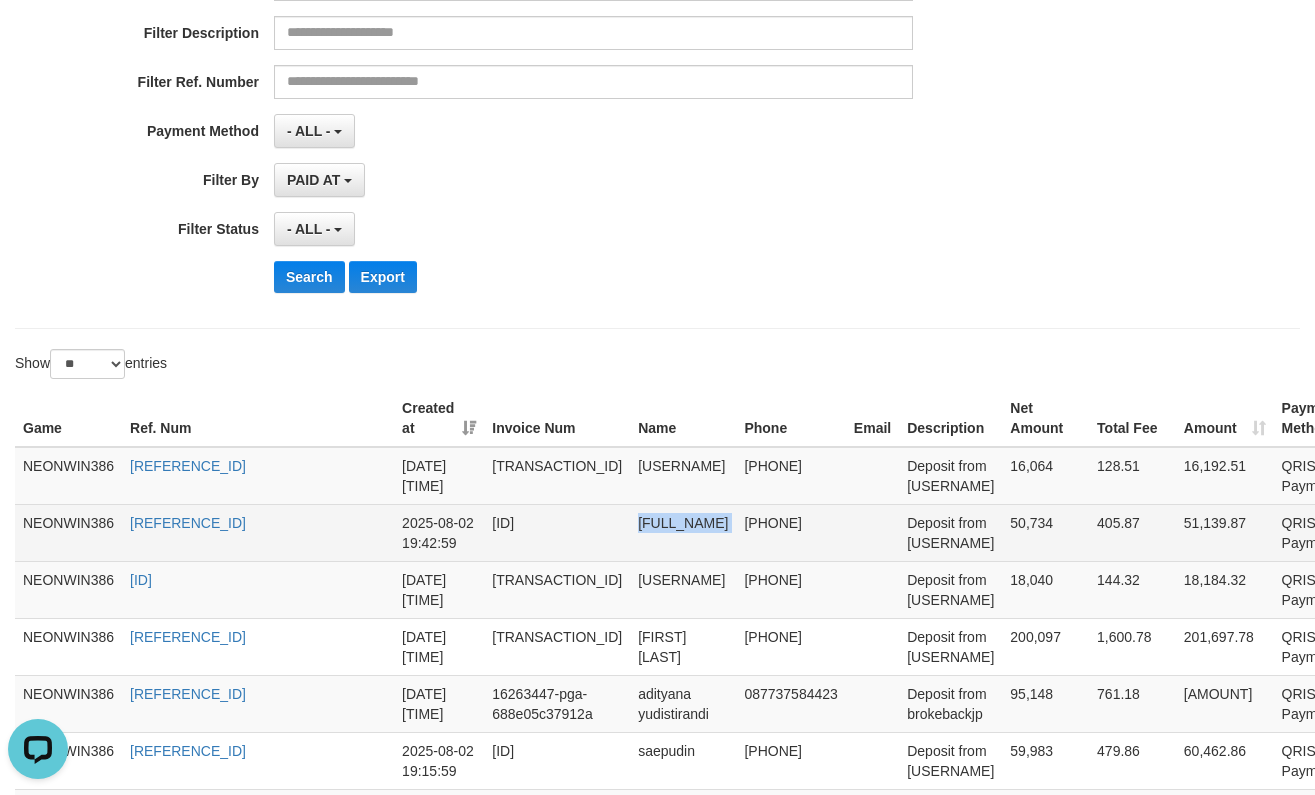 click on "[FULL_NAME]" at bounding box center (683, 532) 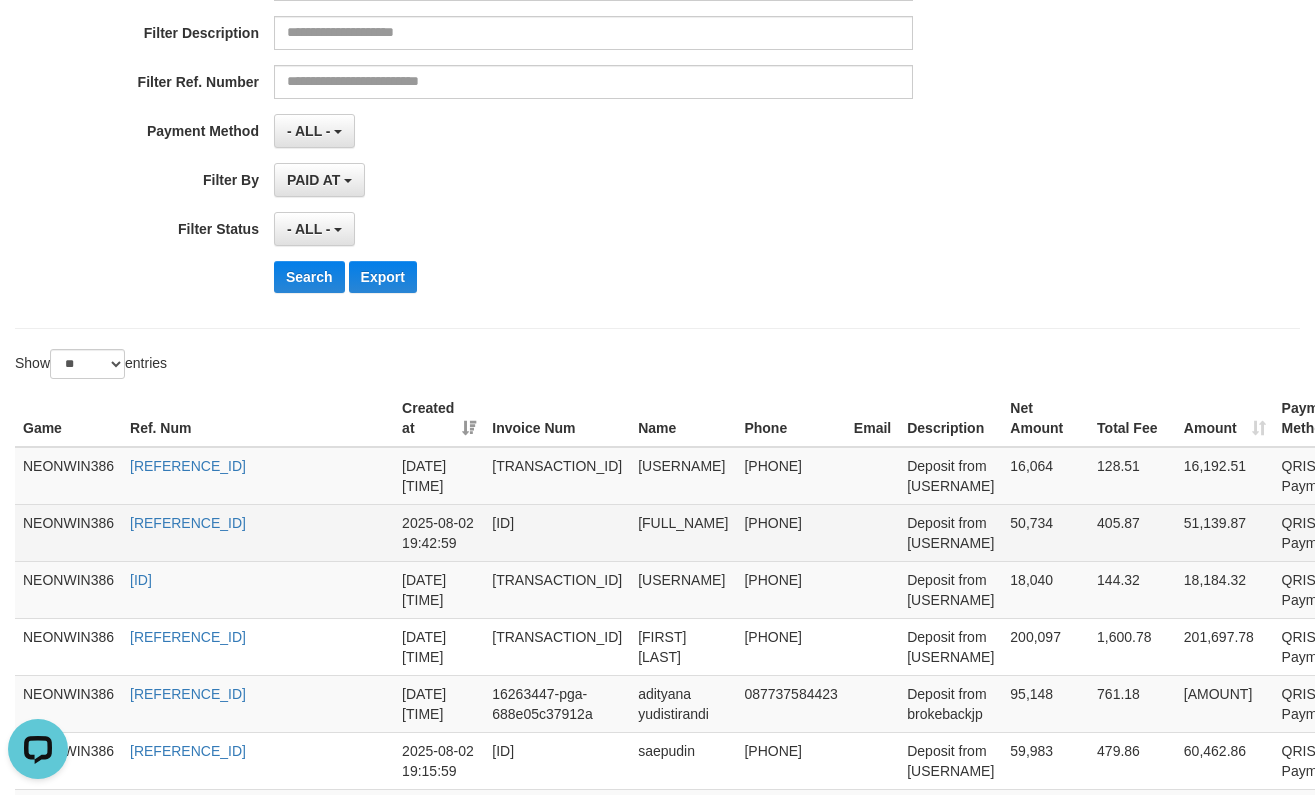 click on "Deposit from [USERNAME]" at bounding box center [950, 532] 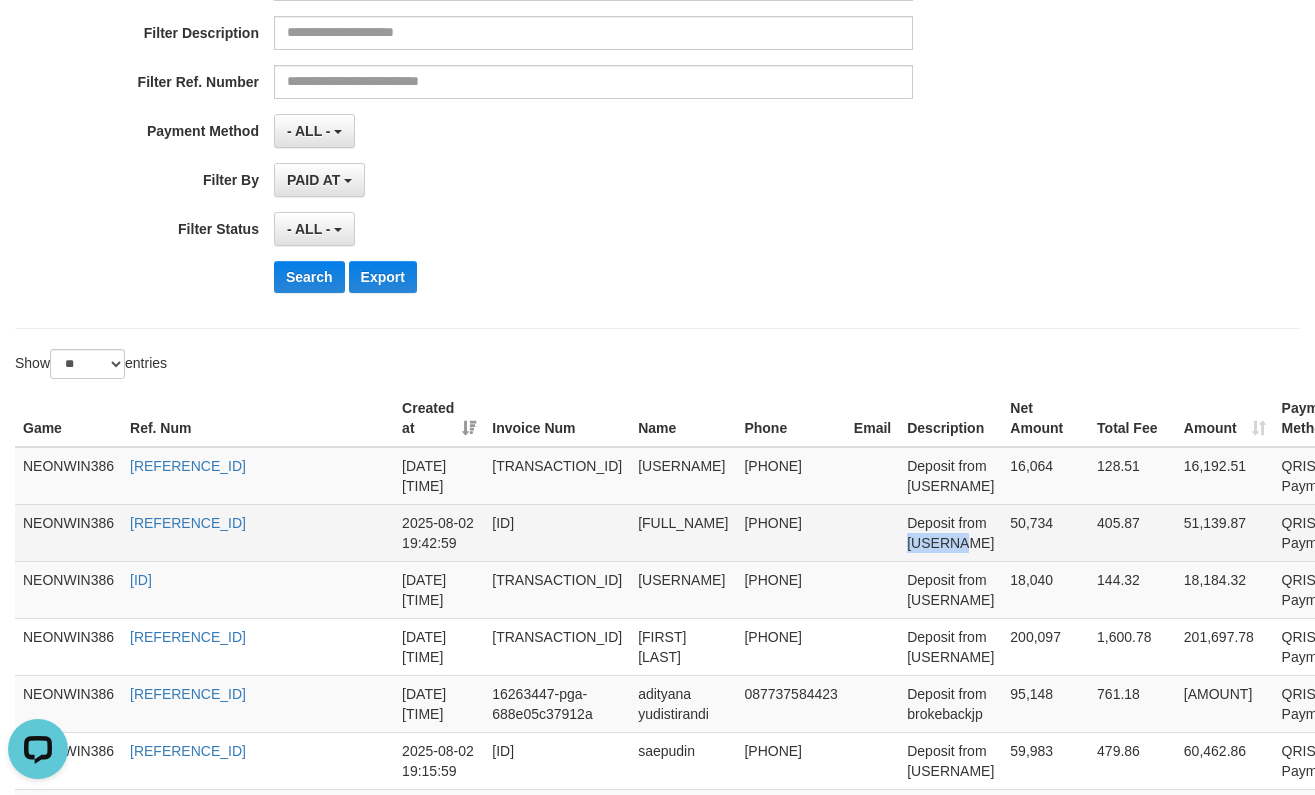 click on "Deposit from [USERNAME]" at bounding box center [950, 532] 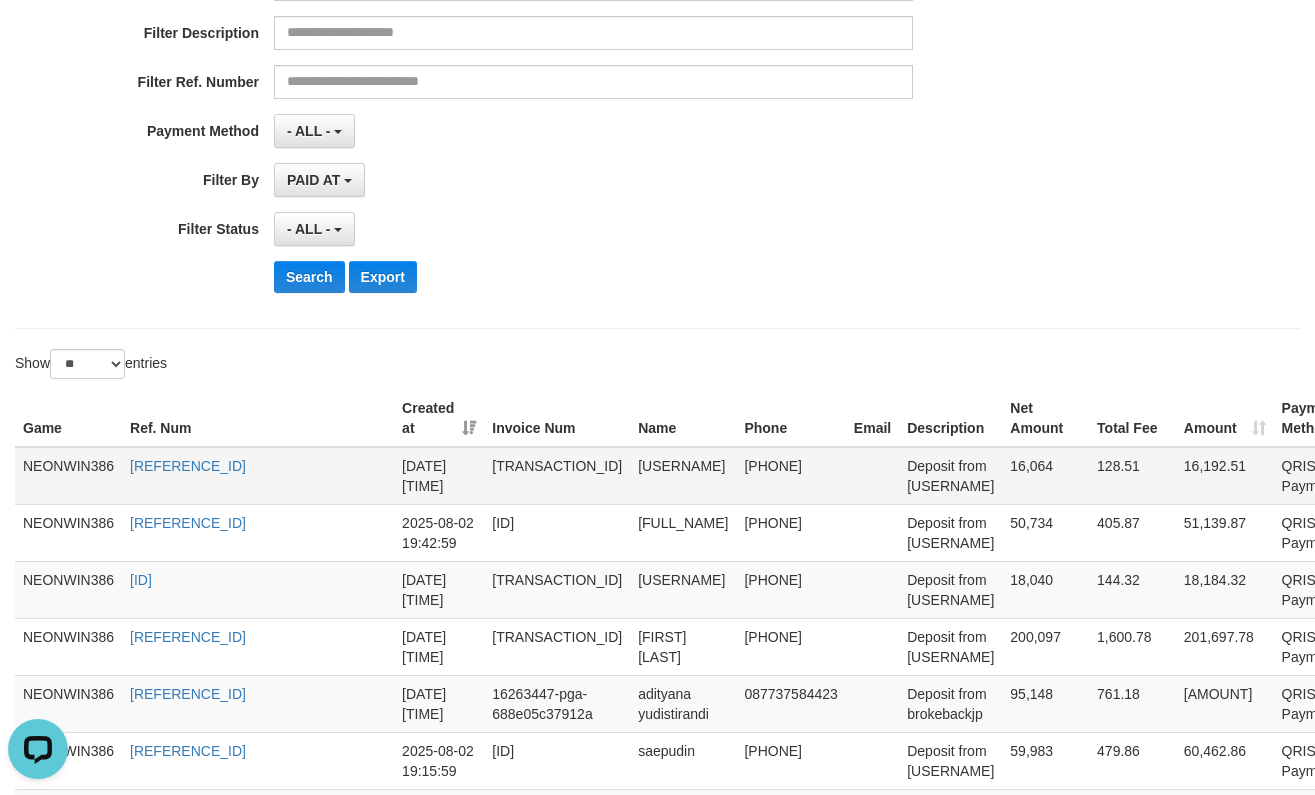 click on "Deposit from [USERNAME]" at bounding box center [950, 476] 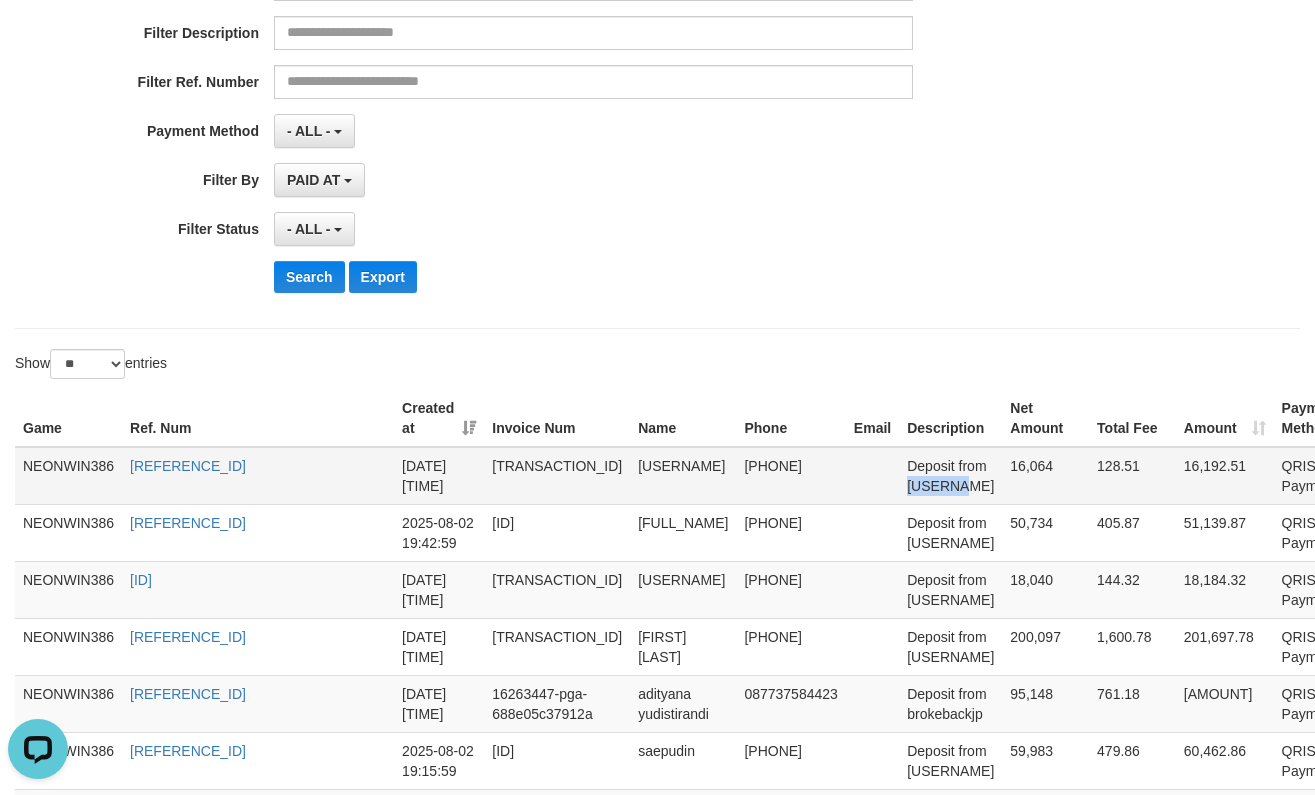 click on "Deposit from [USERNAME]" at bounding box center (950, 476) 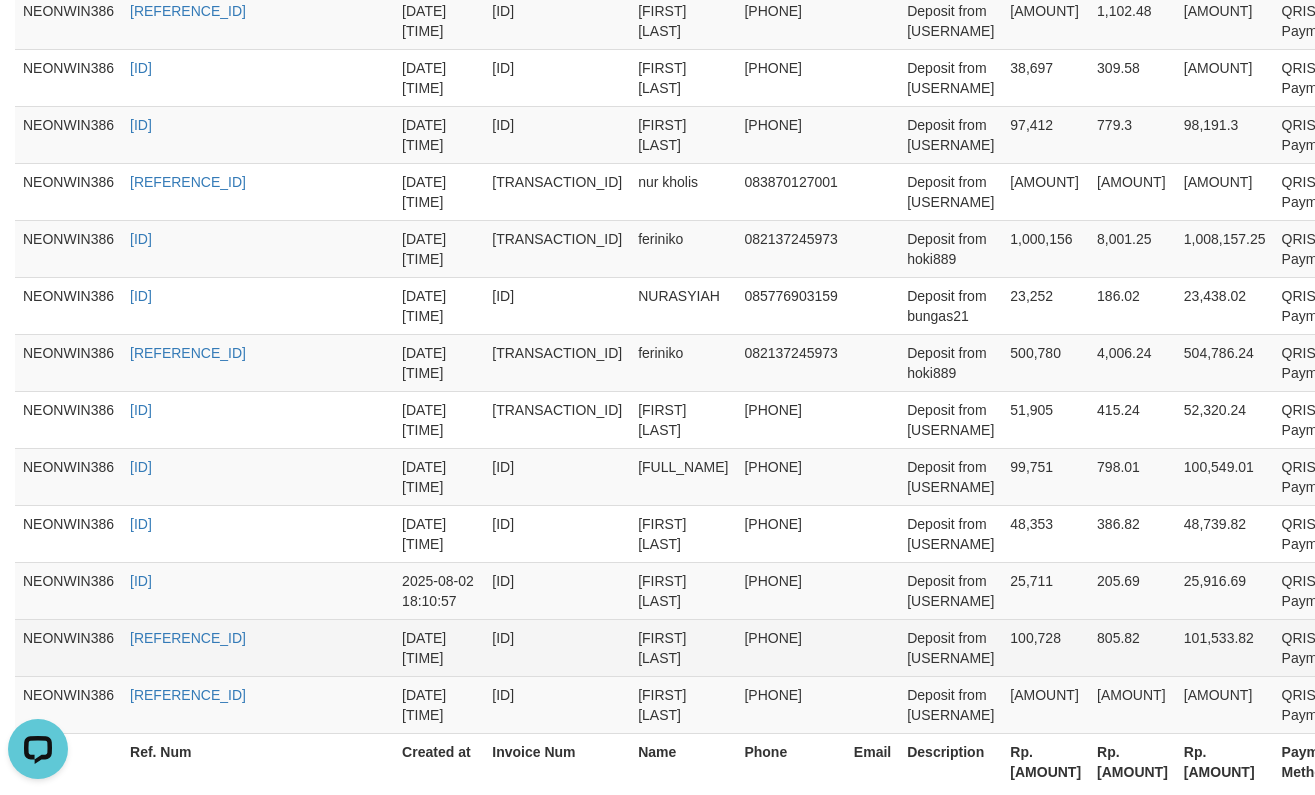 scroll, scrollTop: 1707, scrollLeft: 0, axis: vertical 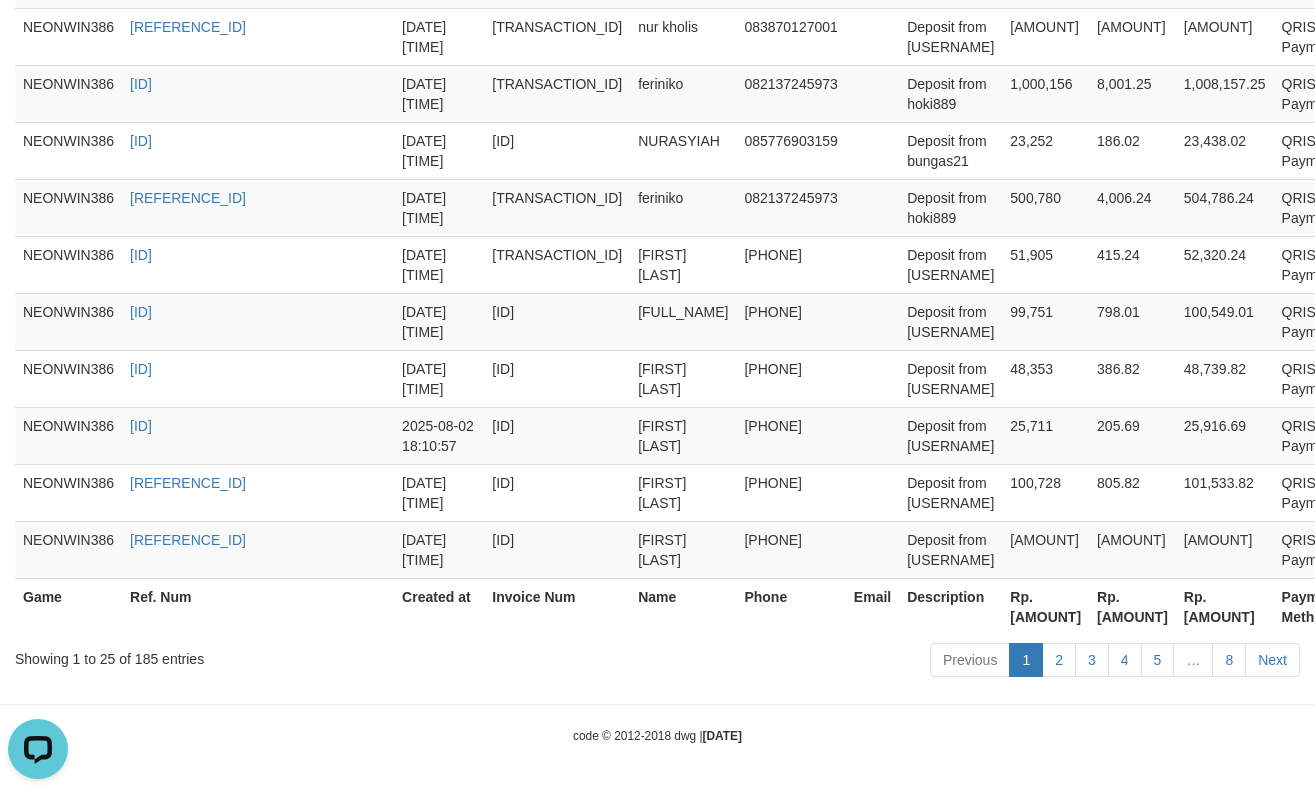 click on "Rp. [AMOUNT]" at bounding box center [1045, 606] 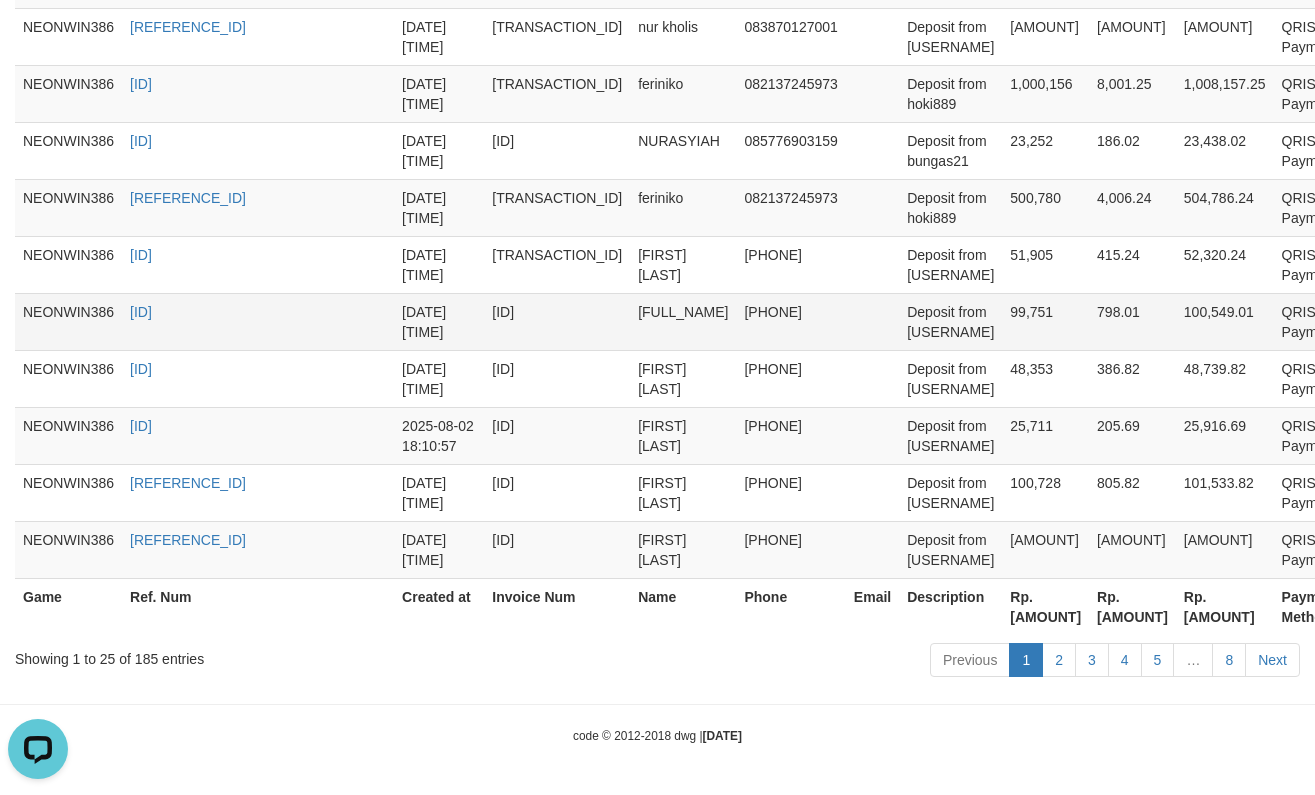 scroll, scrollTop: 0, scrollLeft: 0, axis: both 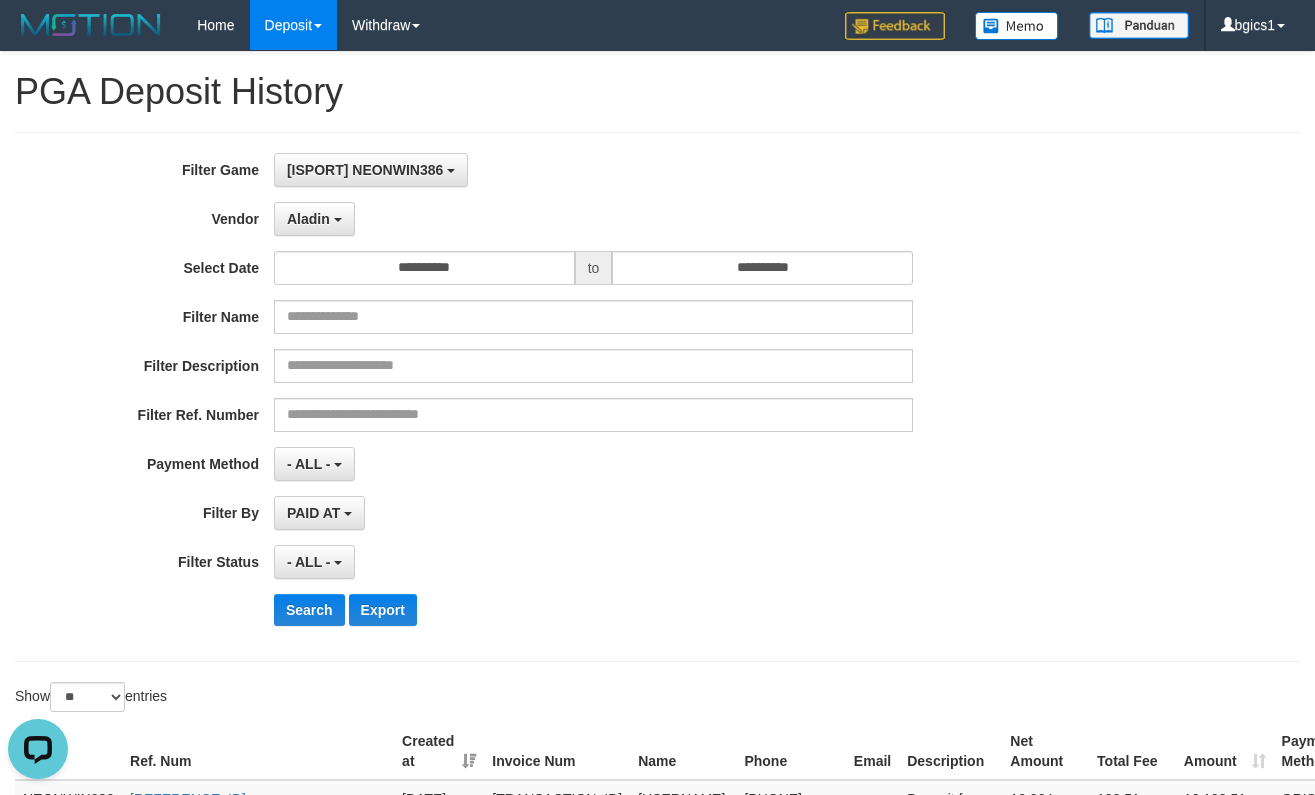 click on "**********" at bounding box center [548, 268] 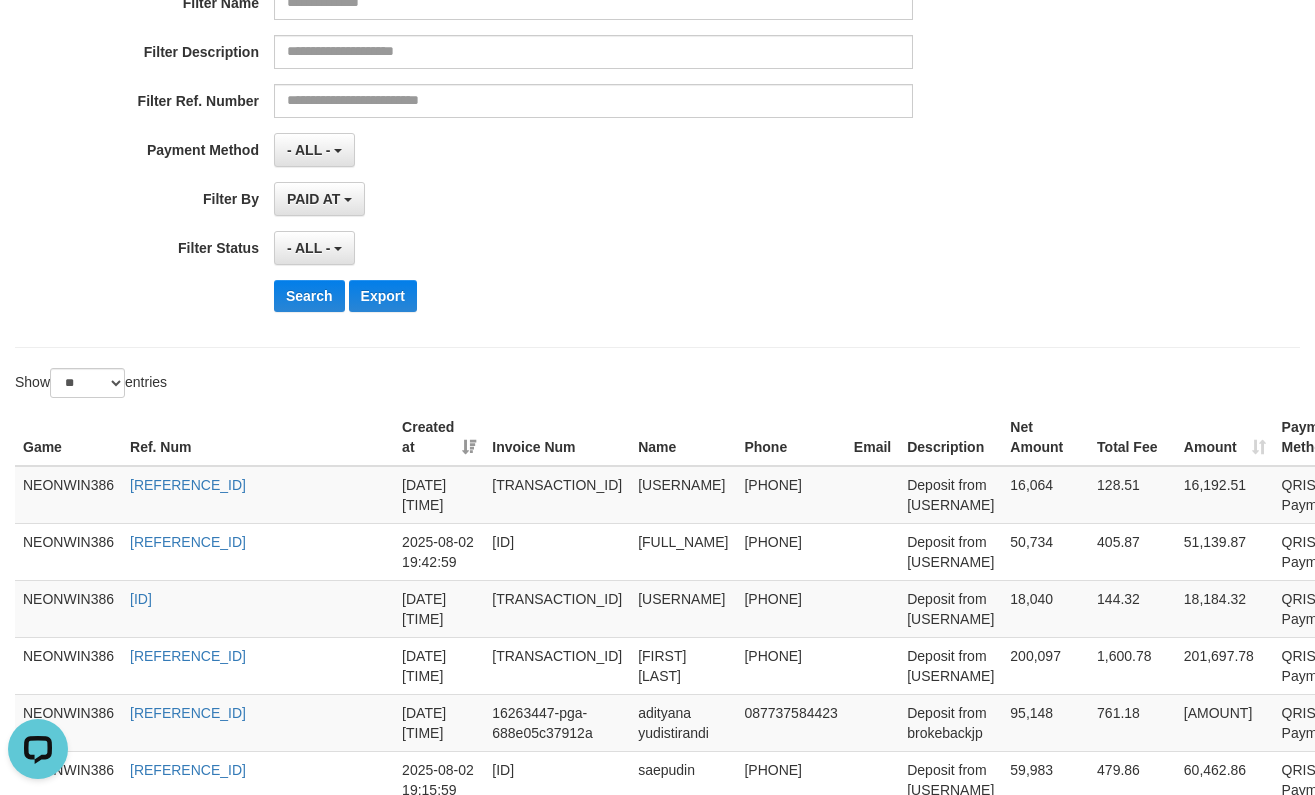 scroll, scrollTop: 333, scrollLeft: 0, axis: vertical 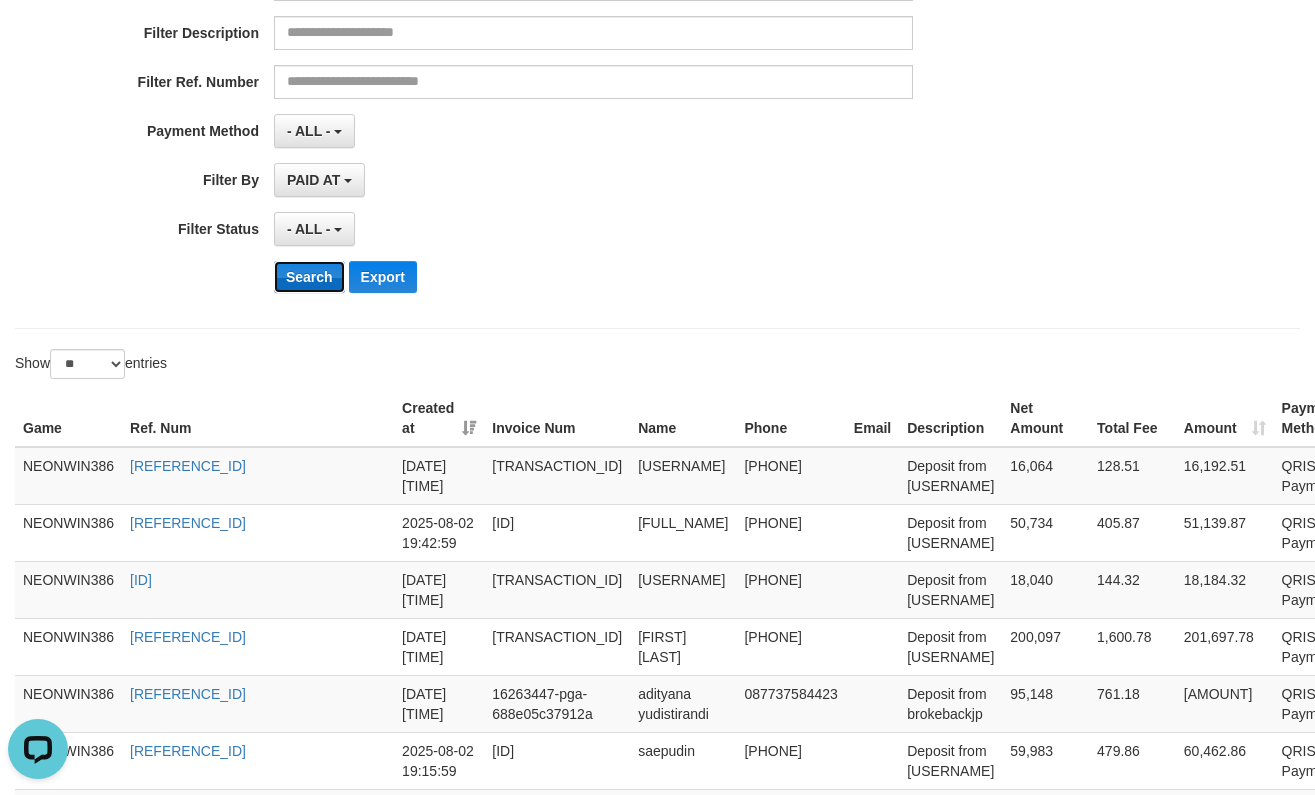 click on "Search" at bounding box center (309, 277) 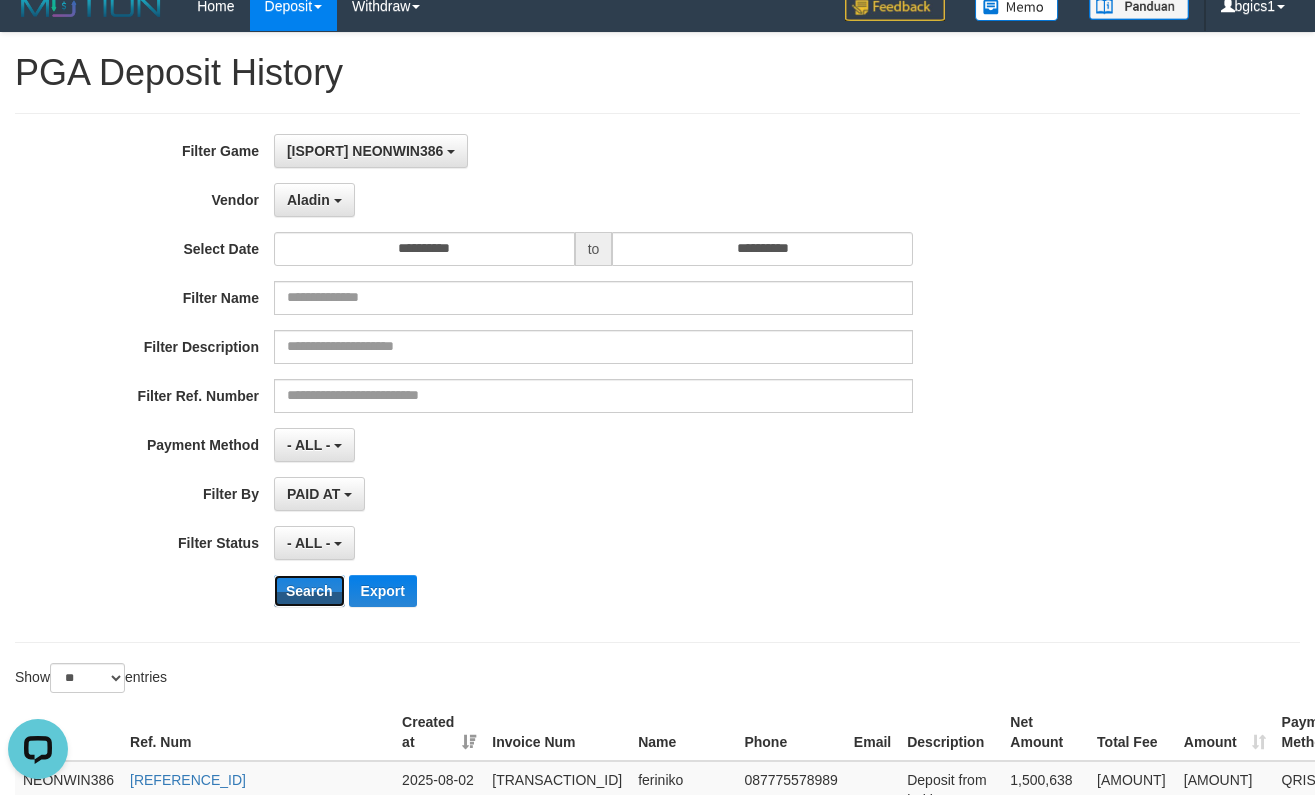 scroll, scrollTop: 0, scrollLeft: 0, axis: both 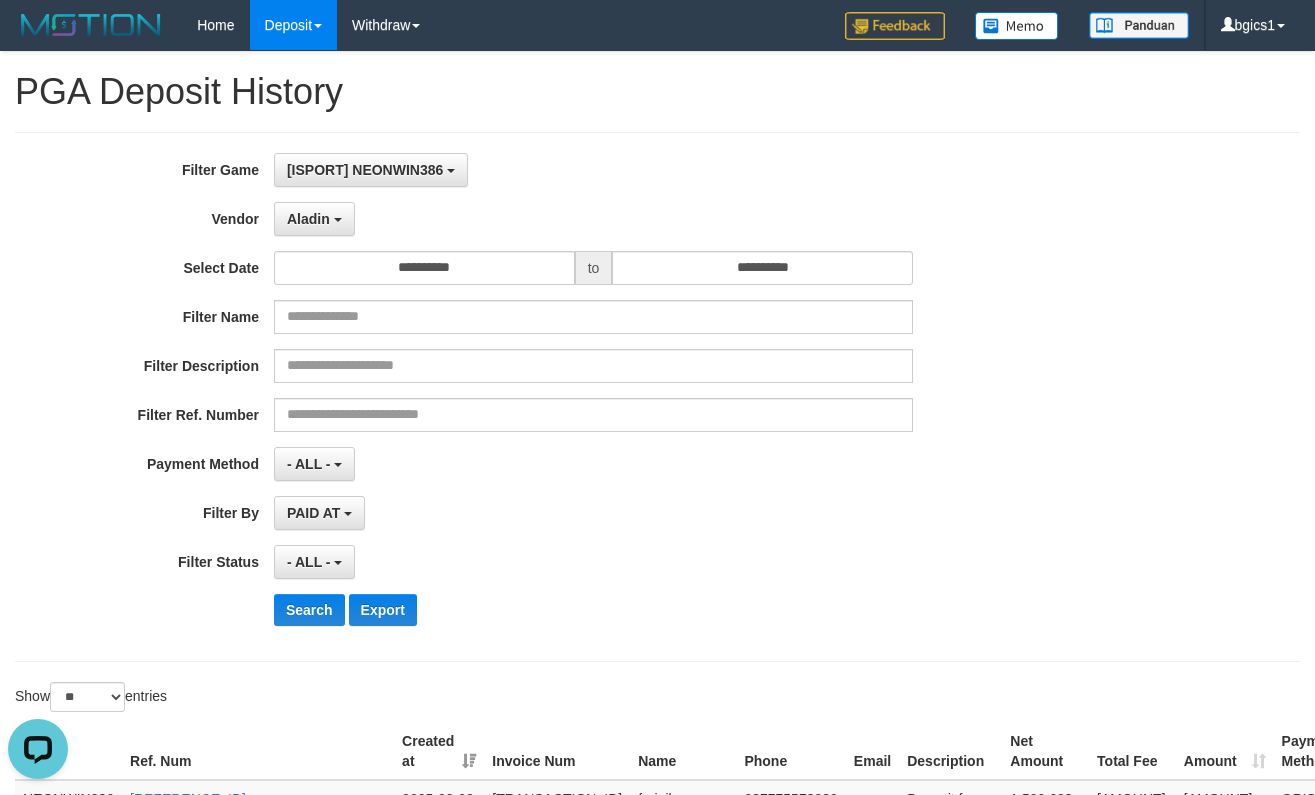 click on "- ALL -    SELECT ALL  - ALL -  SELECT STATUS
PENDING/UNPAID
PAID
CANCELED
EXPIRED" at bounding box center (593, 562) 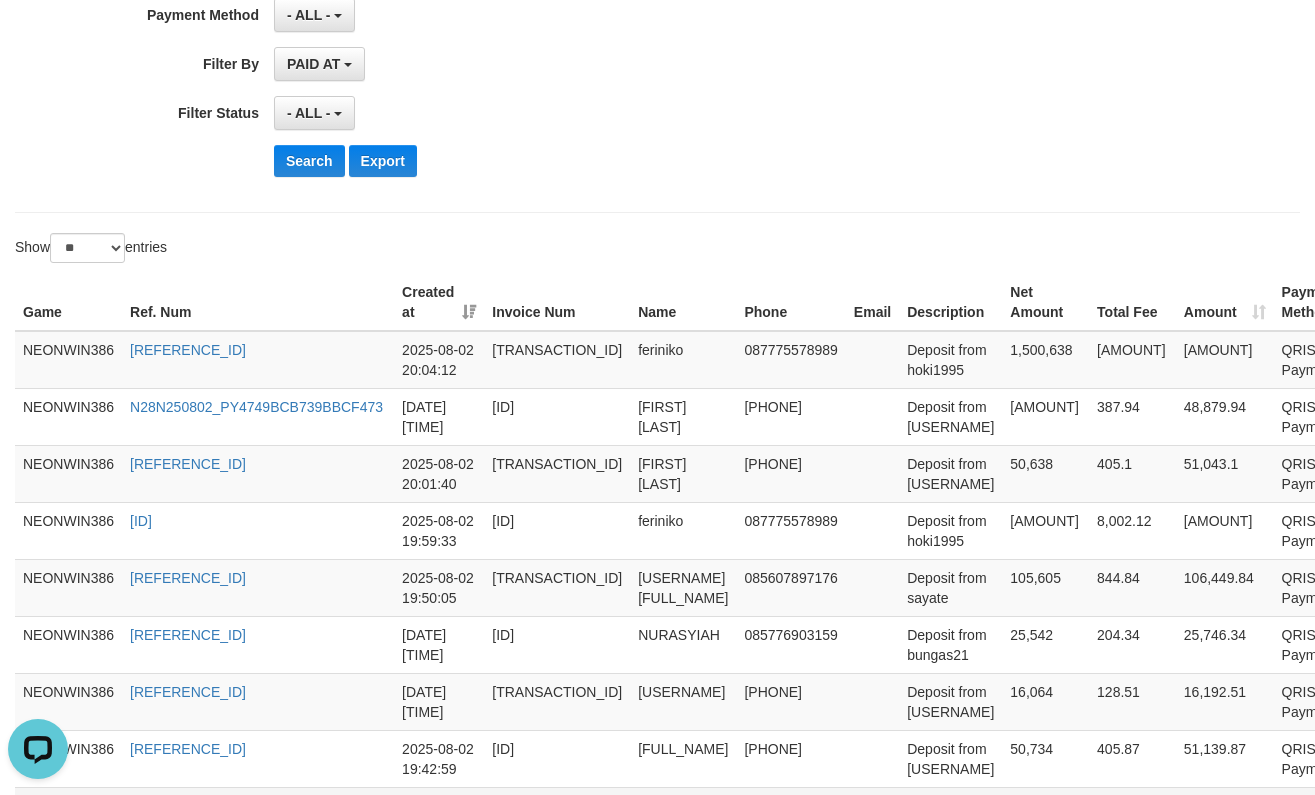 scroll, scrollTop: 430, scrollLeft: 0, axis: vertical 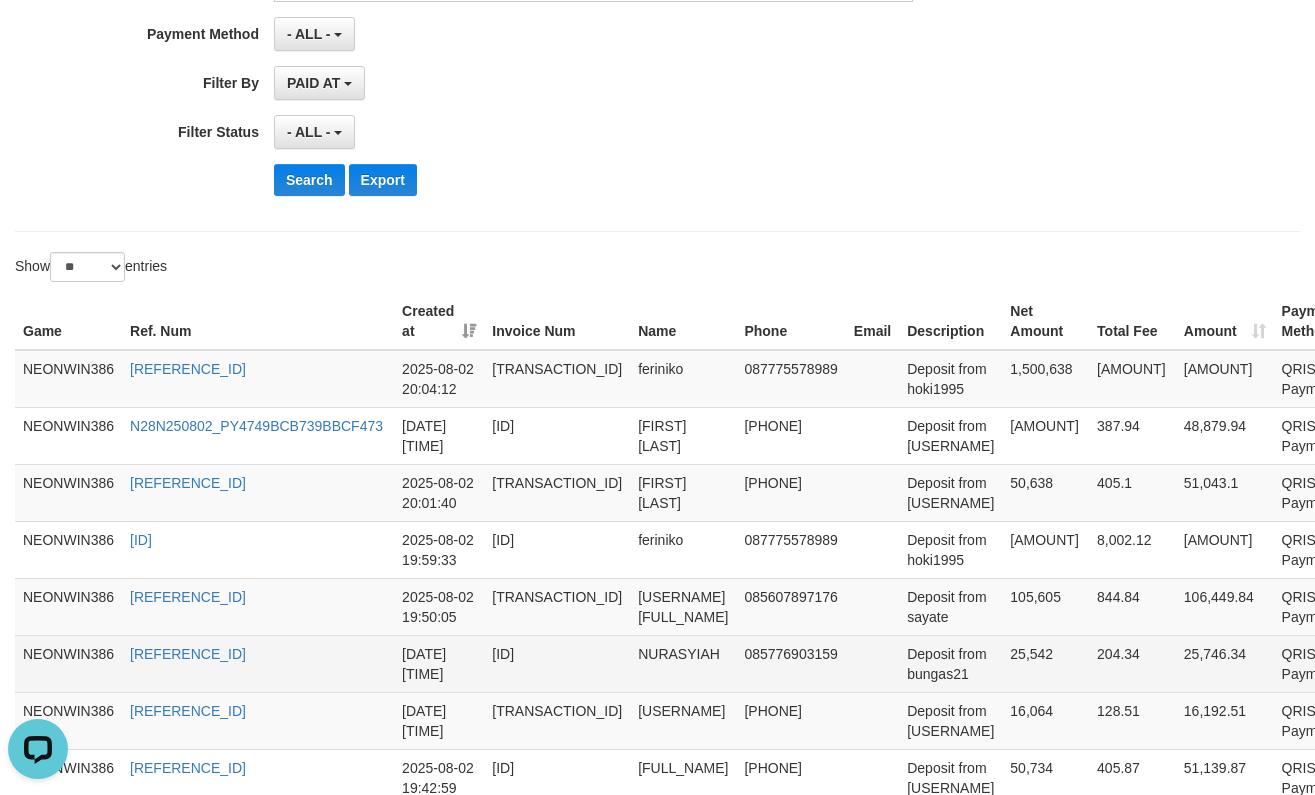 click on "25,542" at bounding box center [1045, 663] 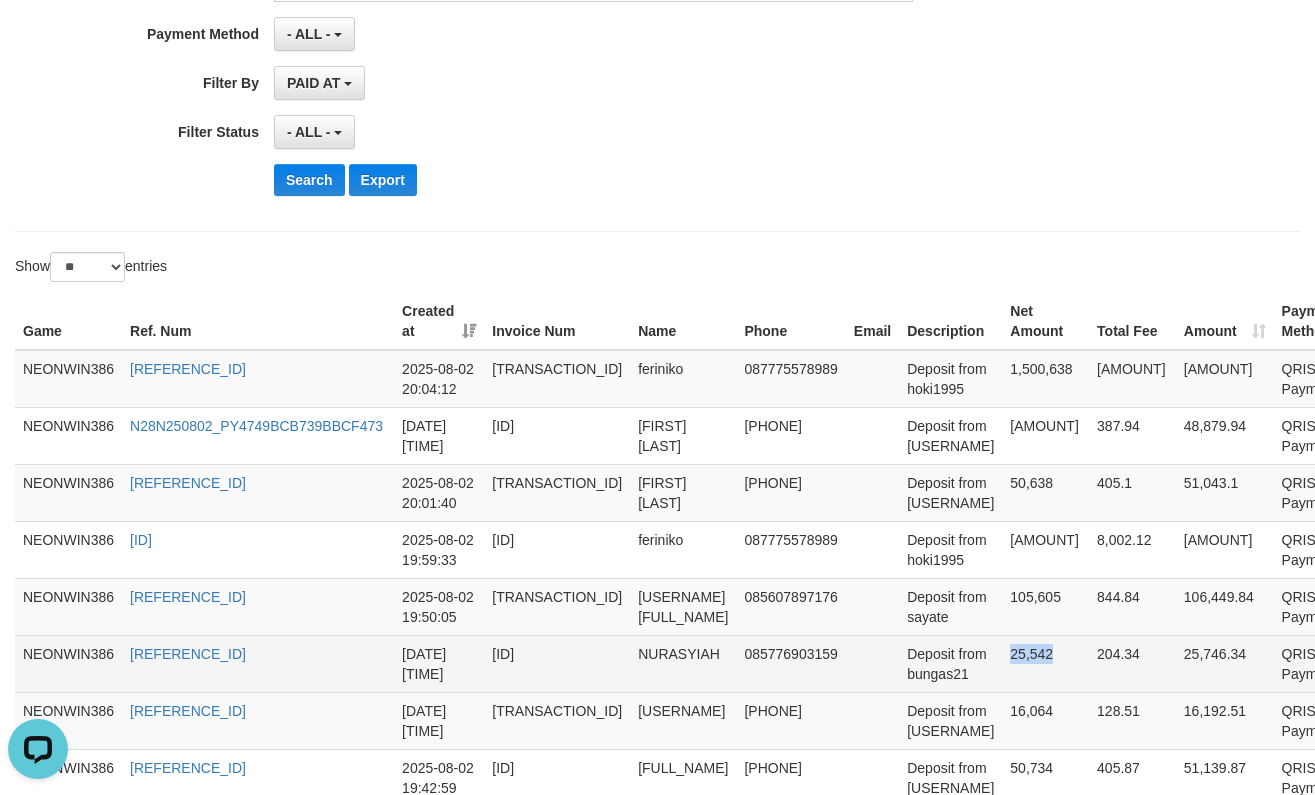 click on "25,542" at bounding box center (1045, 663) 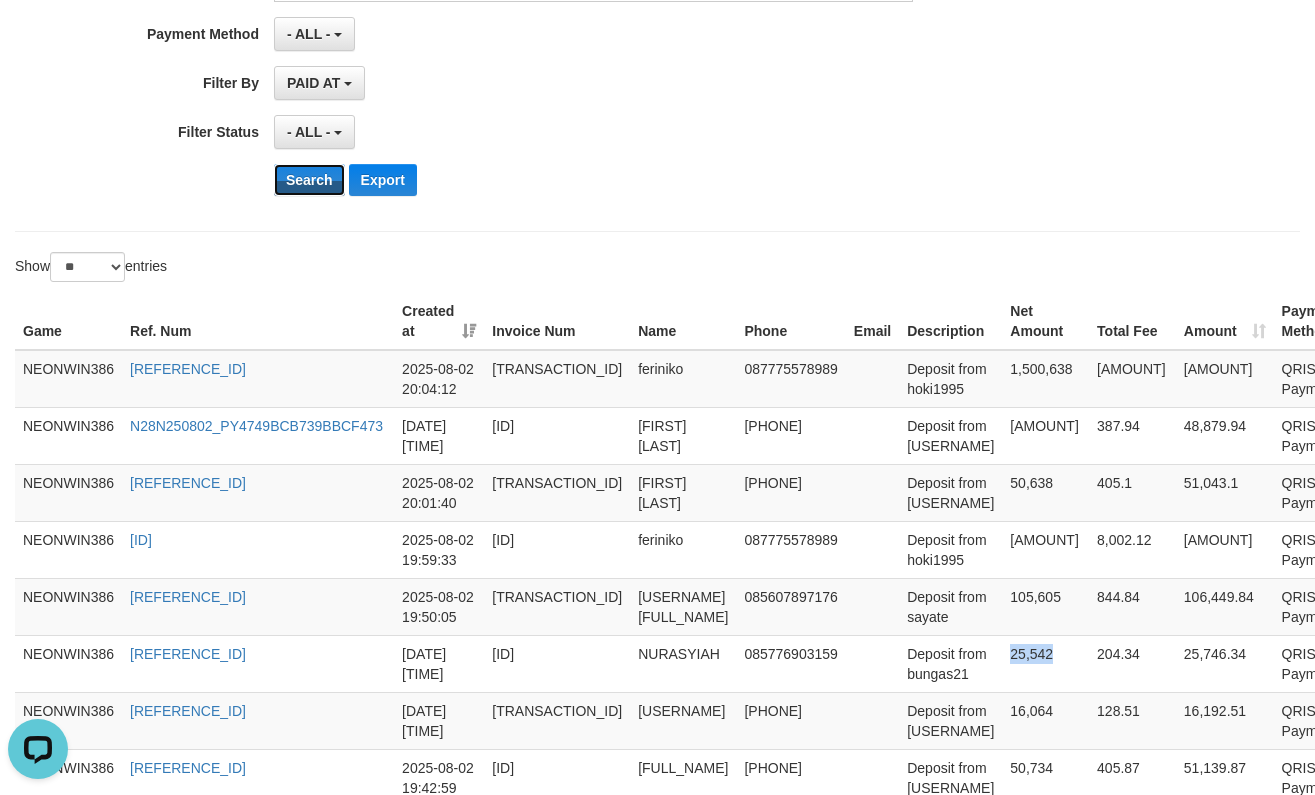 drag, startPoint x: 313, startPoint y: 181, endPoint x: 429, endPoint y: 181, distance: 116 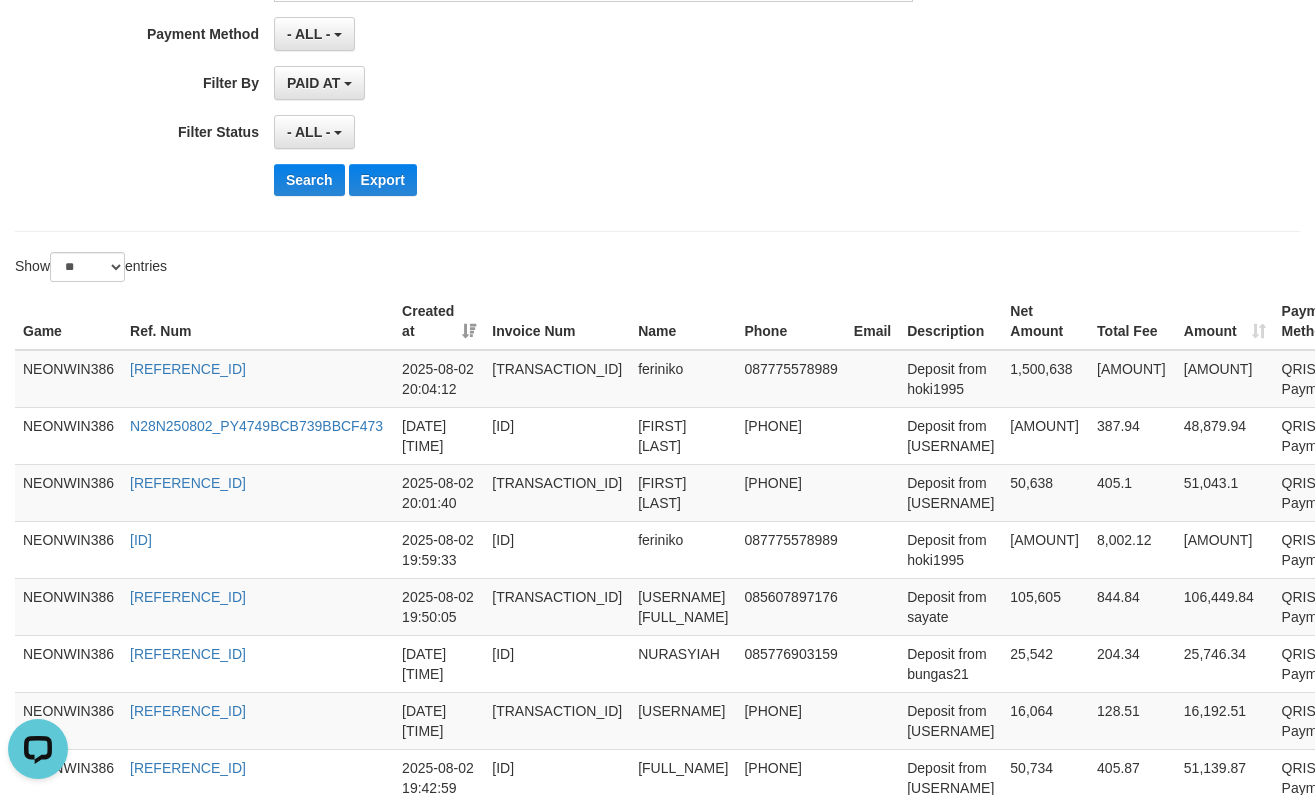 click on "Search
Export" at bounding box center (685, 180) 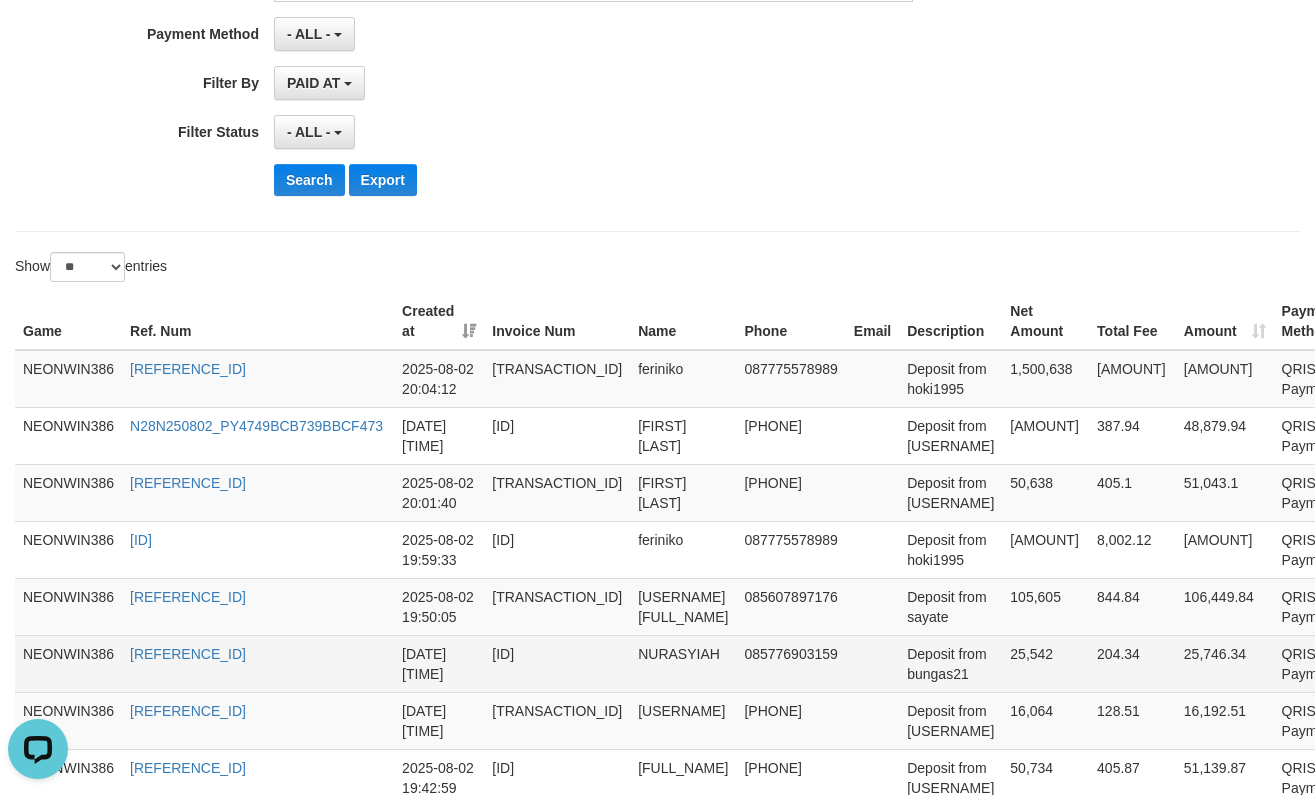 click on "25,542" at bounding box center [1045, 663] 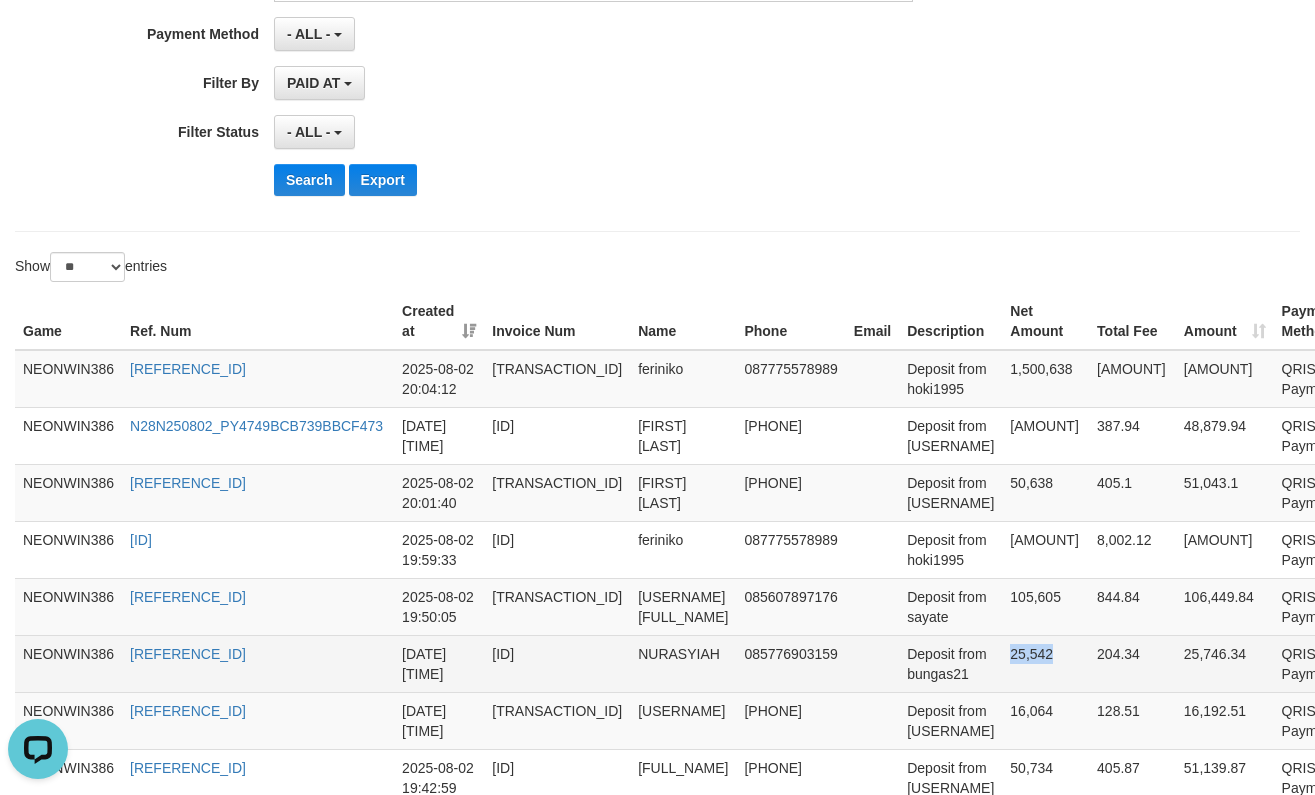 click on "25,542" at bounding box center [1045, 663] 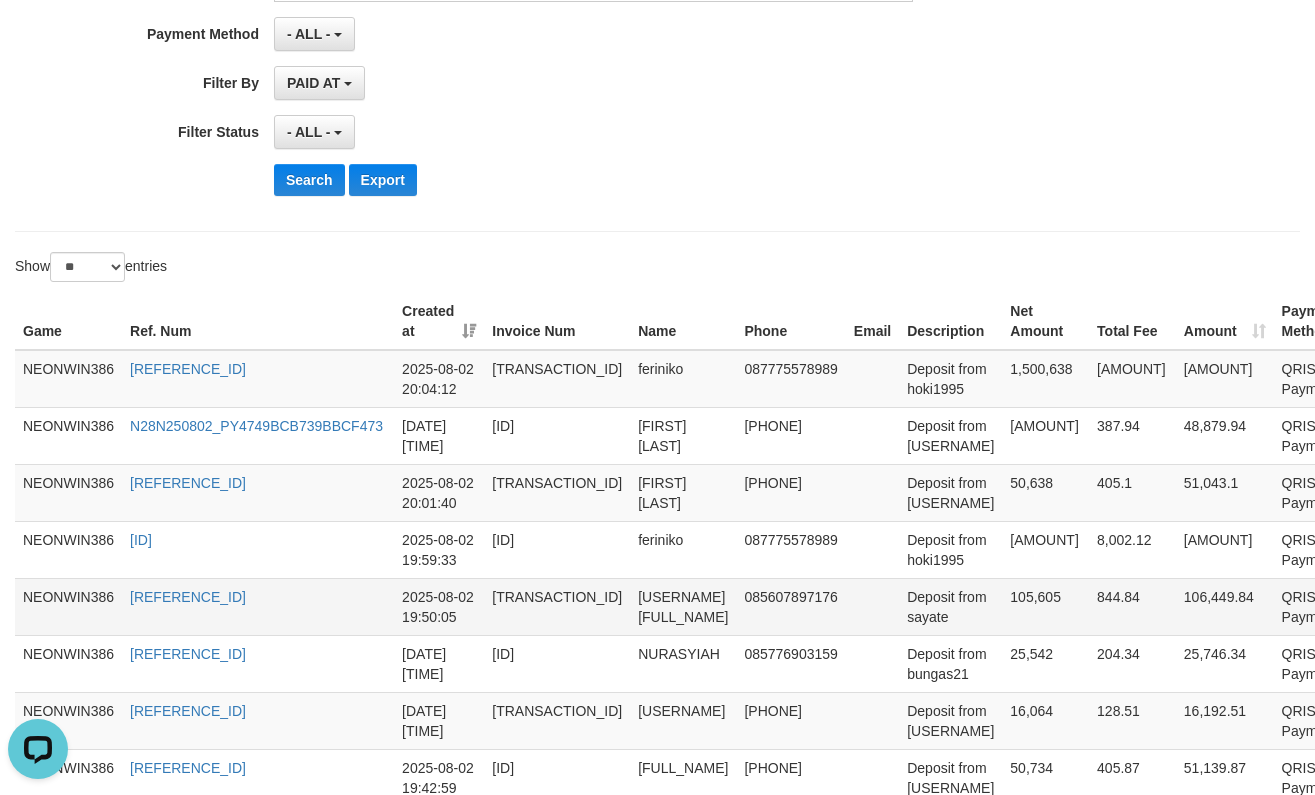 click on "105,605" at bounding box center [1045, 606] 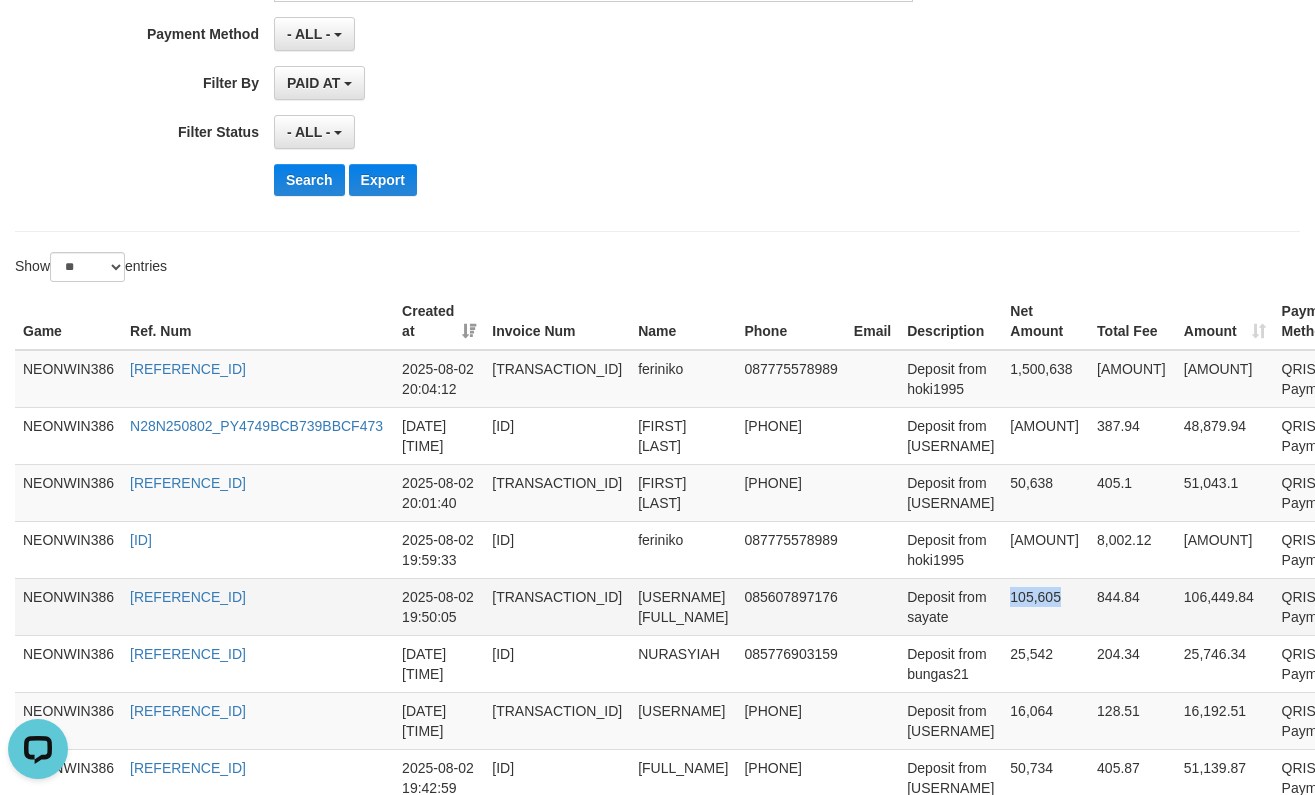 click on "105,605" at bounding box center [1045, 606] 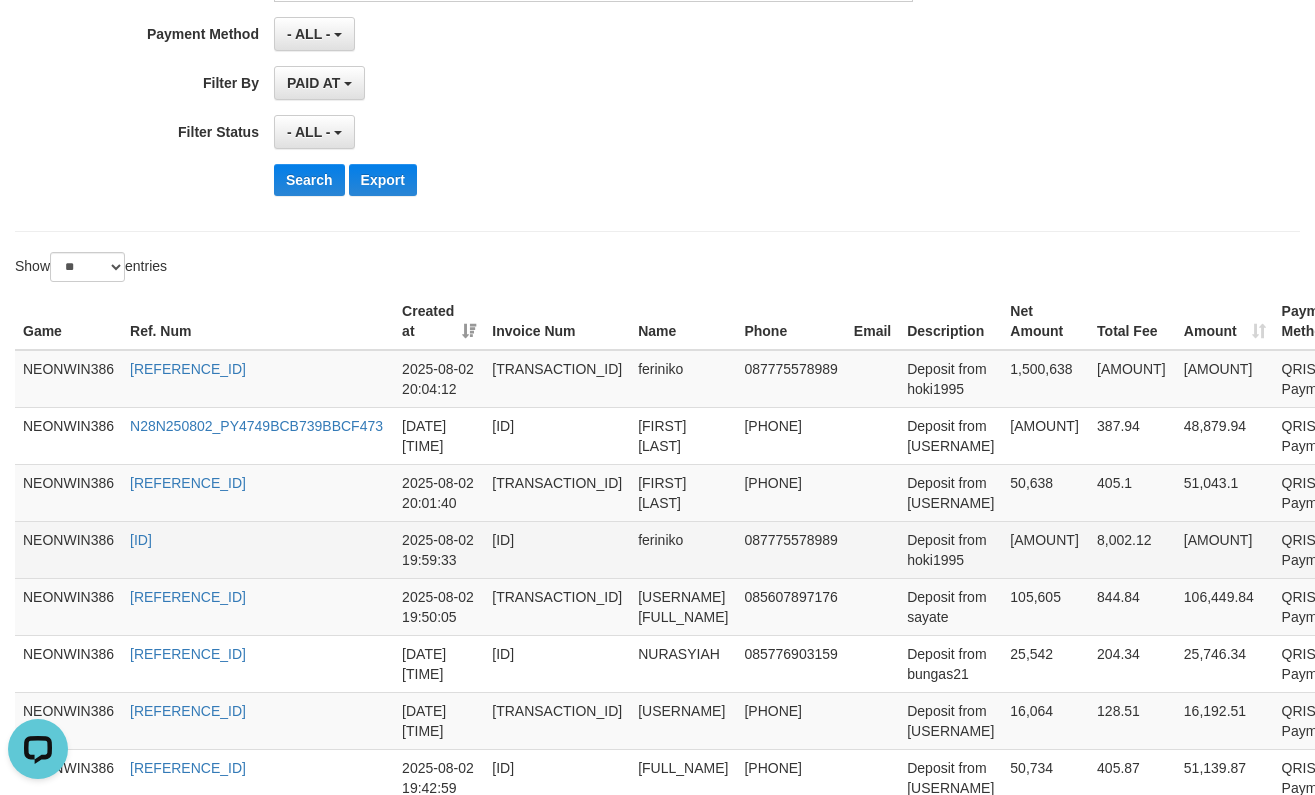 click on "[AMOUNT]" at bounding box center [1045, 549] 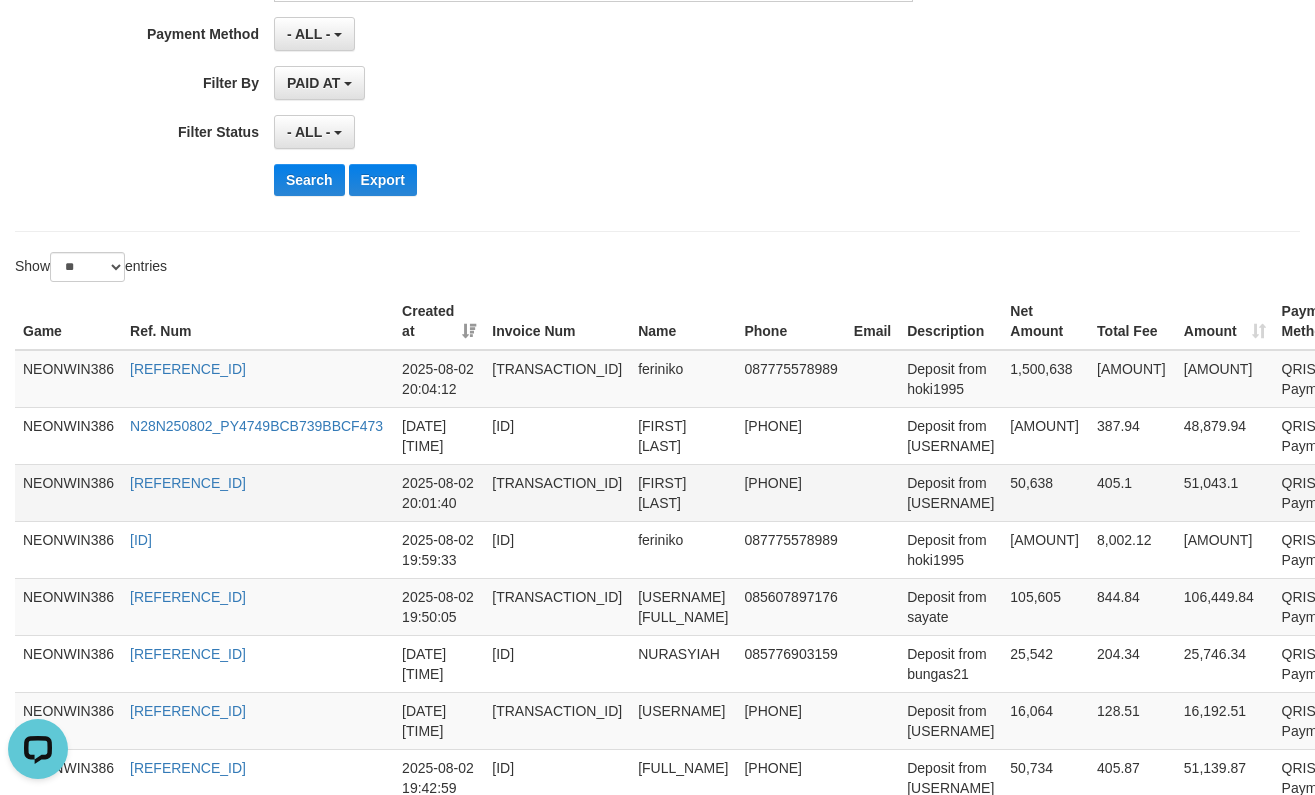 click on "50,638" at bounding box center (1045, 492) 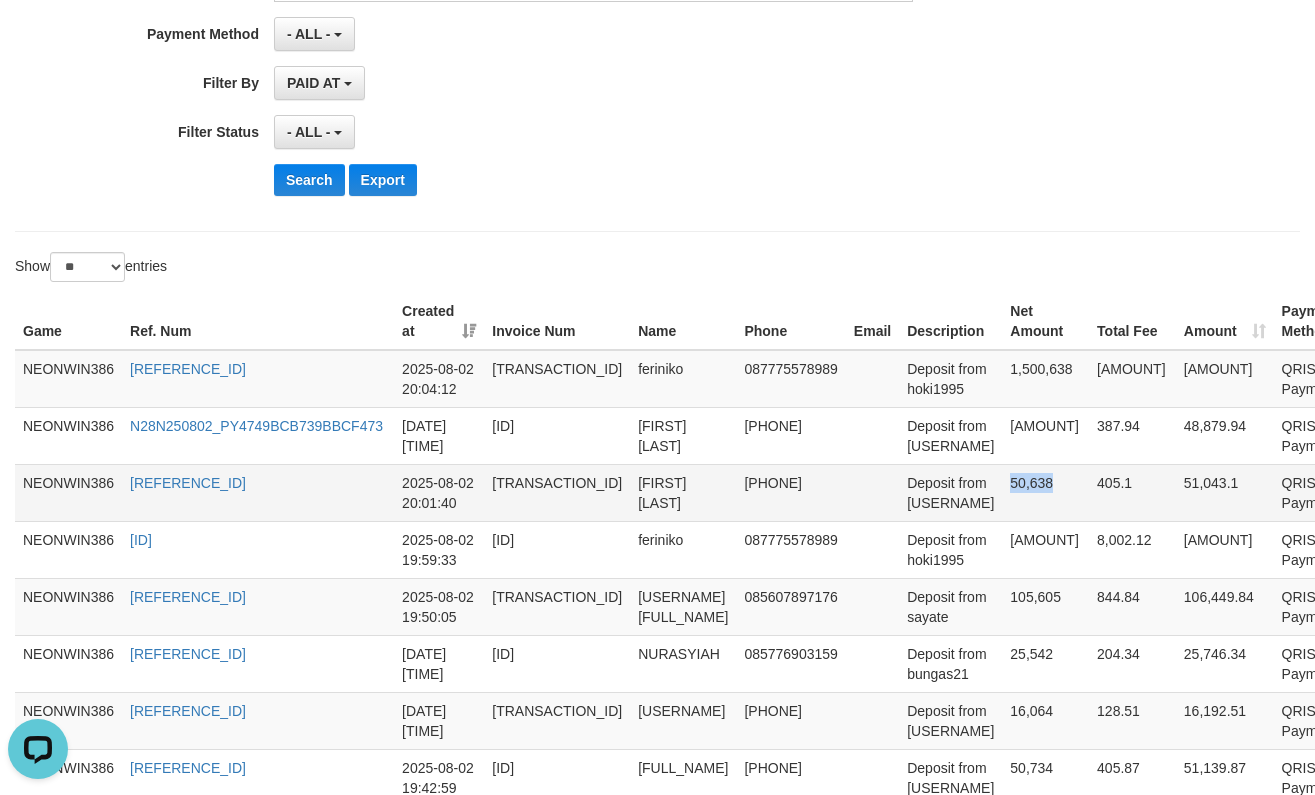 click on "50,638" at bounding box center (1045, 492) 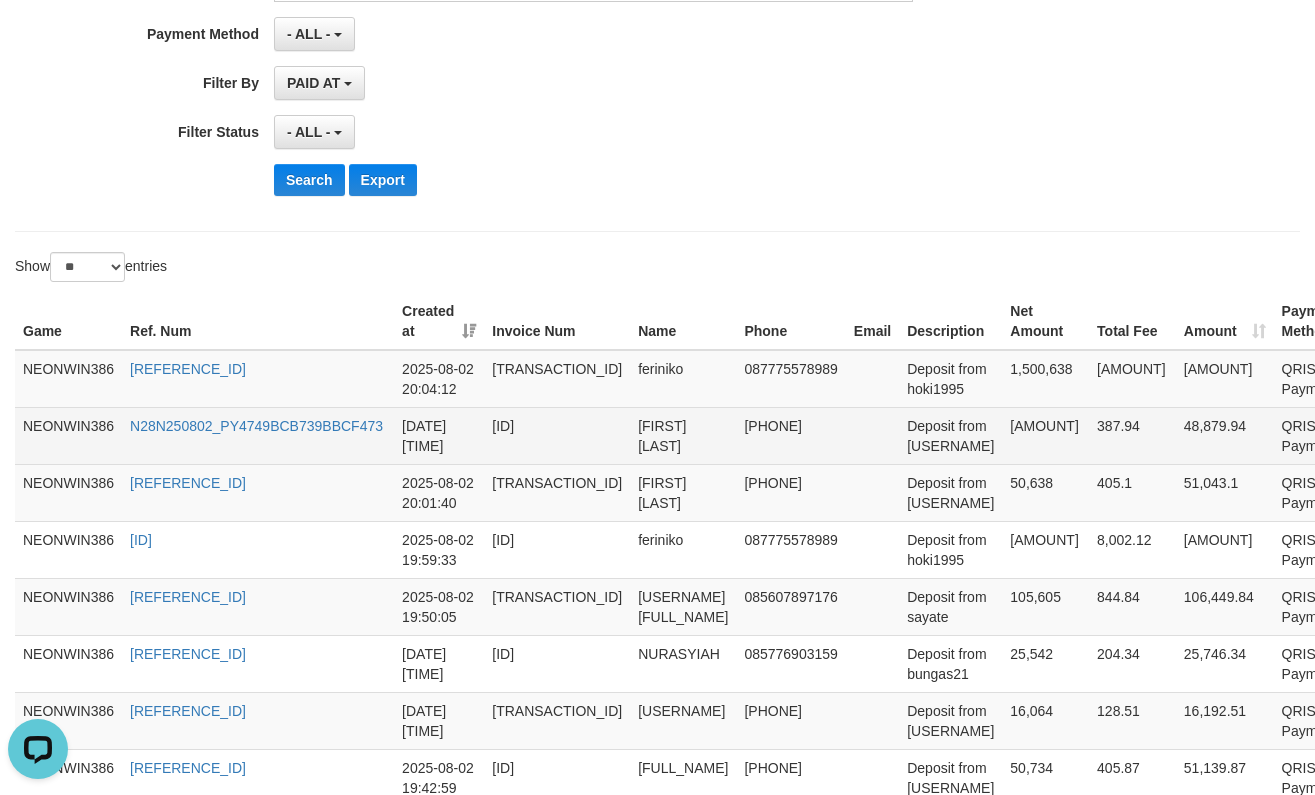 click on "[AMOUNT]" at bounding box center [1045, 435] 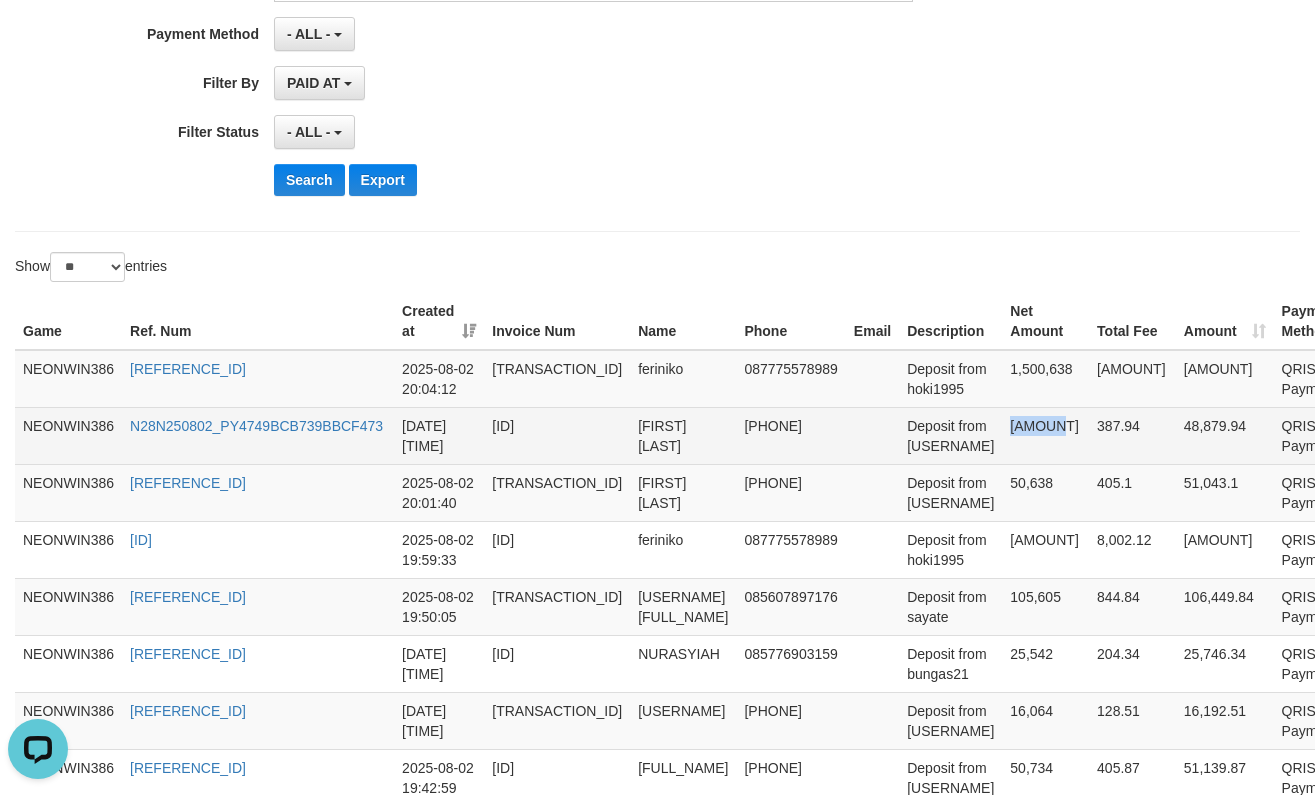 click on "[AMOUNT]" at bounding box center (1045, 435) 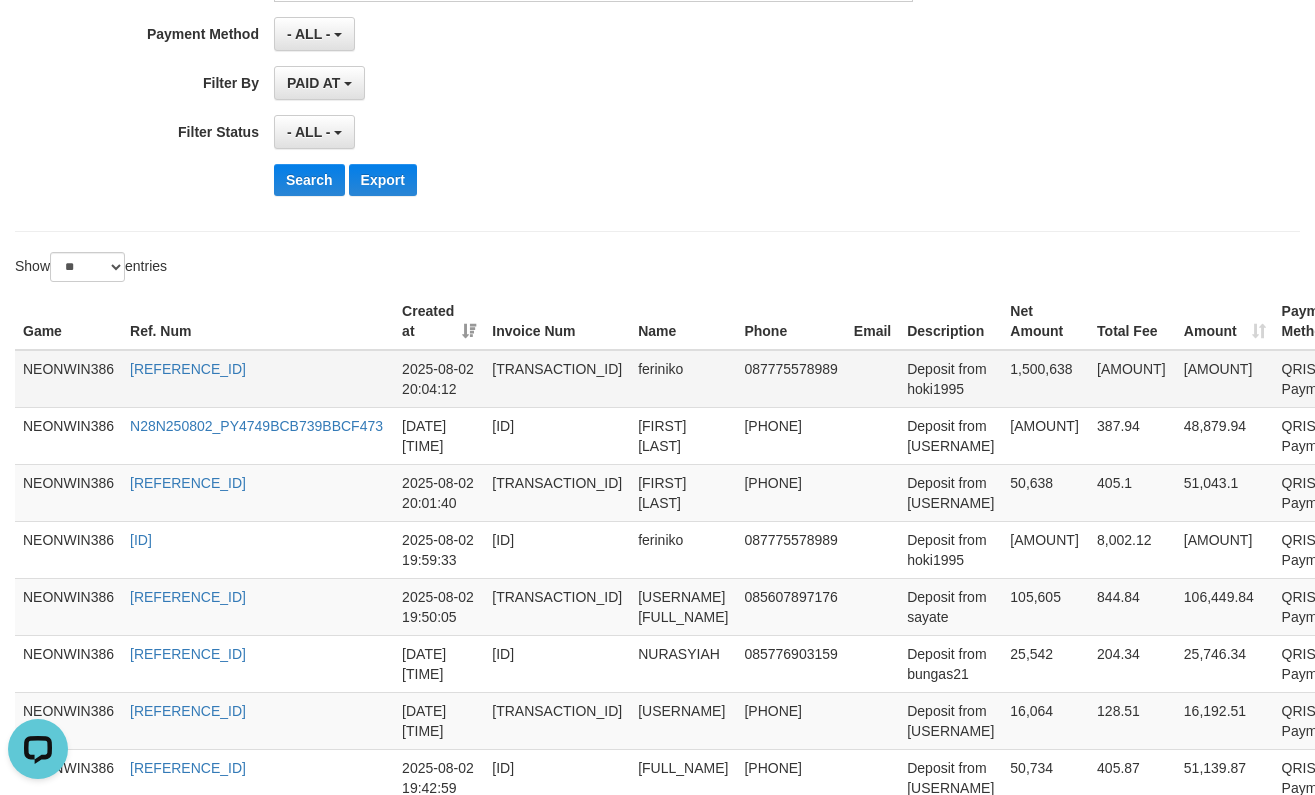 click on "1,500,638" at bounding box center (1045, 379) 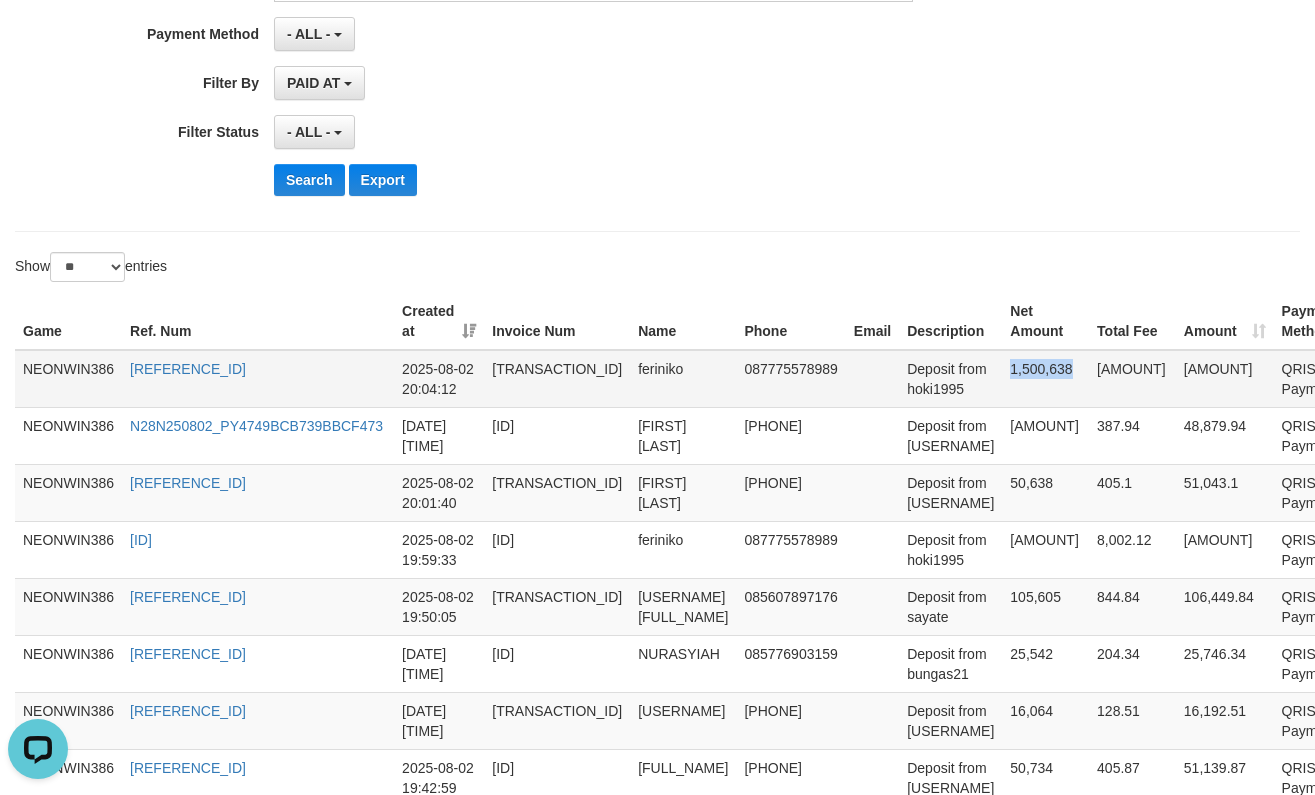 click on "1,500,638" at bounding box center (1045, 379) 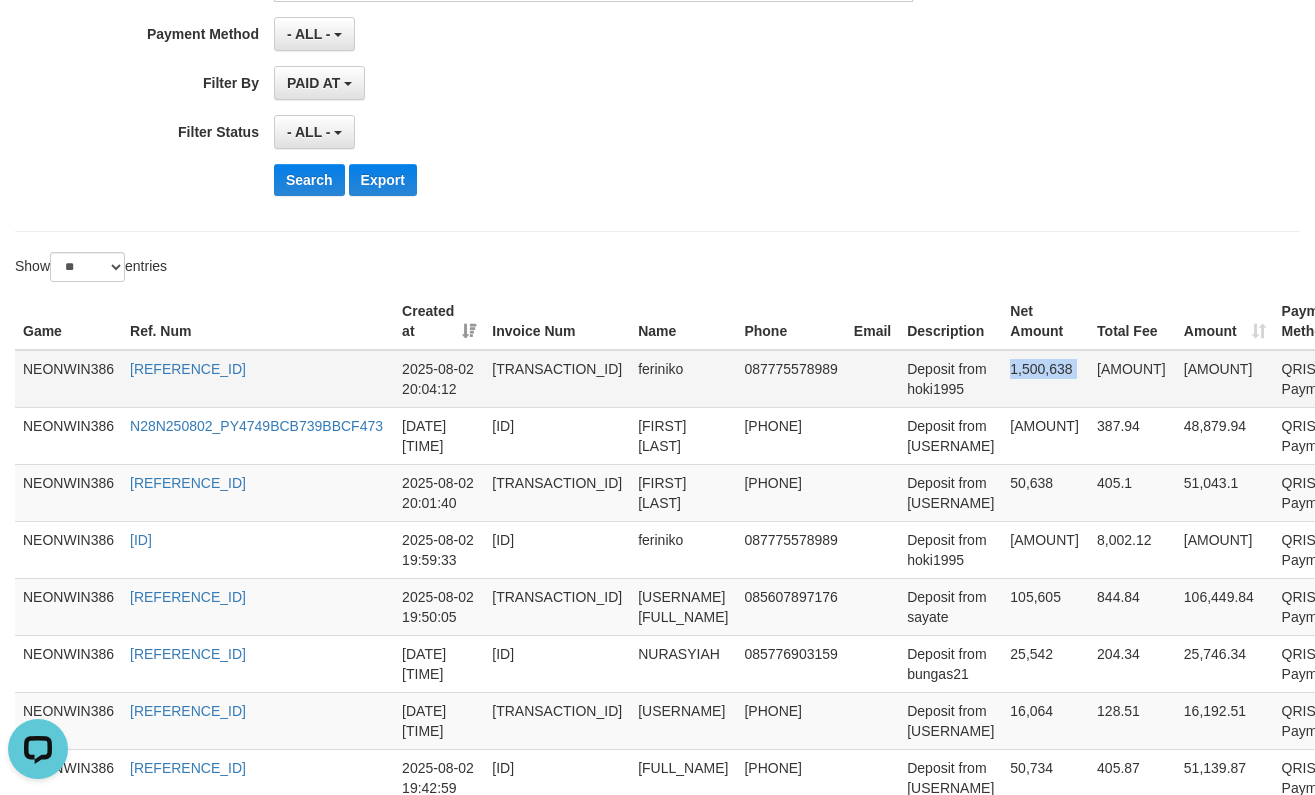 click on "1,500,638" at bounding box center (1045, 379) 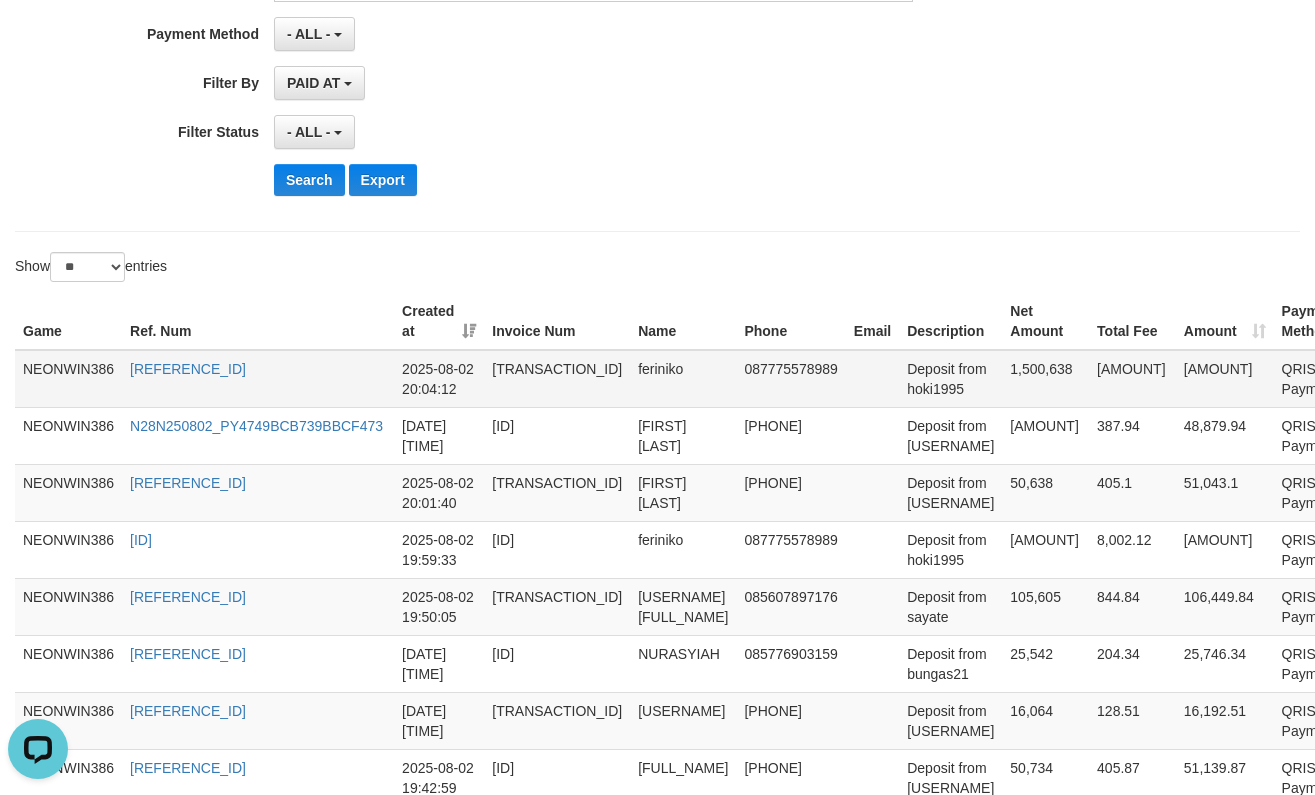 click on "feriniko" at bounding box center (683, 379) 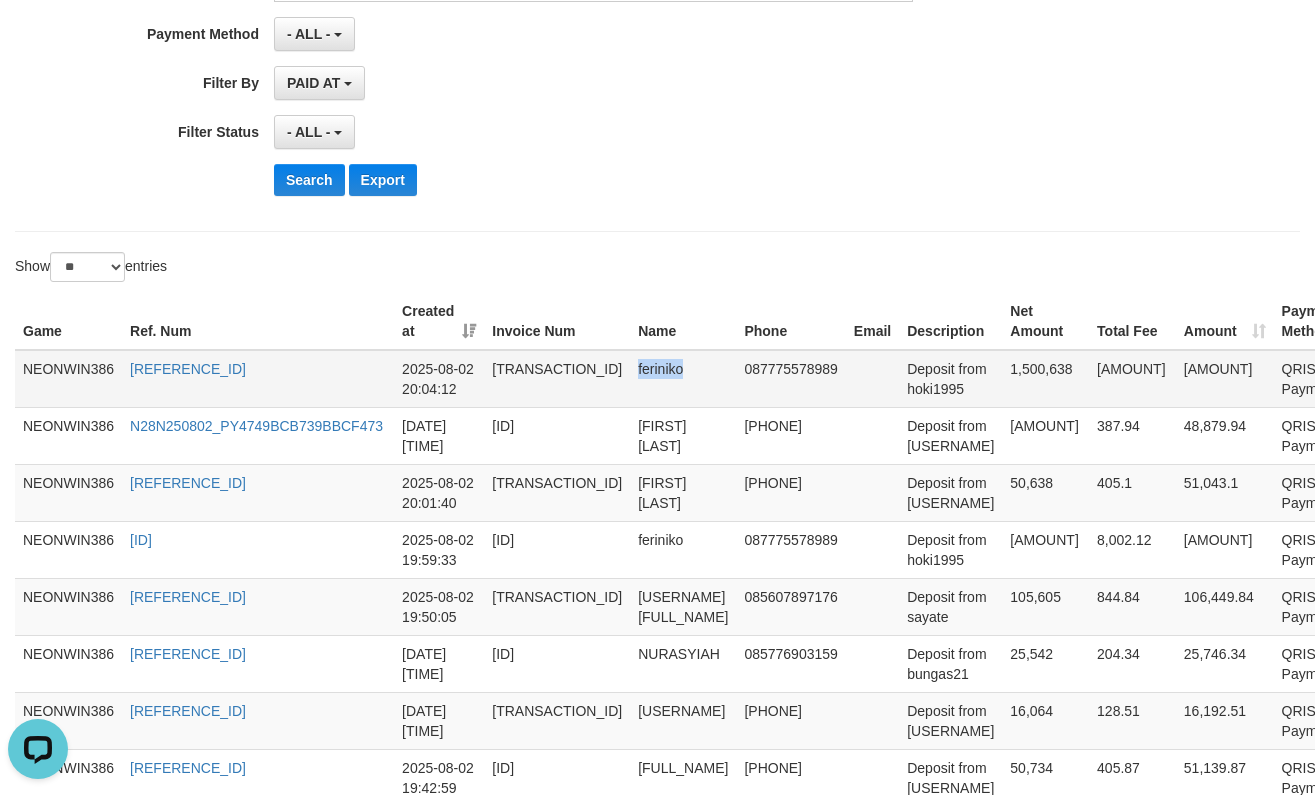 click on "feriniko" at bounding box center [683, 379] 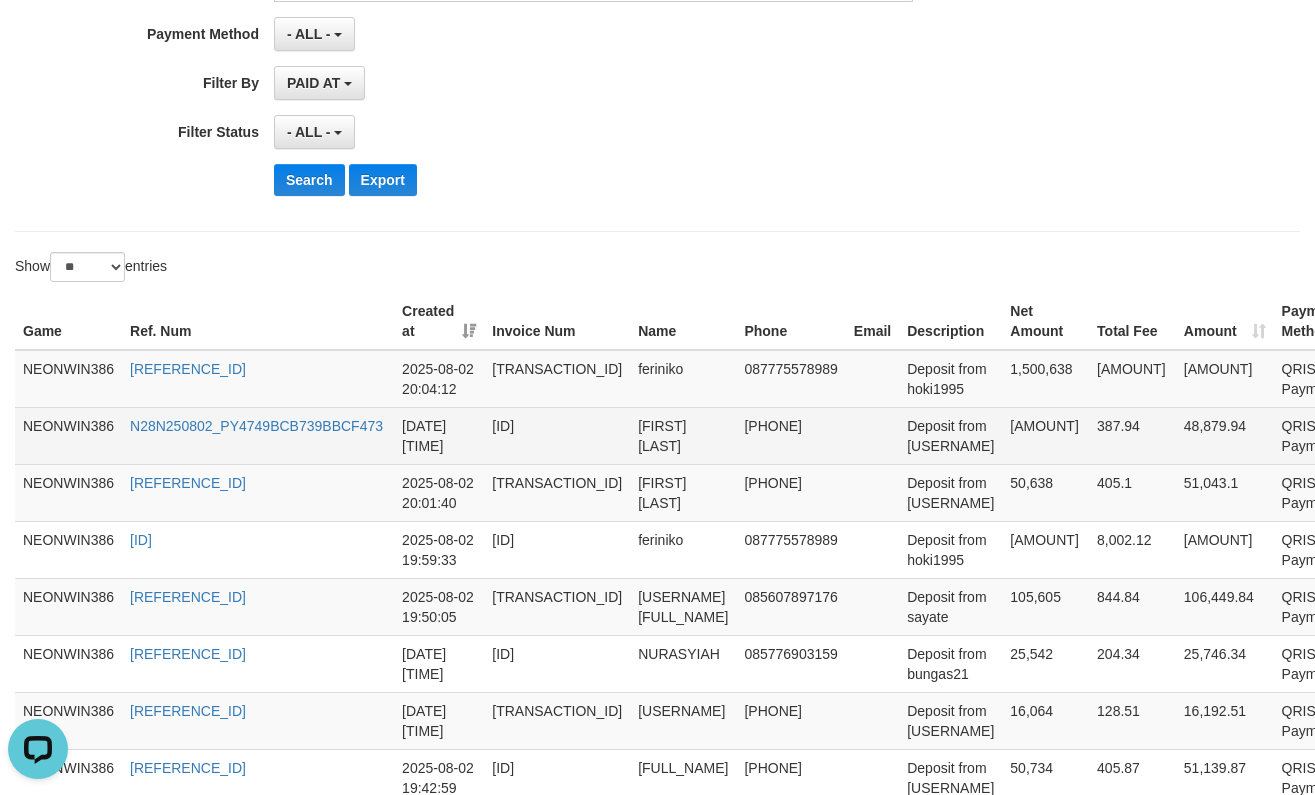 drag, startPoint x: 580, startPoint y: 445, endPoint x: 650, endPoint y: 439, distance: 70.256676 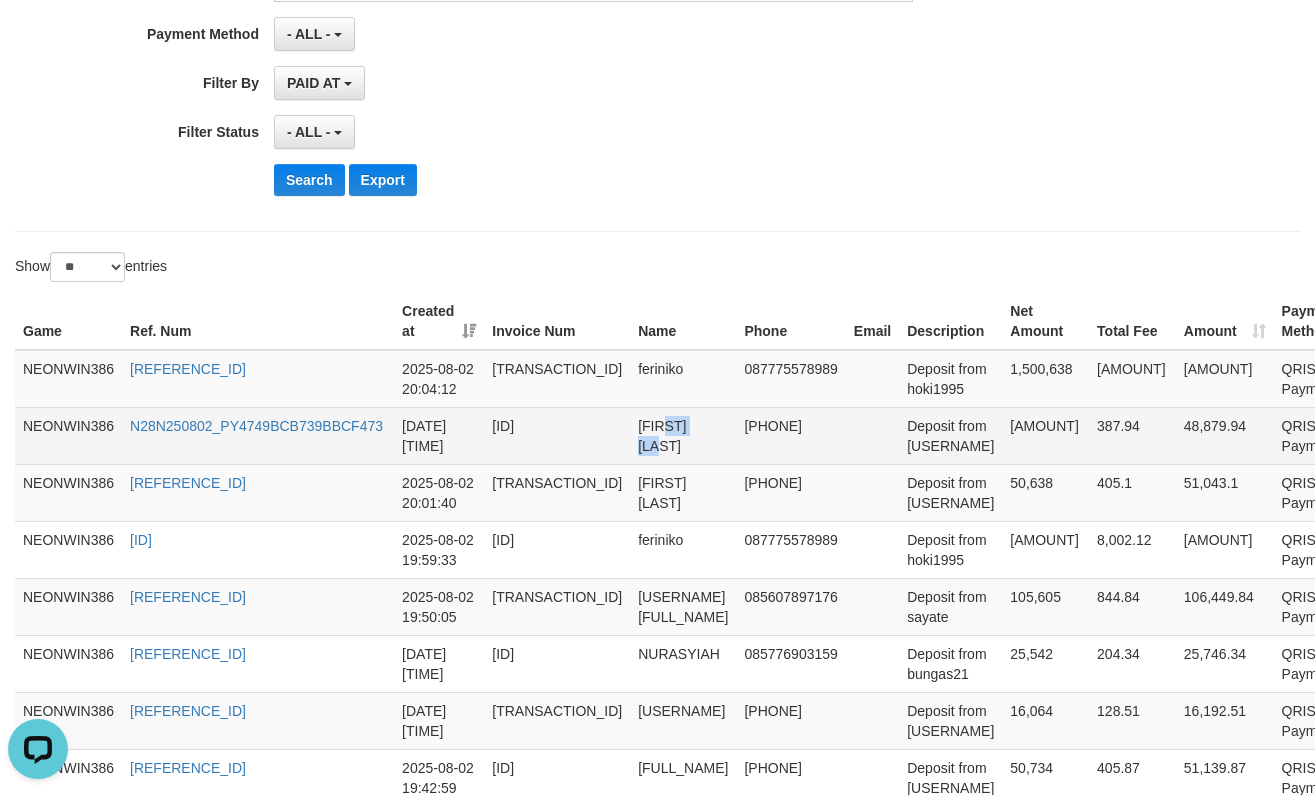 click on "[FIRST] [LAST]" at bounding box center (683, 435) 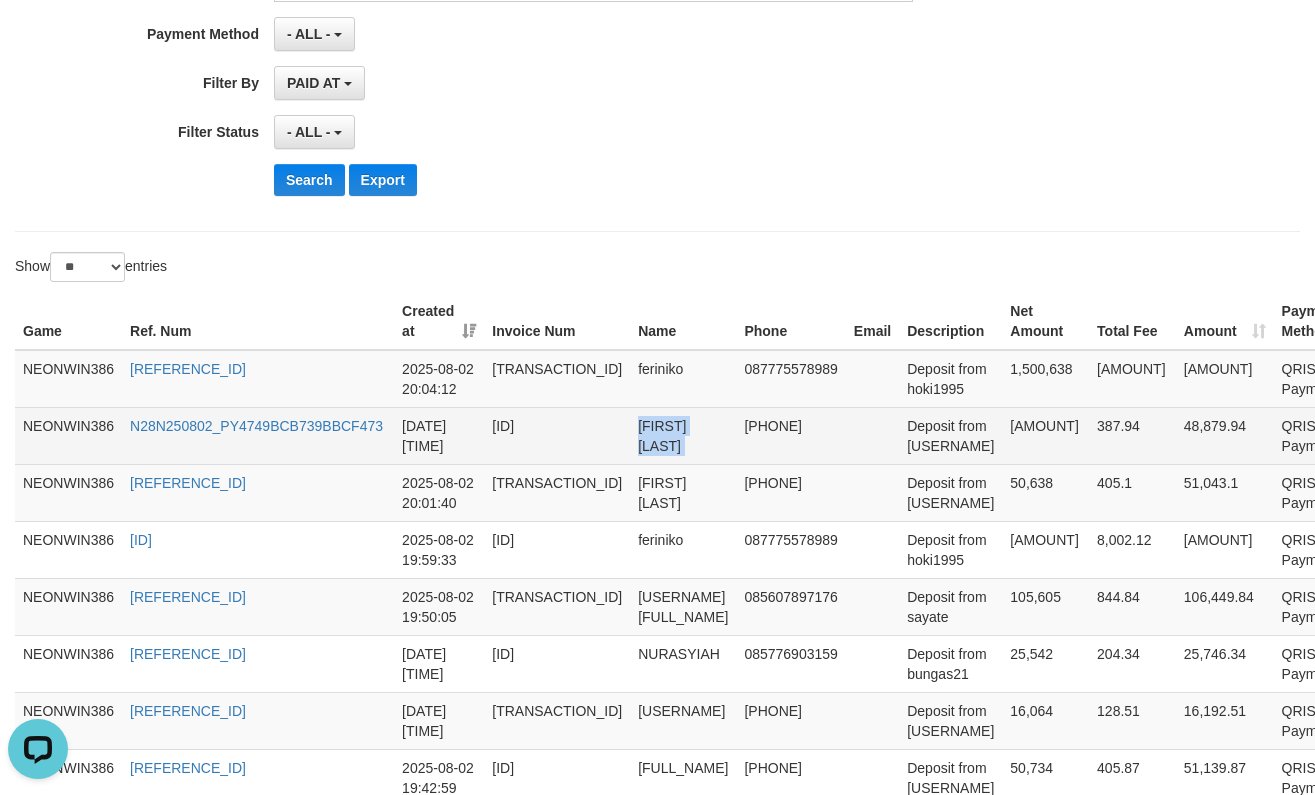 click on "[FIRST] [LAST]" at bounding box center (683, 435) 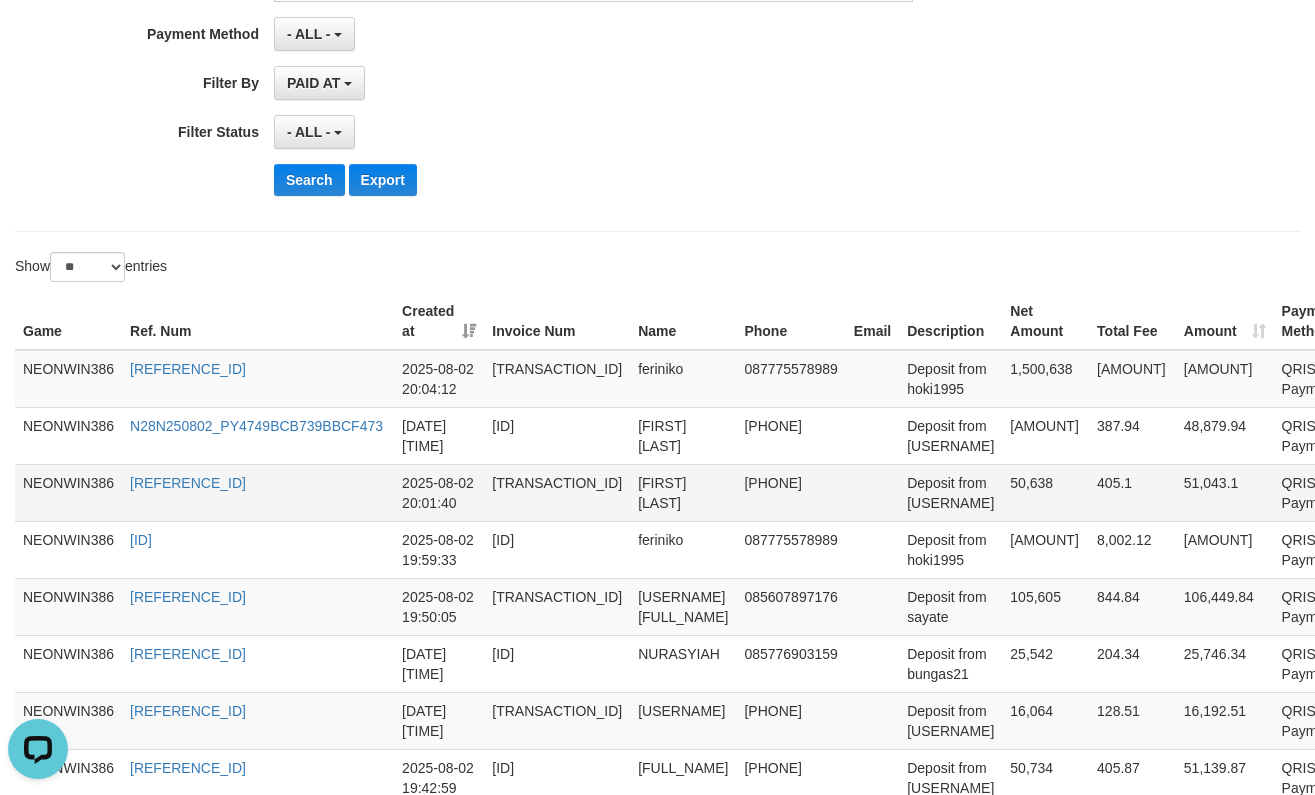 click on "[FIRST] [LAST]" at bounding box center [683, 492] 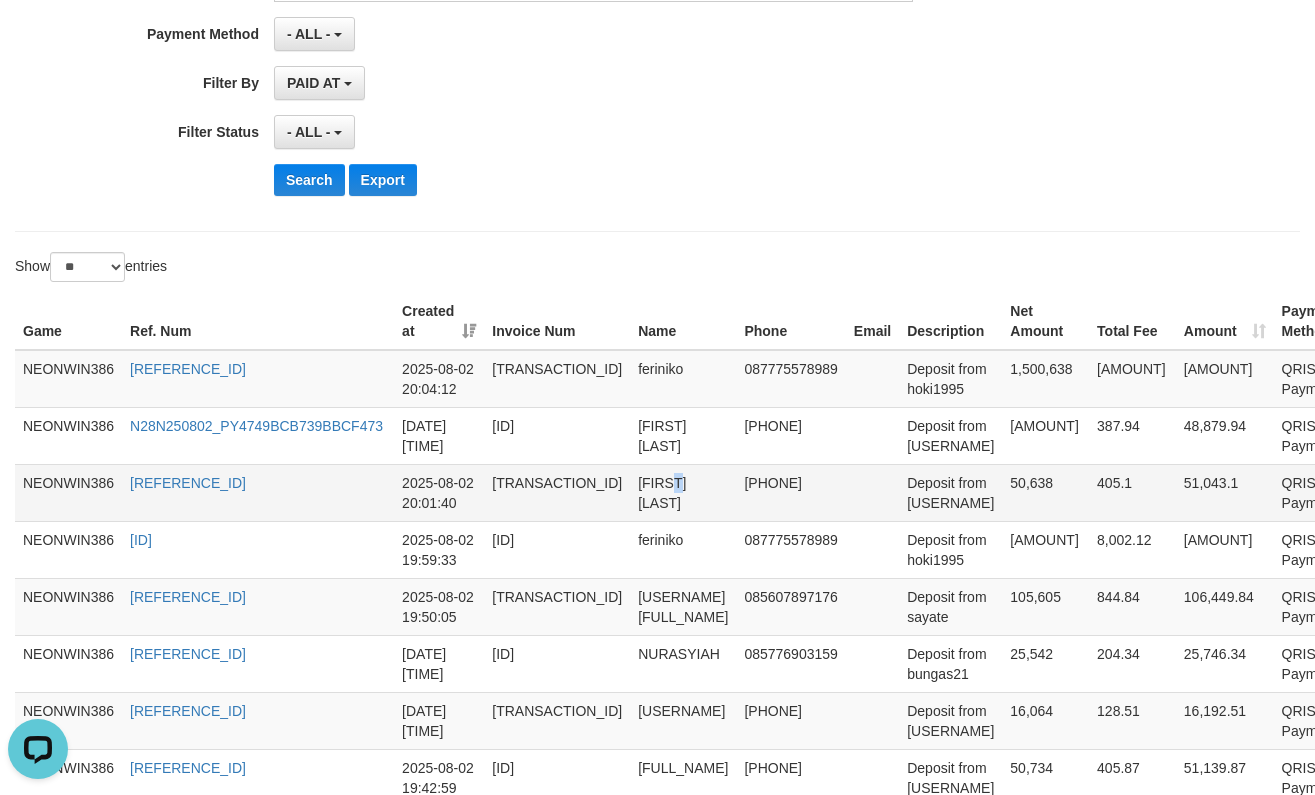 click on "[FIRST] [LAST]" at bounding box center (683, 492) 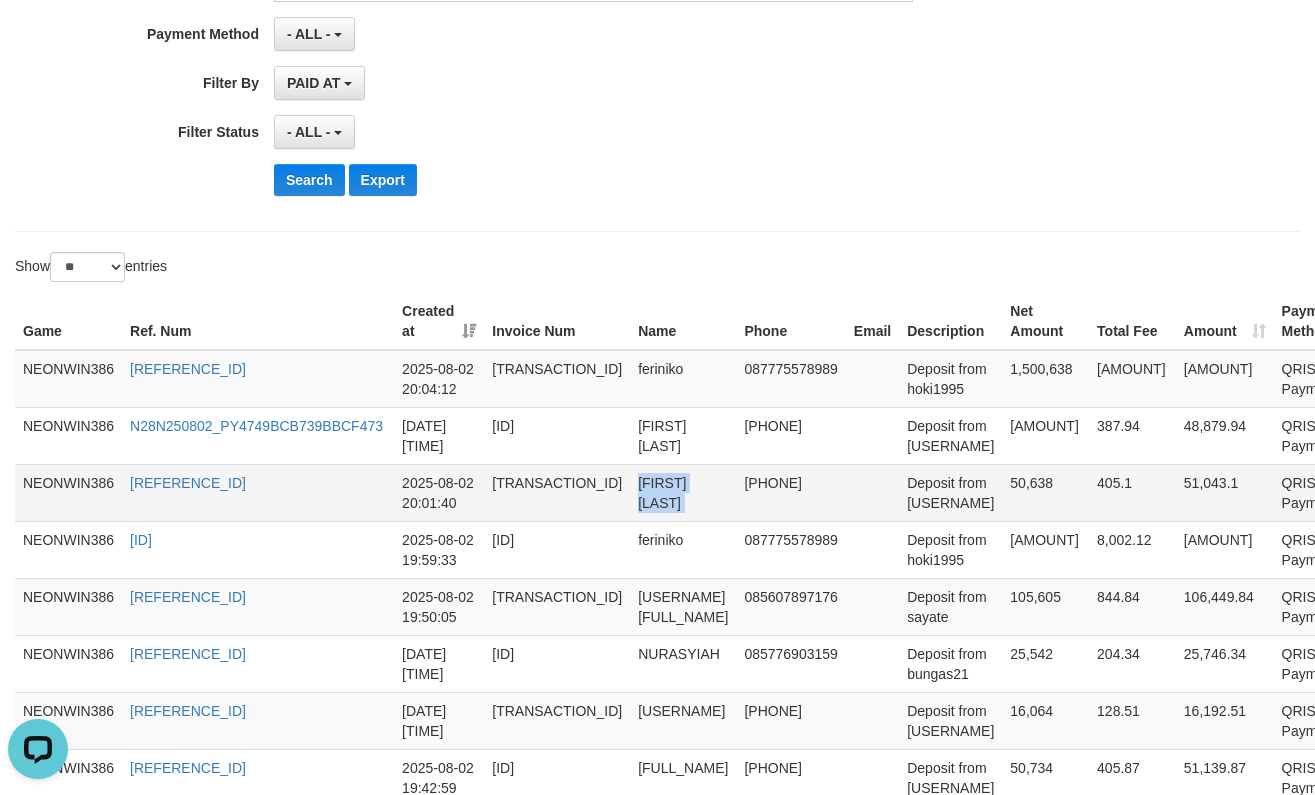 click on "[FIRST] [LAST]" at bounding box center [683, 492] 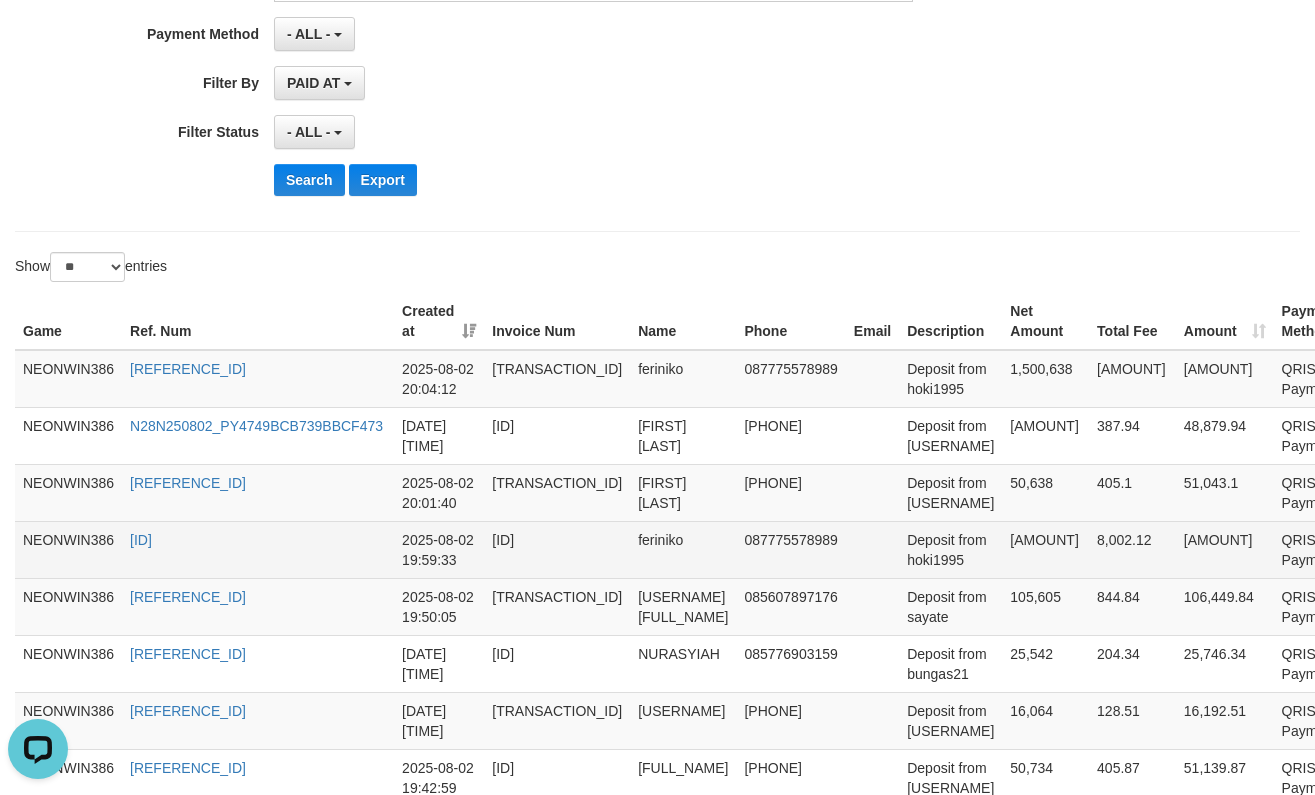 click on "feriniko" at bounding box center [683, 549] 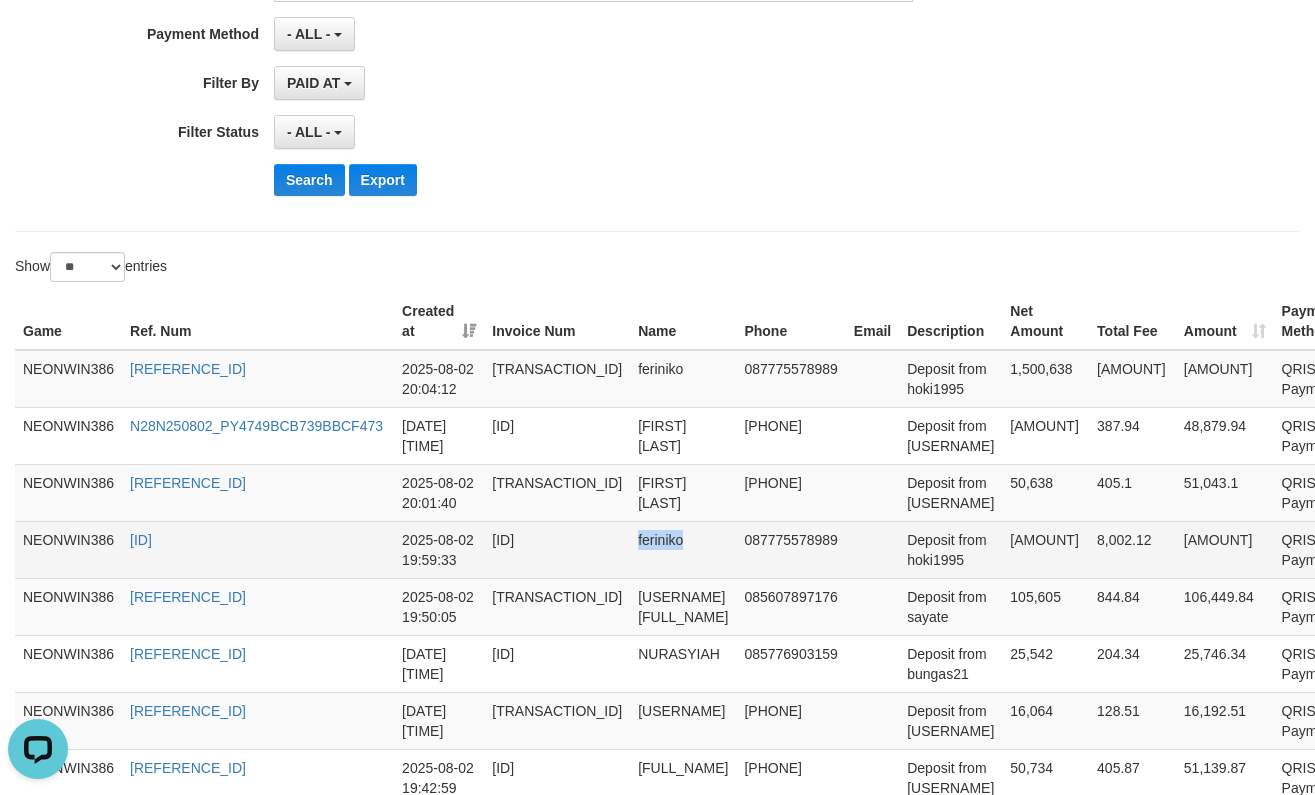 click on "feriniko" at bounding box center [683, 549] 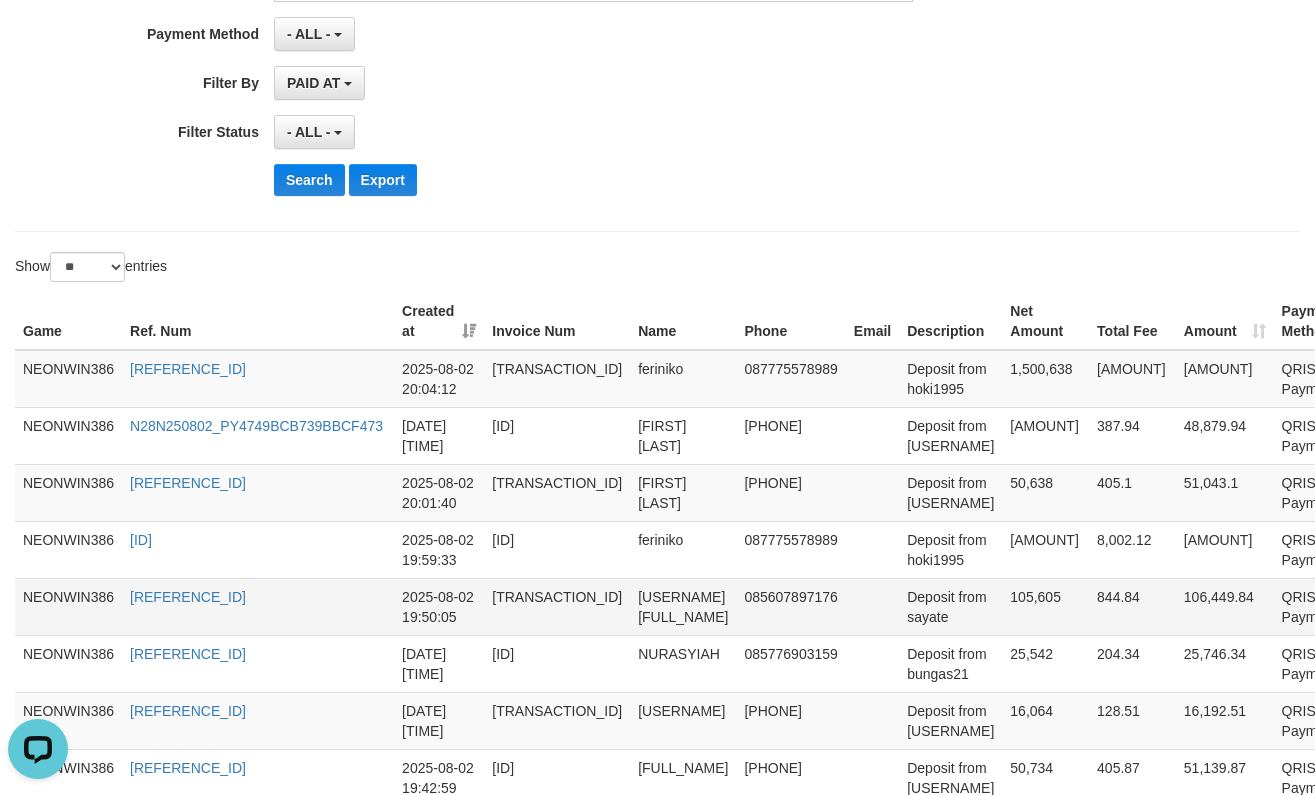 click on "[USERNAME] [FULL_NAME]" at bounding box center [683, 606] 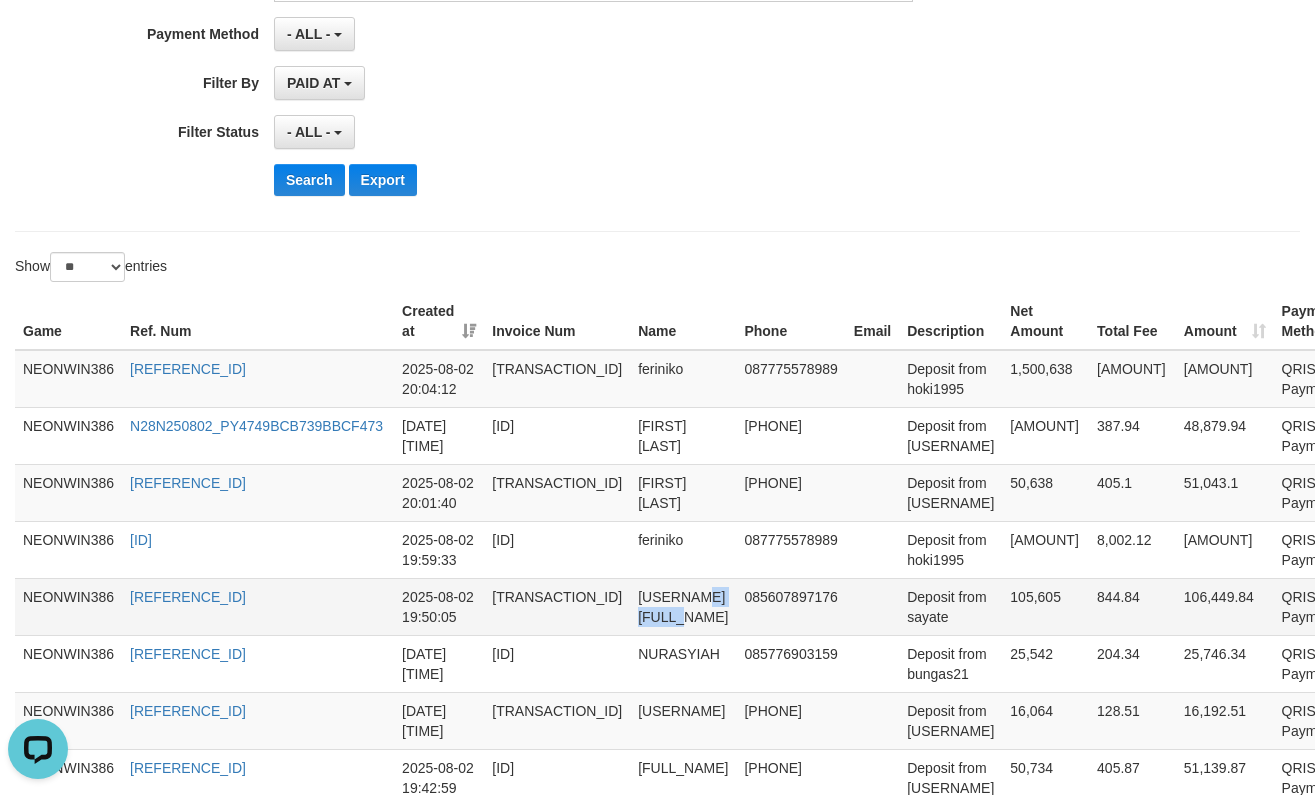 click on "[USERNAME] [FULL_NAME]" at bounding box center (683, 606) 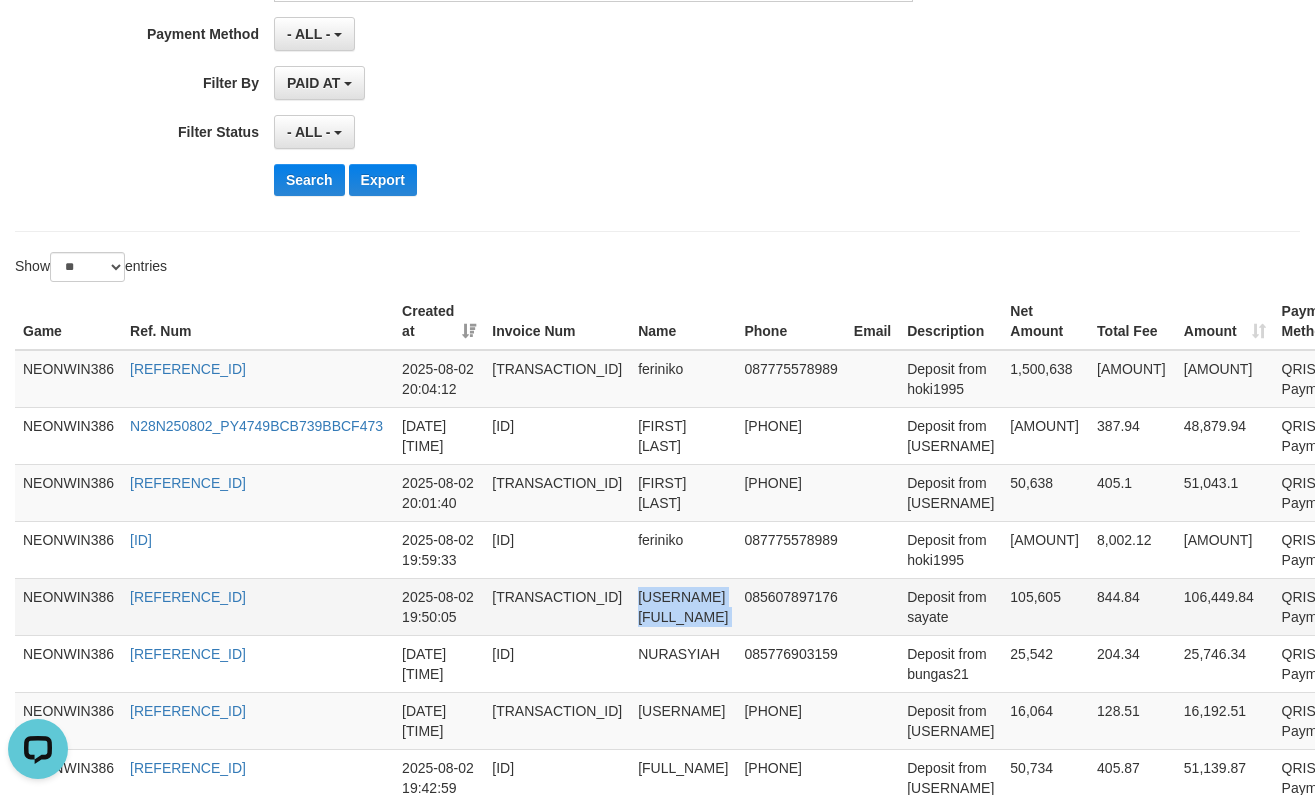 click on "[USERNAME] [FULL_NAME]" at bounding box center (683, 606) 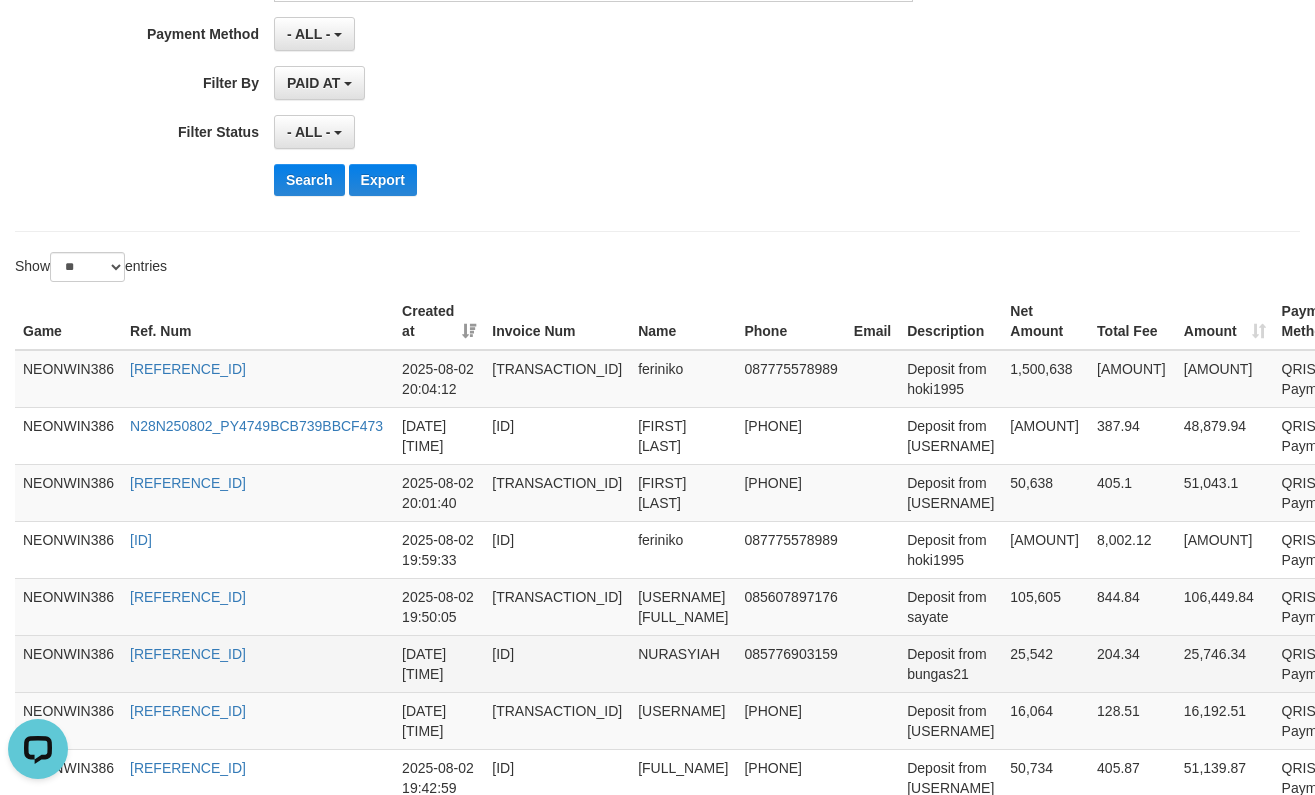 click on "NURASYIAH" at bounding box center [683, 663] 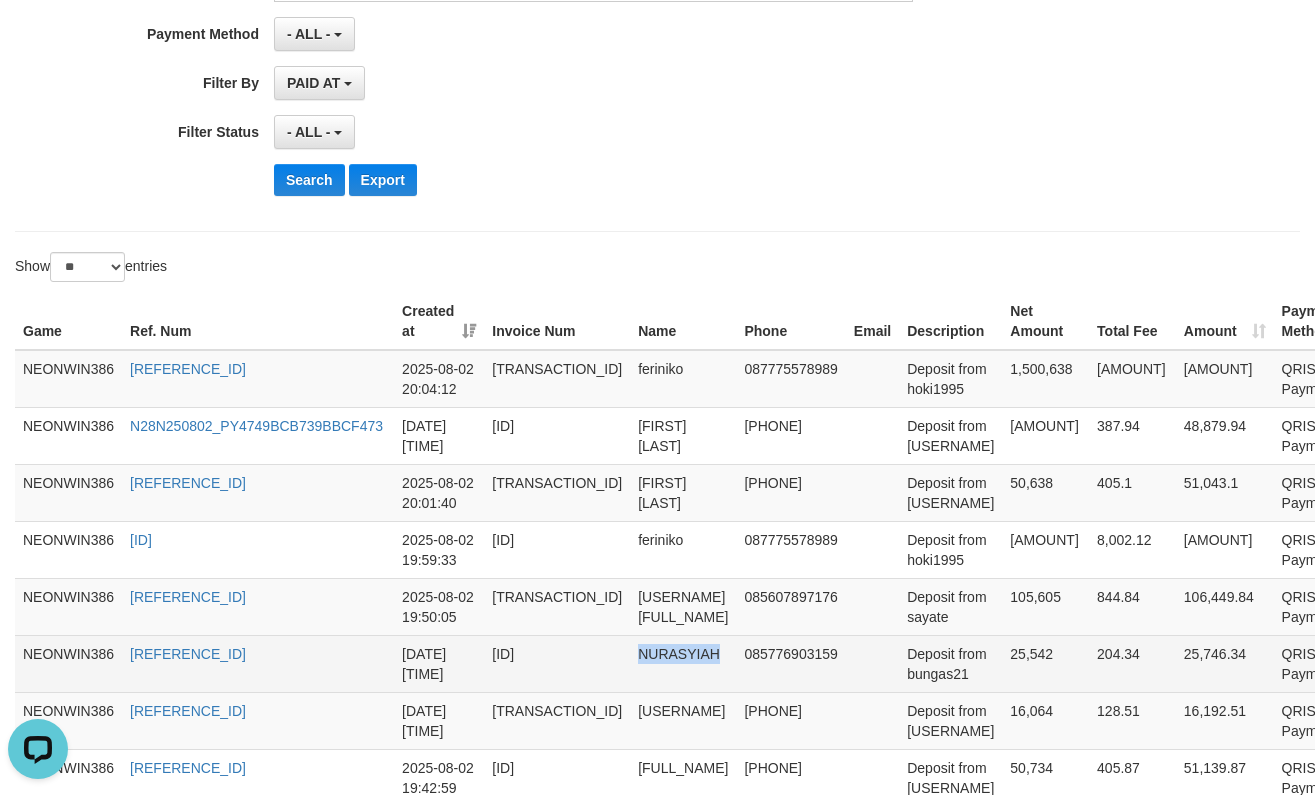 click on "NURASYIAH" at bounding box center [683, 663] 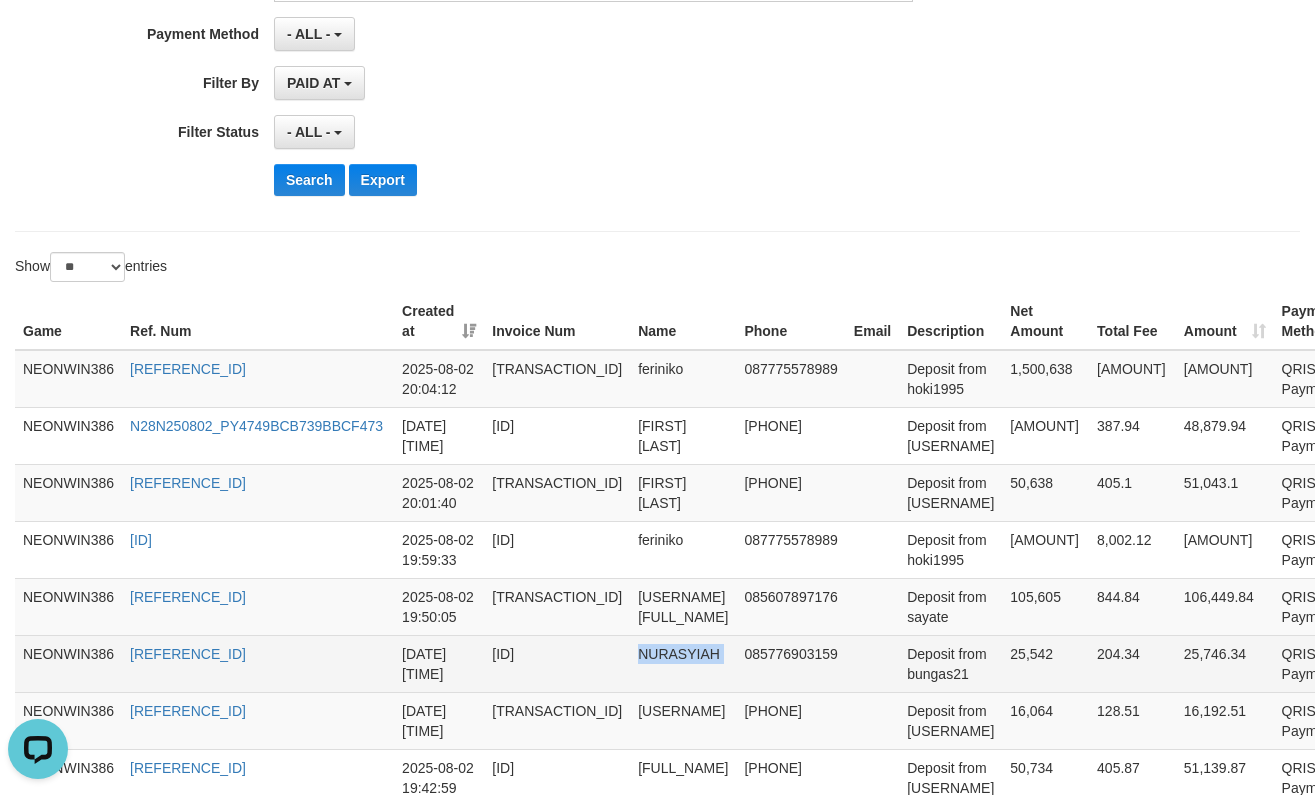 click on "NURASYIAH" at bounding box center [683, 663] 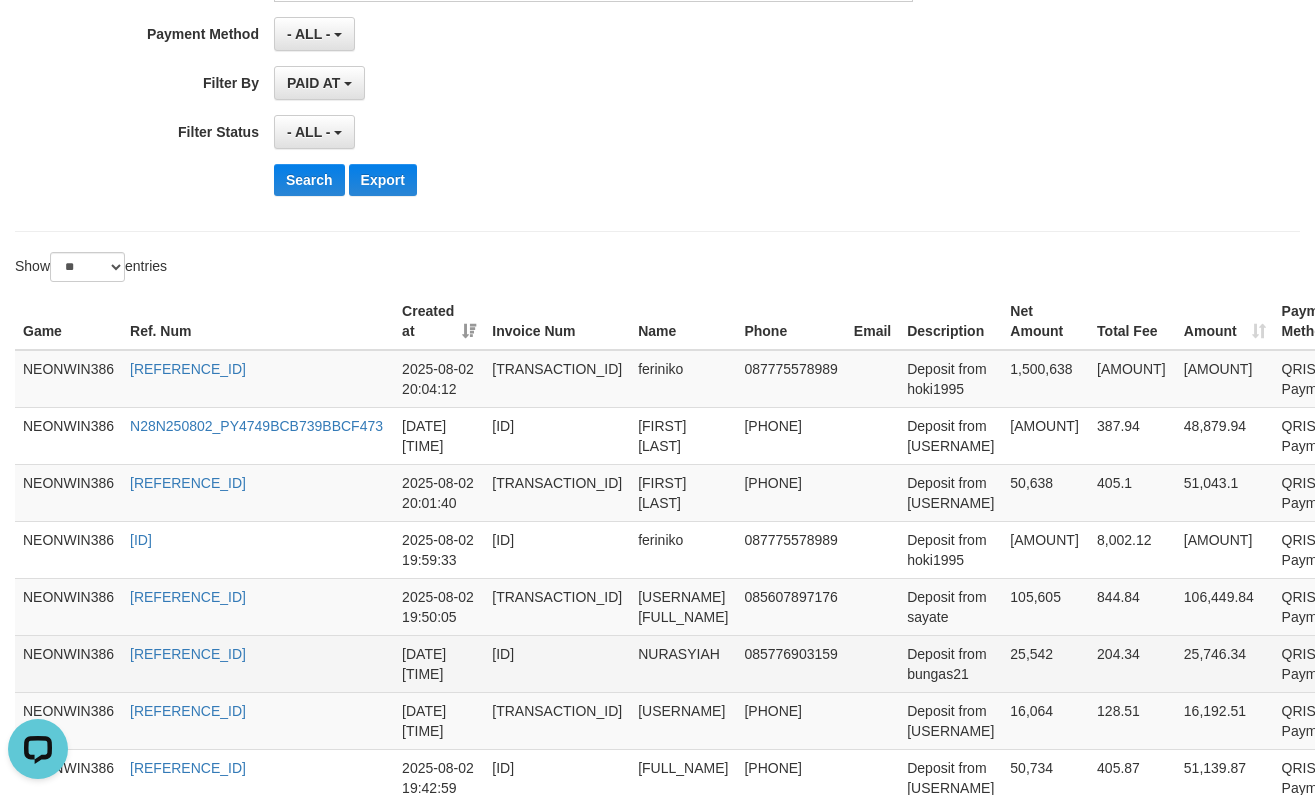 click on "Deposit from bungas21" at bounding box center (950, 663) 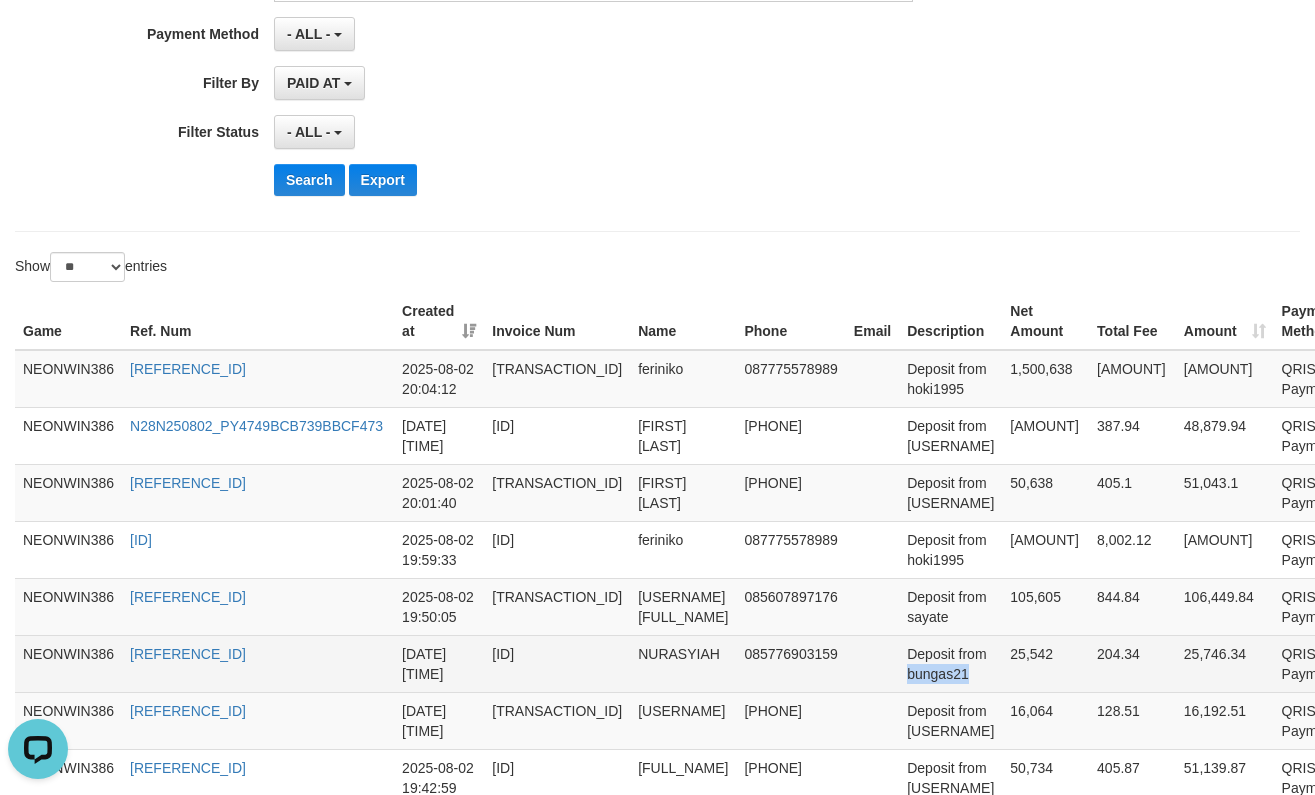 click on "Deposit from bungas21" at bounding box center [950, 663] 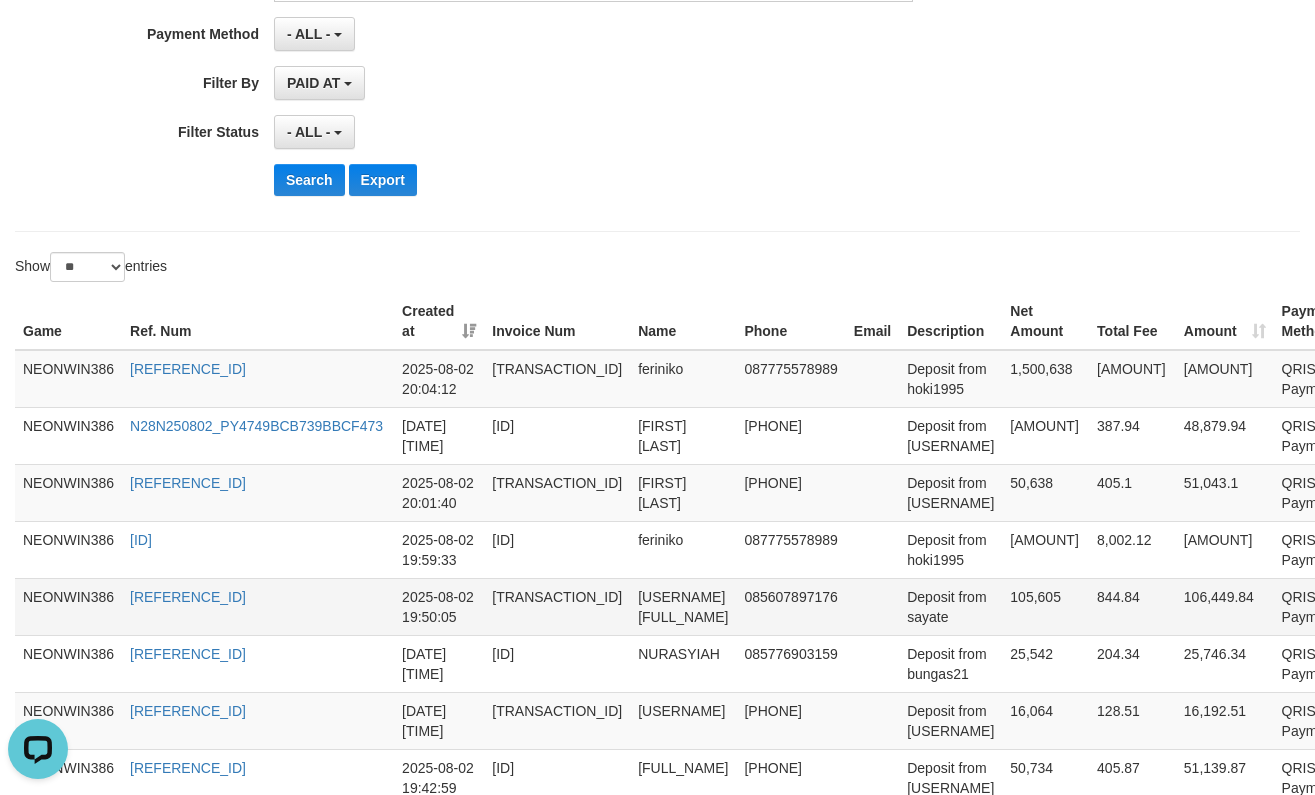 click on "Deposit from sayate" at bounding box center (950, 606) 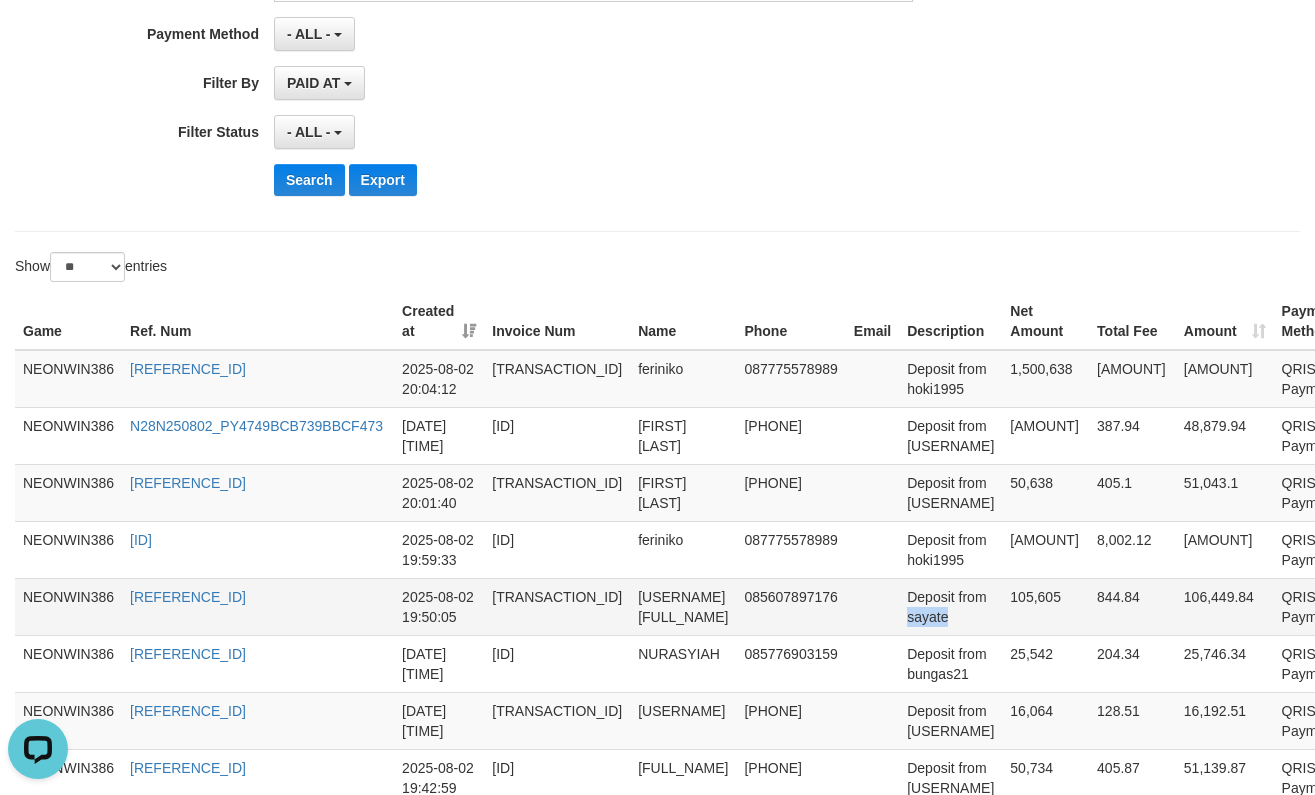 click on "Deposit from sayate" at bounding box center [950, 606] 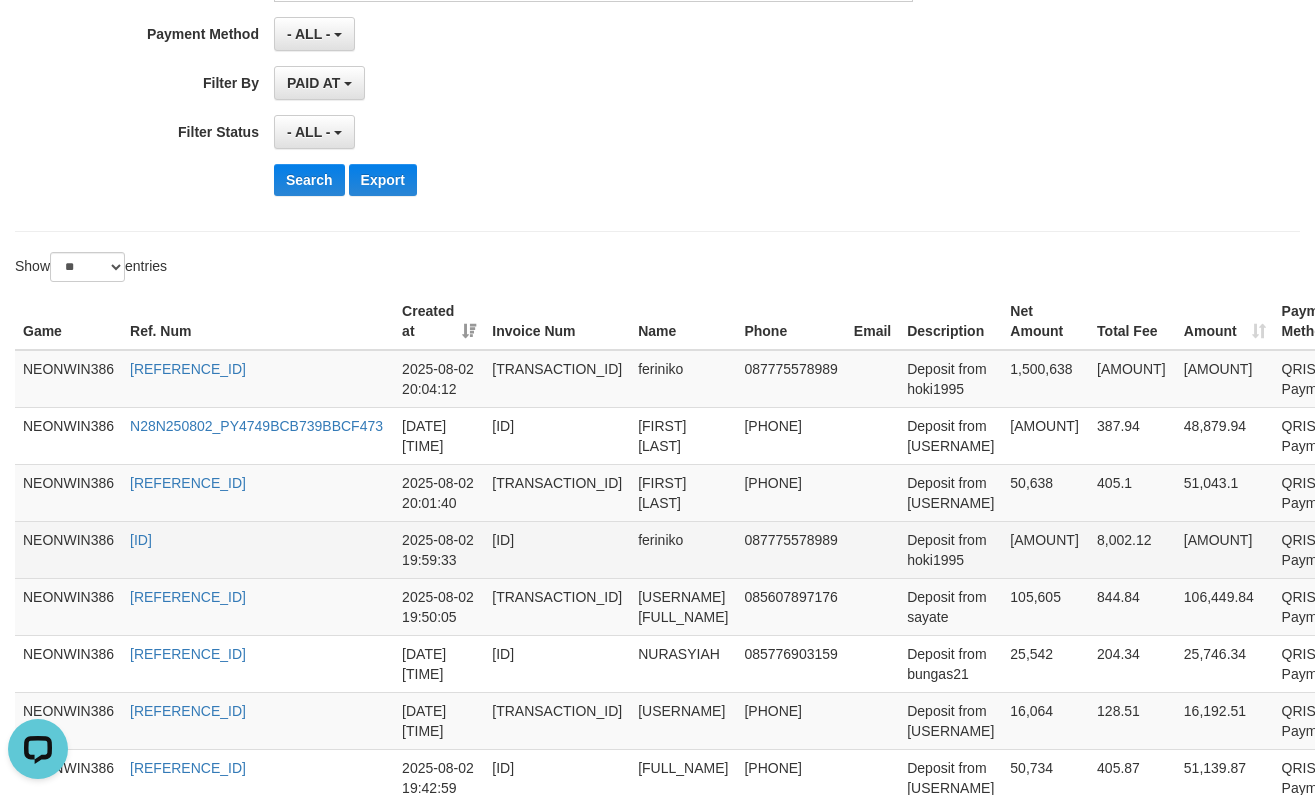 click on "Deposit from hoki1995" at bounding box center [950, 549] 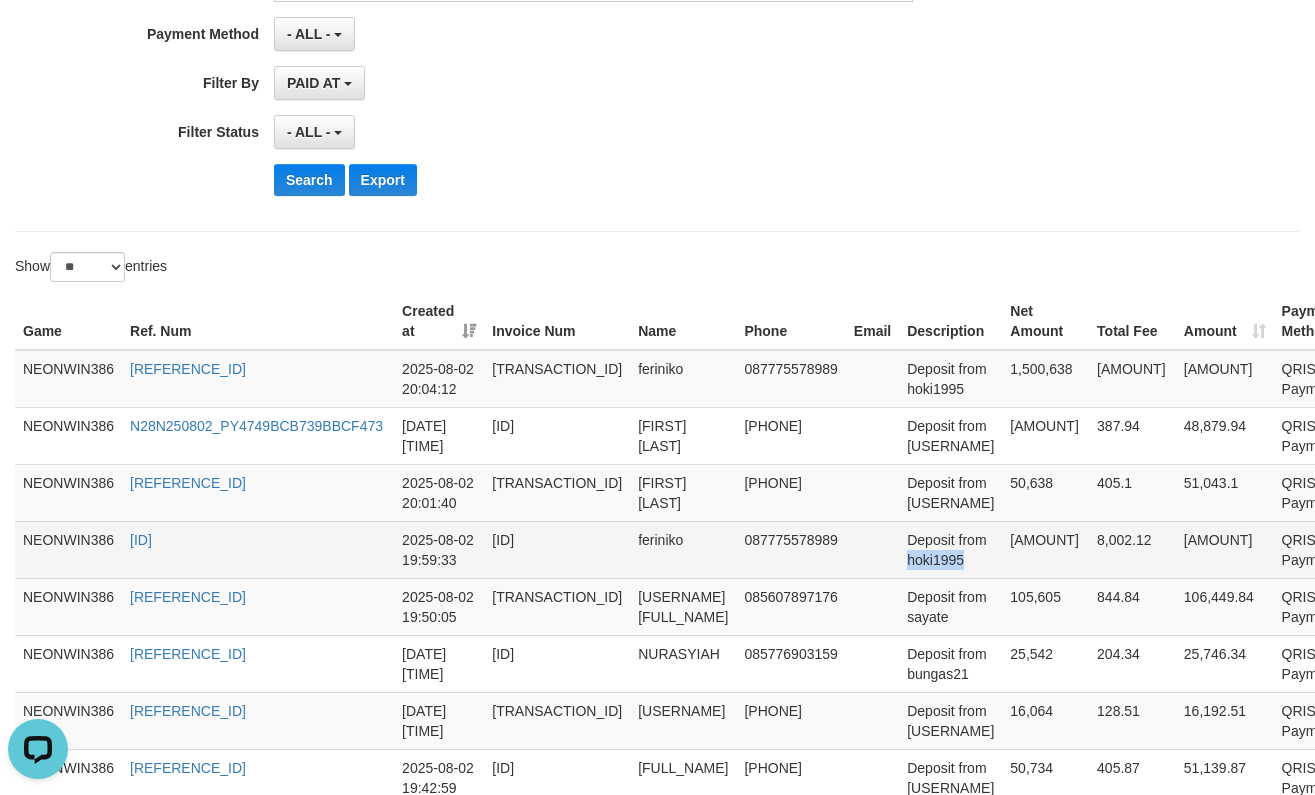 click on "Deposit from hoki1995" at bounding box center (950, 549) 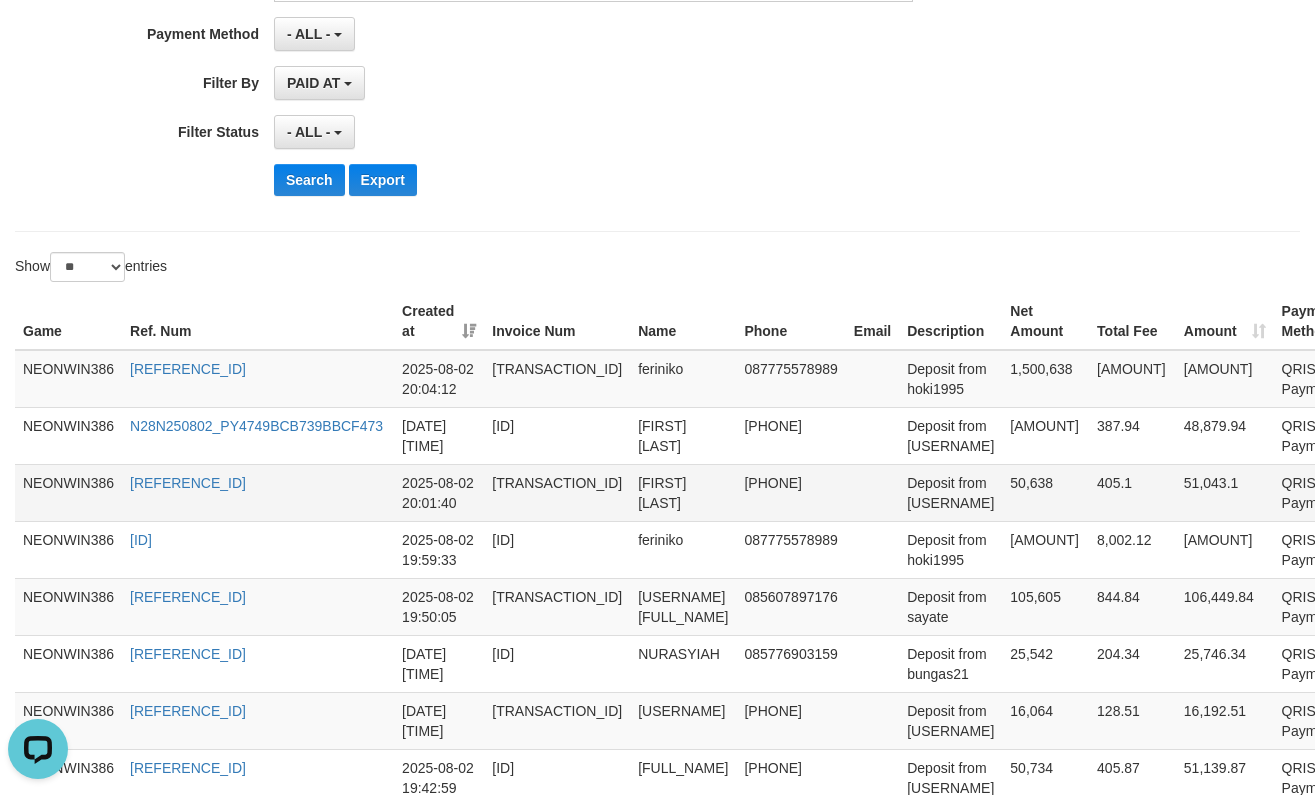 click on "Deposit from [USERNAME]" at bounding box center [950, 492] 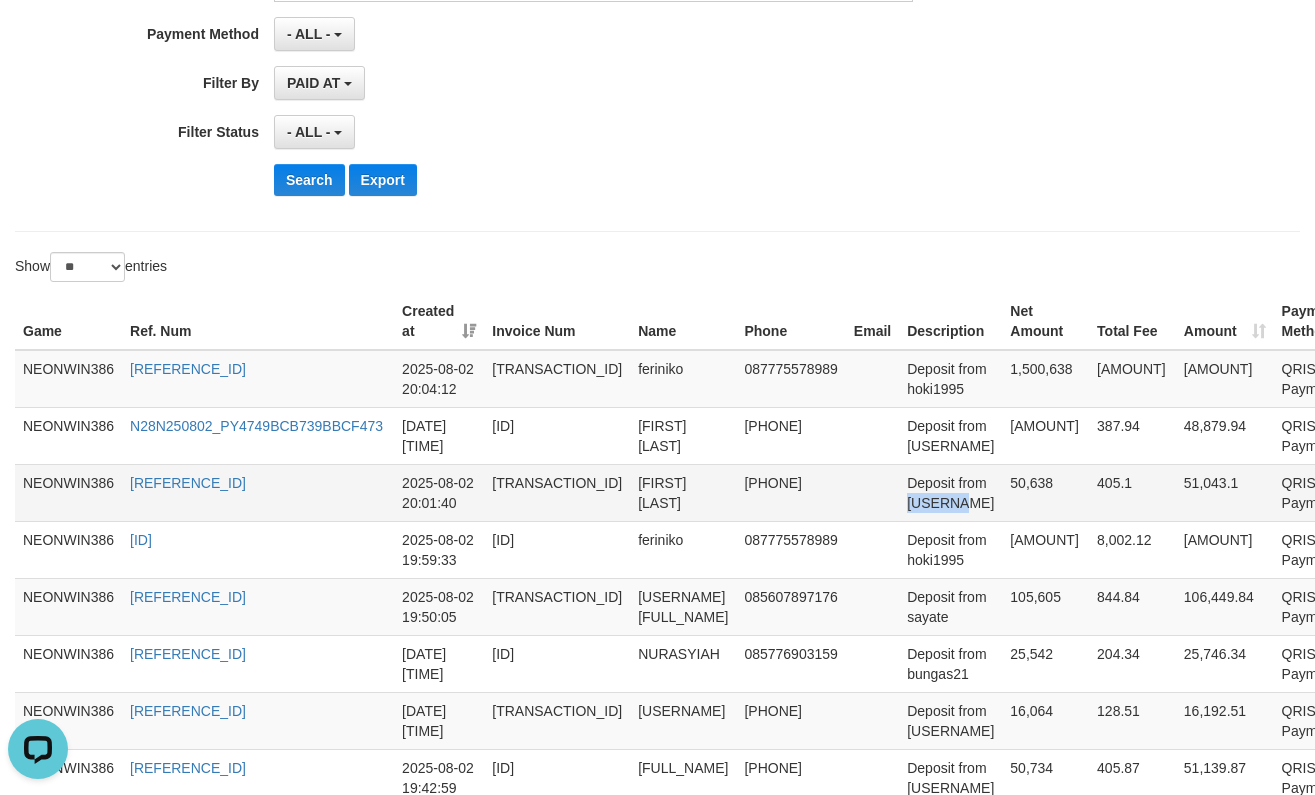 click on "Deposit from [USERNAME]" at bounding box center [950, 492] 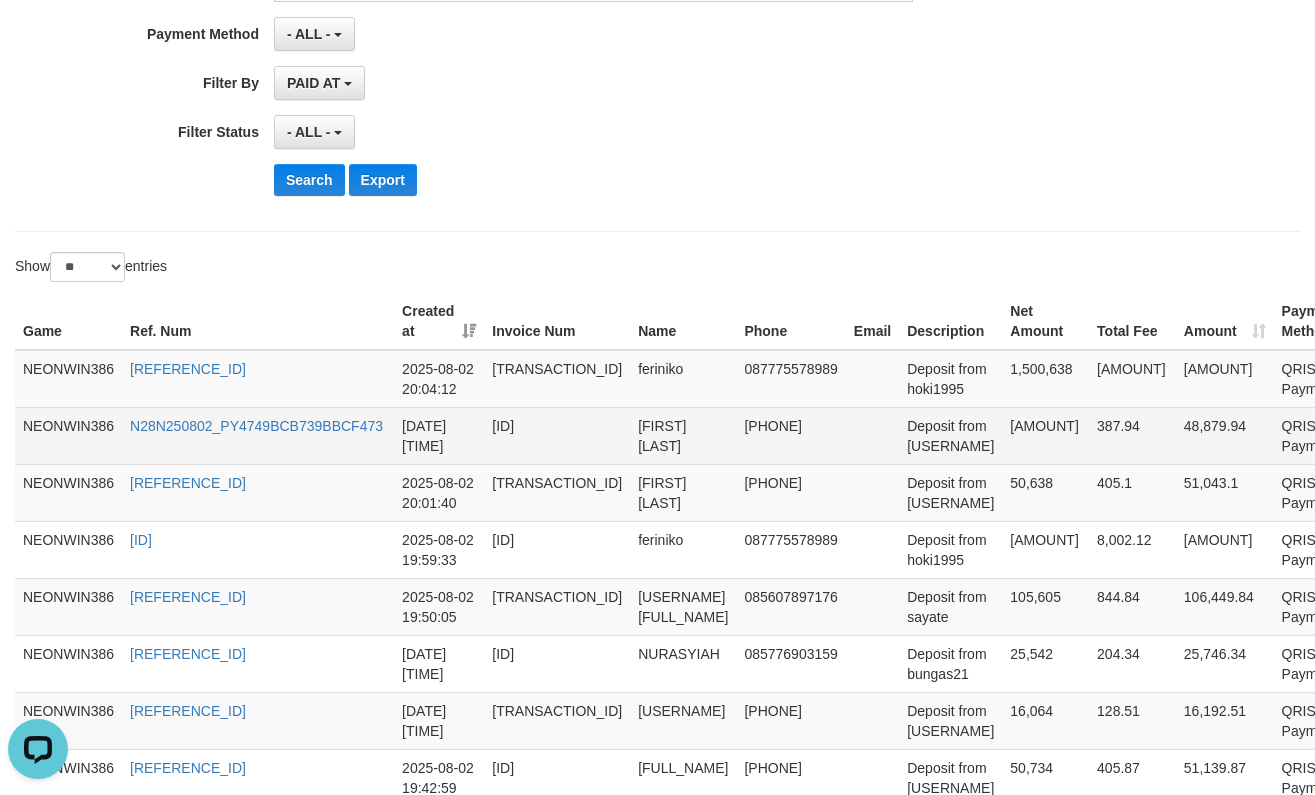 click on "Deposit from [USERNAME]" at bounding box center [950, 435] 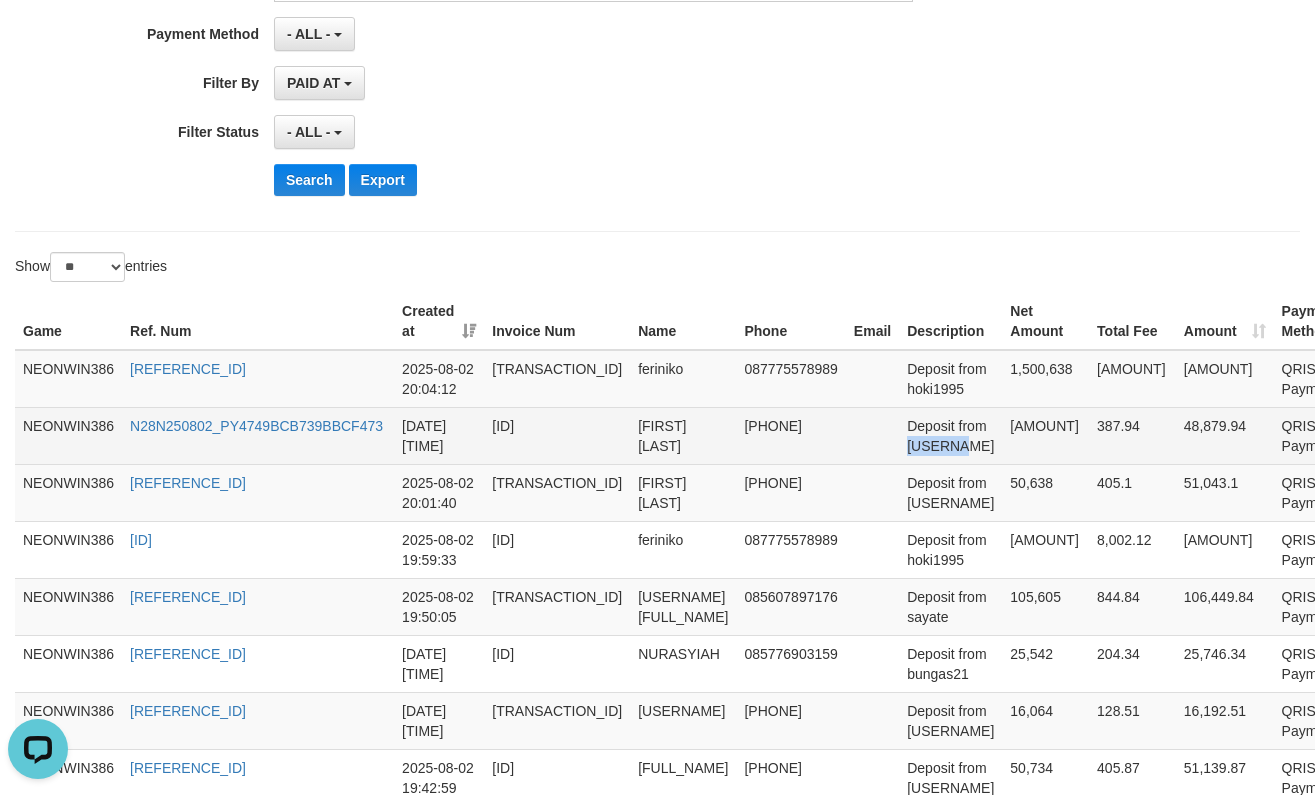 click on "Deposit from [USERNAME]" at bounding box center [950, 435] 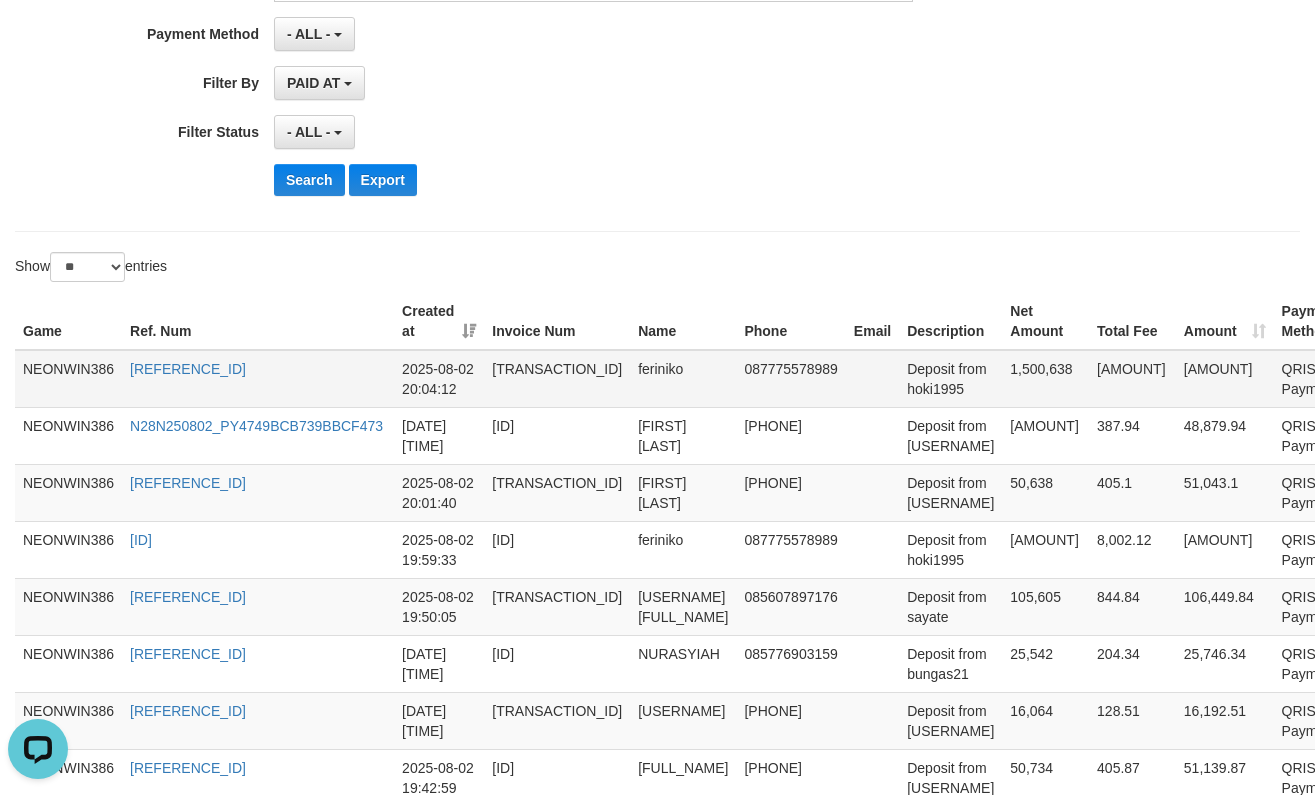 click on "Deposit from hoki1995" at bounding box center (950, 379) 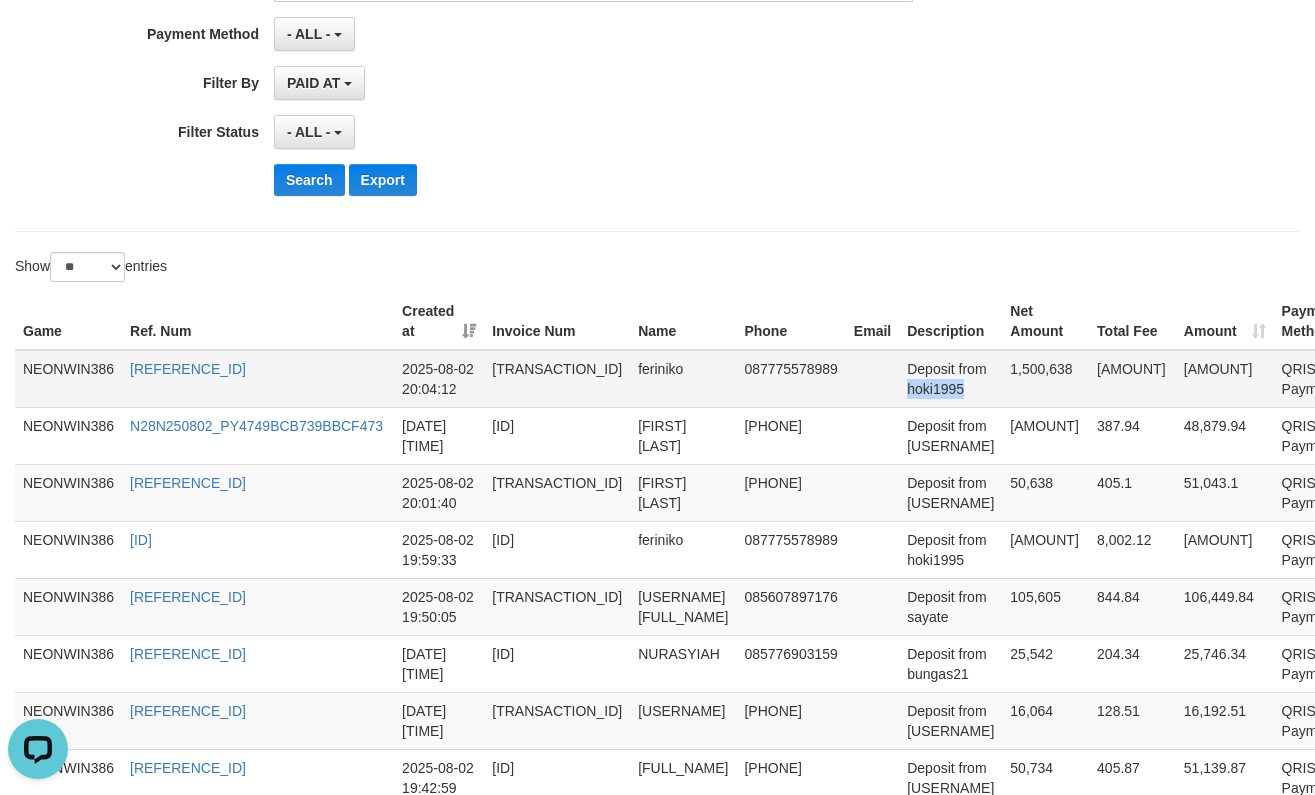 click on "Deposit from hoki1995" at bounding box center [950, 379] 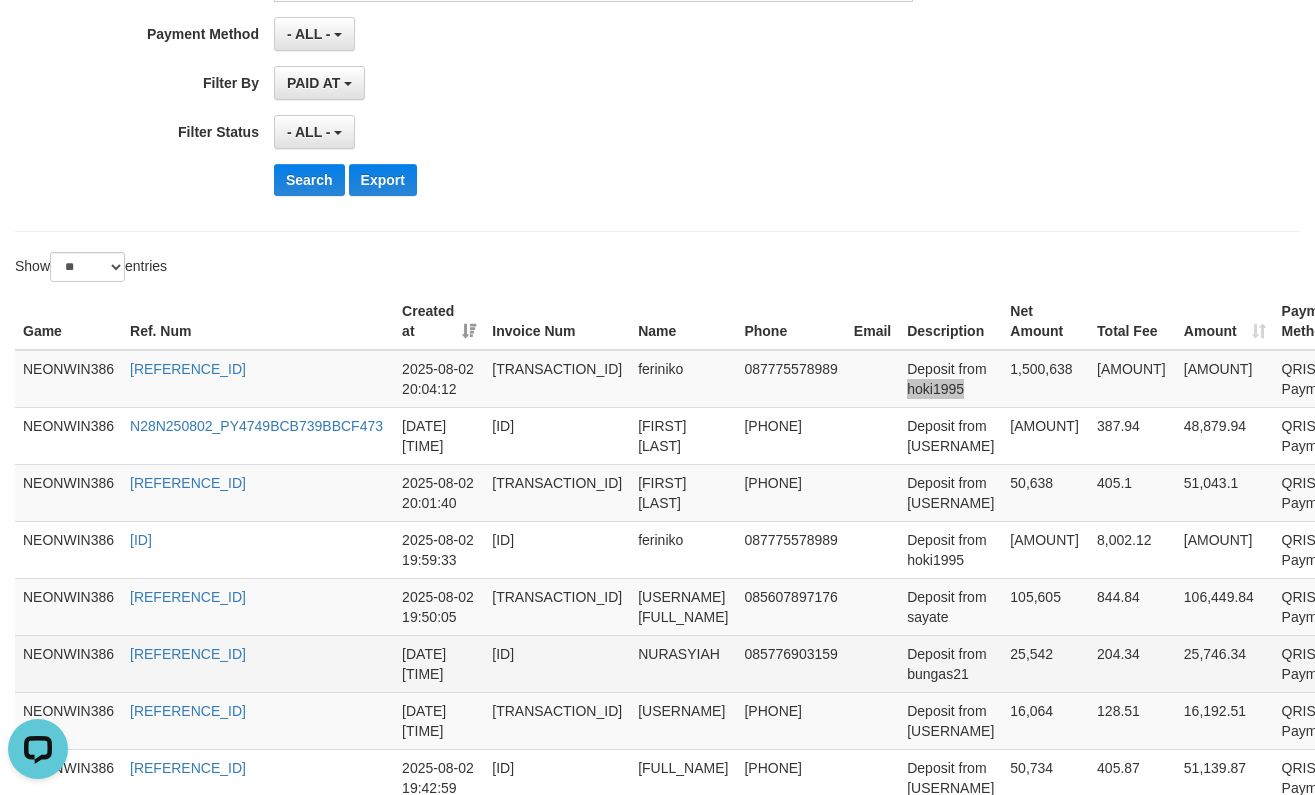 scroll, scrollTop: 1667, scrollLeft: 0, axis: vertical 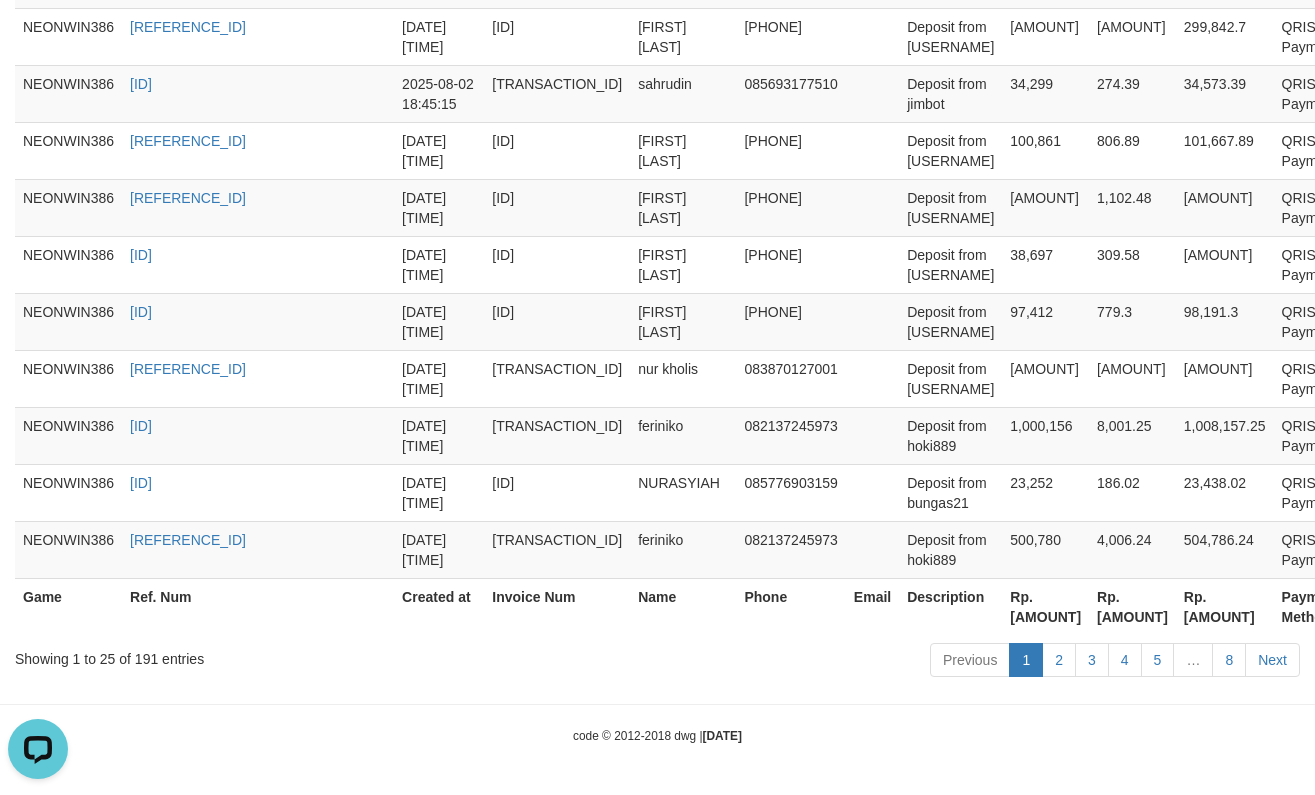 click on "Rp. [AMOUNT]" at bounding box center (1045, 606) 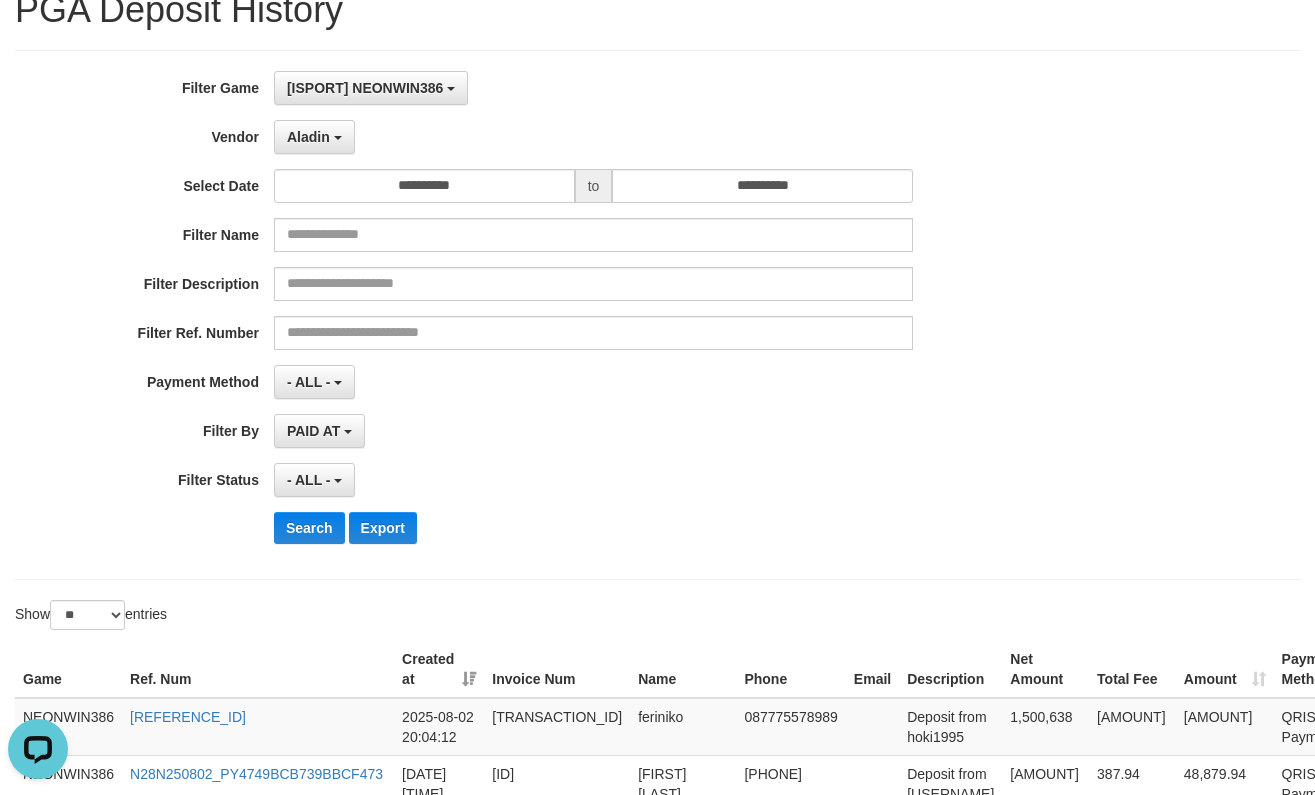 scroll, scrollTop: 0, scrollLeft: 0, axis: both 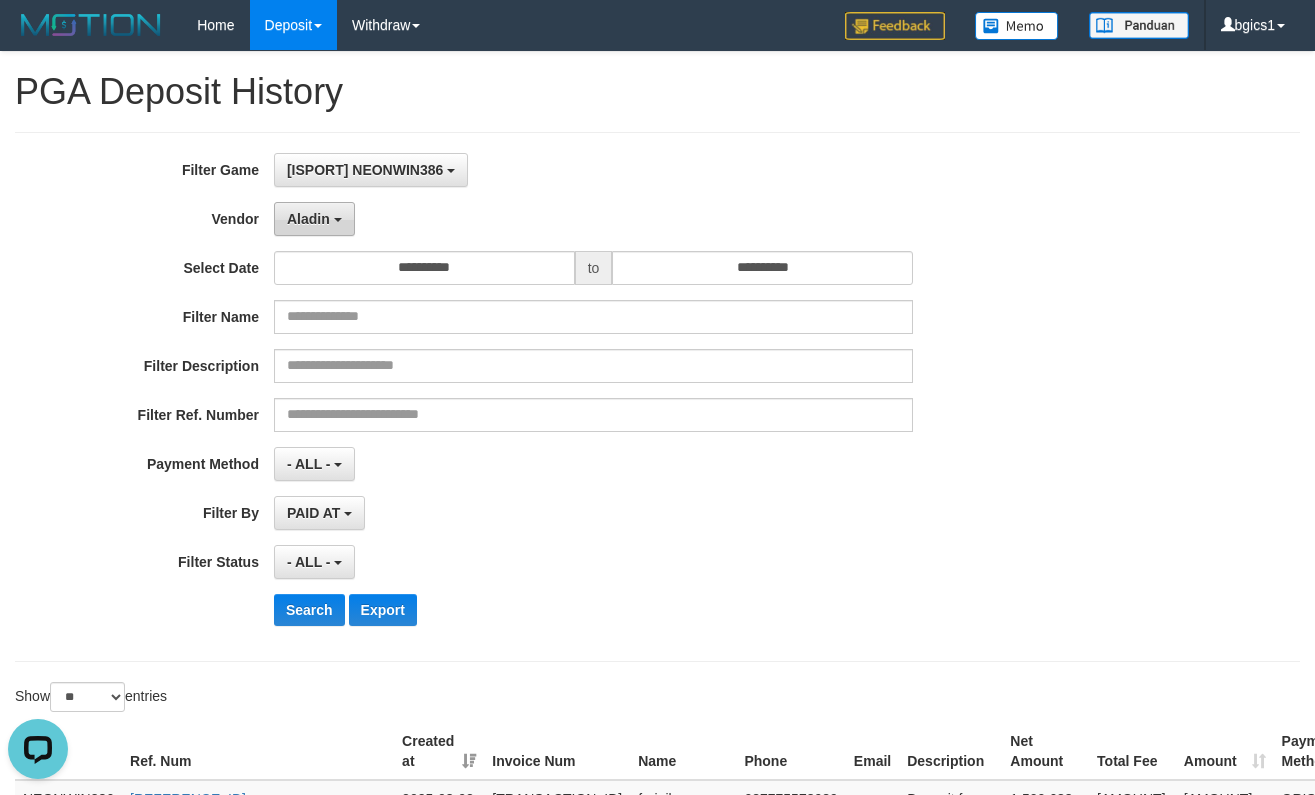 click on "Aladin" at bounding box center [314, 219] 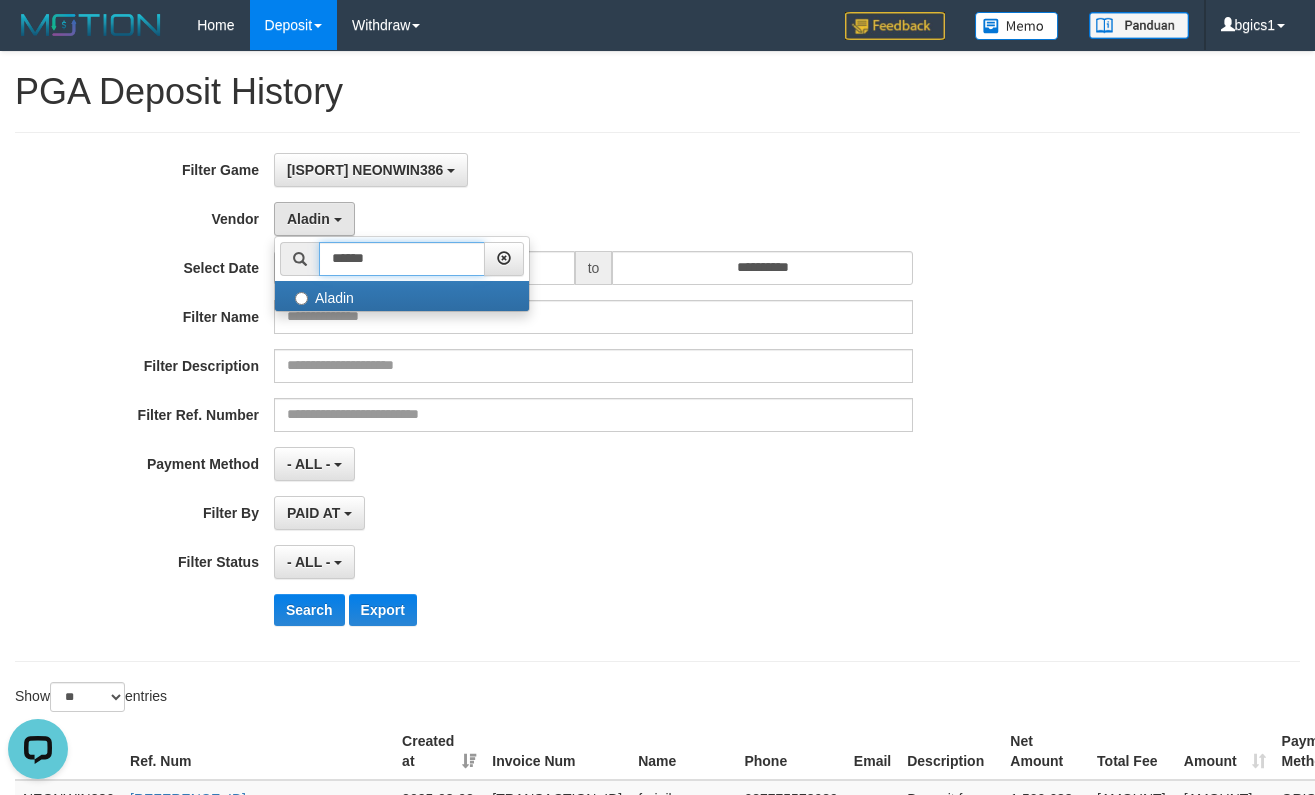 click on "******" at bounding box center [402, 259] 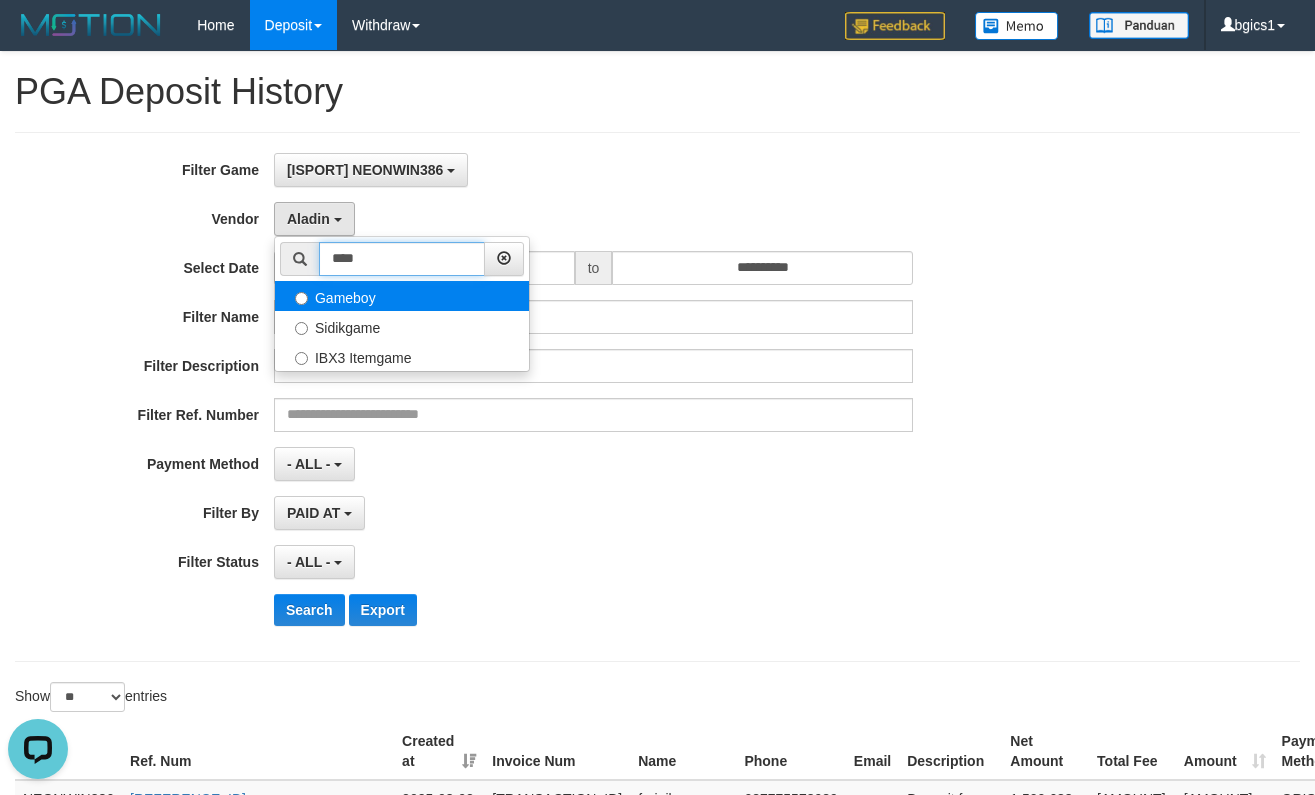 type on "****" 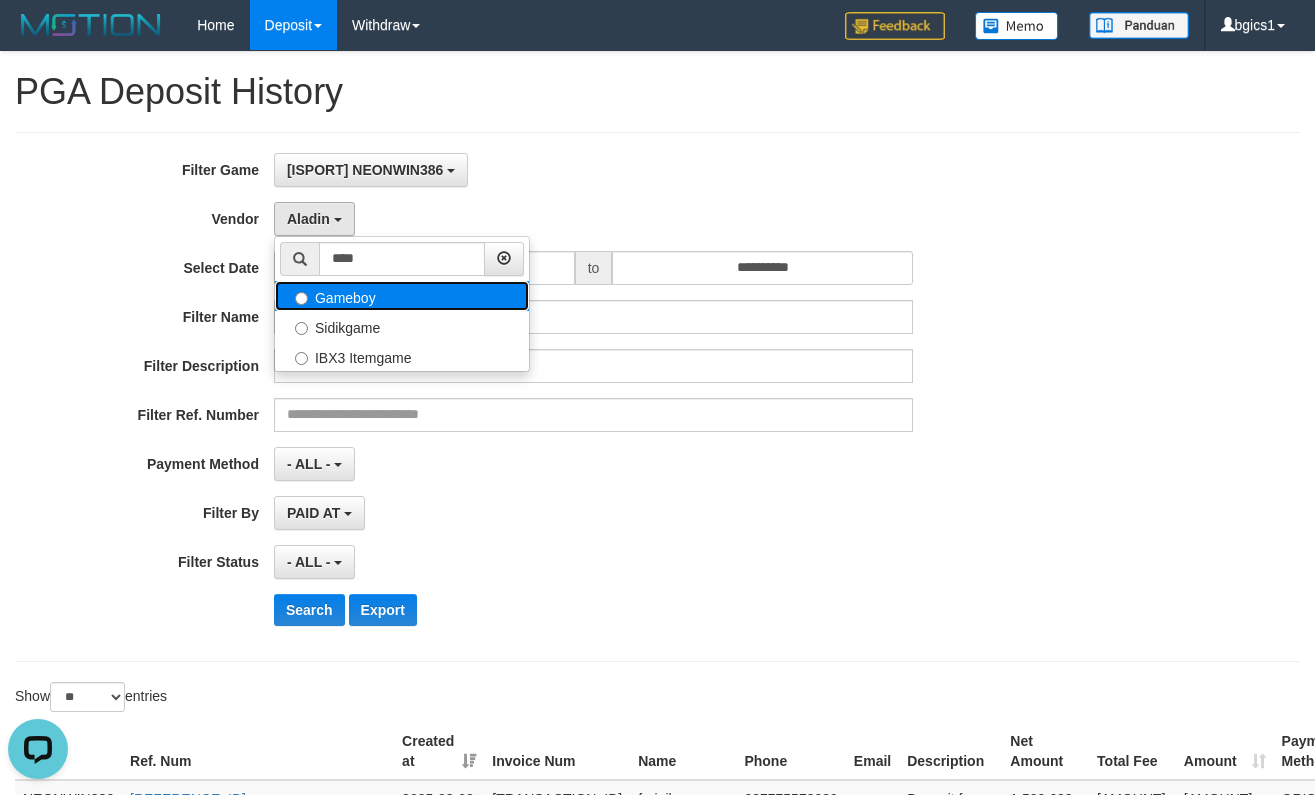 click on "Gameboy" at bounding box center [402, 296] 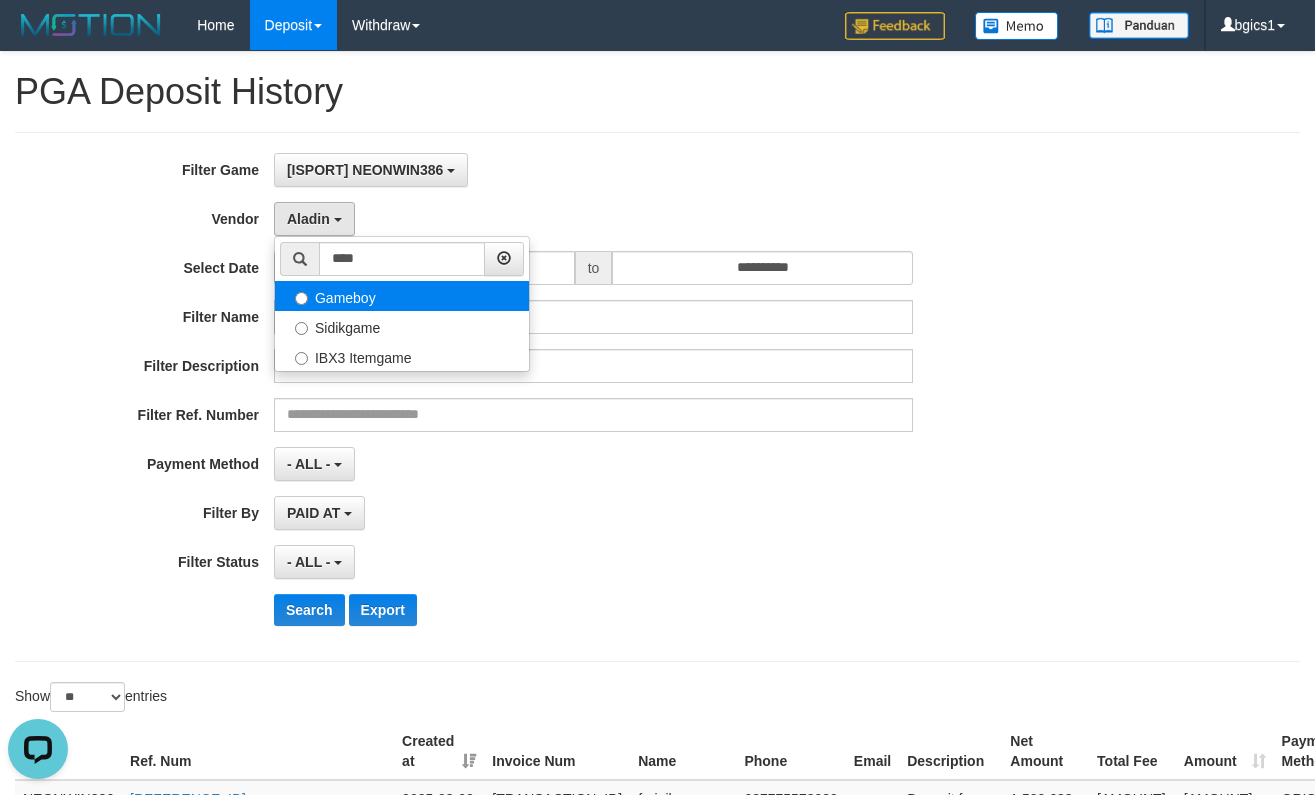 select on "**********" 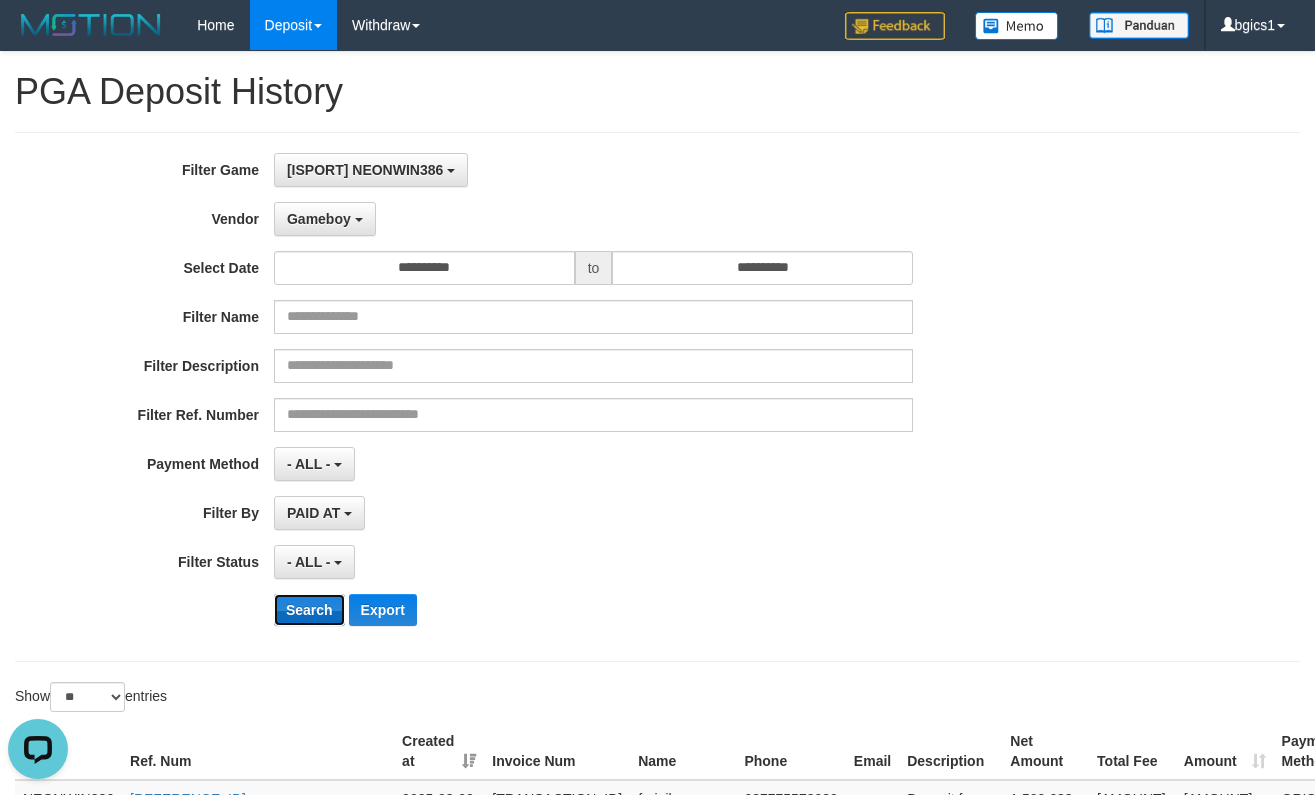 click on "Search" at bounding box center [309, 610] 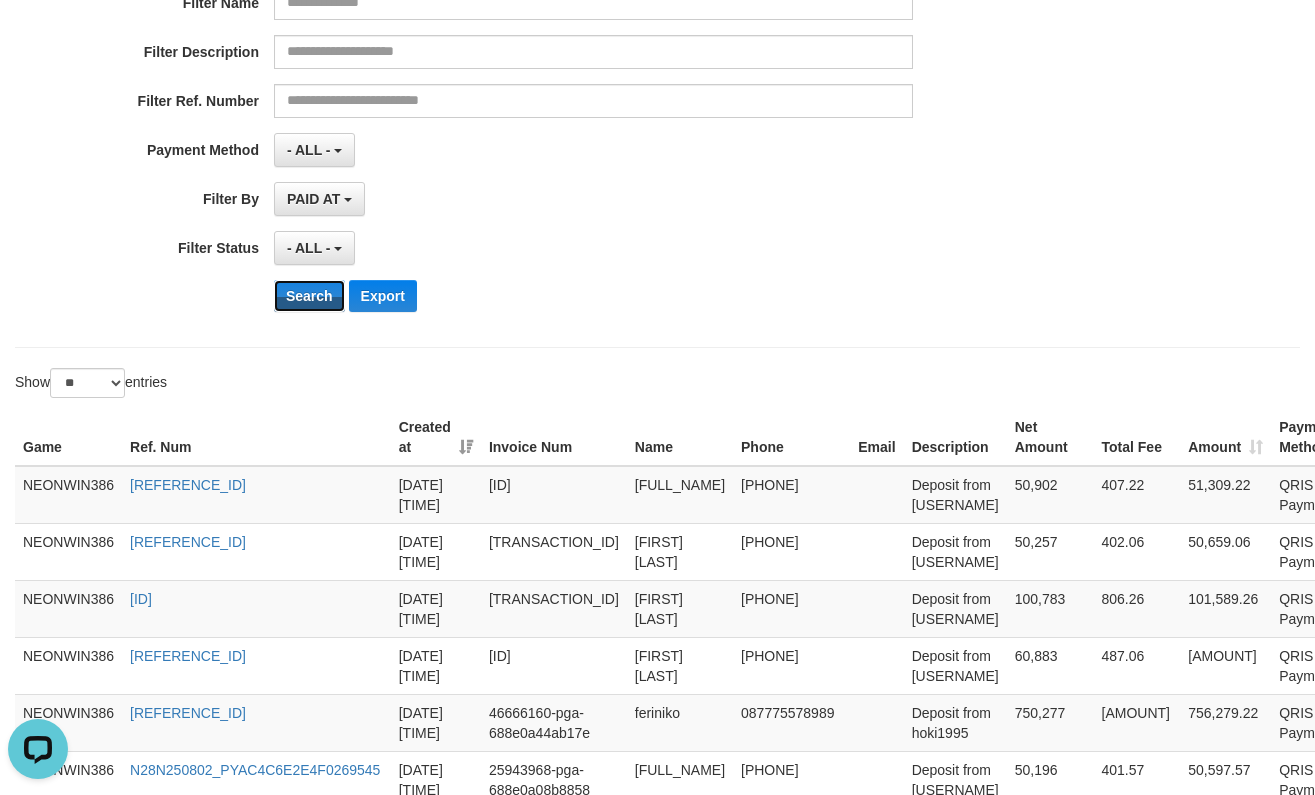 scroll, scrollTop: 333, scrollLeft: 0, axis: vertical 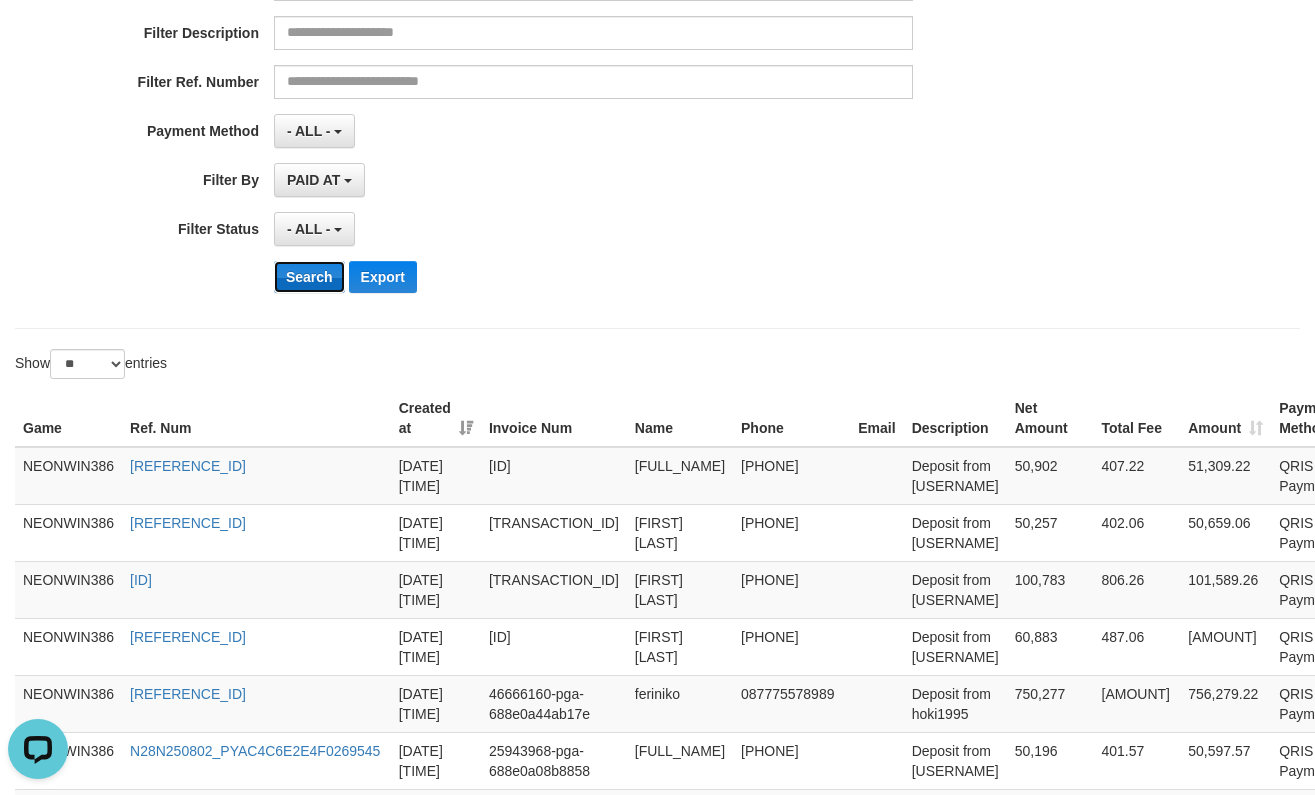 click on "Search" at bounding box center (309, 277) 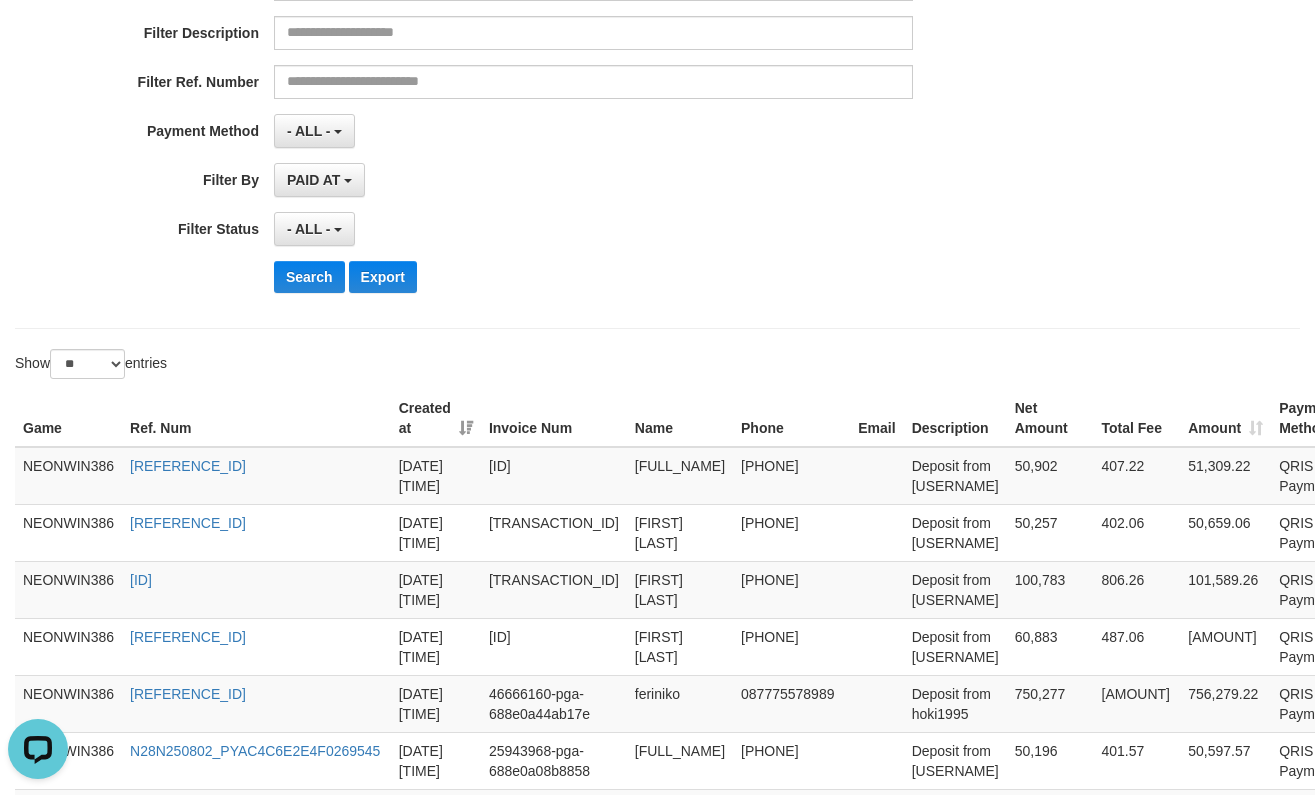 click on "**********" at bounding box center (548, 64) 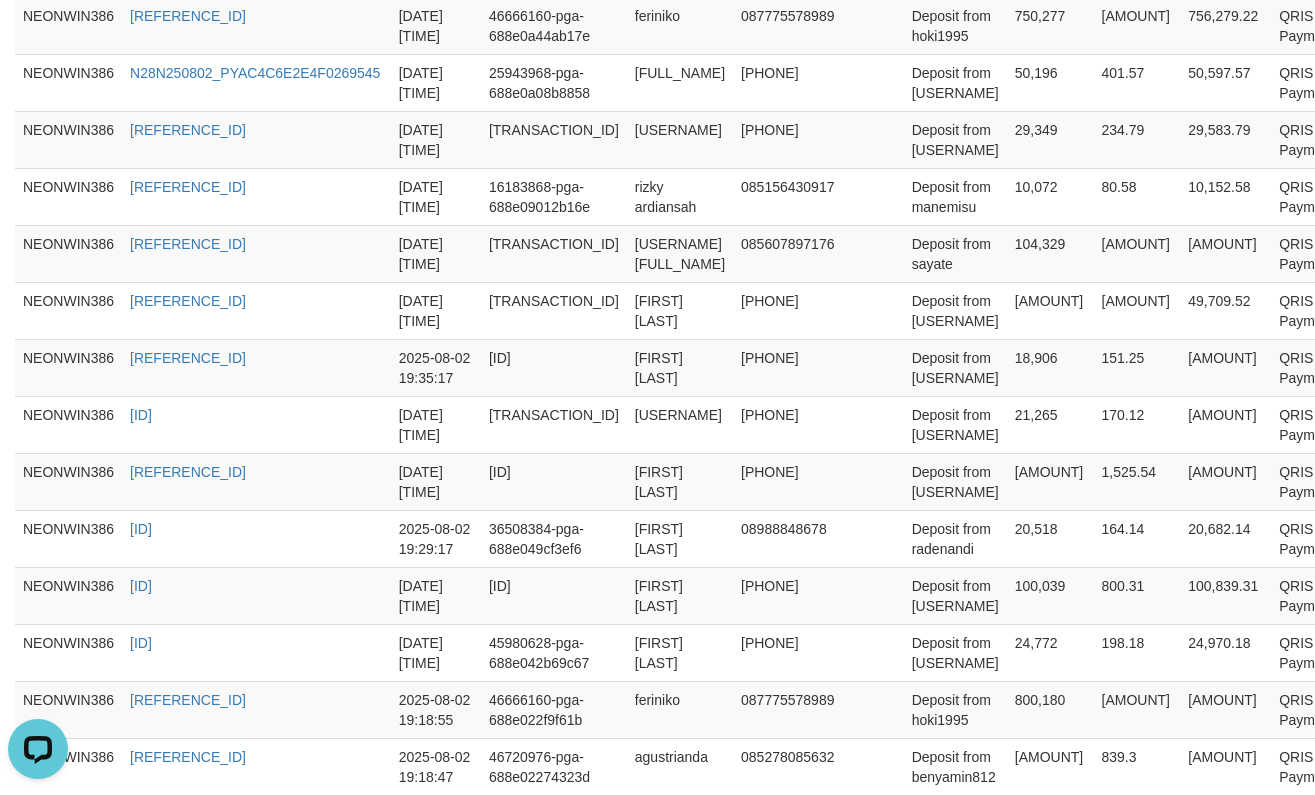 scroll, scrollTop: 678, scrollLeft: 0, axis: vertical 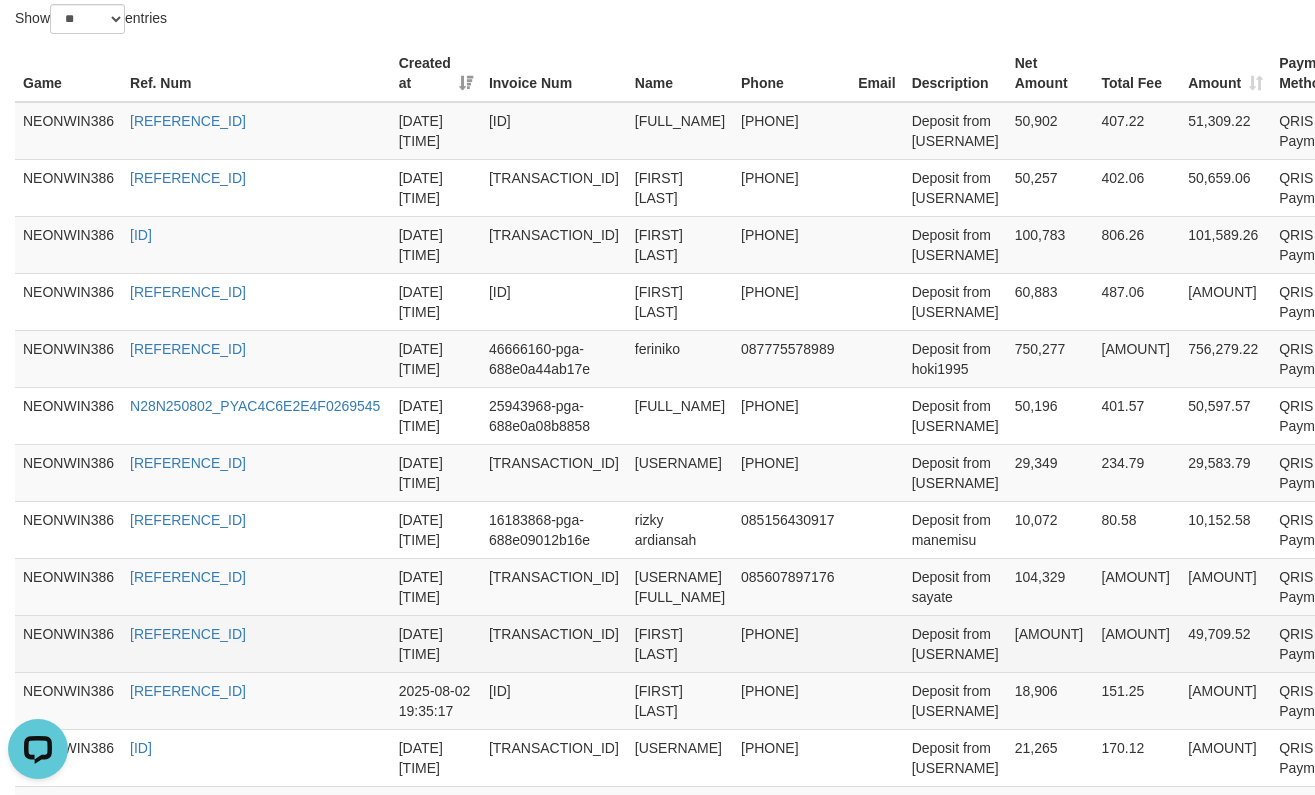 click on "[AMOUNT]" at bounding box center (1050, 643) 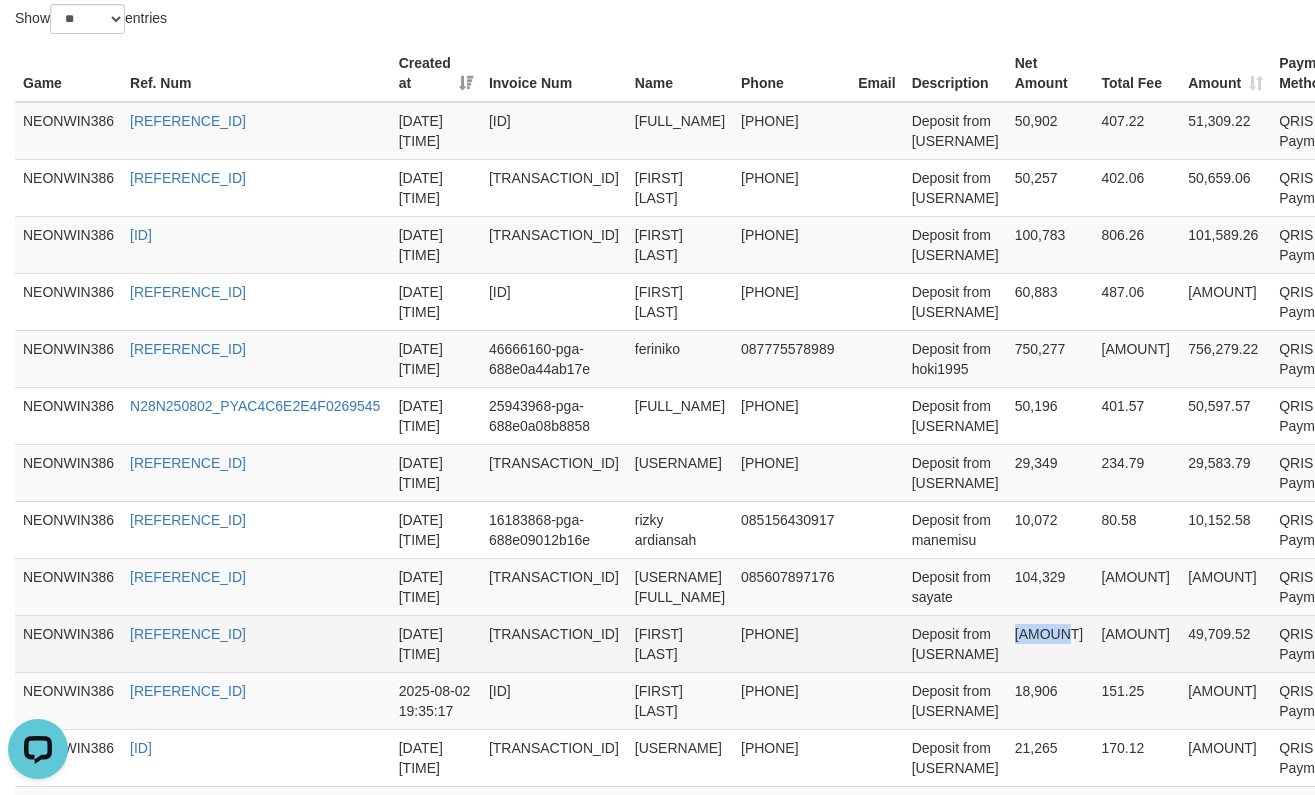 click on "[AMOUNT]" at bounding box center (1050, 643) 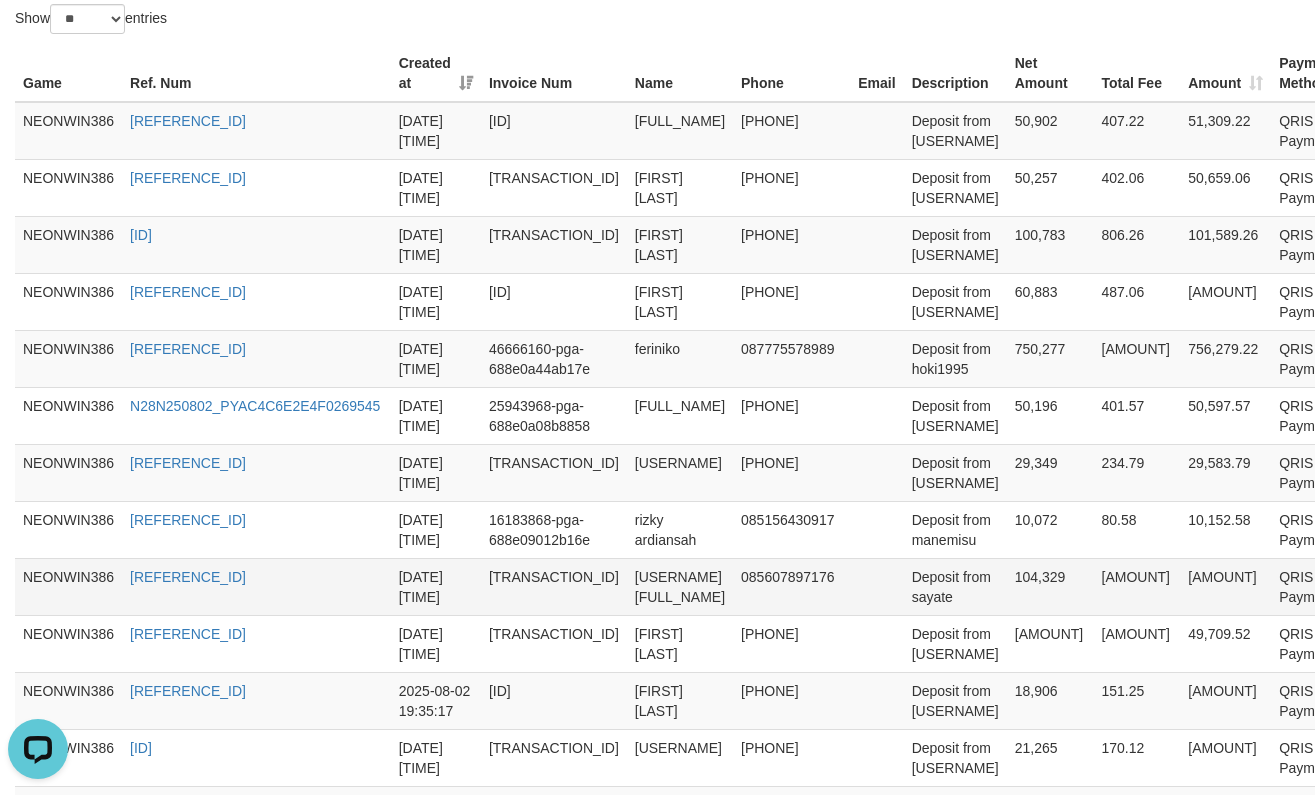 click on "104,329" at bounding box center [1050, 586] 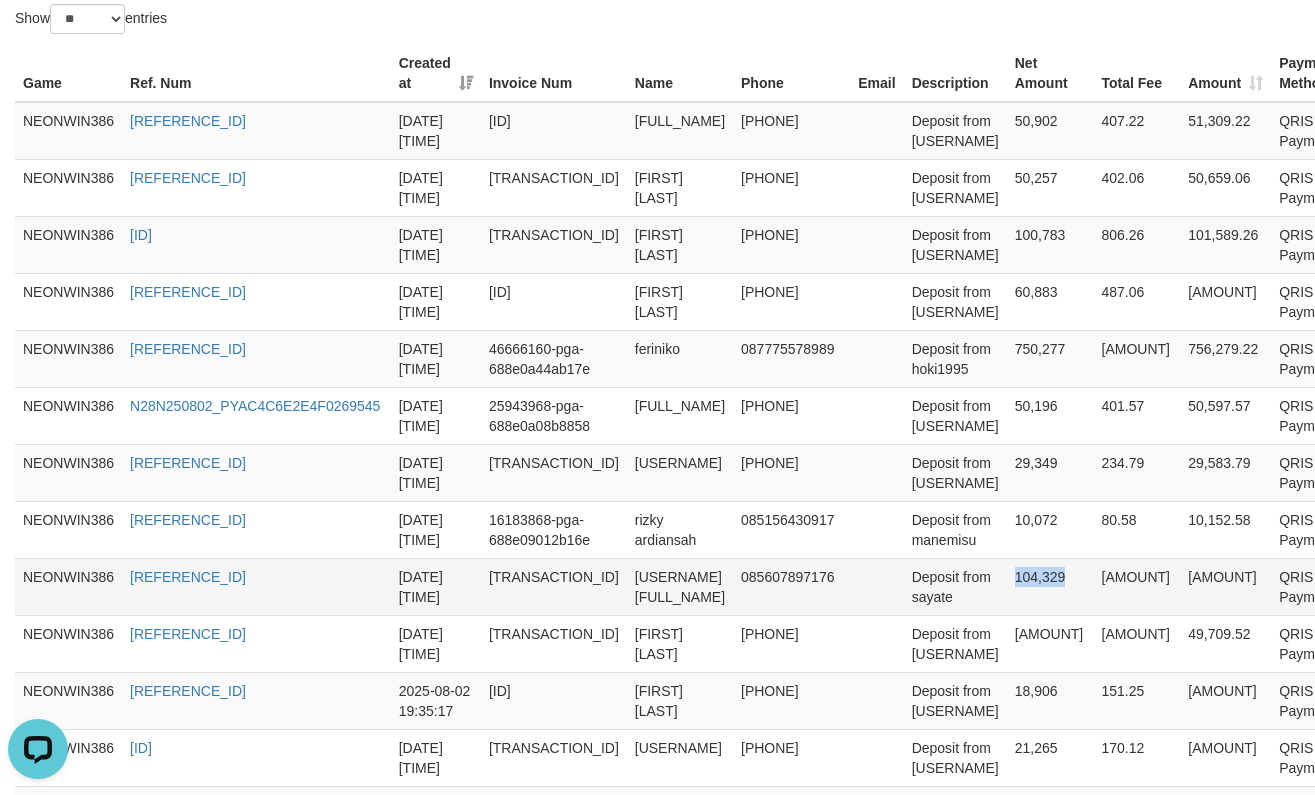 click on "104,329" at bounding box center [1050, 586] 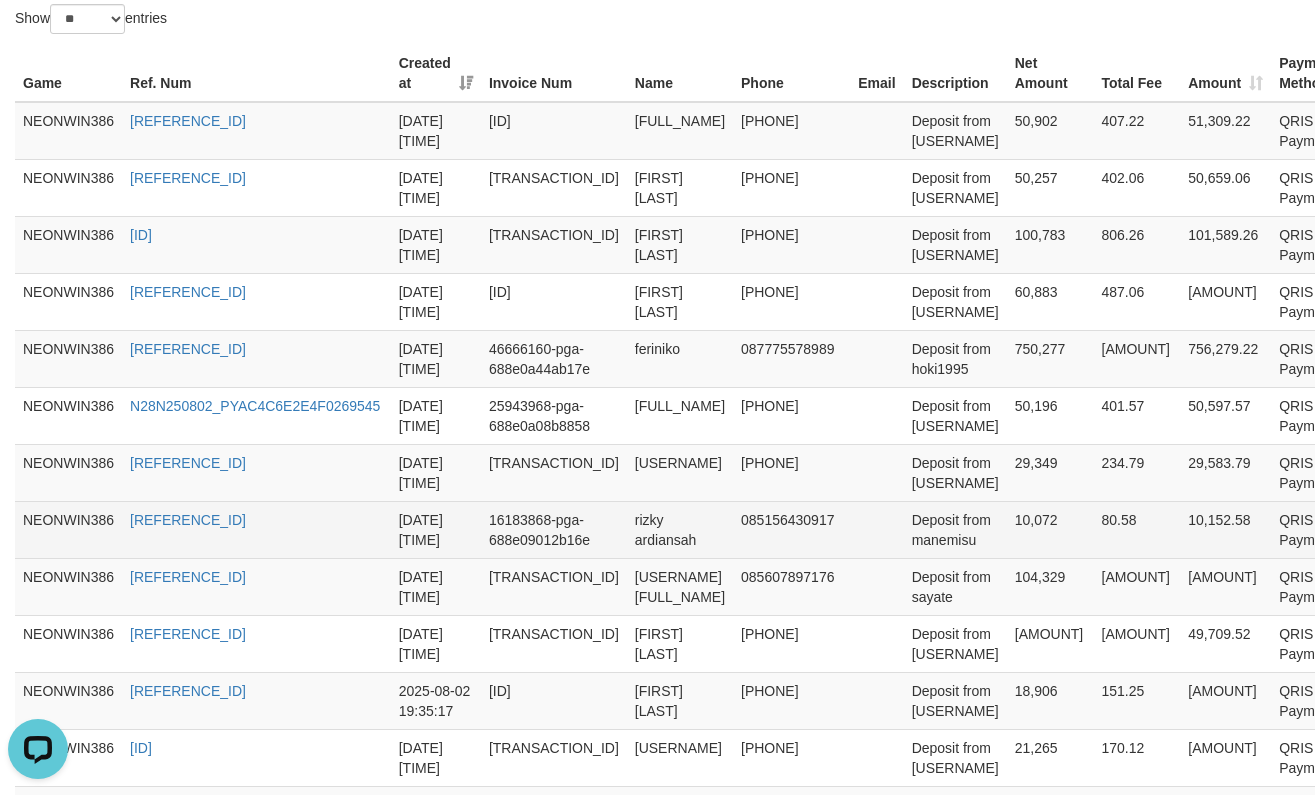 drag, startPoint x: 964, startPoint y: 509, endPoint x: 975, endPoint y: 508, distance: 11.045361 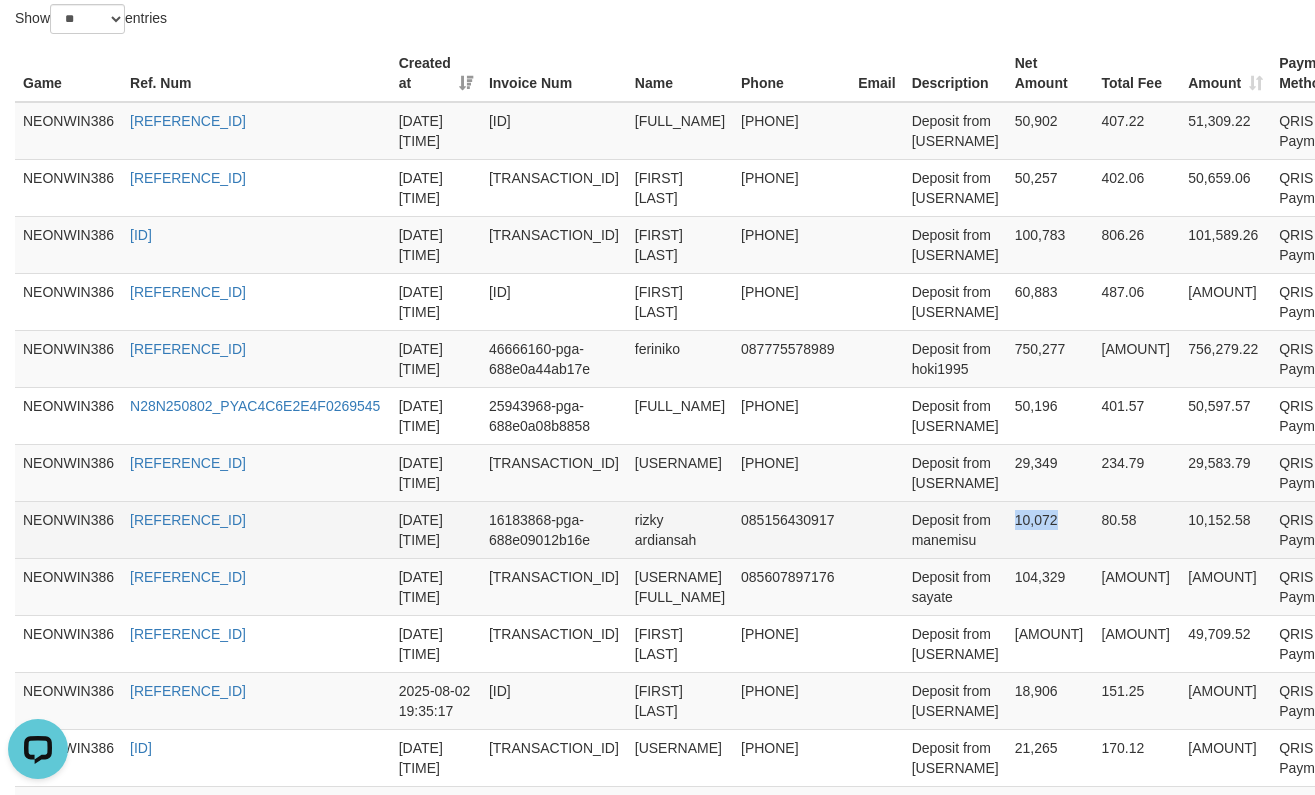 click on "10,072" at bounding box center (1050, 529) 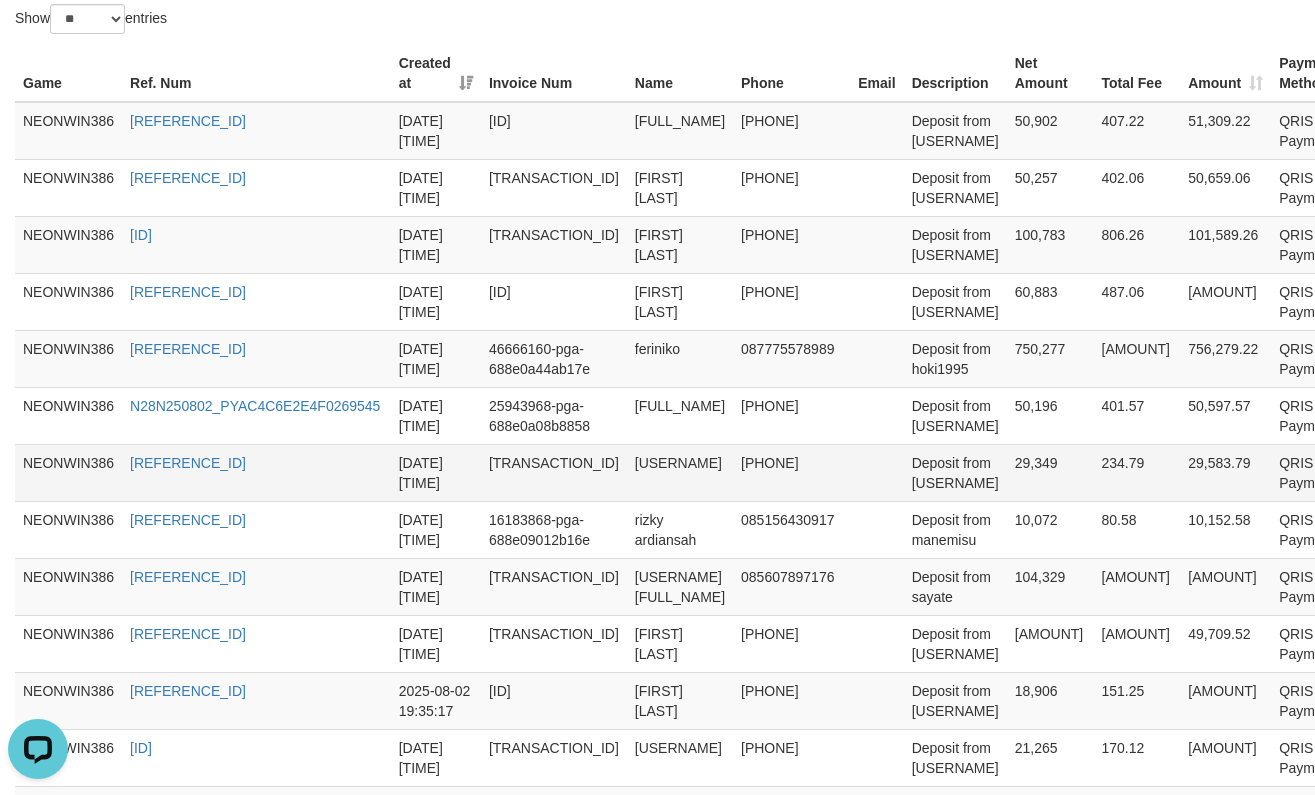 click on "29,349" at bounding box center [1050, 472] 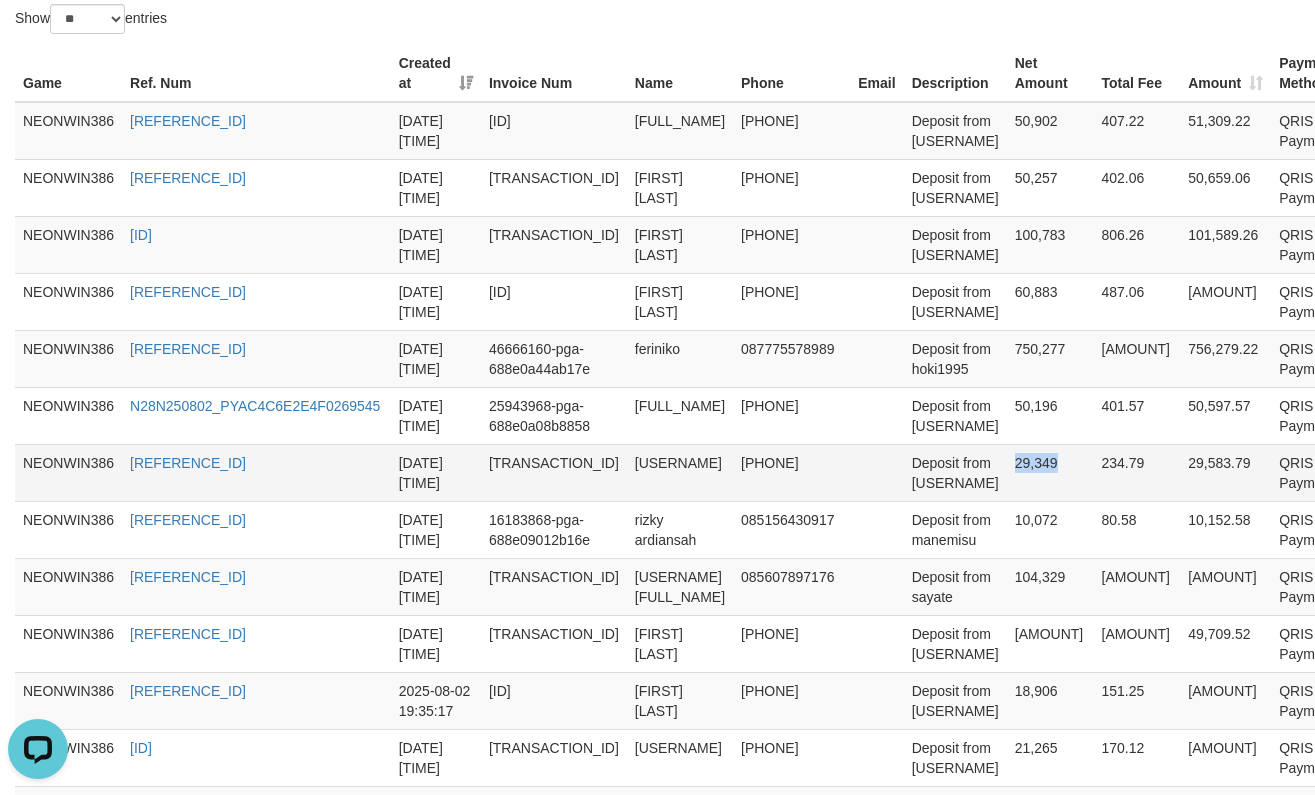 click on "29,349" at bounding box center [1050, 472] 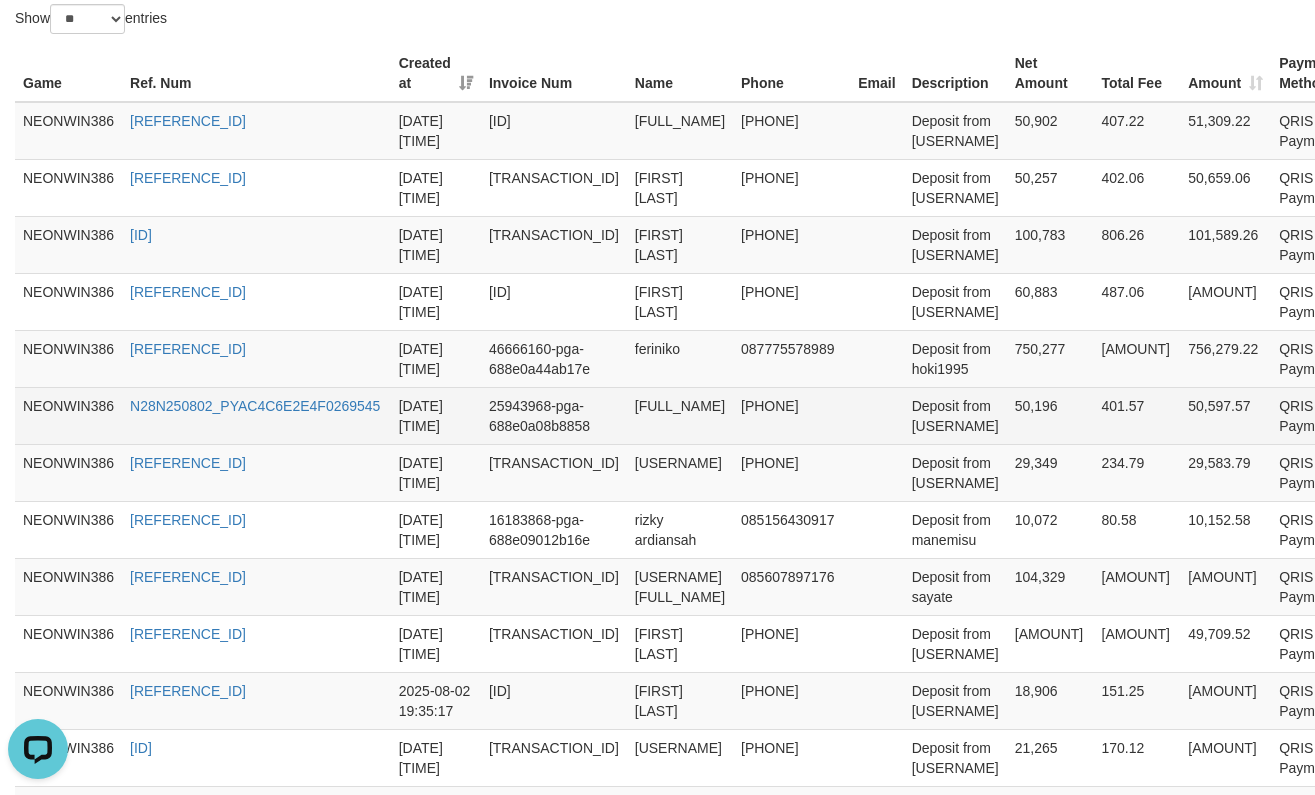 click on "50,196" at bounding box center (1050, 415) 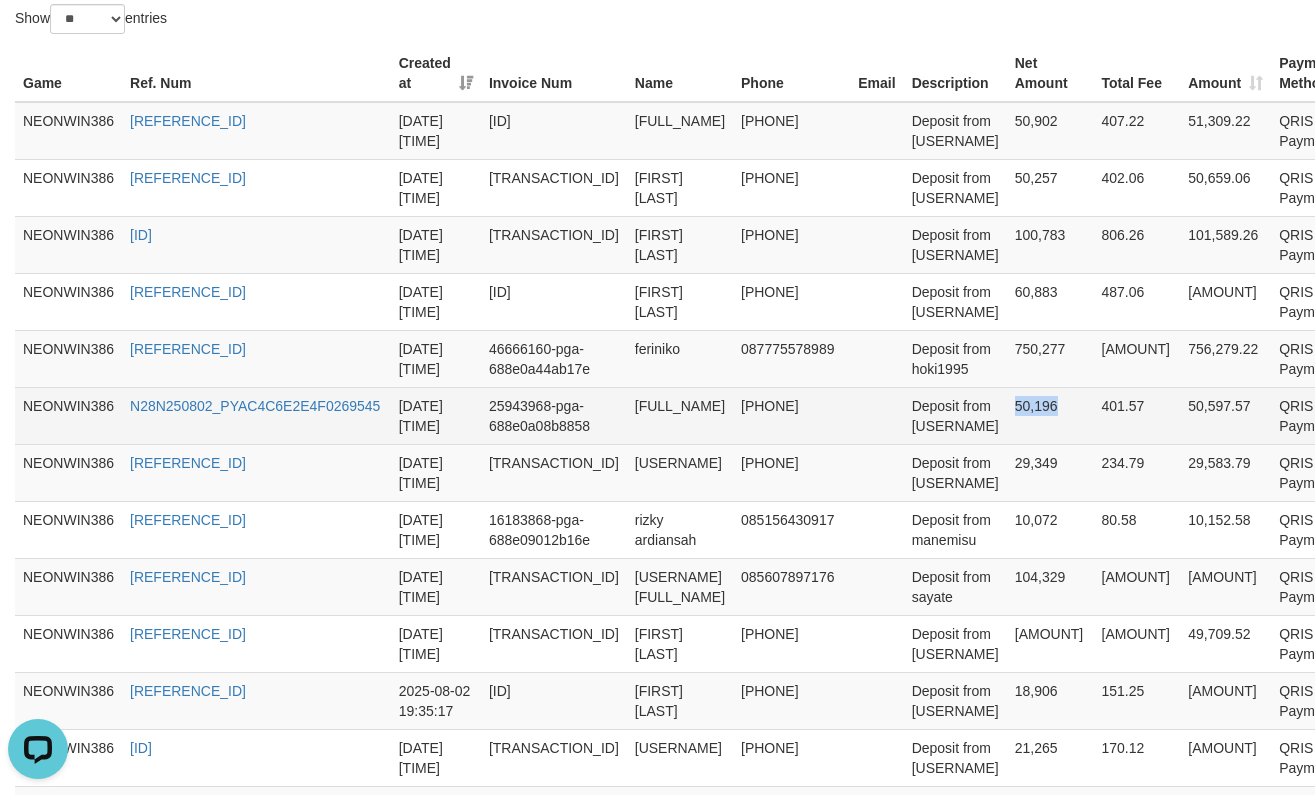 click on "50,196" at bounding box center [1050, 415] 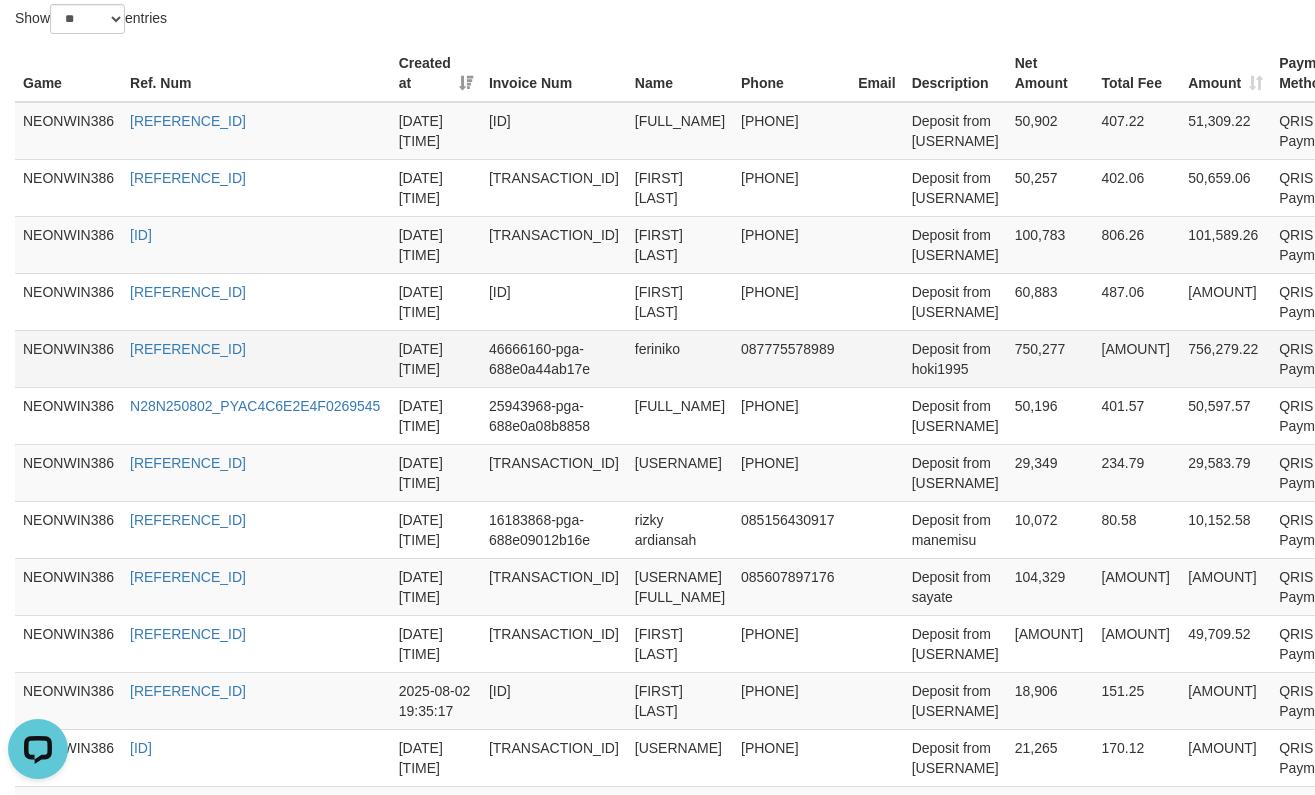 click on "750,277" at bounding box center (1050, 358) 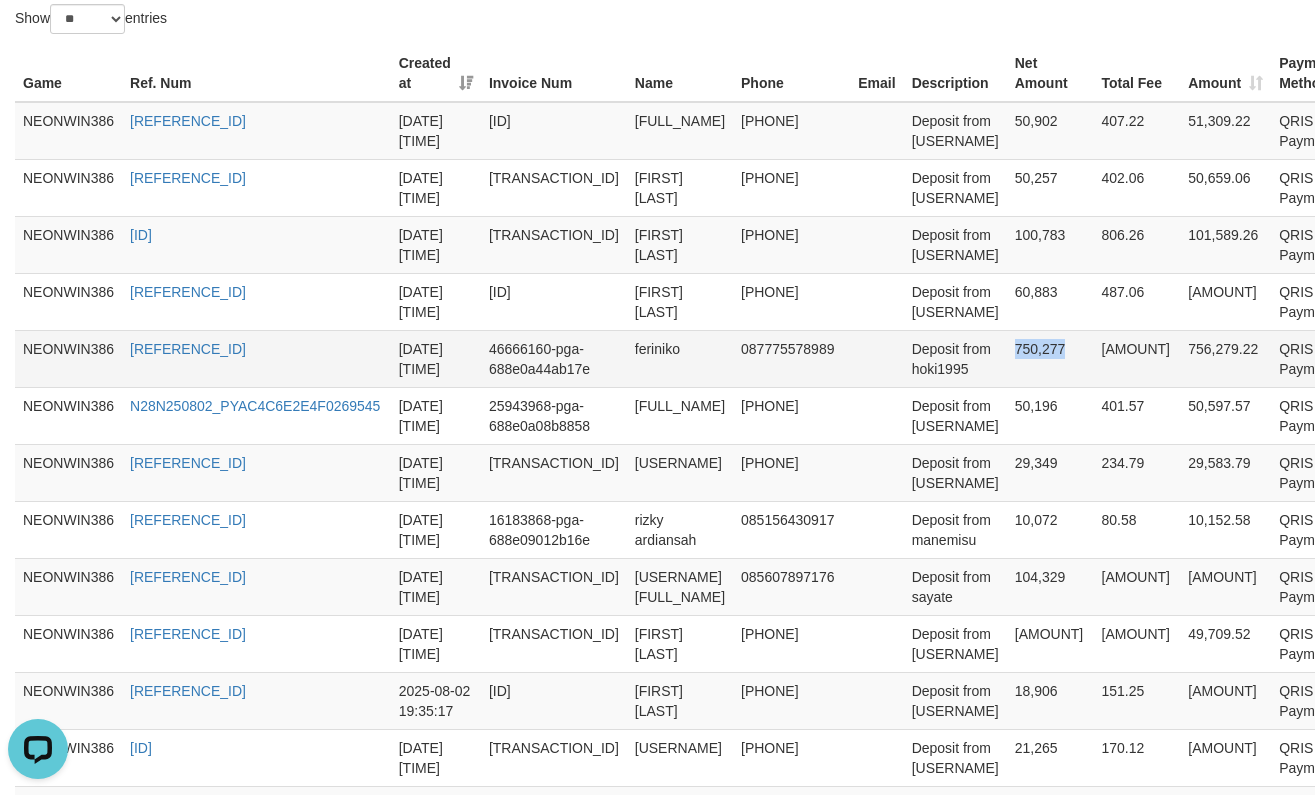click on "750,277" at bounding box center (1050, 358) 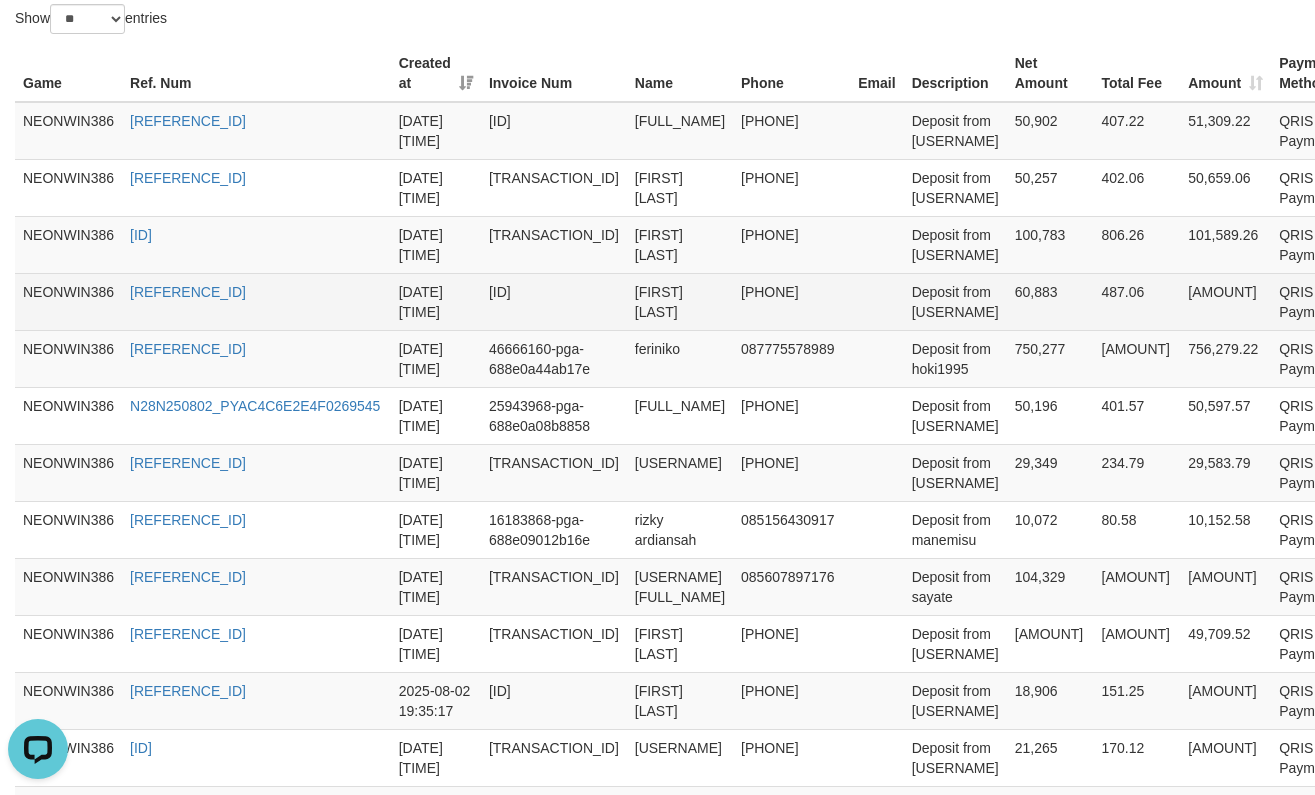 click on "60,883" at bounding box center (1050, 301) 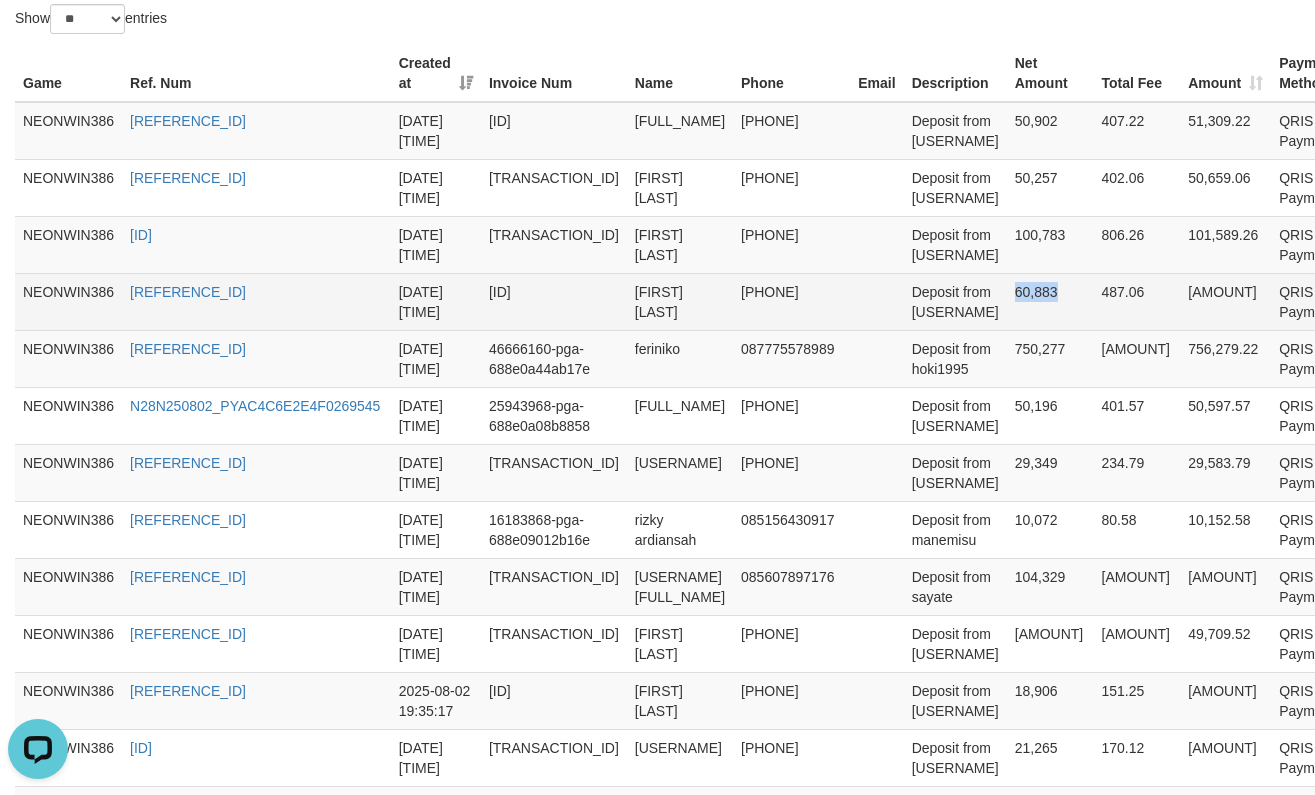 click on "60,883" at bounding box center [1050, 301] 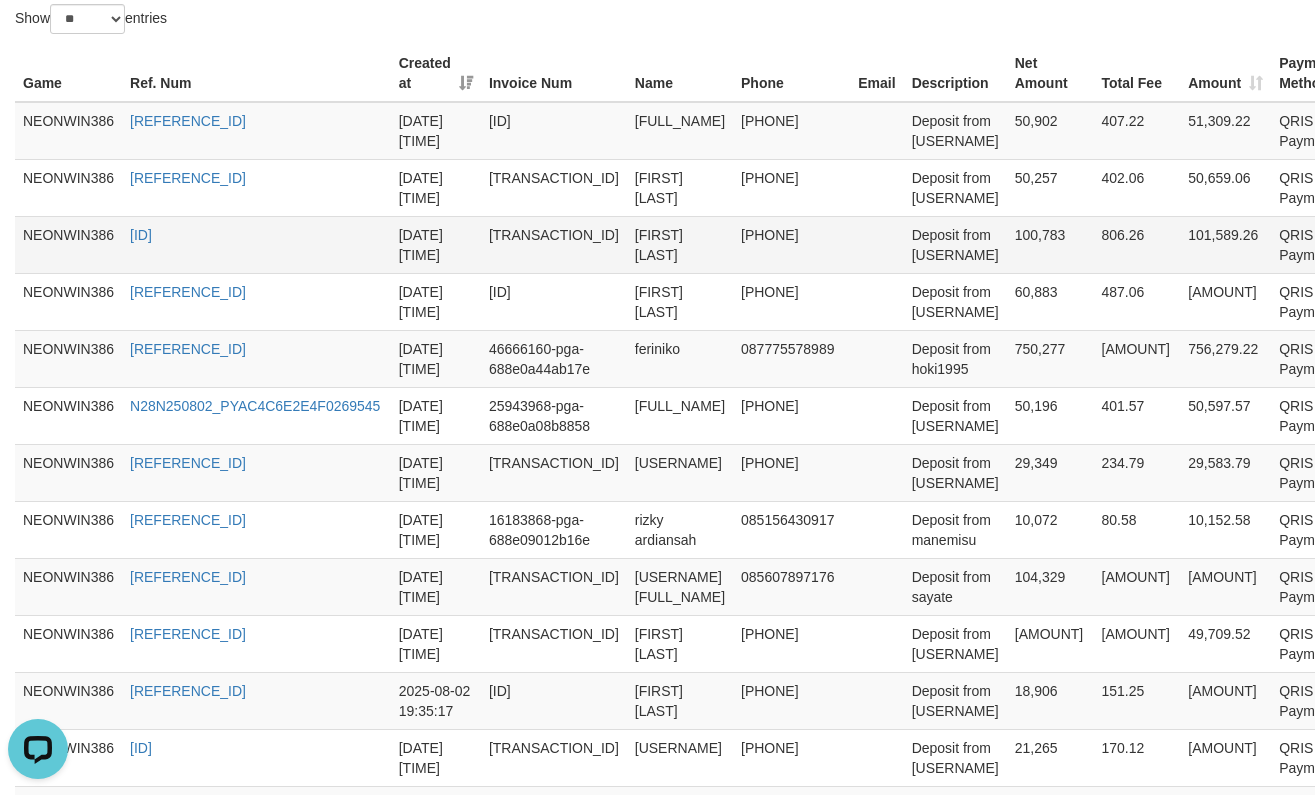 click on "100,783" at bounding box center [1050, 244] 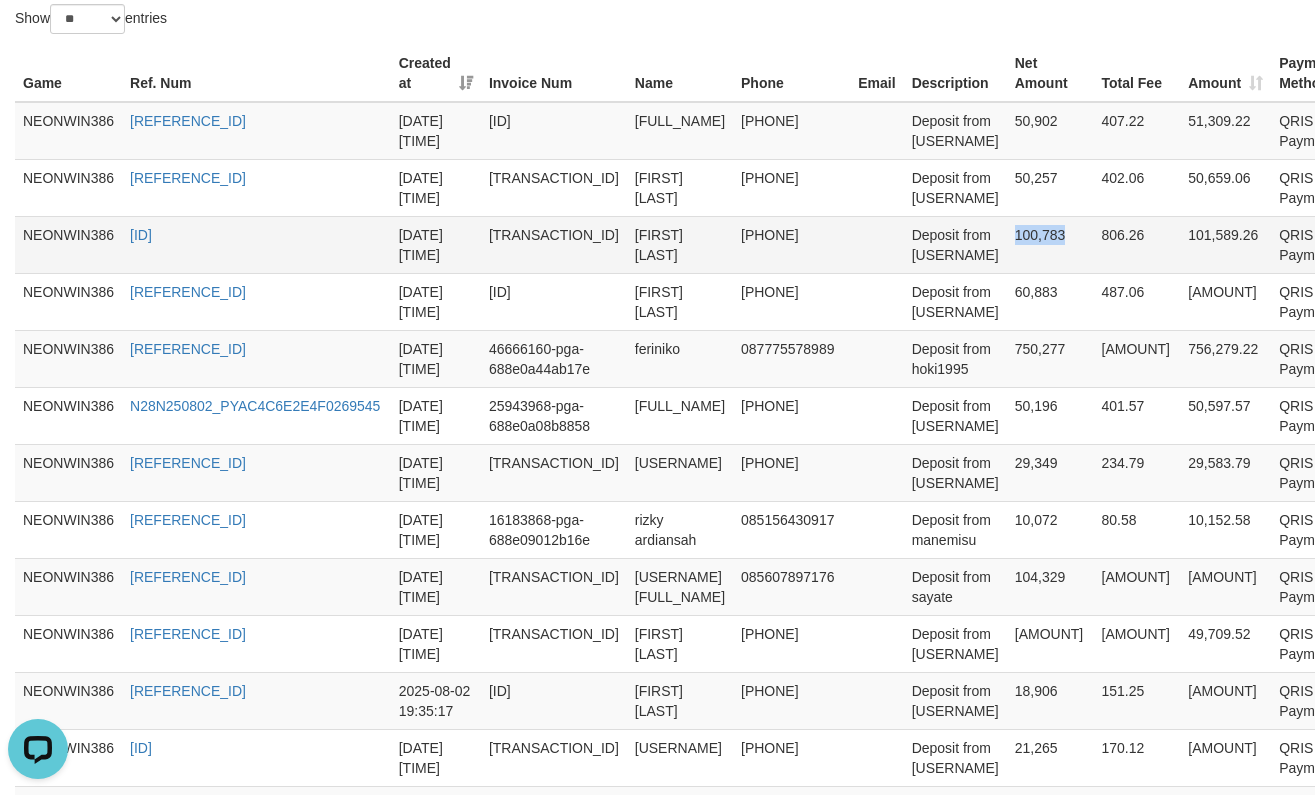 click on "100,783" at bounding box center [1050, 244] 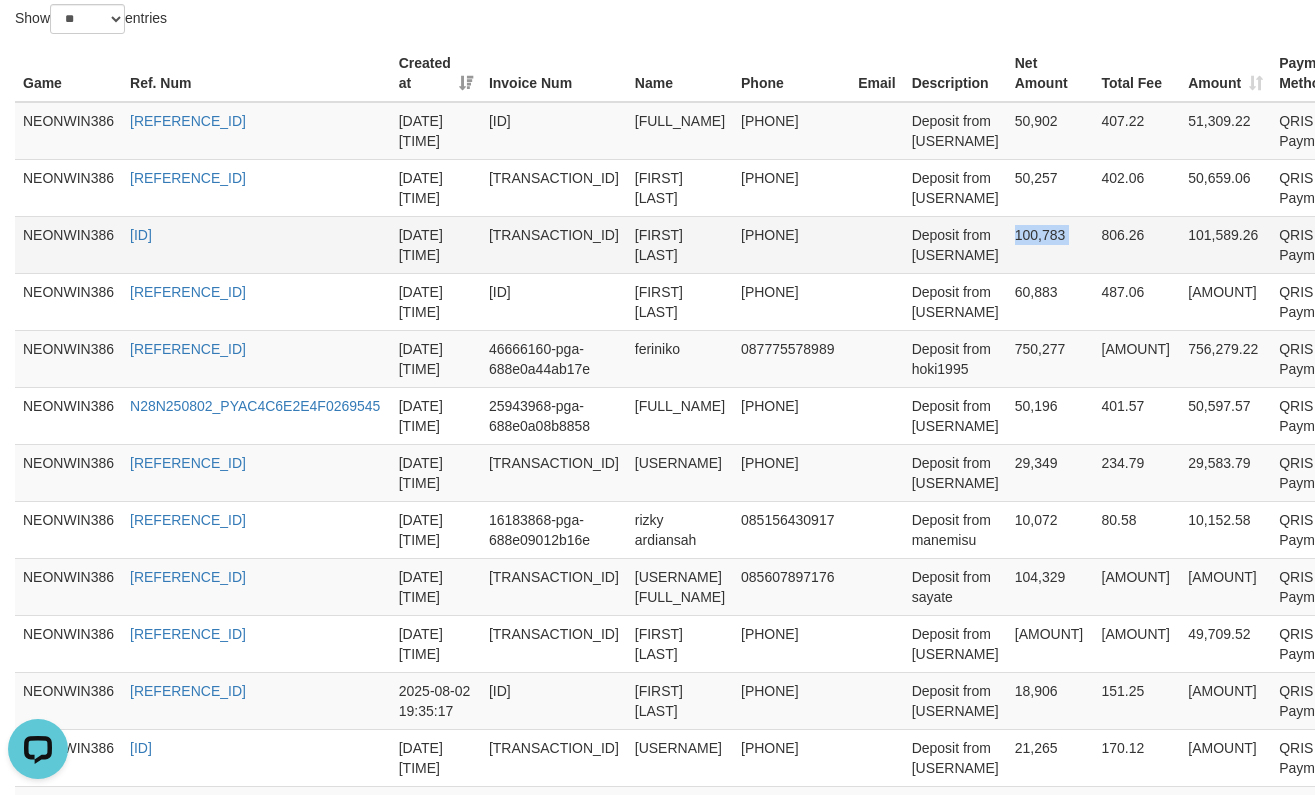 click on "100,783" at bounding box center (1050, 244) 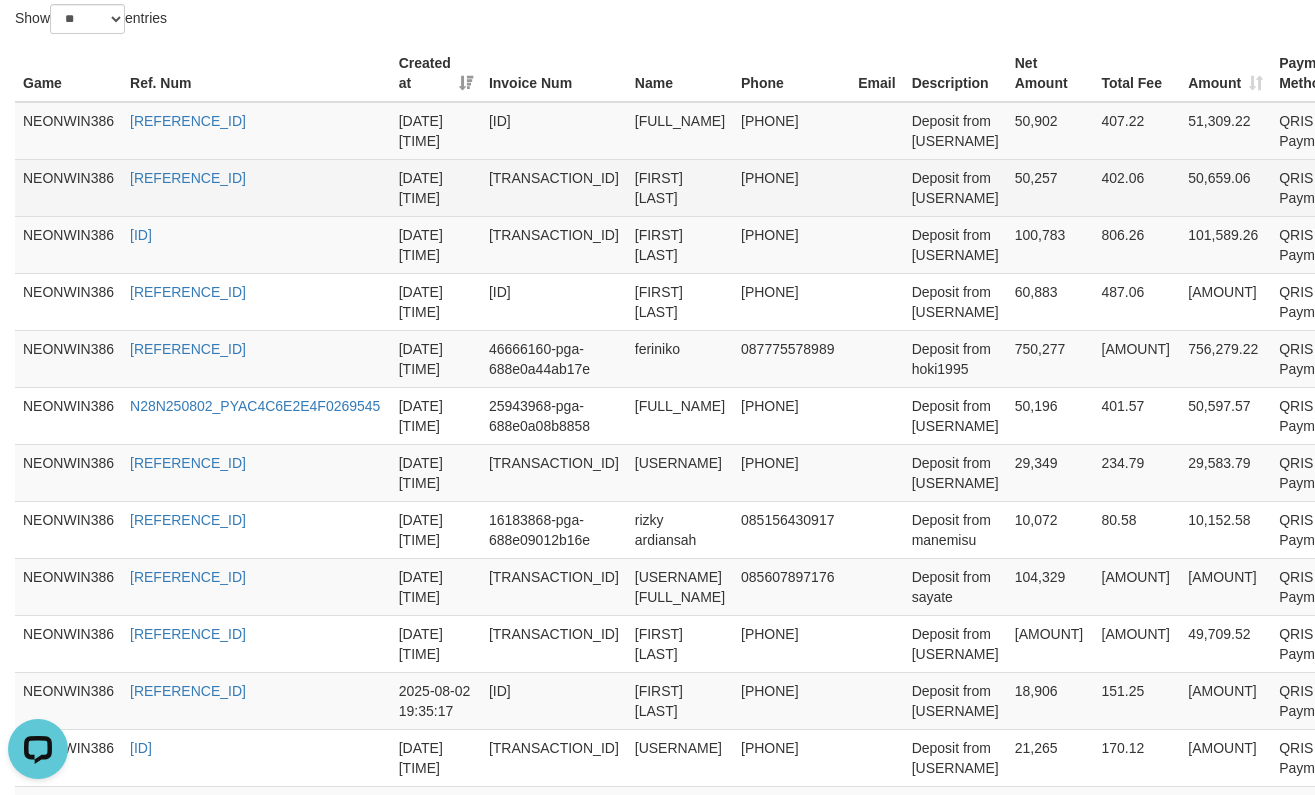 click on "50,257" at bounding box center [1050, 187] 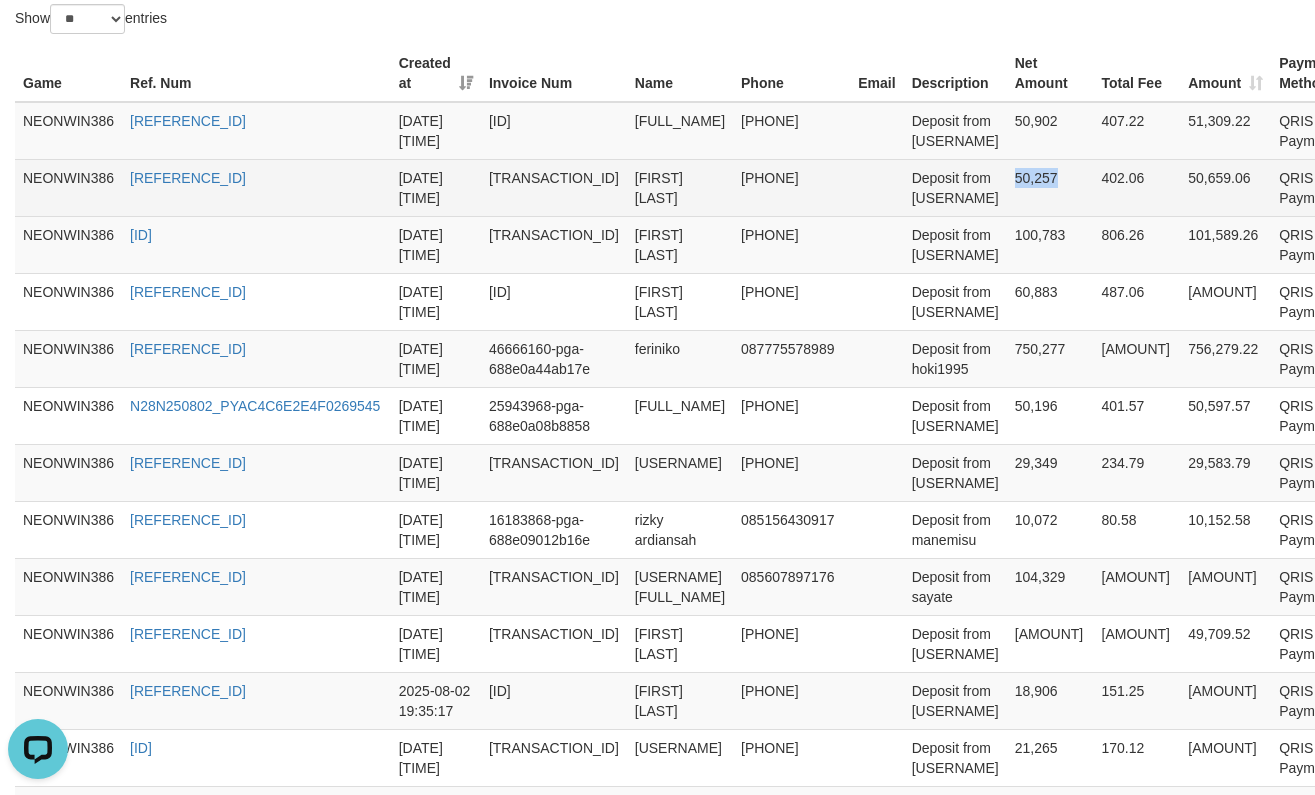click on "50,257" at bounding box center [1050, 187] 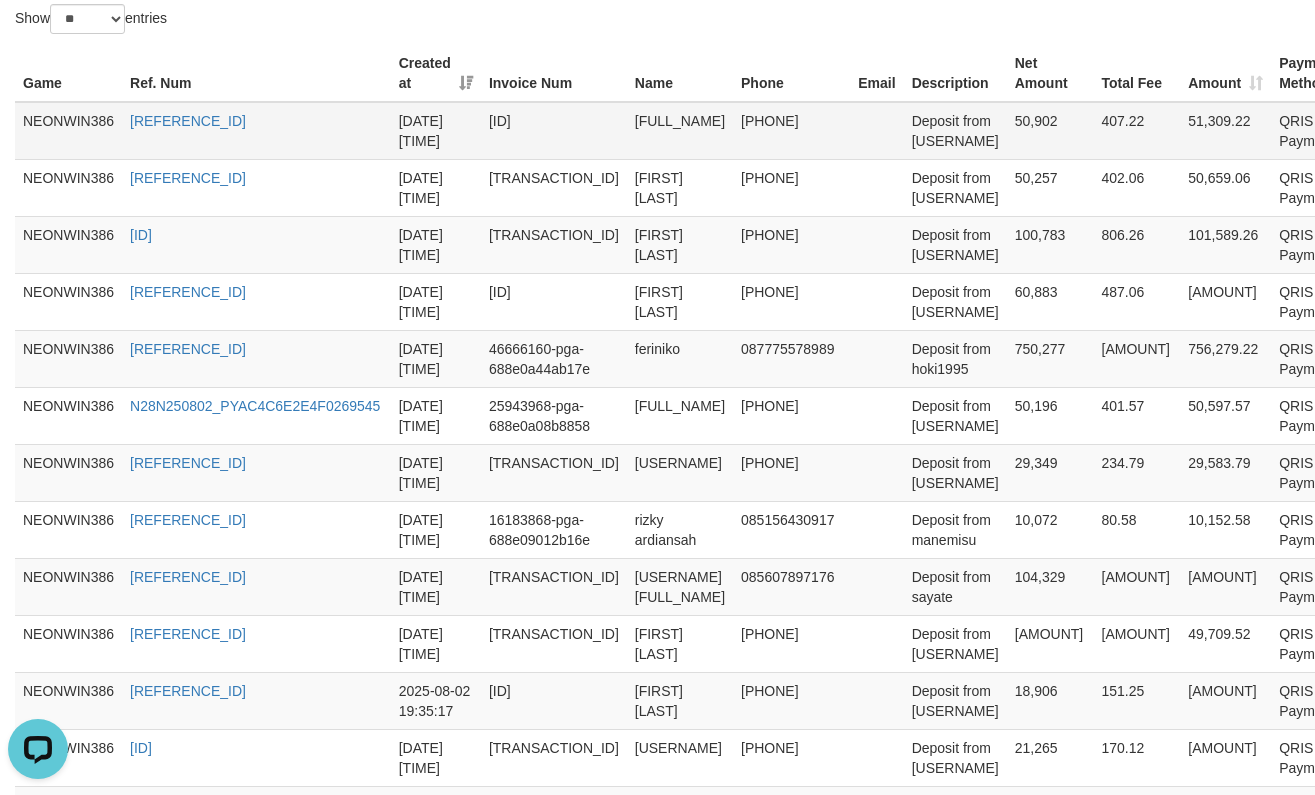 click on "50,902" at bounding box center [1050, 131] 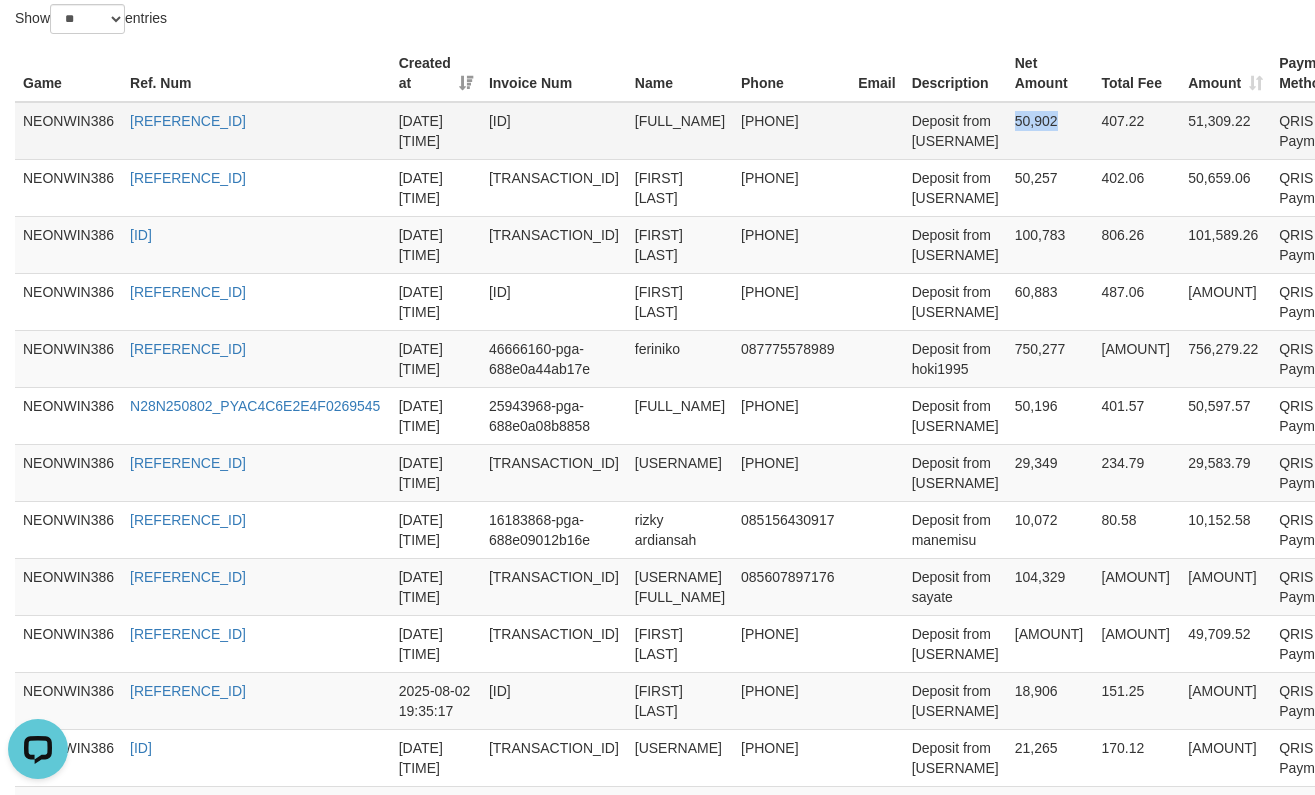 click on "50,902" at bounding box center (1050, 131) 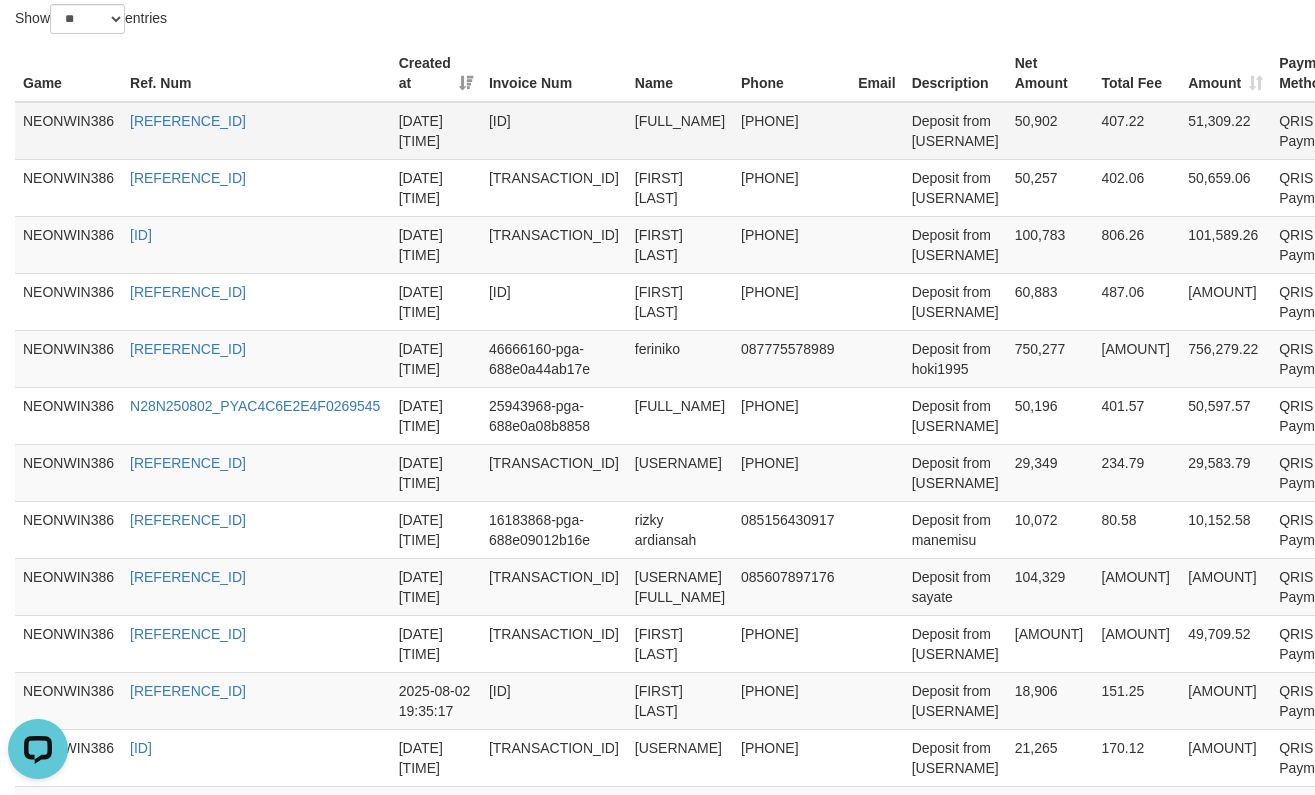 click on "[FULL_NAME]" at bounding box center [680, 131] 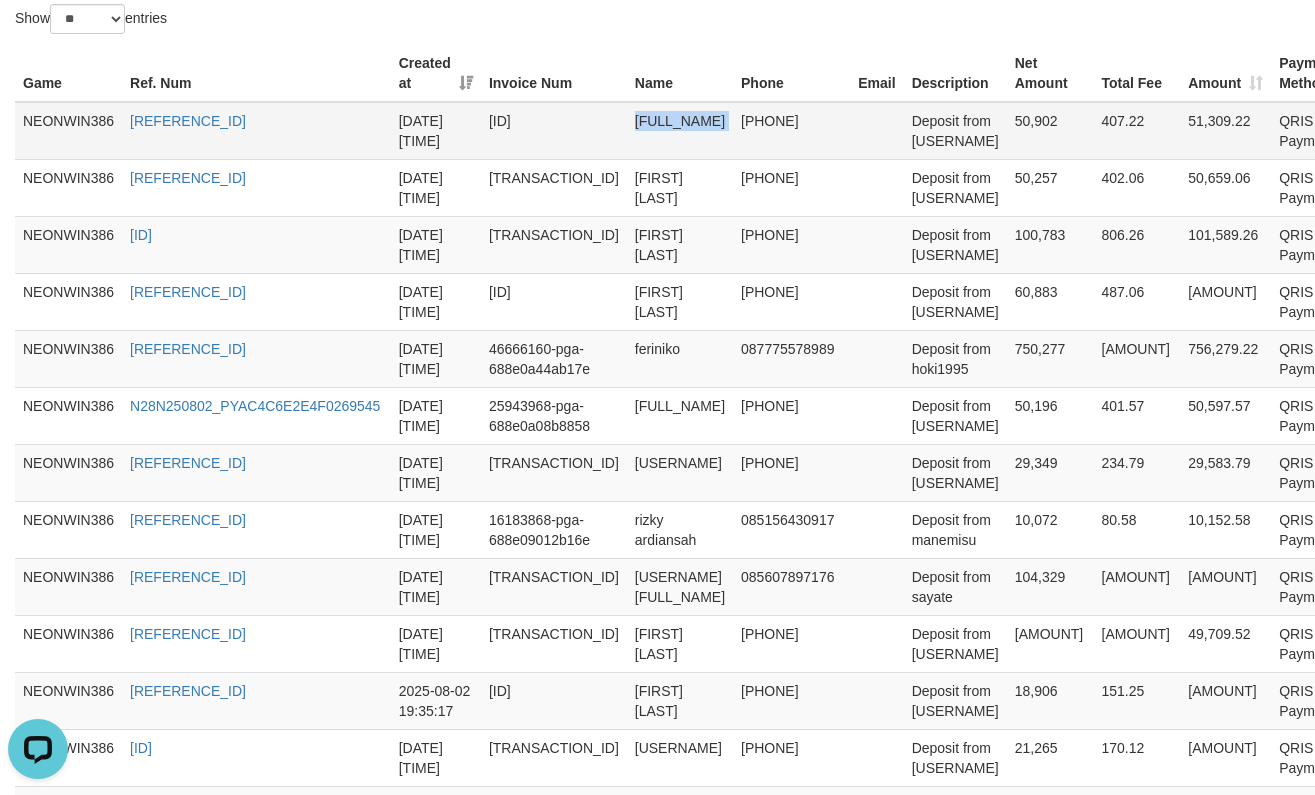 click on "[FULL_NAME]" at bounding box center [680, 131] 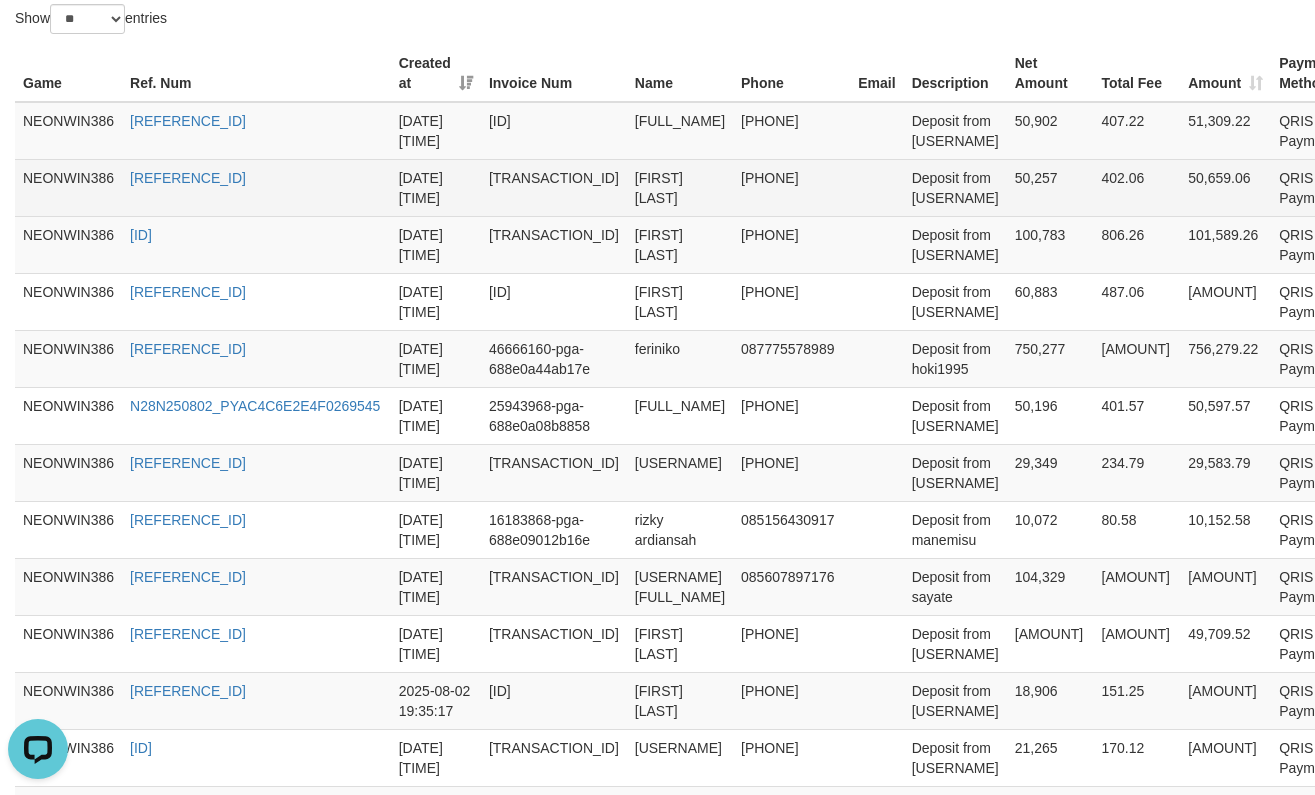 click on "[FIRST] [LAST]" at bounding box center (680, 187) 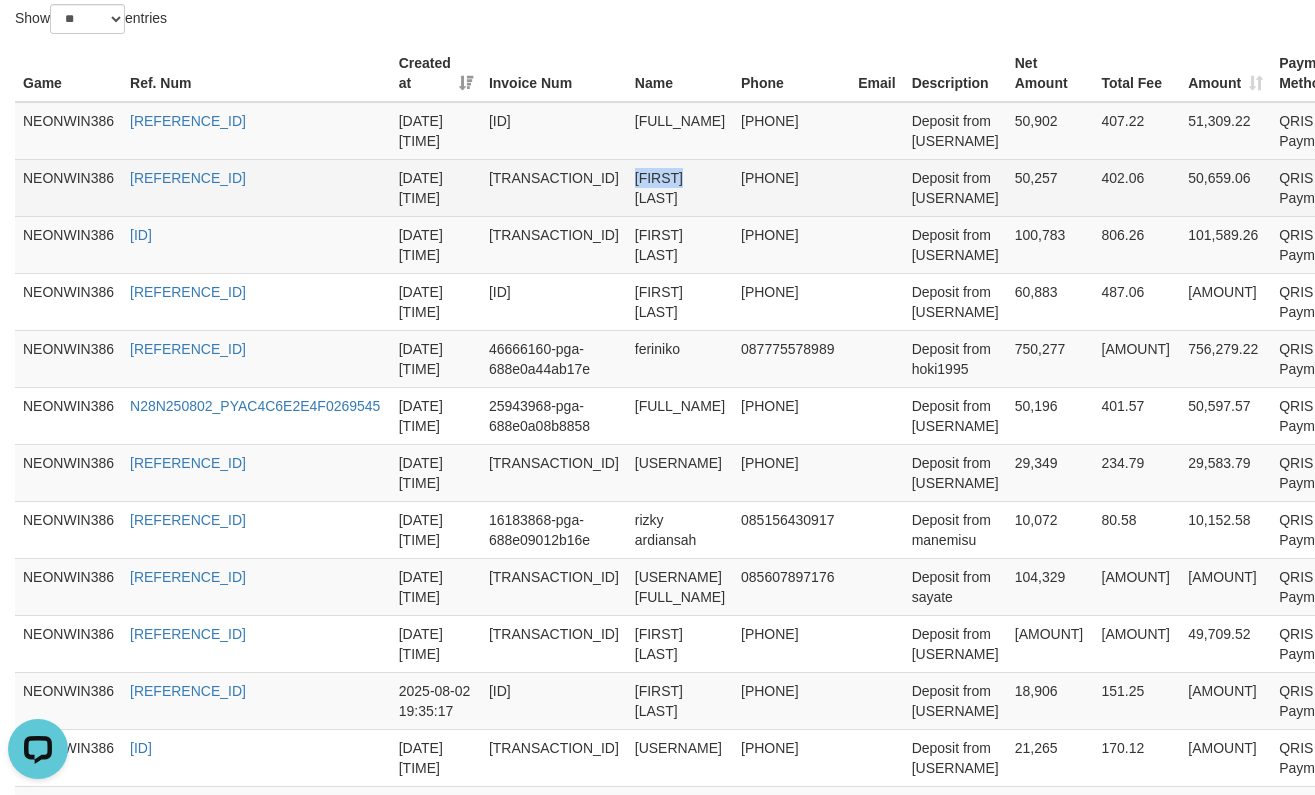 click on "[FIRST] [LAST]" at bounding box center [680, 187] 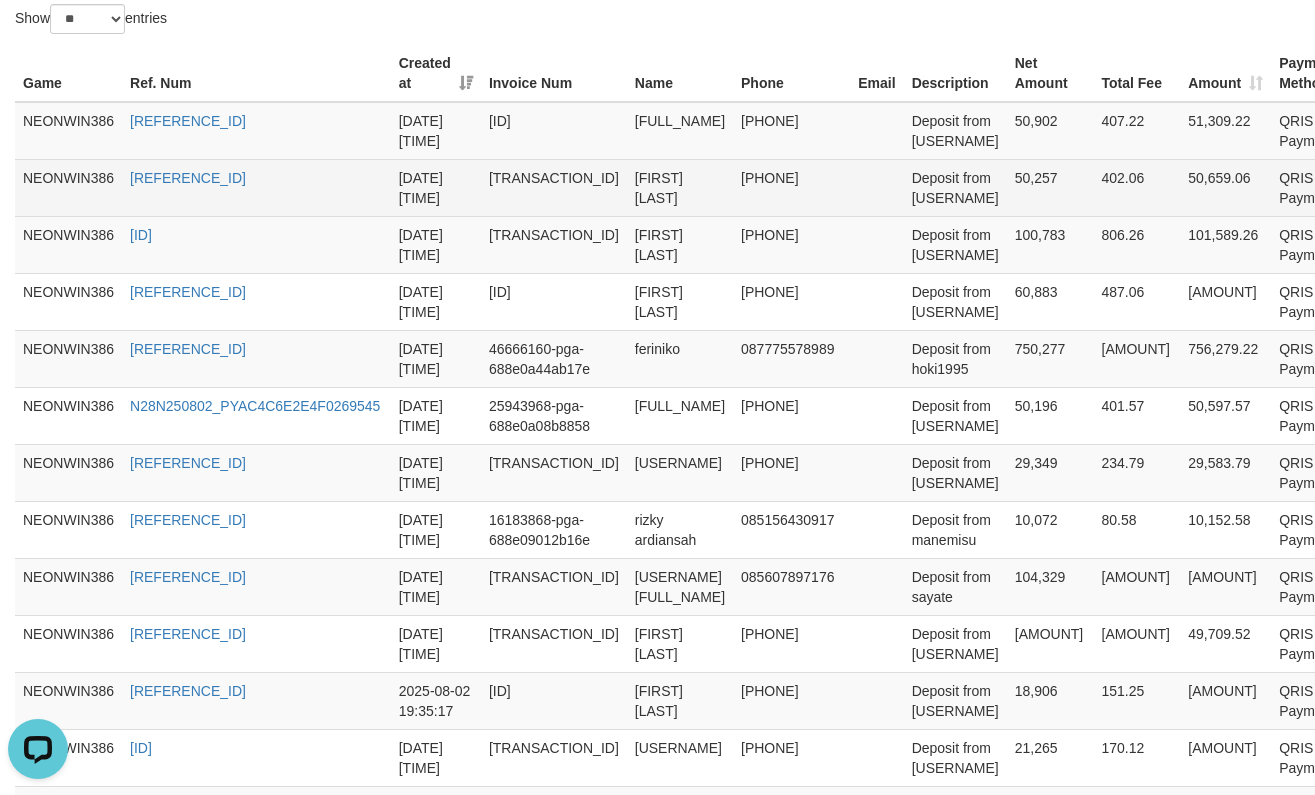 click on "[FIRST] [LAST]" at bounding box center (680, 187) 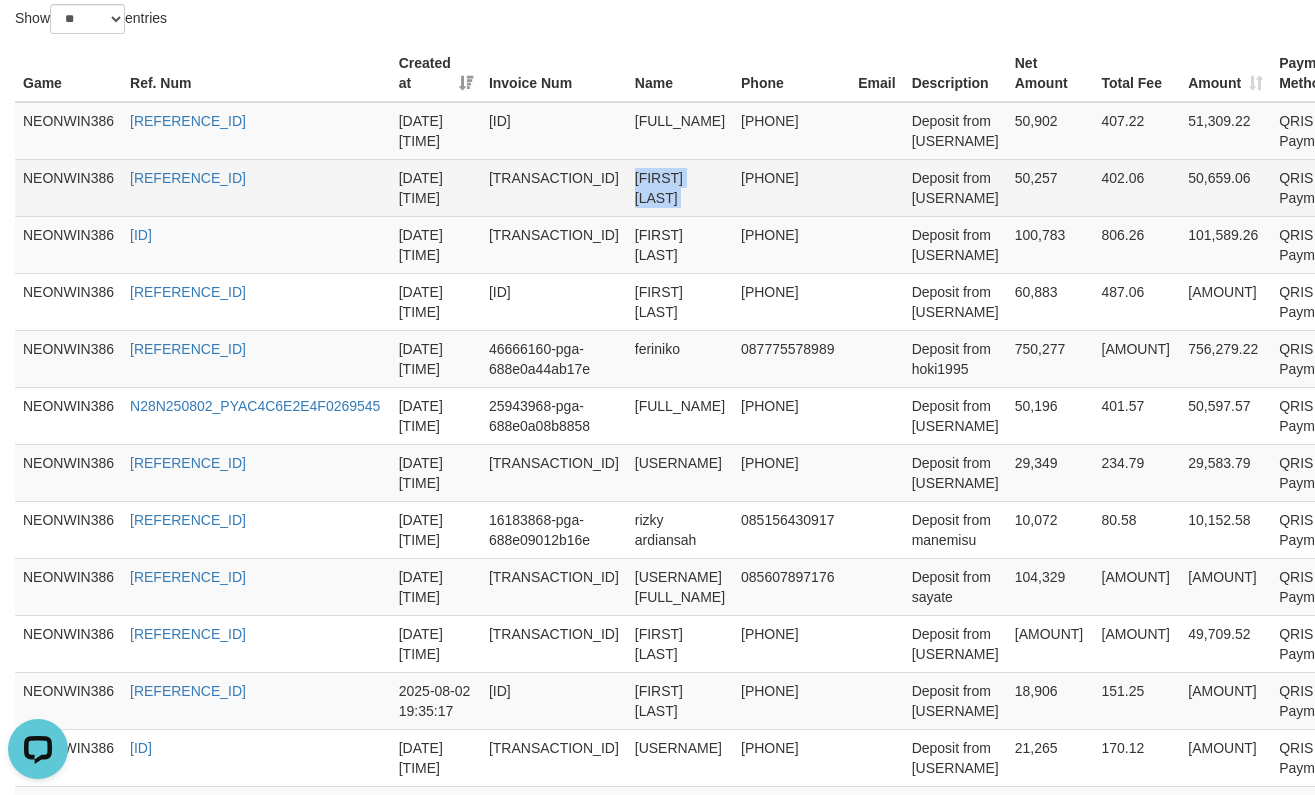 click on "[FIRST] [LAST]" at bounding box center (680, 187) 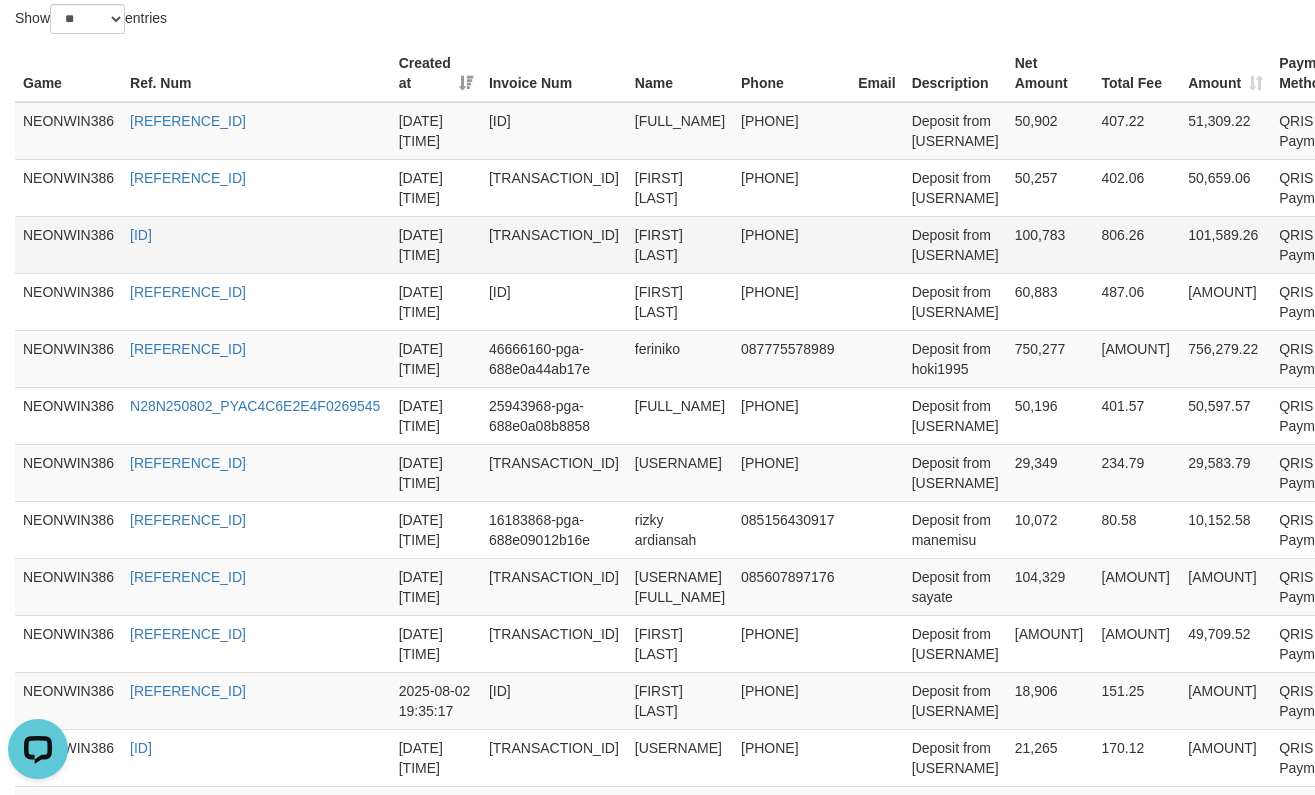 click on "[FIRST] [LAST]" at bounding box center (680, 244) 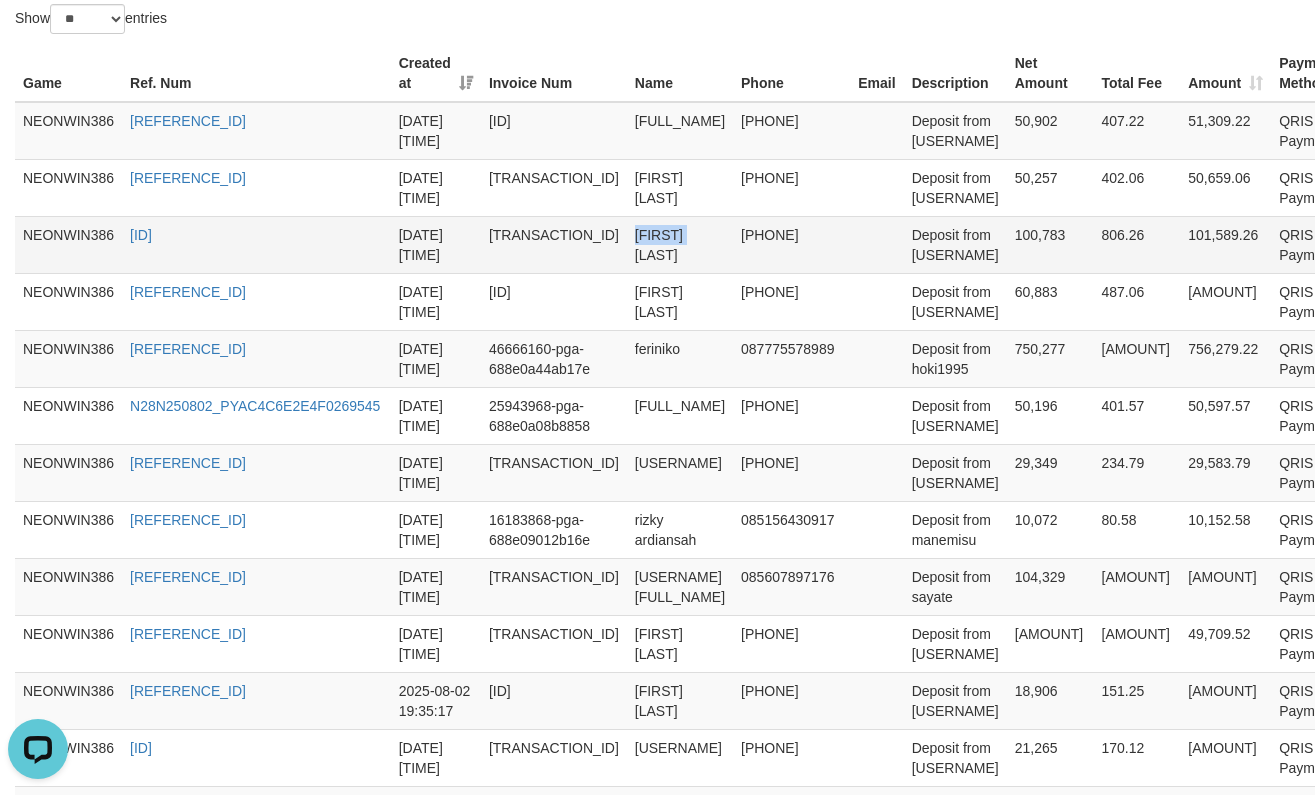 click on "[FIRST] [LAST]" at bounding box center [680, 244] 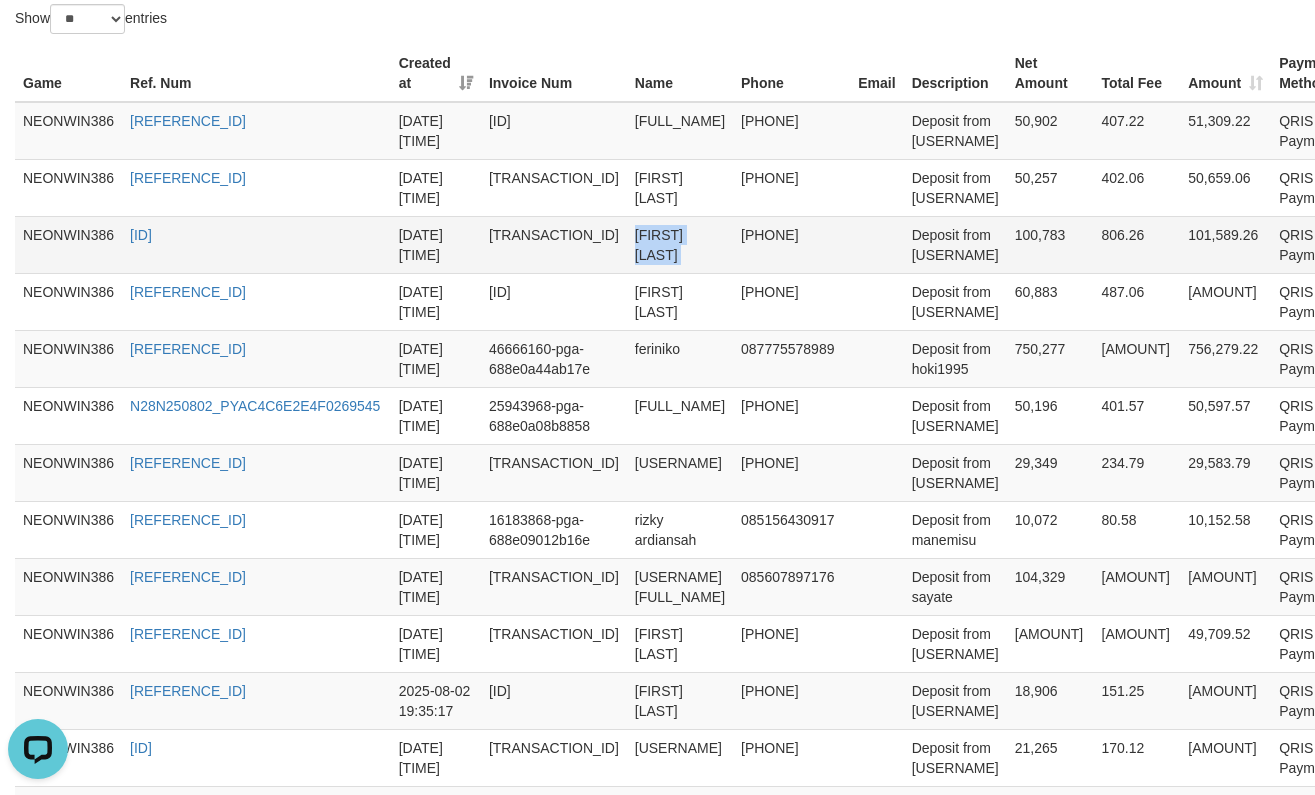 click on "[FIRST] [LAST]" at bounding box center [680, 244] 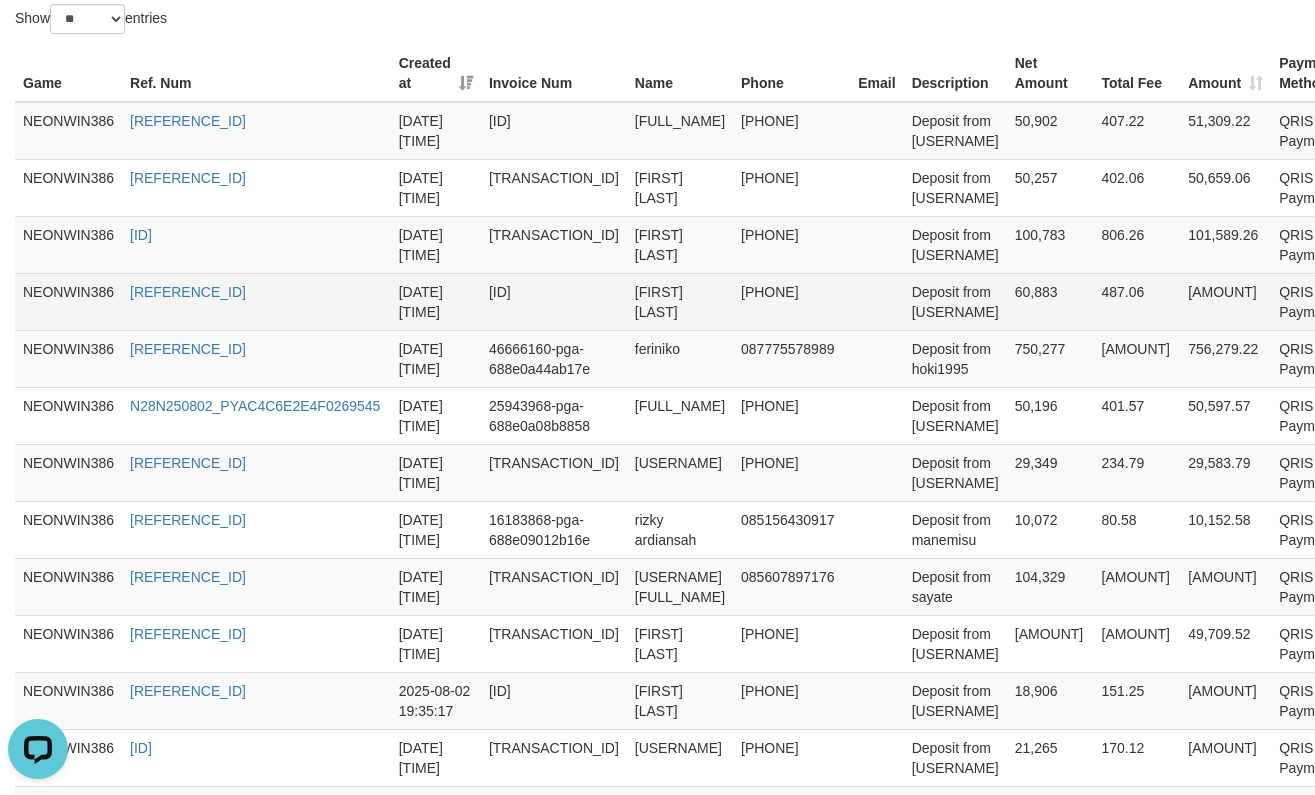 click on "[FIRST] [LAST]" at bounding box center (680, 301) 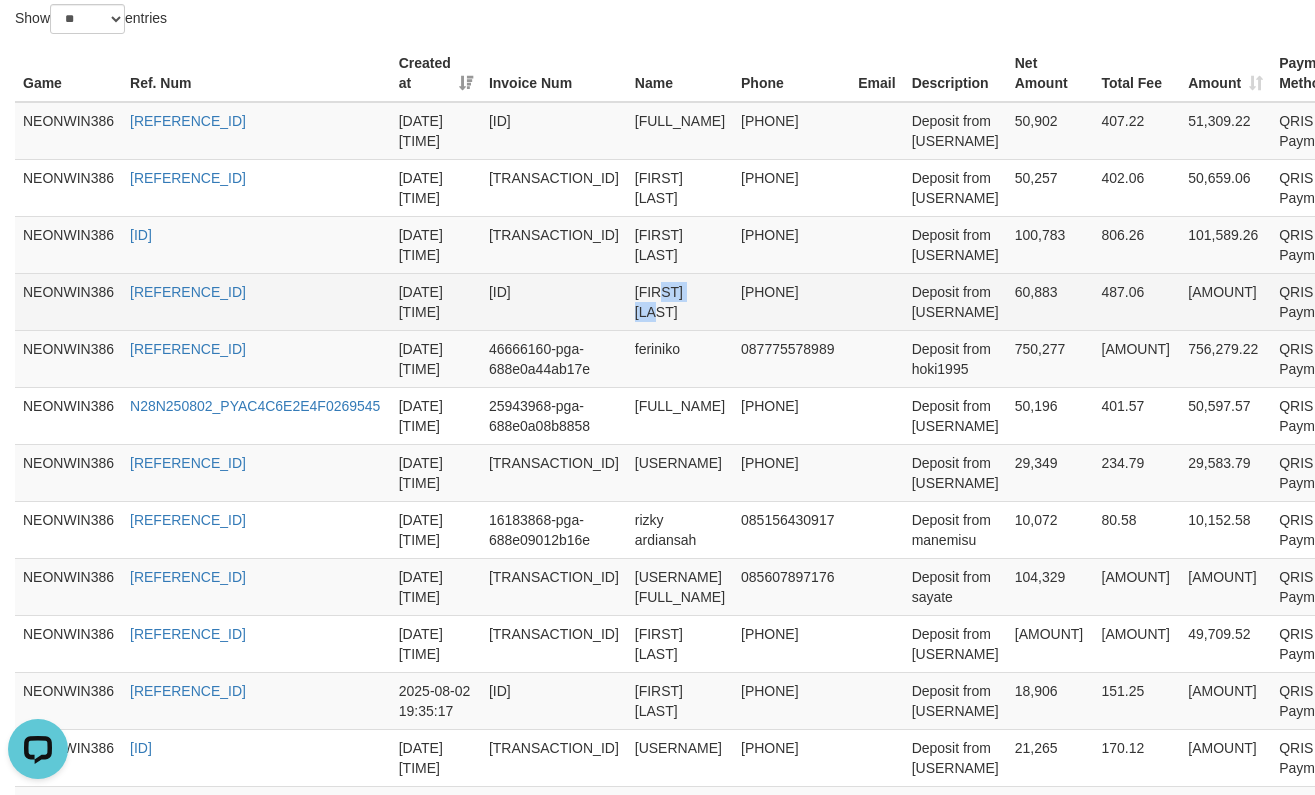 click on "[FIRST] [LAST]" at bounding box center [680, 301] 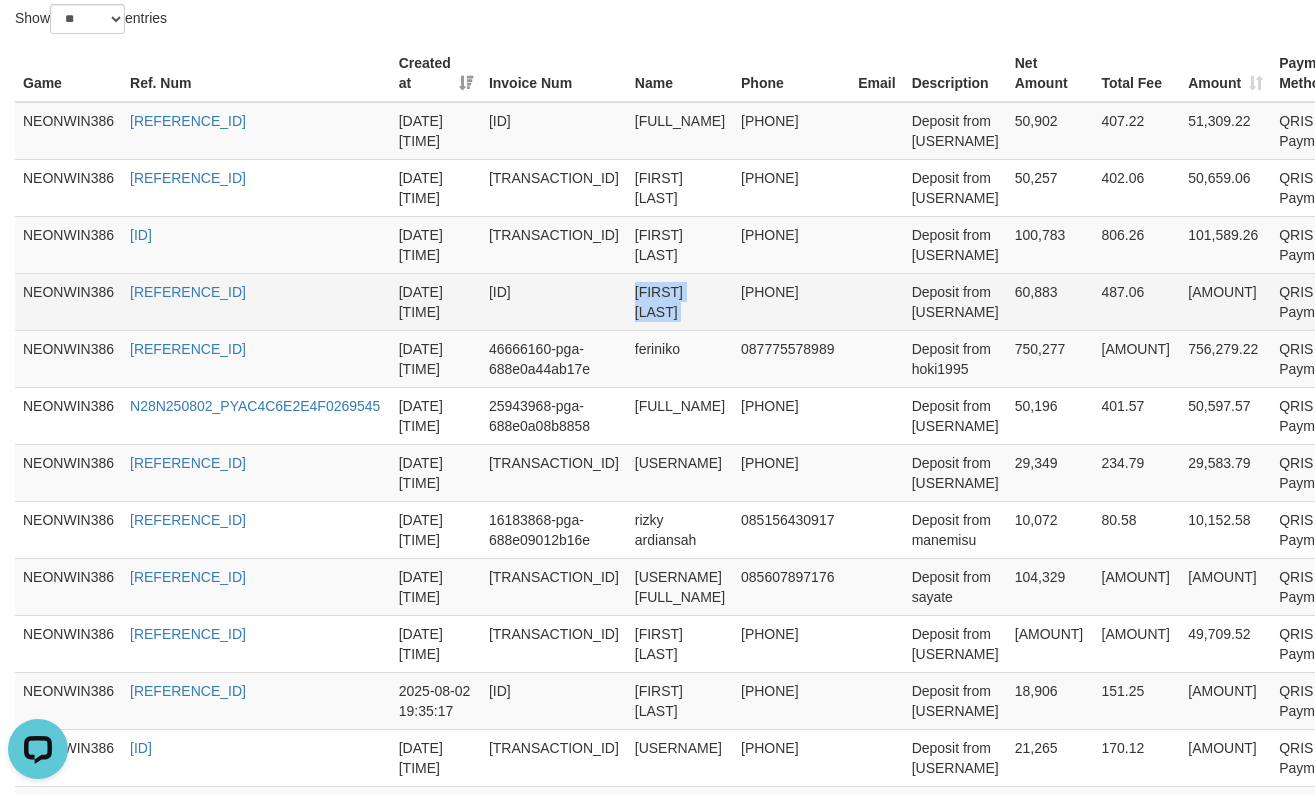 click on "[FIRST] [LAST]" at bounding box center [680, 301] 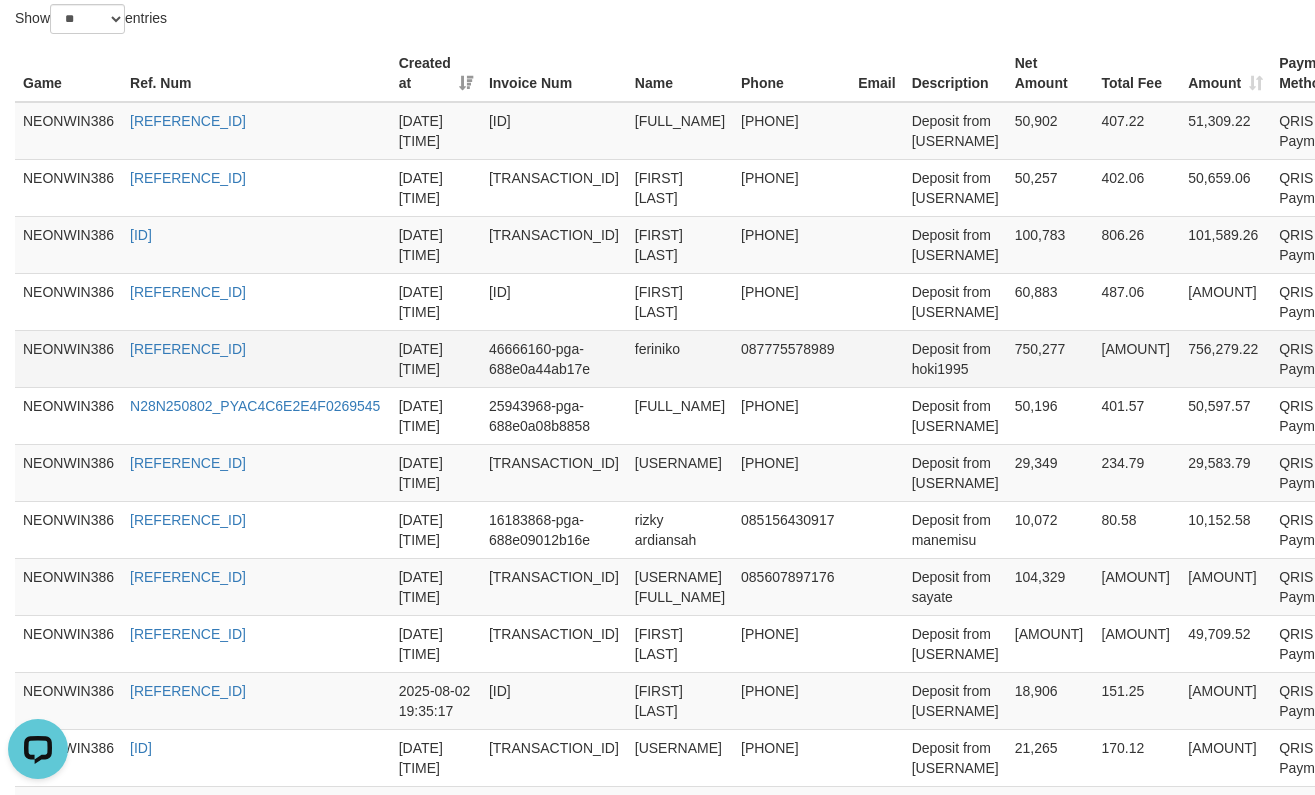 click on "feriniko" at bounding box center [680, 358] 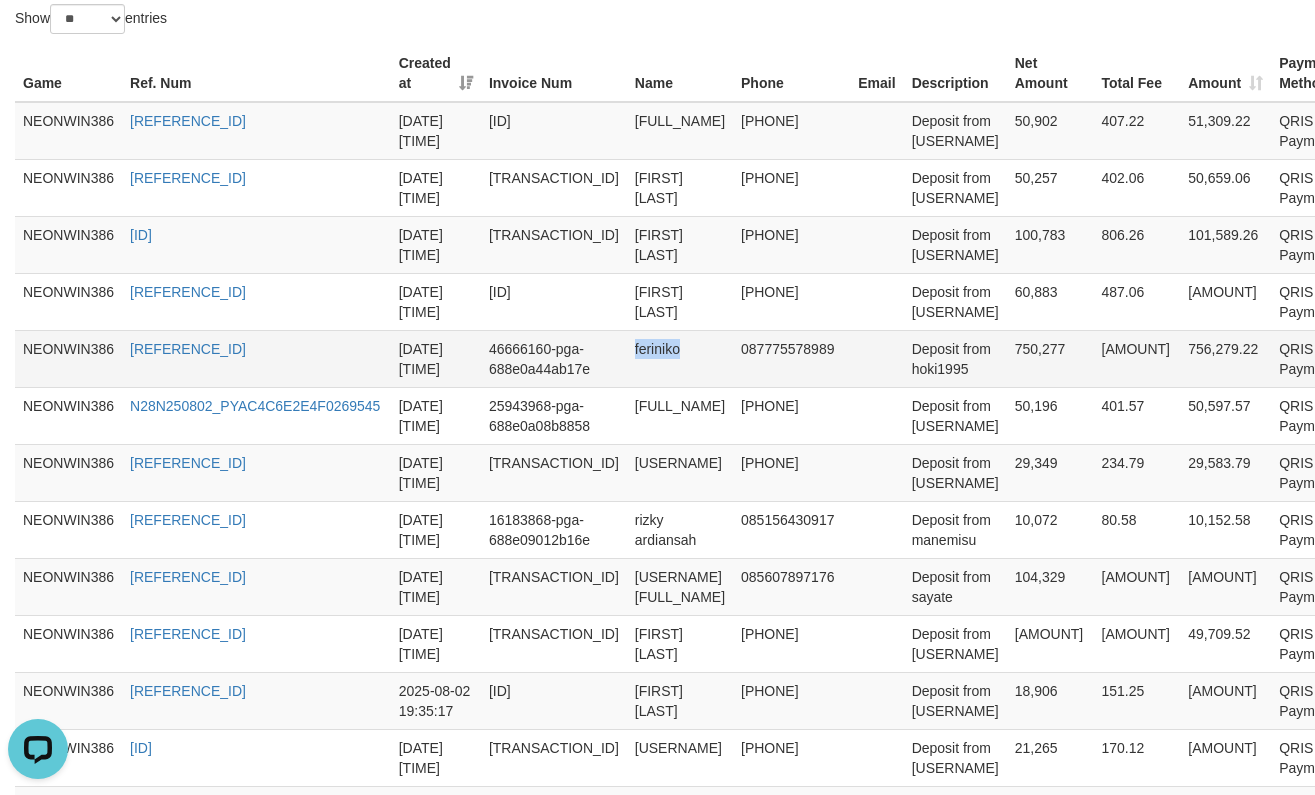 click on "feriniko" at bounding box center (680, 358) 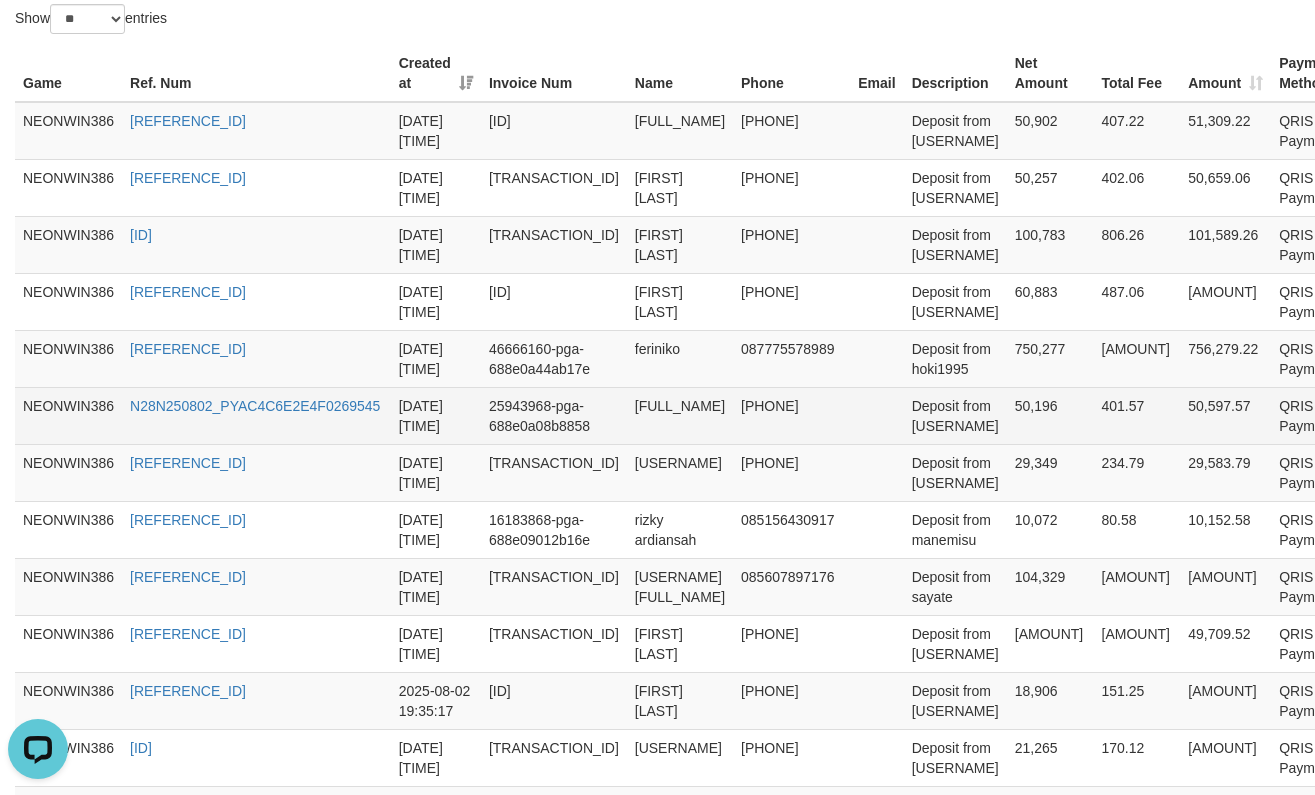 click on "[FULL_NAME]" at bounding box center (680, 415) 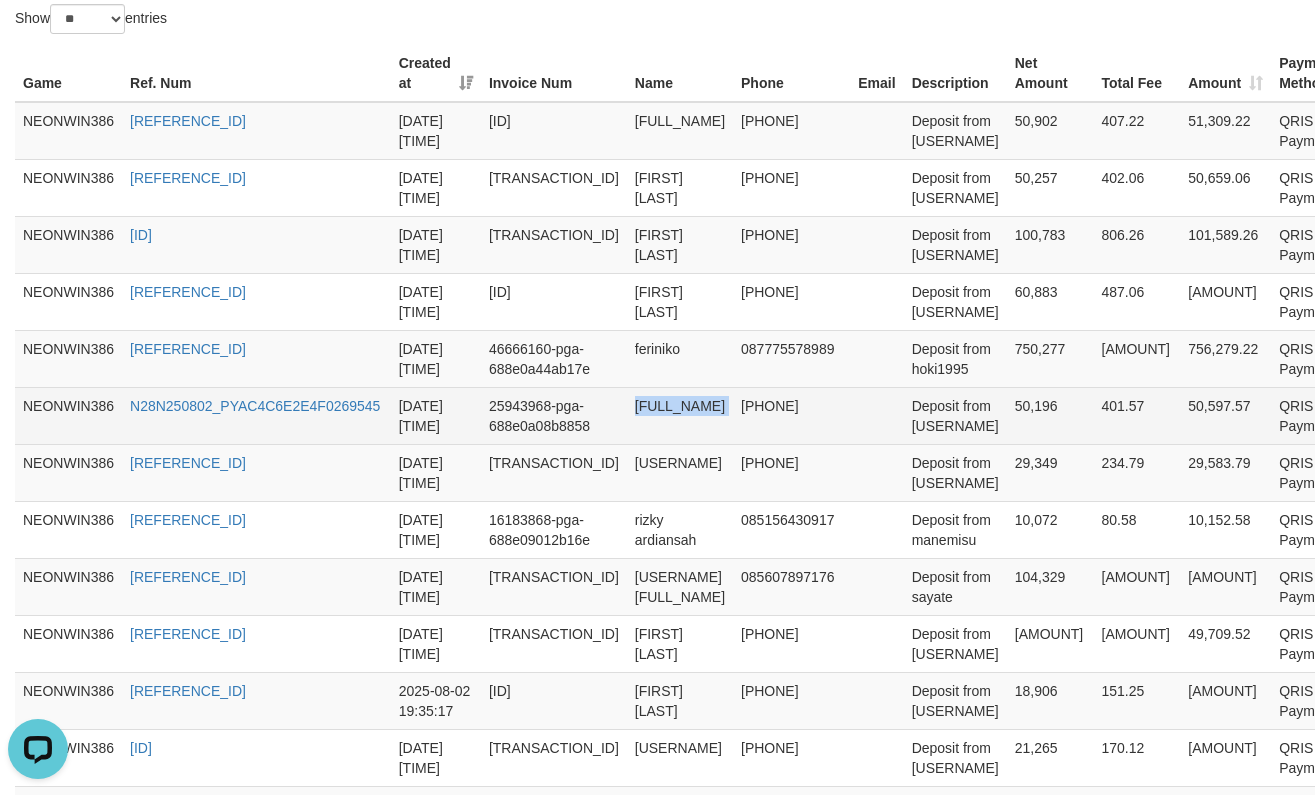 click on "[FULL_NAME]" at bounding box center (680, 415) 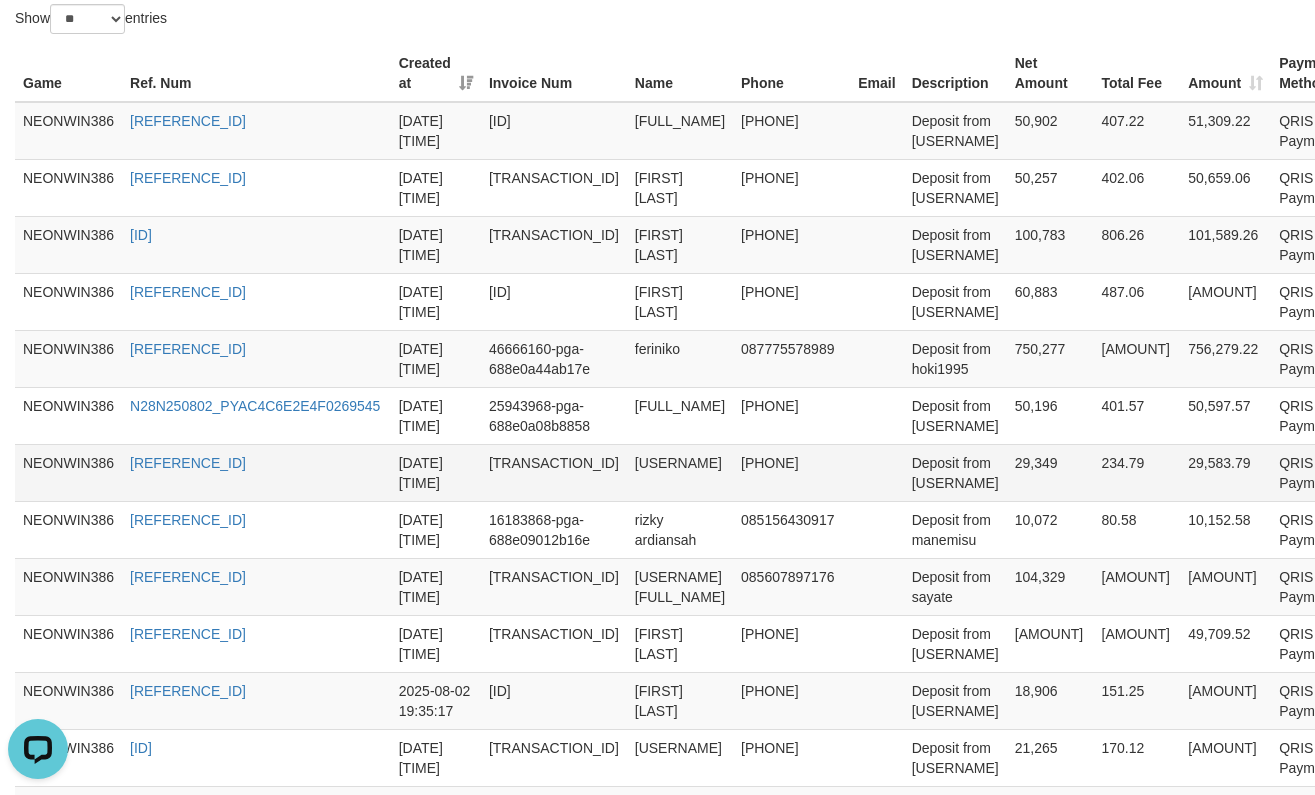 click on "[USERNAME]" at bounding box center [680, 472] 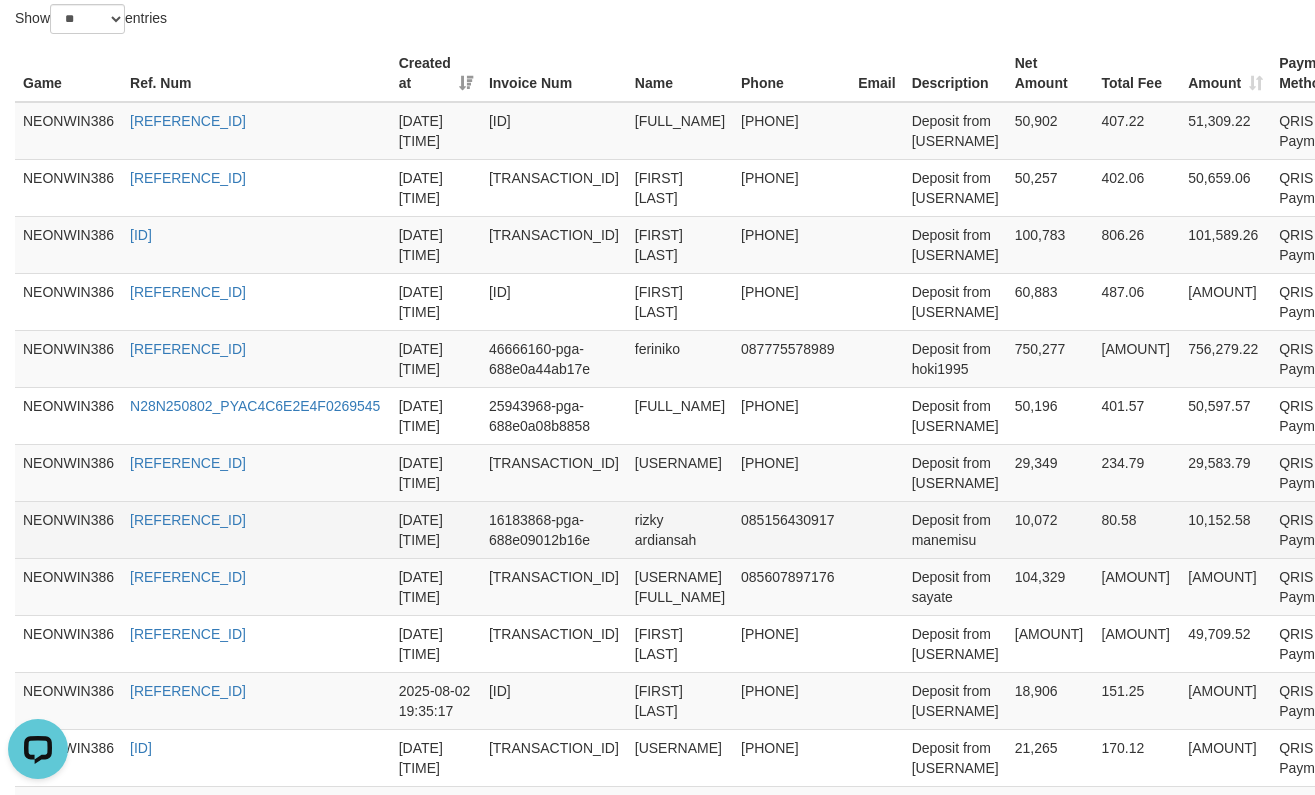 click on "rizky ardiansah" at bounding box center [680, 529] 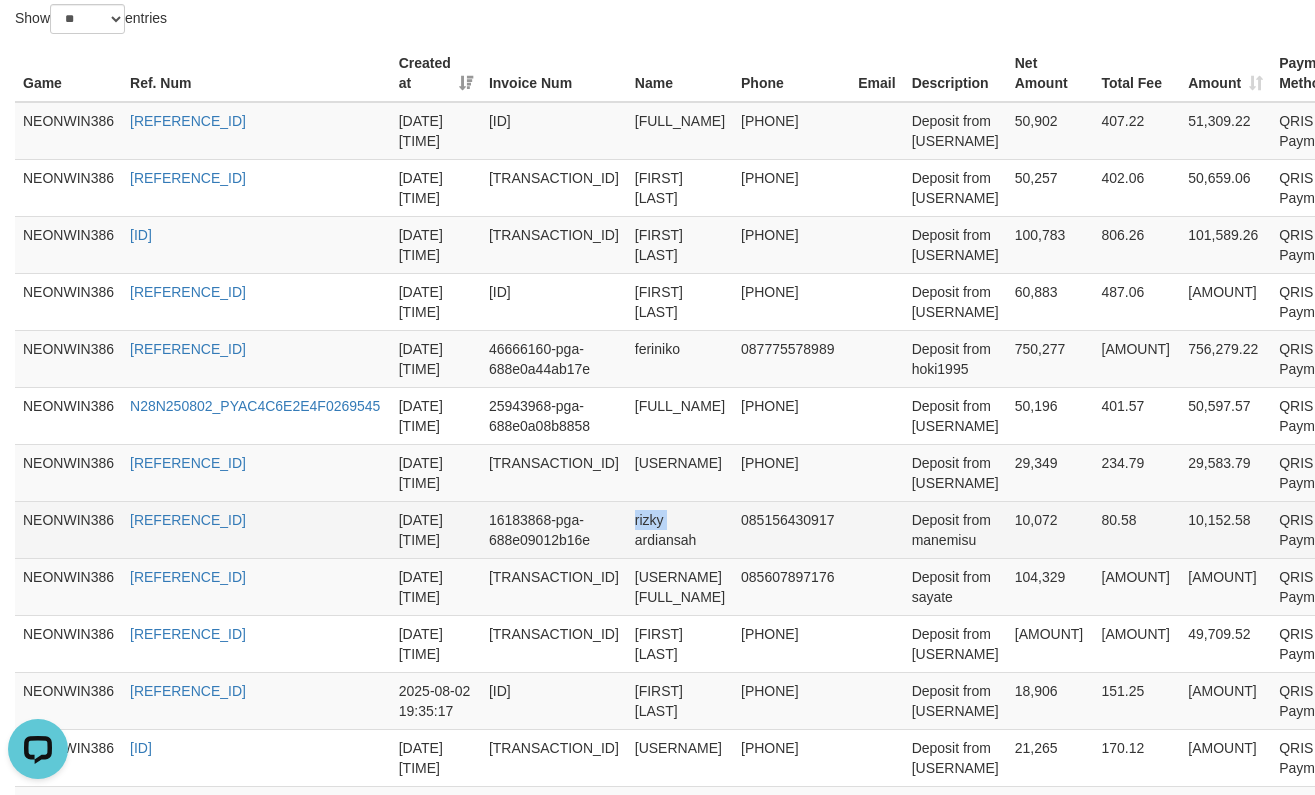 click on "rizky ardiansah" at bounding box center [680, 529] 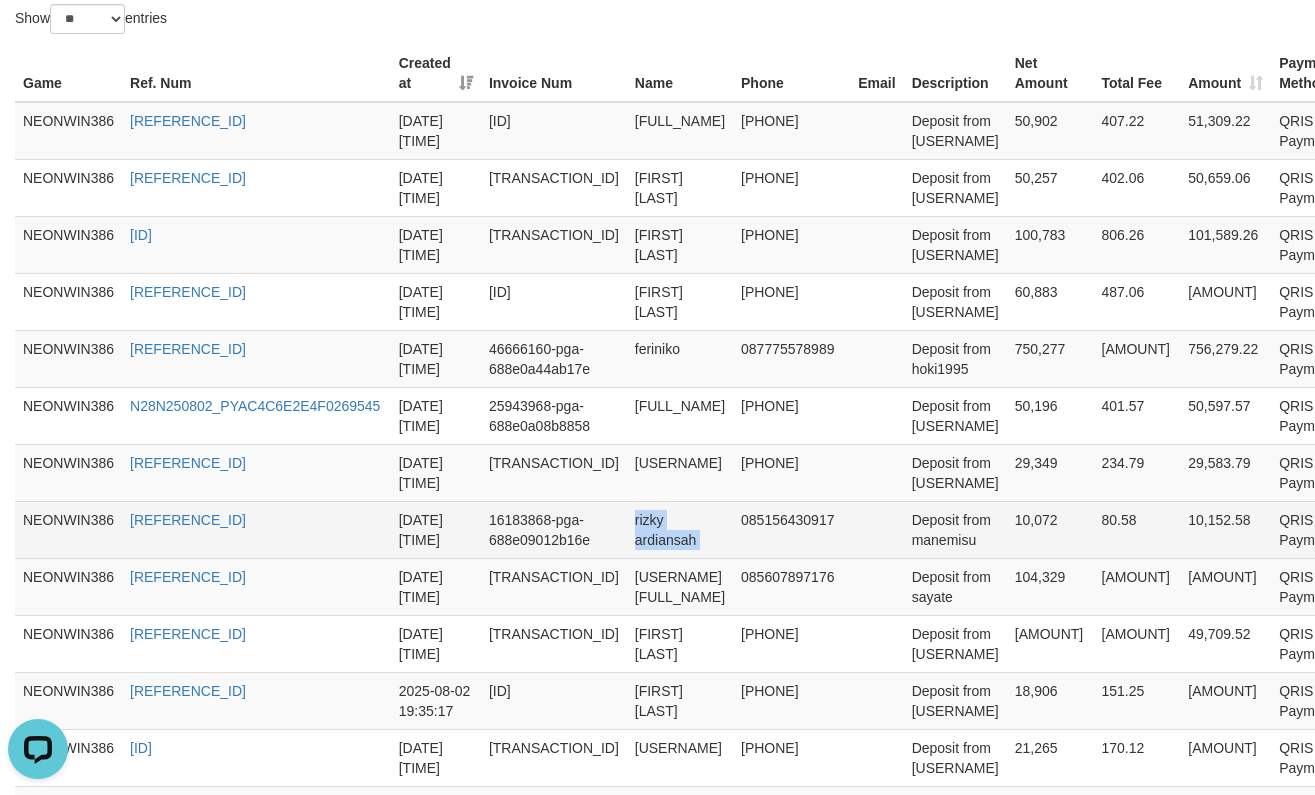 click on "rizky ardiansah" at bounding box center [680, 529] 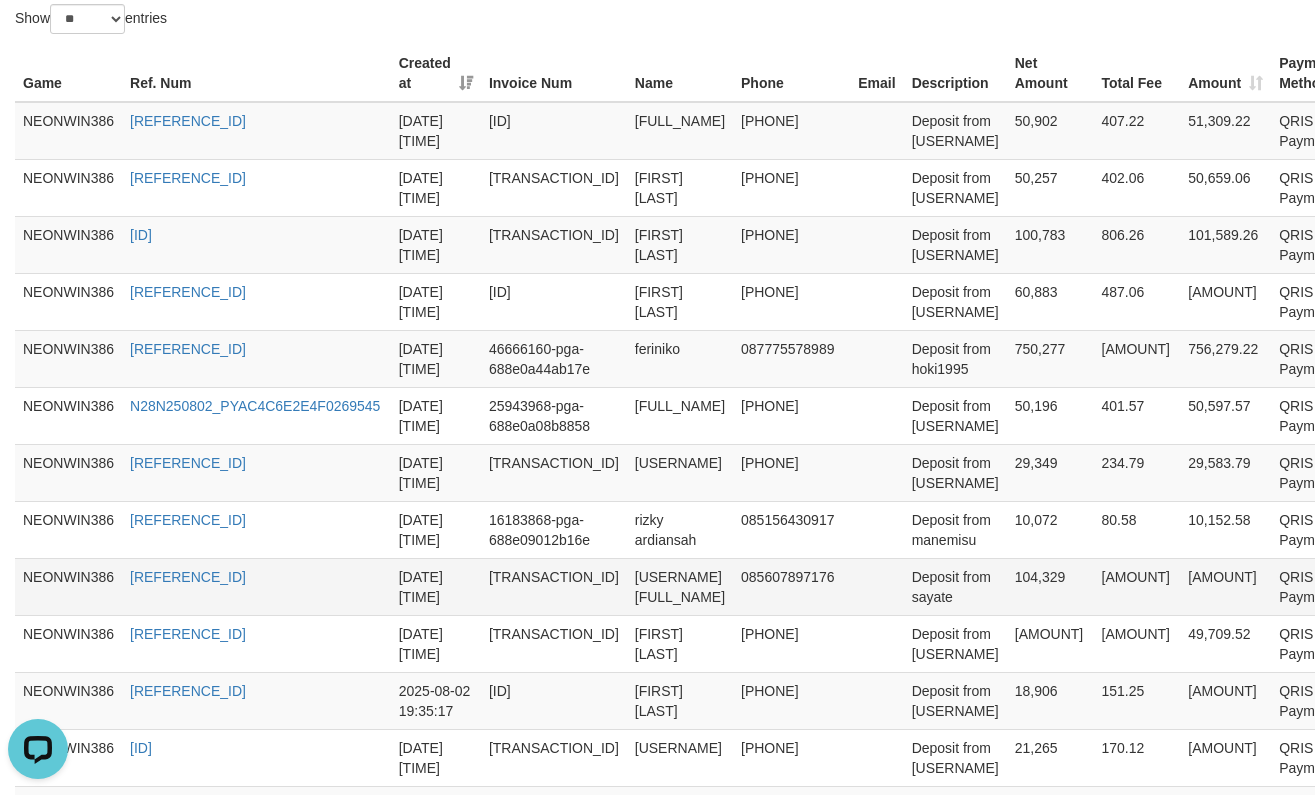 click on "[USERNAME] [FULL_NAME]" at bounding box center (680, 586) 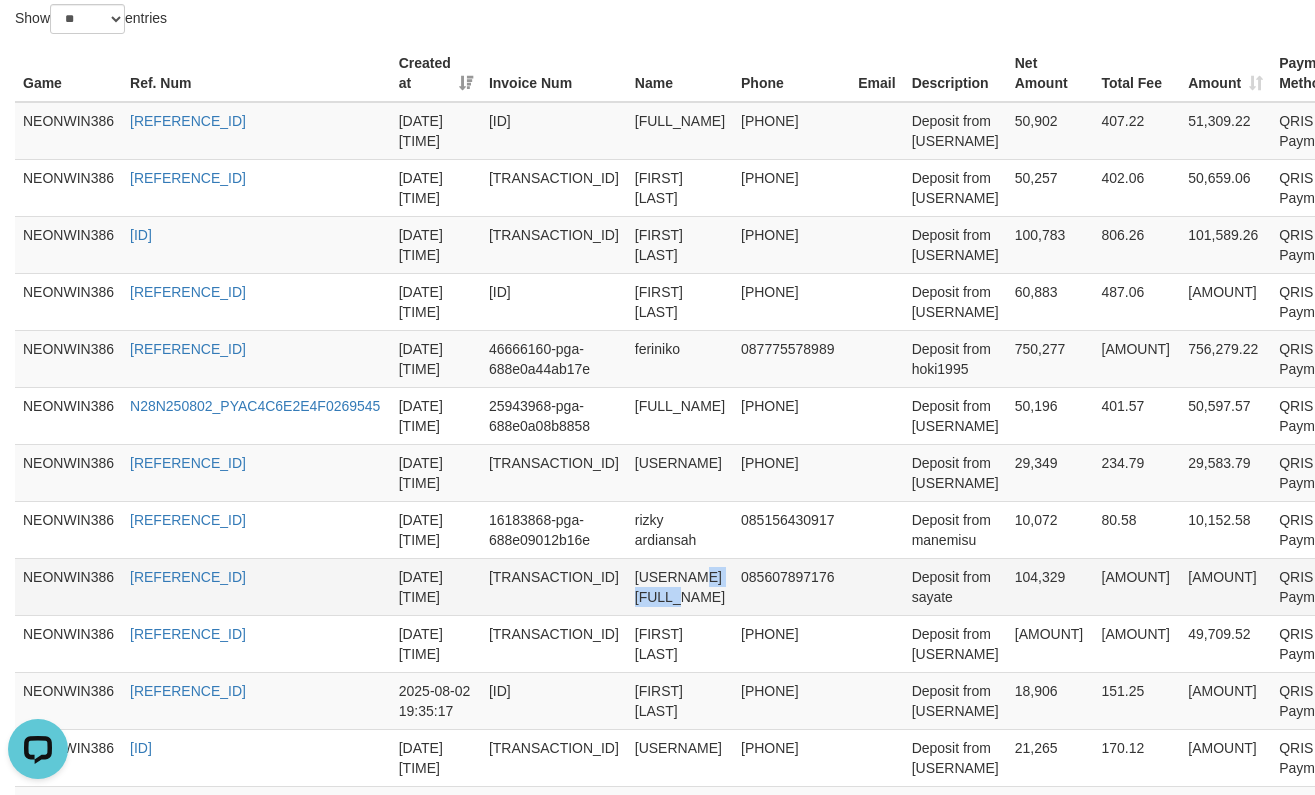 click on "[USERNAME] [FULL_NAME]" at bounding box center (680, 586) 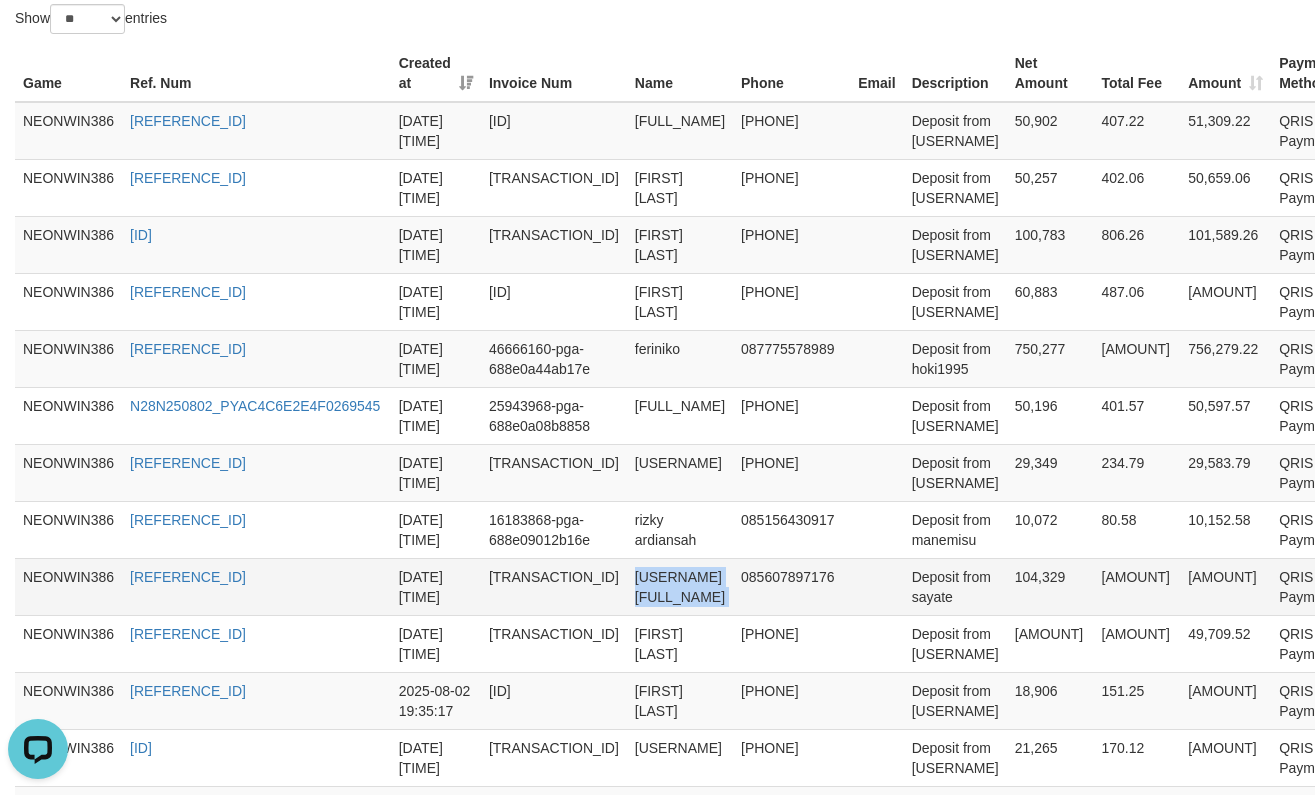 click on "[USERNAME] [FULL_NAME]" at bounding box center [680, 586] 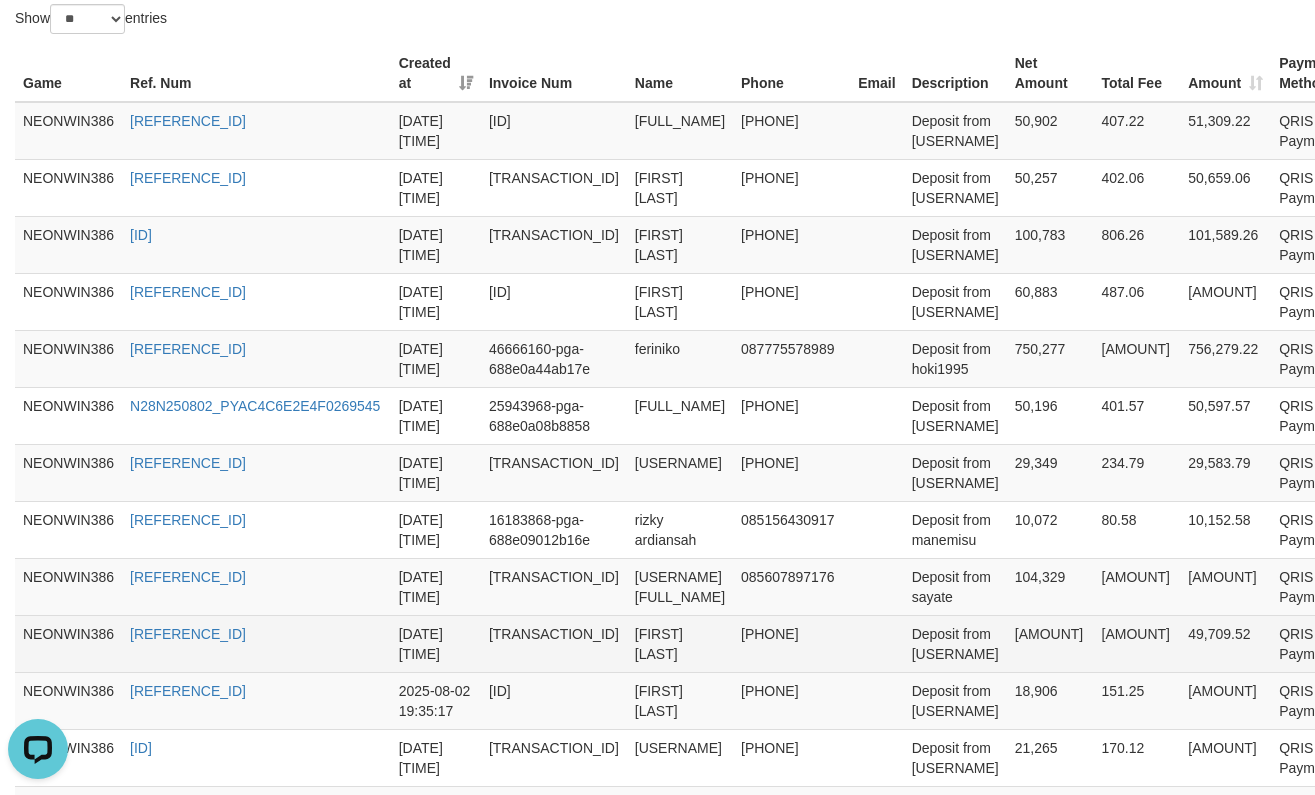click on "[FIRST] [LAST]" at bounding box center [680, 643] 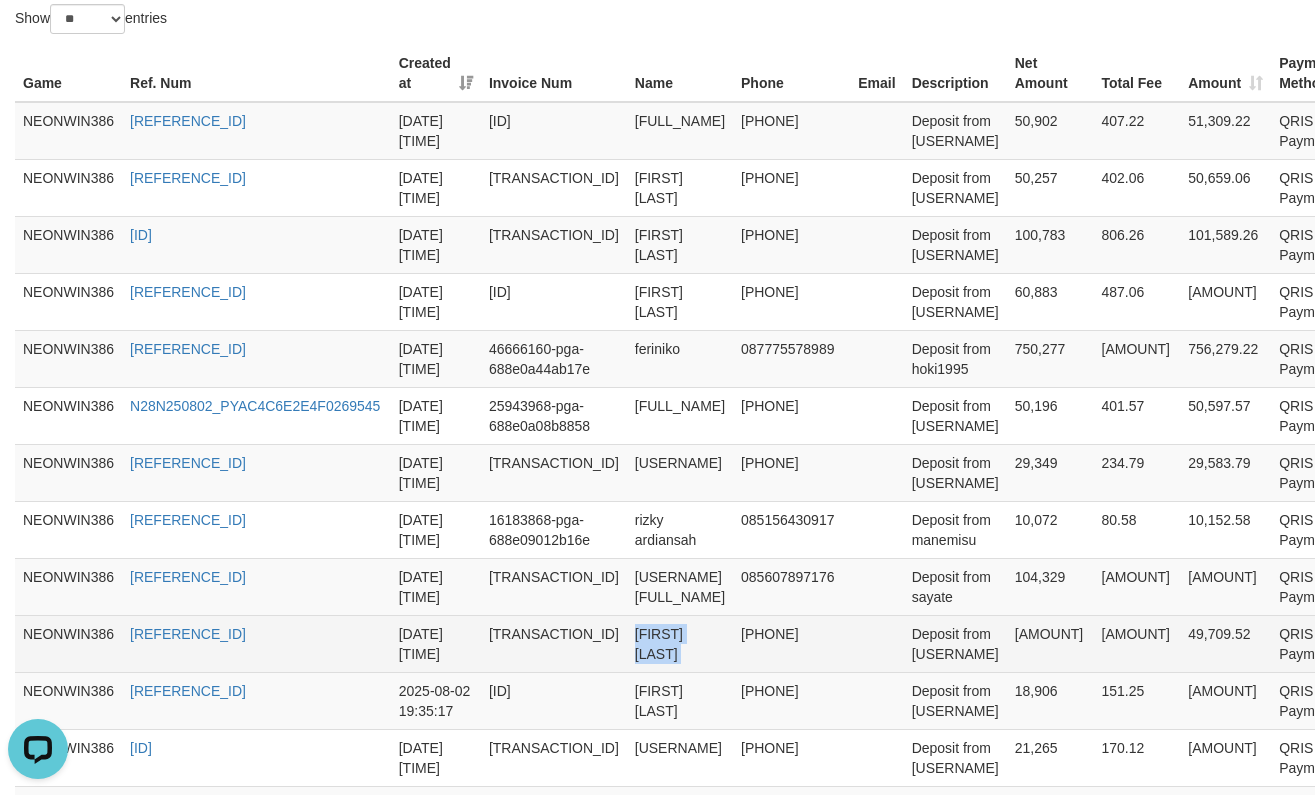 click on "[FIRST] [LAST]" at bounding box center (680, 643) 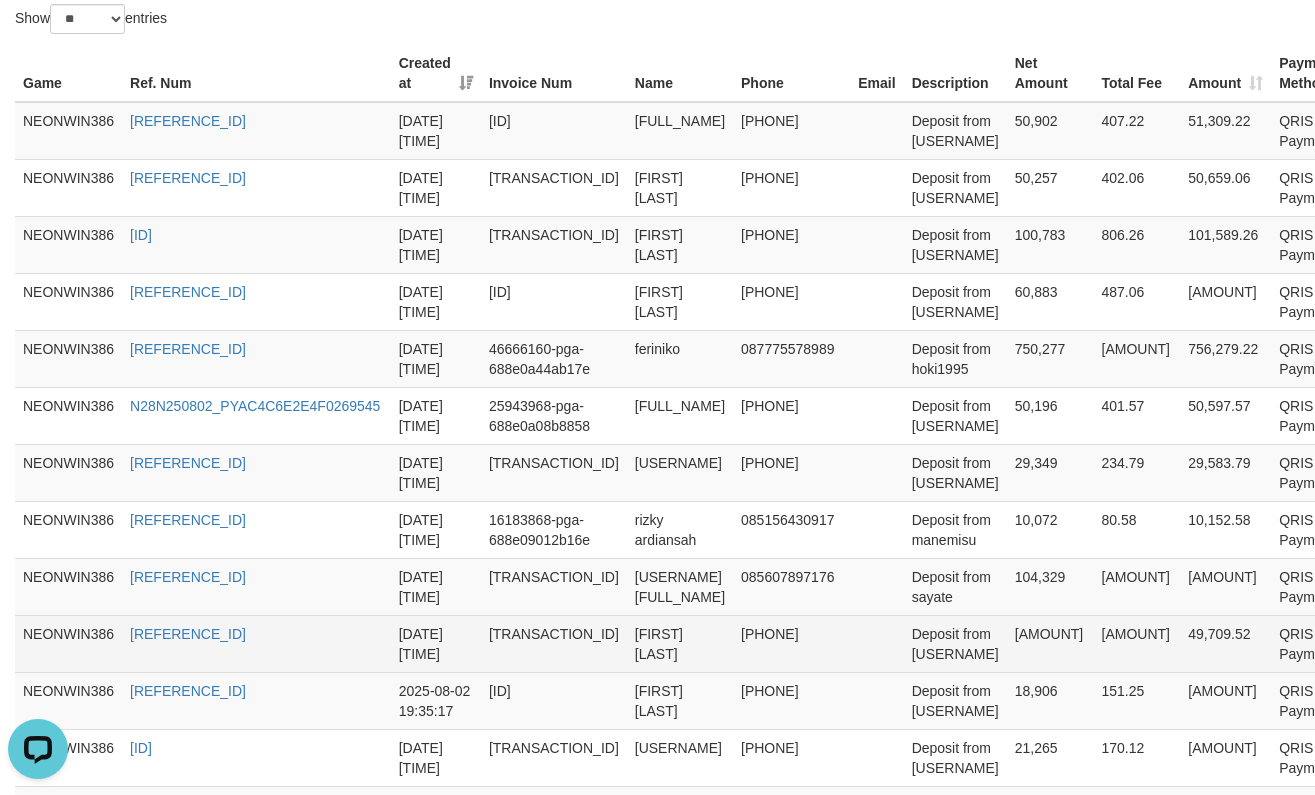 click on "Deposit from [USERNAME]" at bounding box center (955, 643) 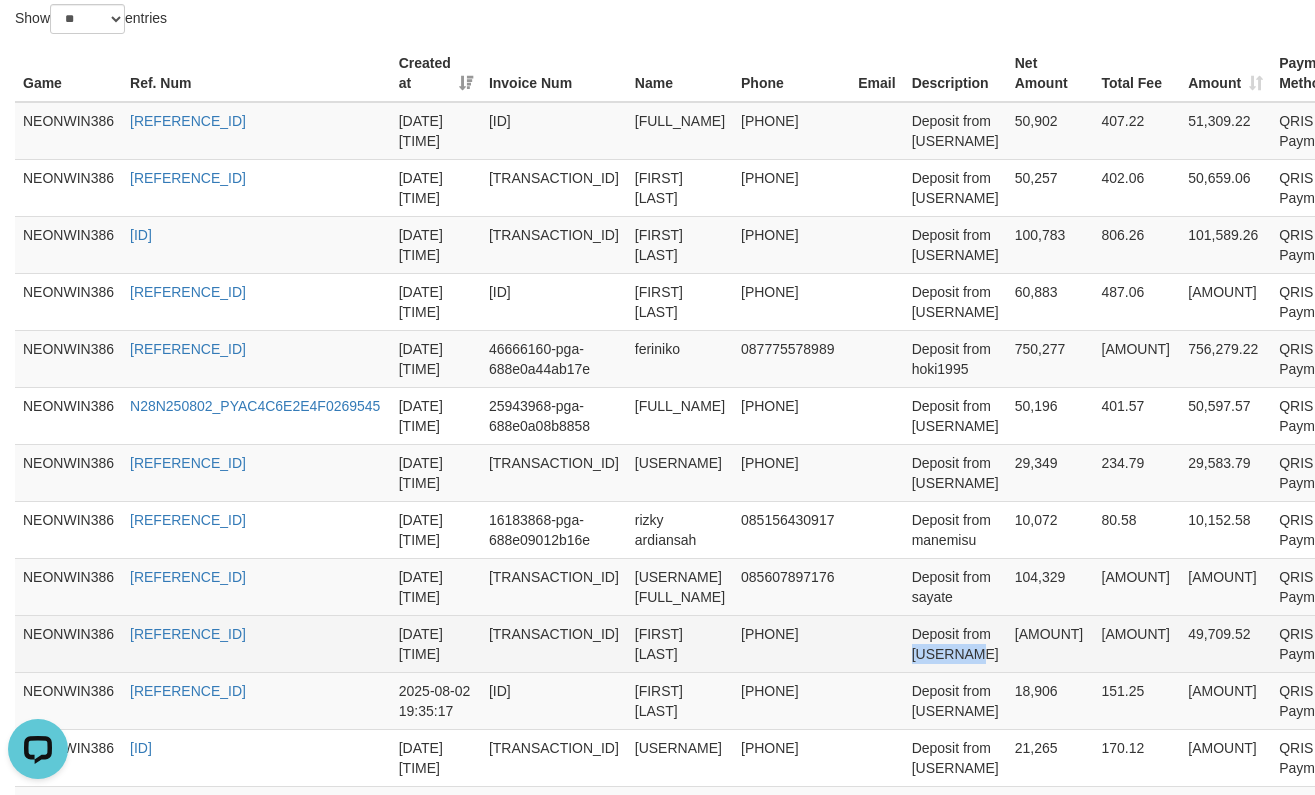 click on "Deposit from [USERNAME]" at bounding box center [955, 643] 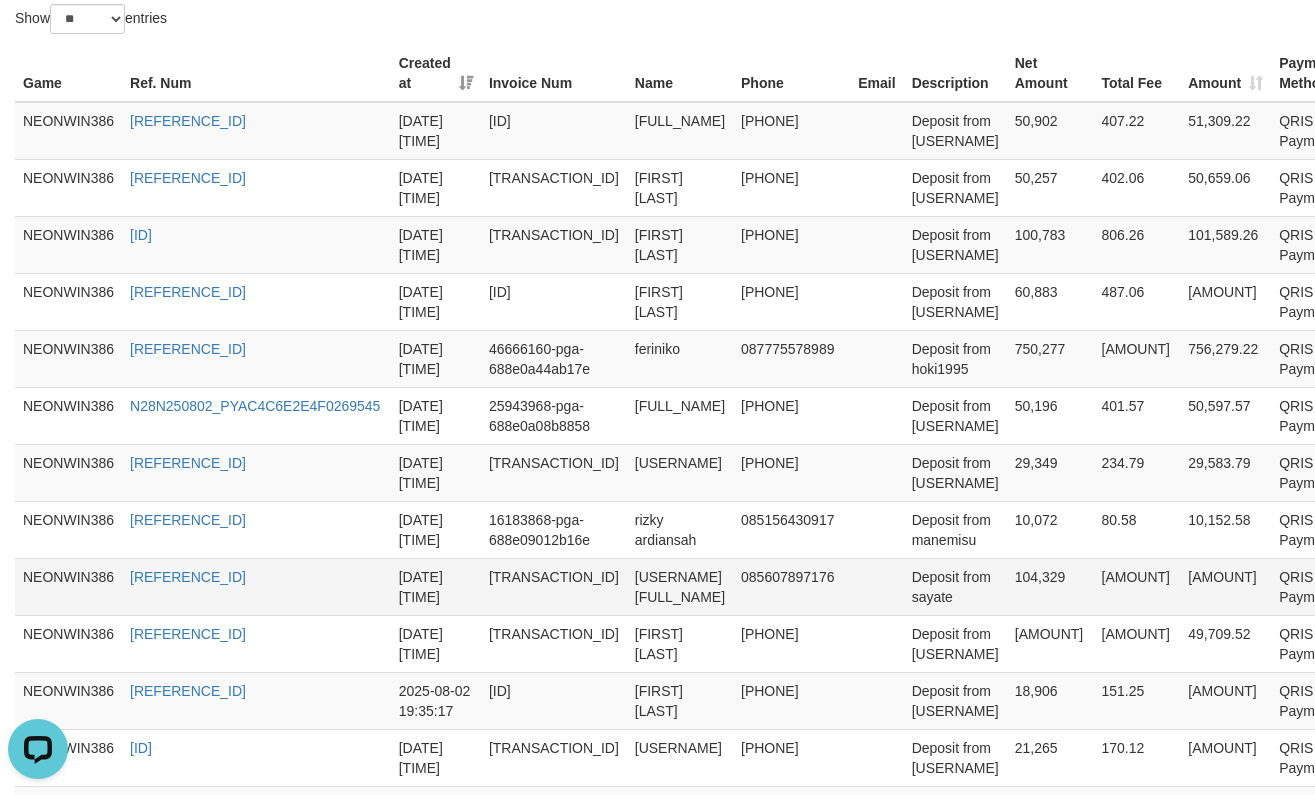click on "Deposit from sayate" at bounding box center [955, 586] 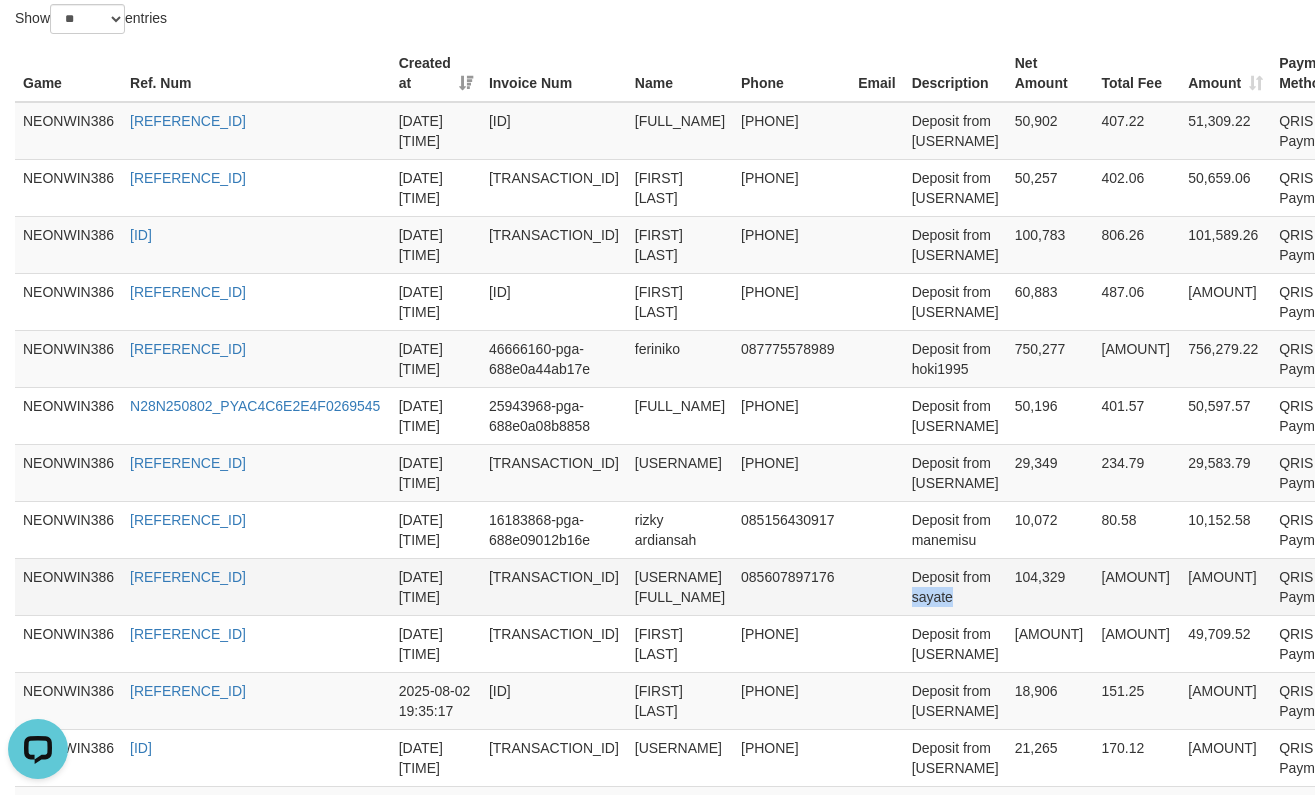 click on "Deposit from sayate" at bounding box center [955, 586] 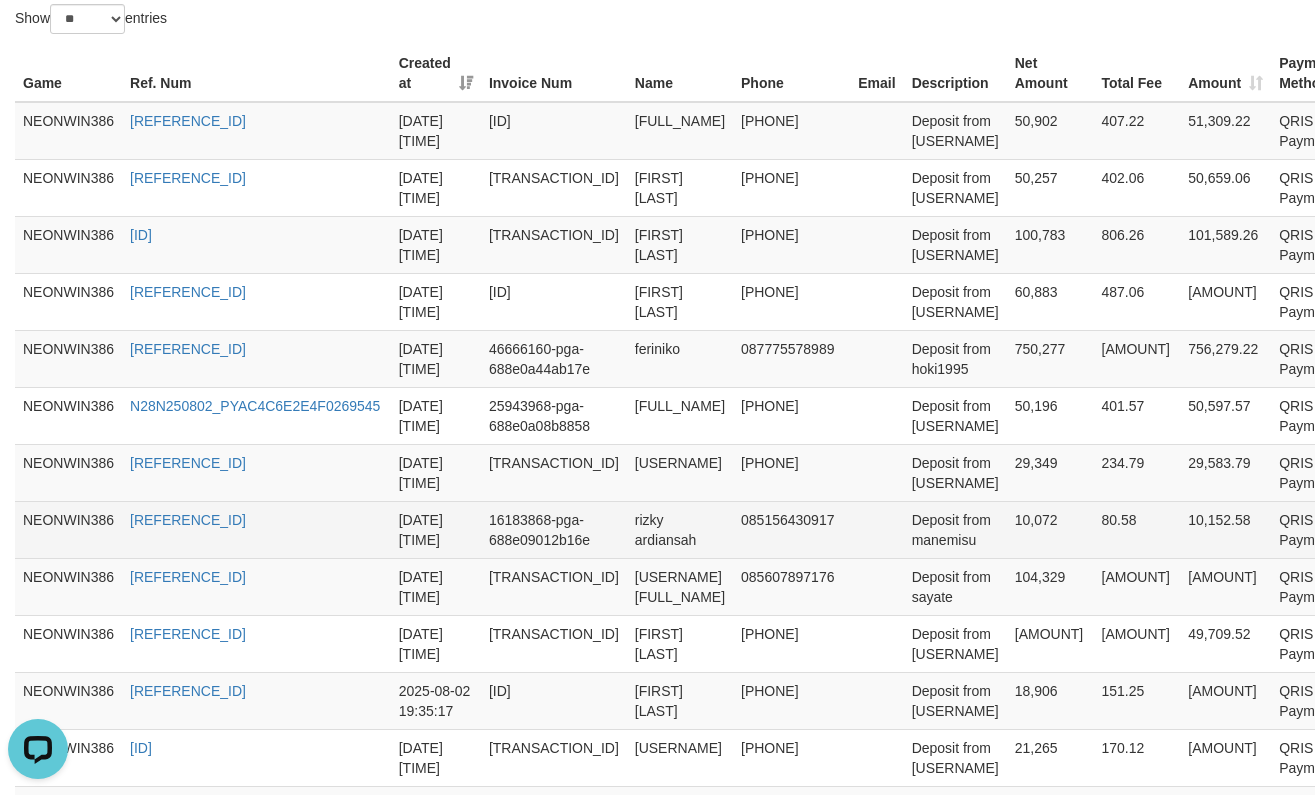 click on "Deposit from manemisu" at bounding box center [955, 529] 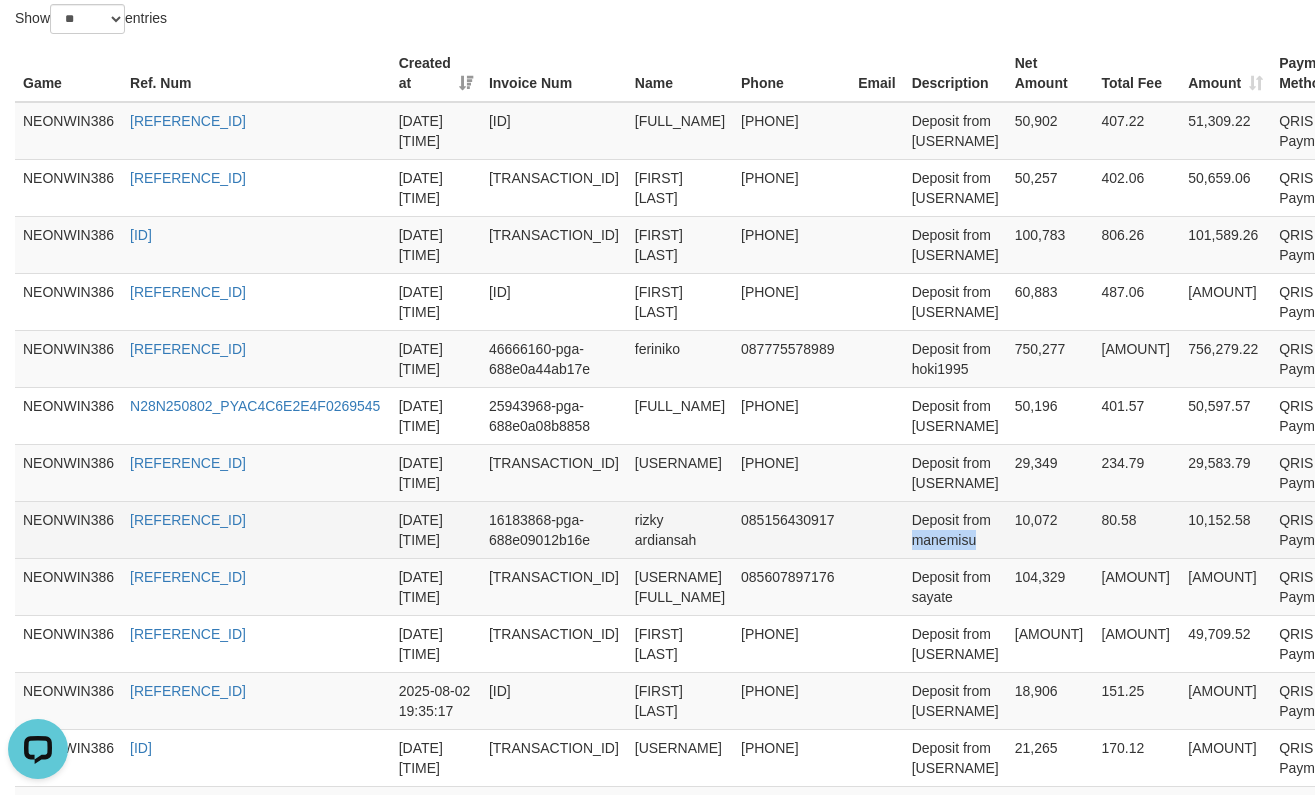 click on "Deposit from manemisu" at bounding box center (955, 529) 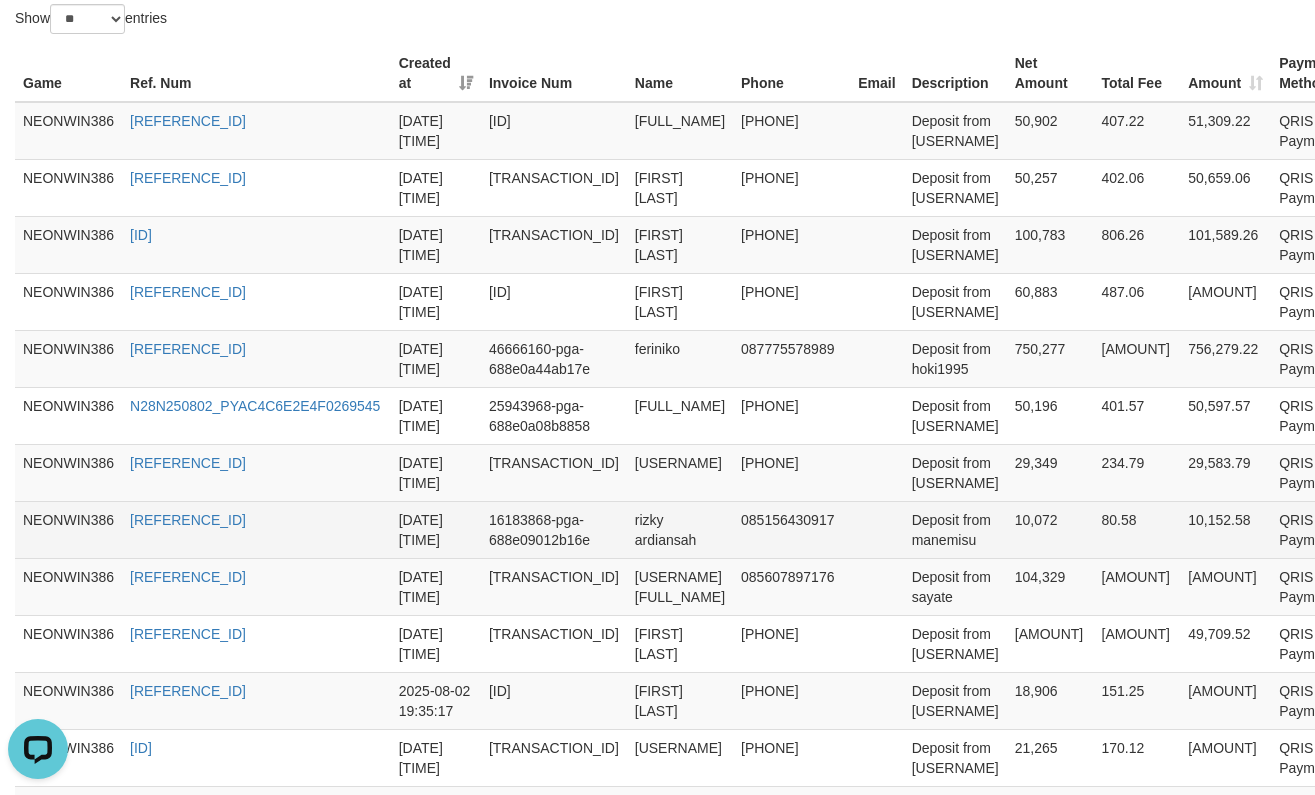 click on "Deposit from manemisu" at bounding box center (955, 529) 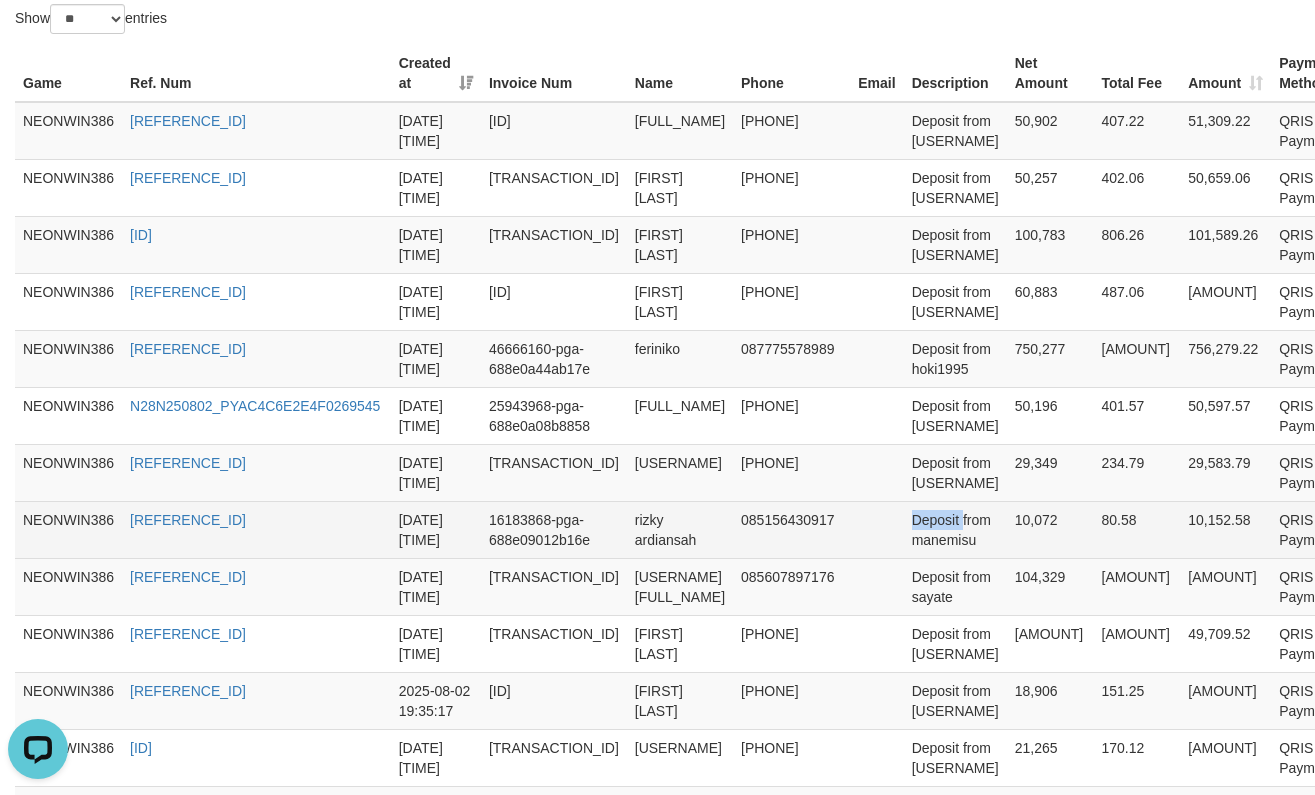 click on "Deposit from manemisu" at bounding box center [955, 529] 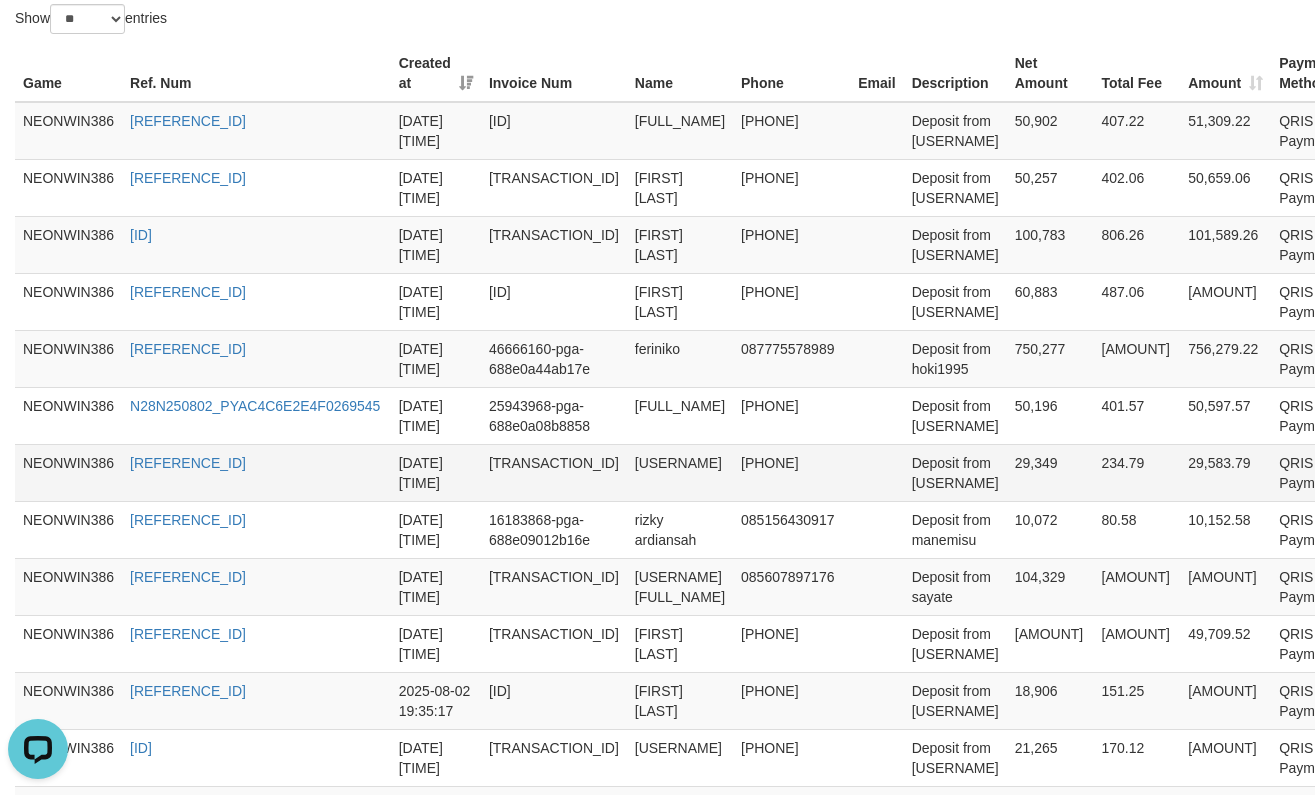 click on "Deposit from [USERNAME]" at bounding box center (955, 472) 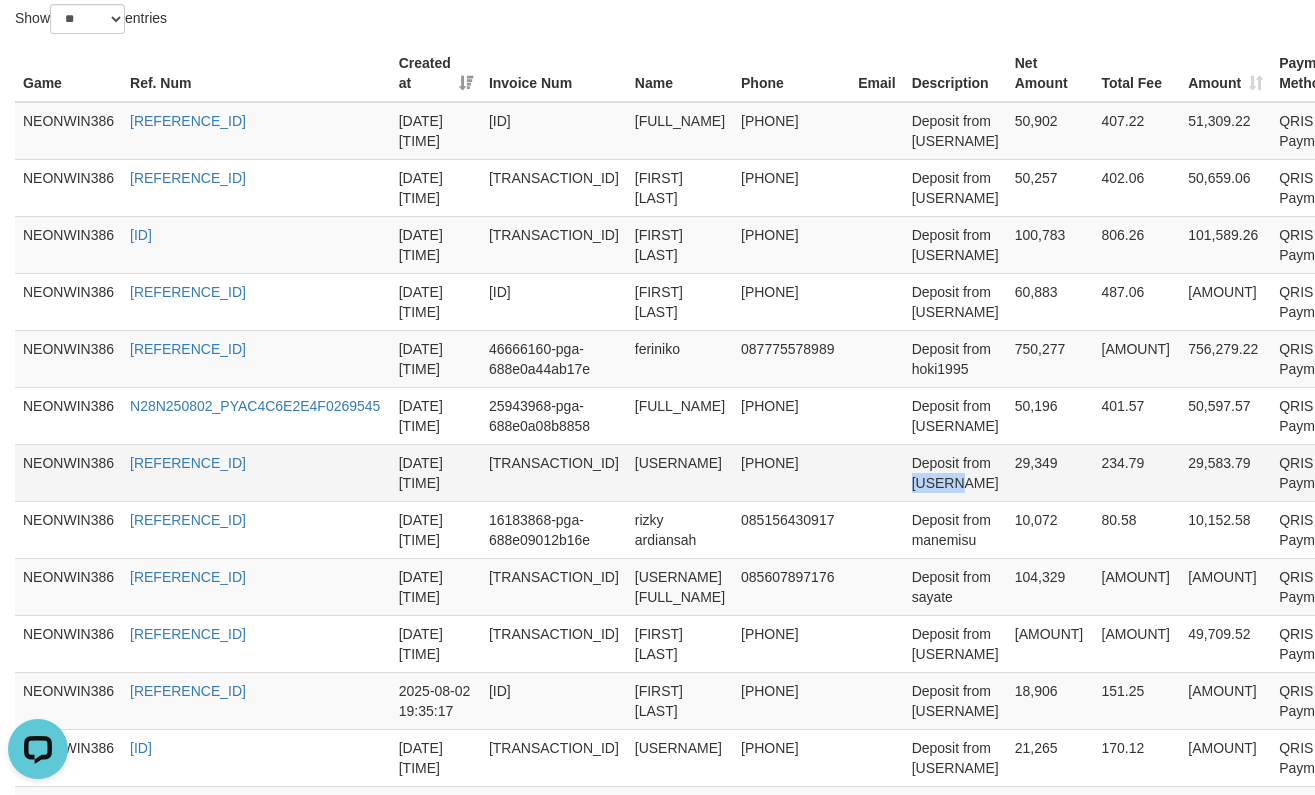 click on "Deposit from [USERNAME]" at bounding box center [955, 472] 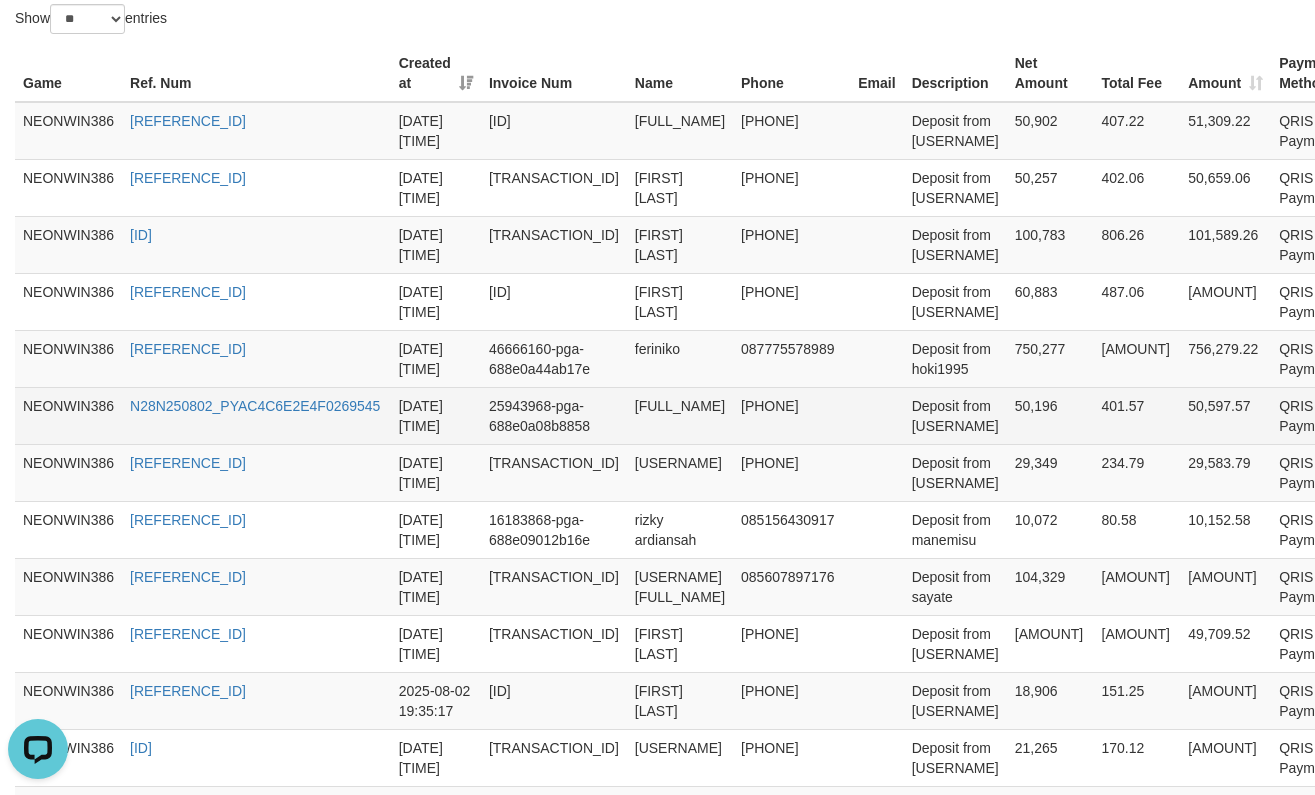 click on "Deposit from [USERNAME]" at bounding box center [955, 415] 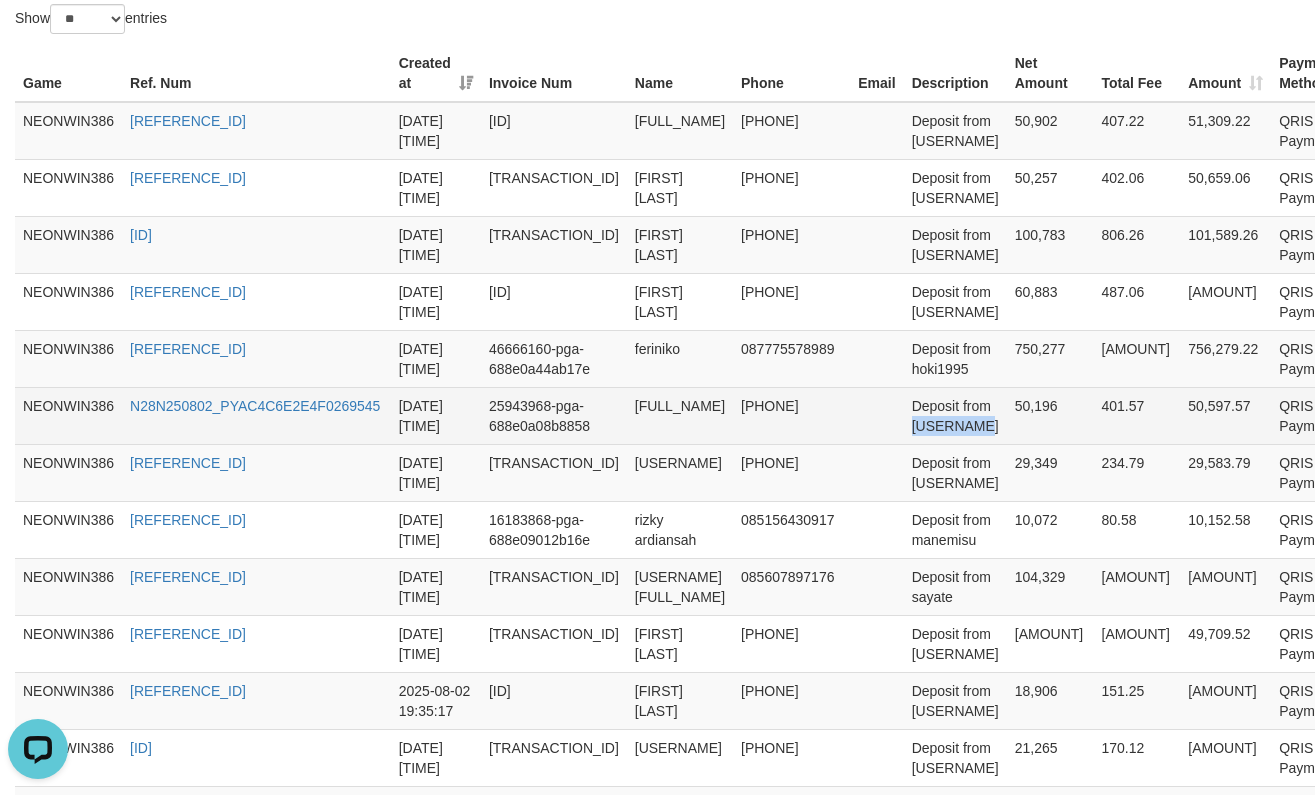 click on "Deposit from [USERNAME]" at bounding box center (955, 415) 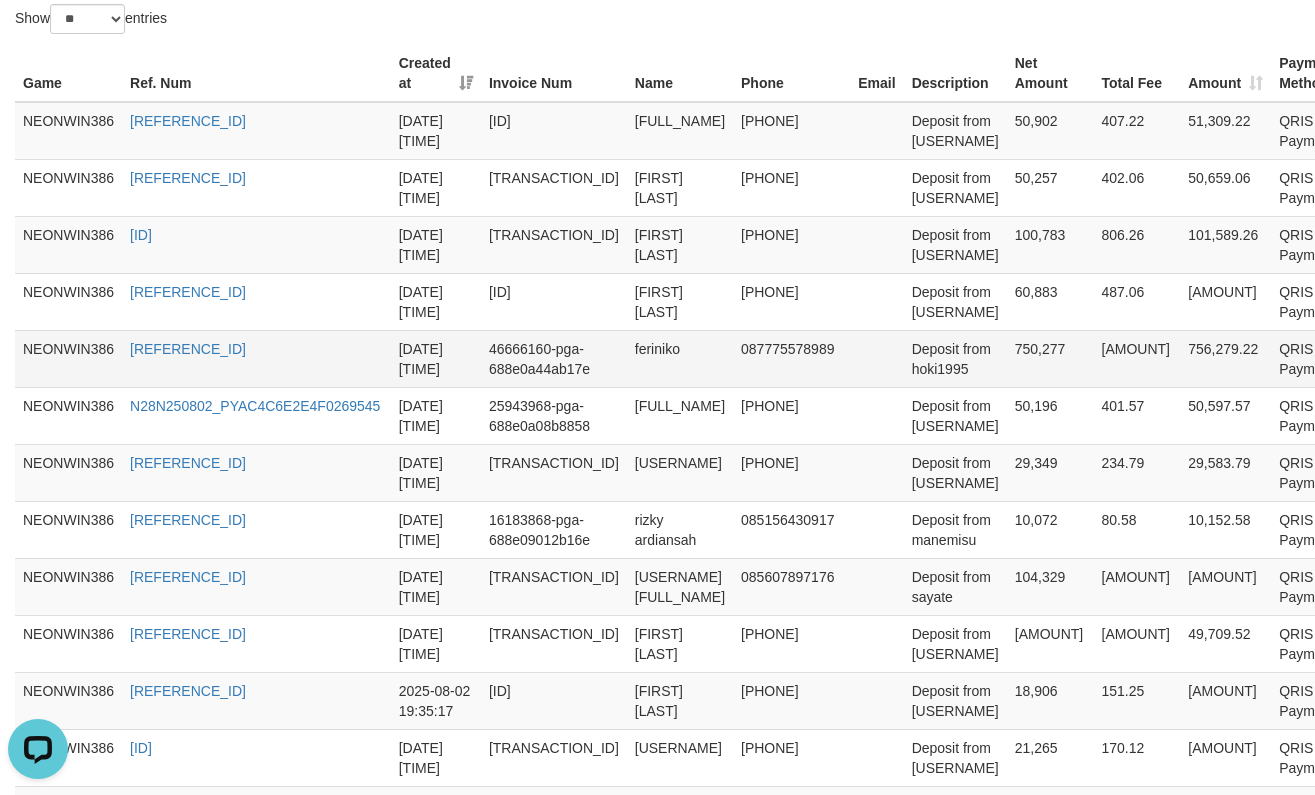 click on "Deposit from hoki1995" at bounding box center (955, 358) 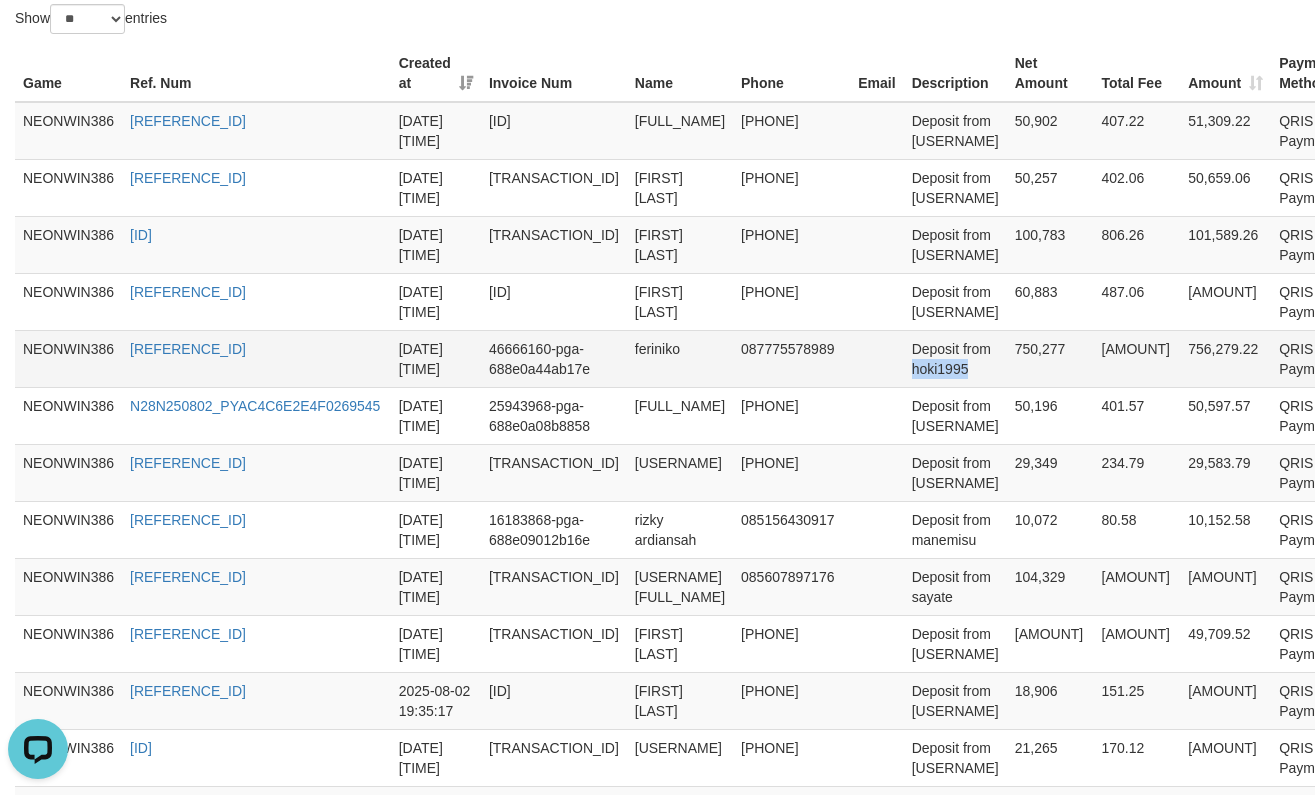 click on "Deposit from hoki1995" at bounding box center [955, 358] 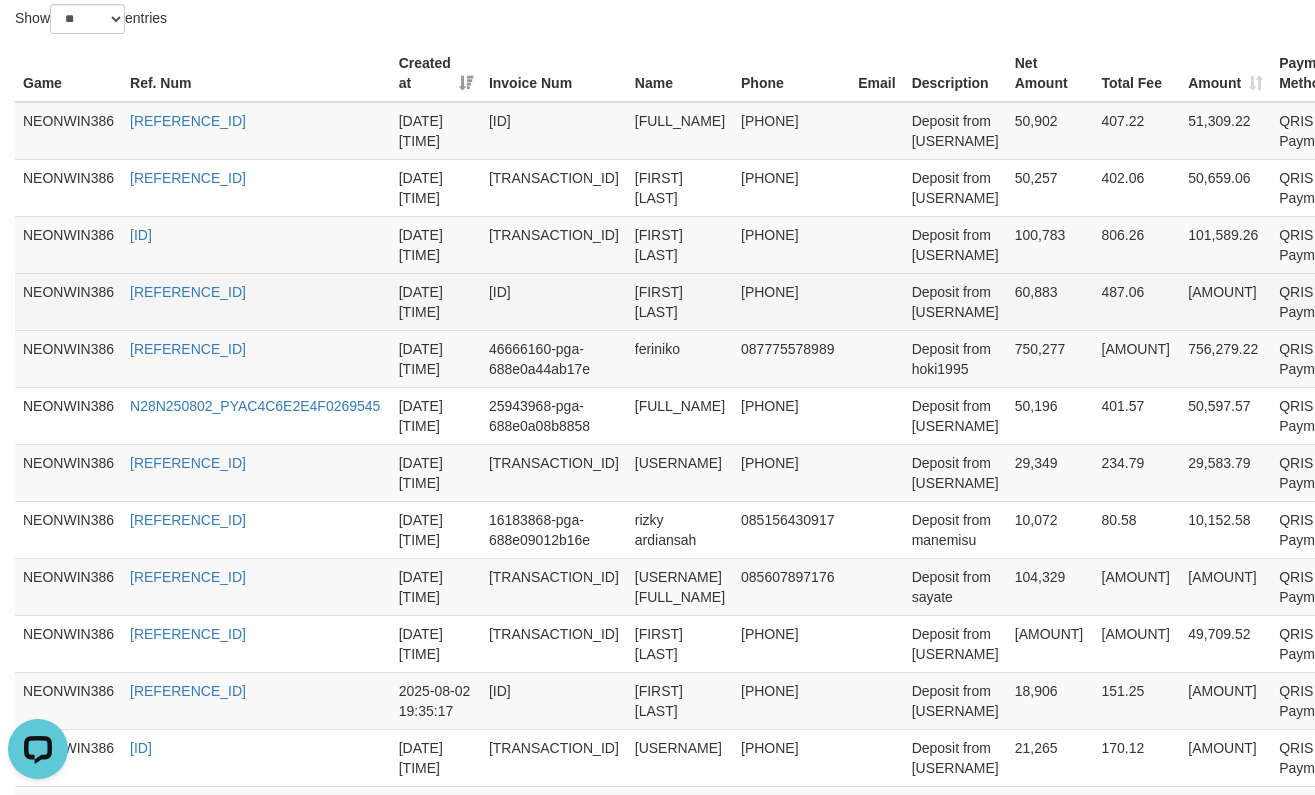 click on "Deposit from [USERNAME]" at bounding box center [955, 301] 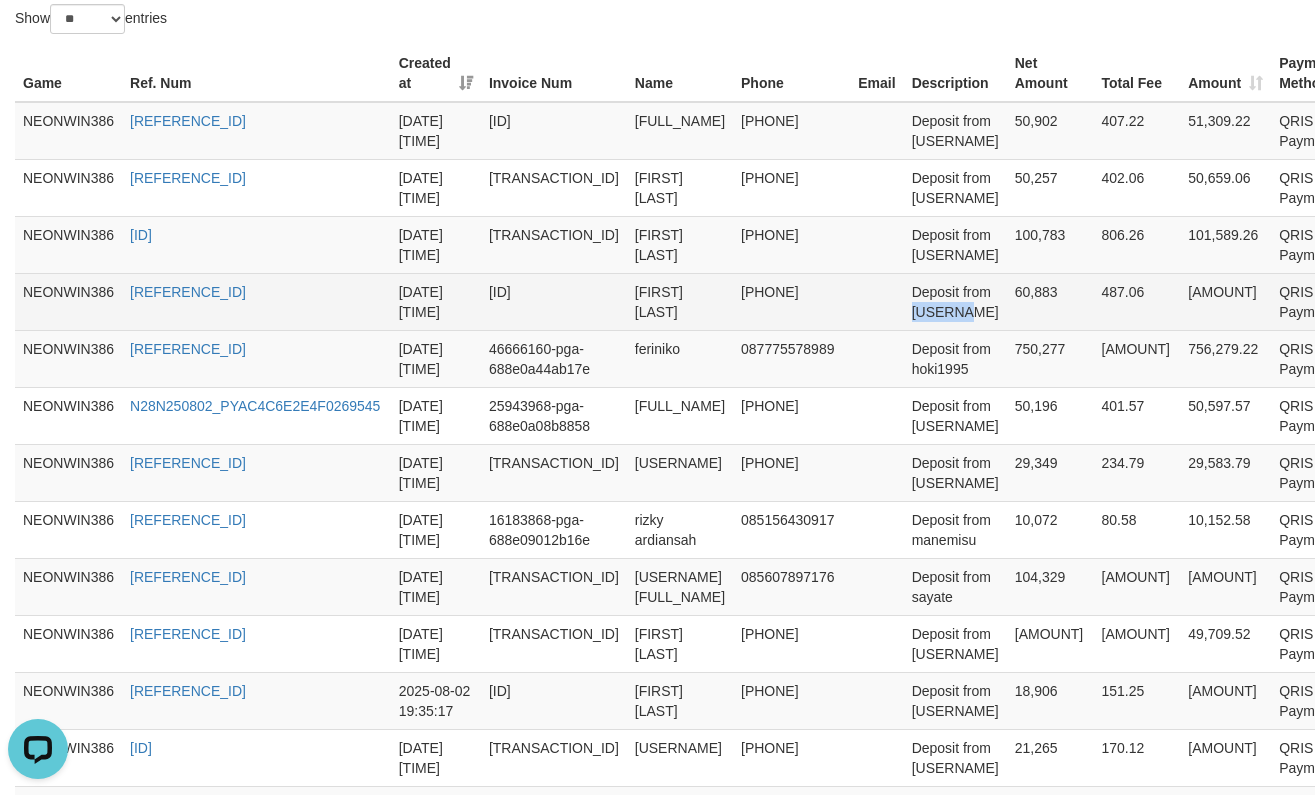 click on "Deposit from [USERNAME]" at bounding box center [955, 301] 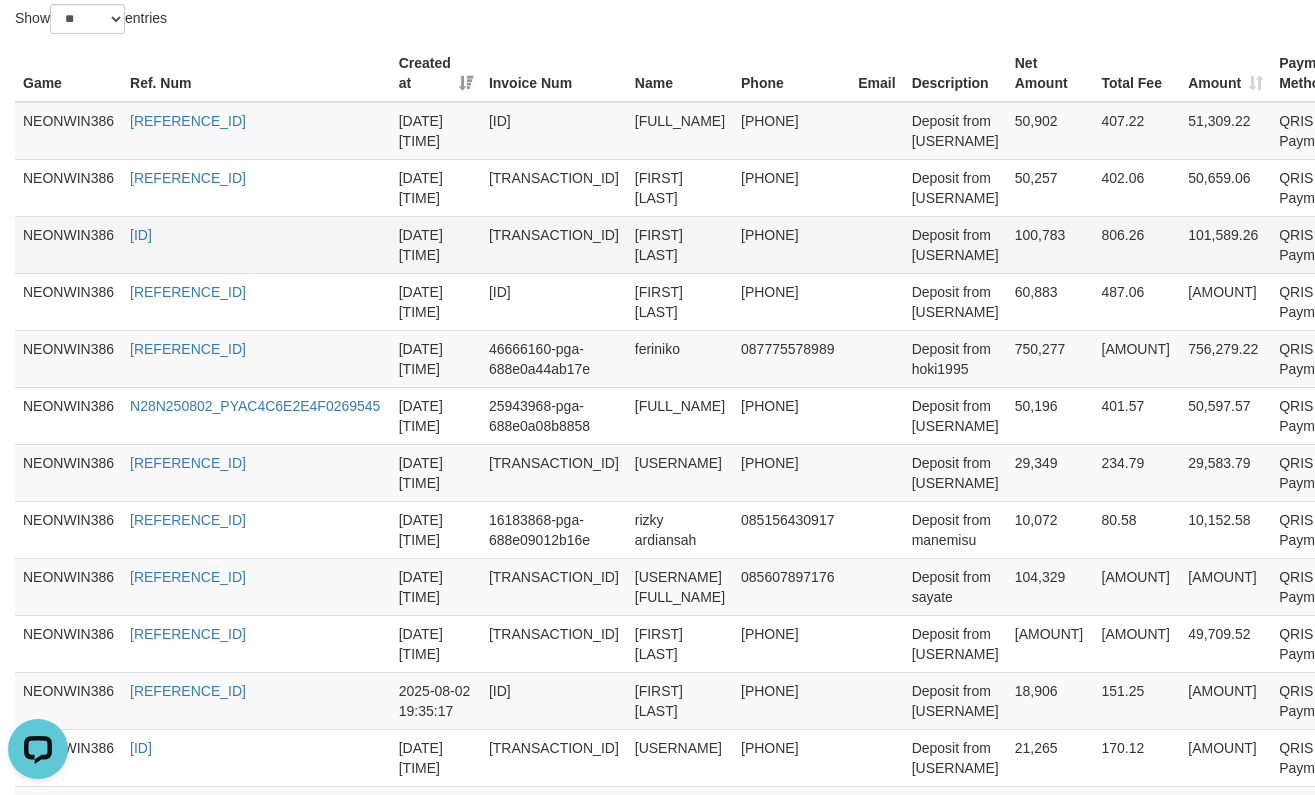 click on "Deposit from [USERNAME]" at bounding box center (955, 244) 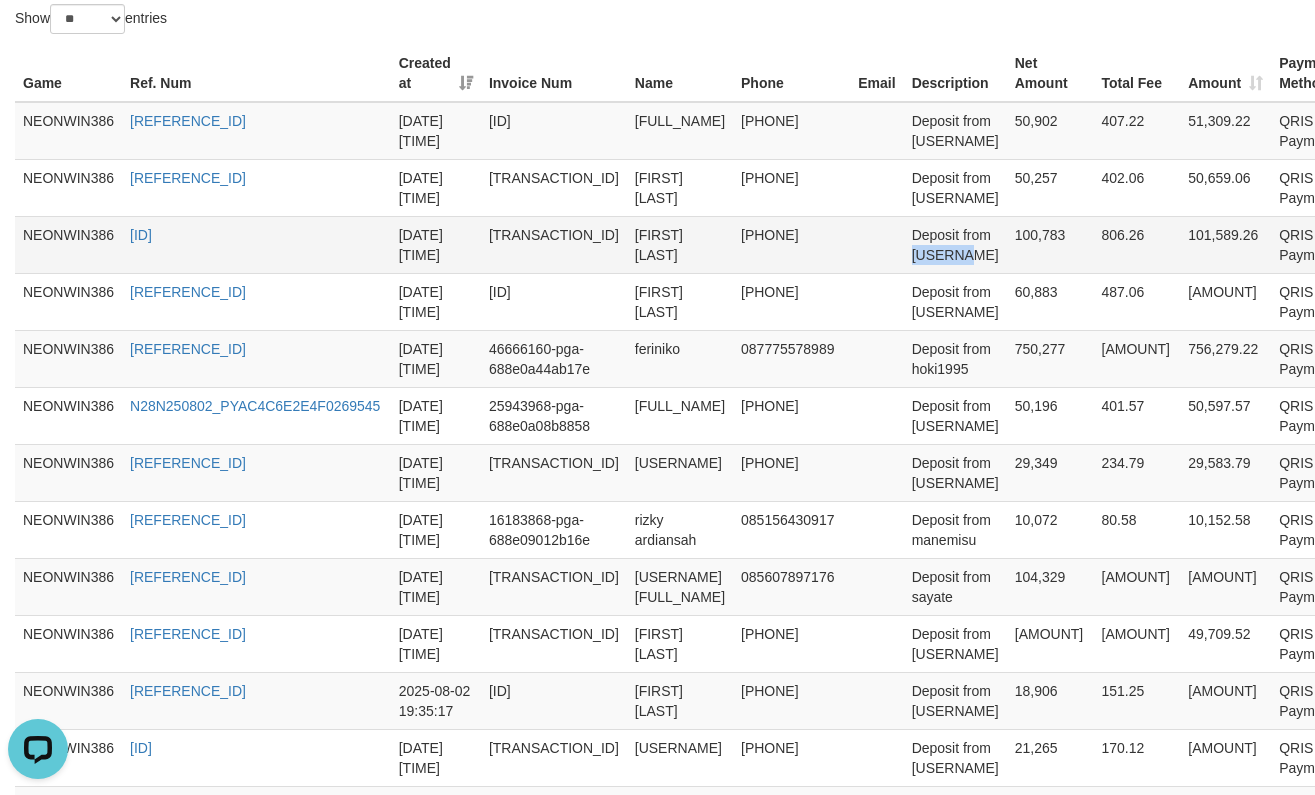 click on "Deposit from [USERNAME]" at bounding box center [955, 244] 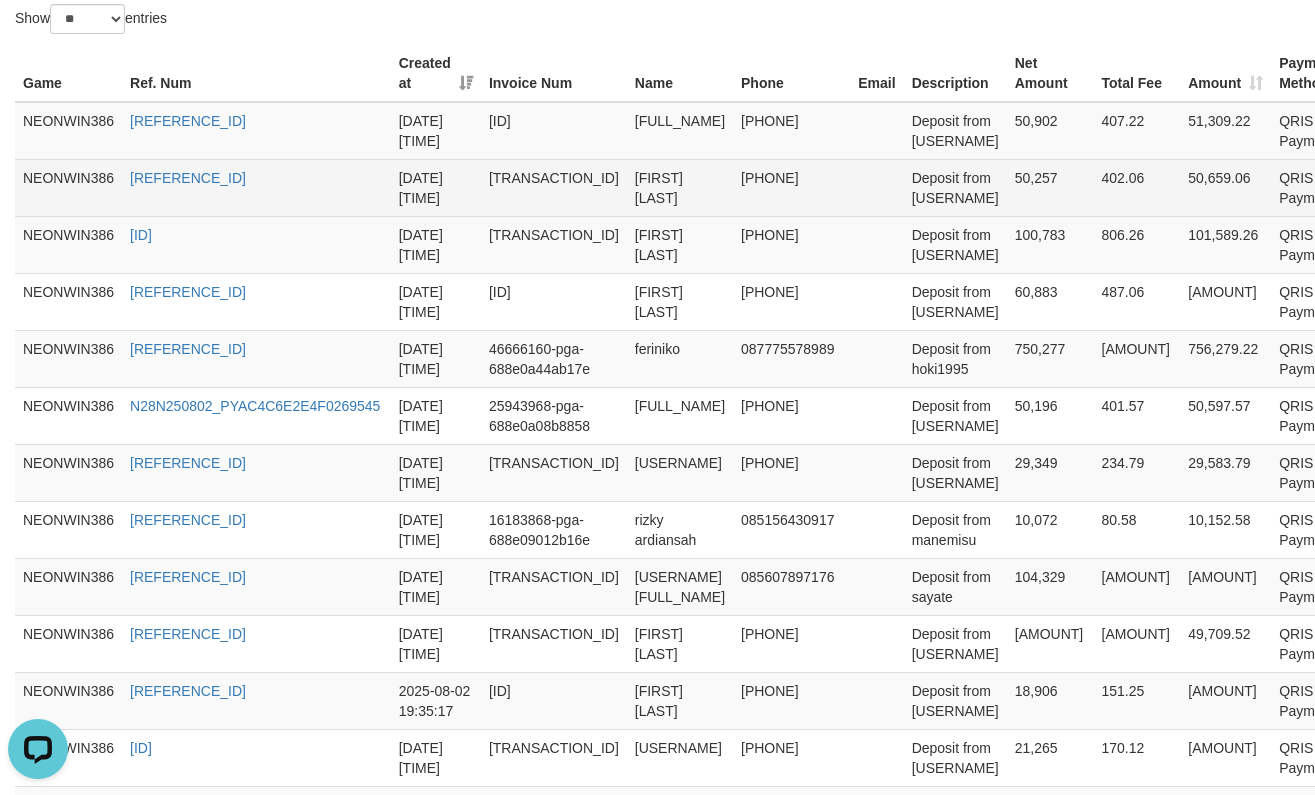 click on "Deposit from [USERNAME]" at bounding box center [955, 187] 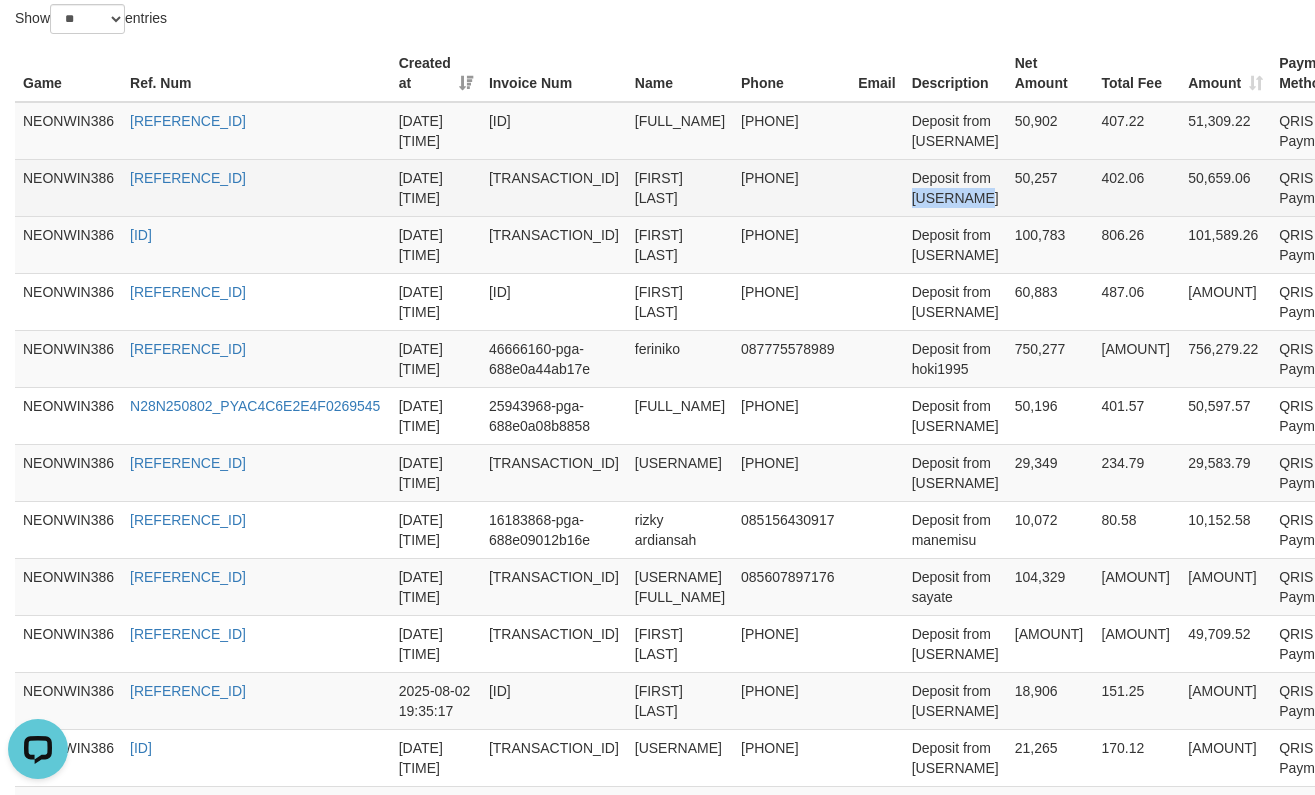 click on "Deposit from [USERNAME]" at bounding box center [955, 187] 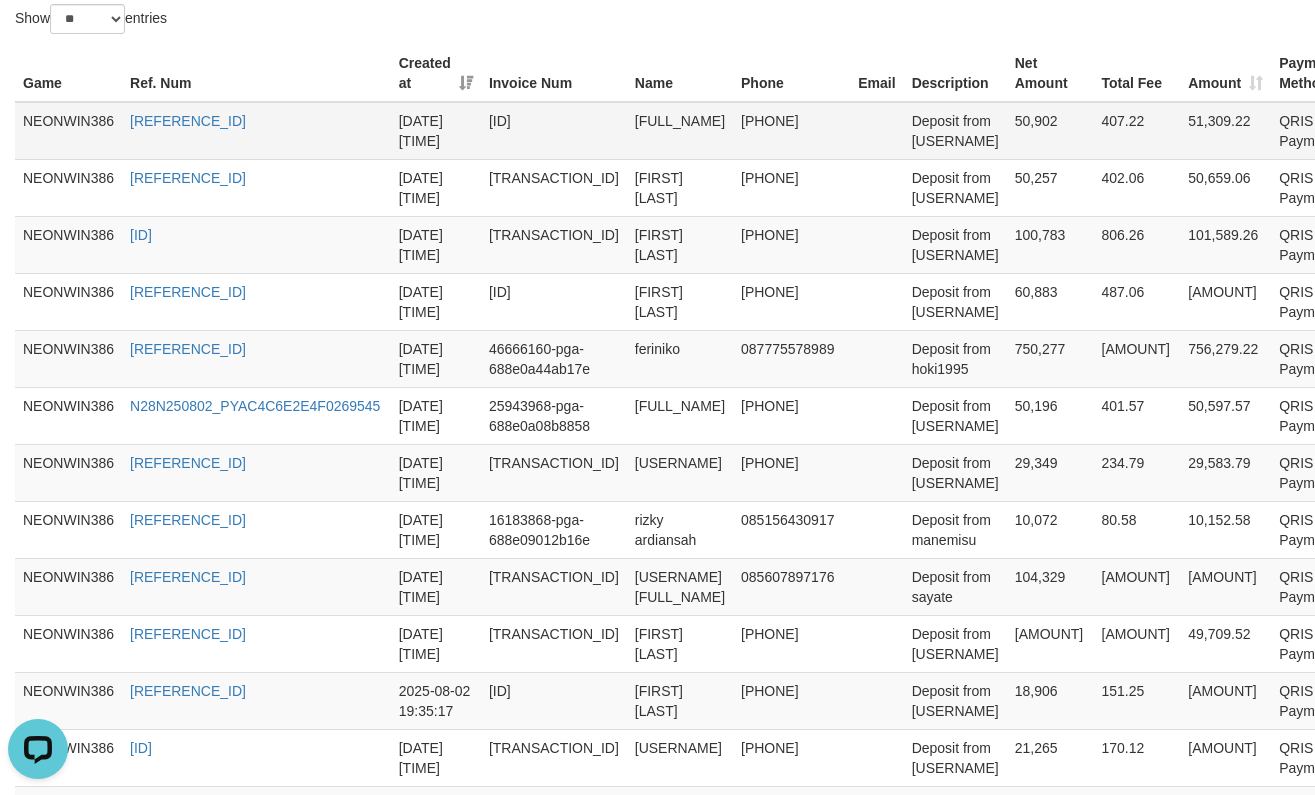 click on "Deposit from [USERNAME]" at bounding box center (955, 131) 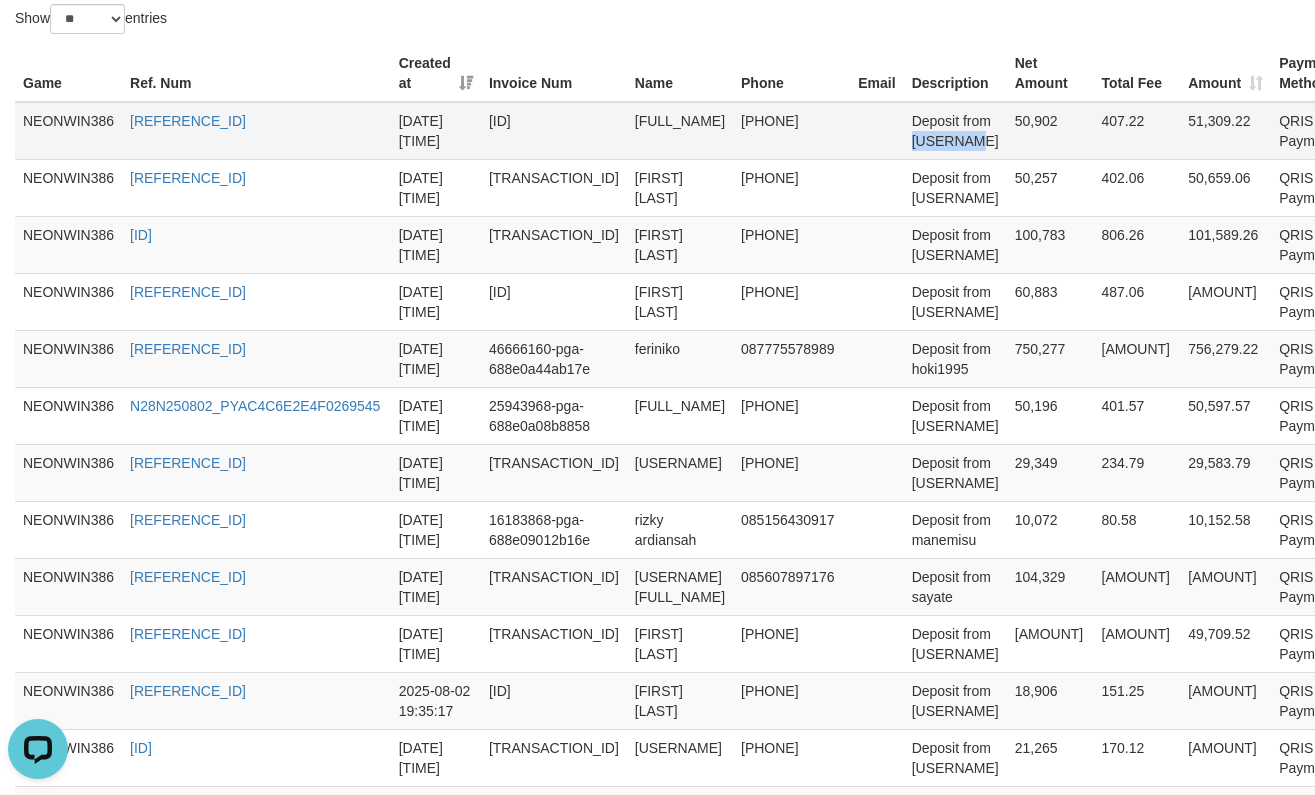 click on "Deposit from [USERNAME]" at bounding box center (955, 131) 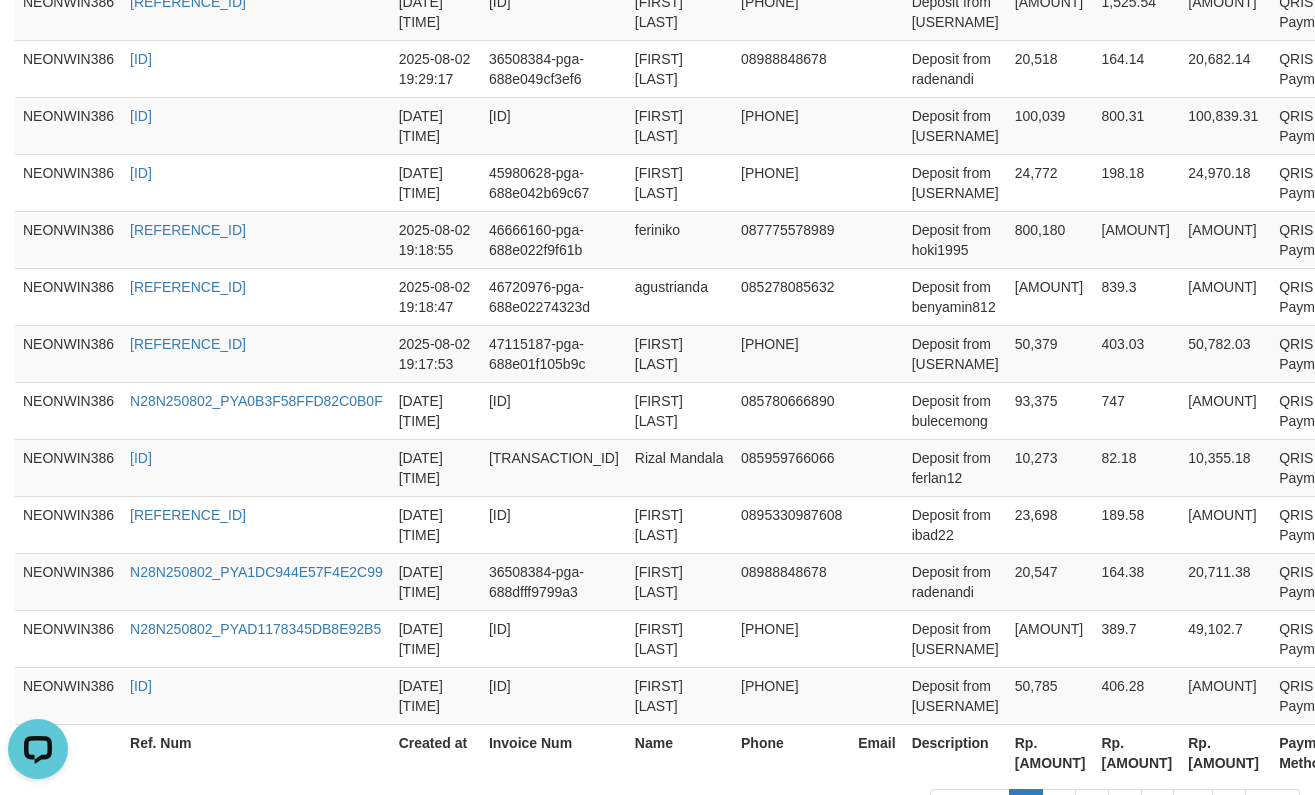scroll, scrollTop: 1707, scrollLeft: 0, axis: vertical 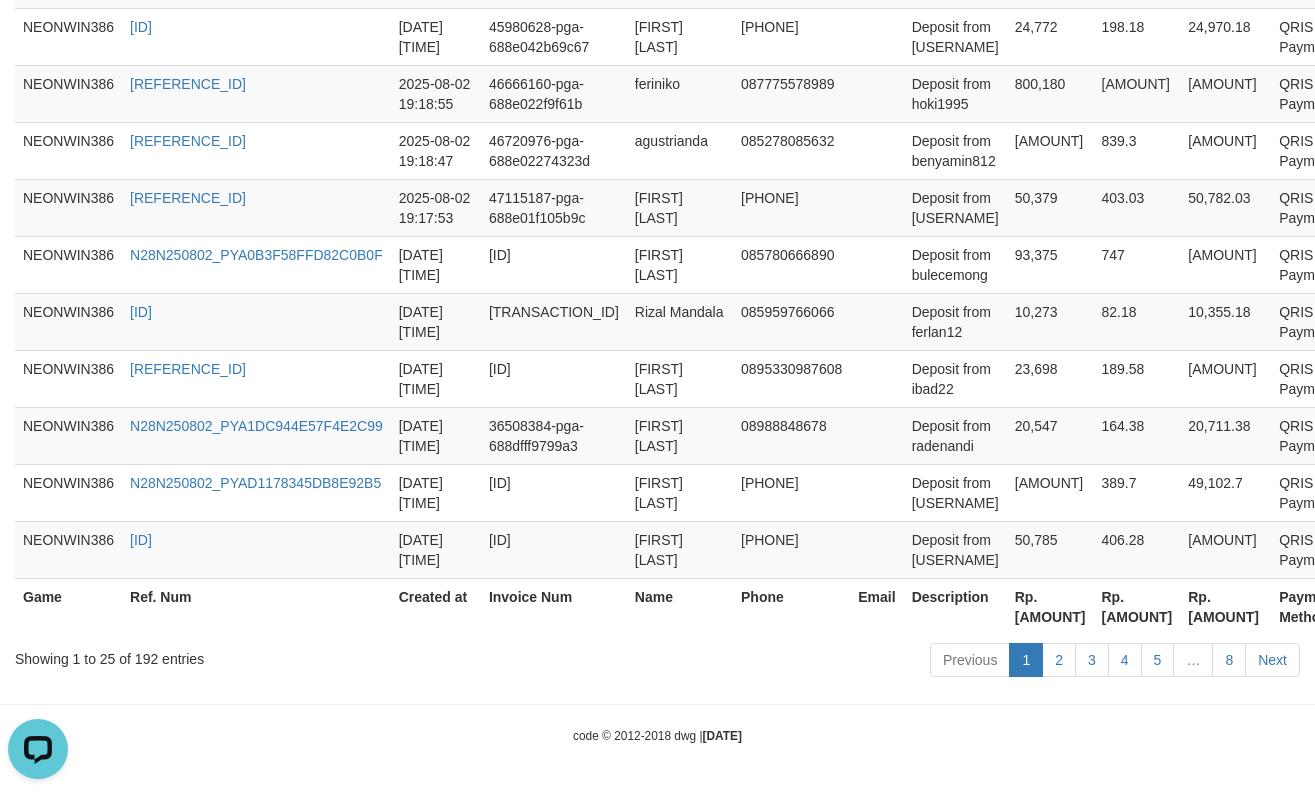 click on "Rp. [AMOUNT]" at bounding box center [1050, 606] 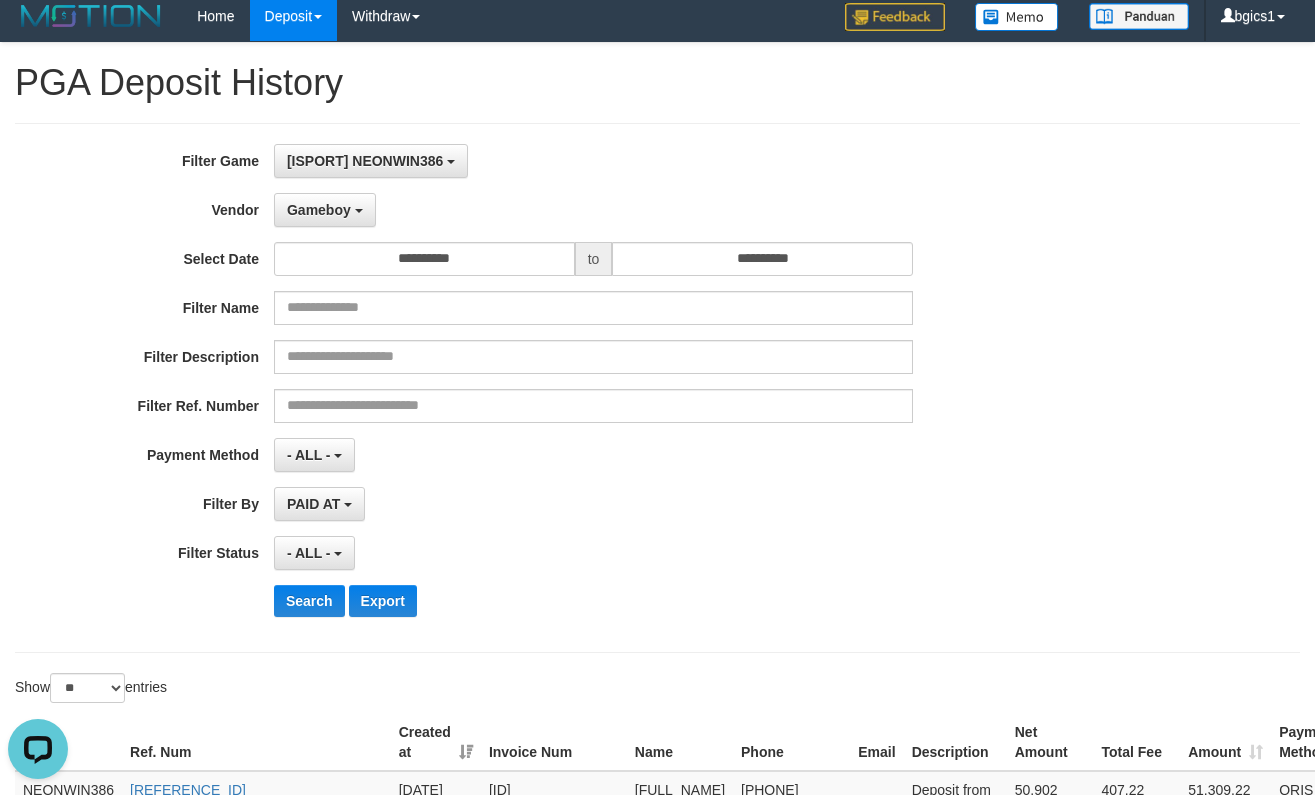 scroll, scrollTop: 0, scrollLeft: 0, axis: both 